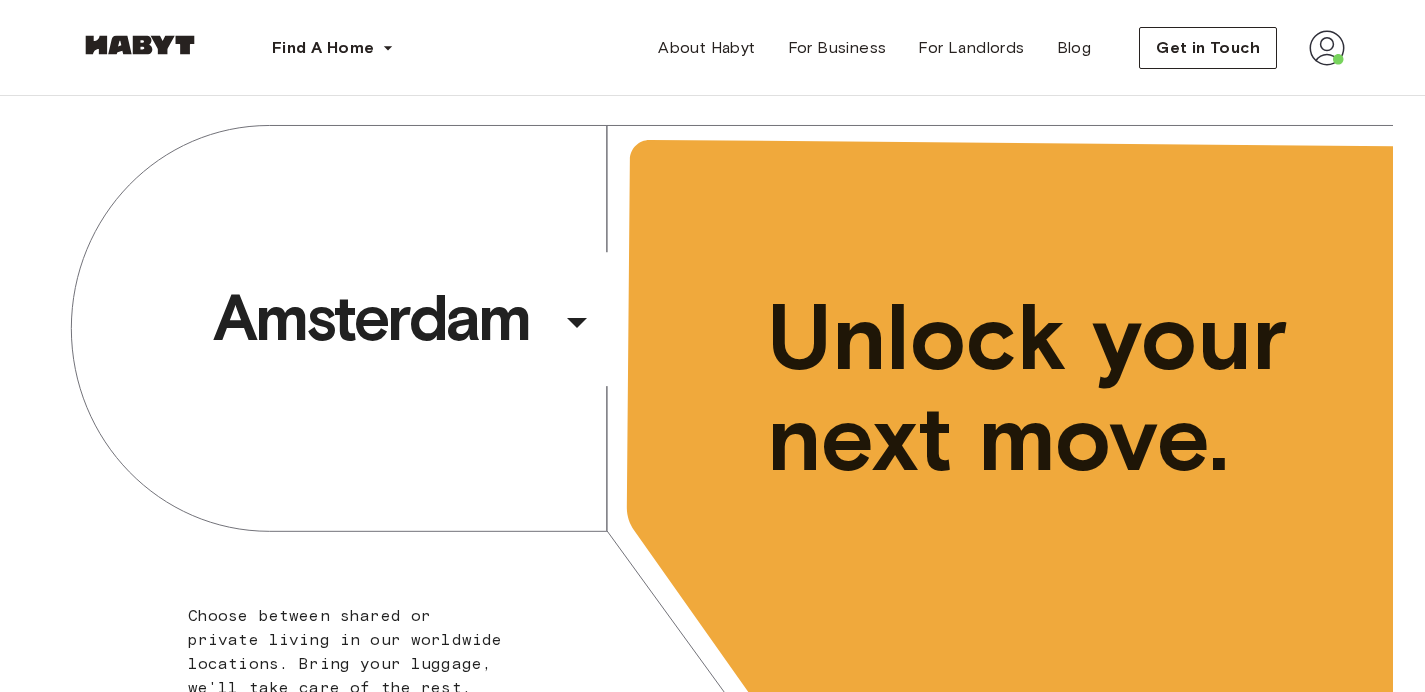 scroll, scrollTop: 0, scrollLeft: 0, axis: both 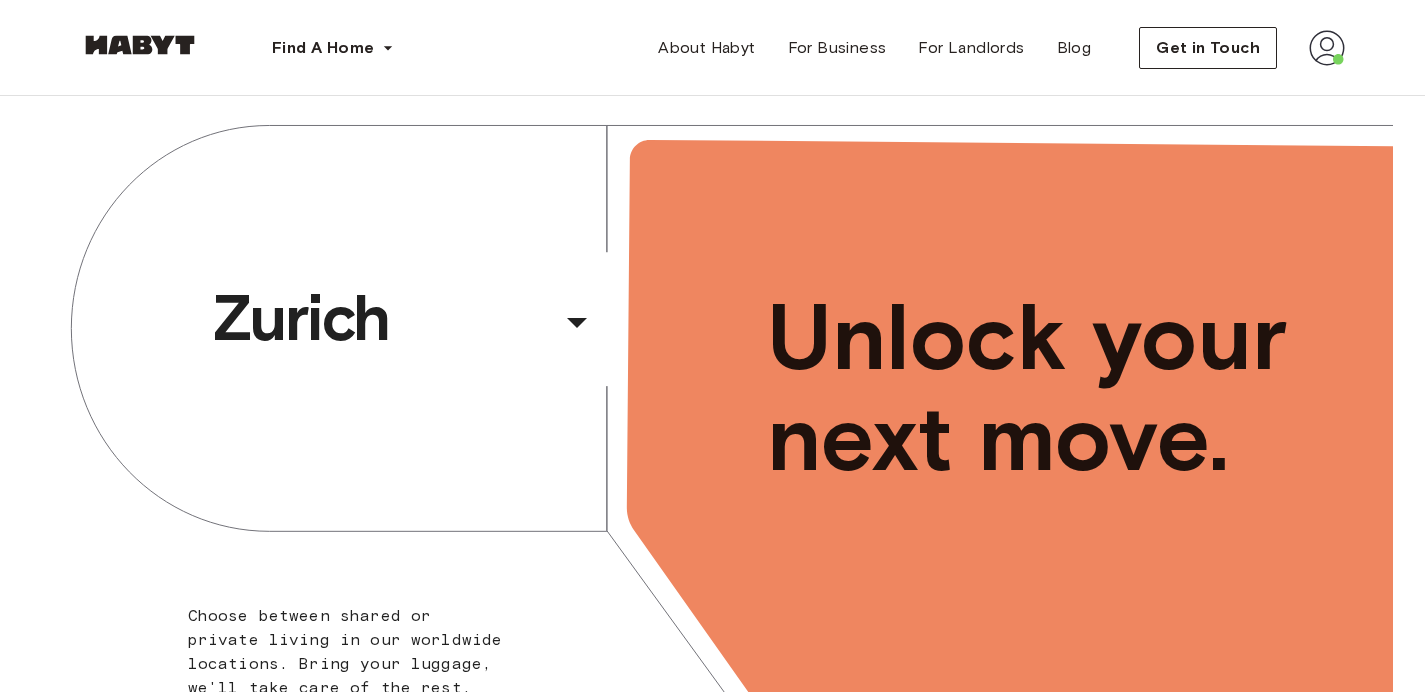 click on "Find A Home" at bounding box center [333, 48] 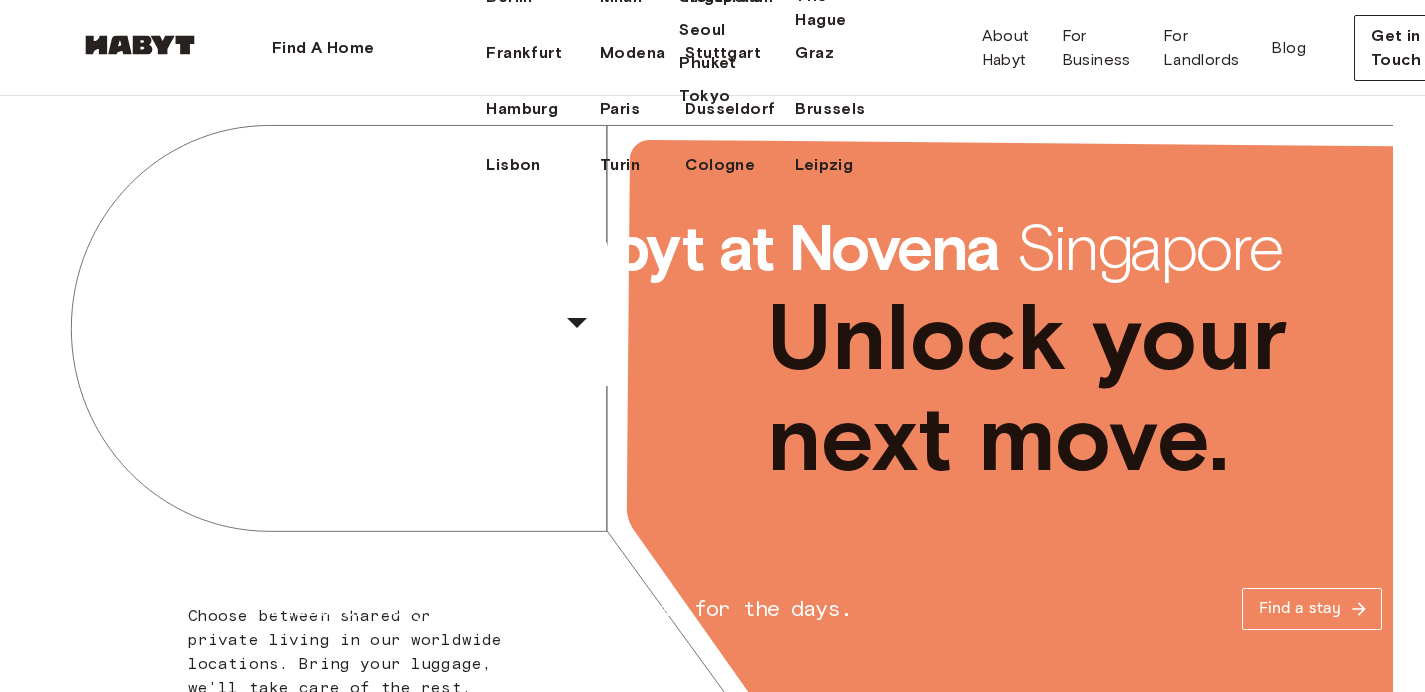 click on "Berlin ​ ​ Choose between shared or private living in our worldwide locations. Bring your luggage, we'll take care of the rest. Unlock your next move." at bounding box center (713, 443) 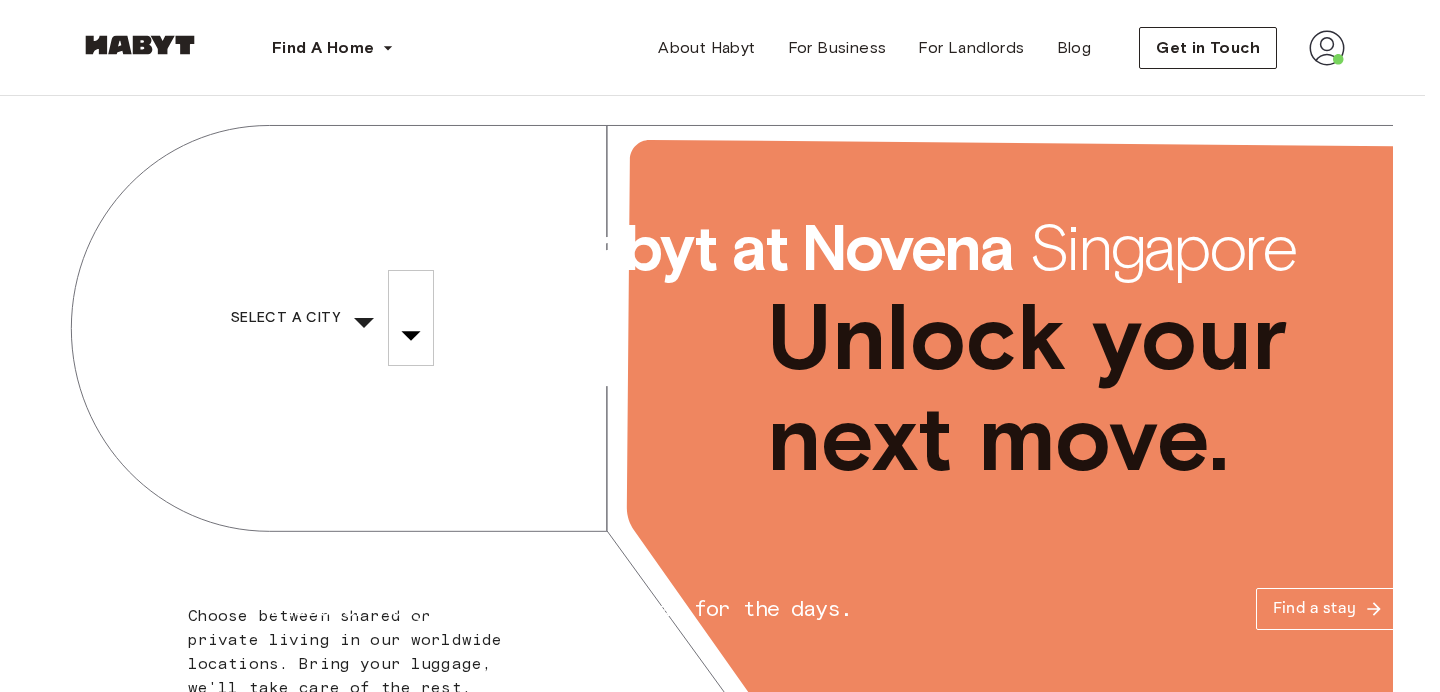 click on "Berlin" at bounding box center [67, 5581] 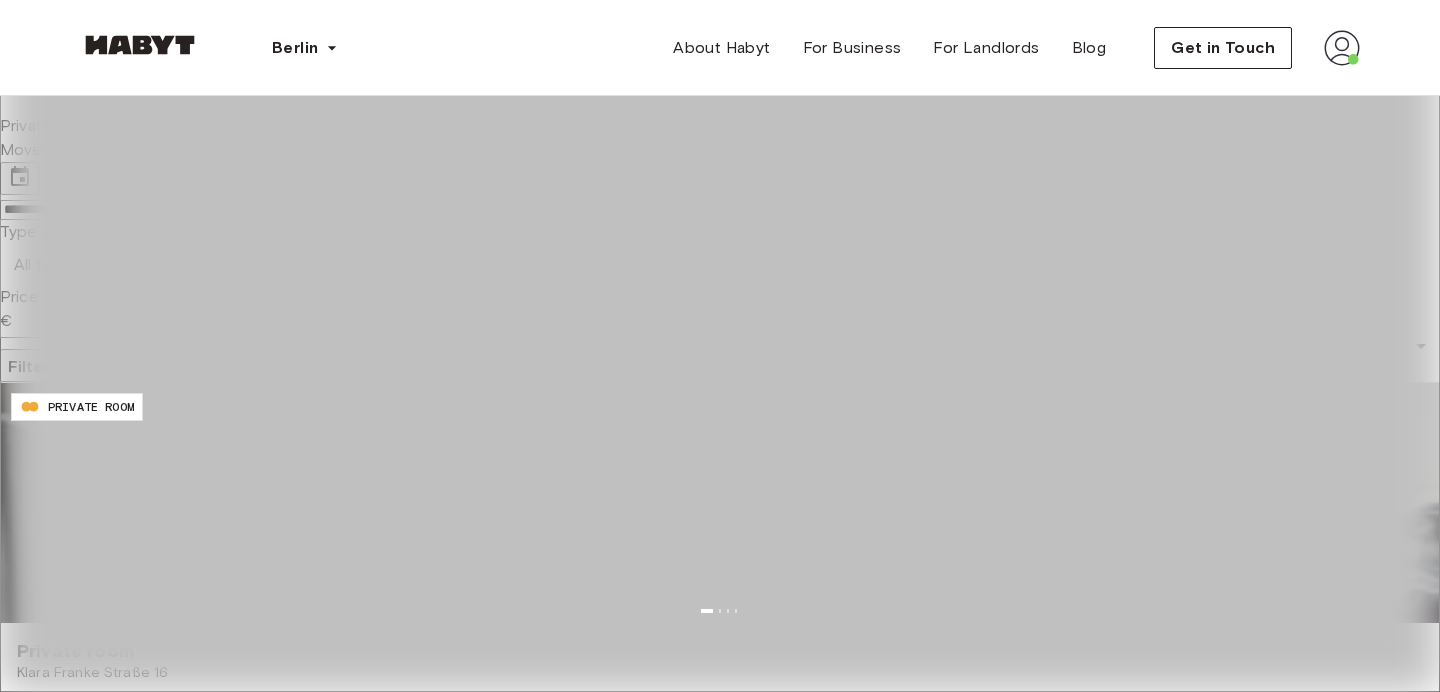 click on "**********" at bounding box center [720, 6985] 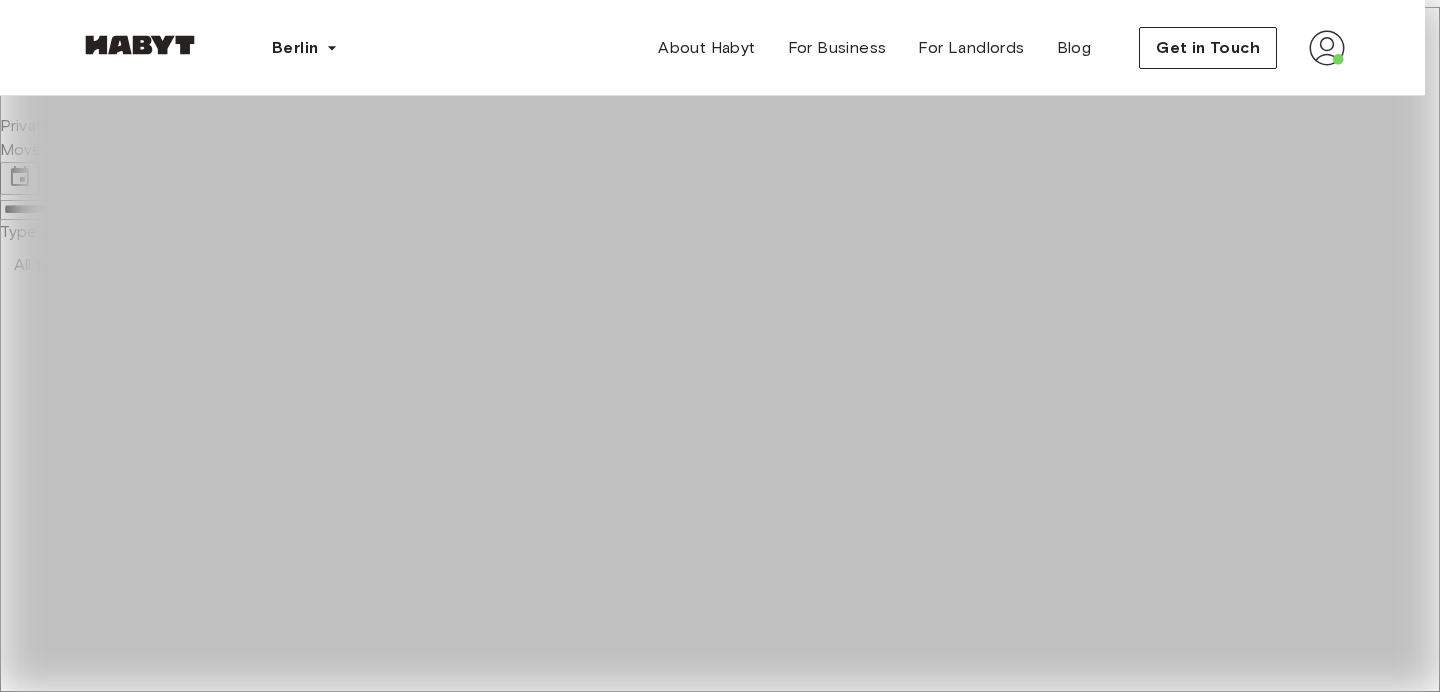 click on "All types of stay Private Room Shared Room Private apartment Studio" at bounding box center (712, 15604) 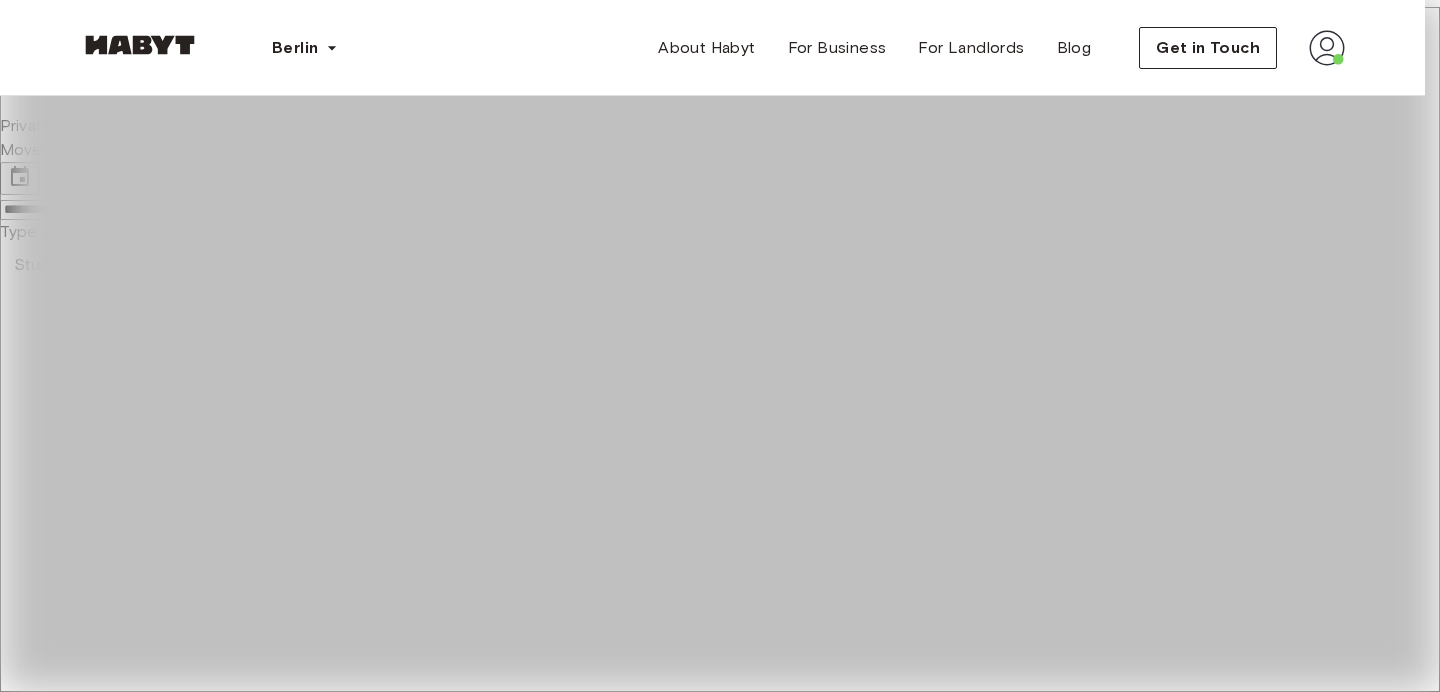 click at bounding box center (732, 14287) 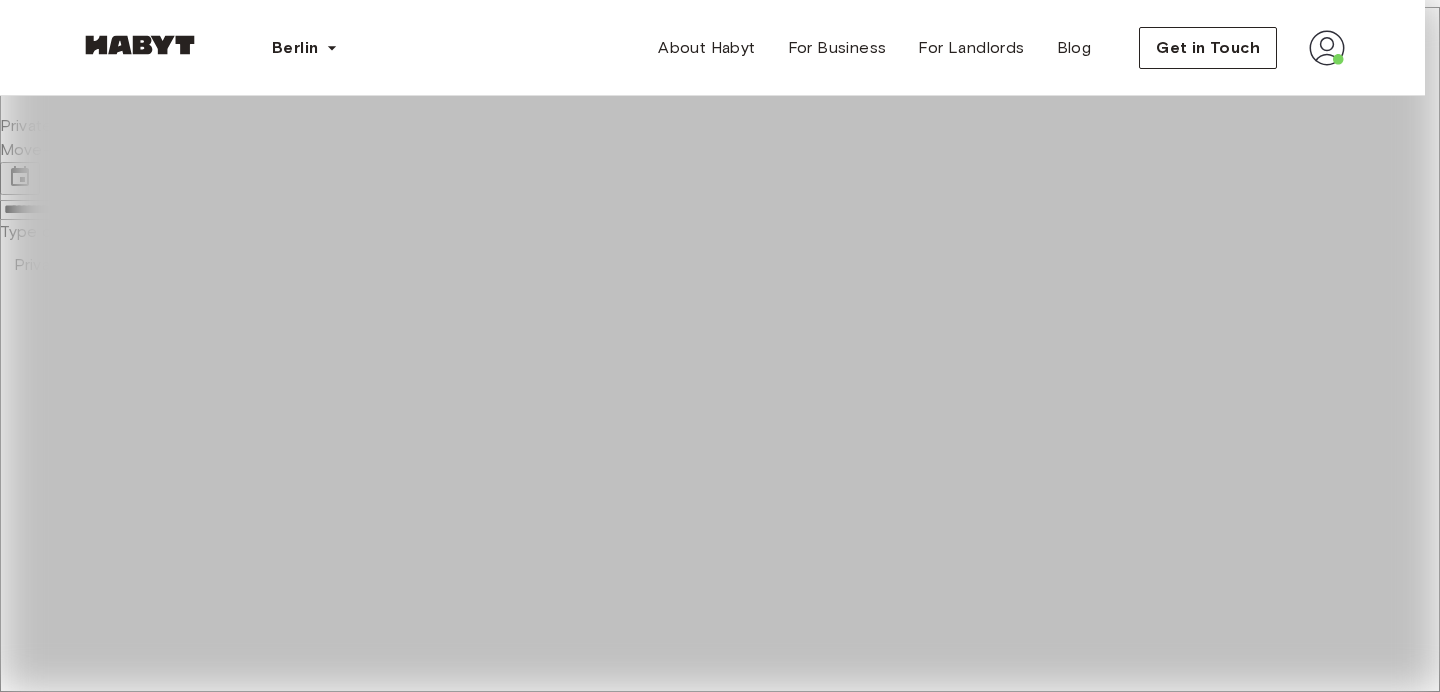click at bounding box center [712, 14058] 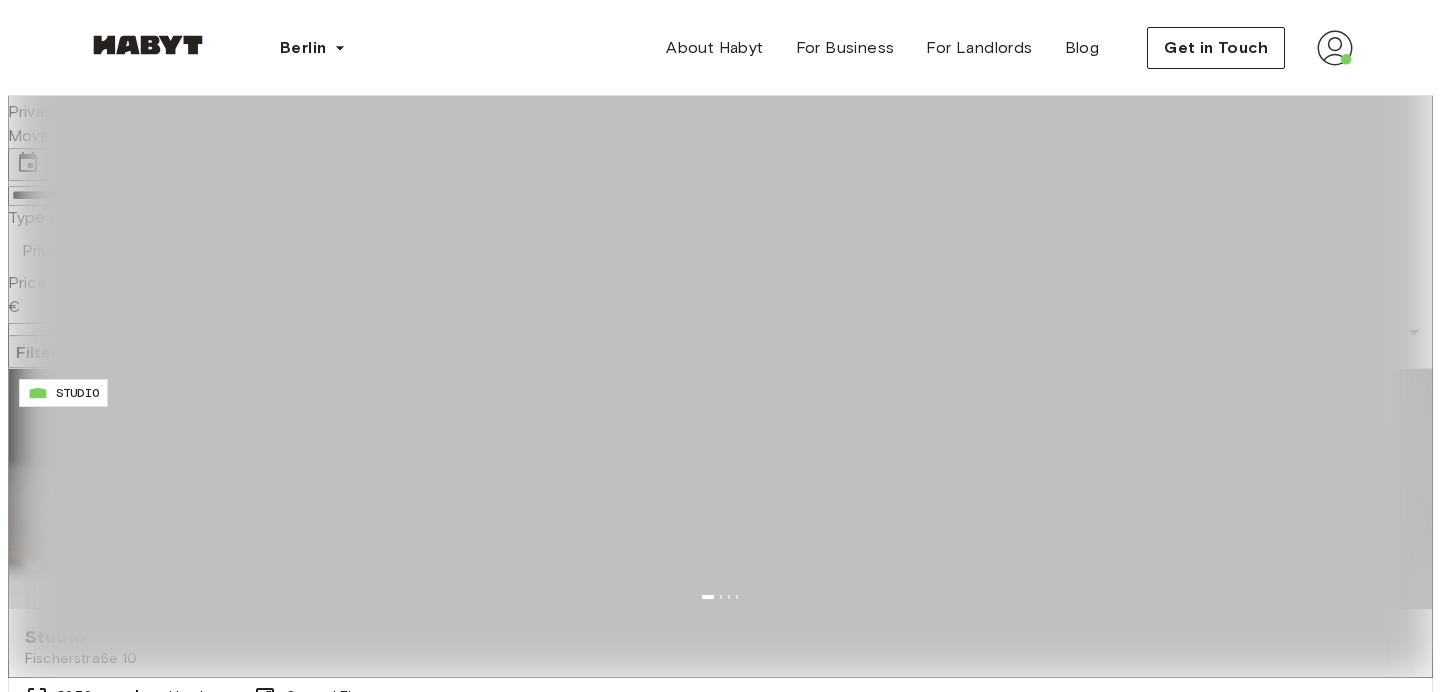 scroll, scrollTop: 33, scrollLeft: 0, axis: vertical 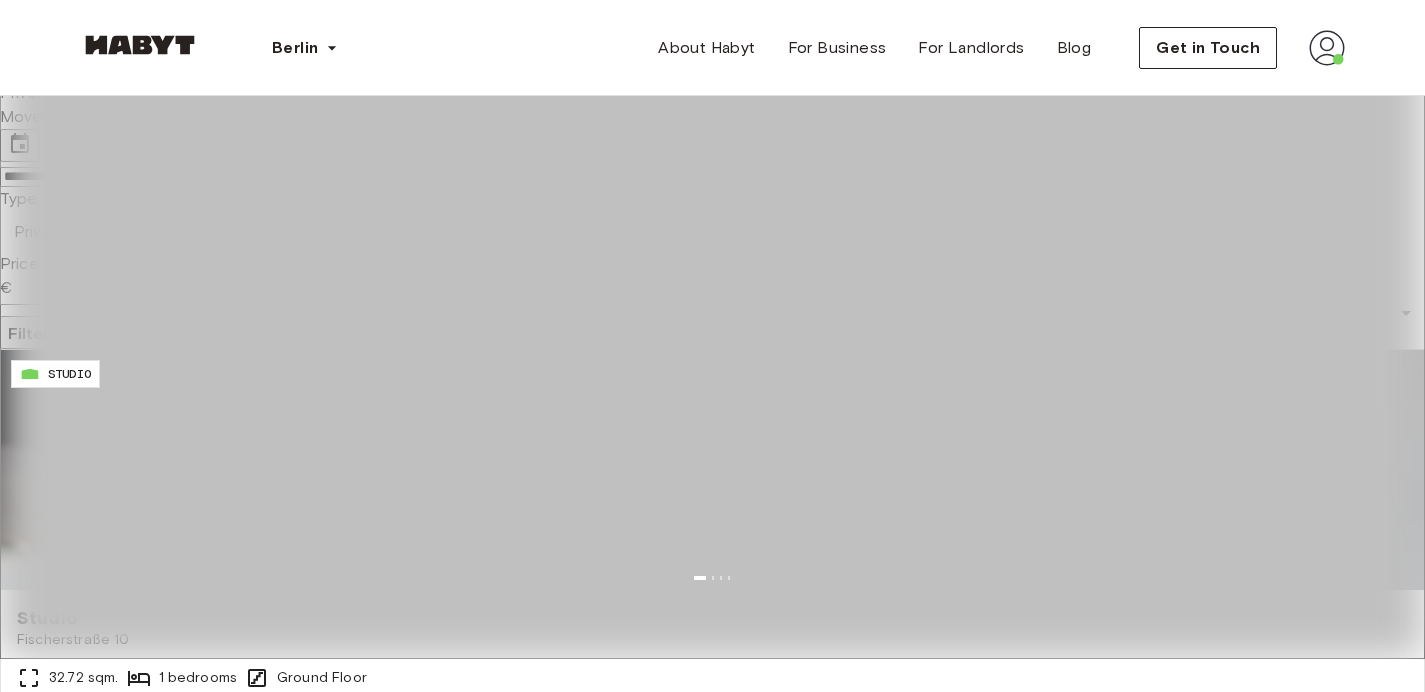 click on "Filters" at bounding box center [33, 333] 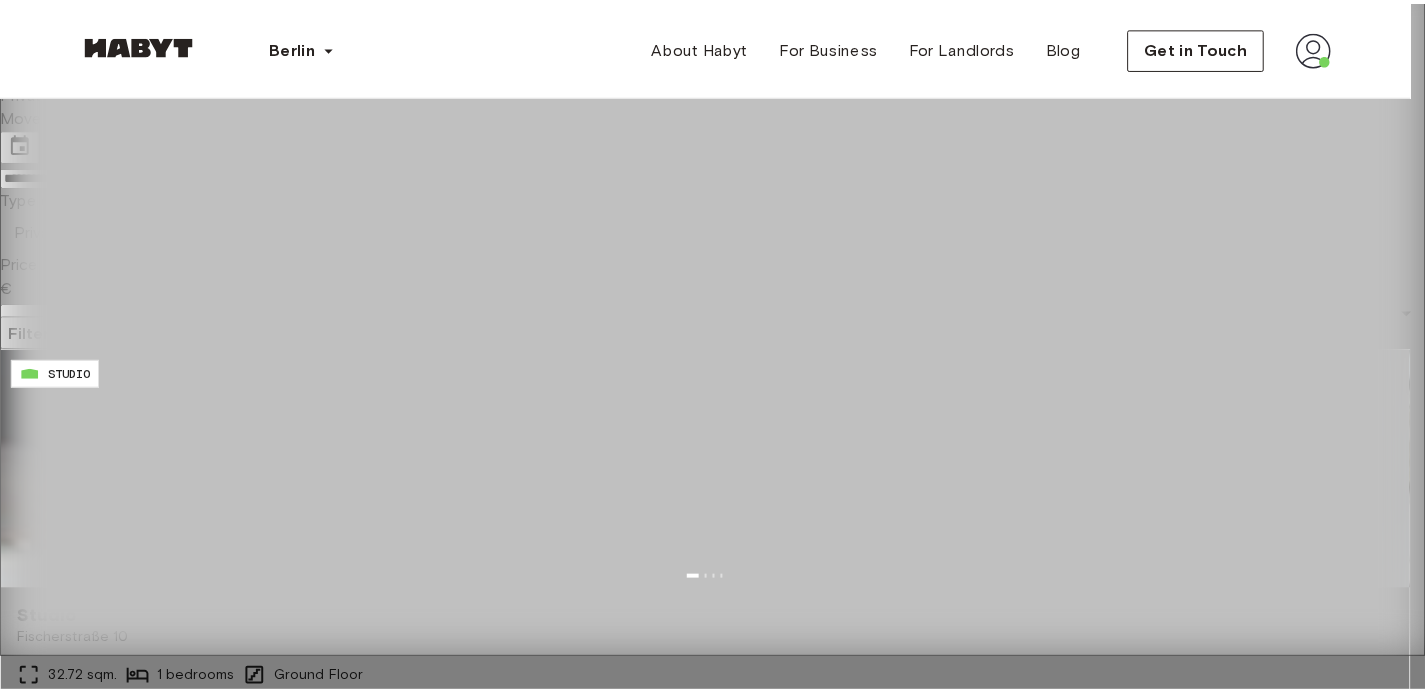 scroll, scrollTop: 220, scrollLeft: 0, axis: vertical 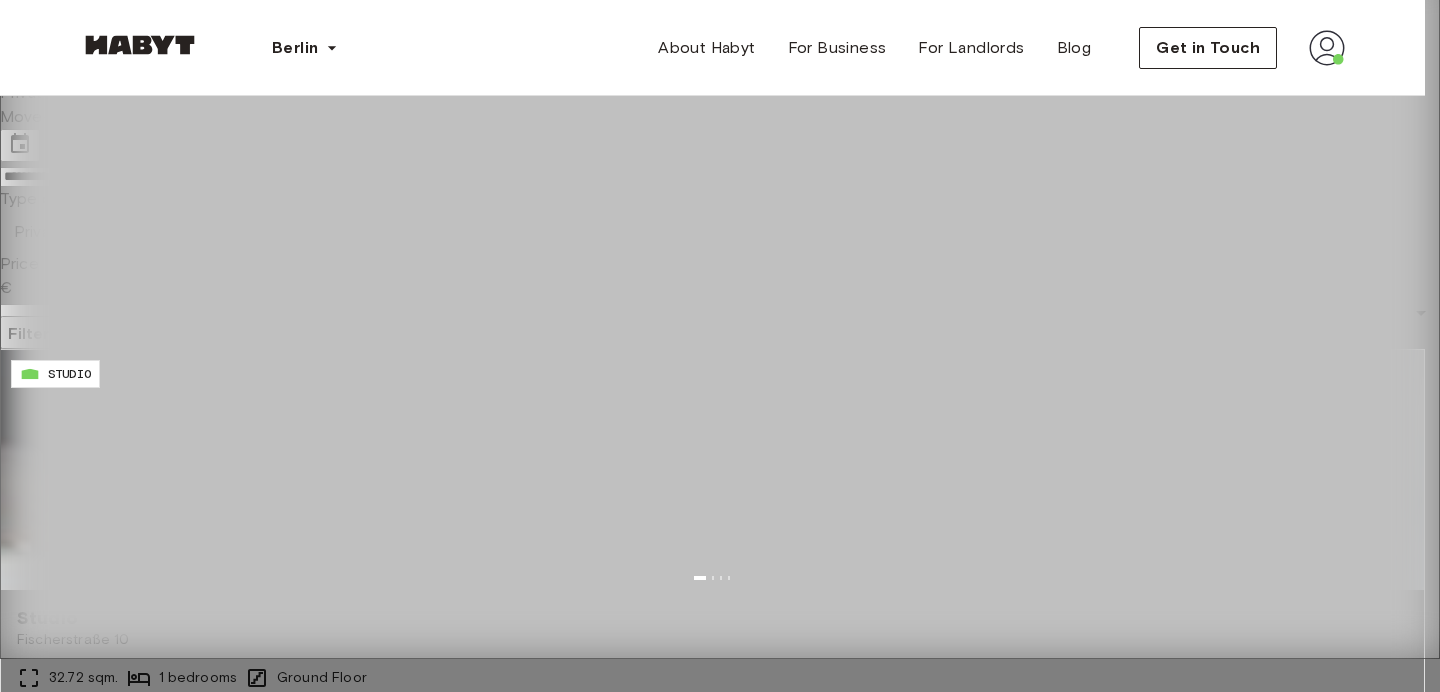 type on "****" 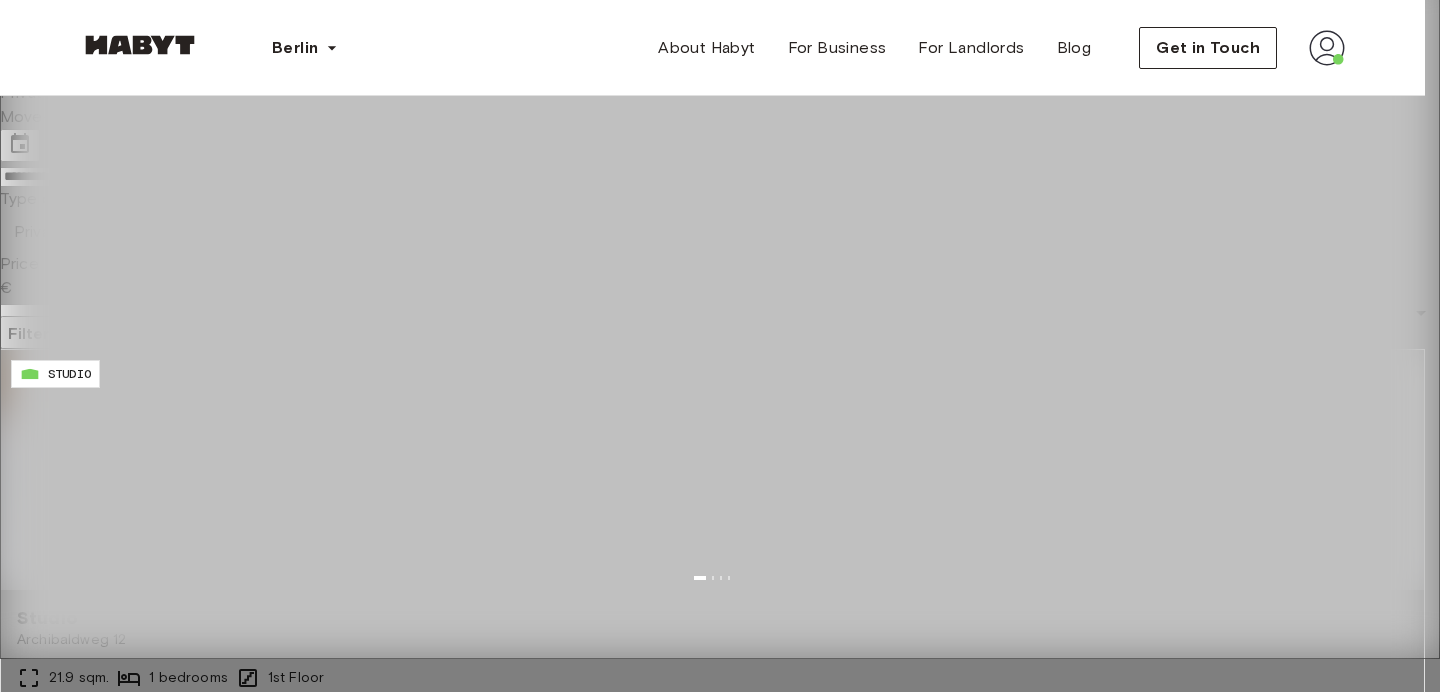 type on "**" 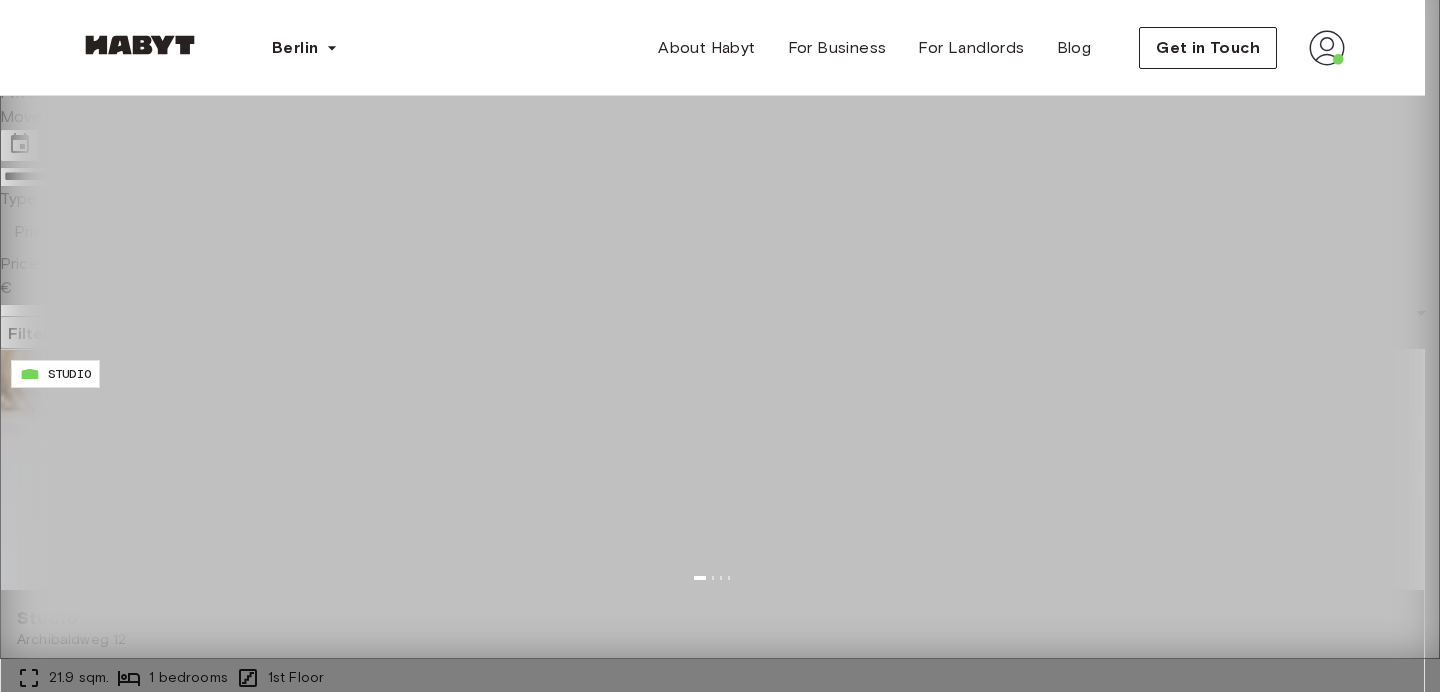 click on "Apply" at bounding box center (140, 14107) 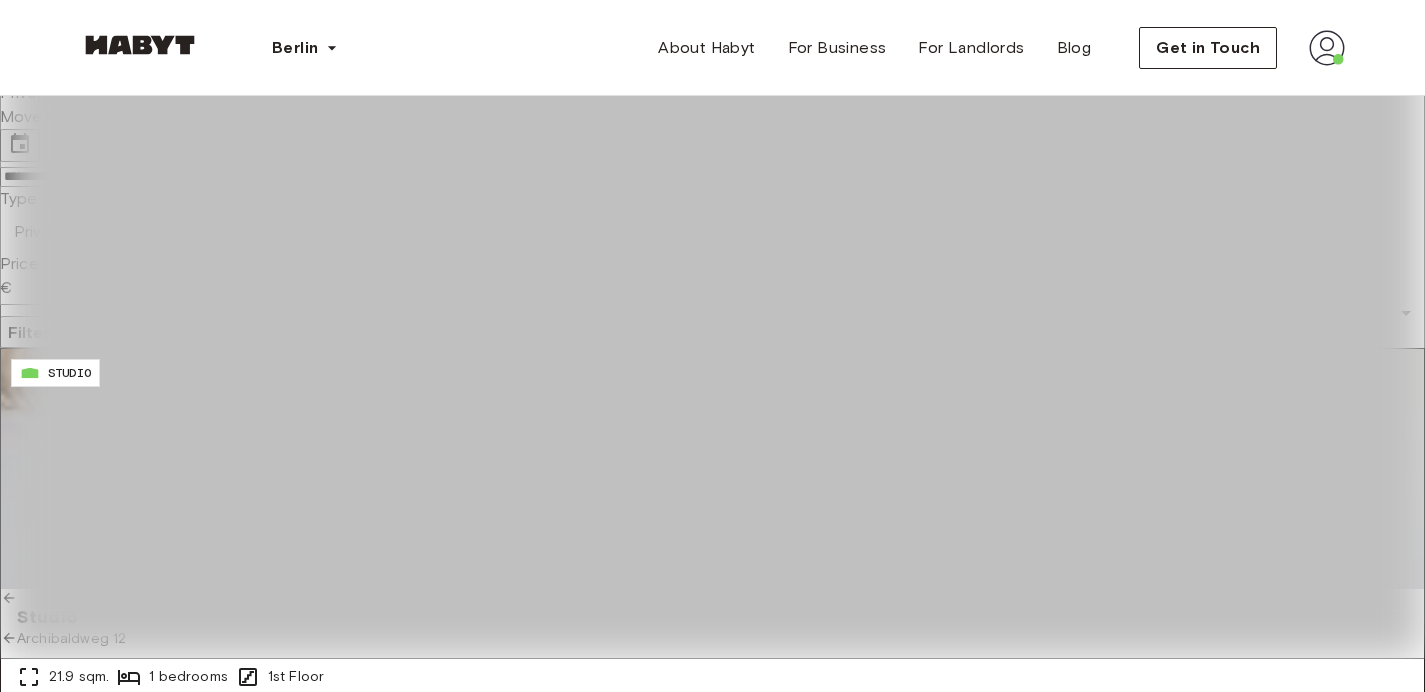 scroll, scrollTop: 0, scrollLeft: 0, axis: both 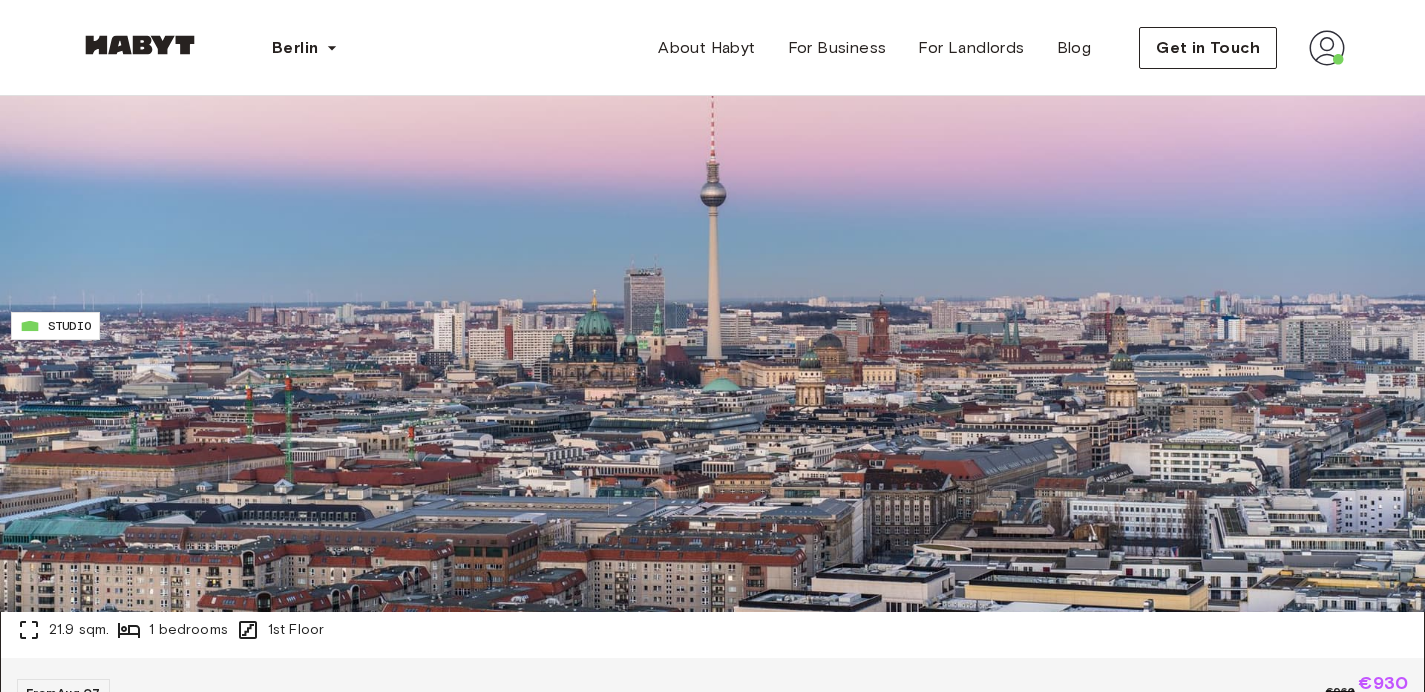 click on "Studio Archibaldweg 12 21.9 sqm. 1 bedrooms 1st Floor" at bounding box center [712, 600] 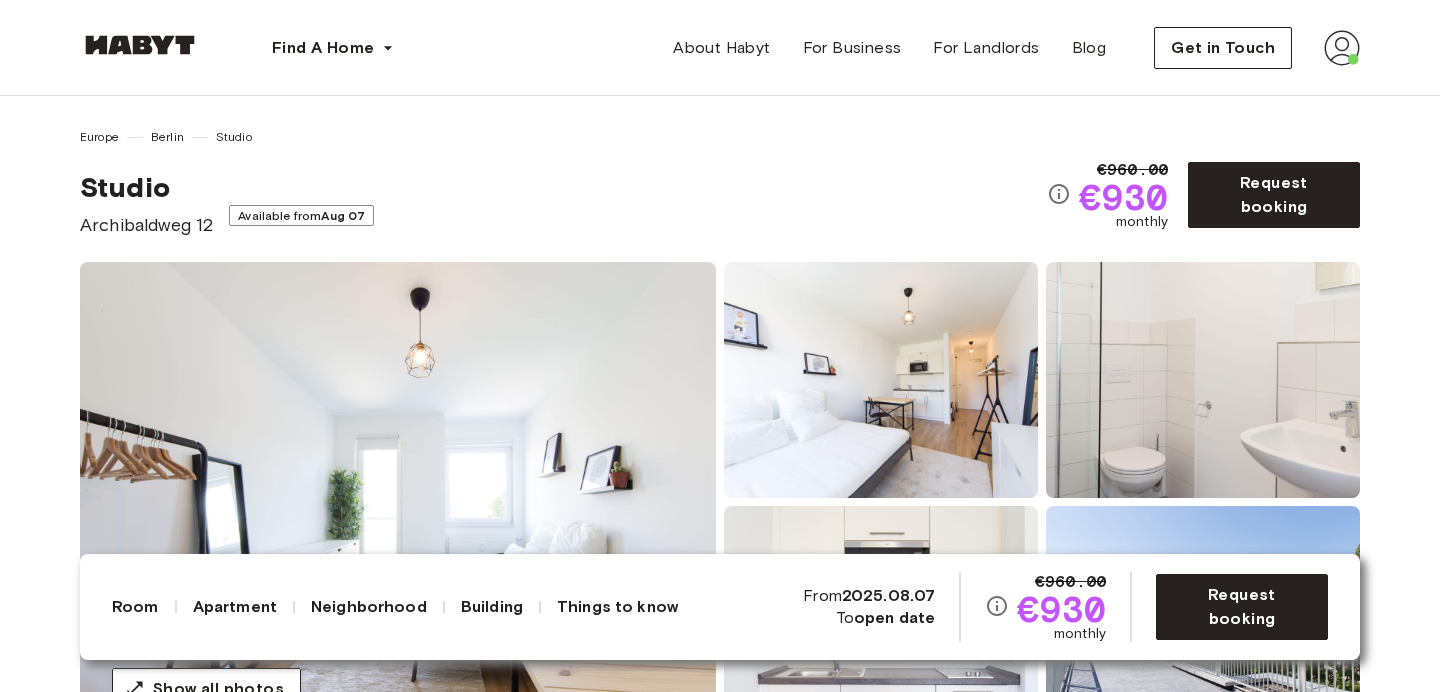 scroll, scrollTop: 0, scrollLeft: 0, axis: both 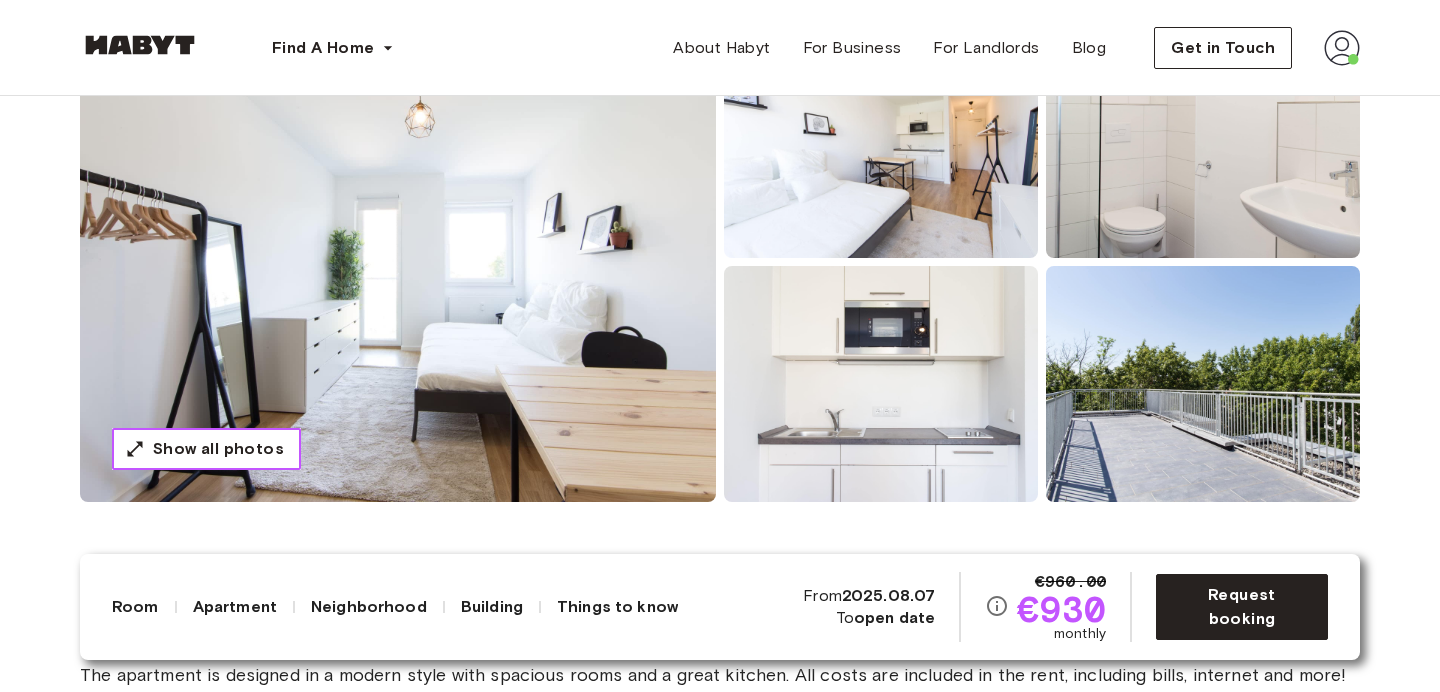 click on "Show all photos" at bounding box center (218, 449) 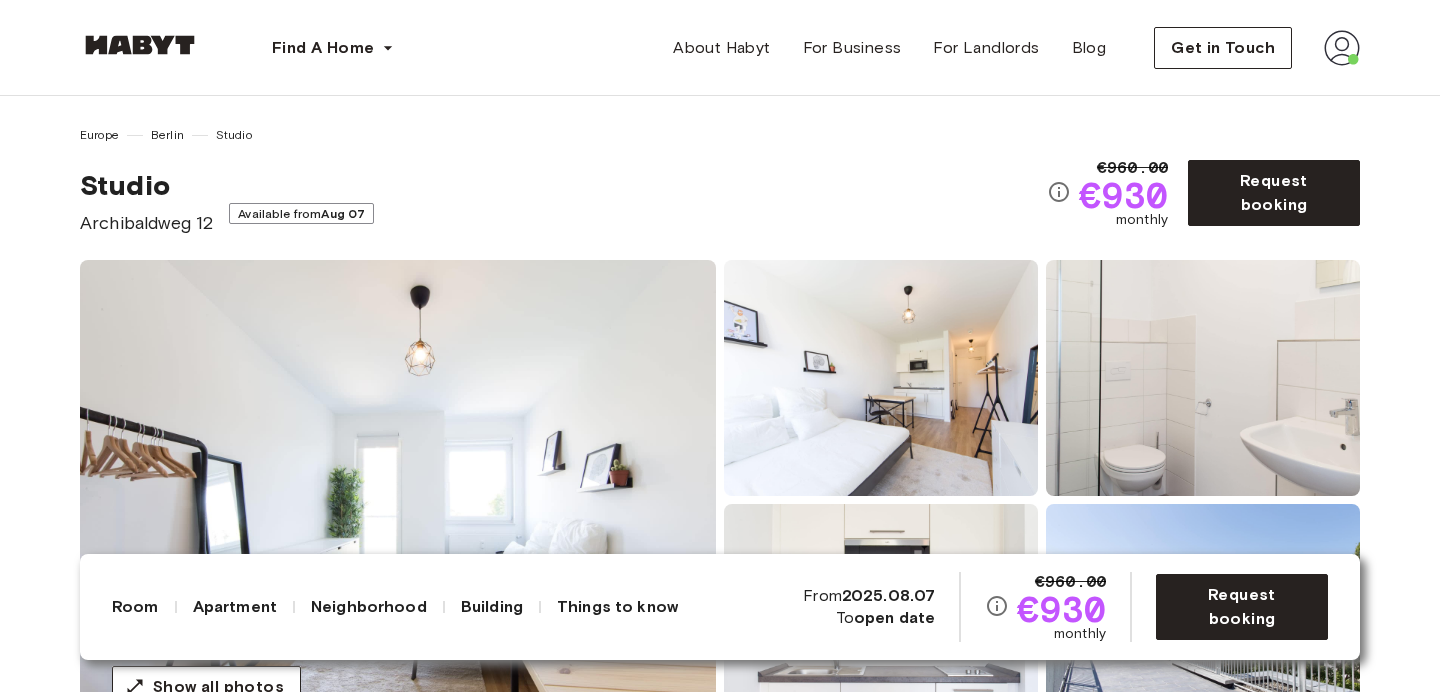 click at bounding box center (398, 500) 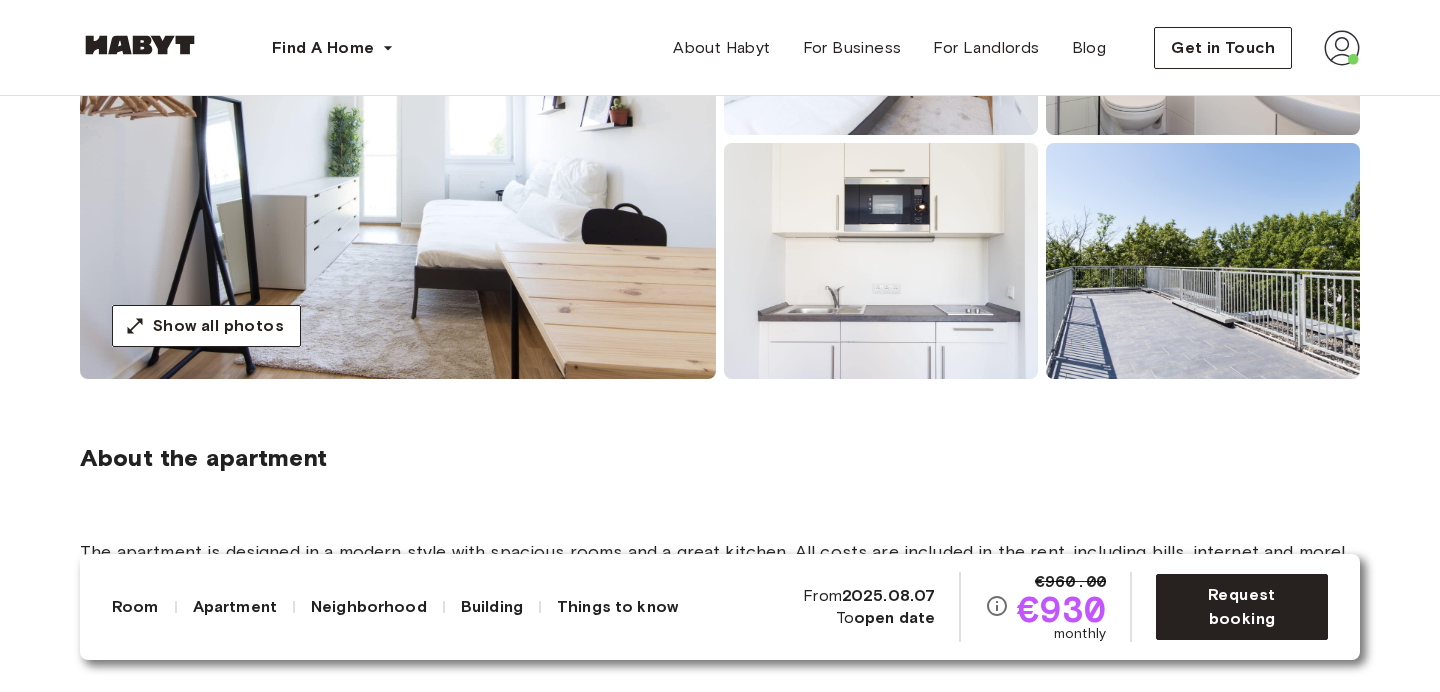 click at bounding box center (398, 139) 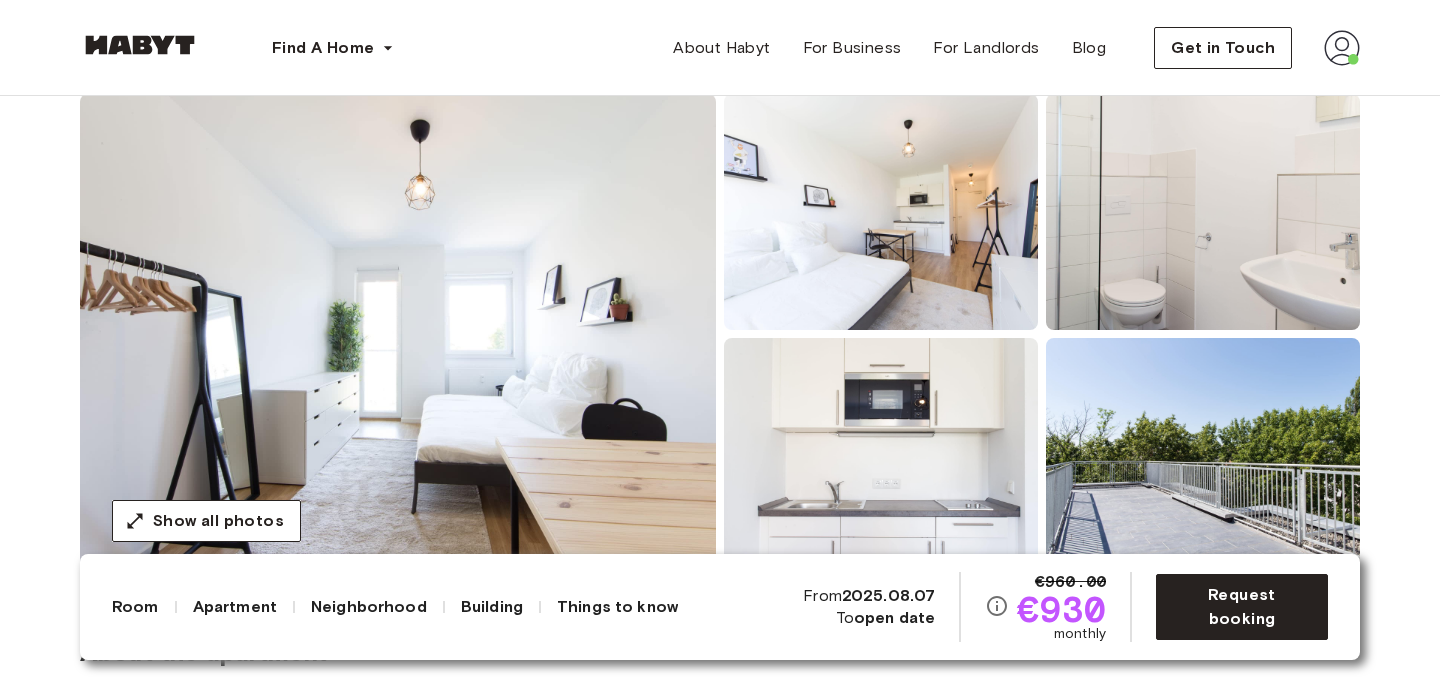 click at bounding box center [881, 212] 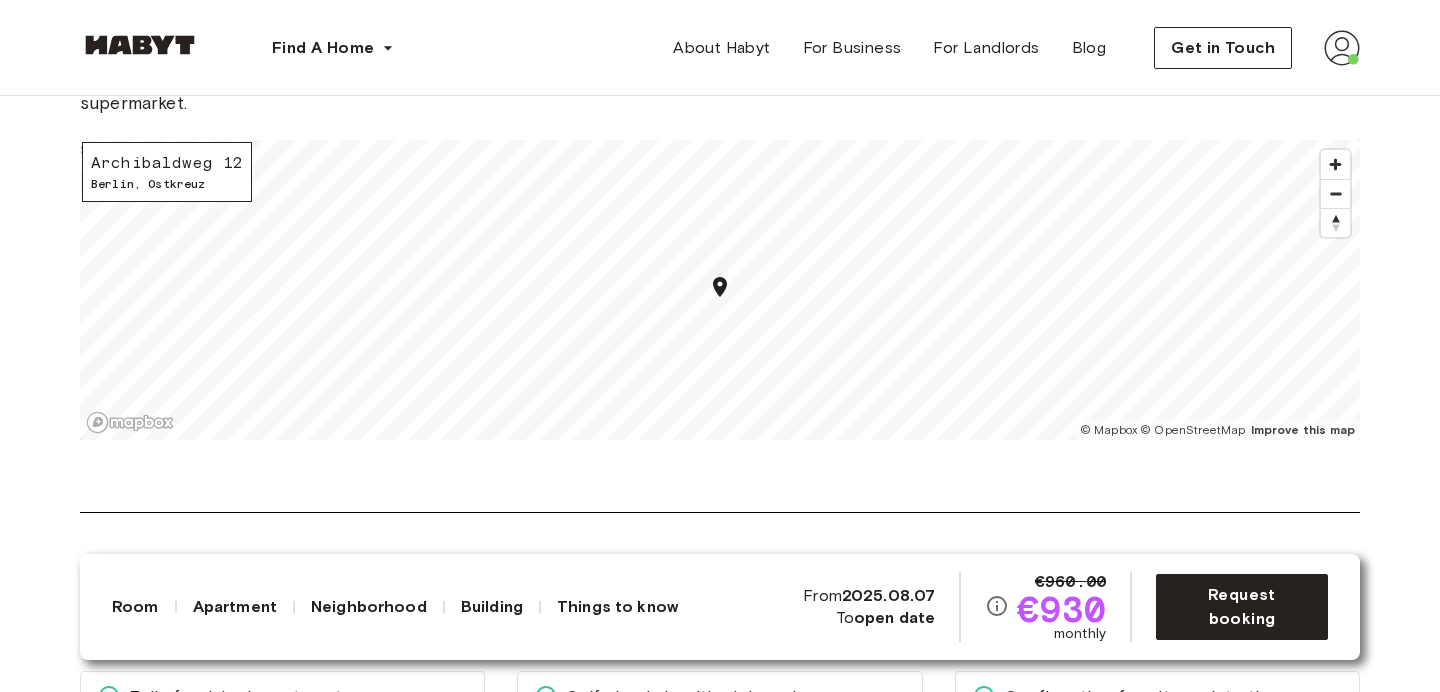scroll, scrollTop: 1657, scrollLeft: 0, axis: vertical 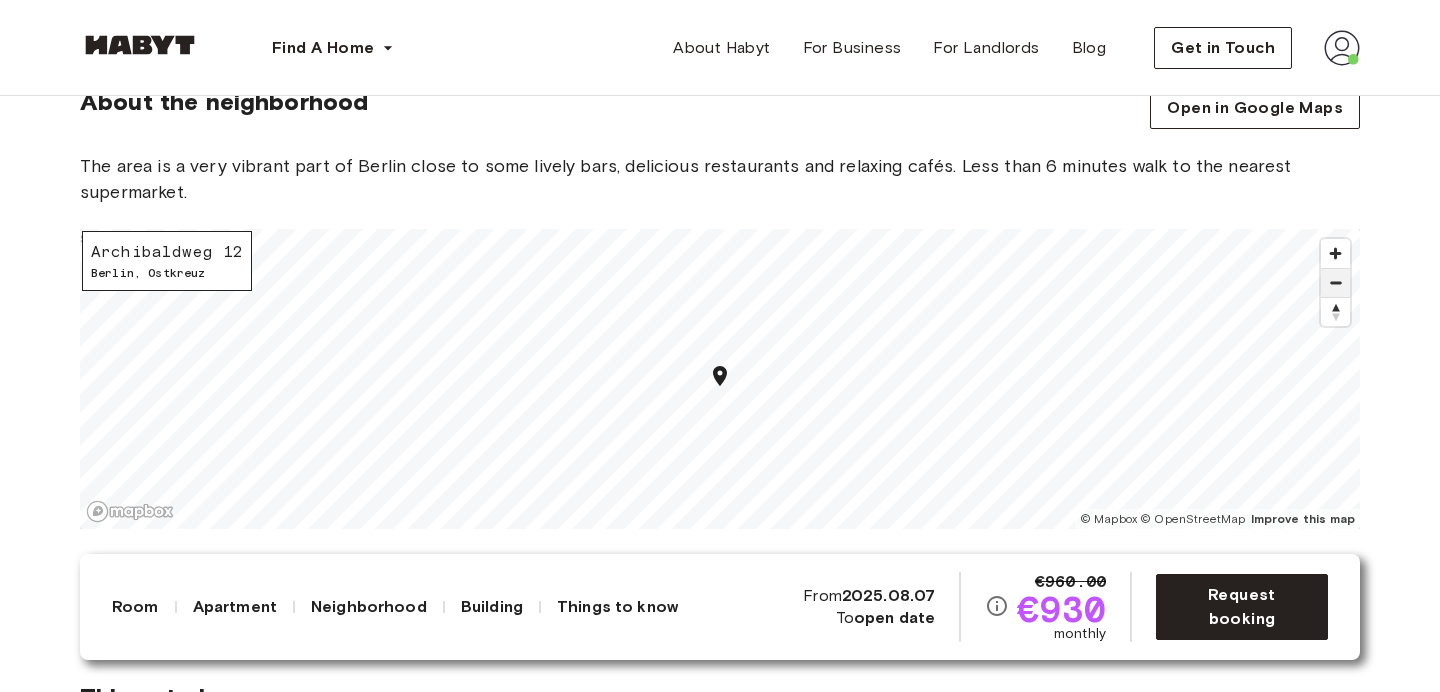 click at bounding box center (1335, 283) 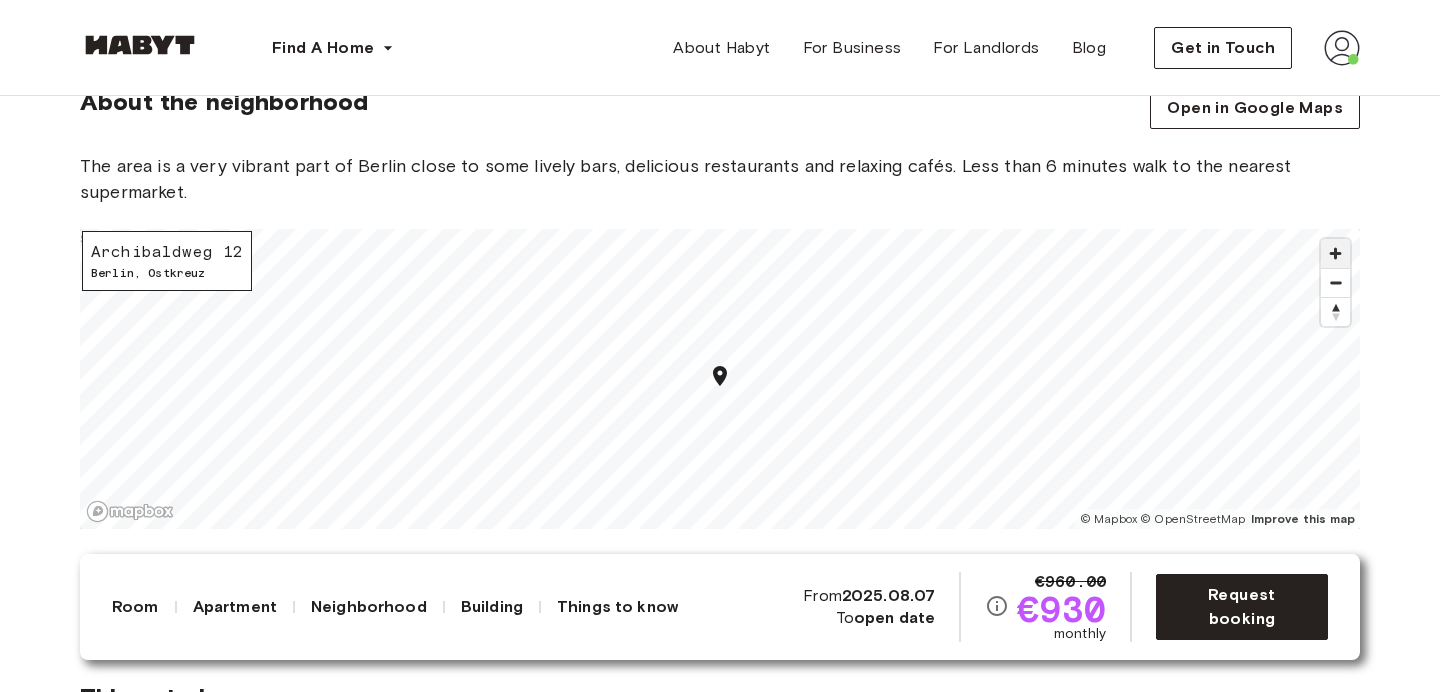 click at bounding box center (1335, 253) 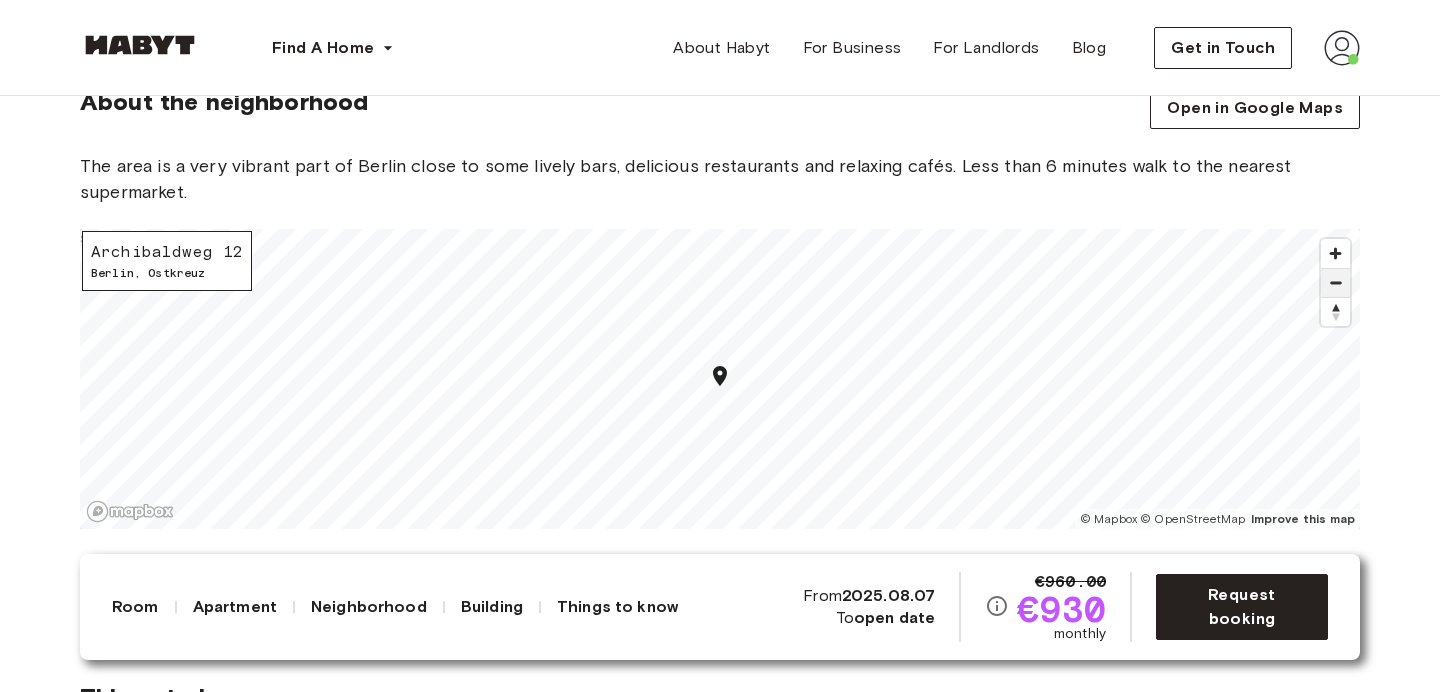 click at bounding box center [1335, 283] 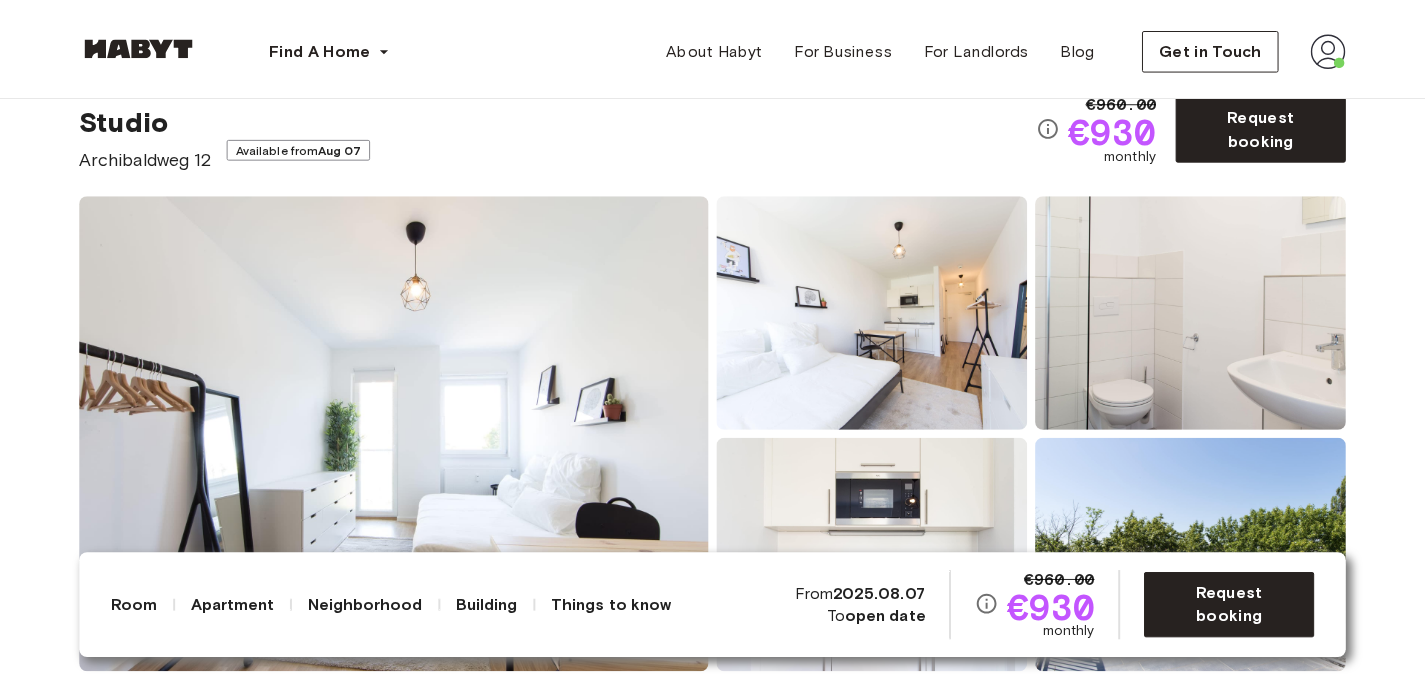 scroll, scrollTop: 0, scrollLeft: 0, axis: both 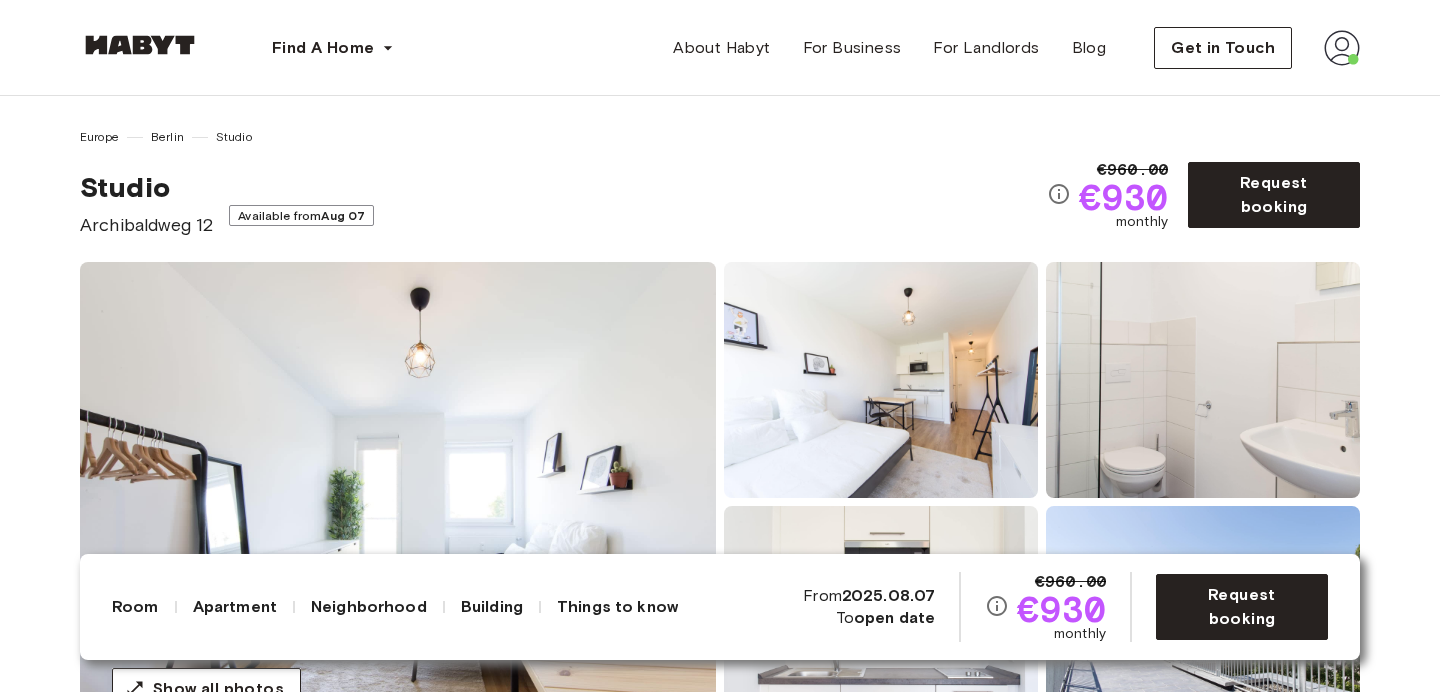 click at bounding box center (140, 45) 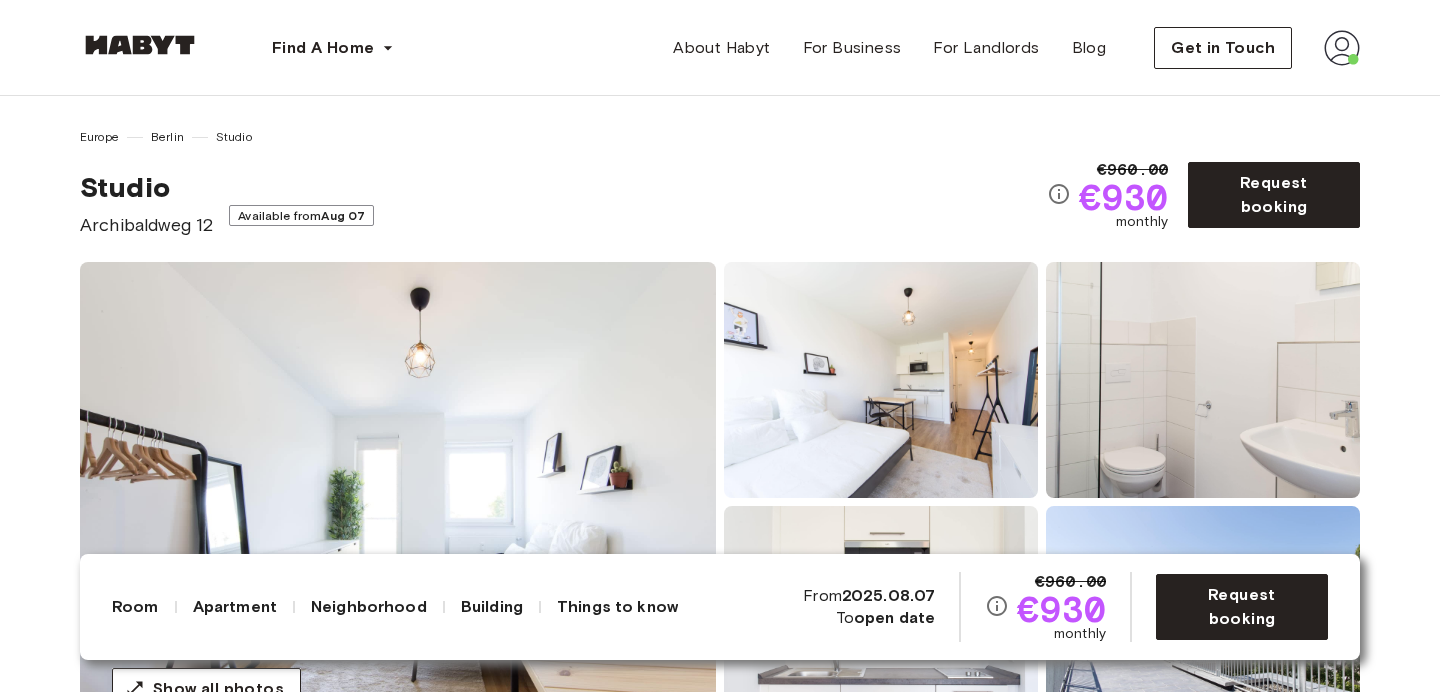 scroll, scrollTop: 0, scrollLeft: 0, axis: both 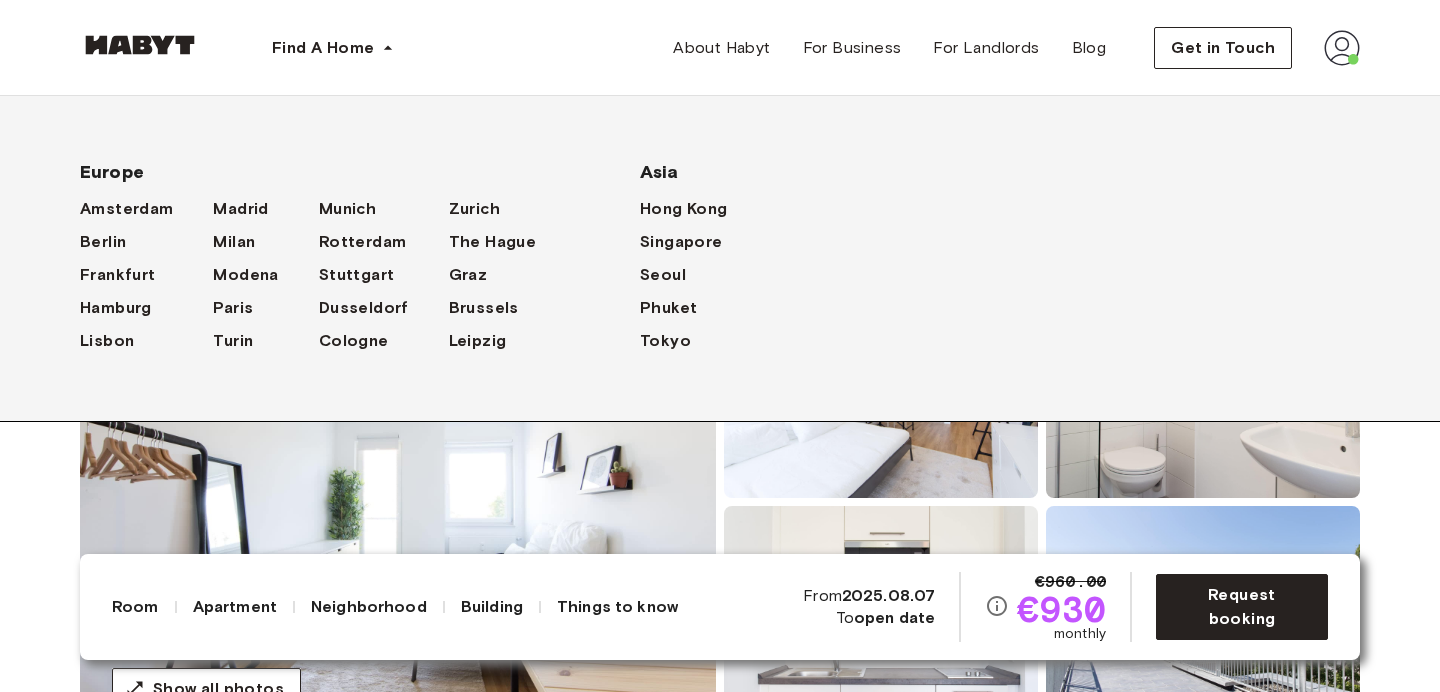 click on "Dusseldorf" at bounding box center [384, 307] 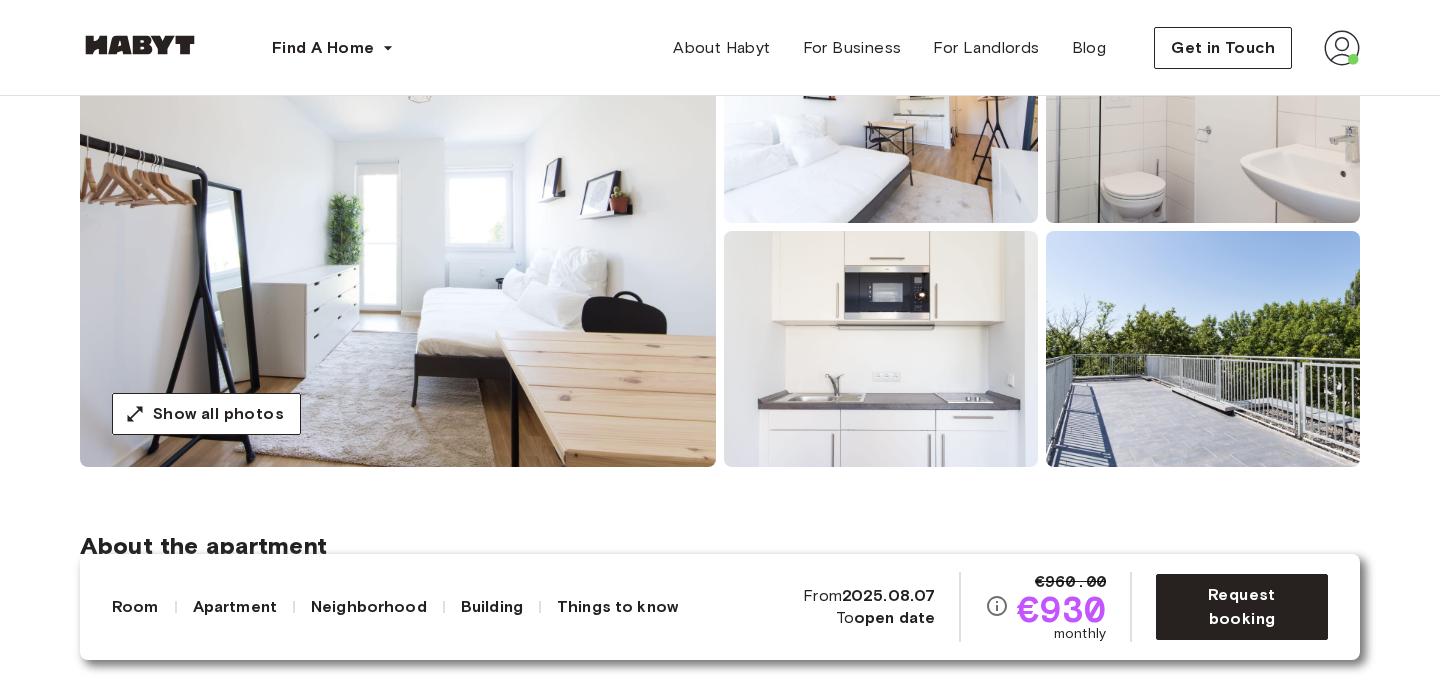 scroll, scrollTop: 294, scrollLeft: 0, axis: vertical 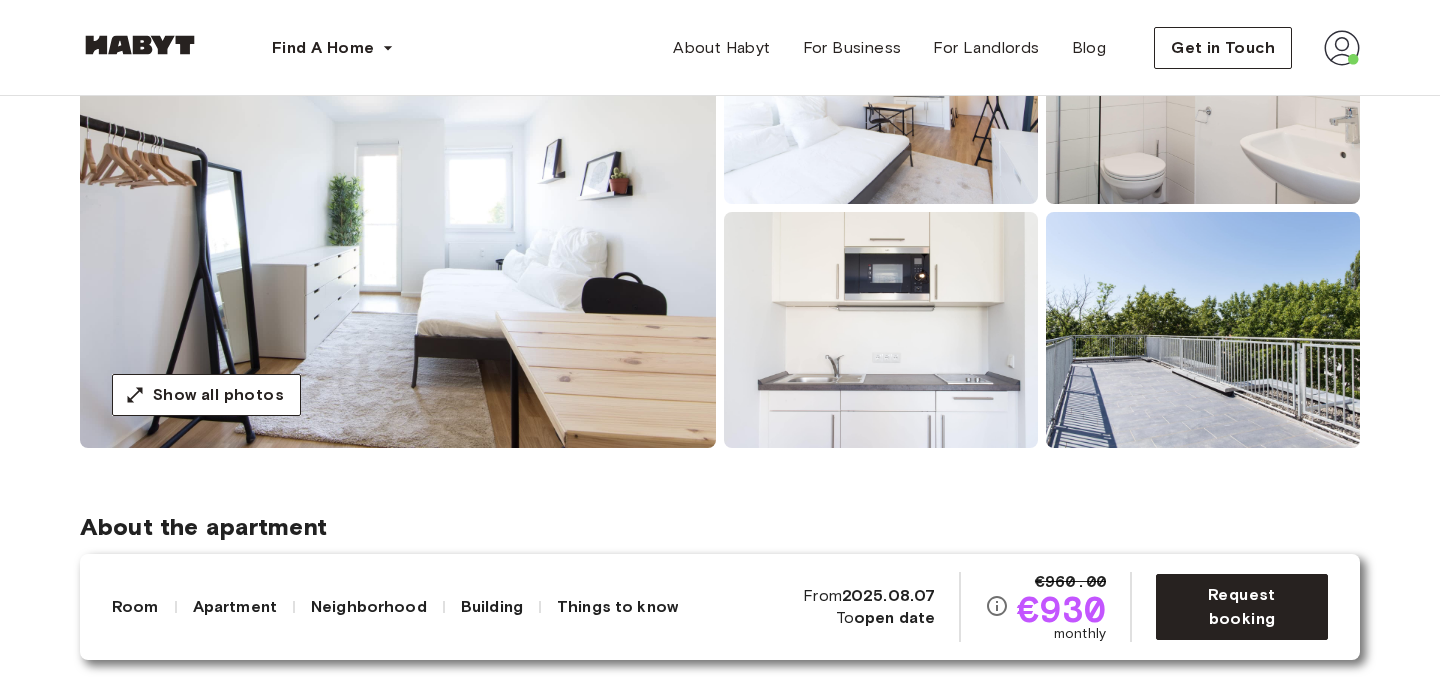 click at bounding box center (398, 208) 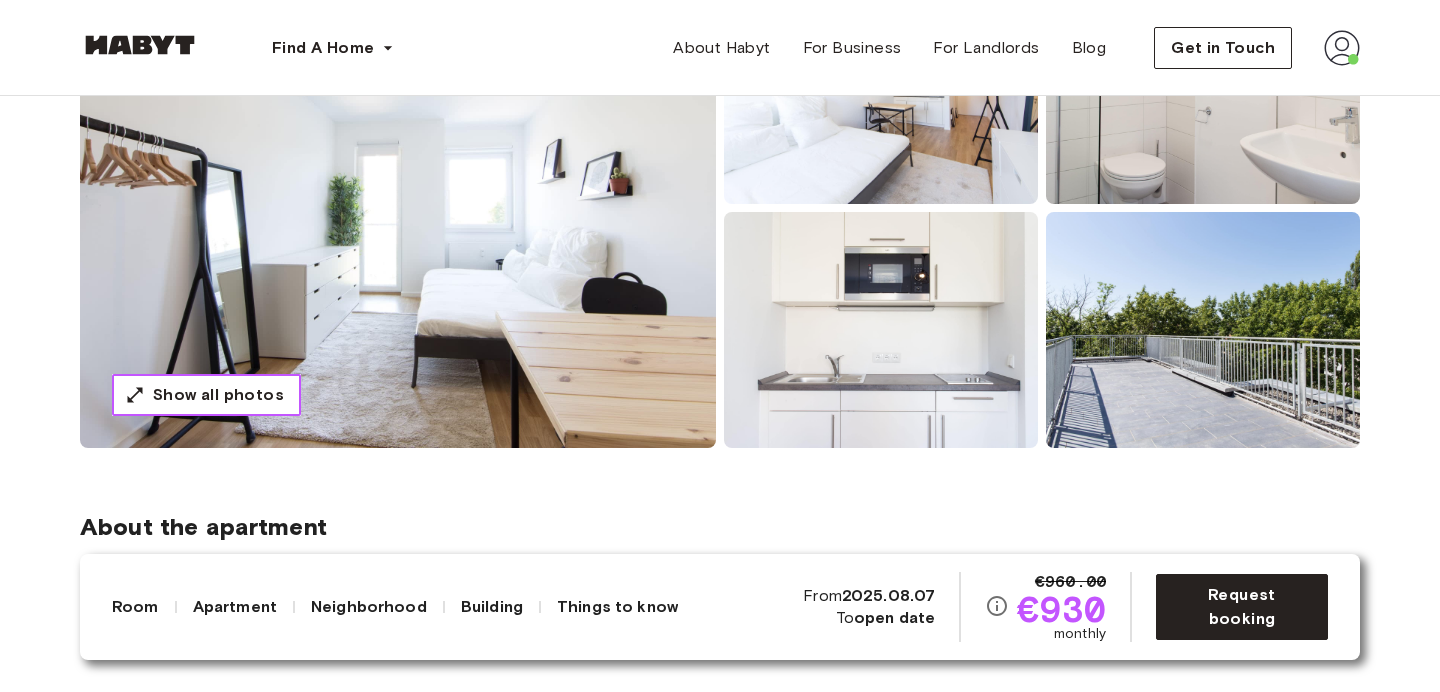 click on "Show all photos" at bounding box center [218, 395] 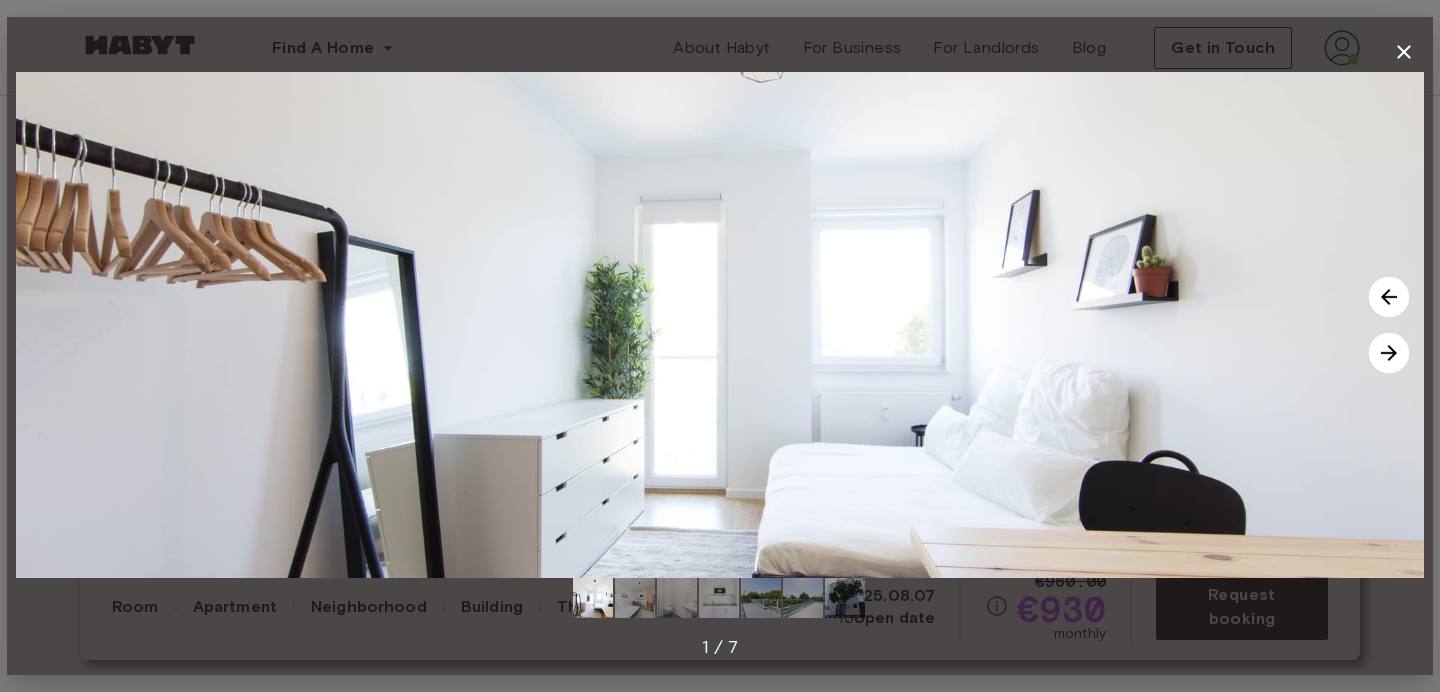 click at bounding box center (1389, 353) 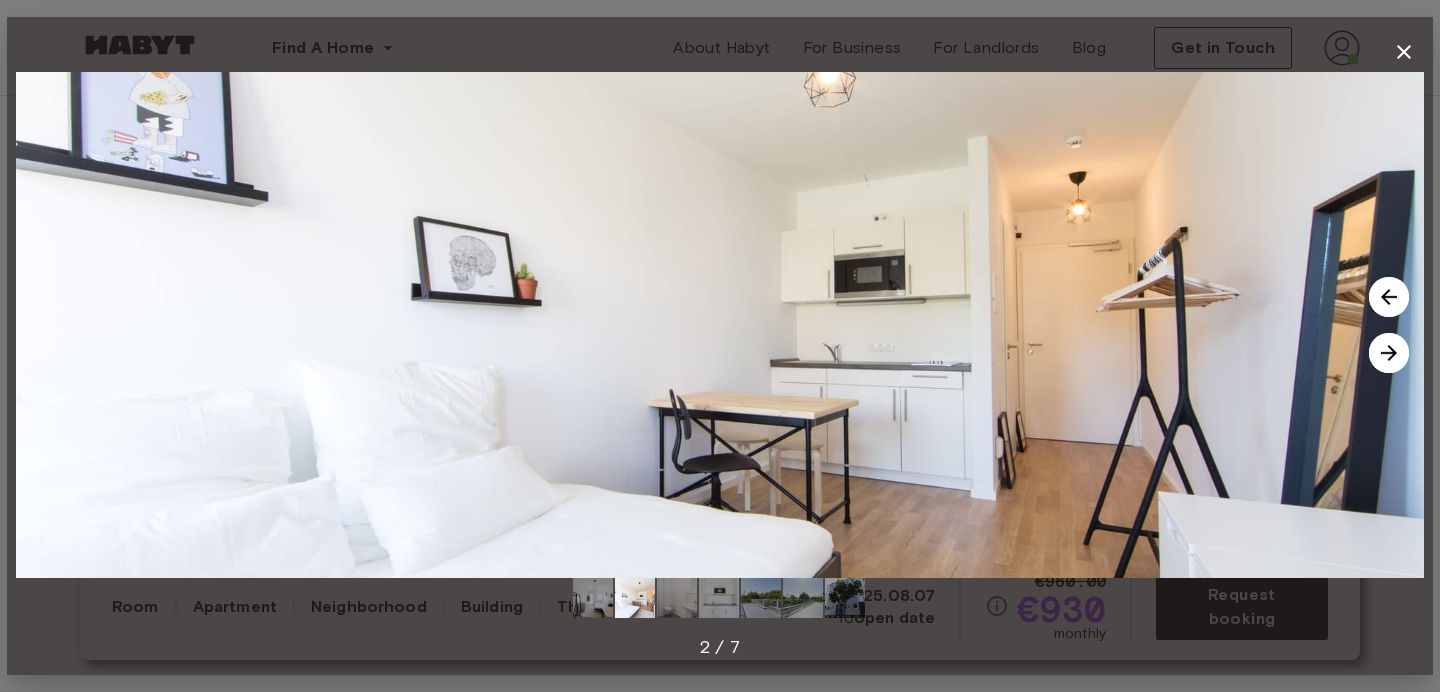 click at bounding box center [1389, 353] 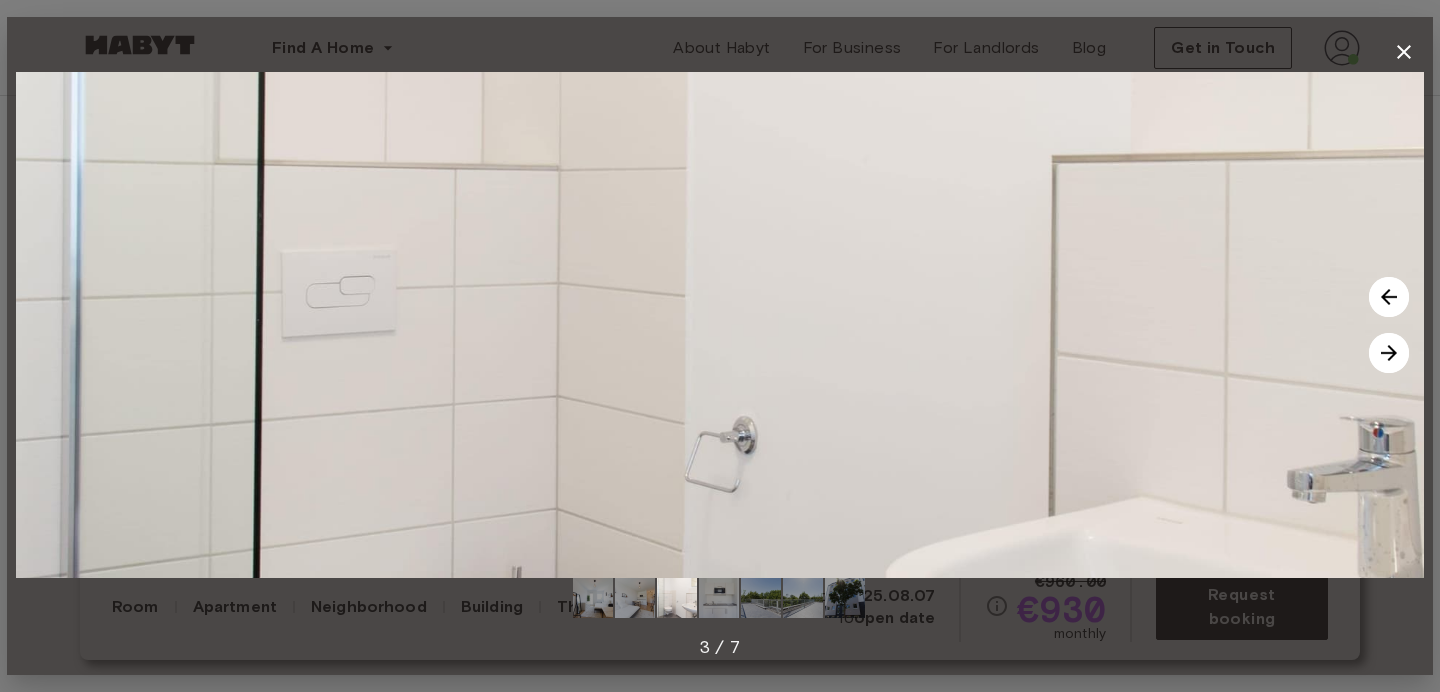 click at bounding box center (1389, 353) 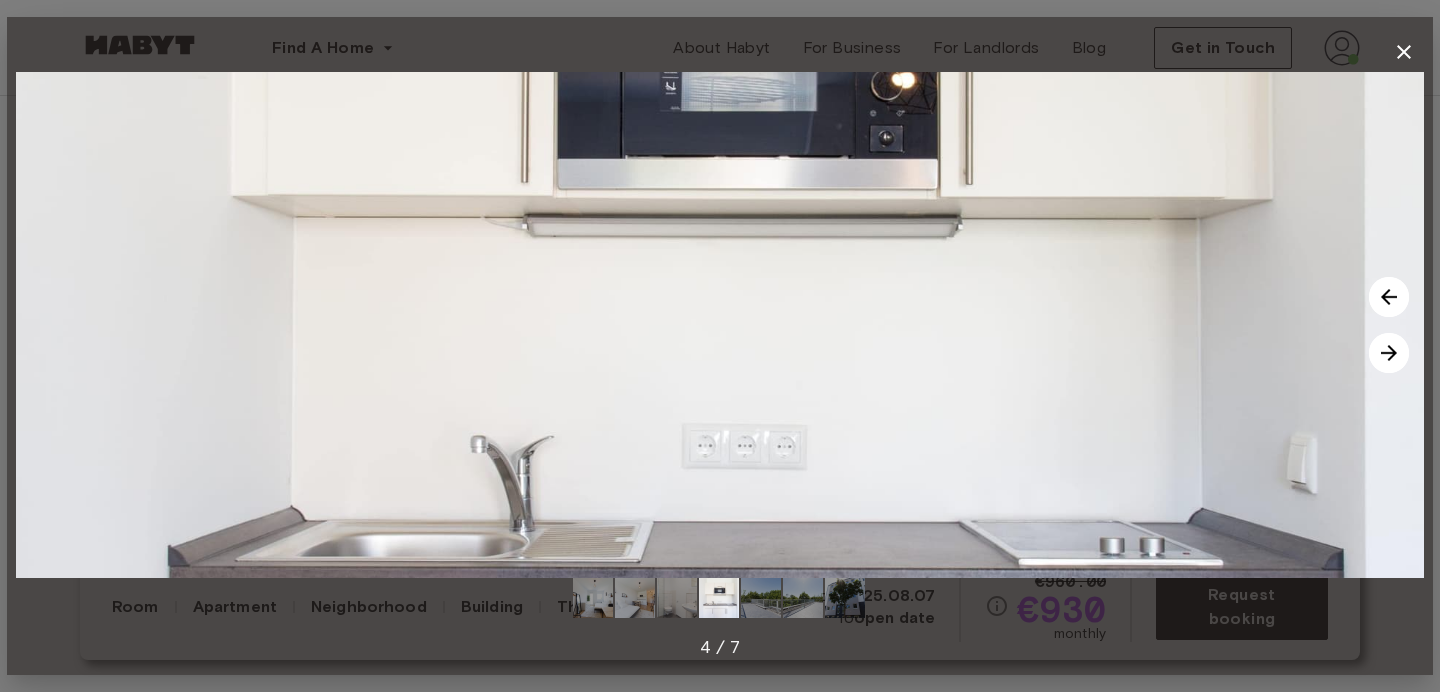 click at bounding box center (1389, 353) 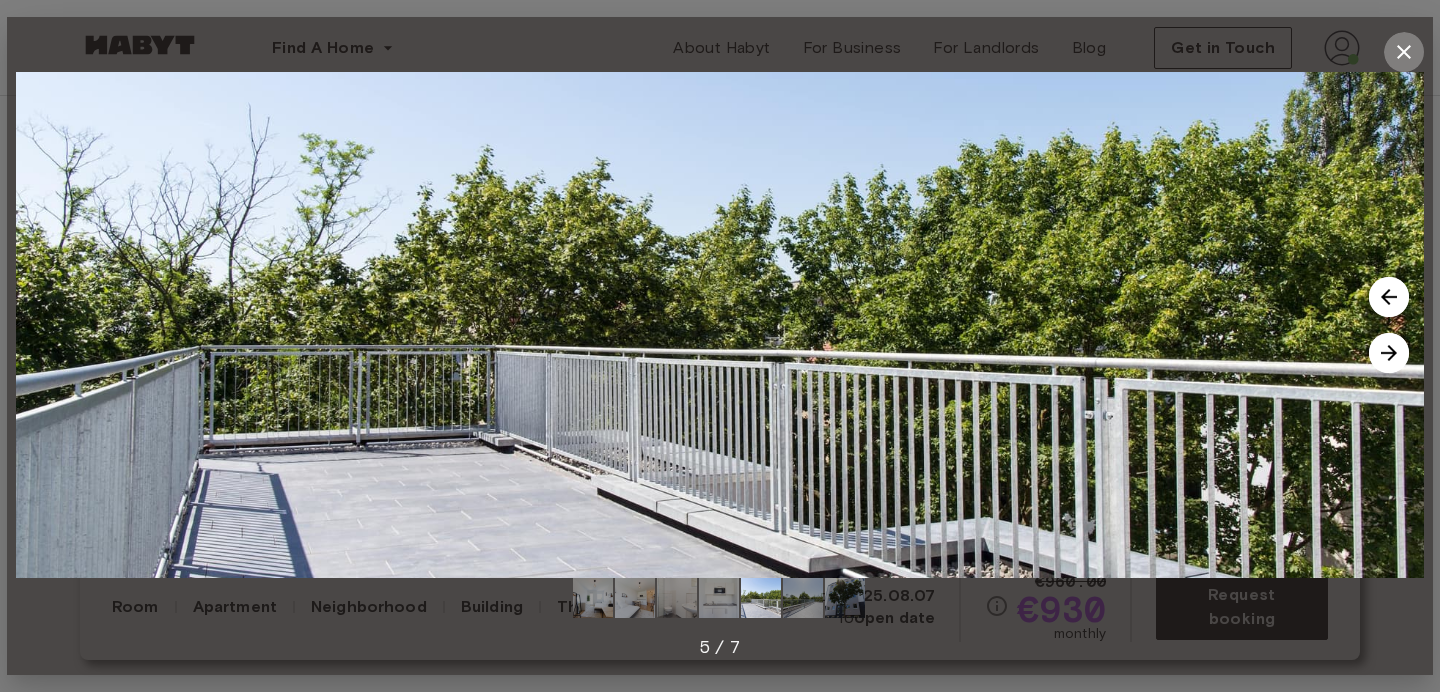 click 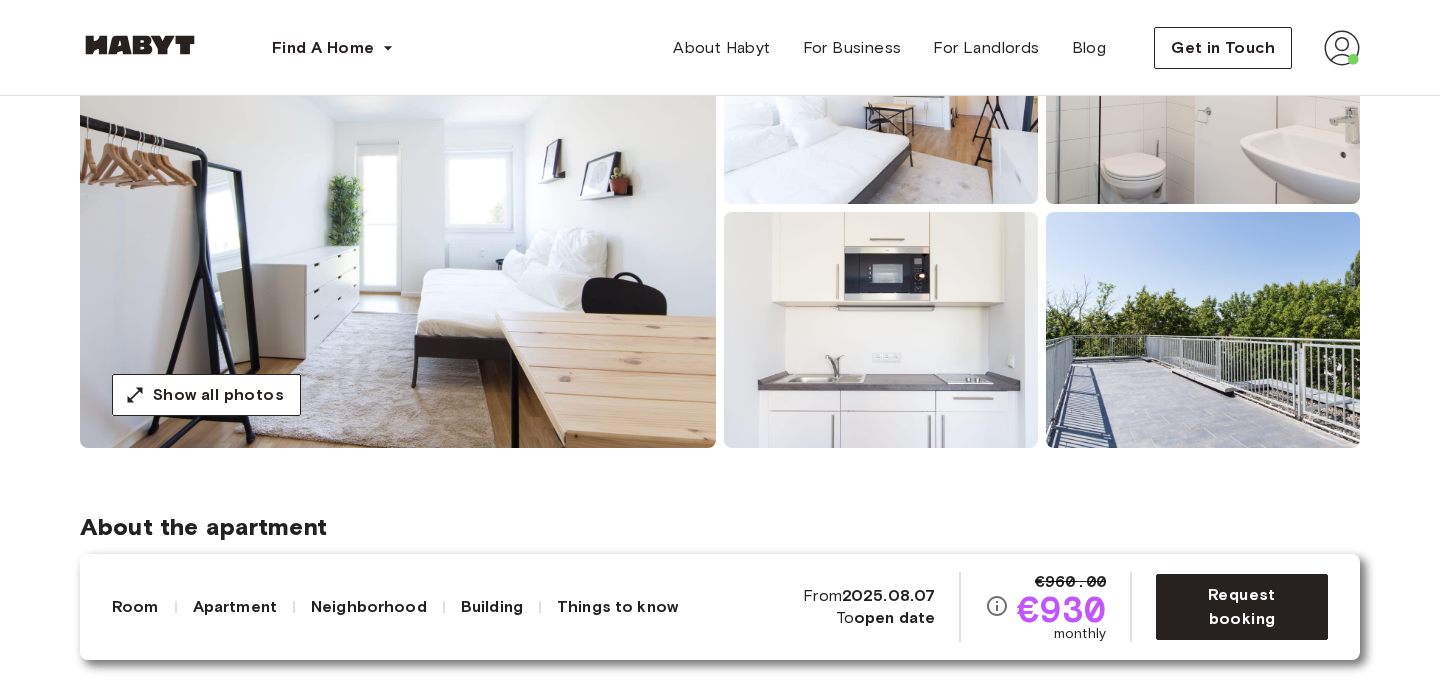 click at bounding box center (398, 208) 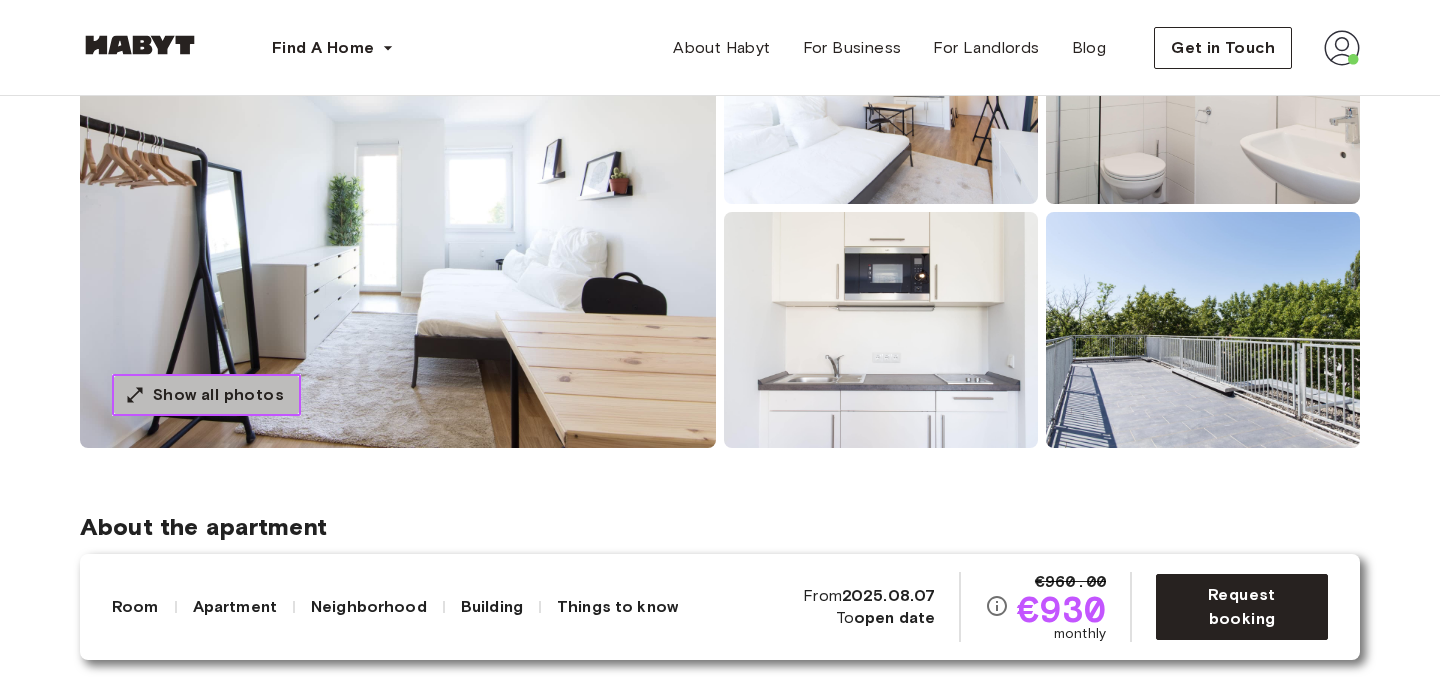 click on "Show all photos" at bounding box center [206, 395] 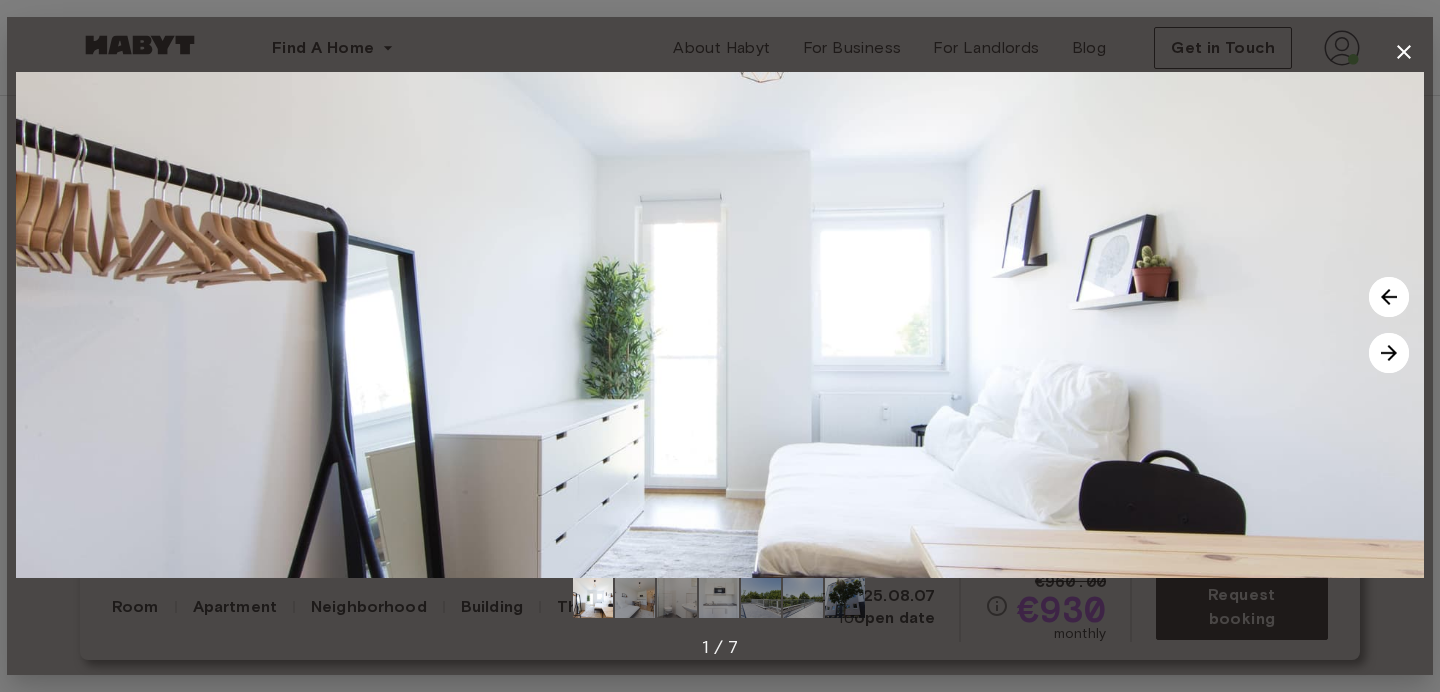 click at bounding box center (720, 345) 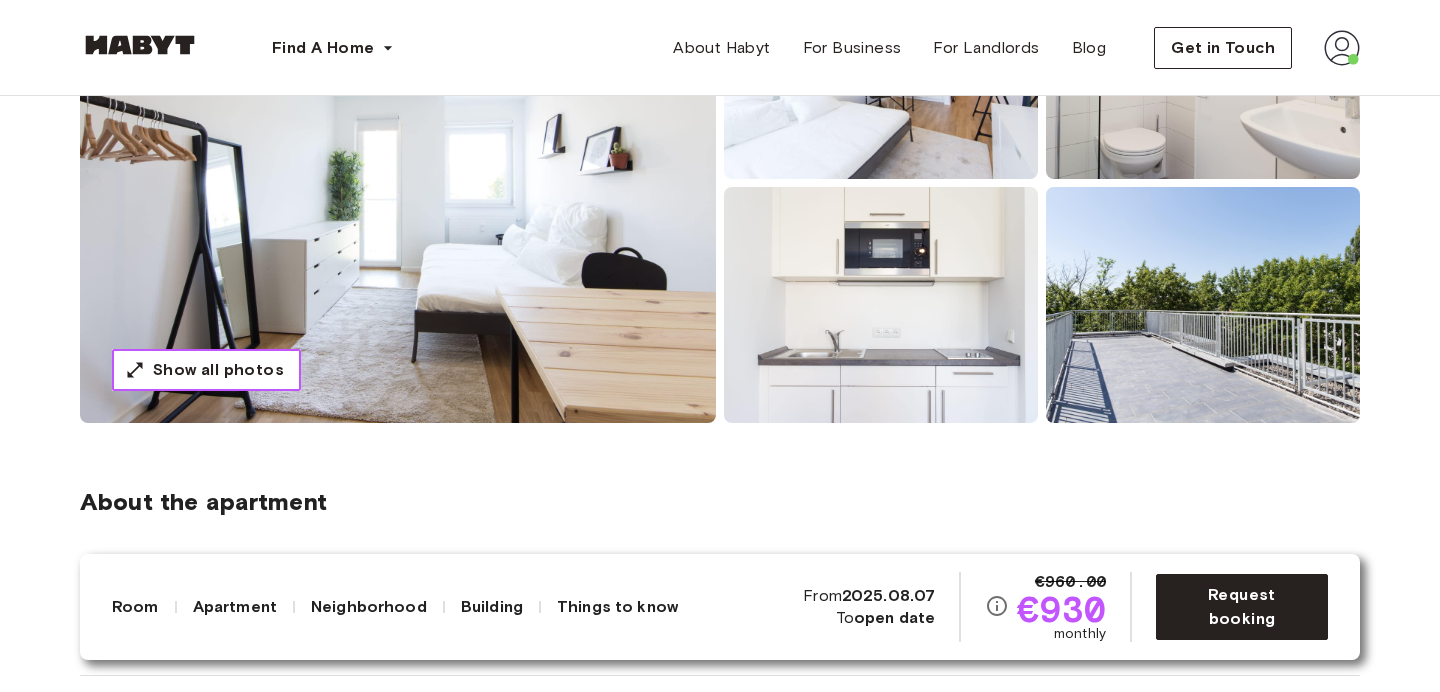 scroll, scrollTop: 320, scrollLeft: 0, axis: vertical 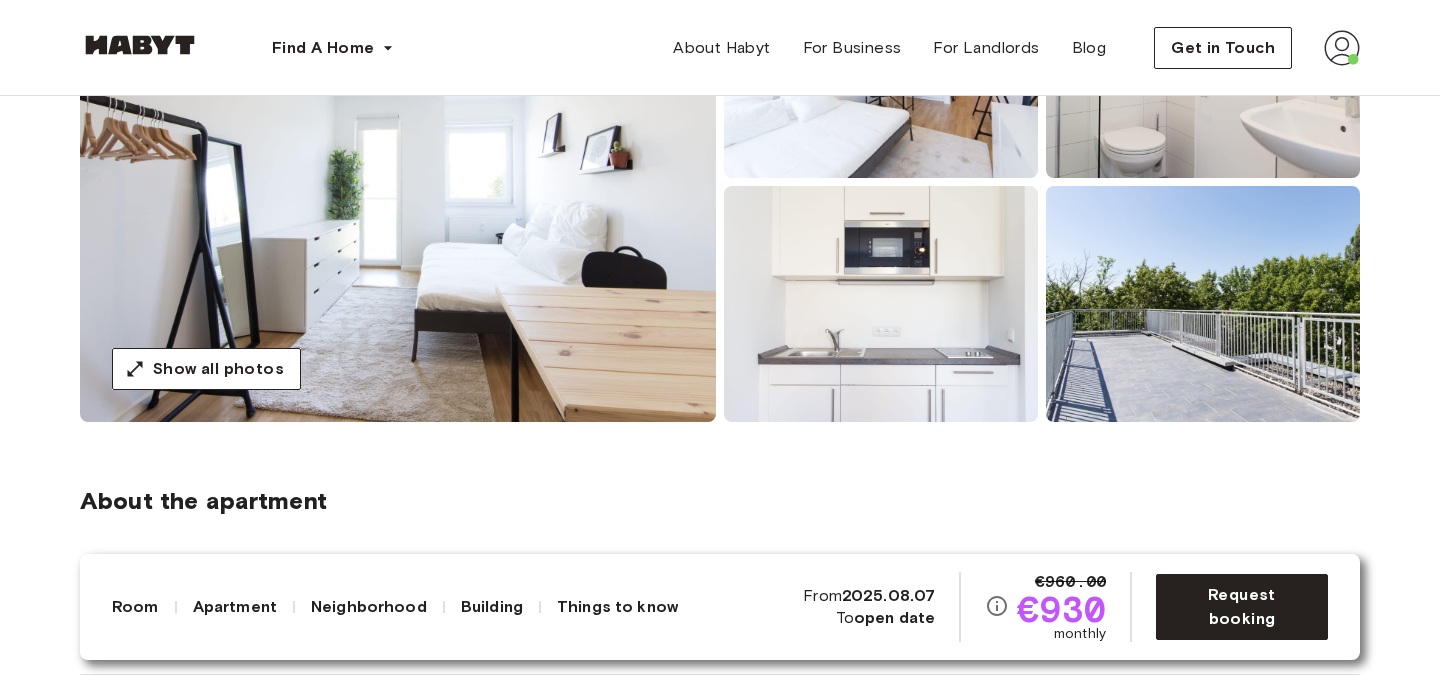 click at bounding box center (398, 182) 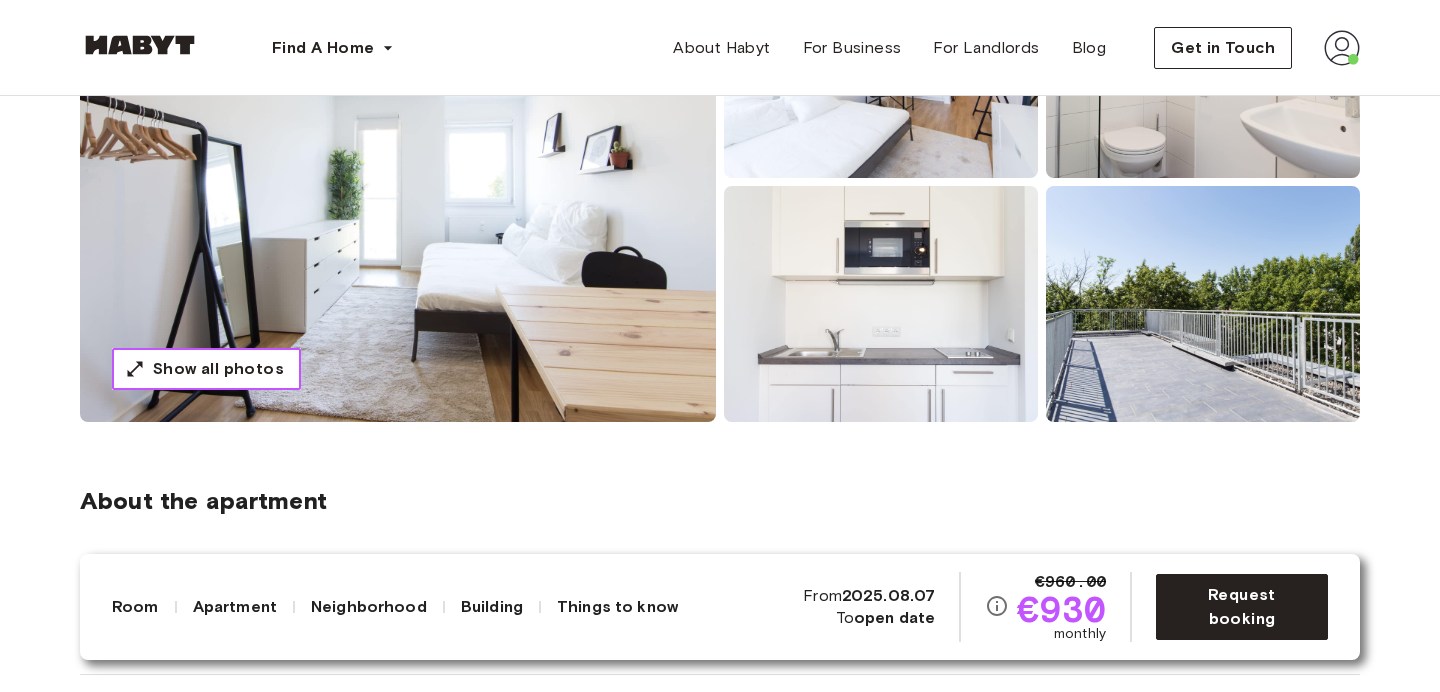 click on "Show all photos" at bounding box center (206, 369) 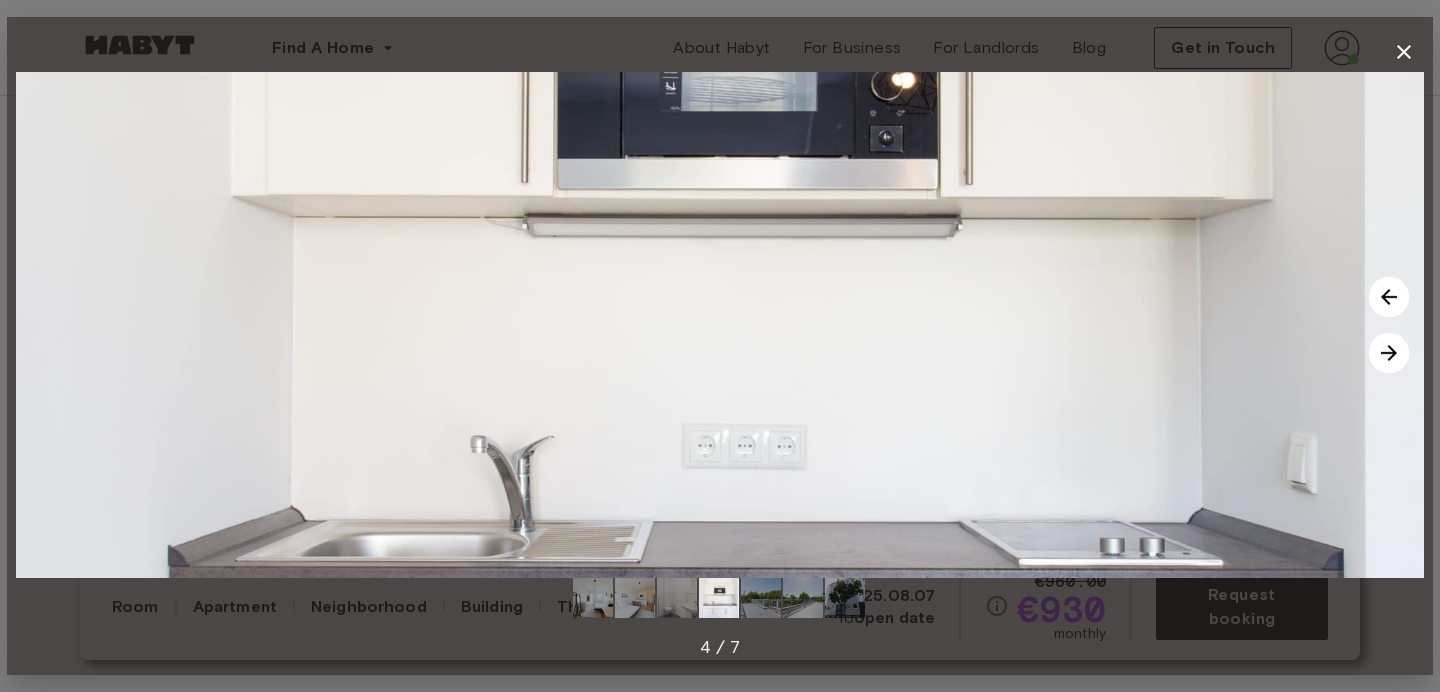 type 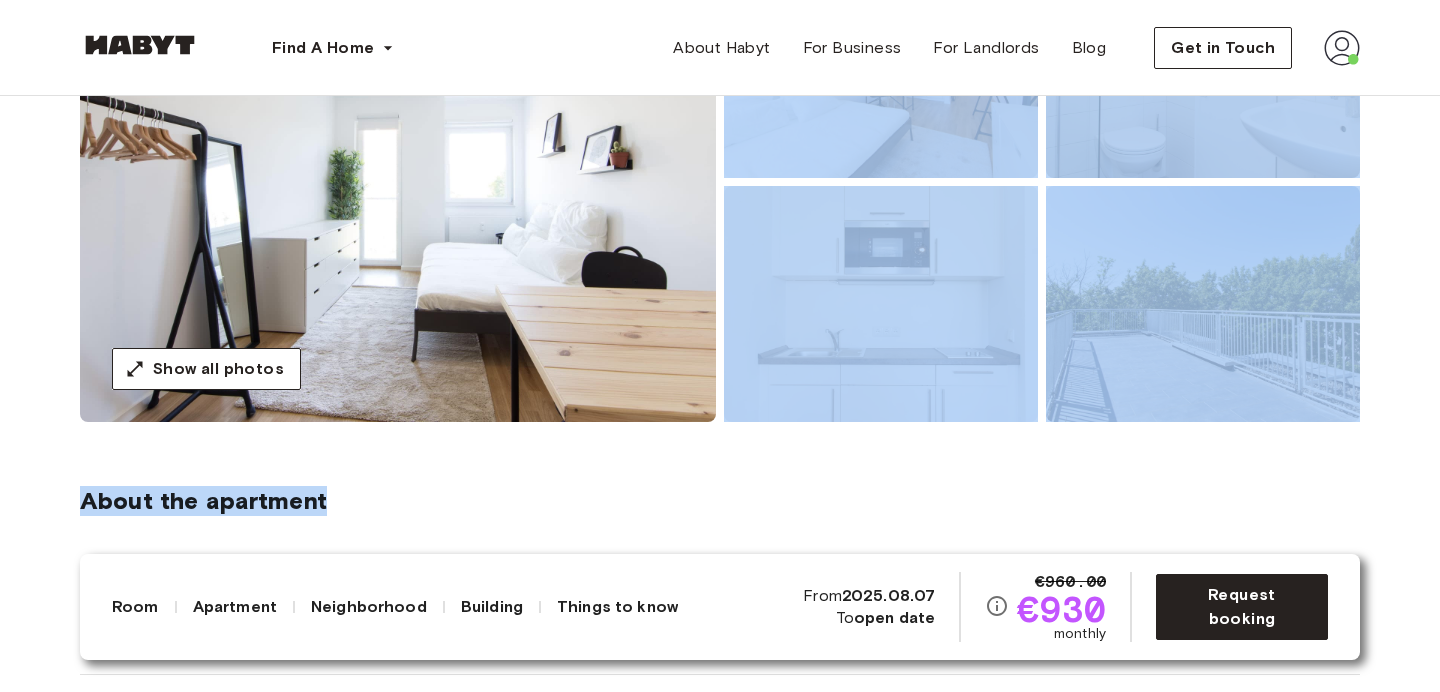 drag, startPoint x: 370, startPoint y: 494, endPoint x: 14, endPoint y: 435, distance: 360.85593 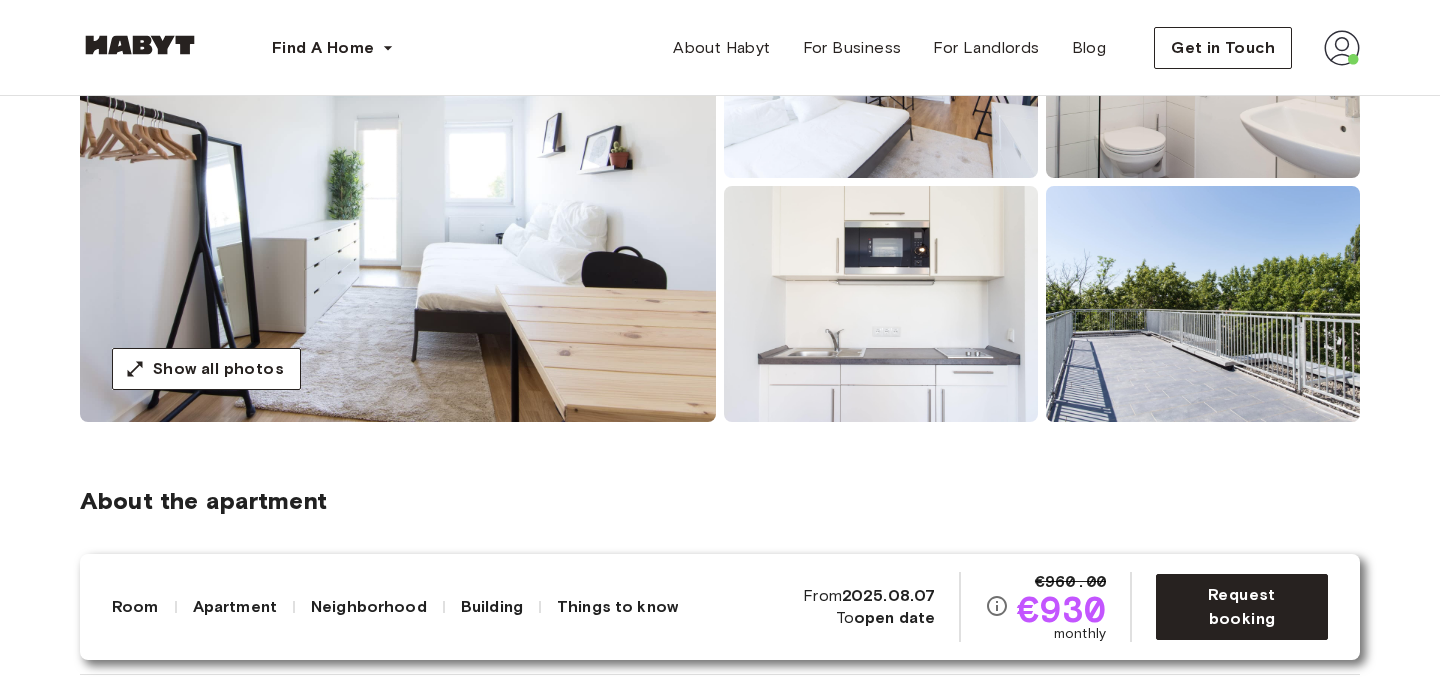 click at bounding box center [398, 182] 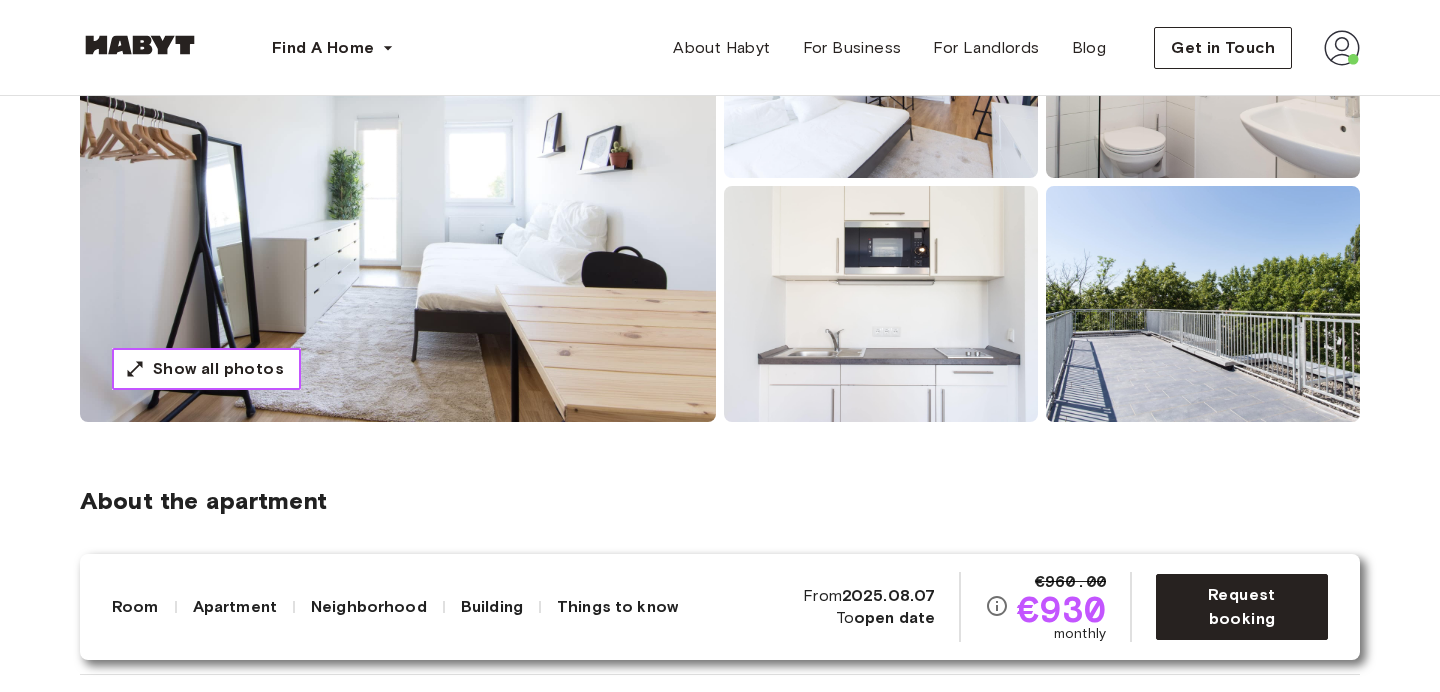 click on "Show all photos" at bounding box center (218, 369) 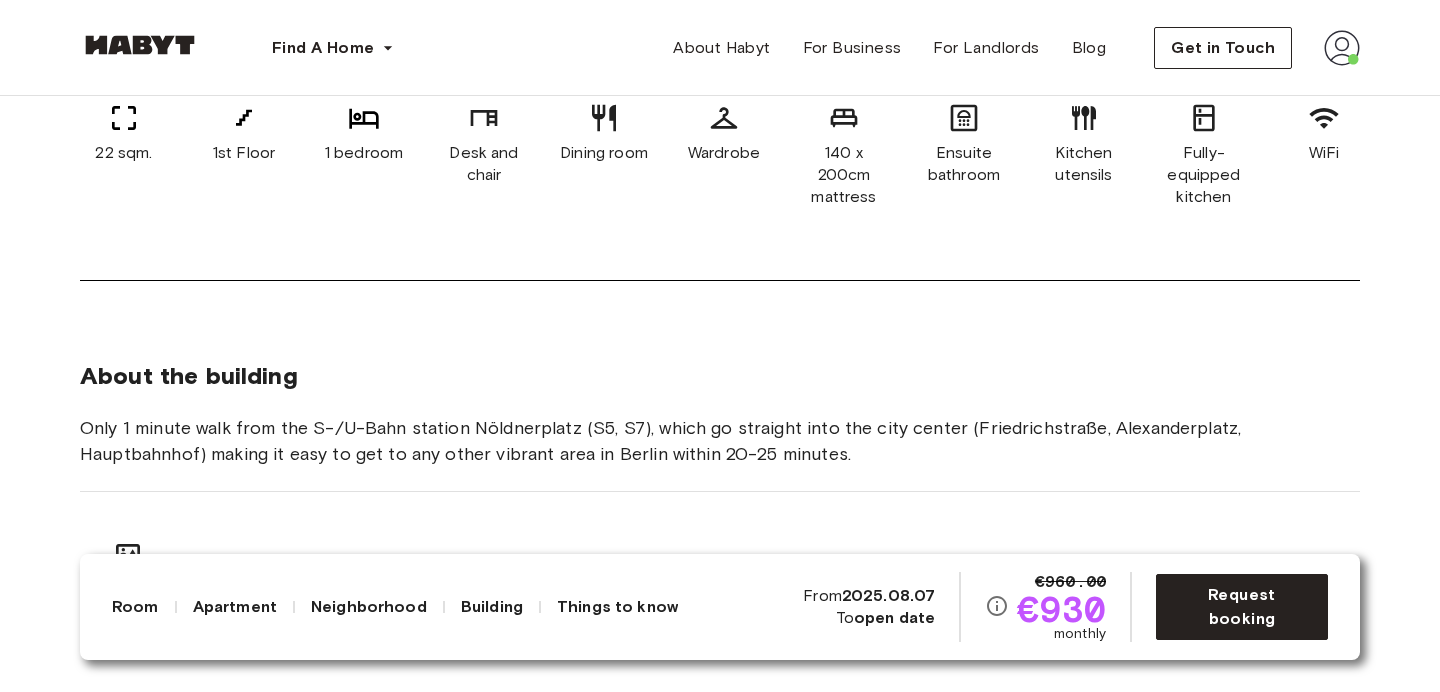 scroll, scrollTop: 939, scrollLeft: 0, axis: vertical 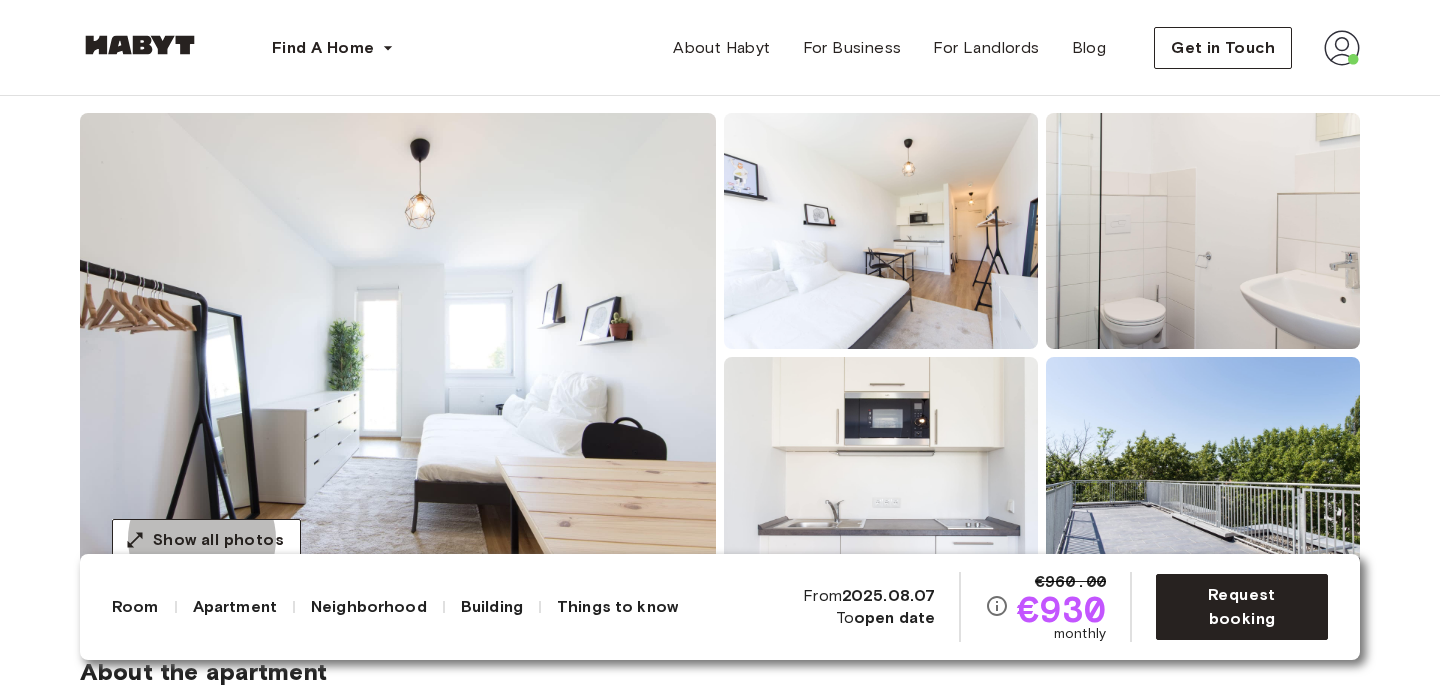 click at bounding box center [398, 353] 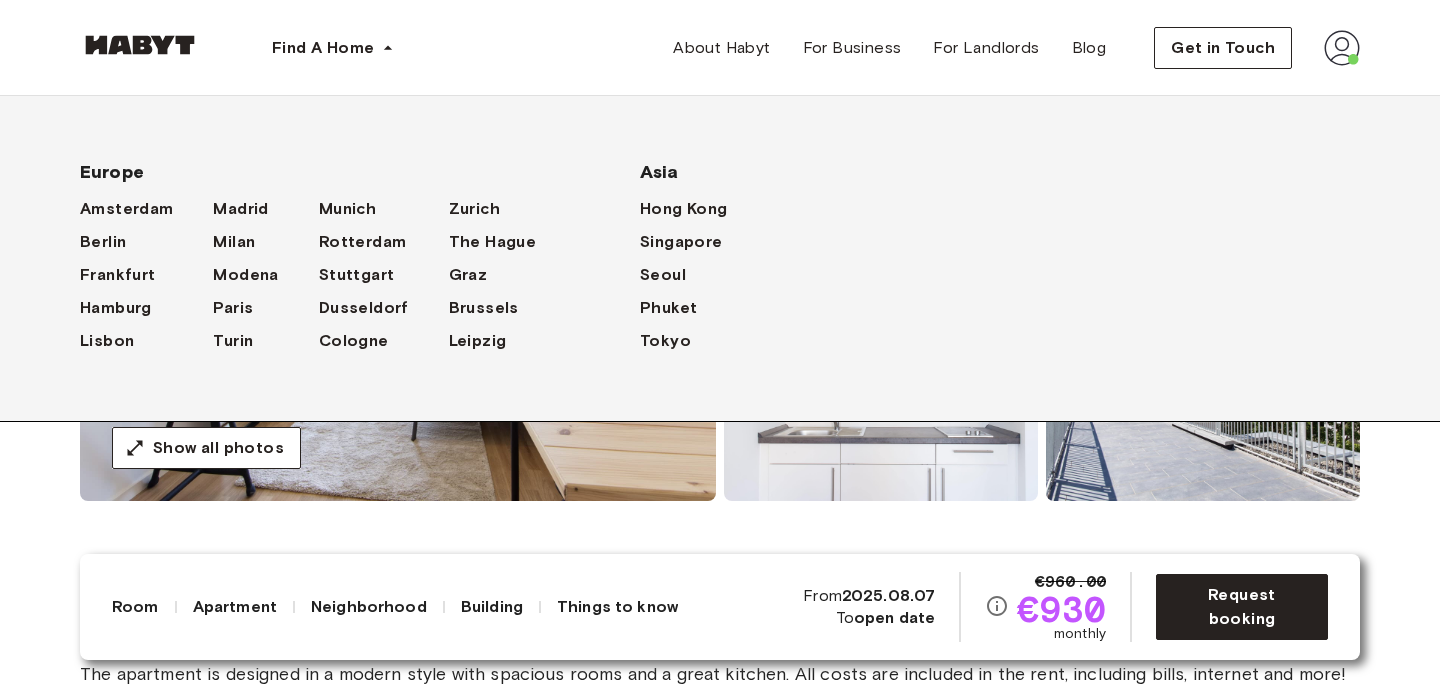scroll, scrollTop: 340, scrollLeft: 0, axis: vertical 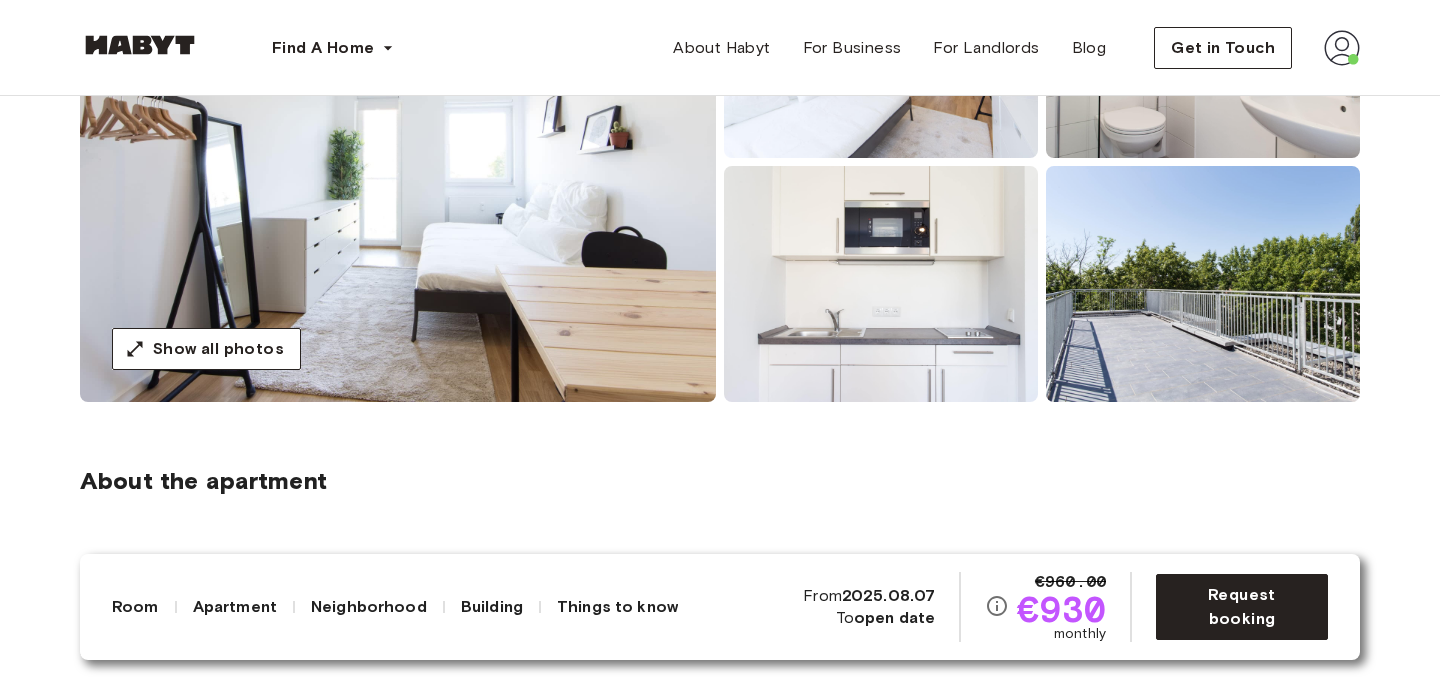 click on "Things to know" at bounding box center (617, 607) 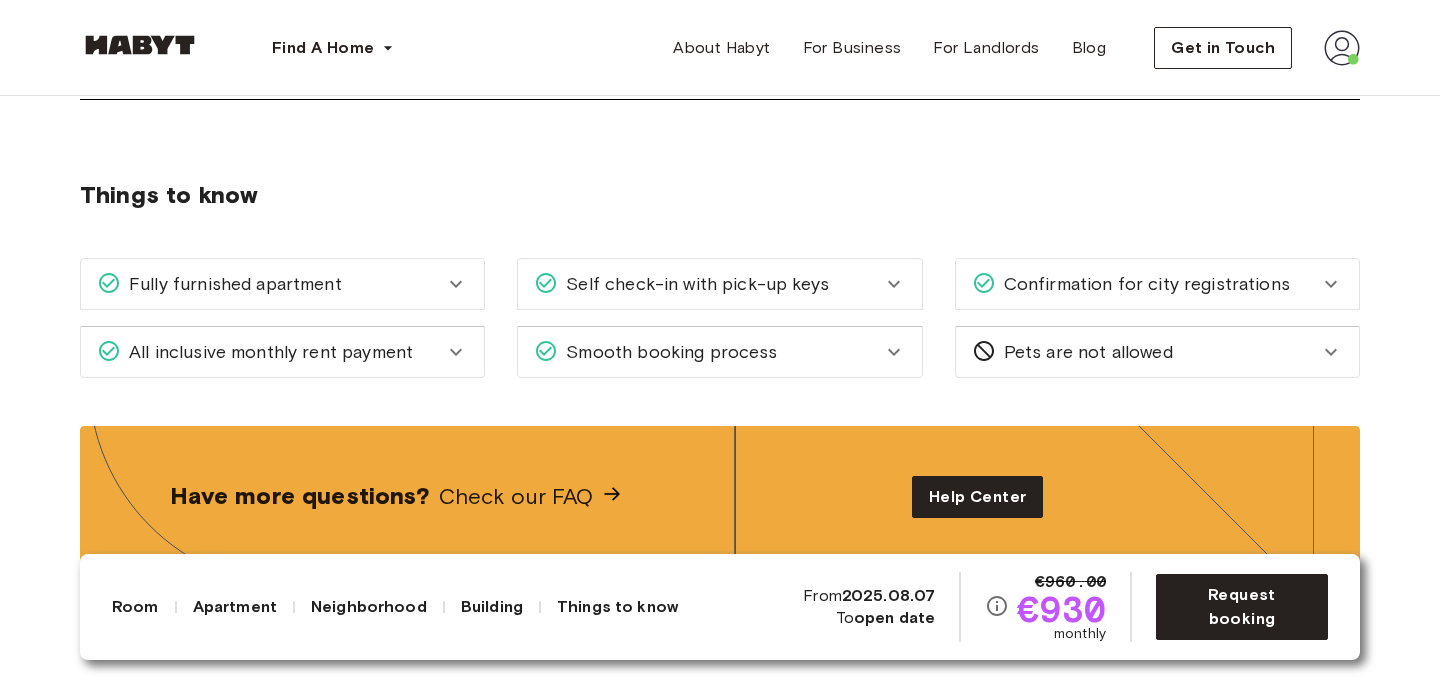 click on "Pets are not allowed" at bounding box center (1084, 352) 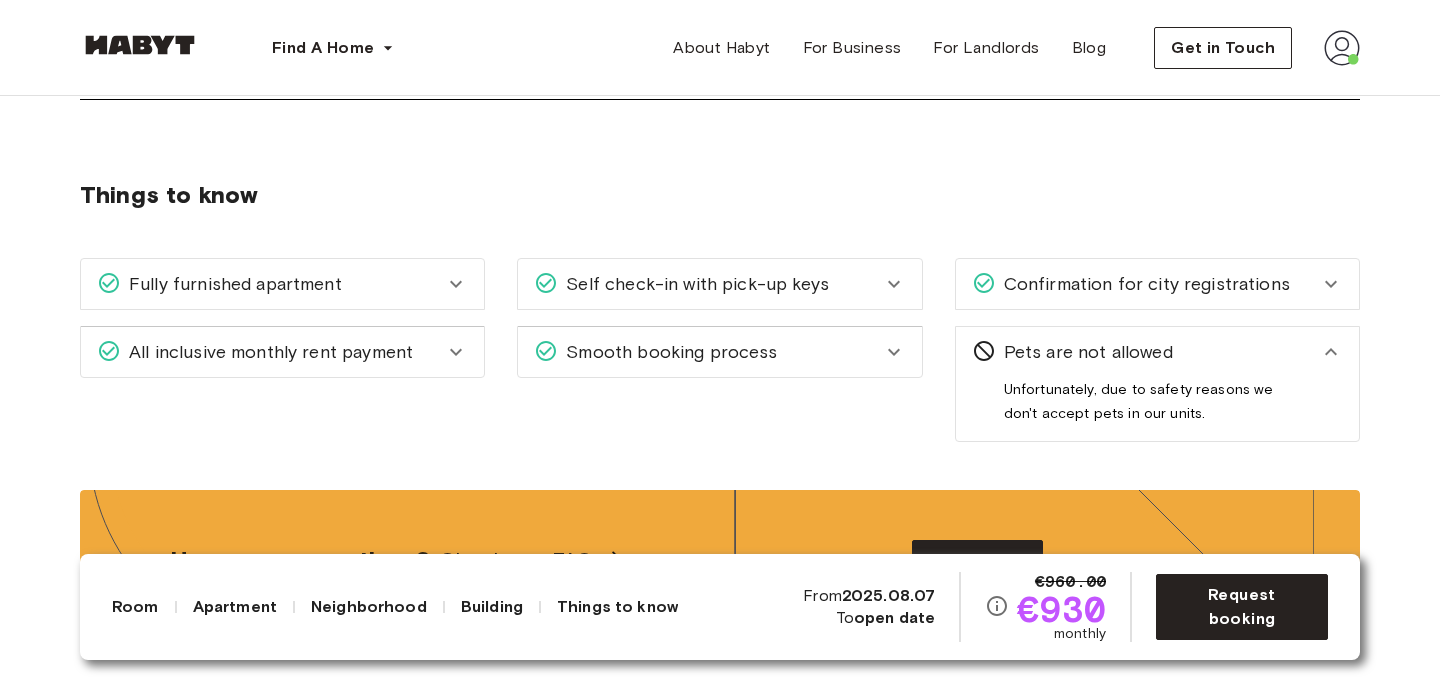 click on "Pets are not allowed" at bounding box center (1084, 352) 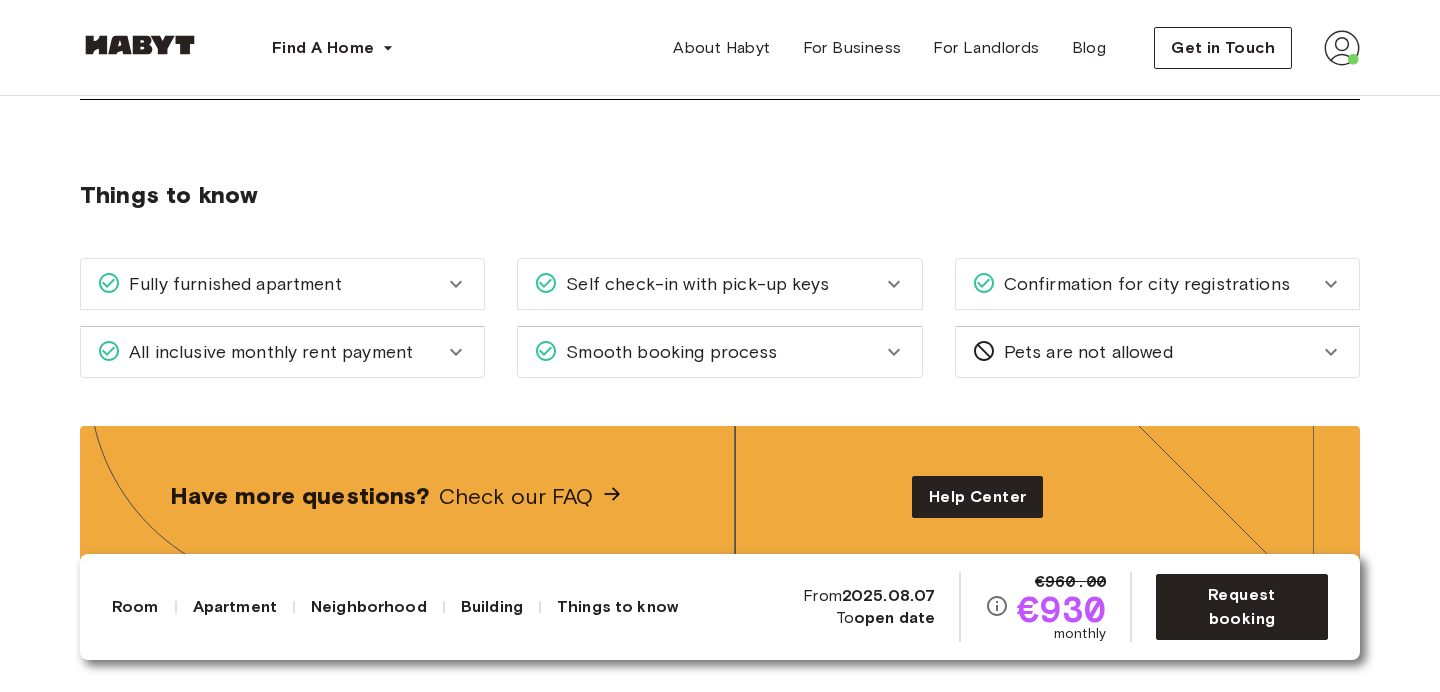 click on "Confirmation for city registrations" at bounding box center [1143, 284] 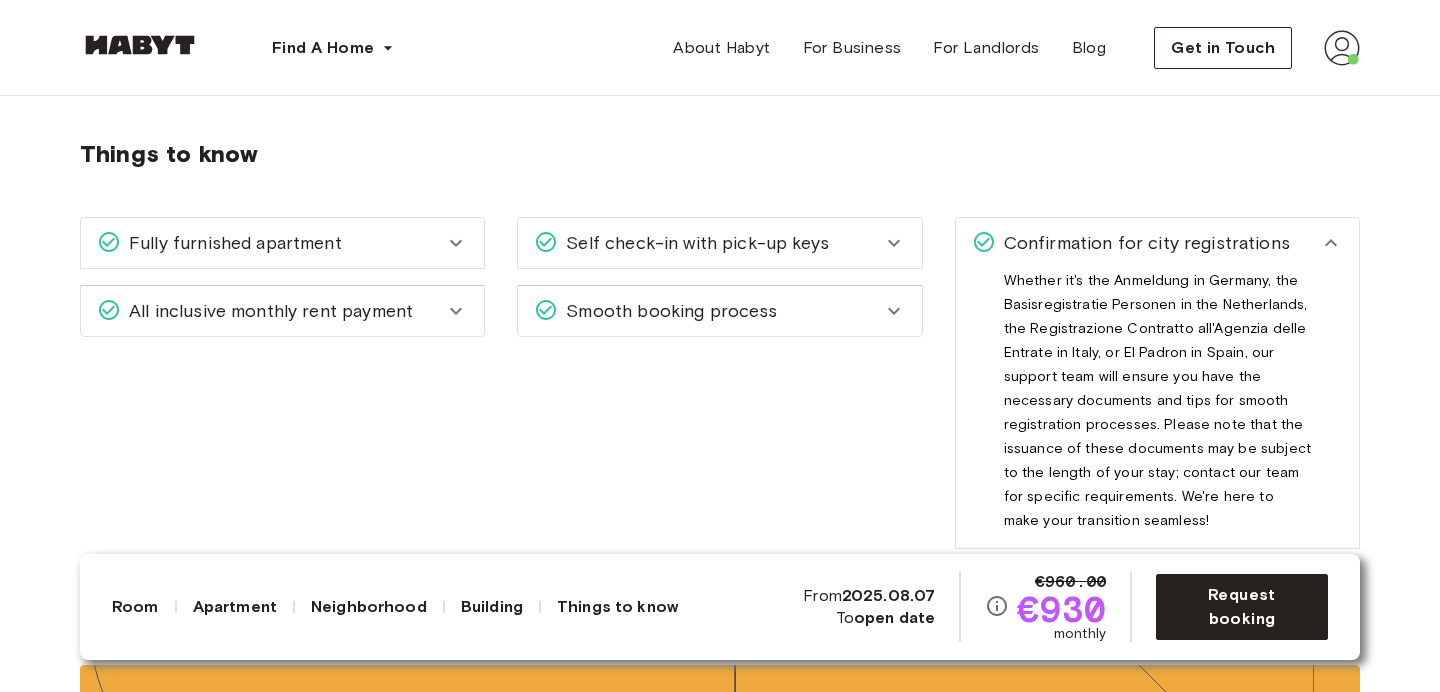 scroll, scrollTop: 2242, scrollLeft: 0, axis: vertical 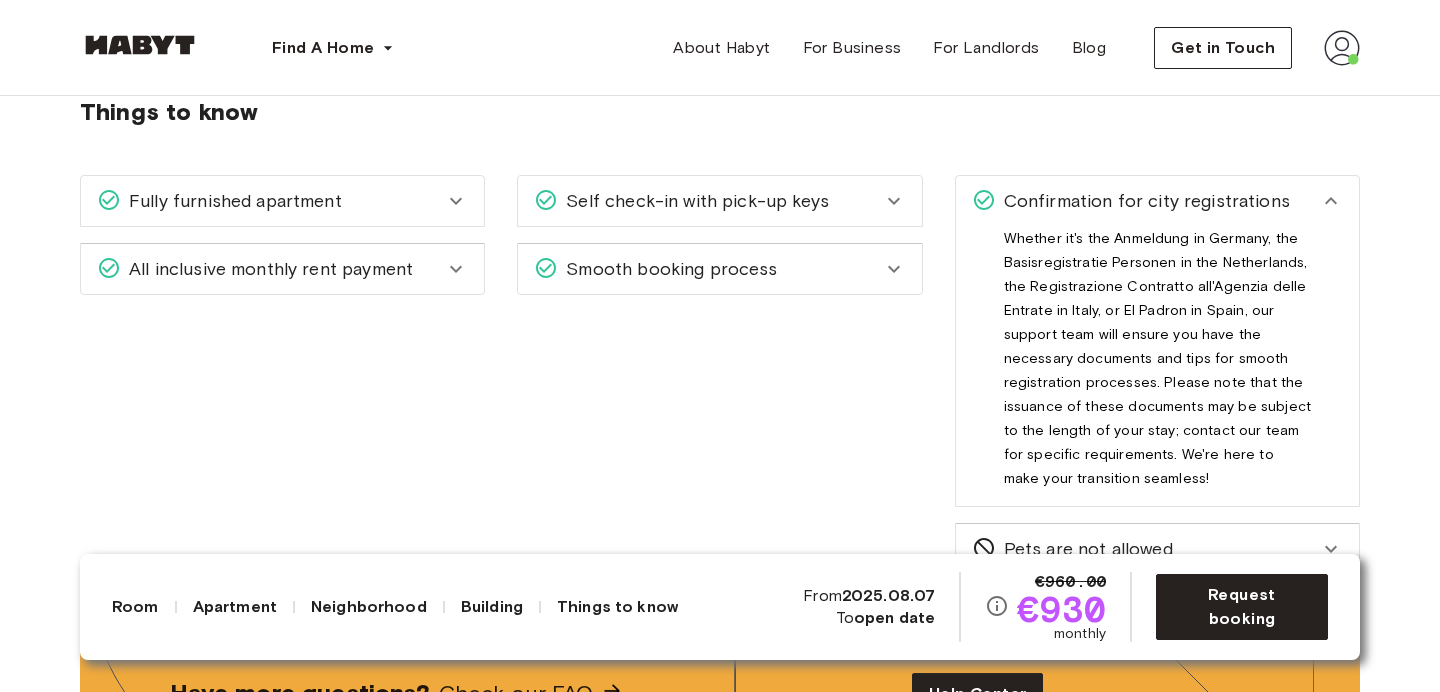 click on "Confirmation for city registrations Whether it's the Anmeldung in Germany, the Basisregistratie Personen in the Netherlands, the Registrazione Contratto all'Agenzia delle Entrate in Italy, or El Padron in Spain, our support team will ensure you have the necessary documents and tips for smooth registration processes. Please note that the issuance of these documents may be subject to the length of your stay; contact our team for specific requirements. We're here to make your transition seamless! Pets are not allowed Unfortunately, due to safety reasons we don't accept pets in our units." at bounding box center [1141, 363] 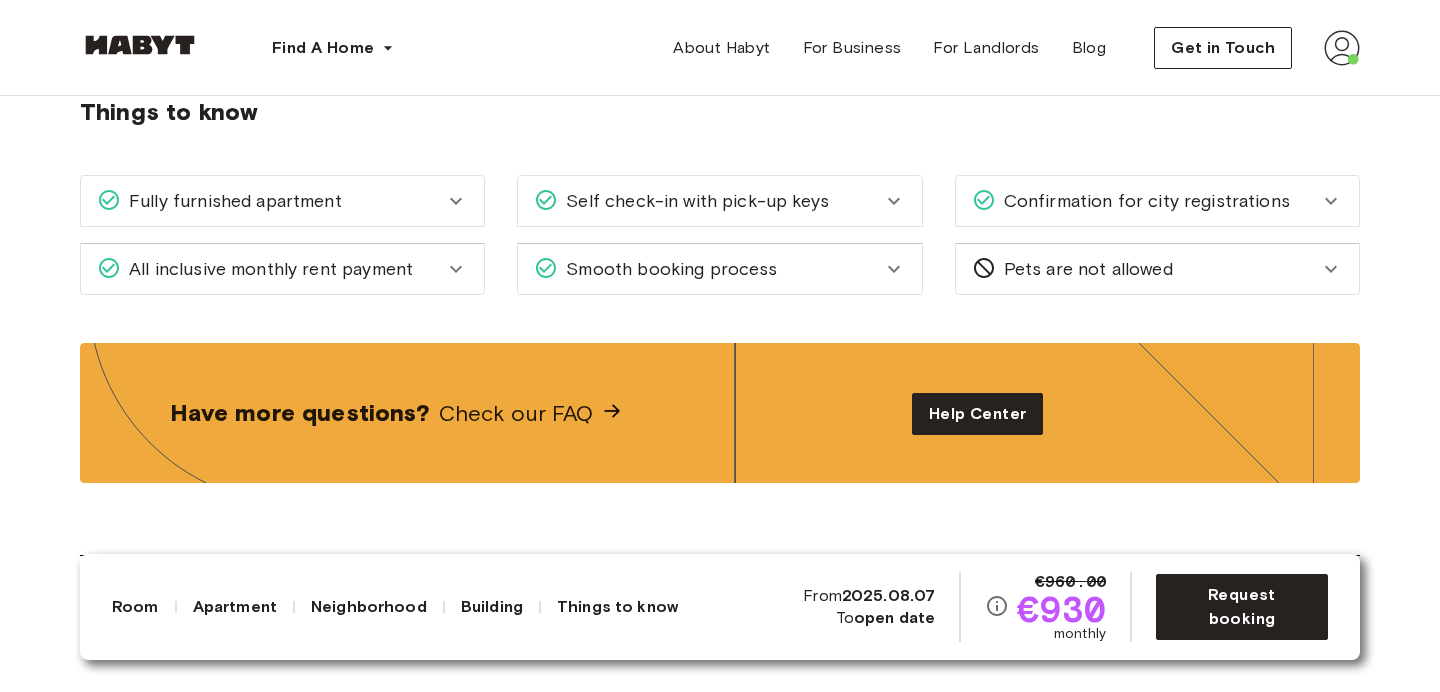 click on "Self check-in with pick-up keys Once your stay is confirmed and you're approaching the move-in days, you'll receive all the information including the address to pick-up your keys. Smooth booking process With Habyt you can count on a hassle free booking process. After sending your application, our team will reach out to you providing all the support needed. You will then be able to sign all contracts and set your payment method fully online through your personal Habyt profile." at bounding box center (703, 223) 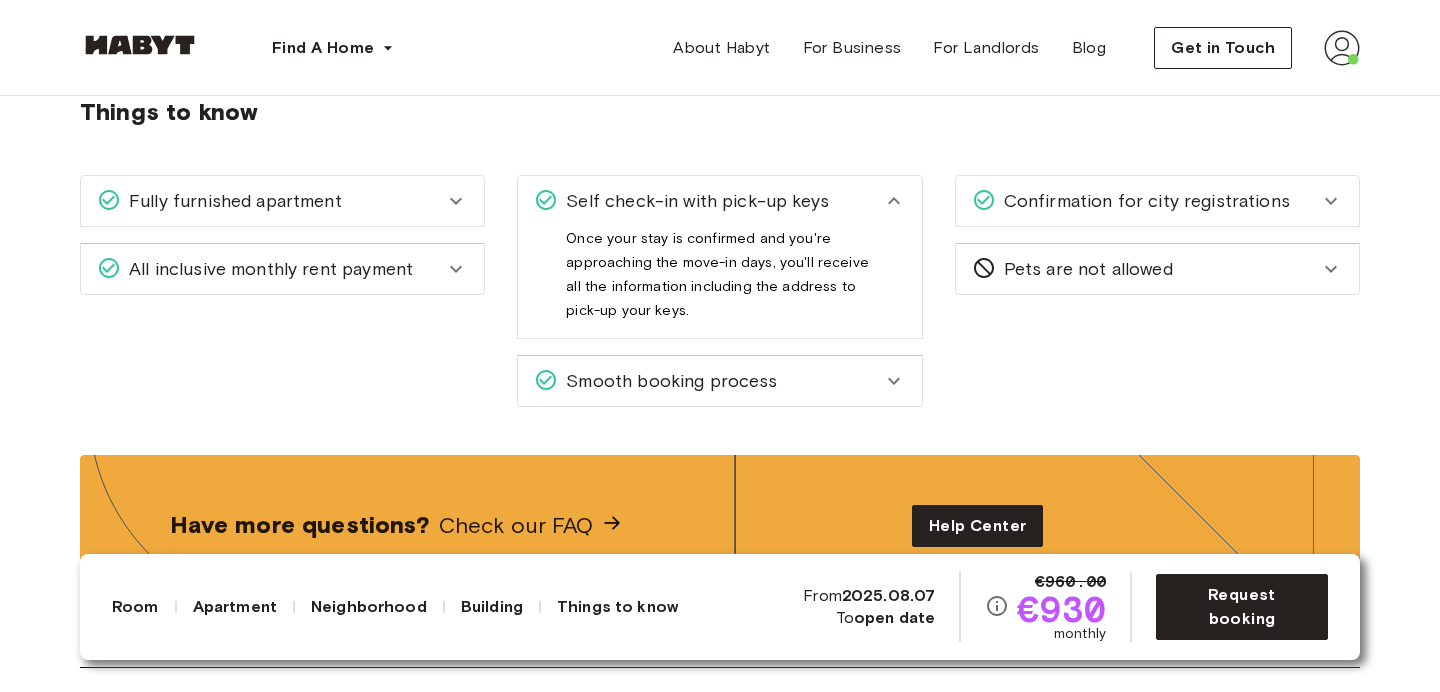 click on "Self check-in with pick-up keys" at bounding box center (719, 201) 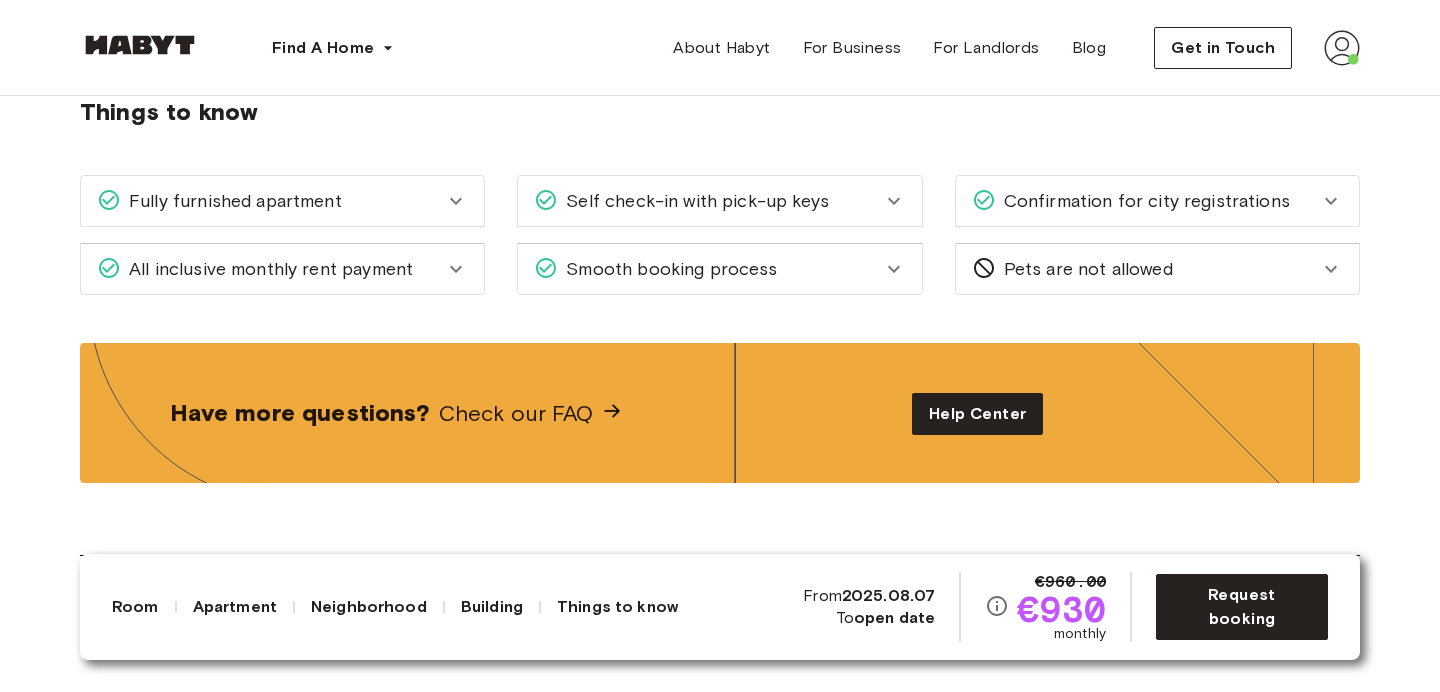 click on "Fully furnished apartment" at bounding box center (231, 201) 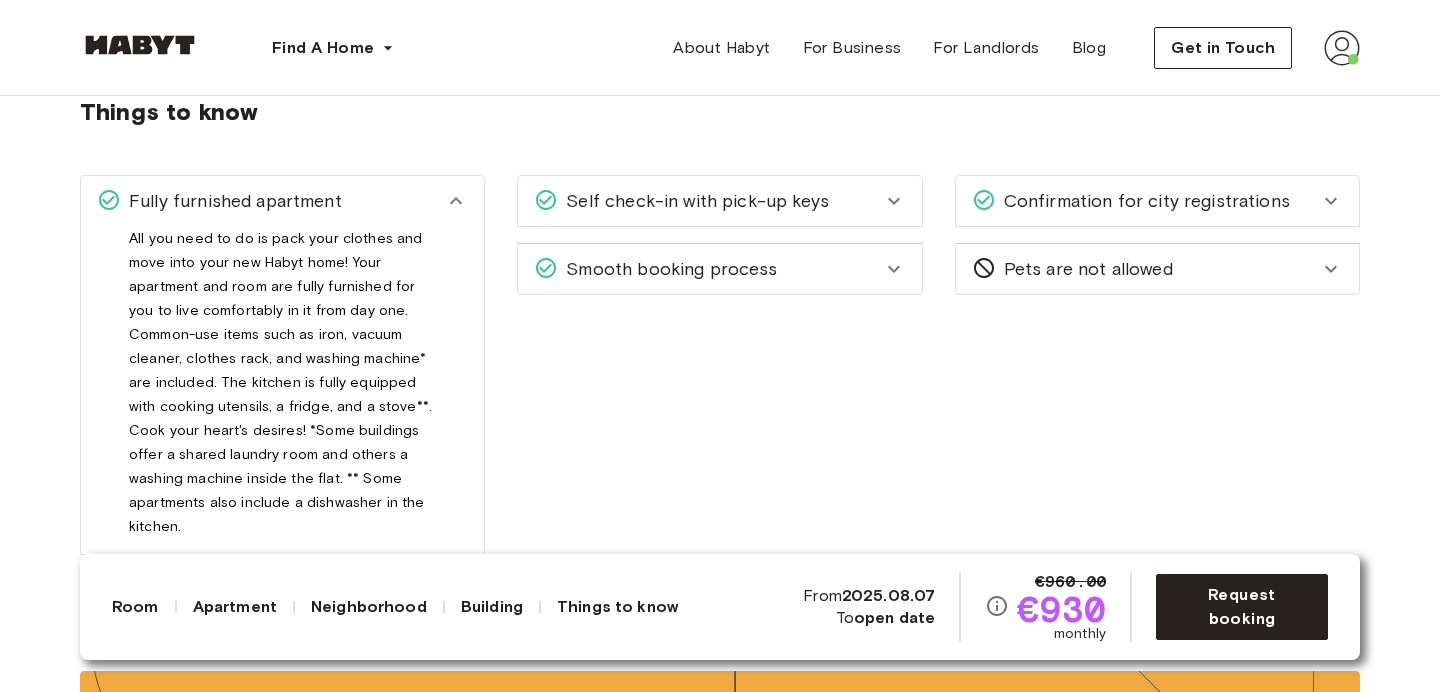 click on "Fully furnished apartment" at bounding box center [231, 201] 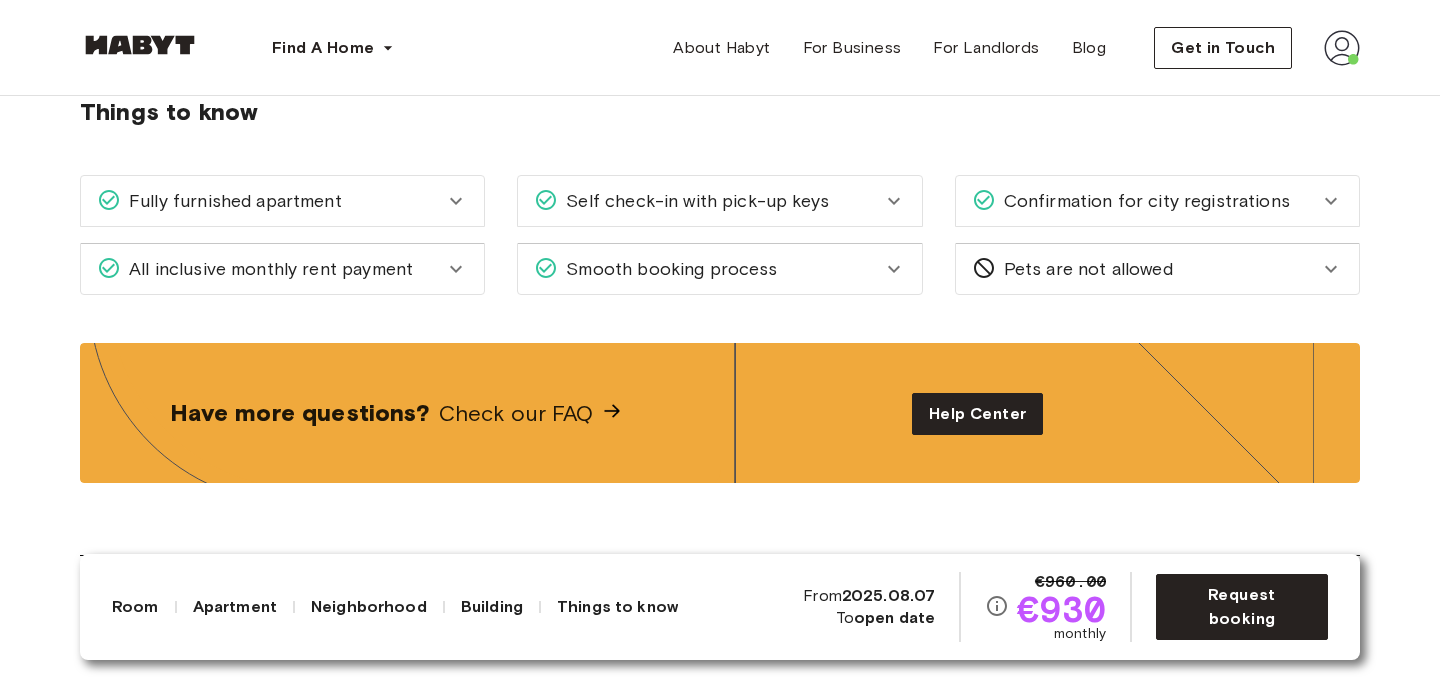 click on "All inclusive monthly rent payment" at bounding box center (282, 269) 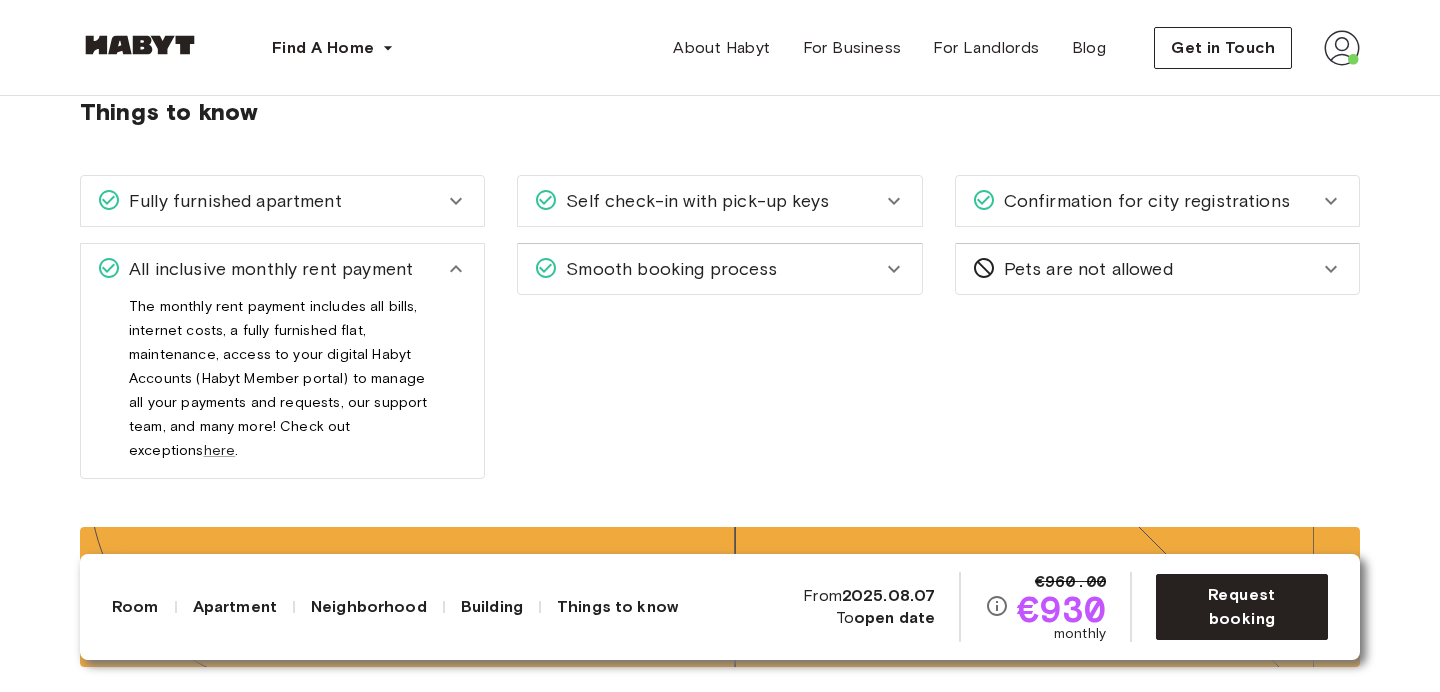 click on "All inclusive monthly rent payment" at bounding box center [282, 269] 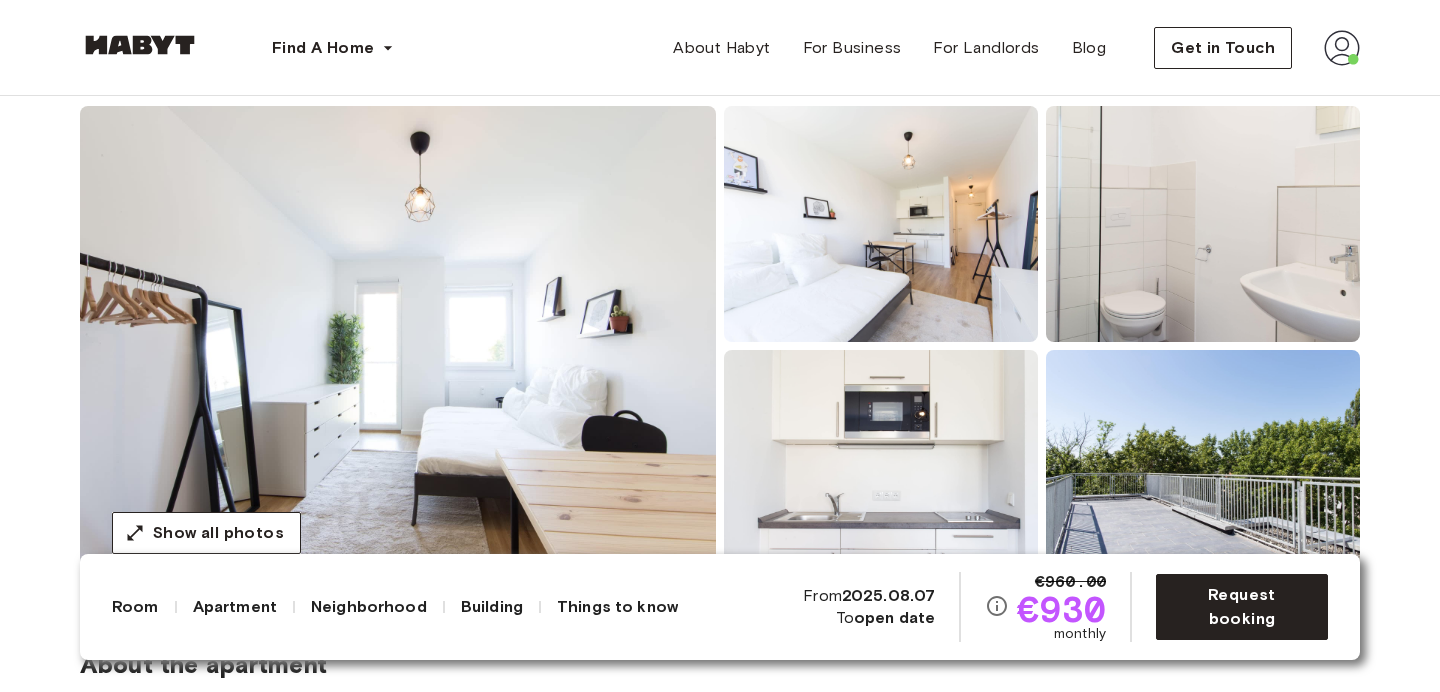 scroll, scrollTop: 194, scrollLeft: 0, axis: vertical 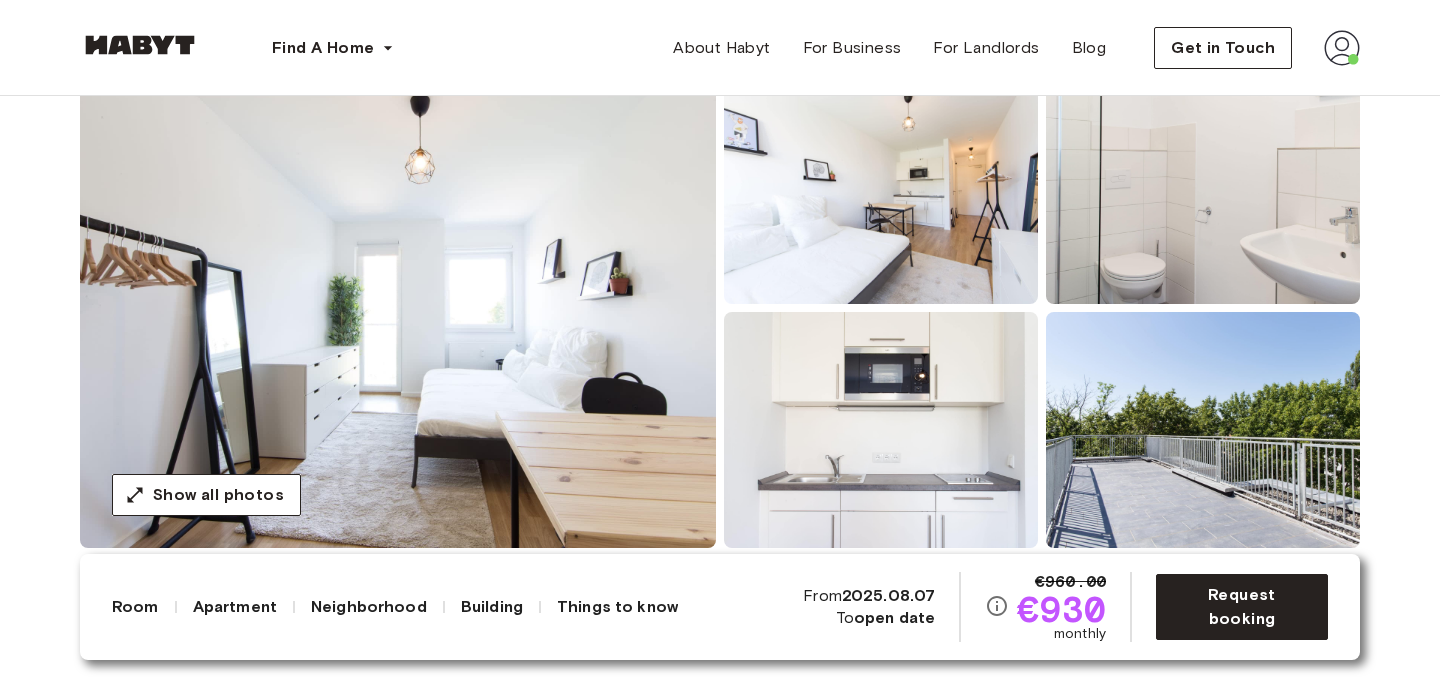click at bounding box center (398, 308) 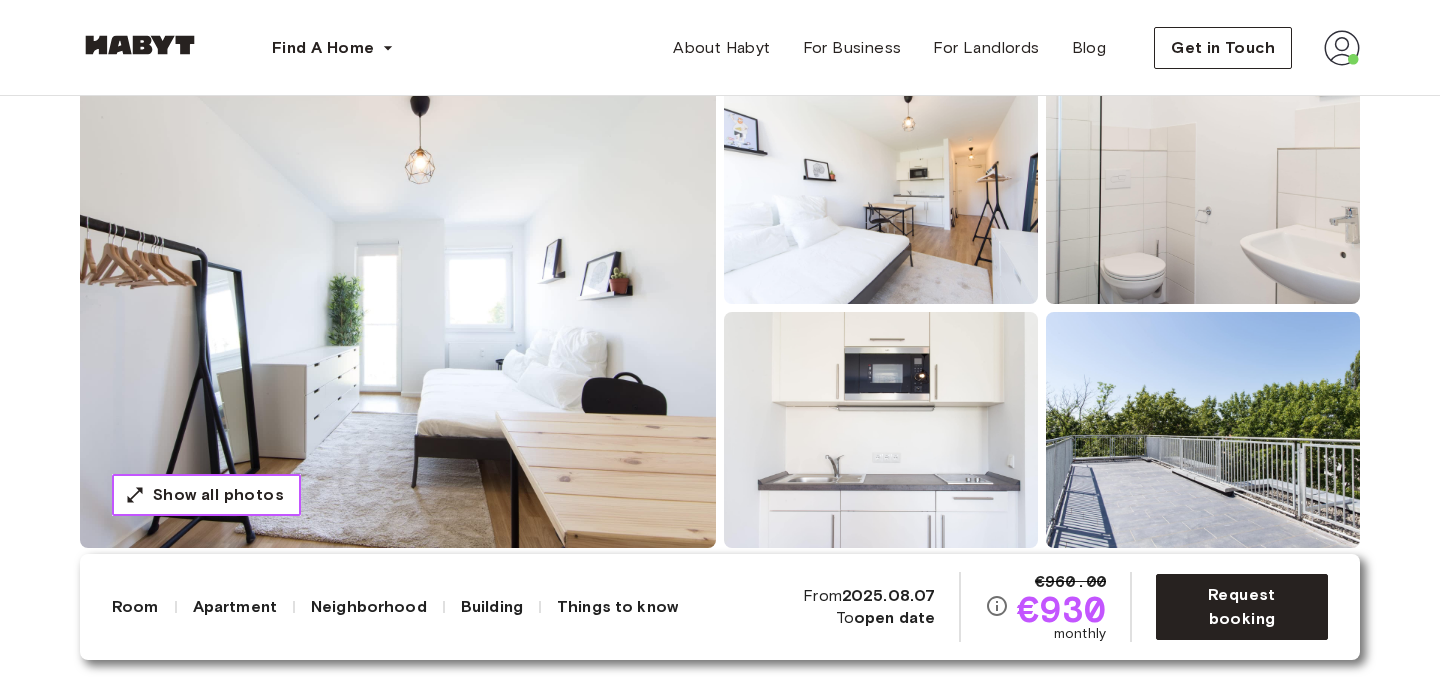 click on "Show all photos" at bounding box center (218, 495) 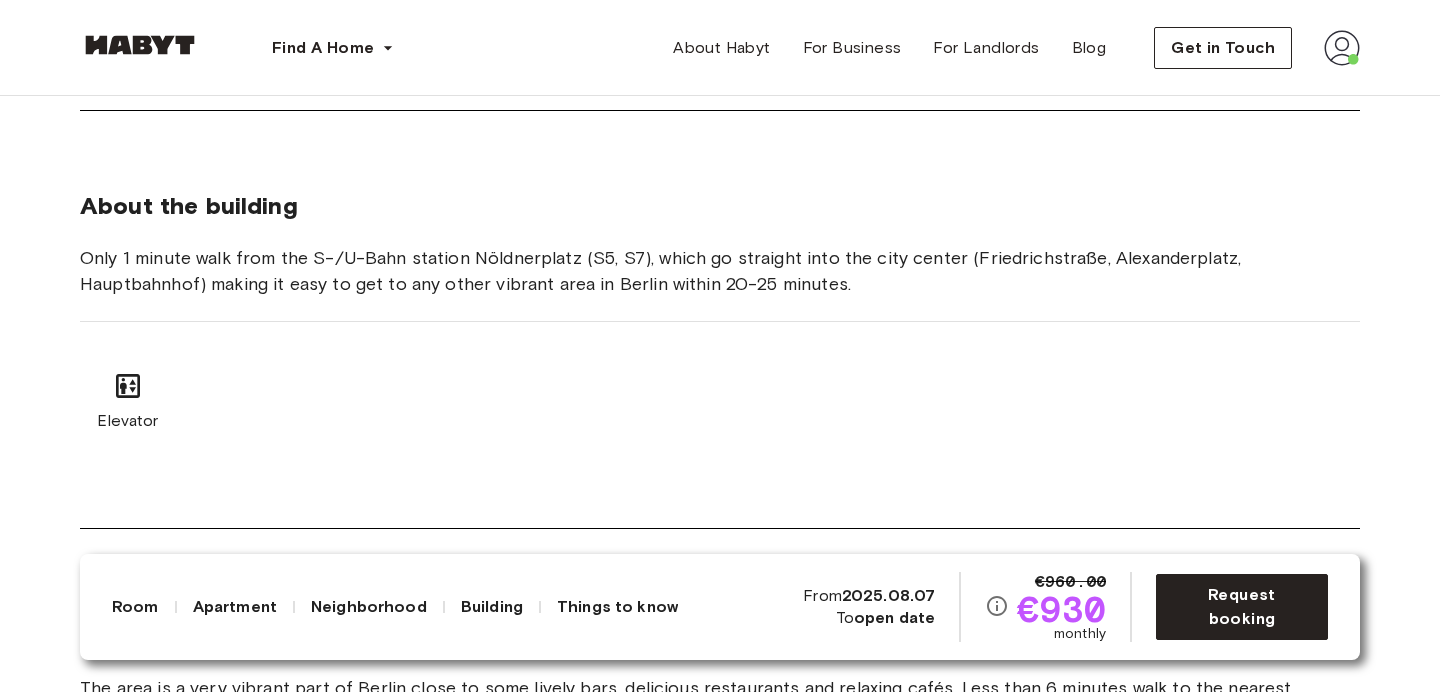 scroll, scrollTop: 1145, scrollLeft: 0, axis: vertical 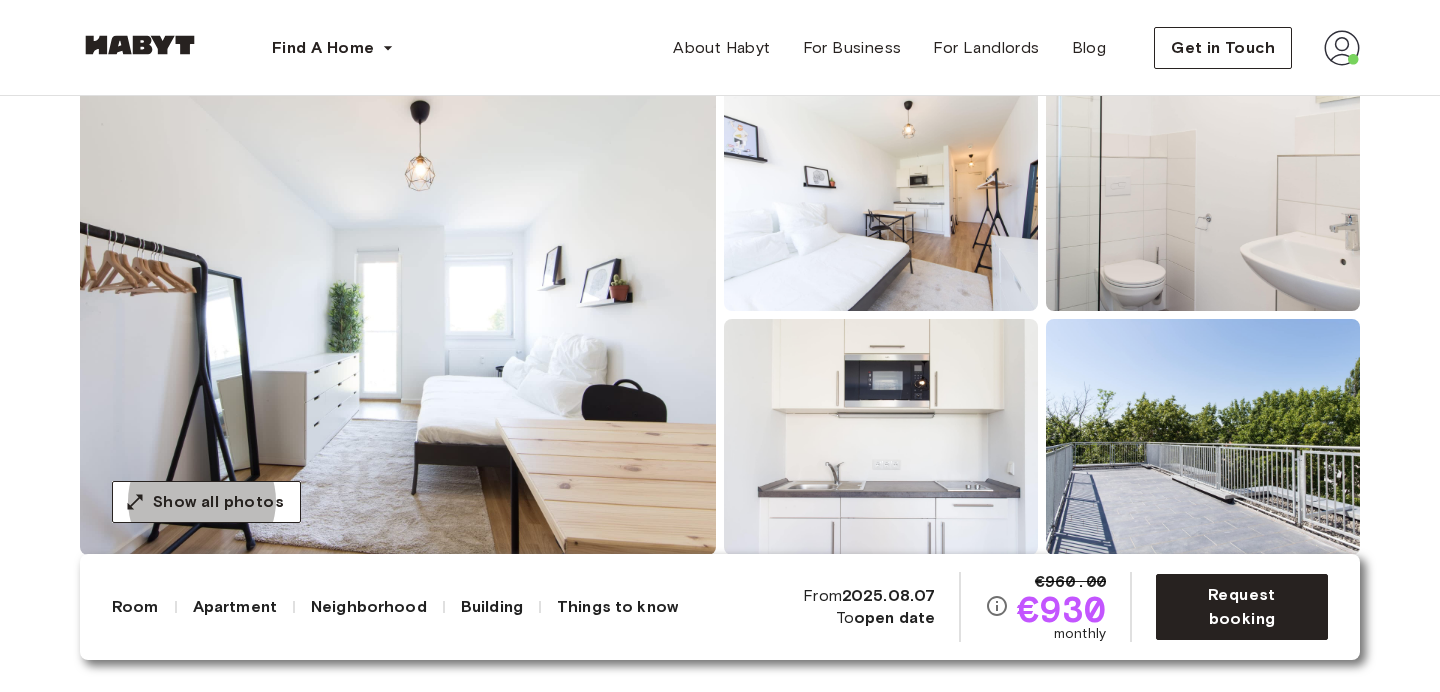 click at bounding box center [398, 315] 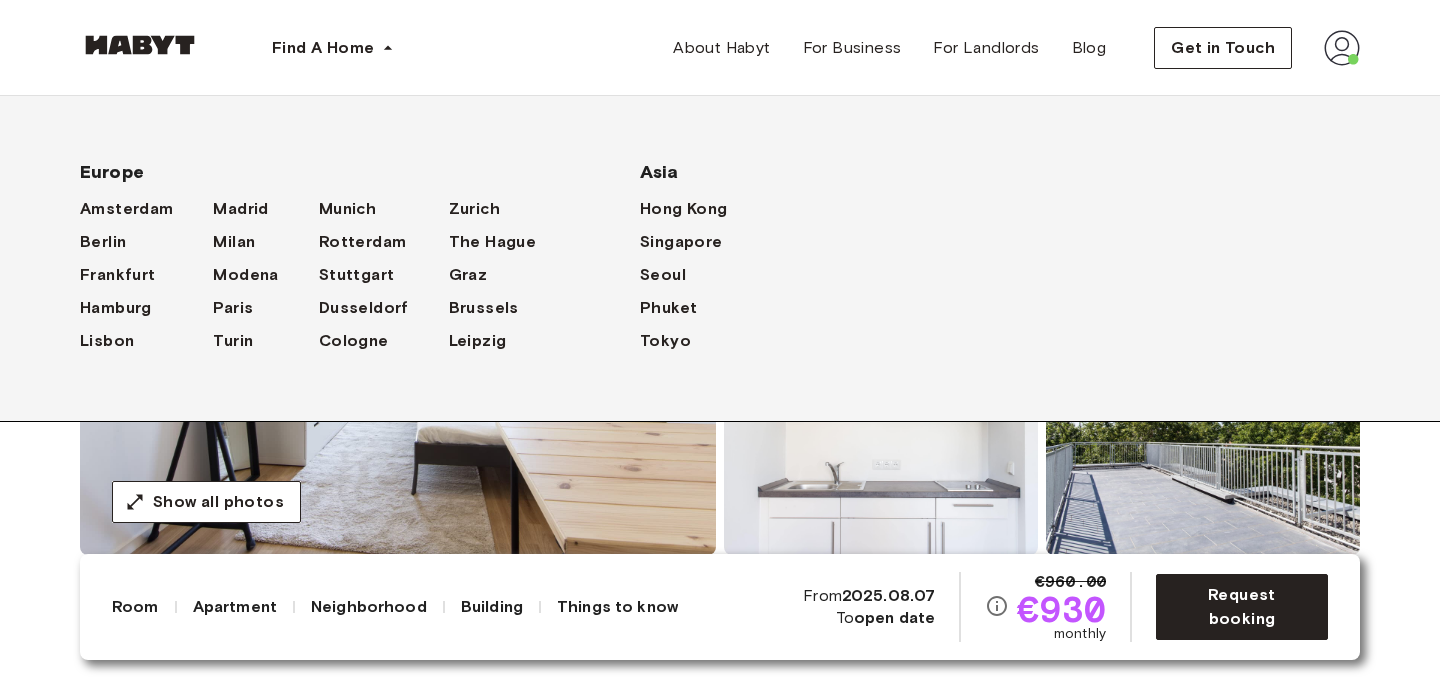 scroll, scrollTop: 178, scrollLeft: 0, axis: vertical 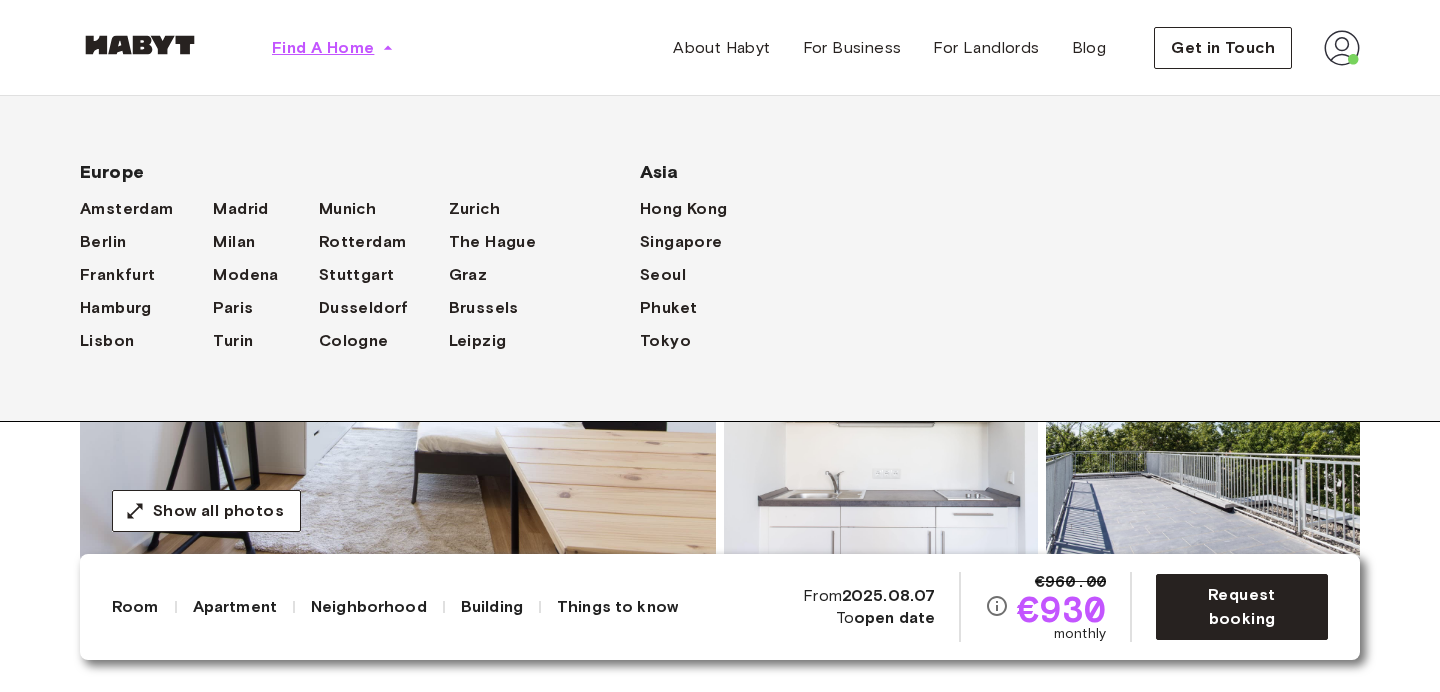 click on "Find A Home" at bounding box center (323, 48) 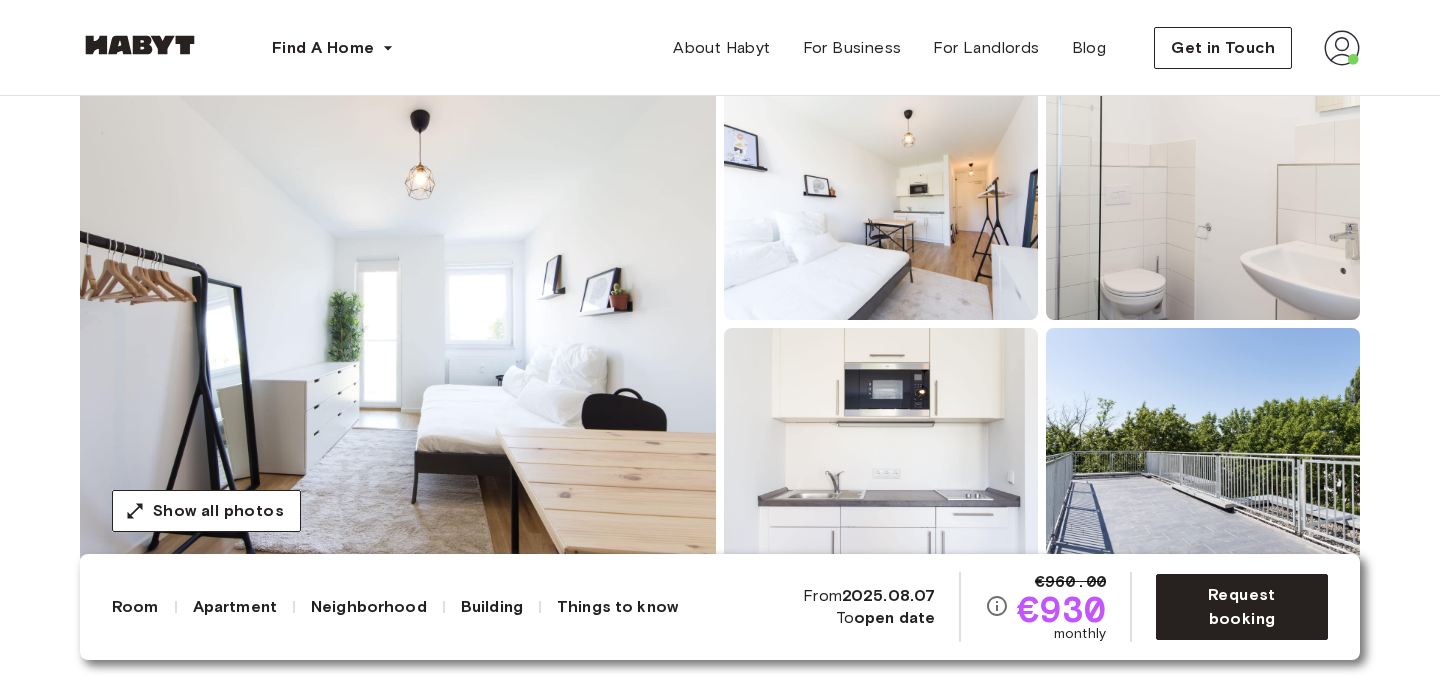 click at bounding box center [140, 45] 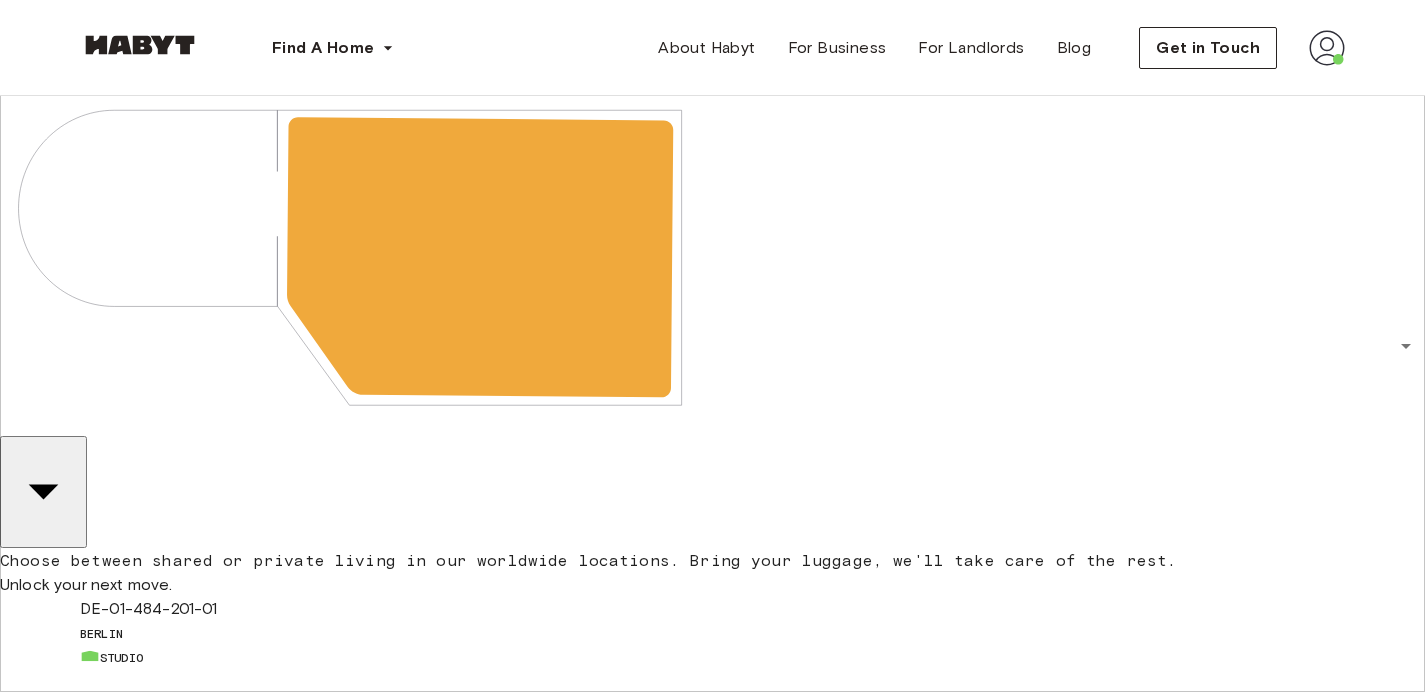 scroll, scrollTop: 5, scrollLeft: 0, axis: vertical 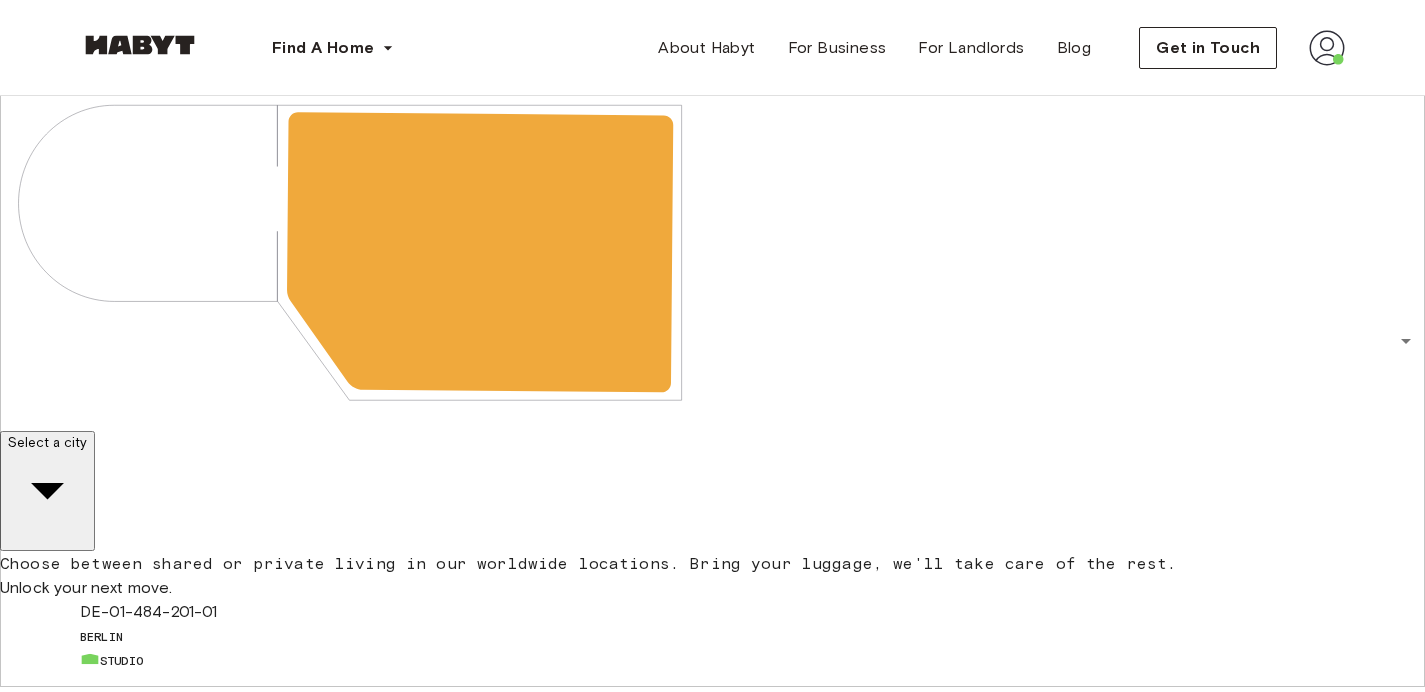 click on "Select a city" at bounding box center [47, 442] 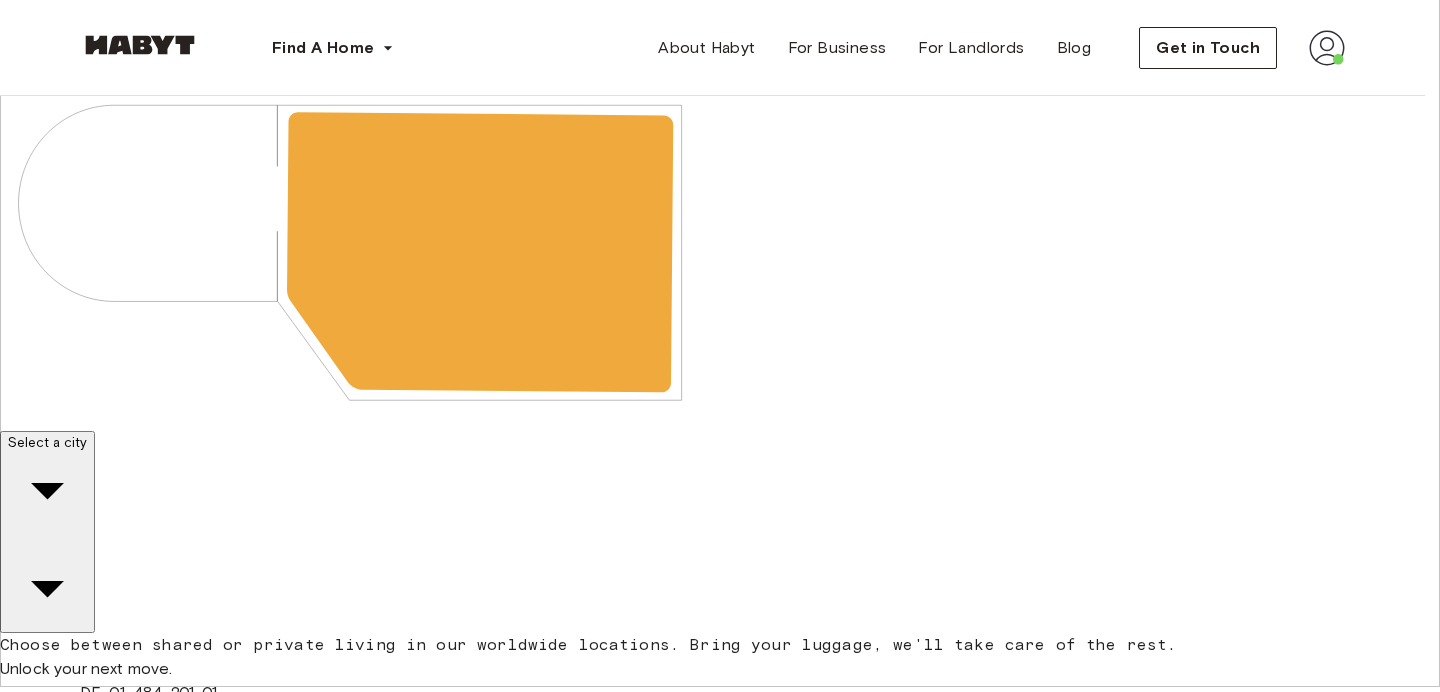 click on "Berlin" at bounding box center (67, 10563) 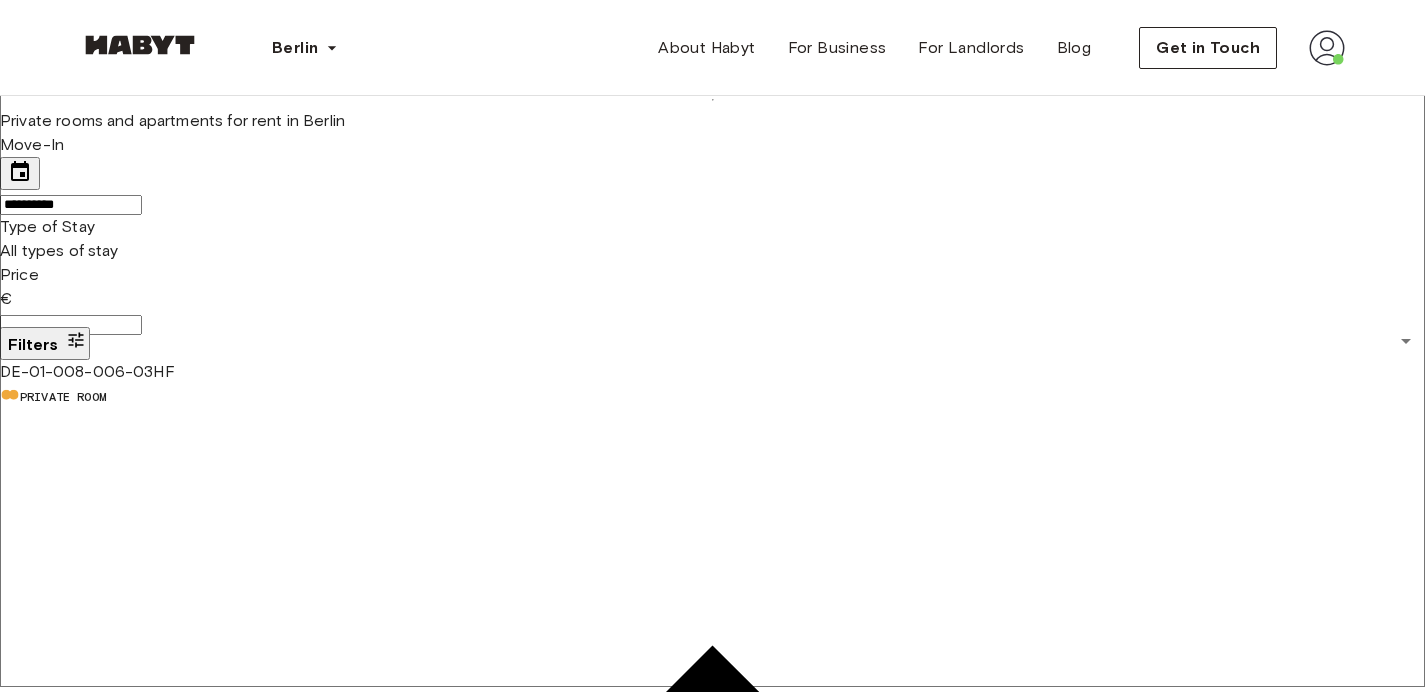 scroll, scrollTop: 0, scrollLeft: 0, axis: both 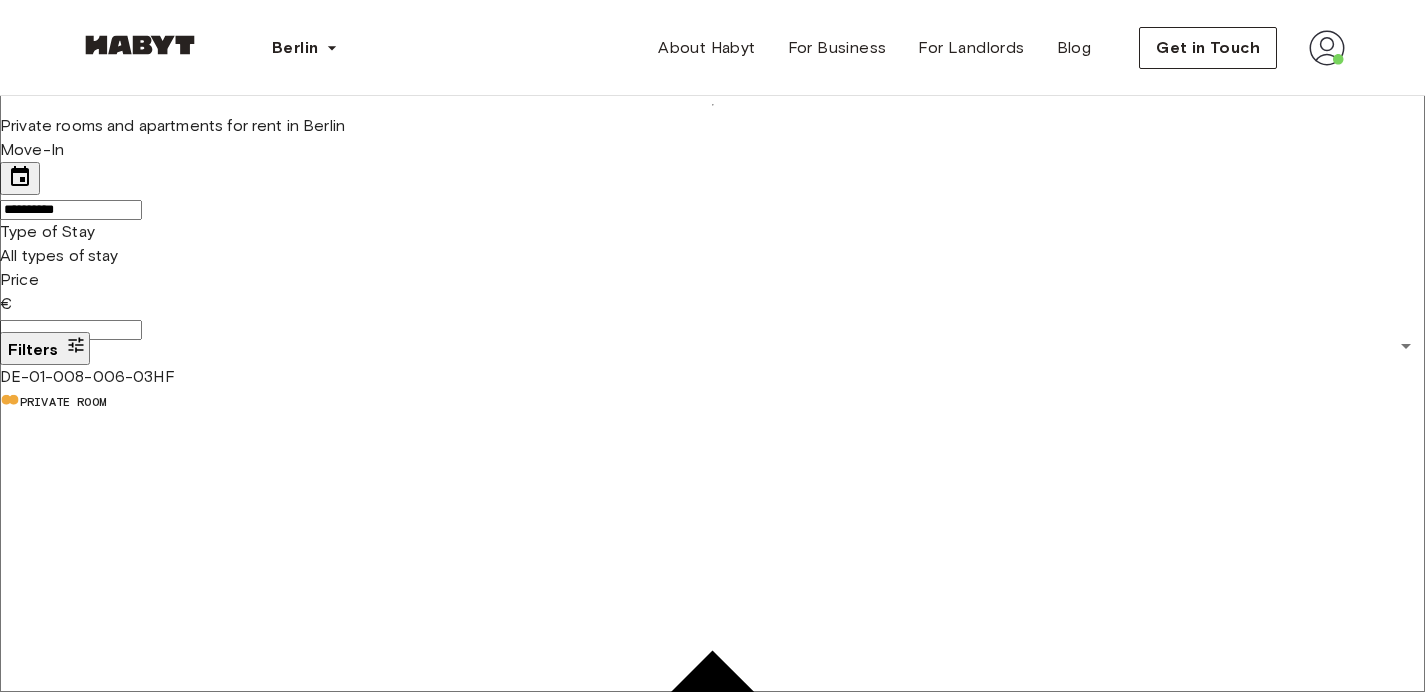 click on "Price" at bounding box center [71, 330] 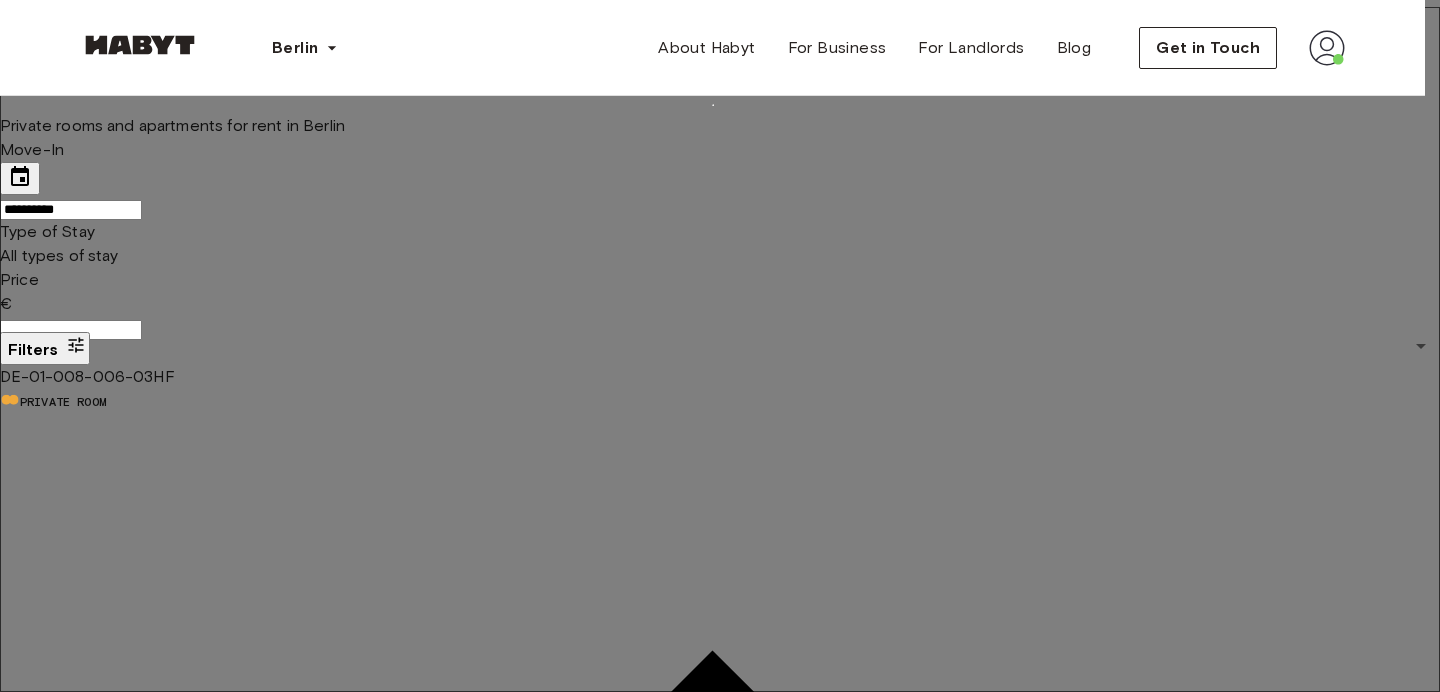 click on "Studio" at bounding box center (25, 68570) 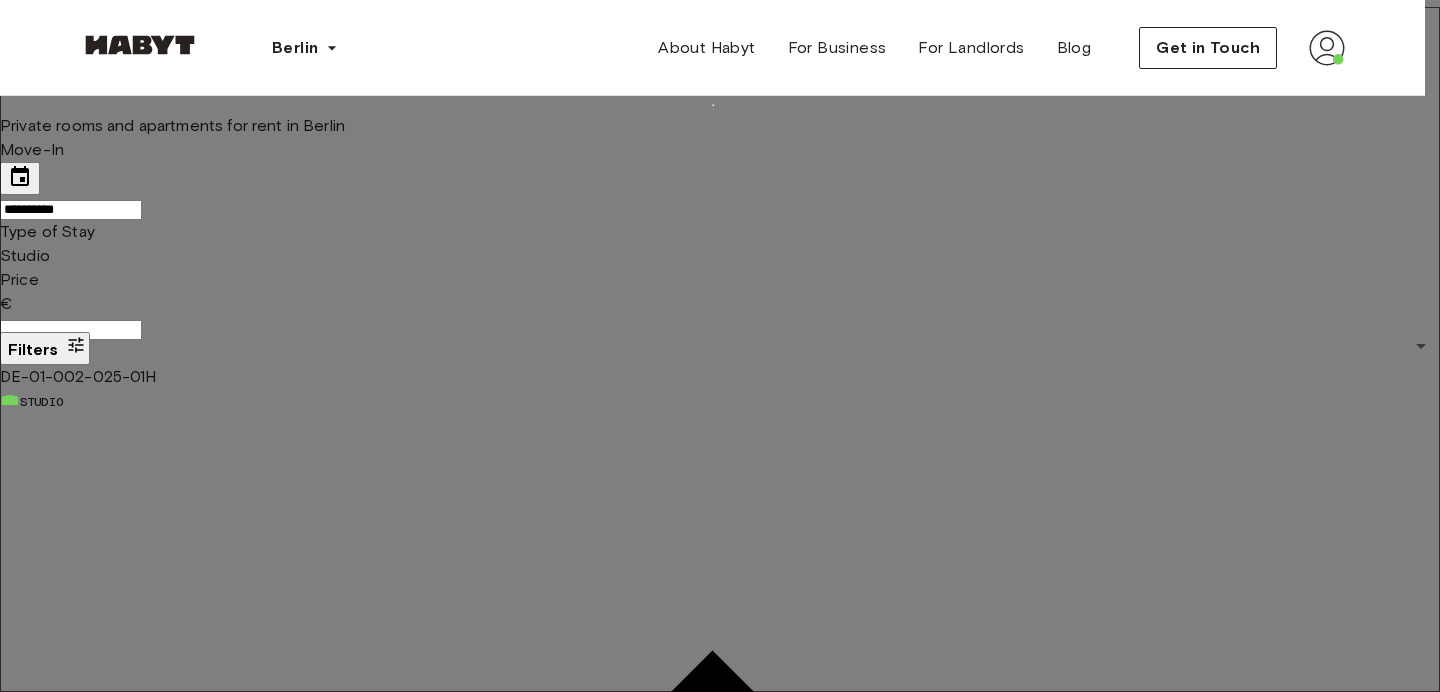 type on "**" 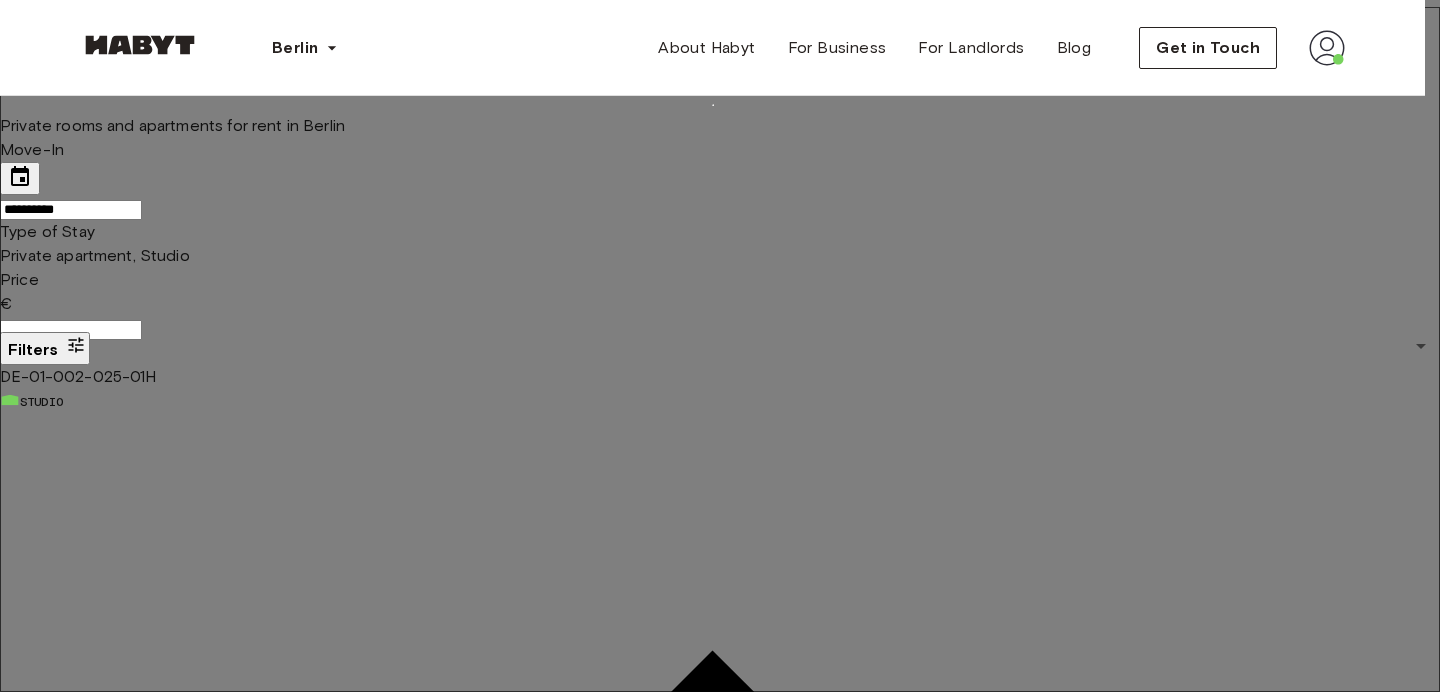 click on "Apply" at bounding box center (140, 19393) 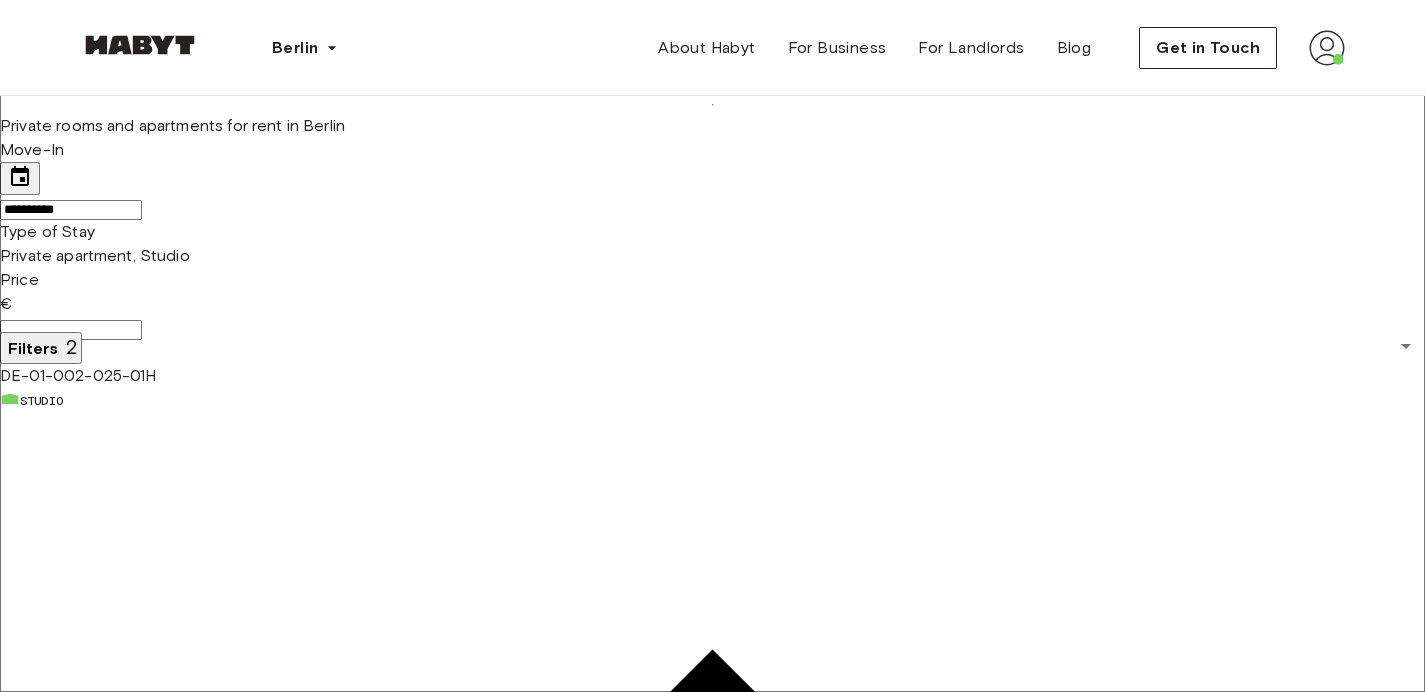 scroll, scrollTop: 239, scrollLeft: 0, axis: vertical 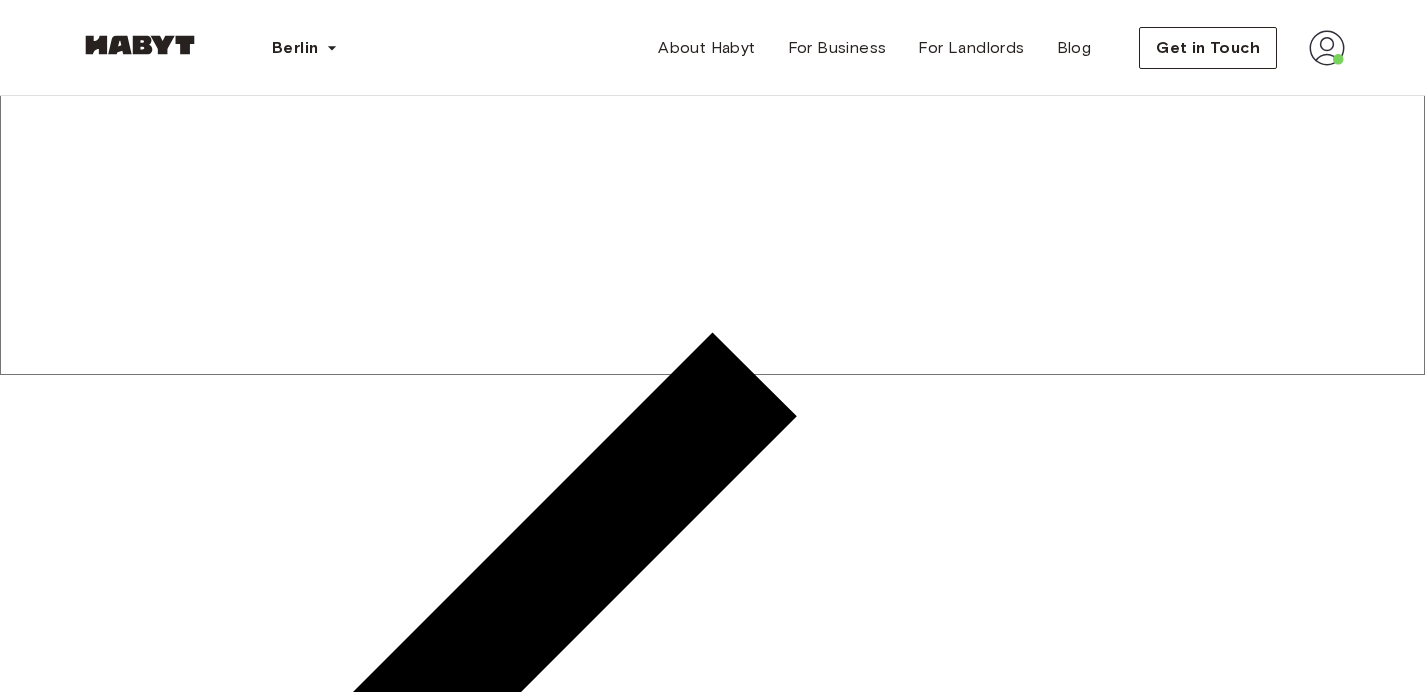 click on "Studio" at bounding box center [25, 2970] 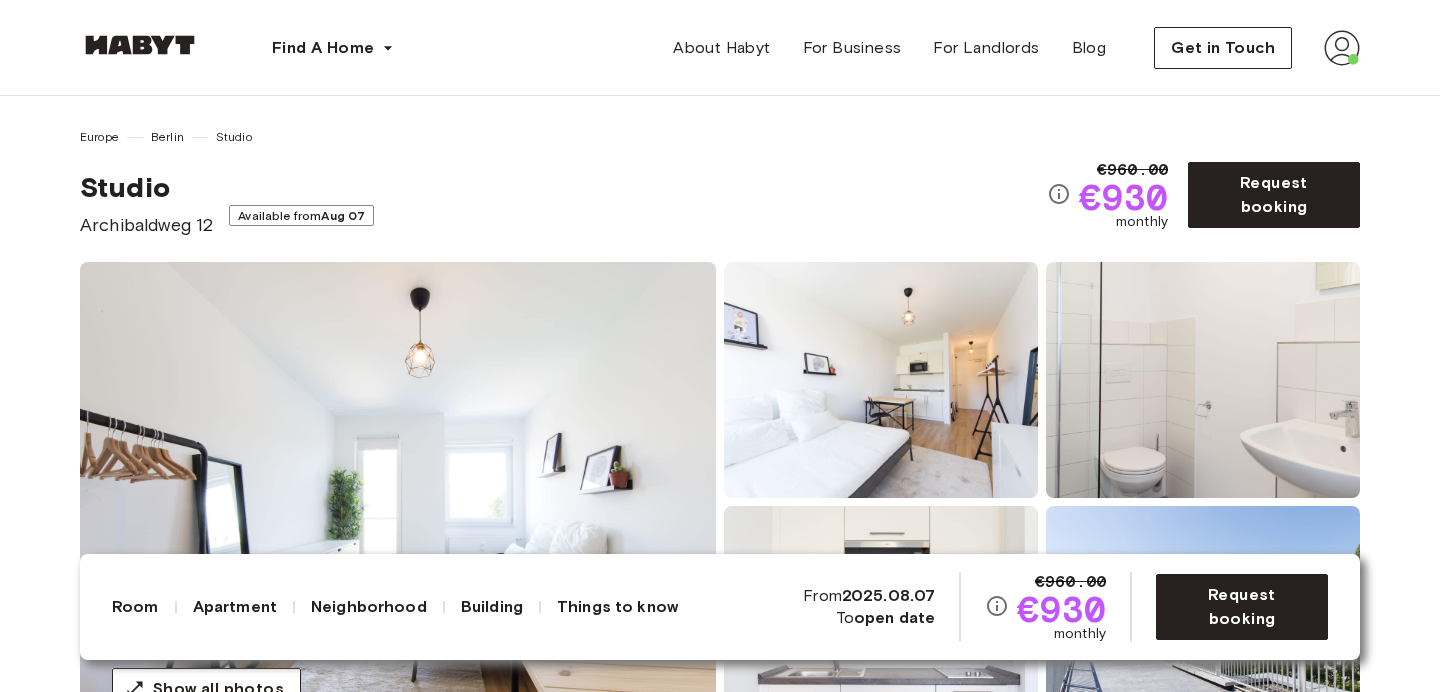 scroll, scrollTop: 0, scrollLeft: 0, axis: both 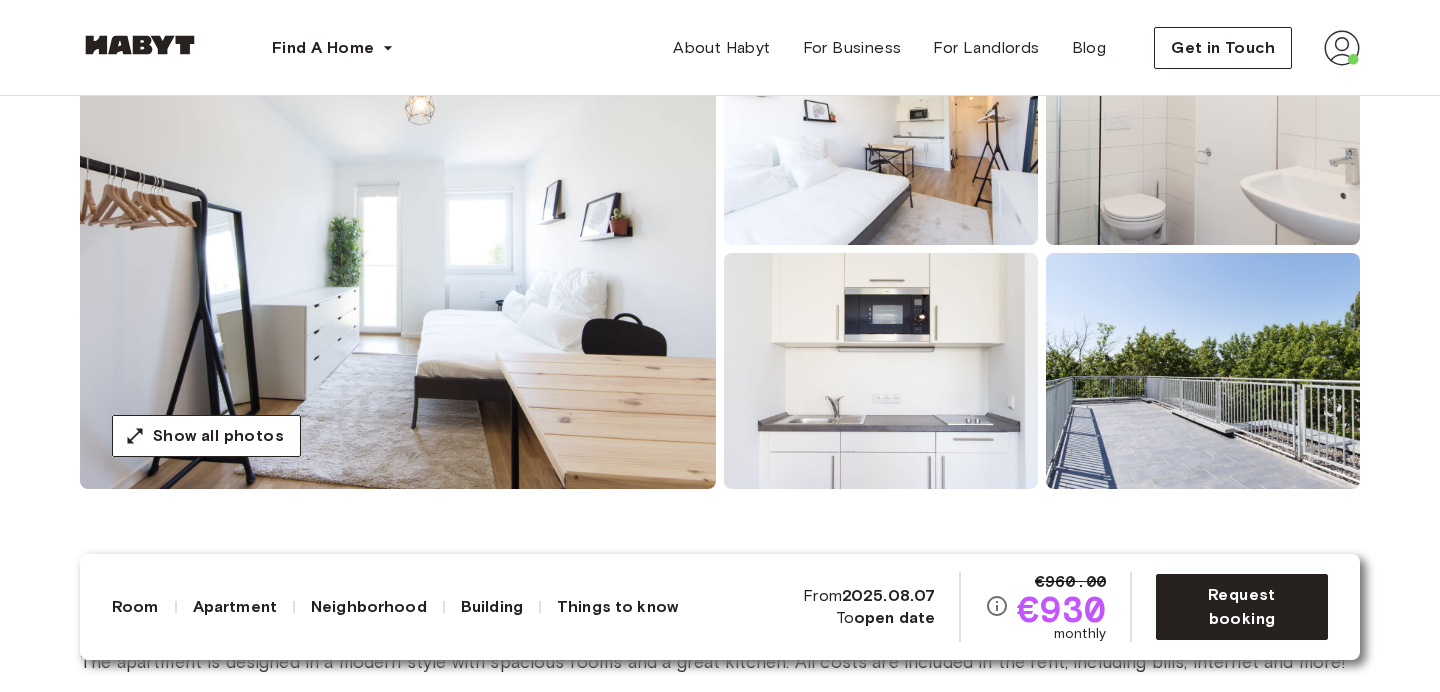 click at bounding box center (398, 249) 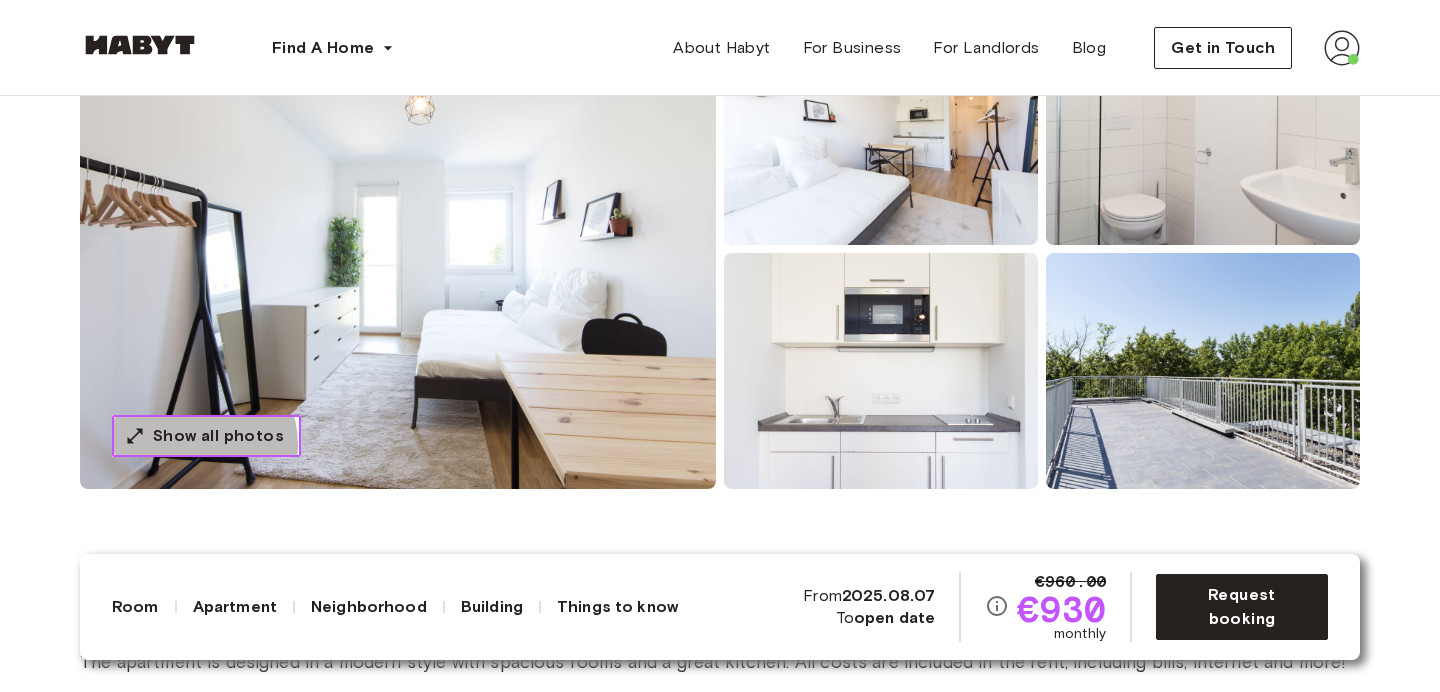click on "Show all photos" at bounding box center (218, 436) 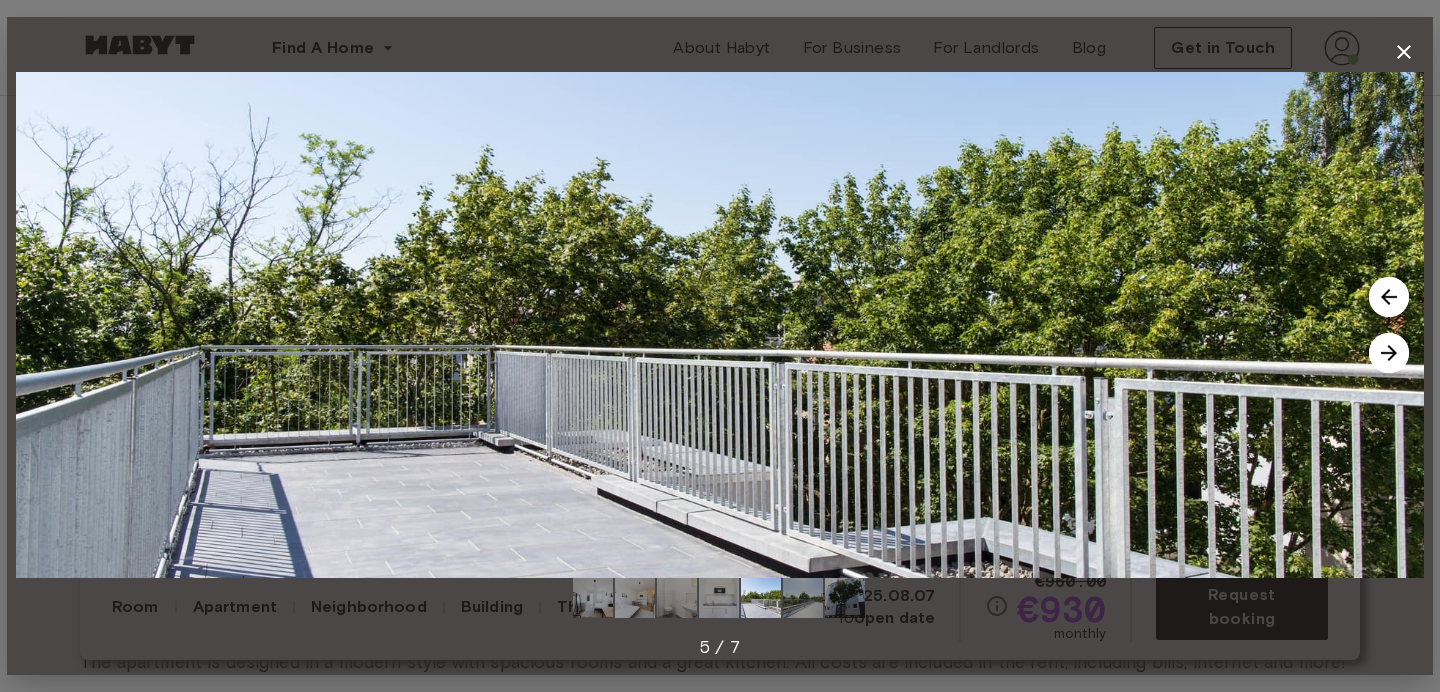 type 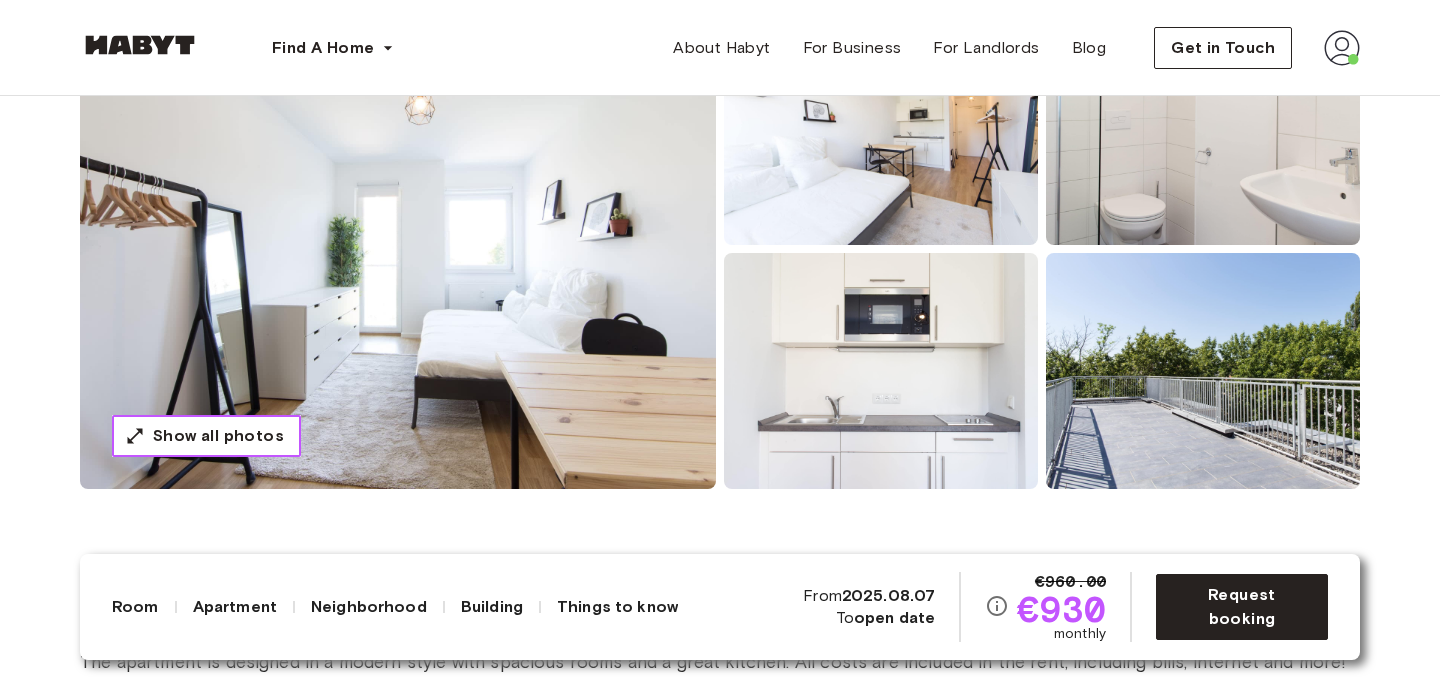 click on "Show all photos" at bounding box center (218, 436) 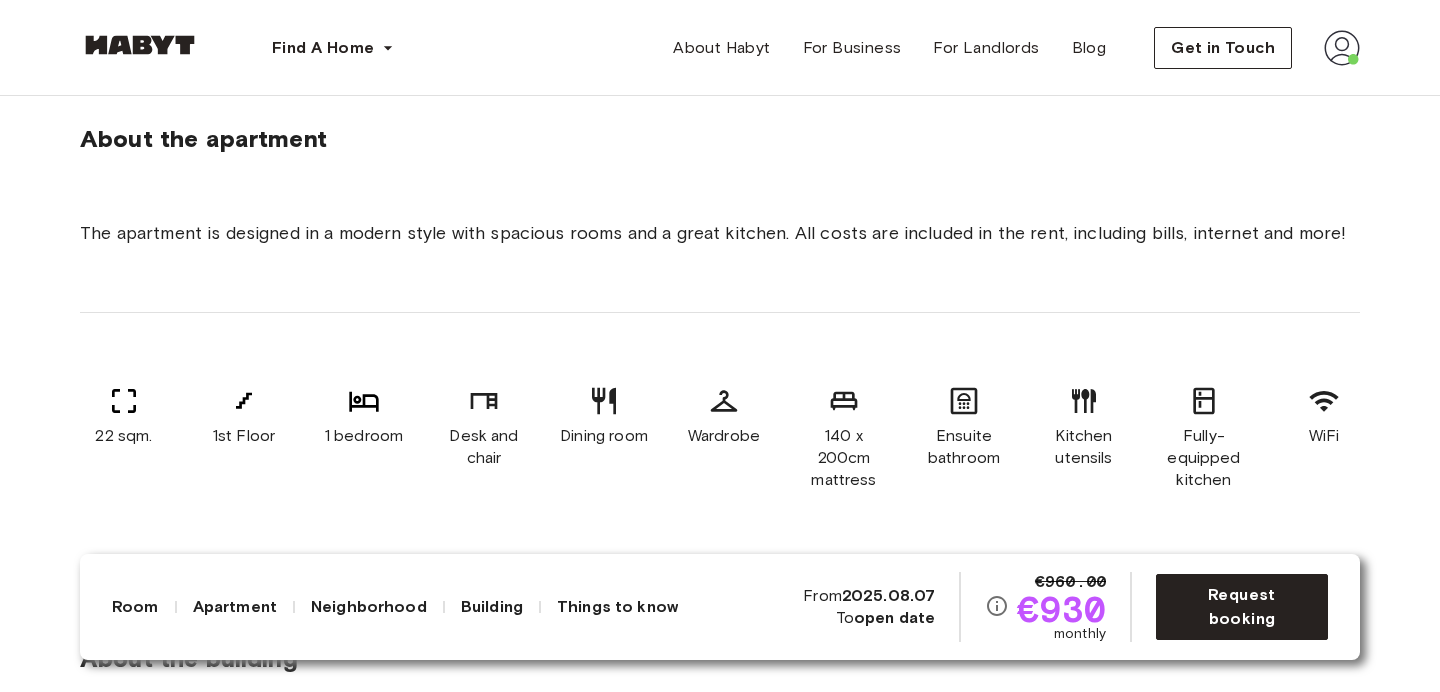 scroll, scrollTop: 700, scrollLeft: 0, axis: vertical 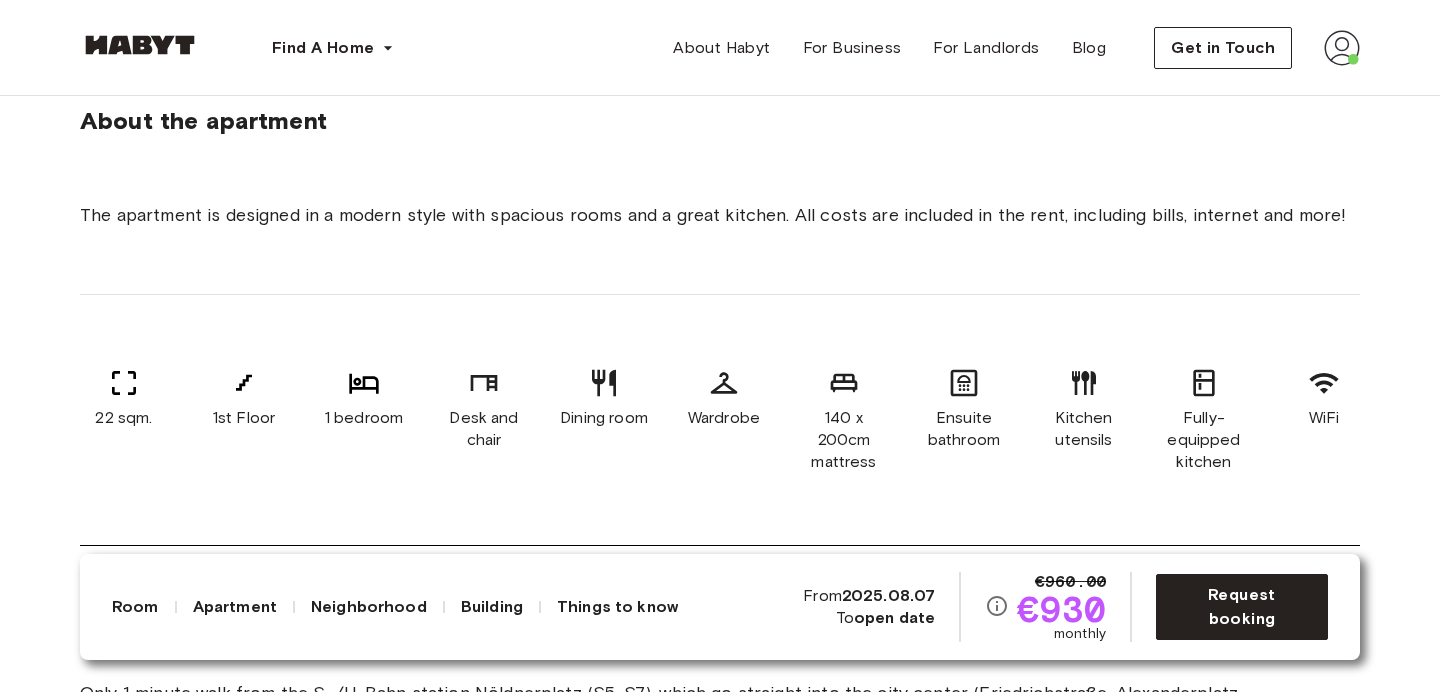 drag, startPoint x: 373, startPoint y: 288, endPoint x: 241, endPoint y: 183, distance: 168.66832 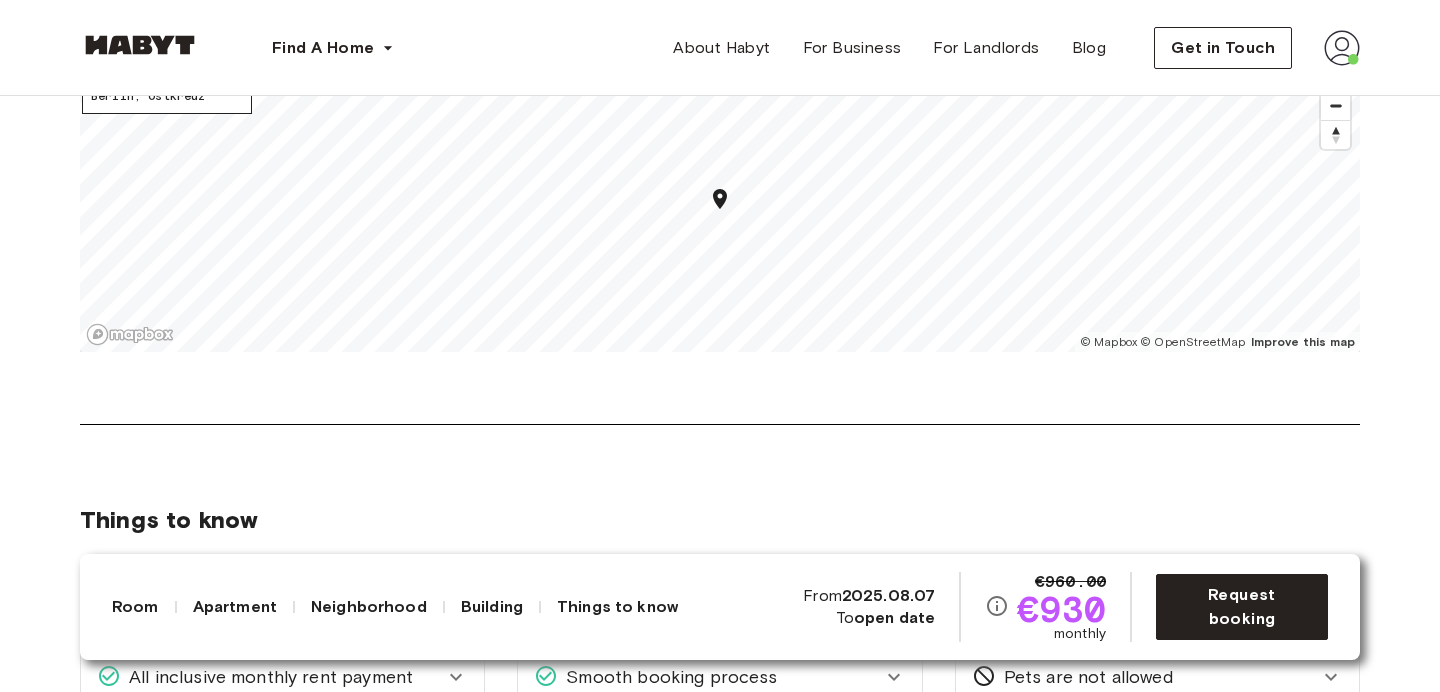 scroll, scrollTop: 1898, scrollLeft: 0, axis: vertical 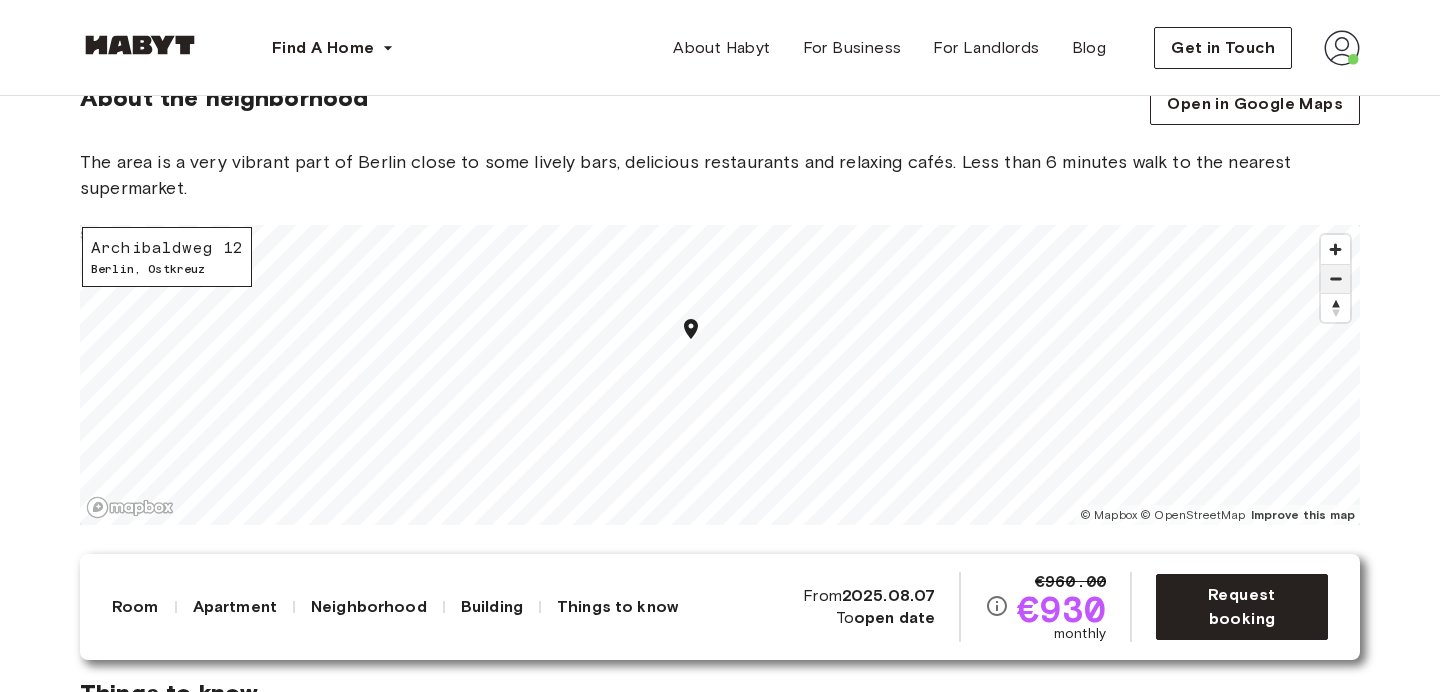click at bounding box center (1335, 279) 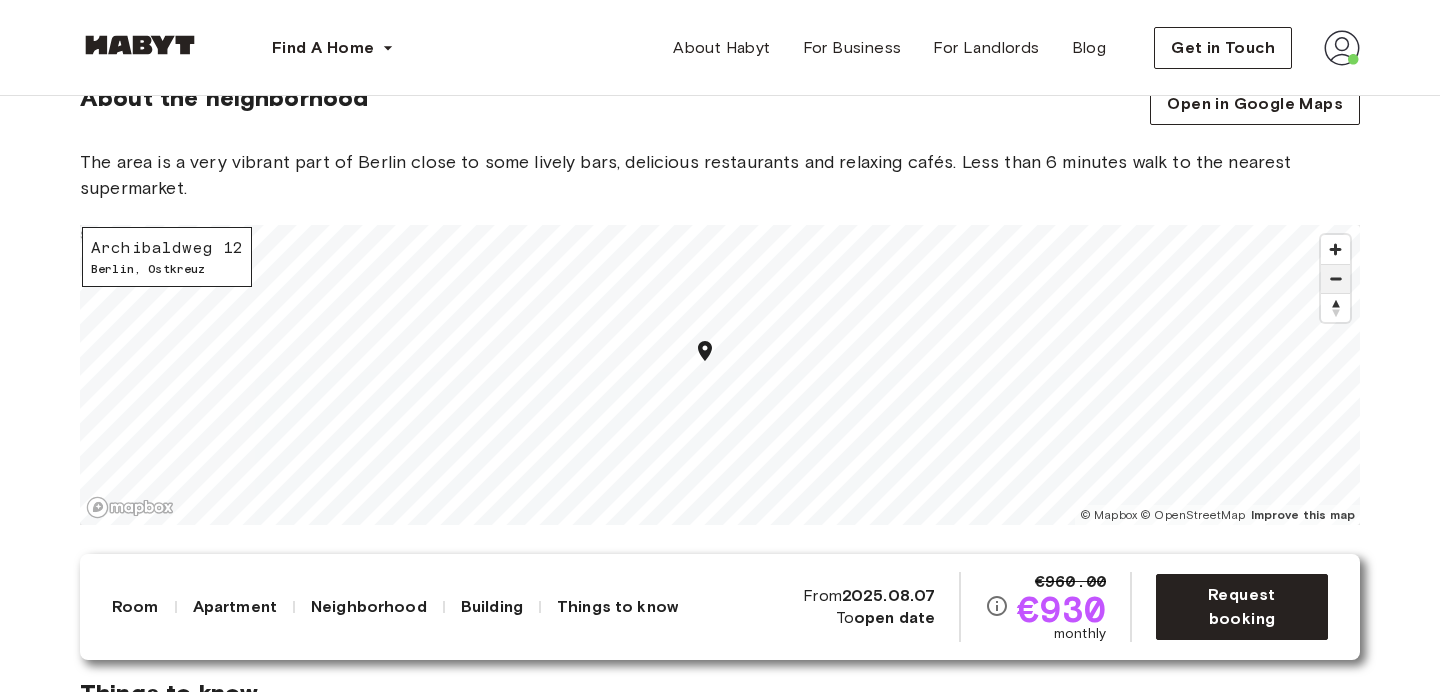 click at bounding box center [1335, 279] 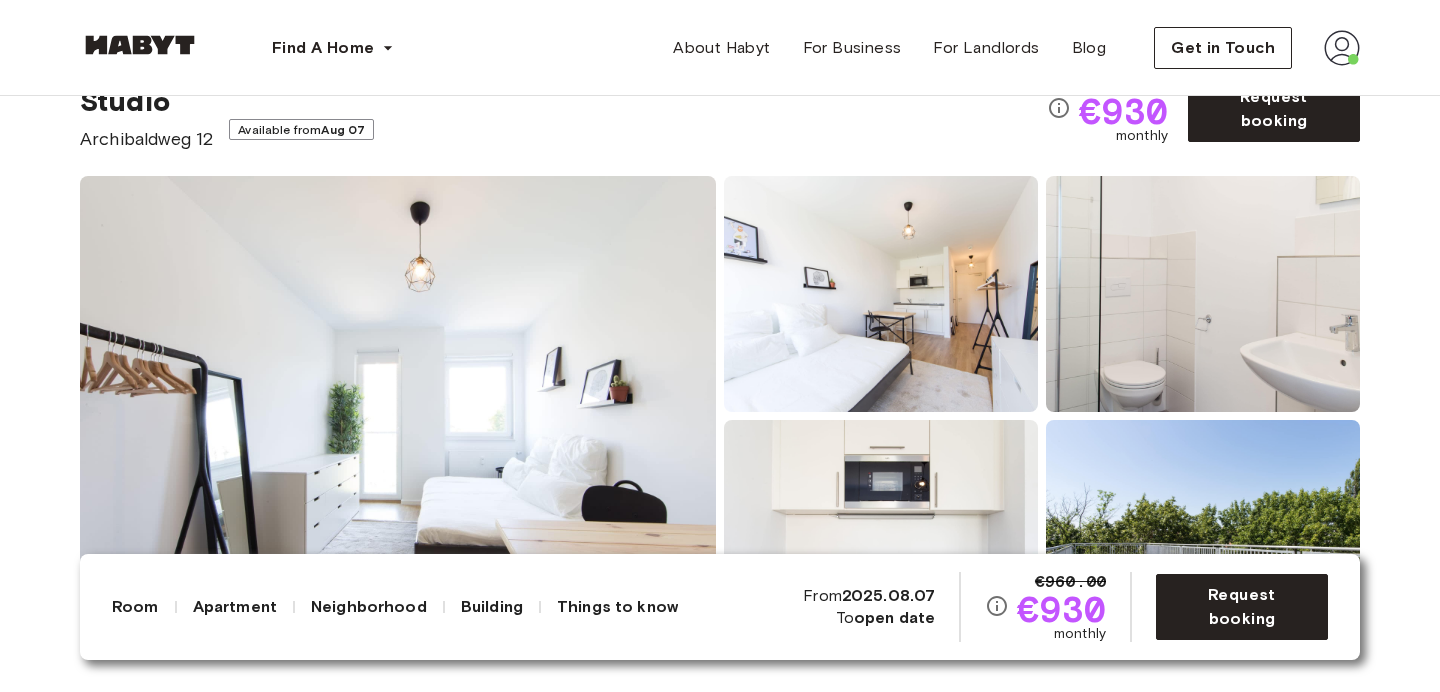 scroll, scrollTop: 197, scrollLeft: 0, axis: vertical 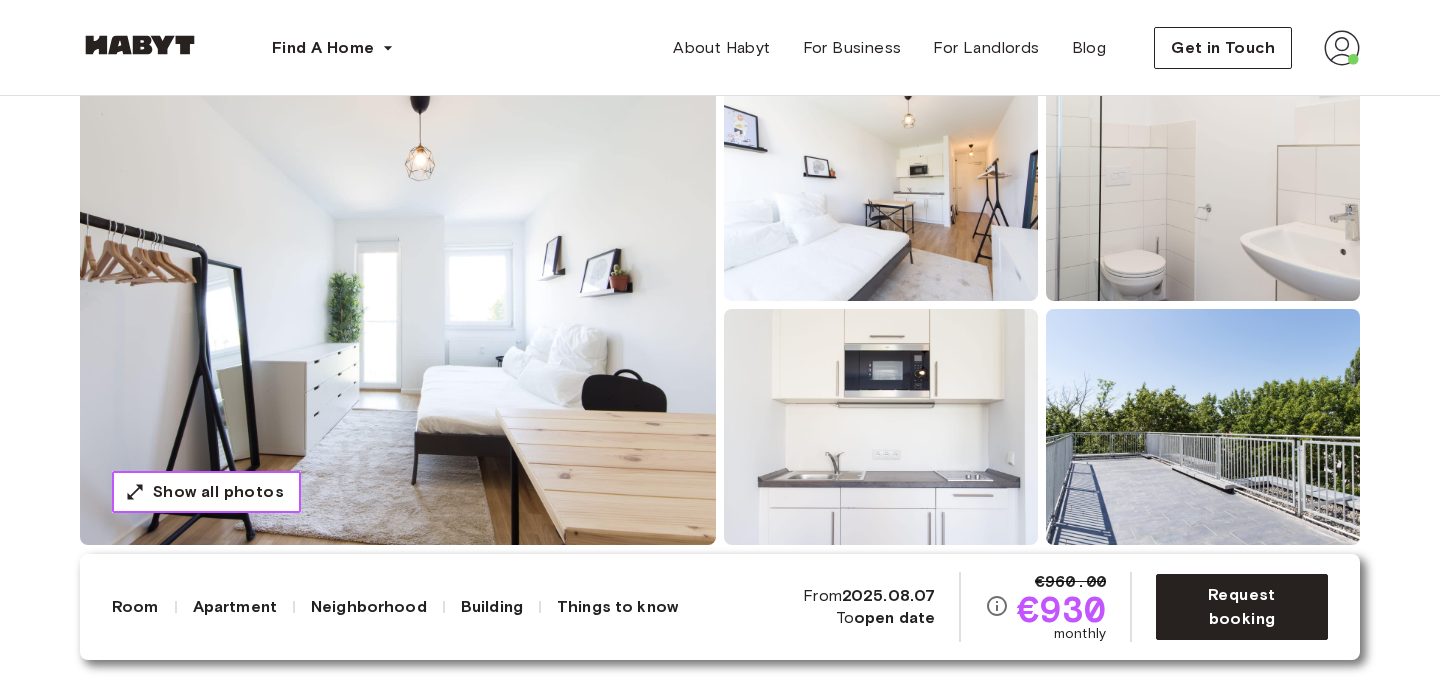 click on "Show all photos" at bounding box center [218, 492] 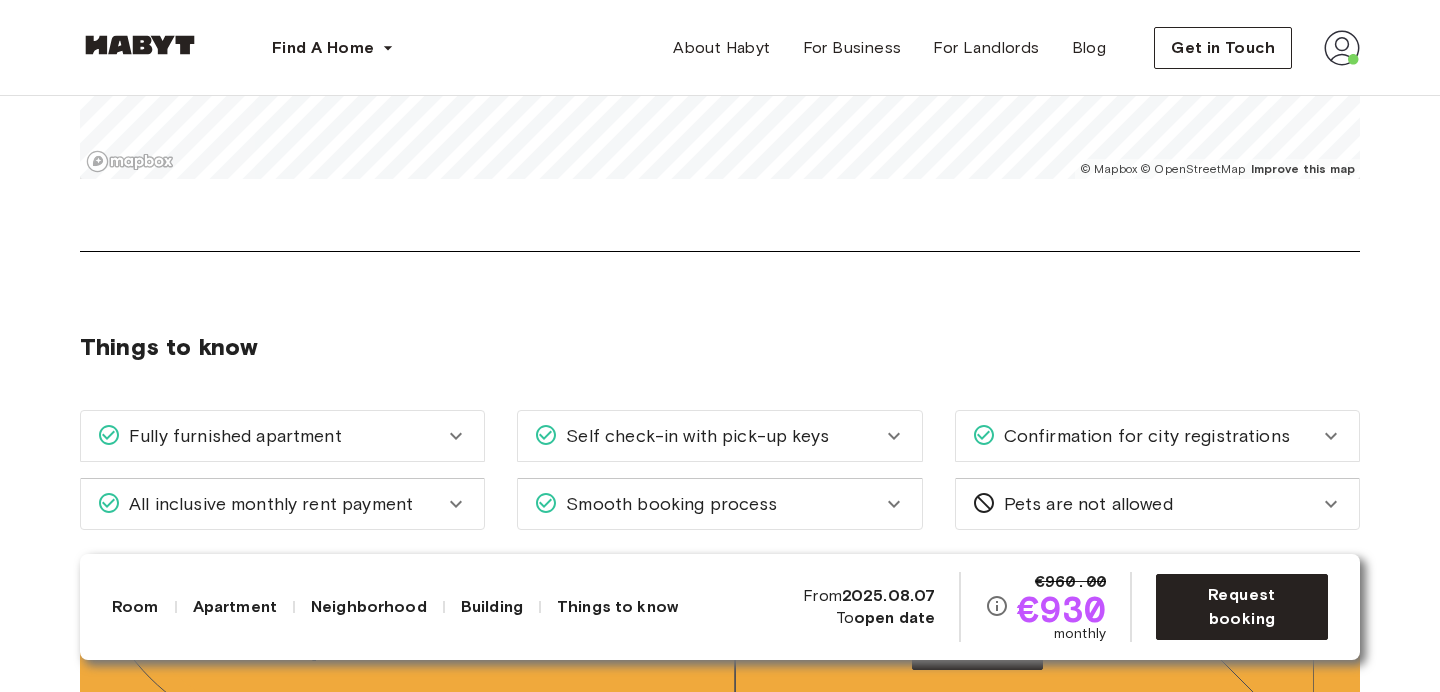 scroll, scrollTop: 2123, scrollLeft: 0, axis: vertical 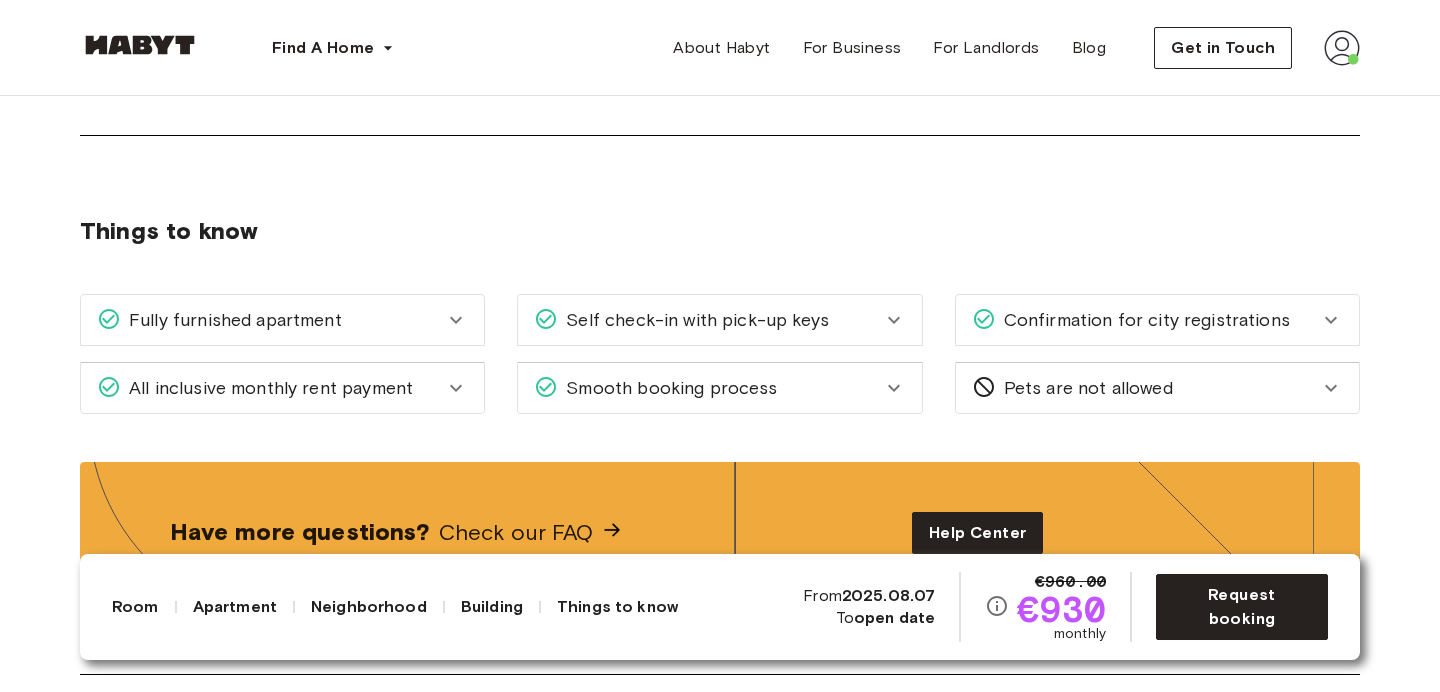 click on "Smooth booking process" at bounding box center [707, 388] 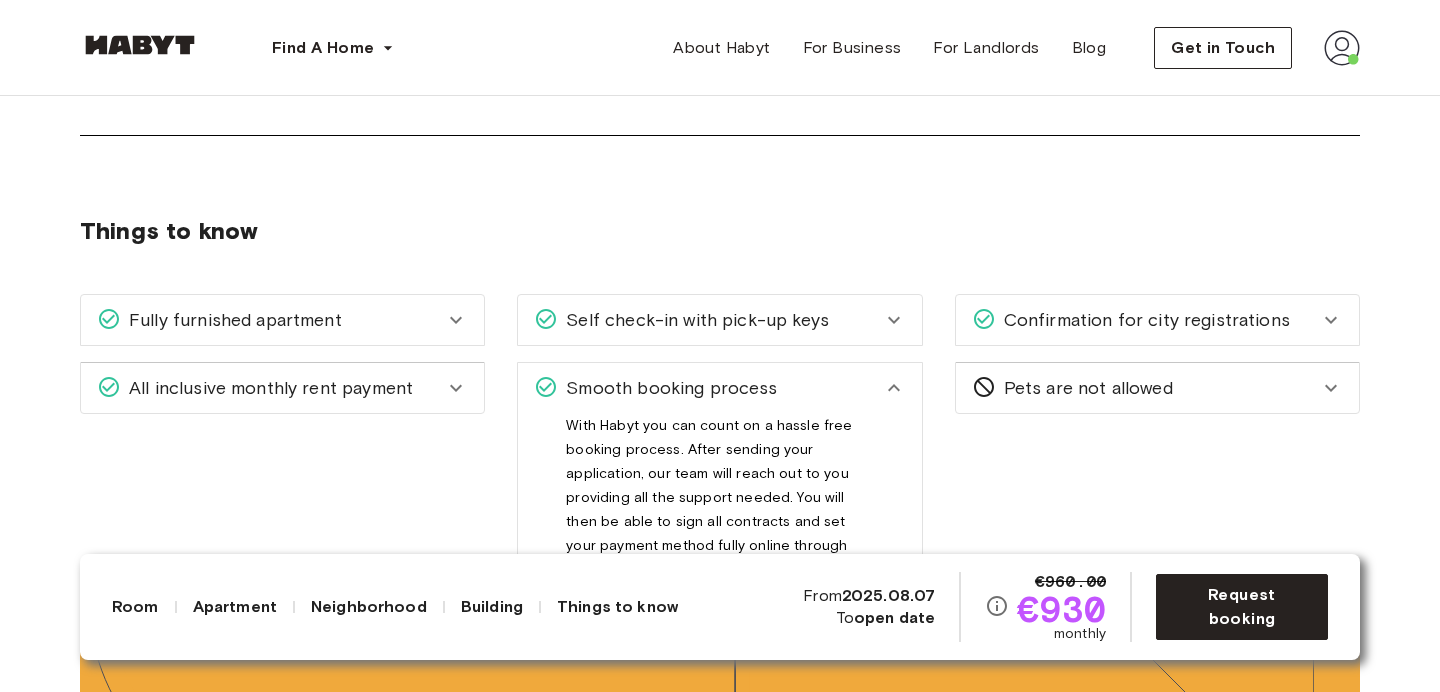 click on "Smooth booking process" at bounding box center (707, 388) 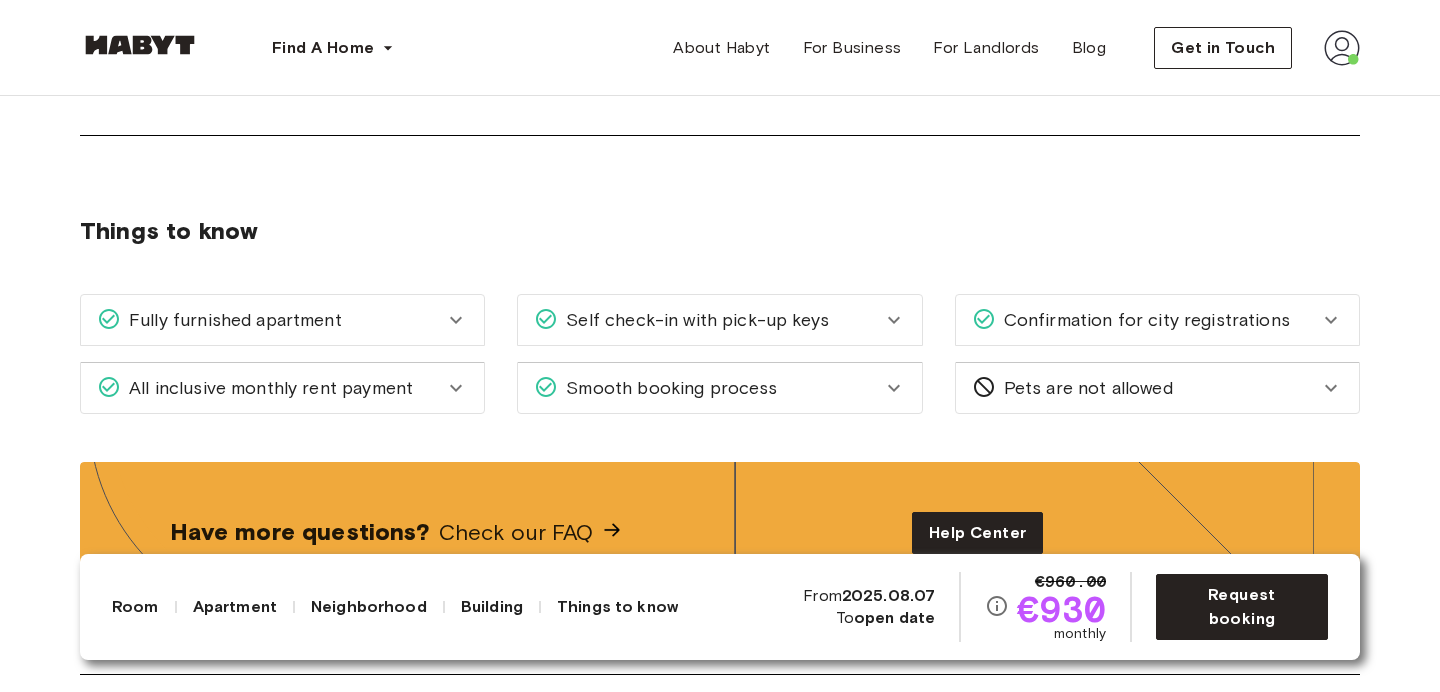 click 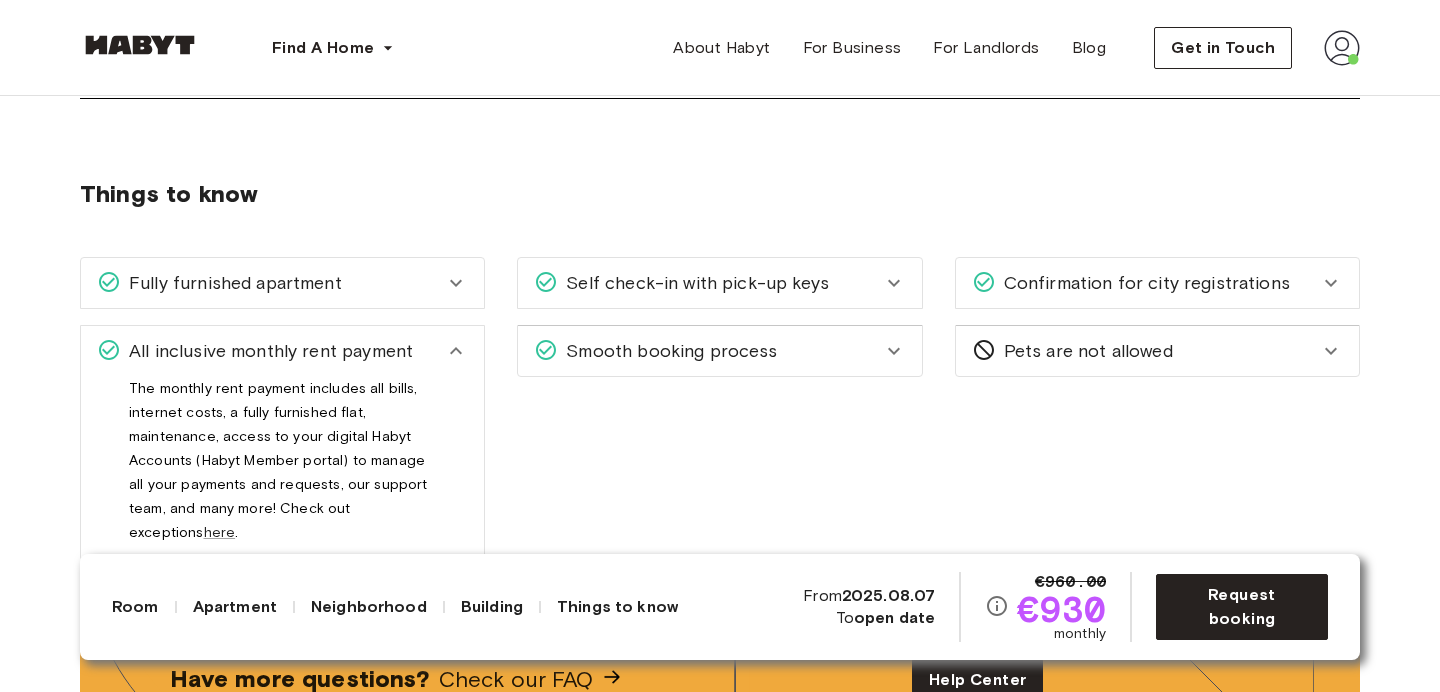 scroll, scrollTop: 2160, scrollLeft: 0, axis: vertical 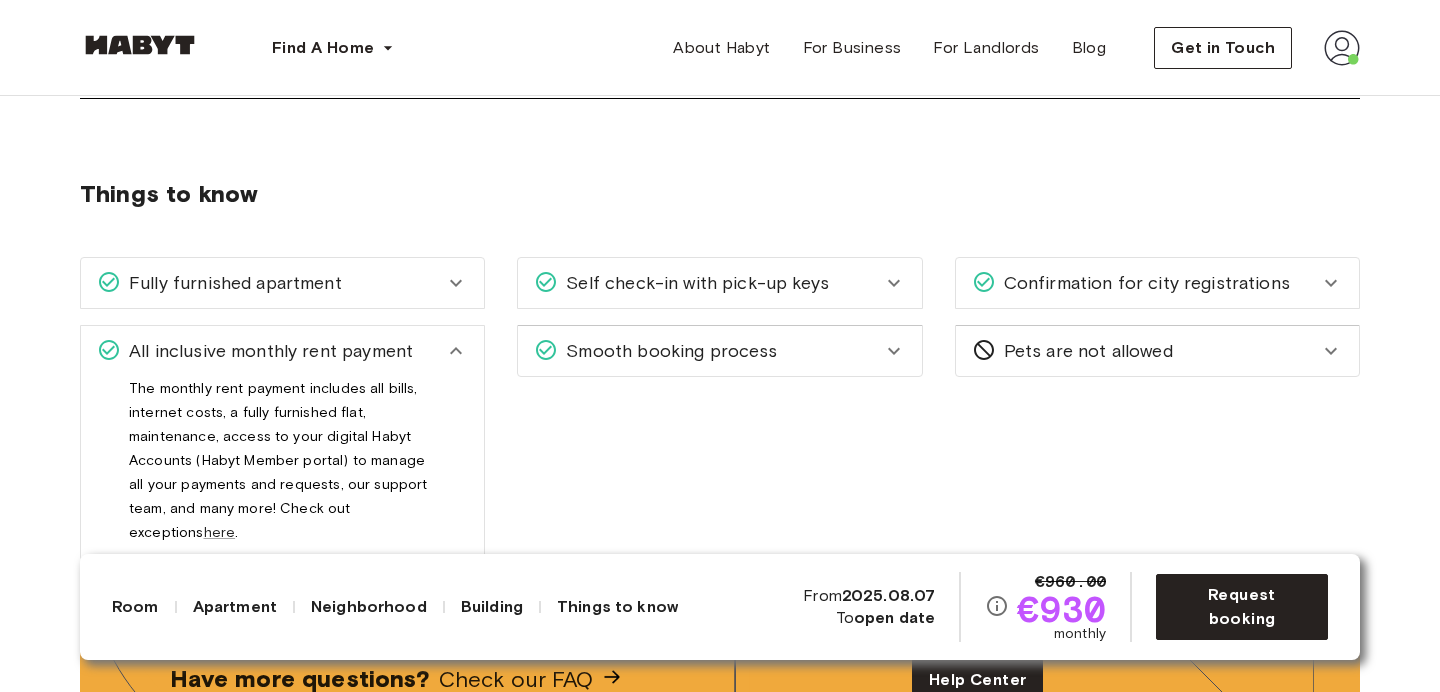 click on "All inclusive monthly rent payment" at bounding box center (282, 351) 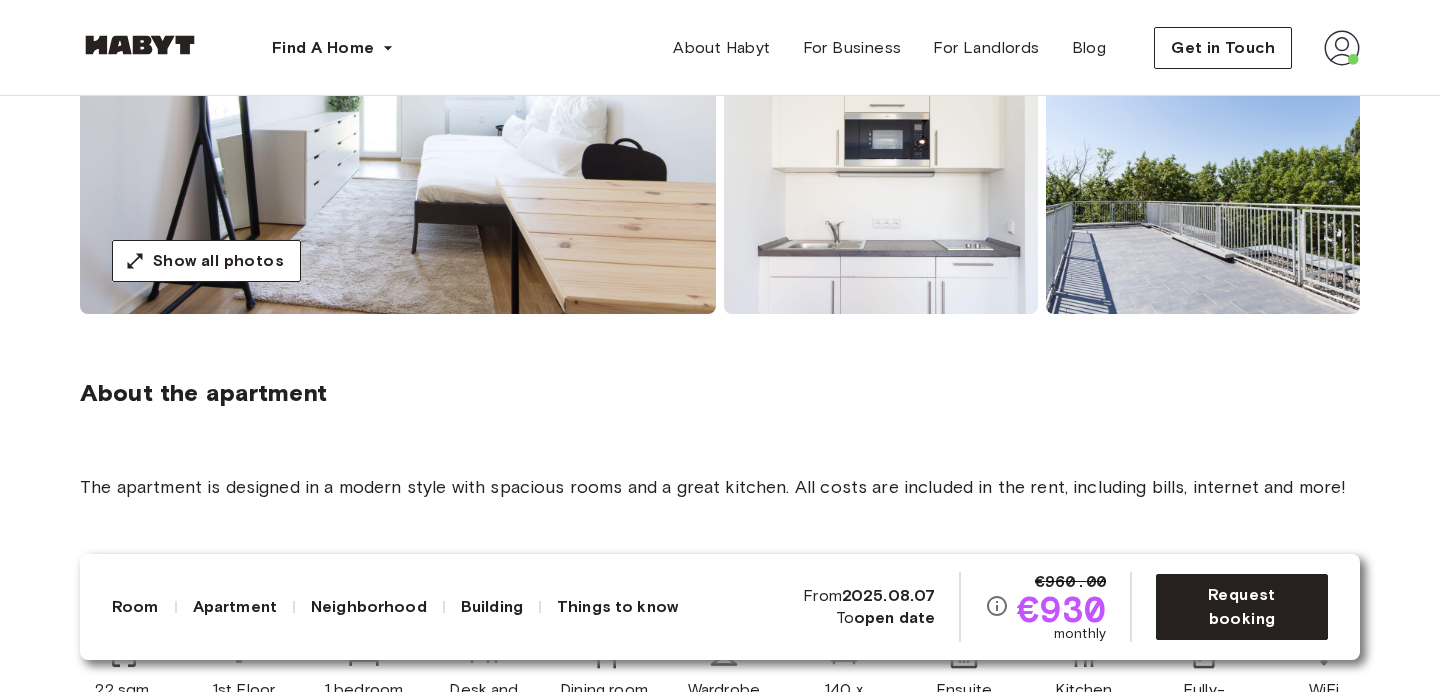 scroll, scrollTop: 0, scrollLeft: 0, axis: both 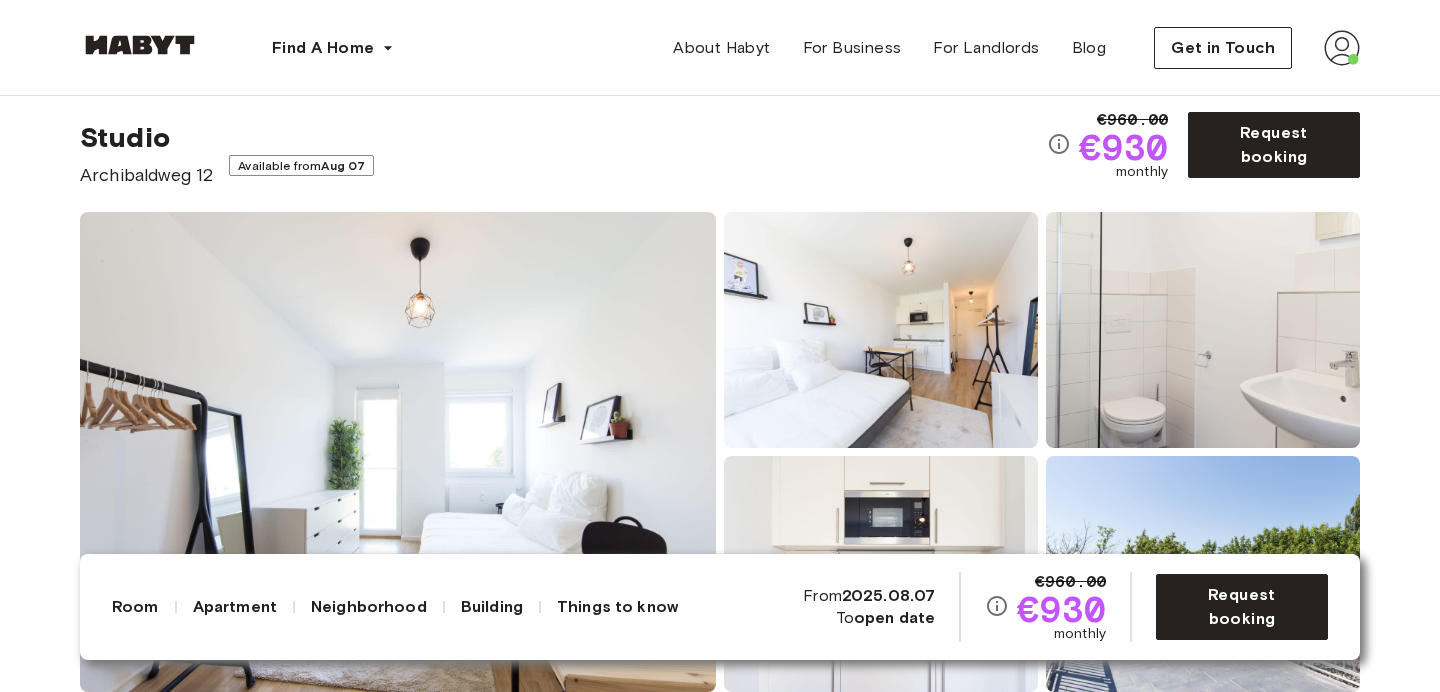 click at bounding box center (398, 452) 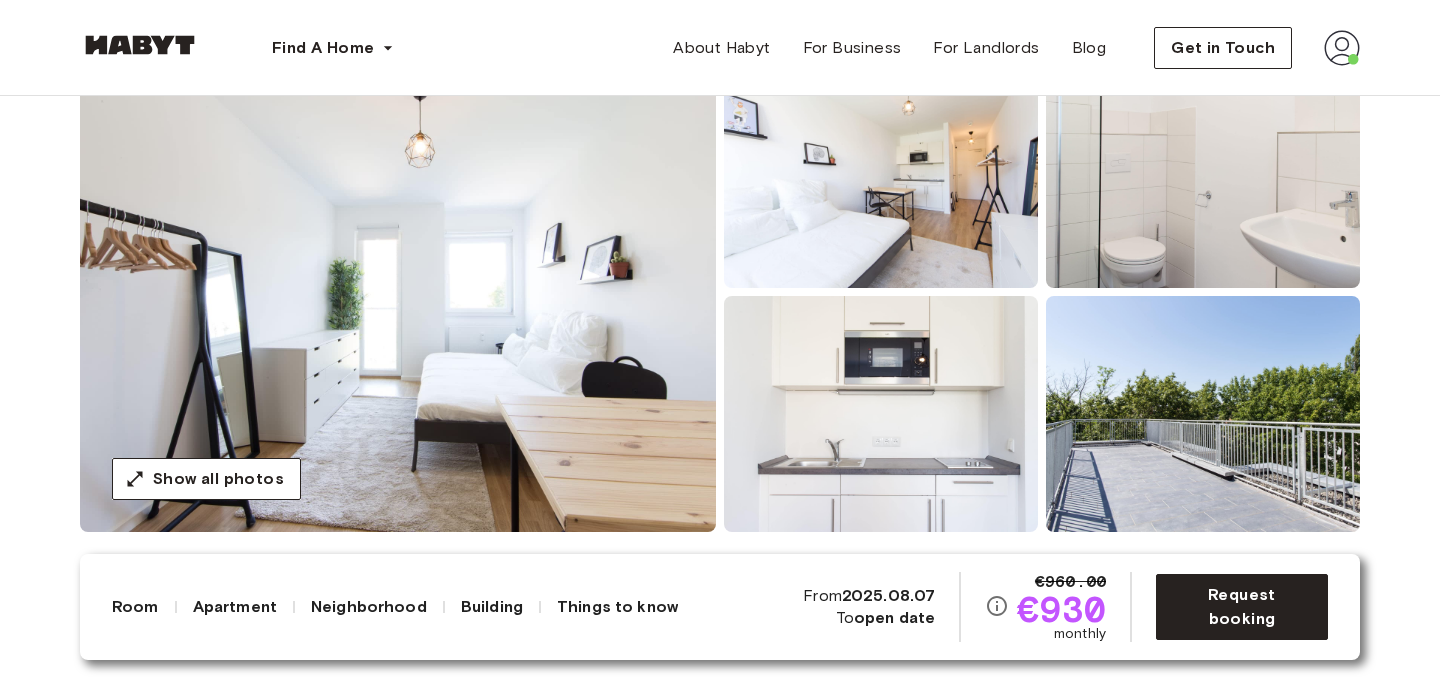 scroll, scrollTop: 240, scrollLeft: 0, axis: vertical 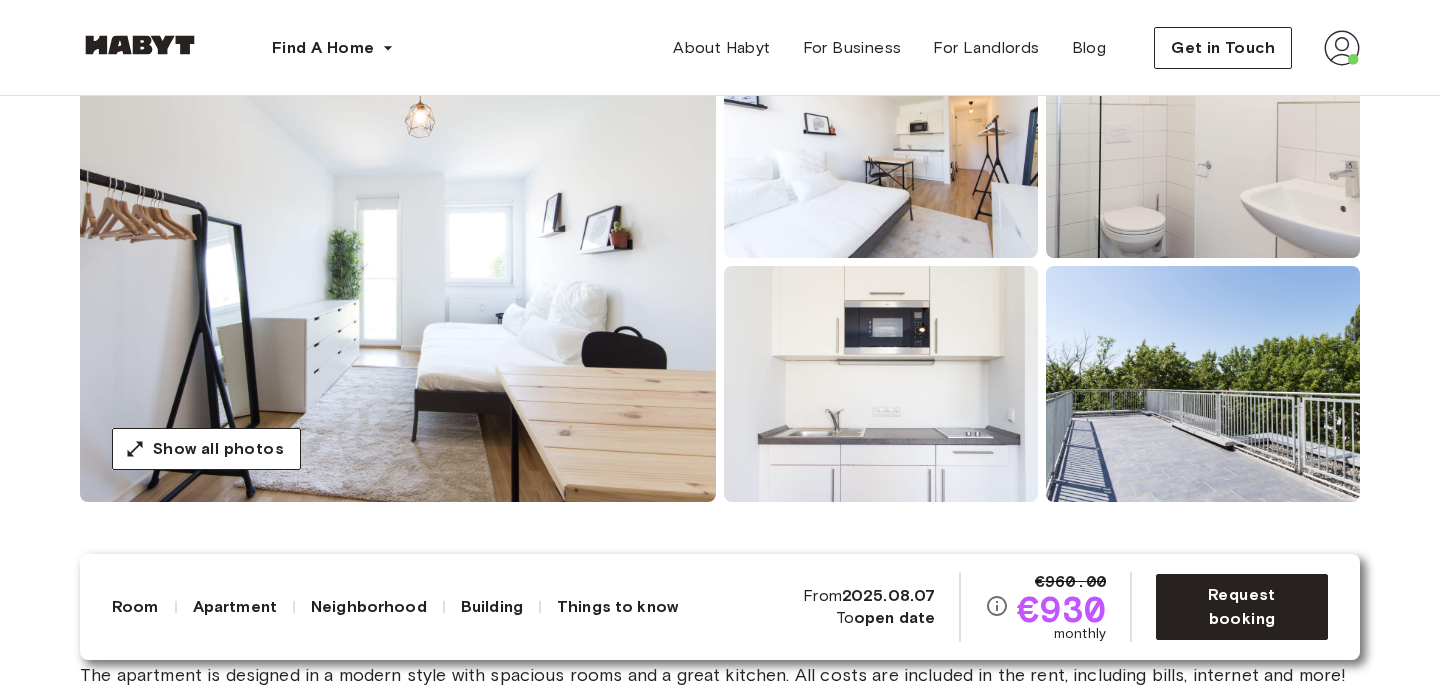 click at bounding box center [398, 262] 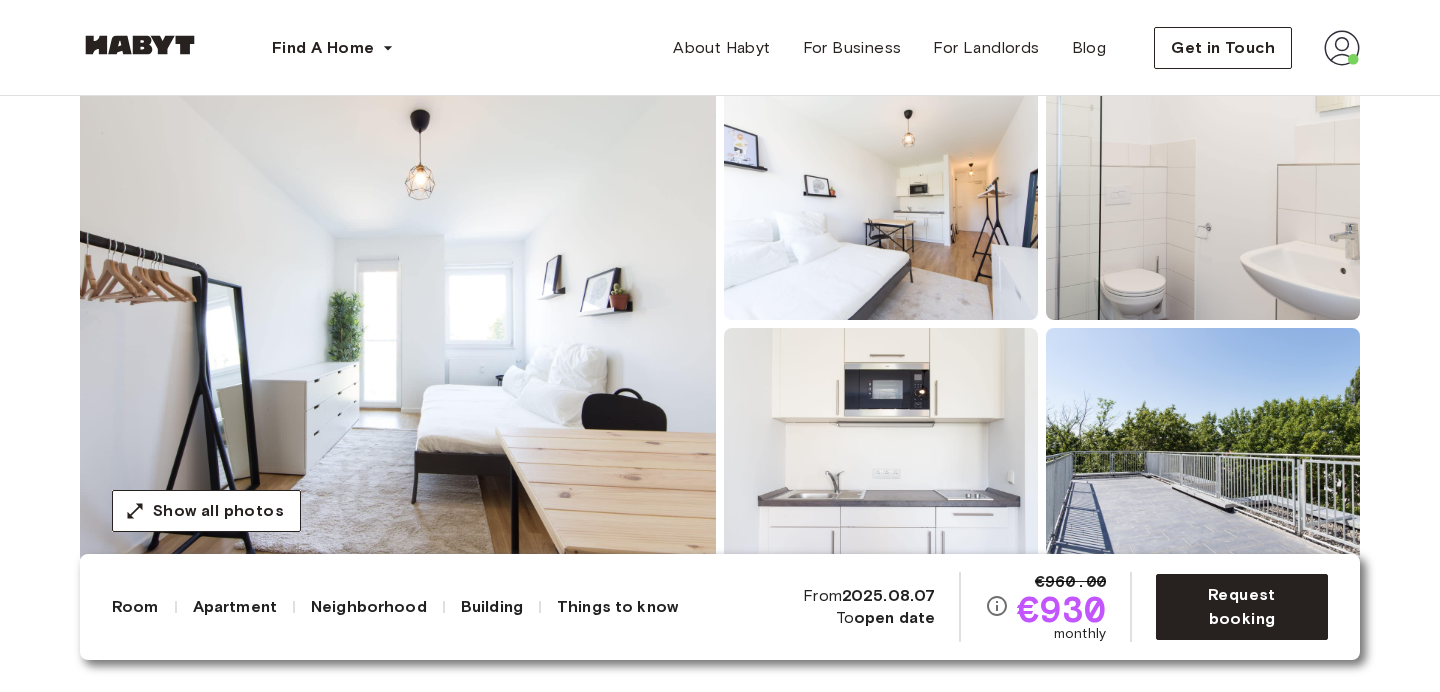 scroll, scrollTop: 183, scrollLeft: 0, axis: vertical 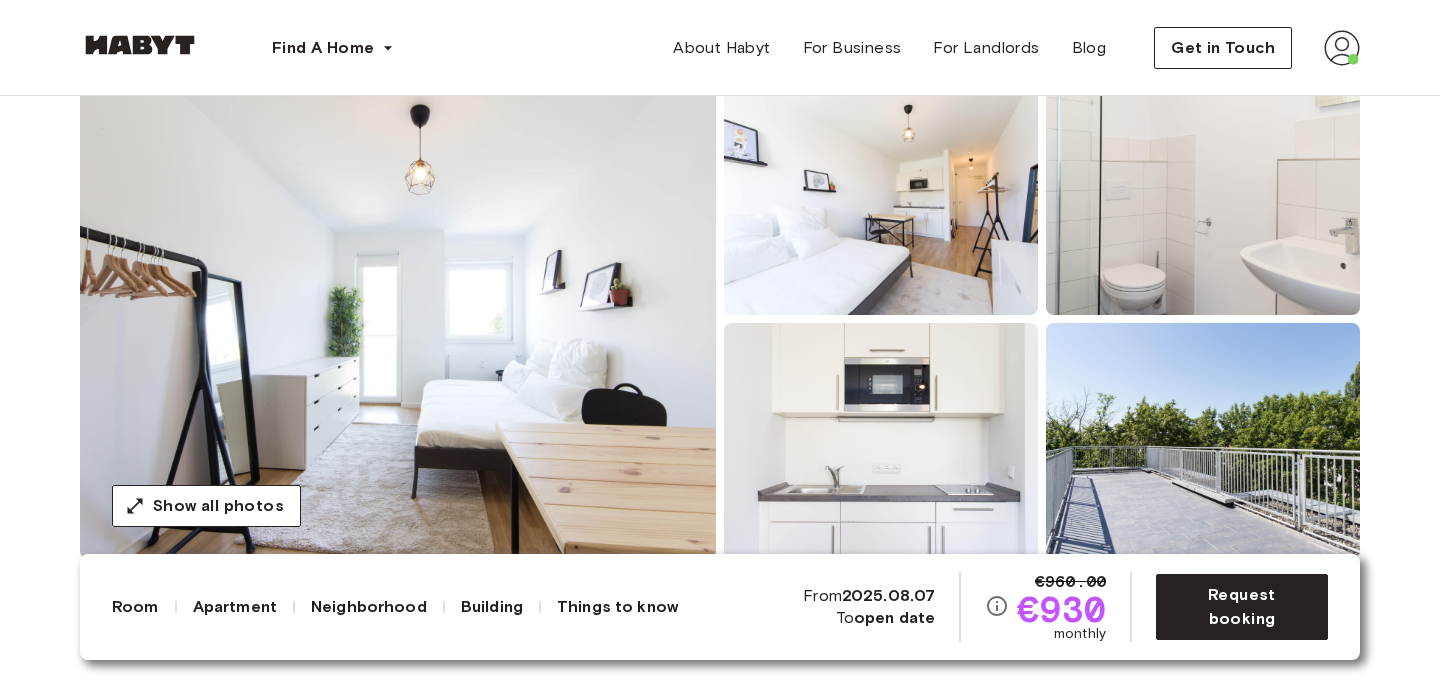 click at bounding box center (881, 441) 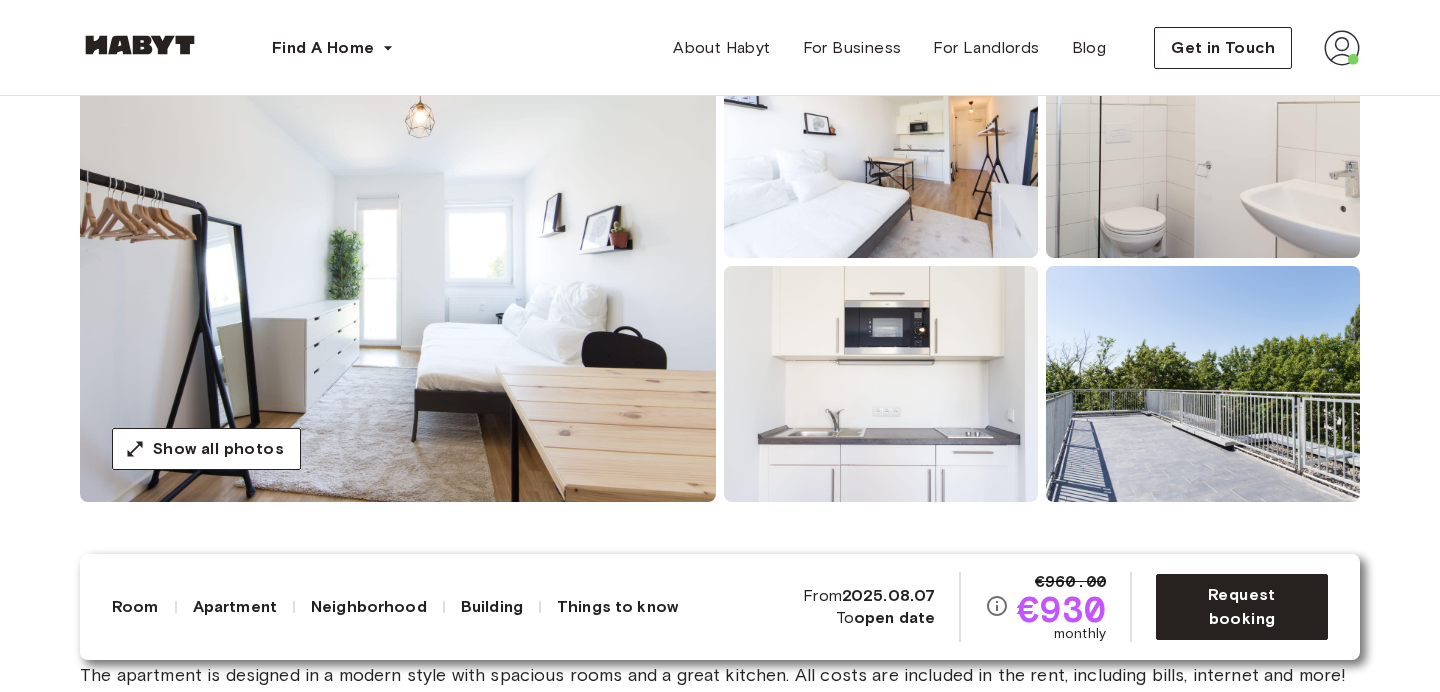scroll, scrollTop: 0, scrollLeft: 0, axis: both 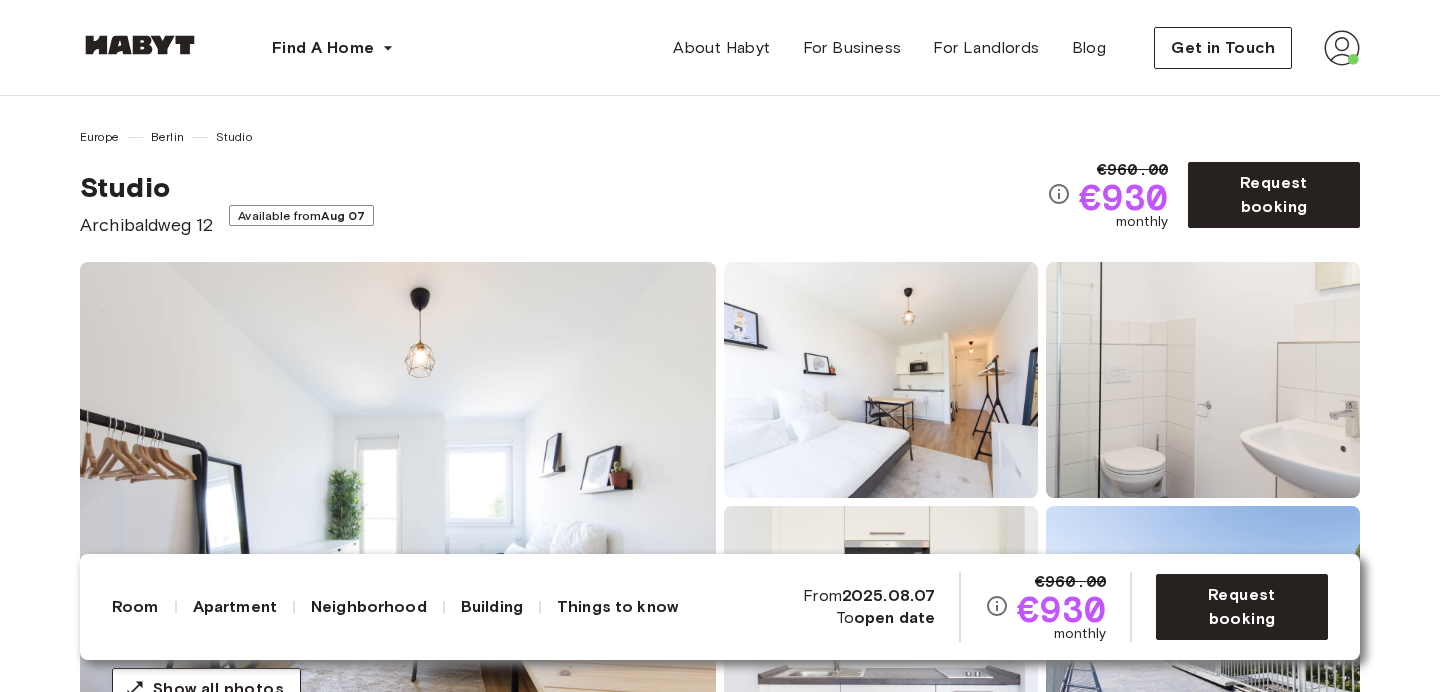 click on "Available from  Aug 07" at bounding box center [301, 215] 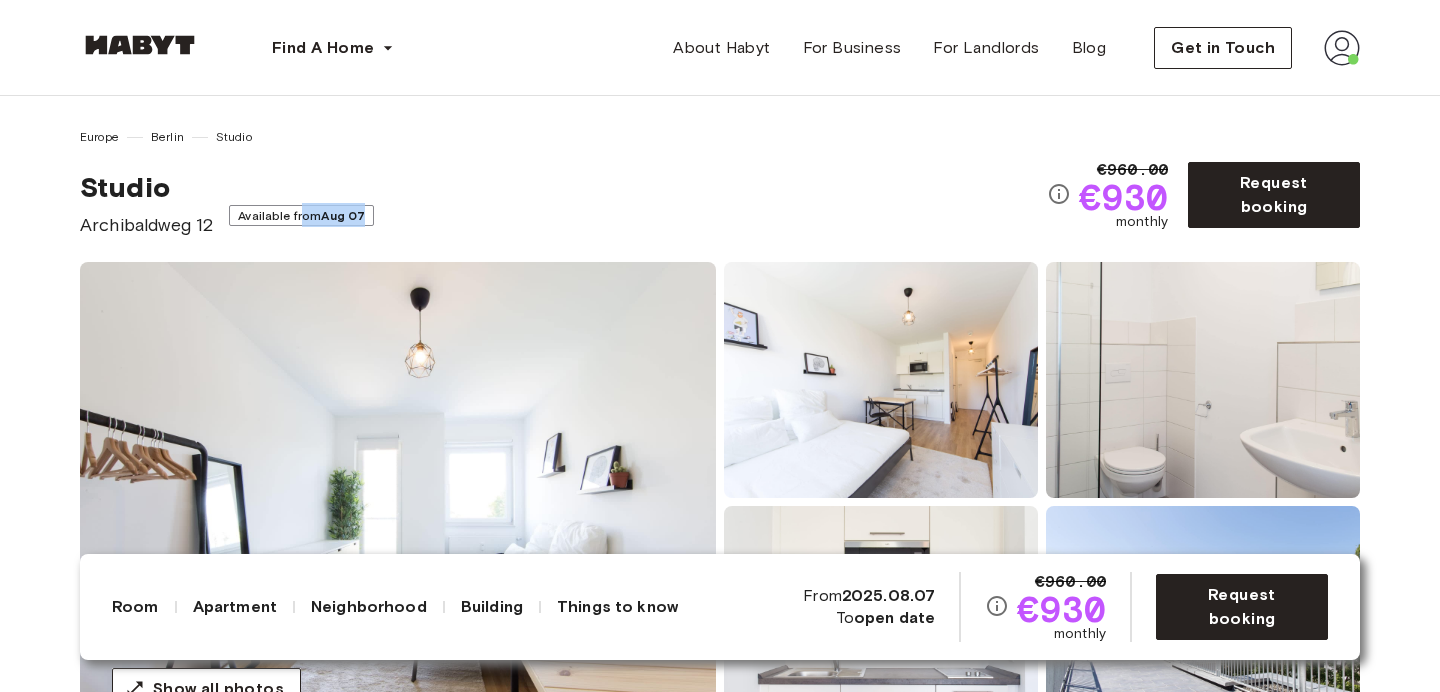 drag, startPoint x: 369, startPoint y: 206, endPoint x: 299, endPoint y: 206, distance: 70 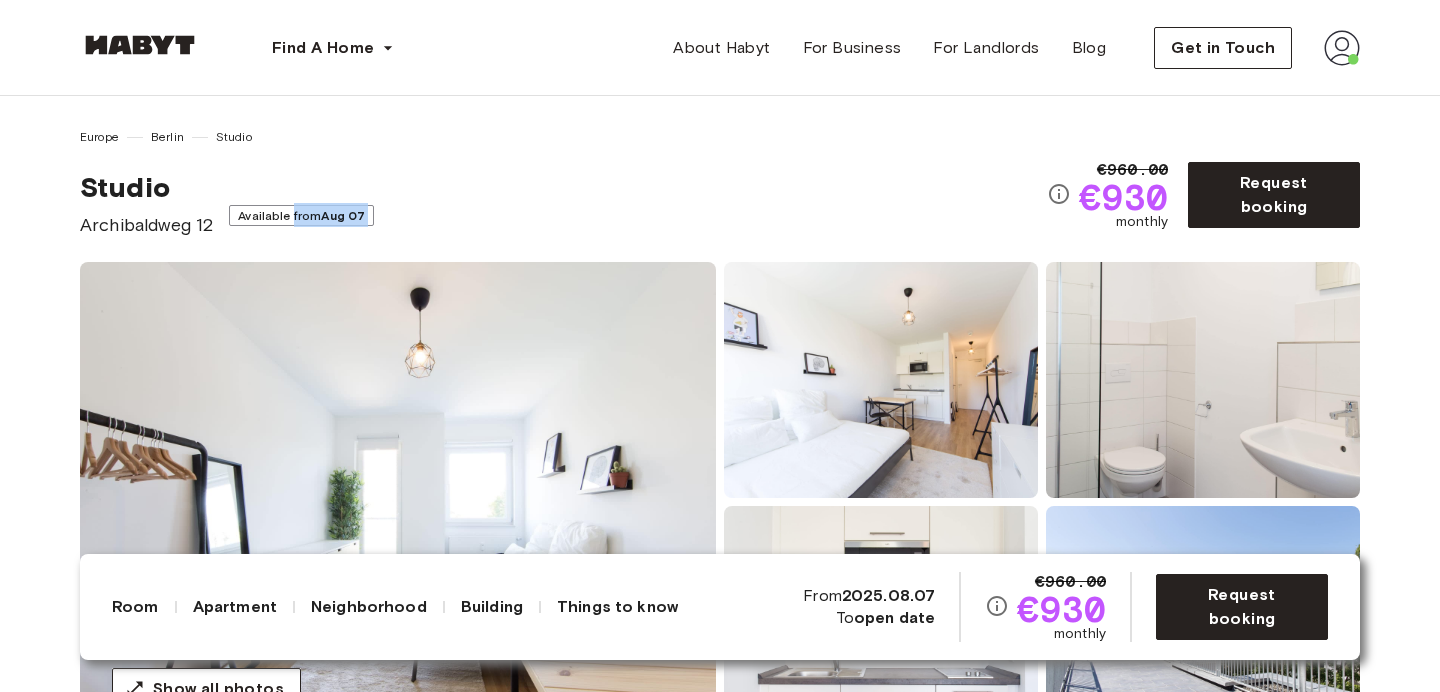 drag, startPoint x: 299, startPoint y: 206, endPoint x: 443, endPoint y: 207, distance: 144.00348 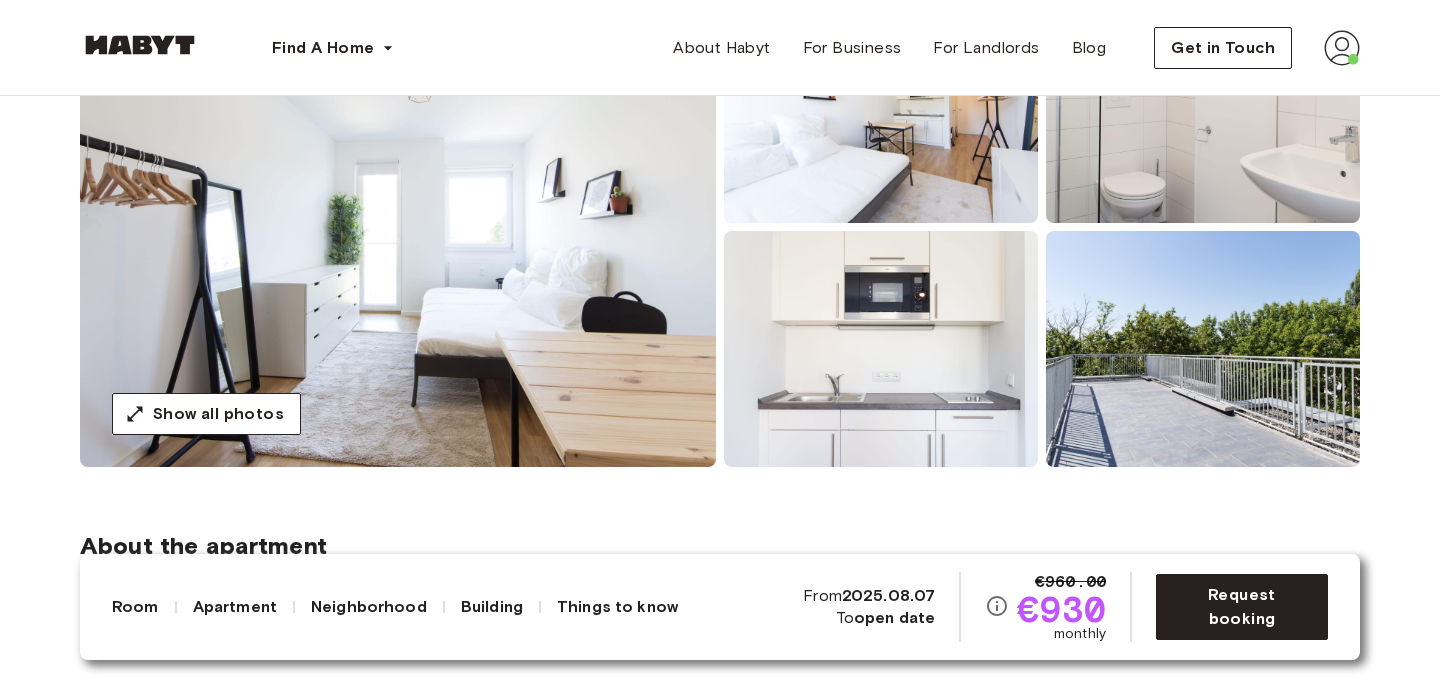 scroll, scrollTop: 276, scrollLeft: 0, axis: vertical 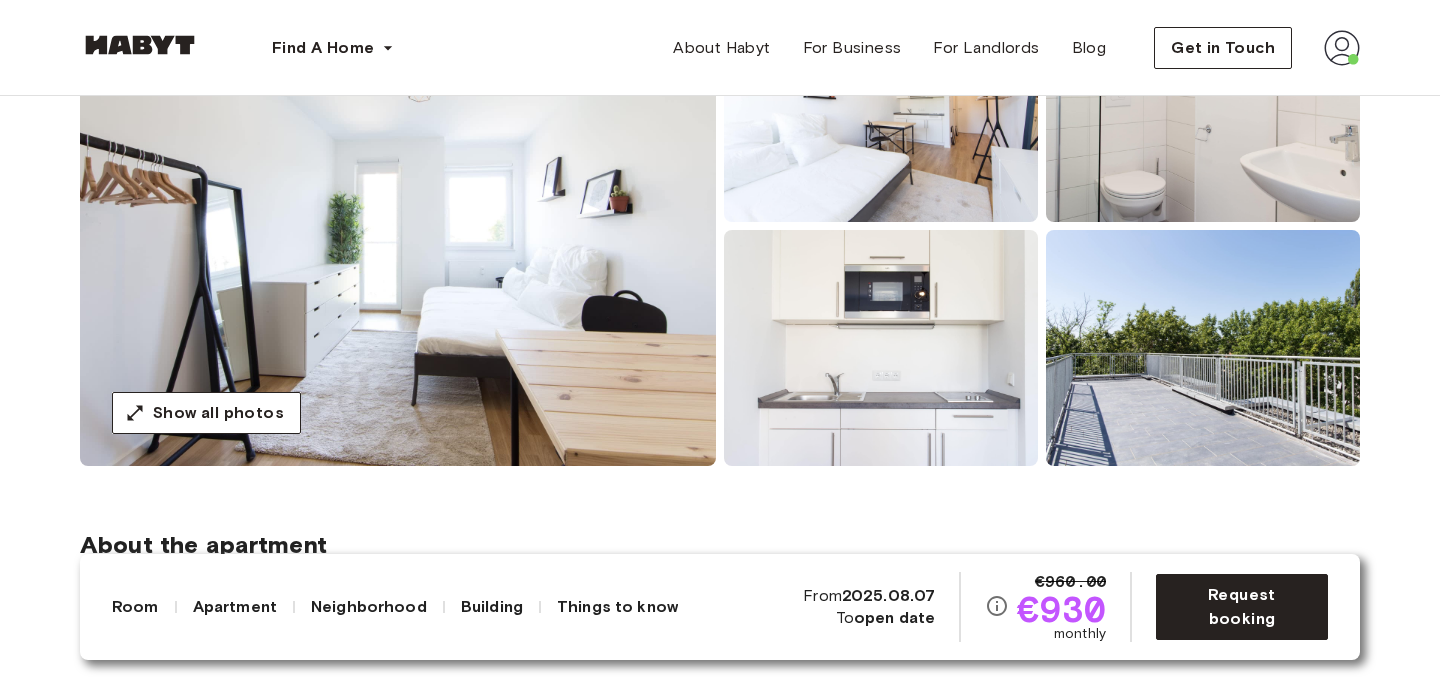 click at bounding box center (398, 226) 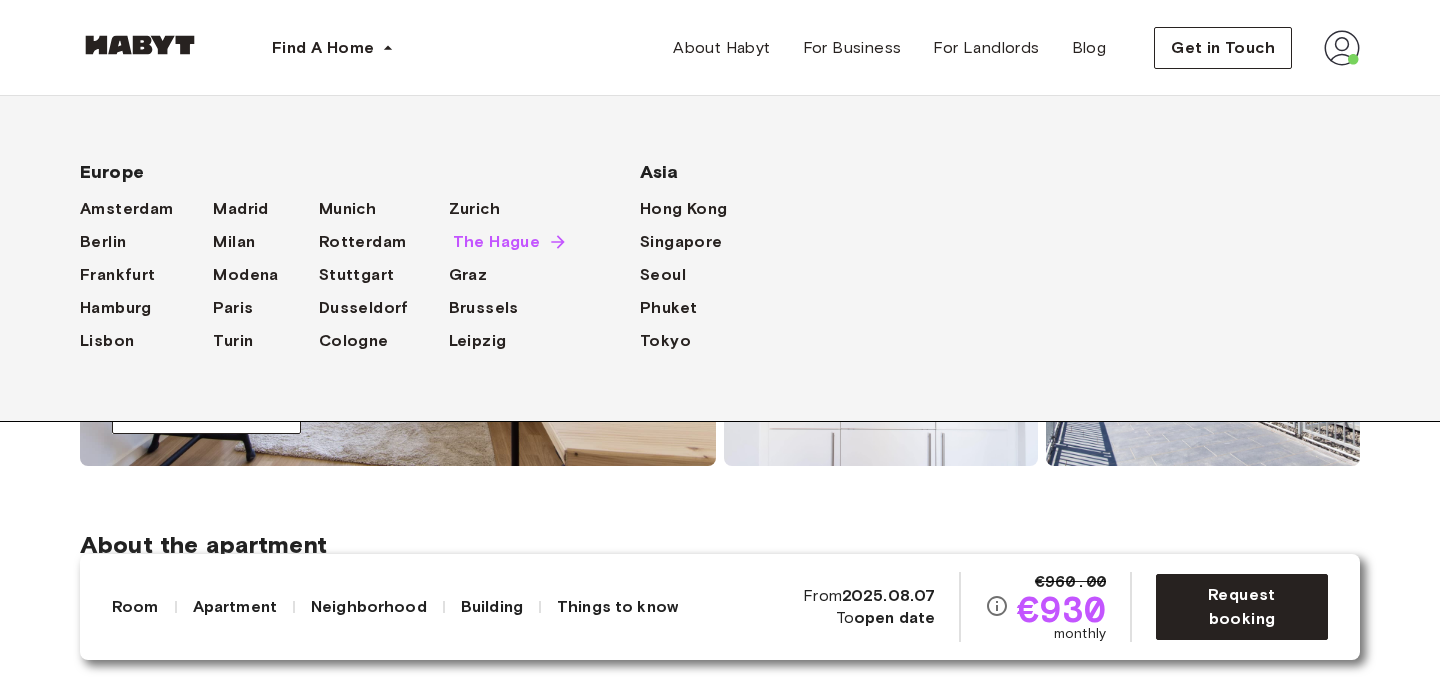 click on "The Hague" at bounding box center (507, 242) 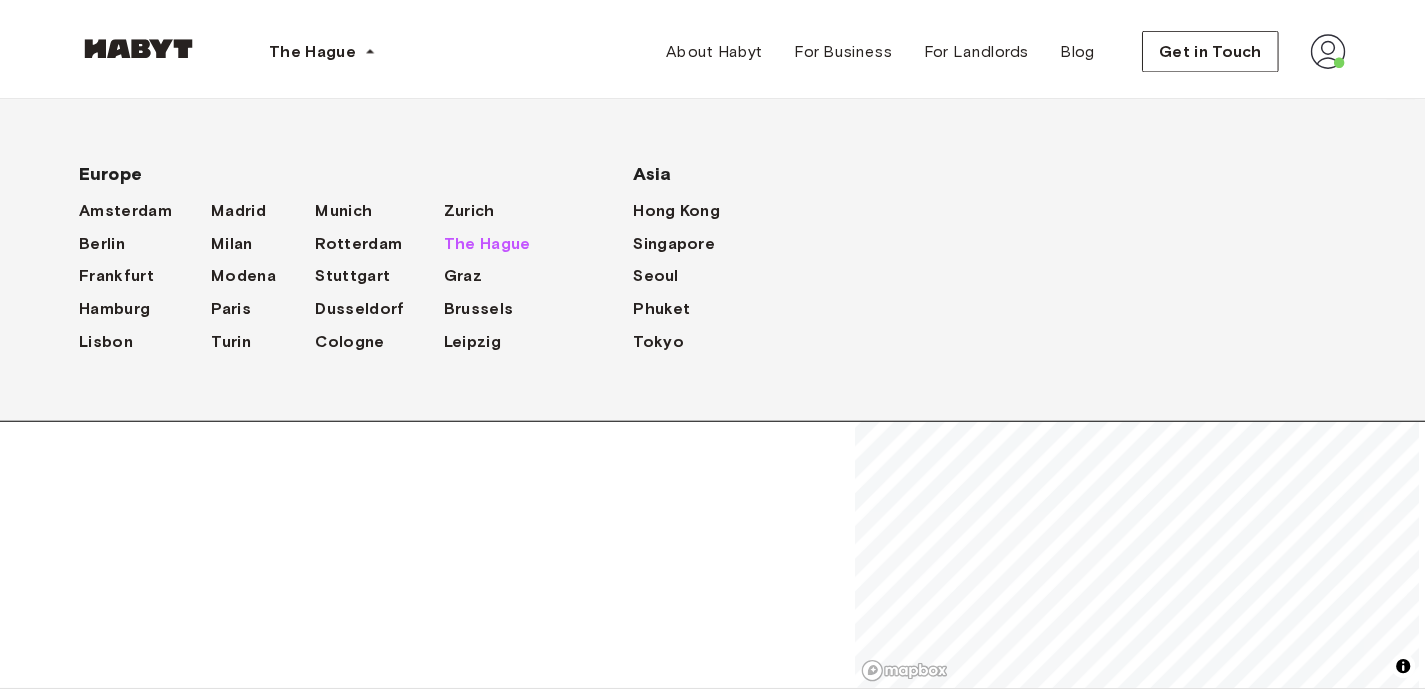 scroll, scrollTop: 0, scrollLeft: 0, axis: both 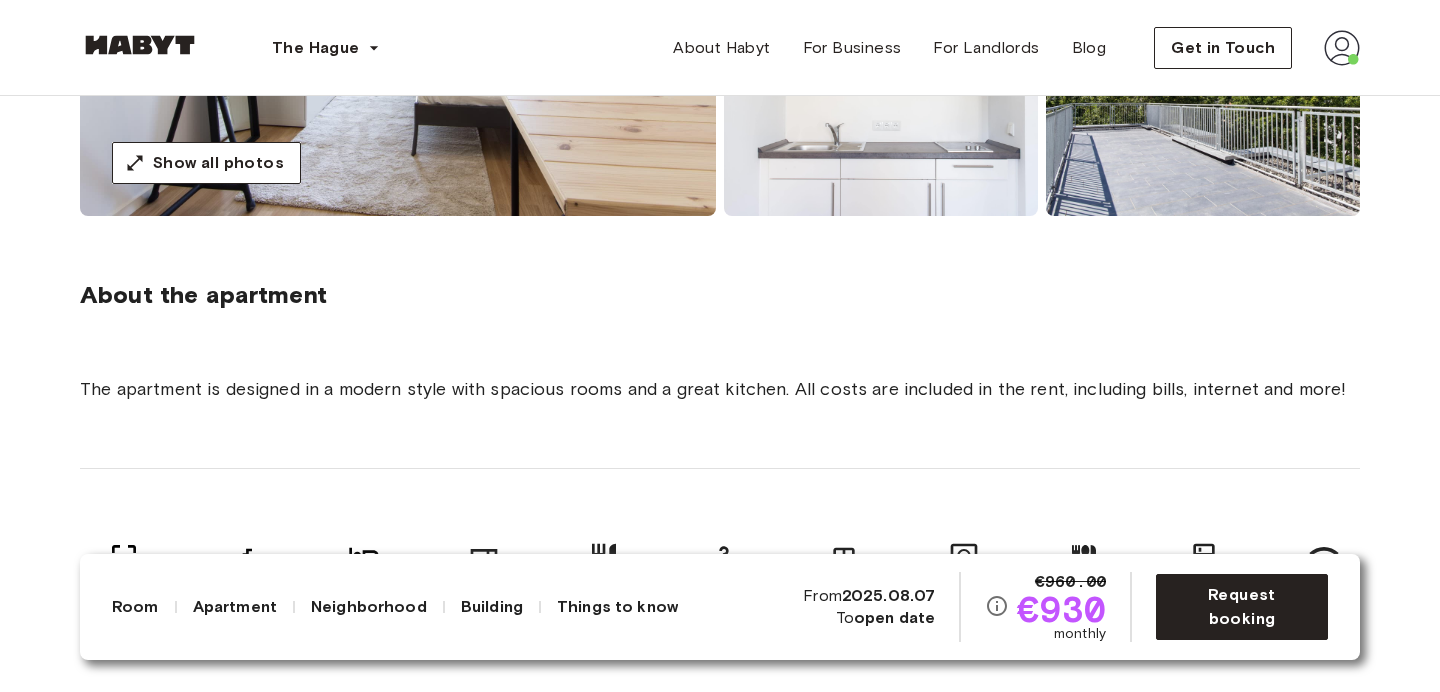 click at bounding box center (398, -24) 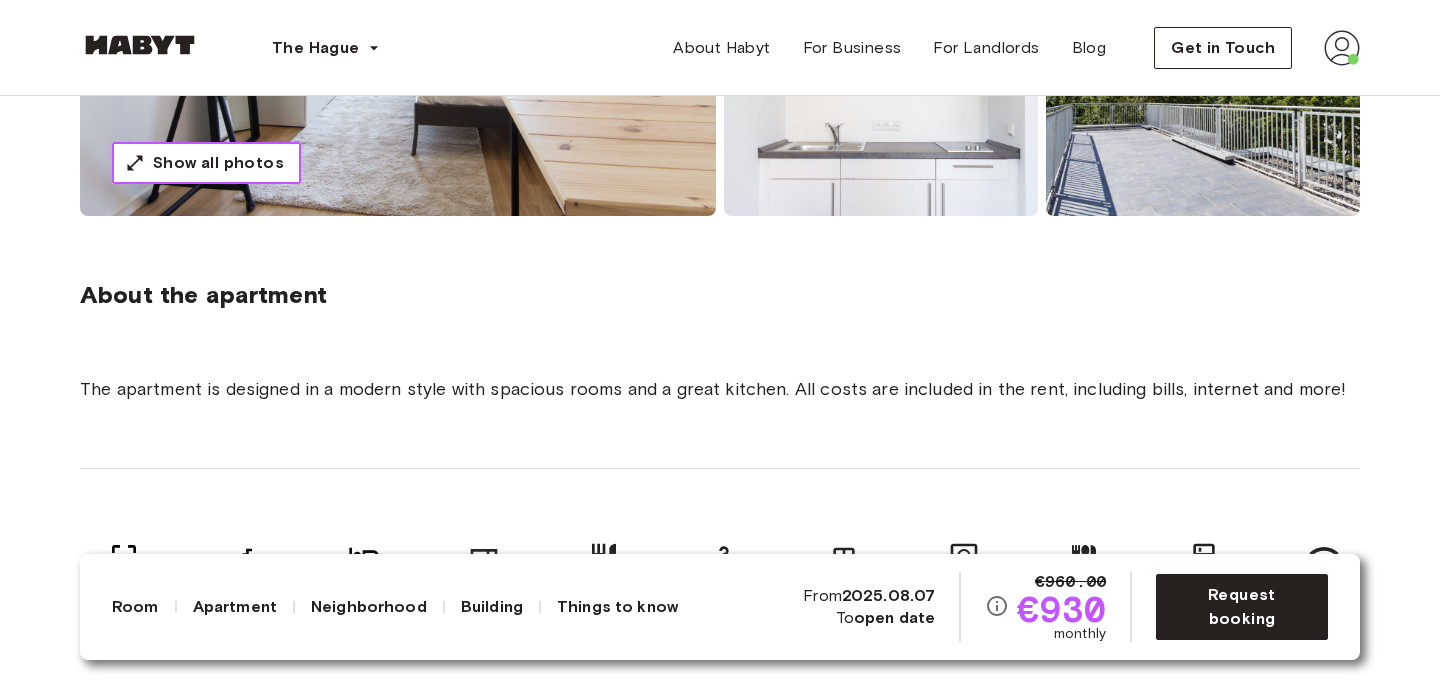 click on "Show all photos" at bounding box center (206, 163) 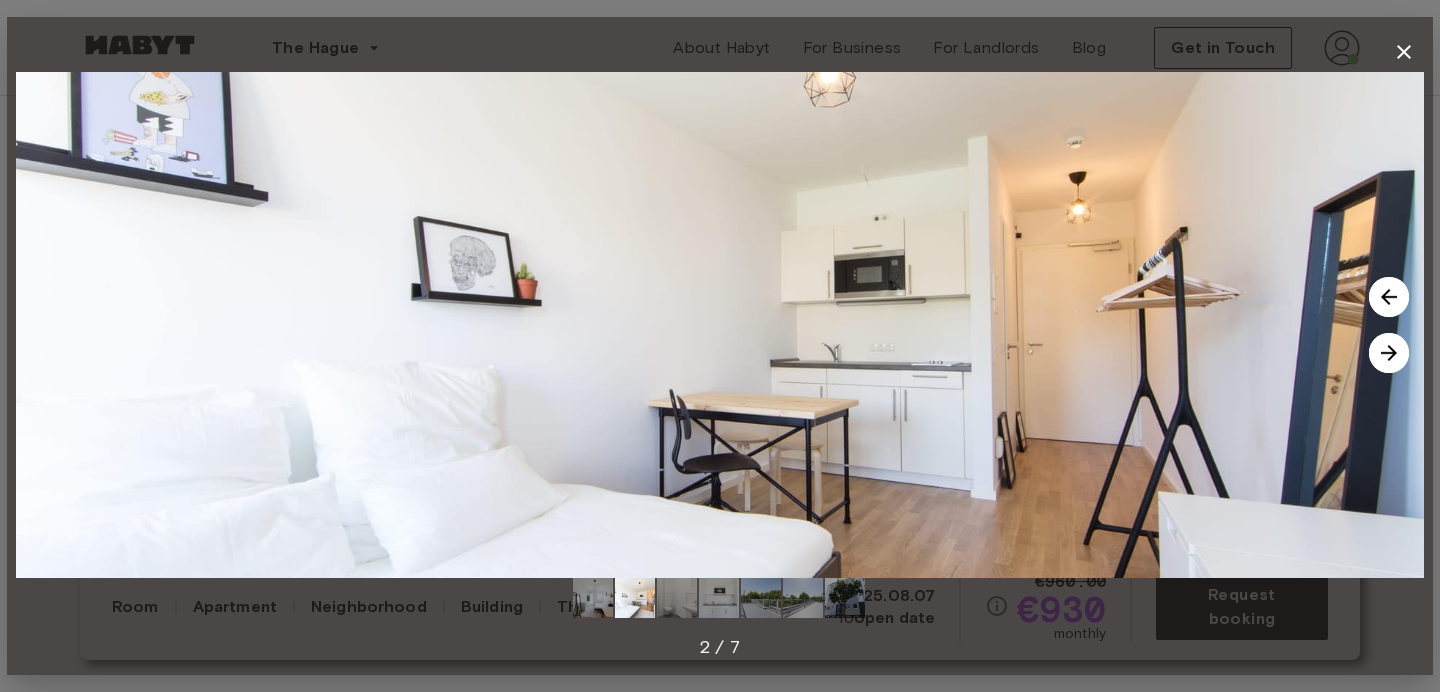 click at bounding box center (720, 325) 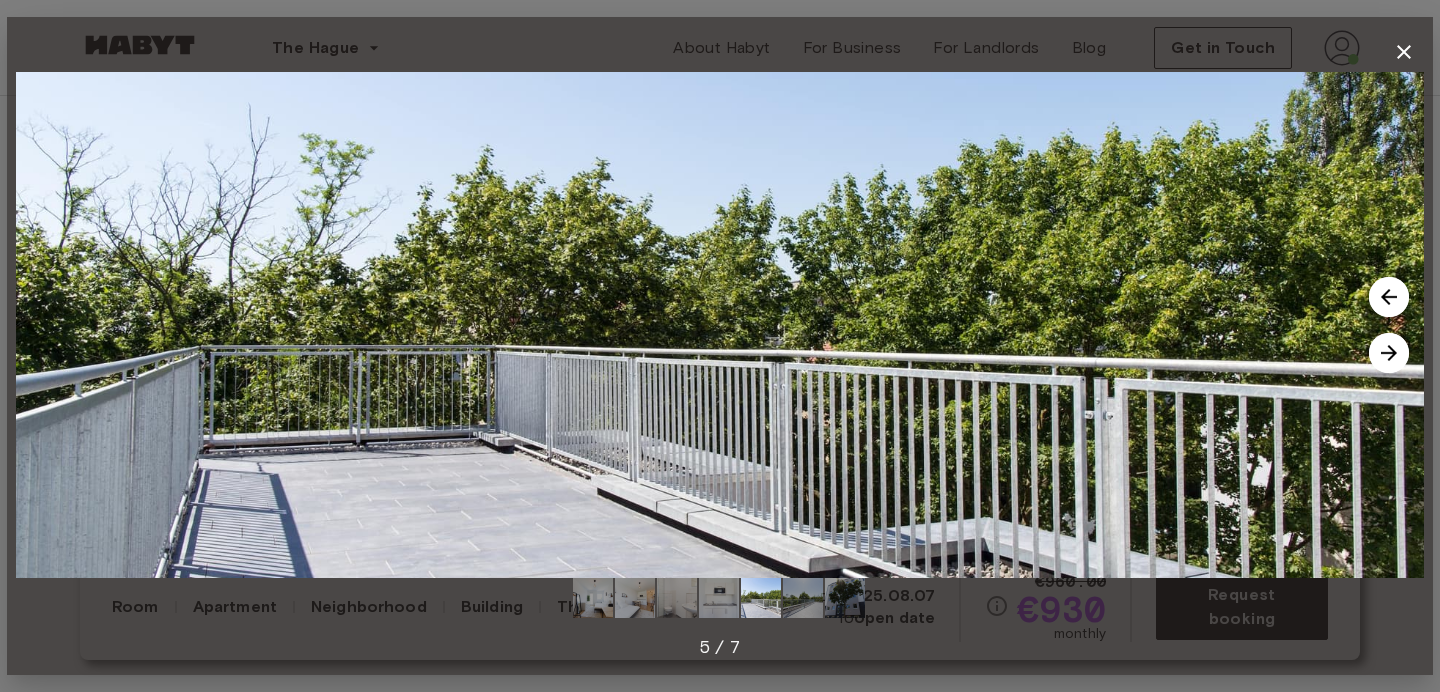 click at bounding box center [720, 325] 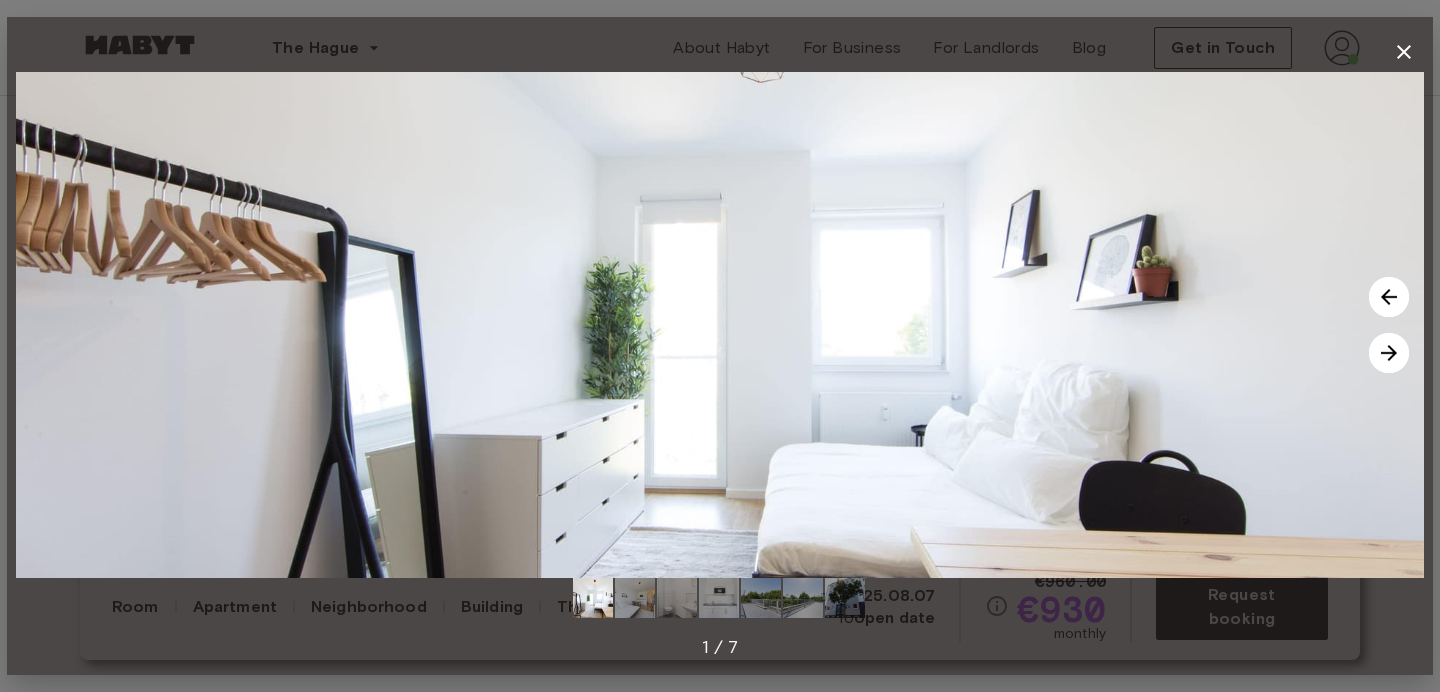 click at bounding box center (1389, 353) 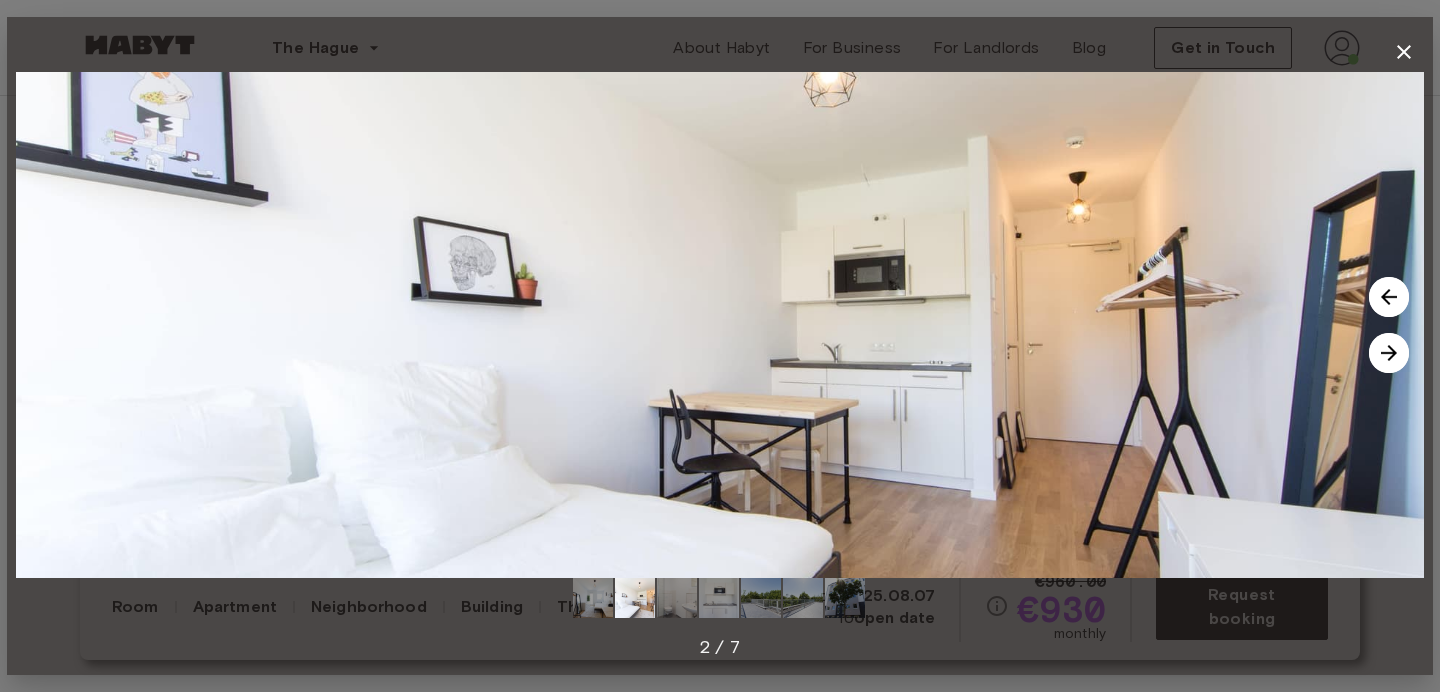 click at bounding box center [1389, 353] 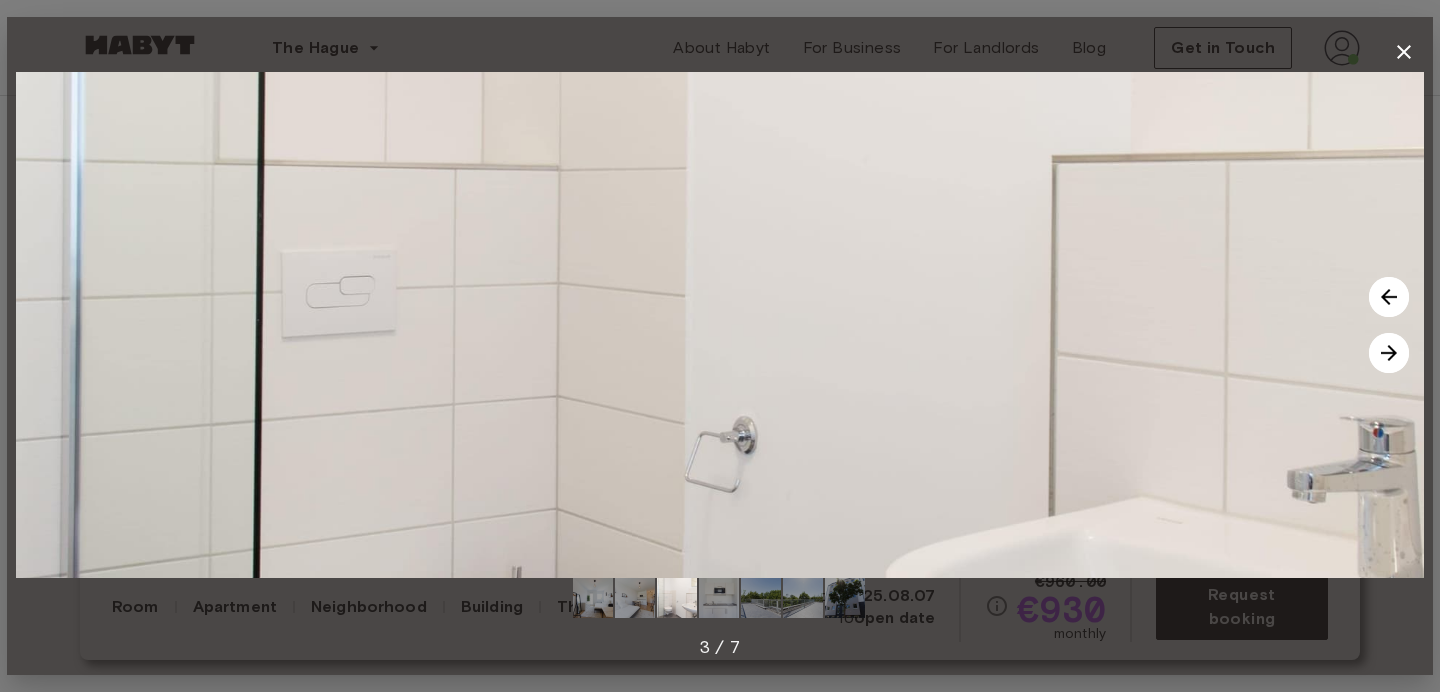 click at bounding box center (1389, 353) 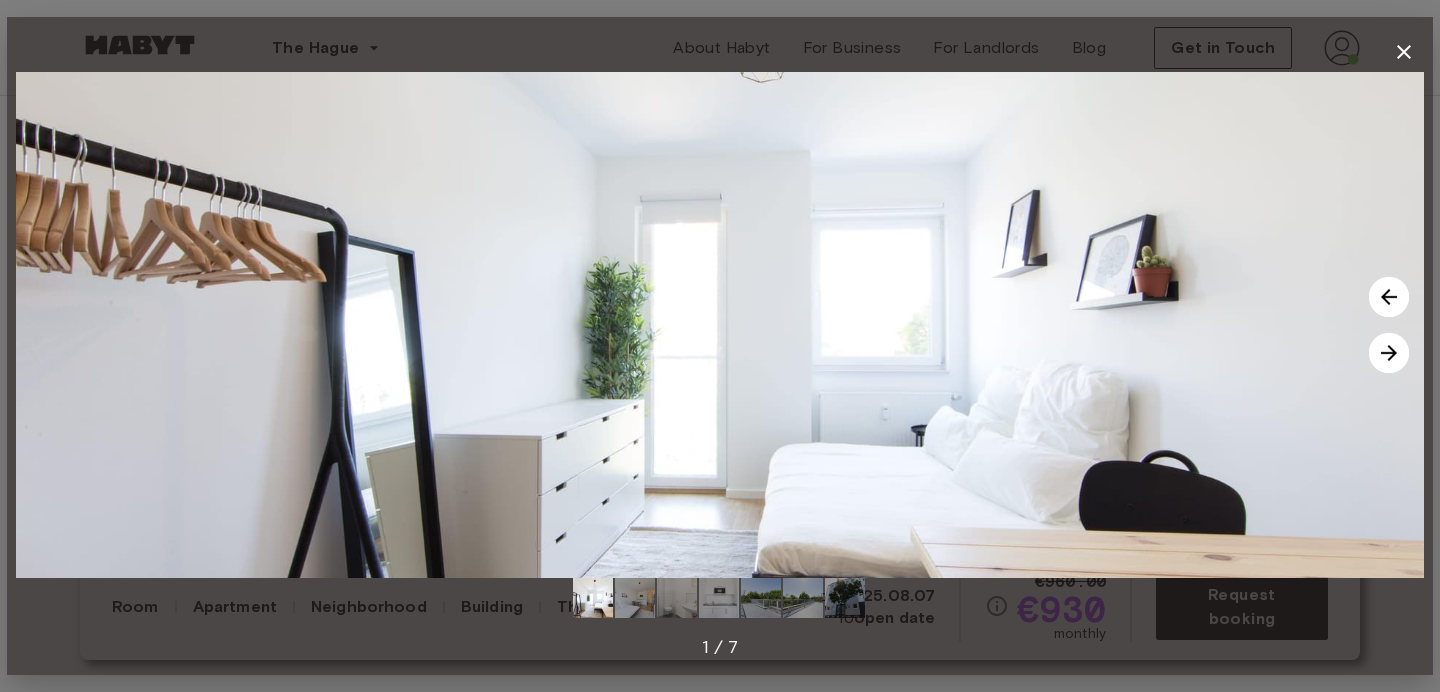 click 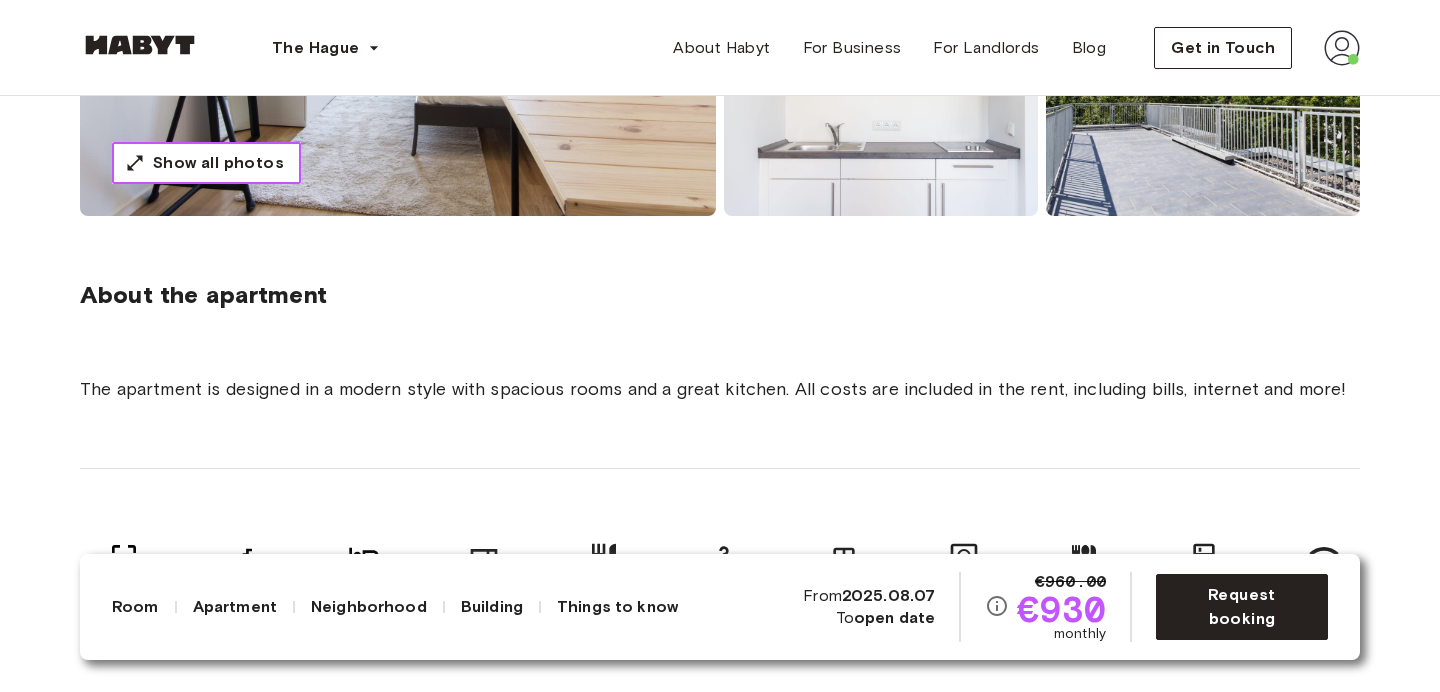 click on "Show all photos" at bounding box center (218, 163) 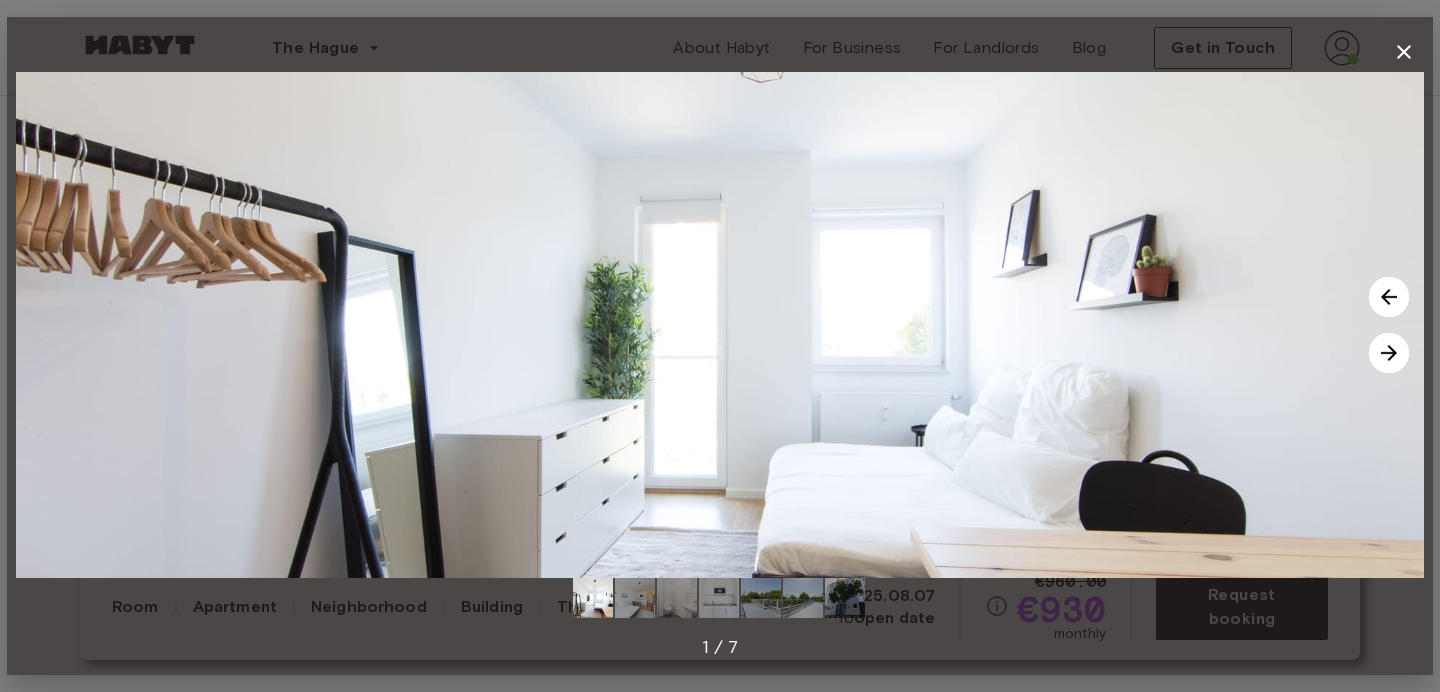 click at bounding box center (1389, 353) 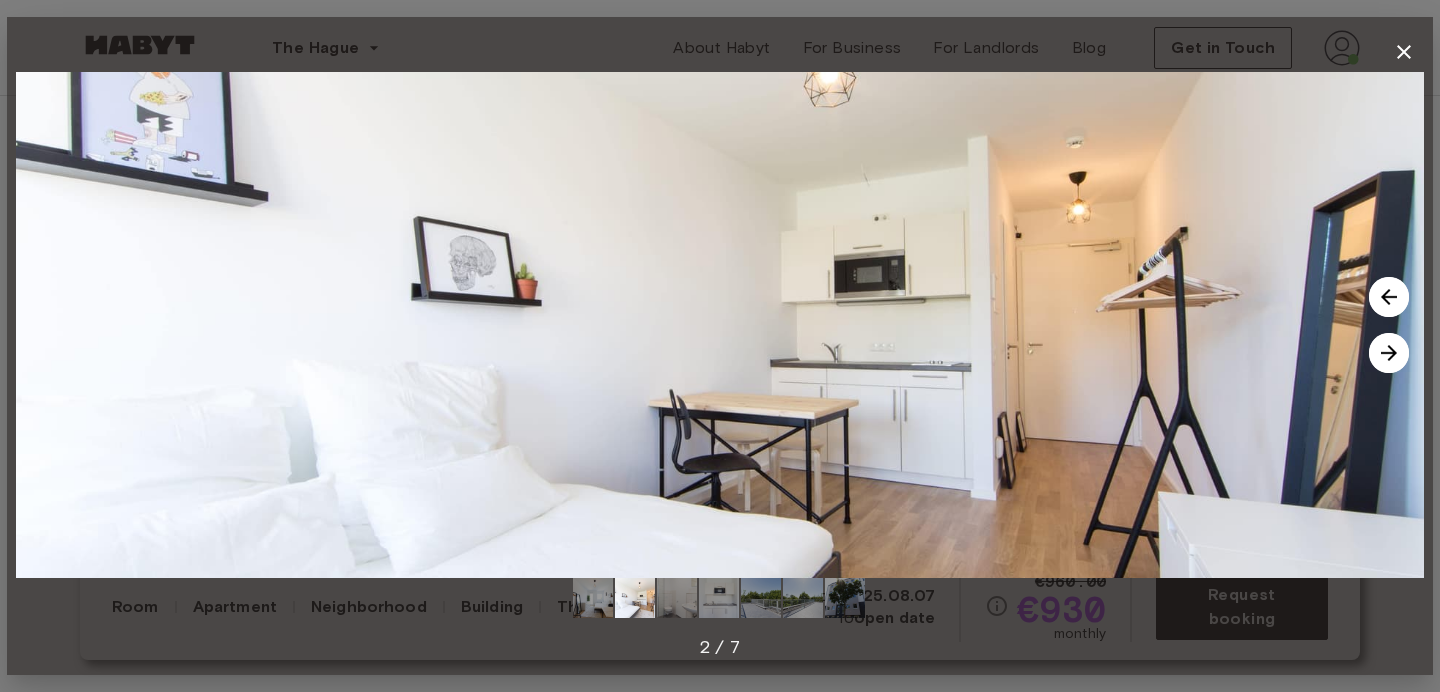 click 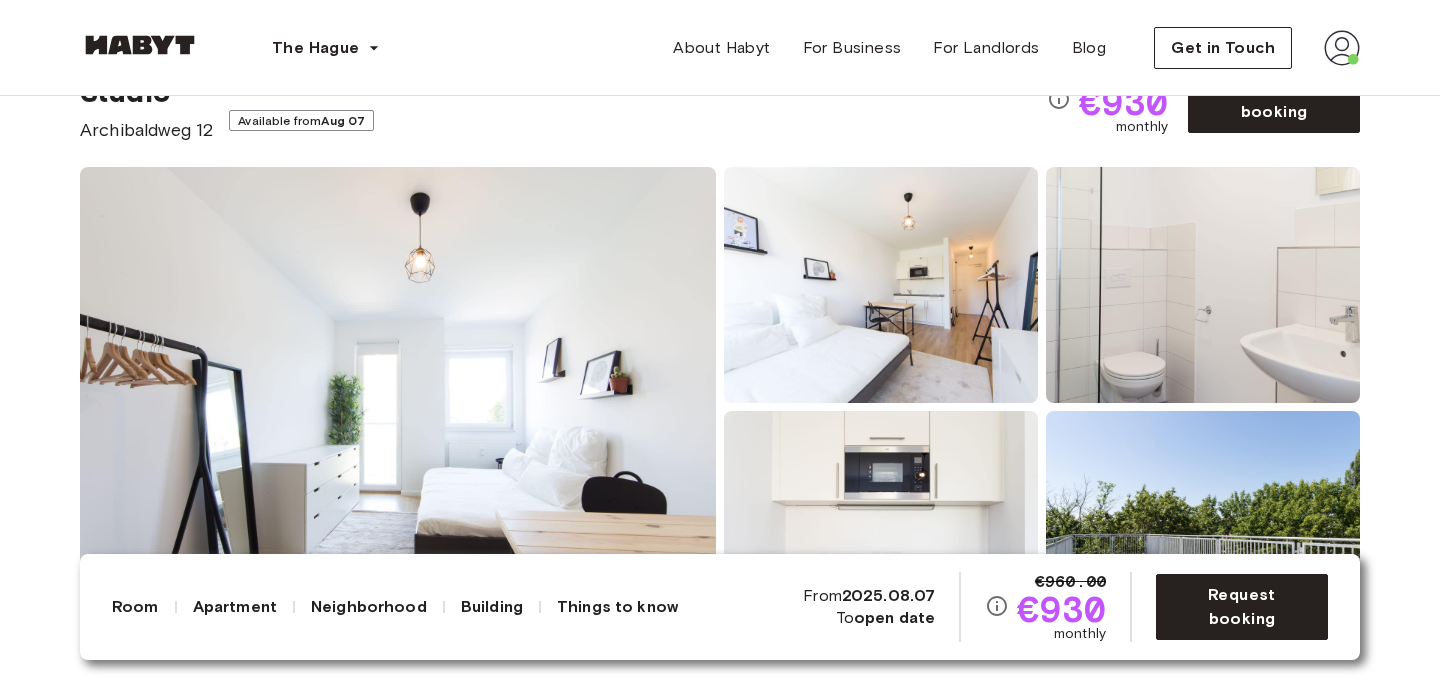 scroll, scrollTop: 299, scrollLeft: 0, axis: vertical 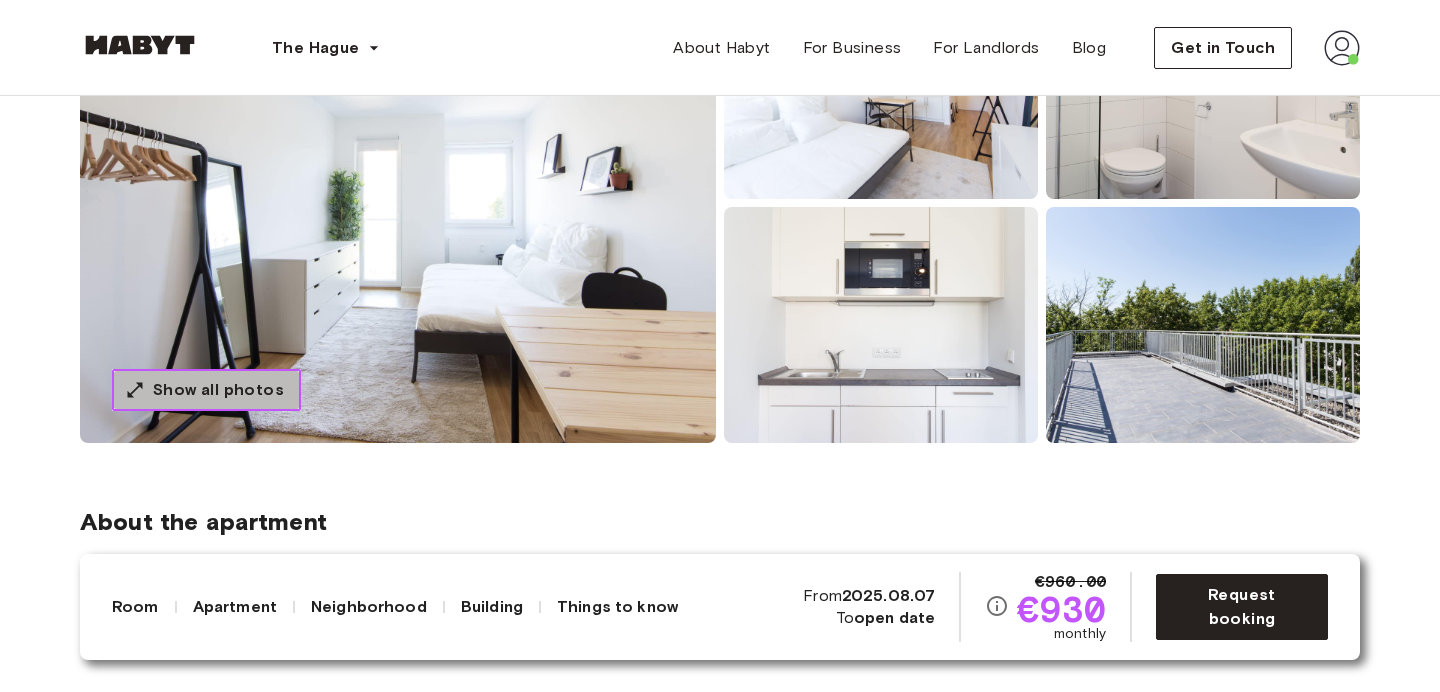click on "Show all photos" at bounding box center [206, 390] 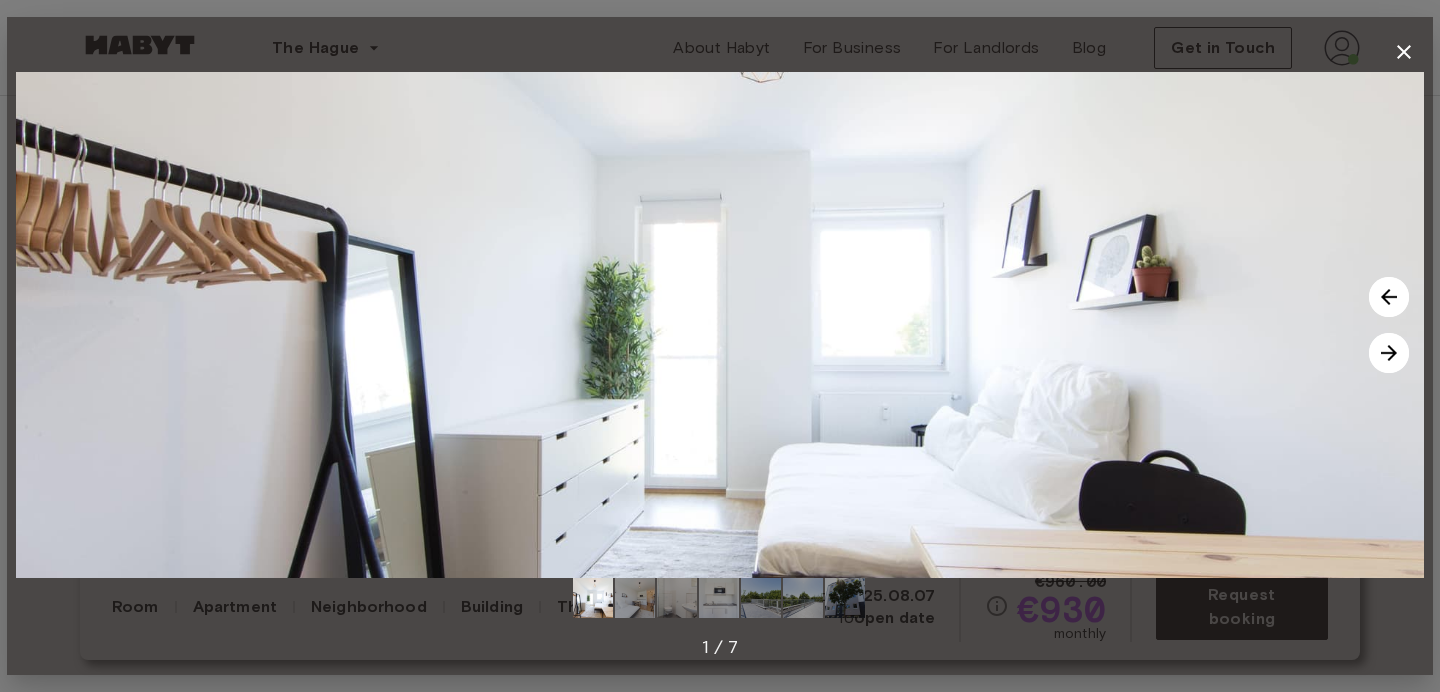 click at bounding box center [635, 598] 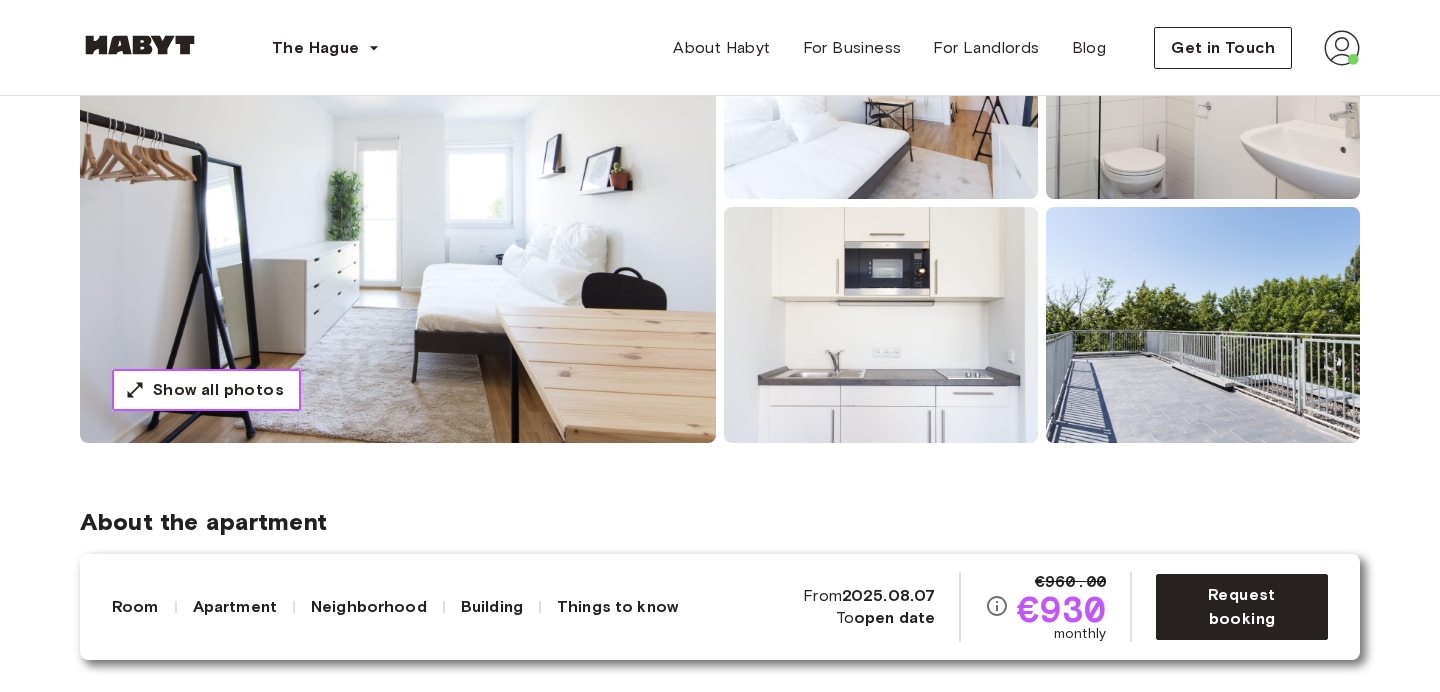 click on "Show all photos" at bounding box center (218, 390) 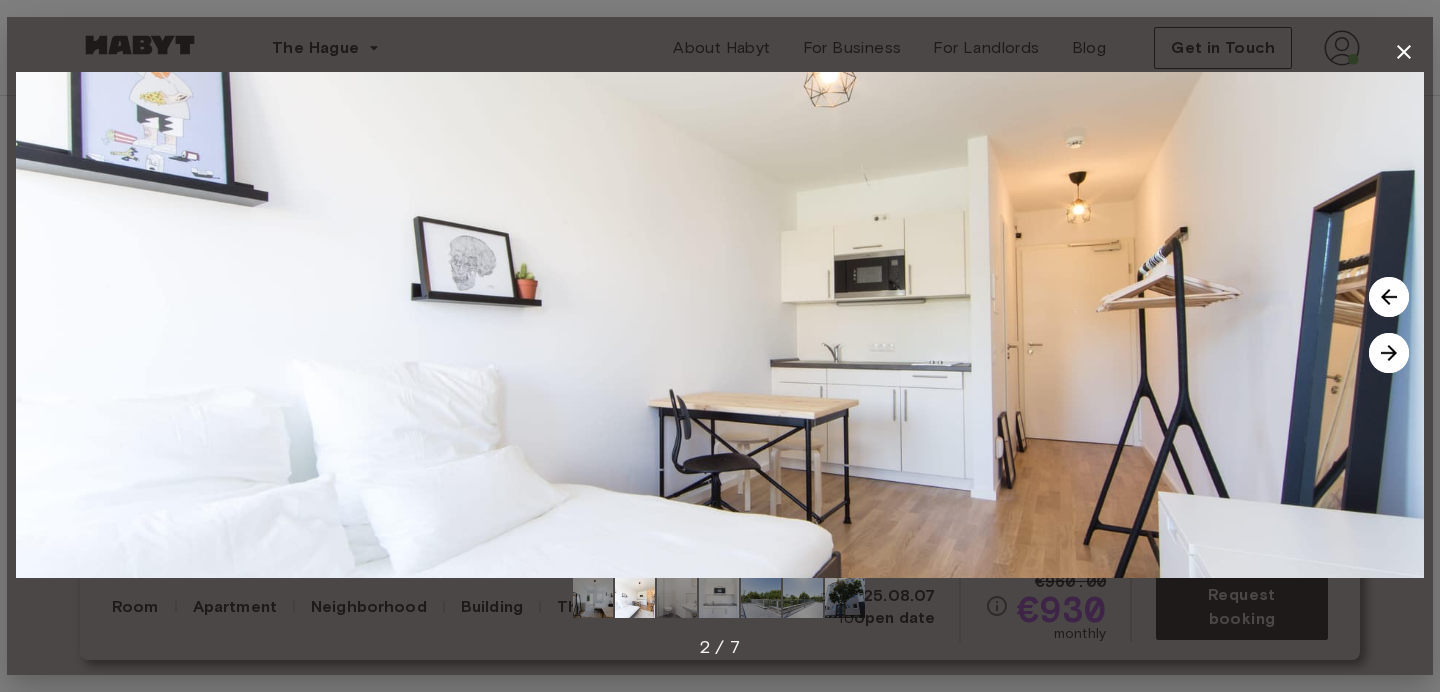 click 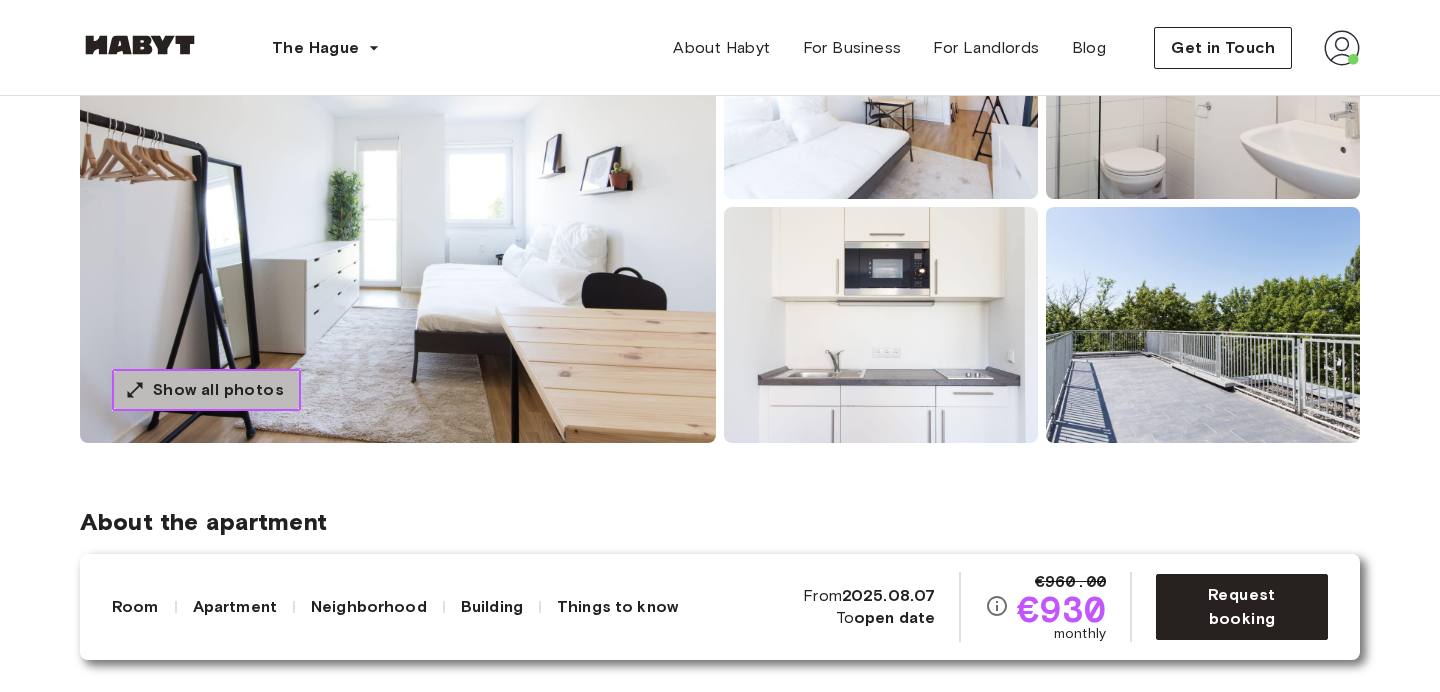 click on "Show all photos" at bounding box center (206, 390) 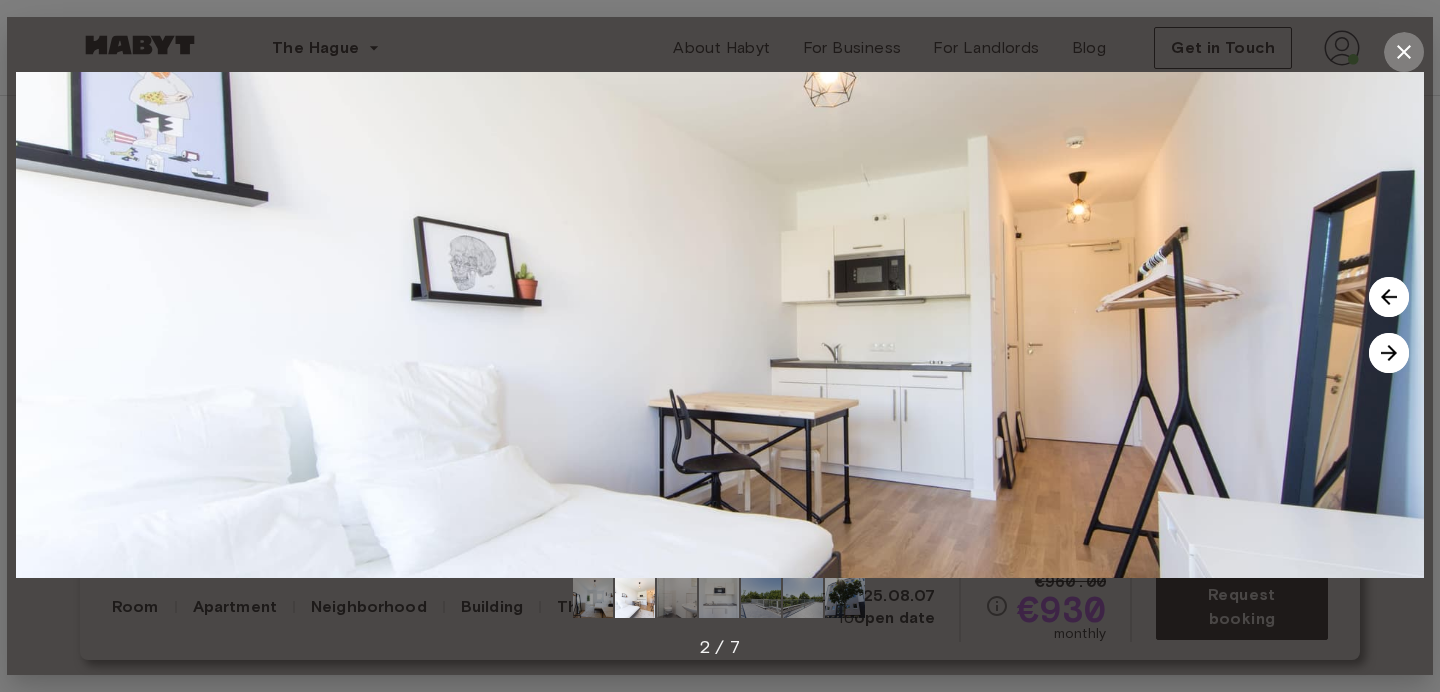 click 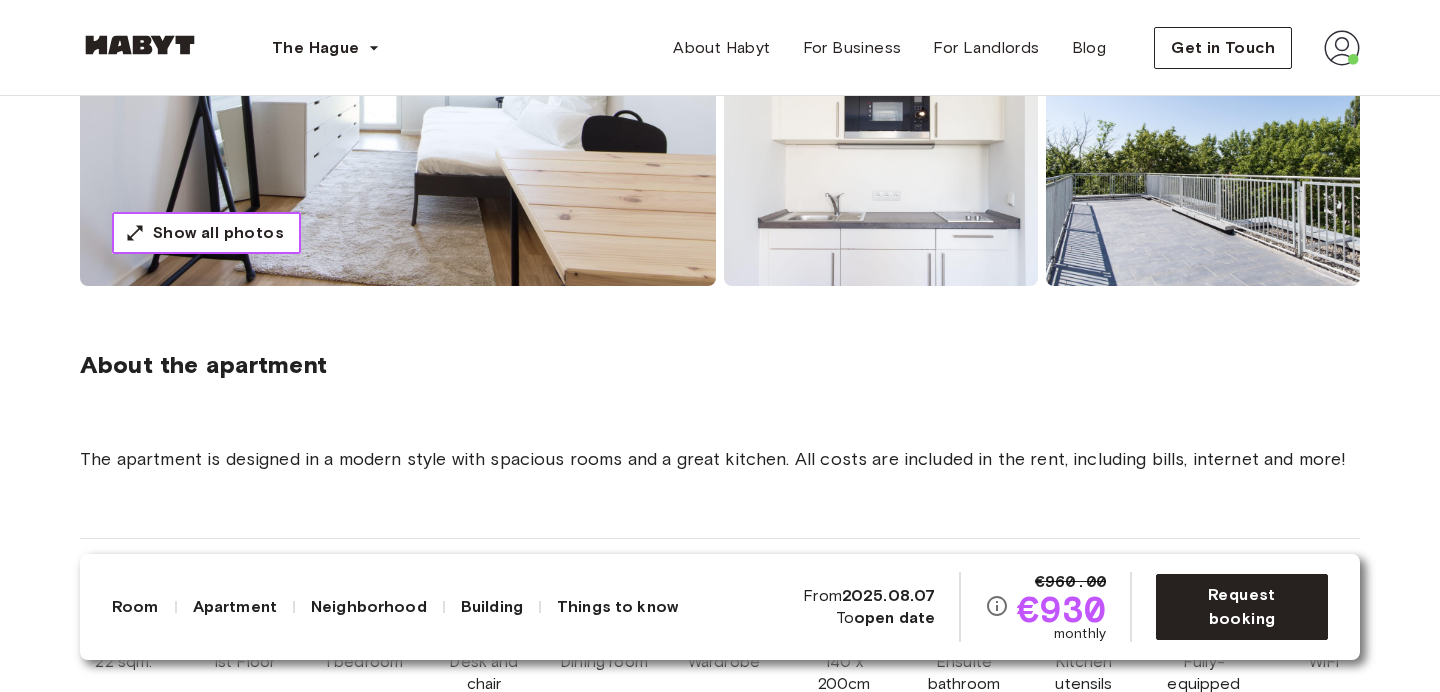 scroll, scrollTop: 304, scrollLeft: 0, axis: vertical 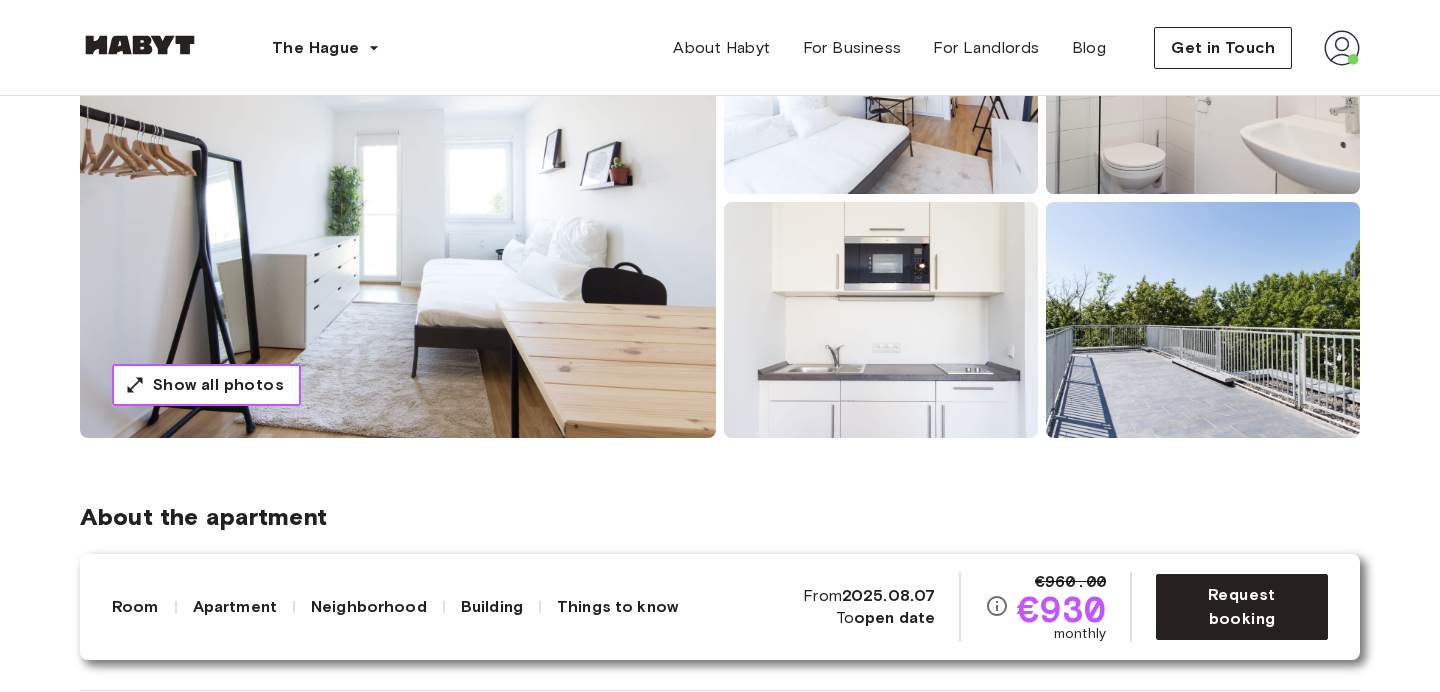 click on "Show all photos" at bounding box center [206, 385] 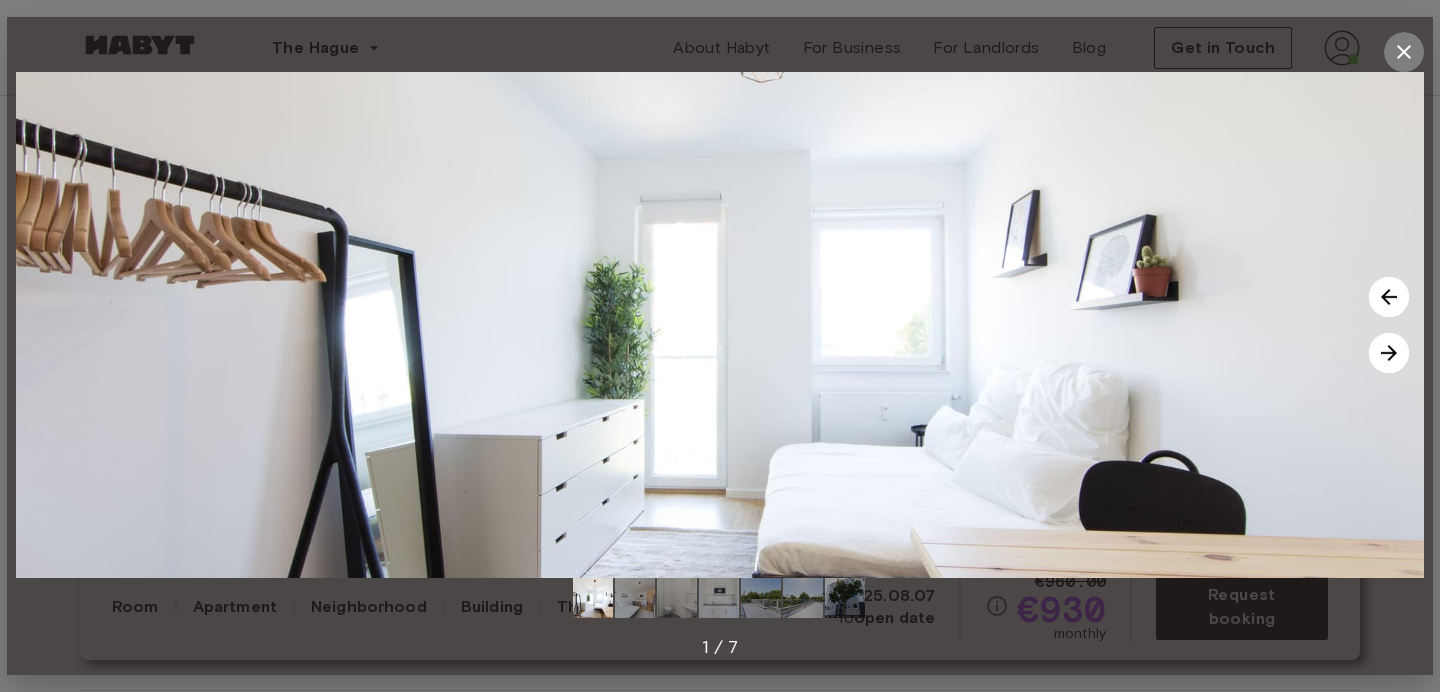 click 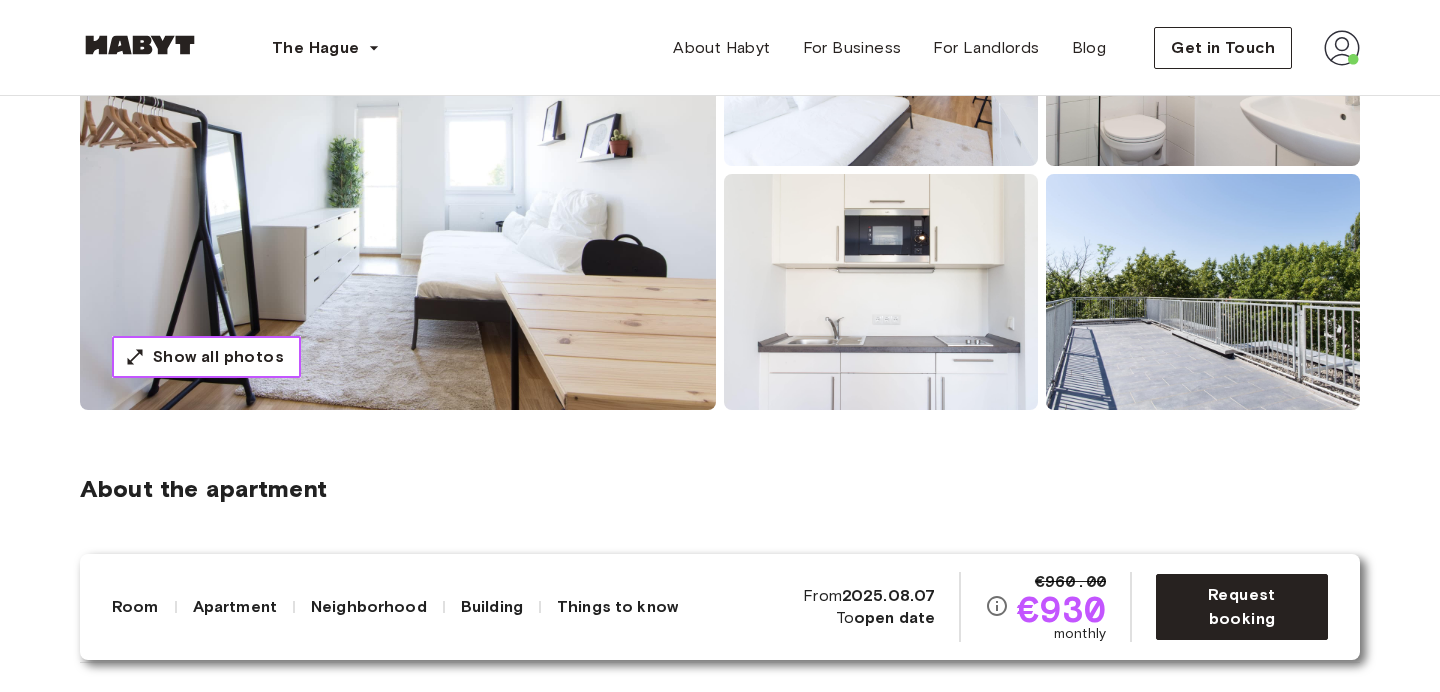 scroll, scrollTop: 345, scrollLeft: 0, axis: vertical 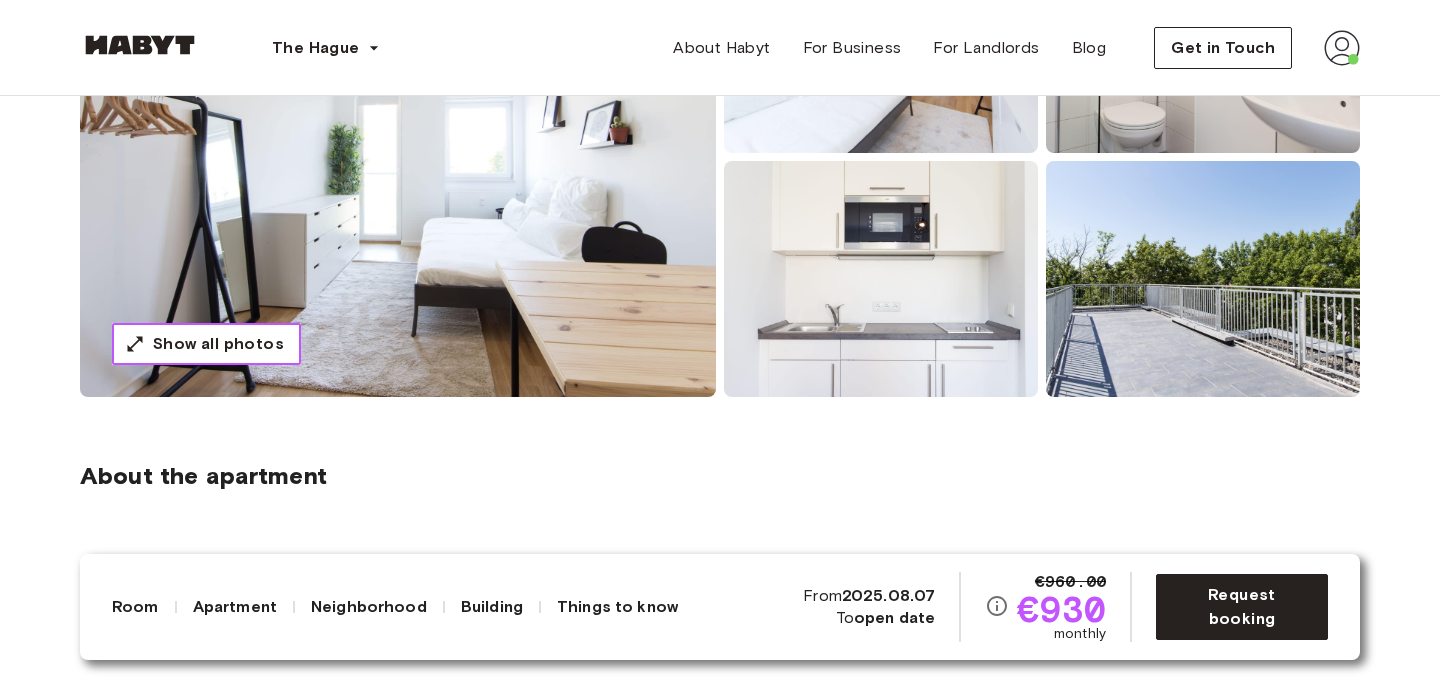 click on "Show all photos" at bounding box center (218, 344) 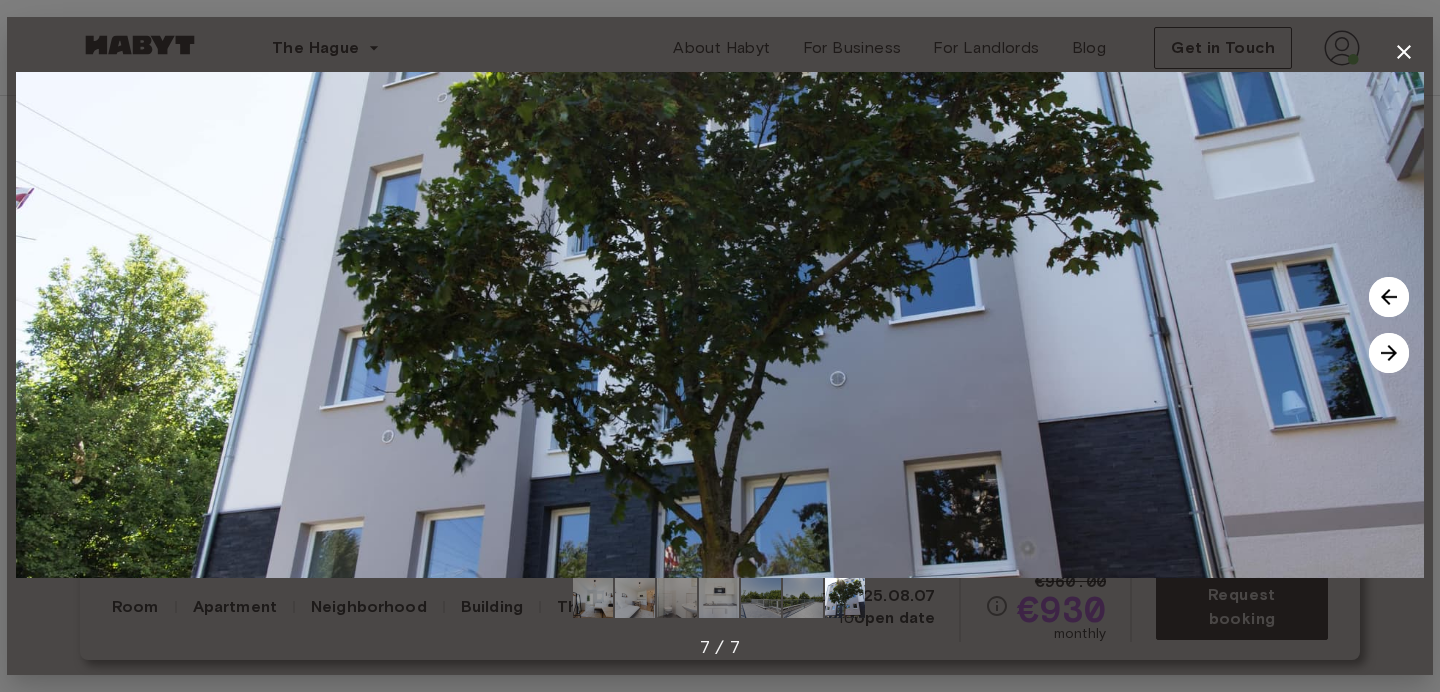 click at bounding box center [1389, 353] 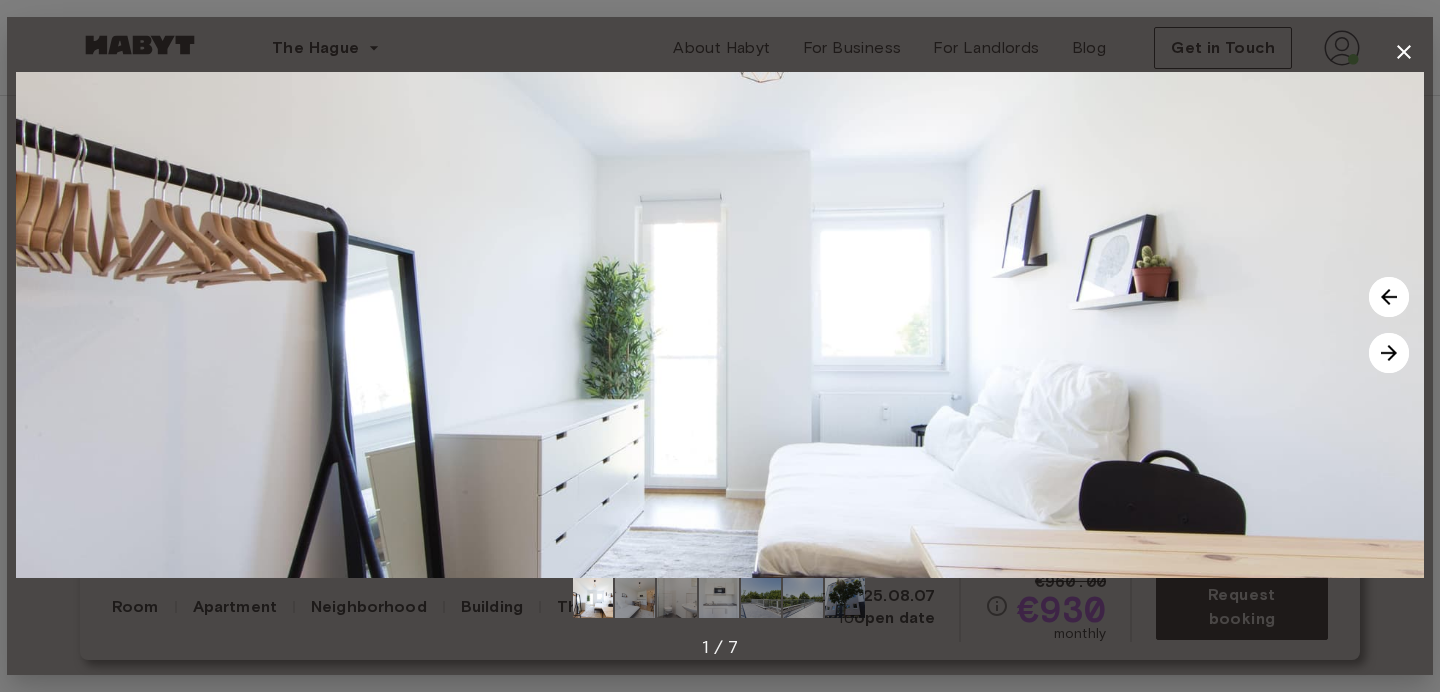 click at bounding box center (1404, 52) 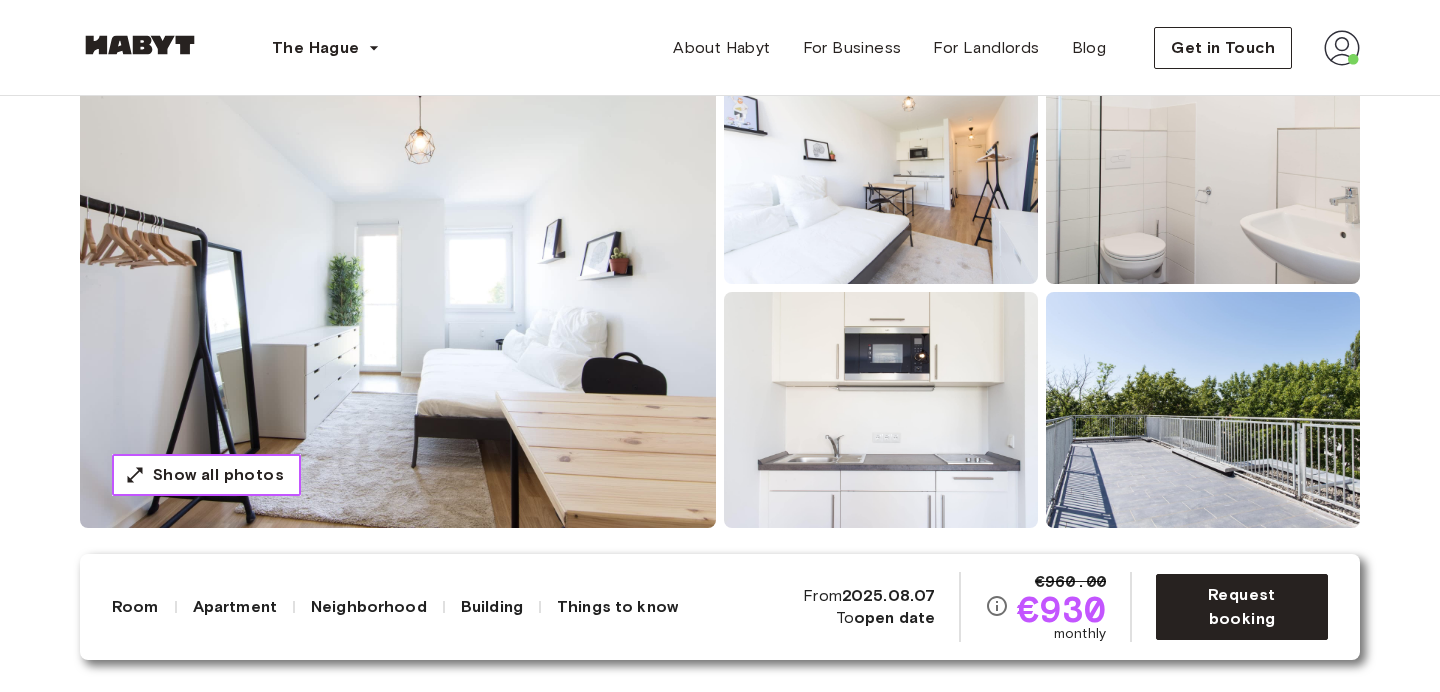 scroll, scrollTop: 0, scrollLeft: 0, axis: both 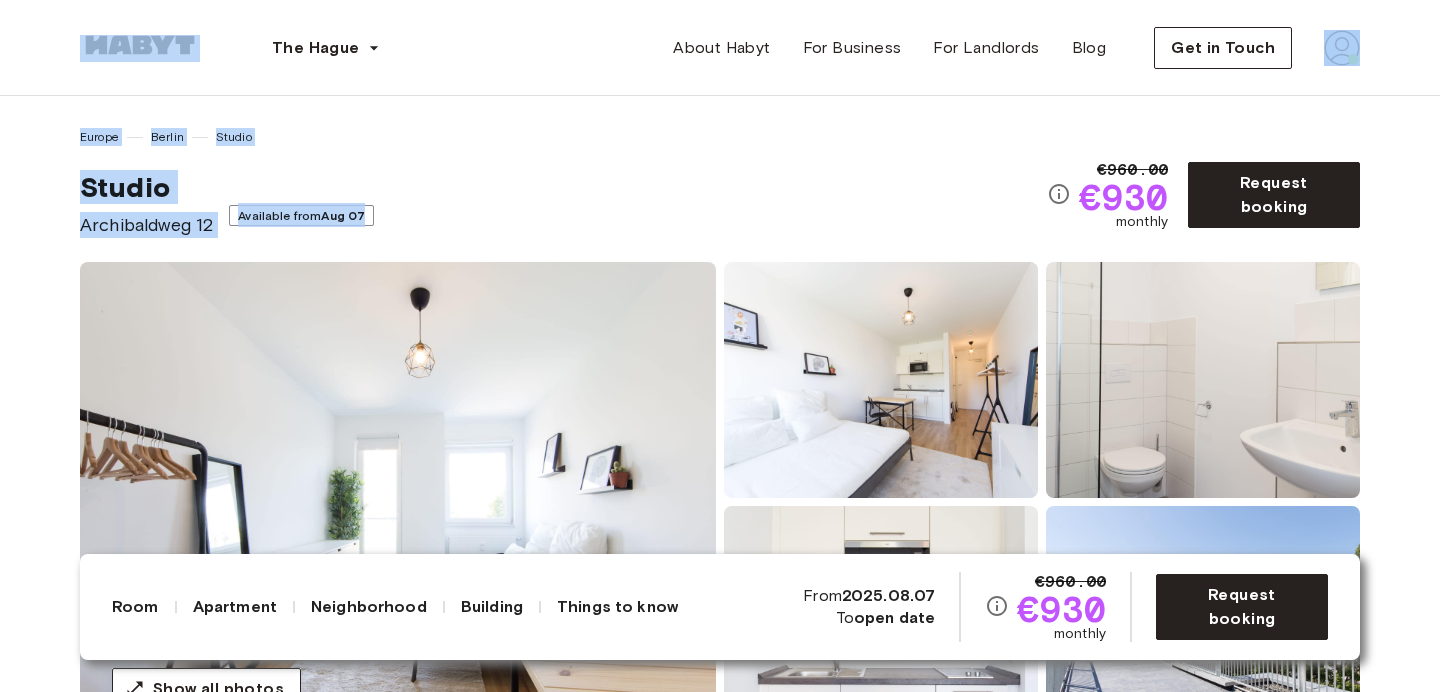 drag, startPoint x: 91, startPoint y: 48, endPoint x: 426, endPoint y: 223, distance: 377.95502 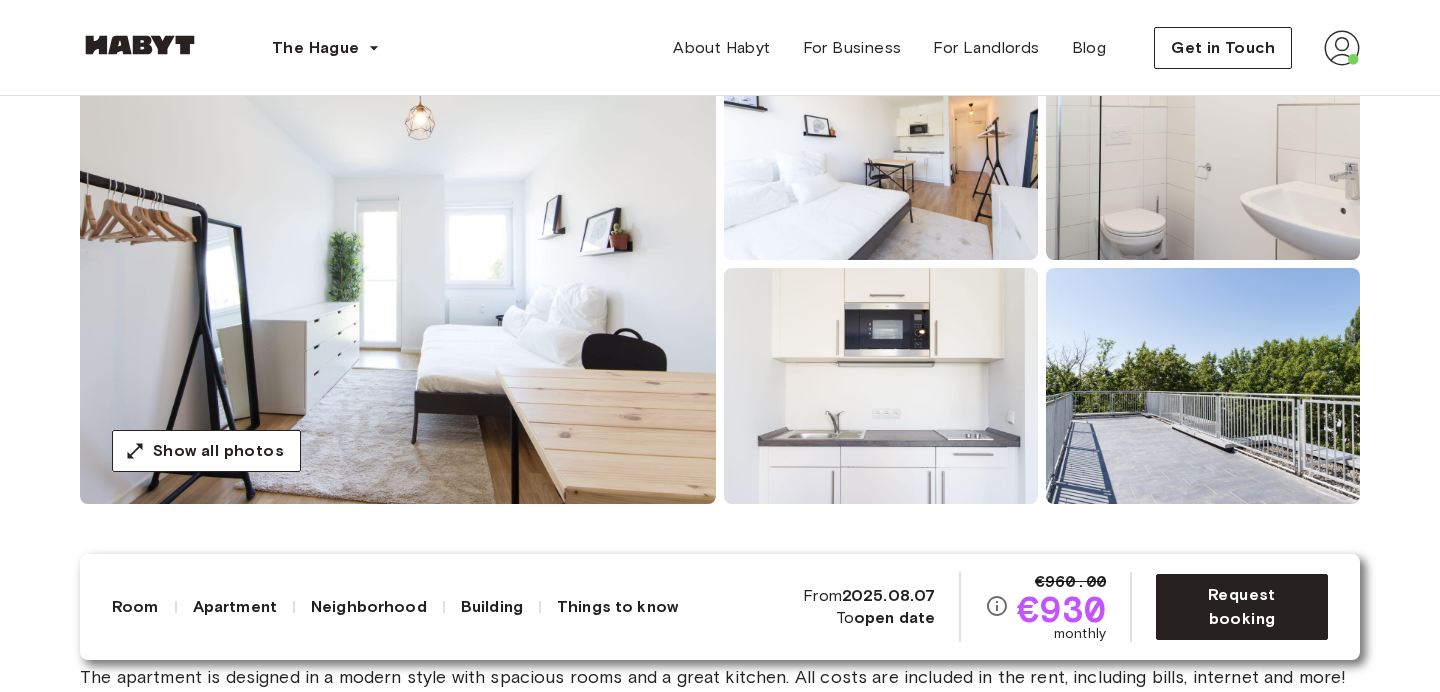 scroll, scrollTop: 263, scrollLeft: 0, axis: vertical 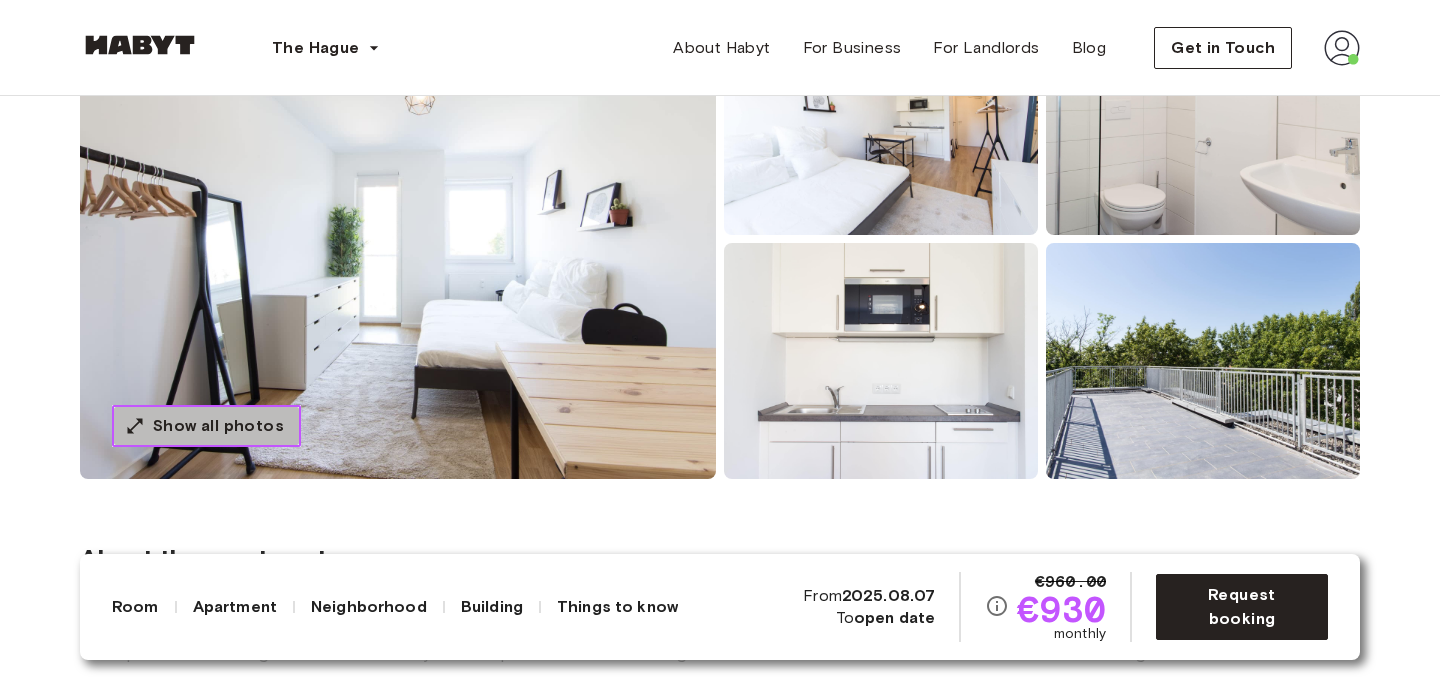 click on "Show all photos" at bounding box center [218, 426] 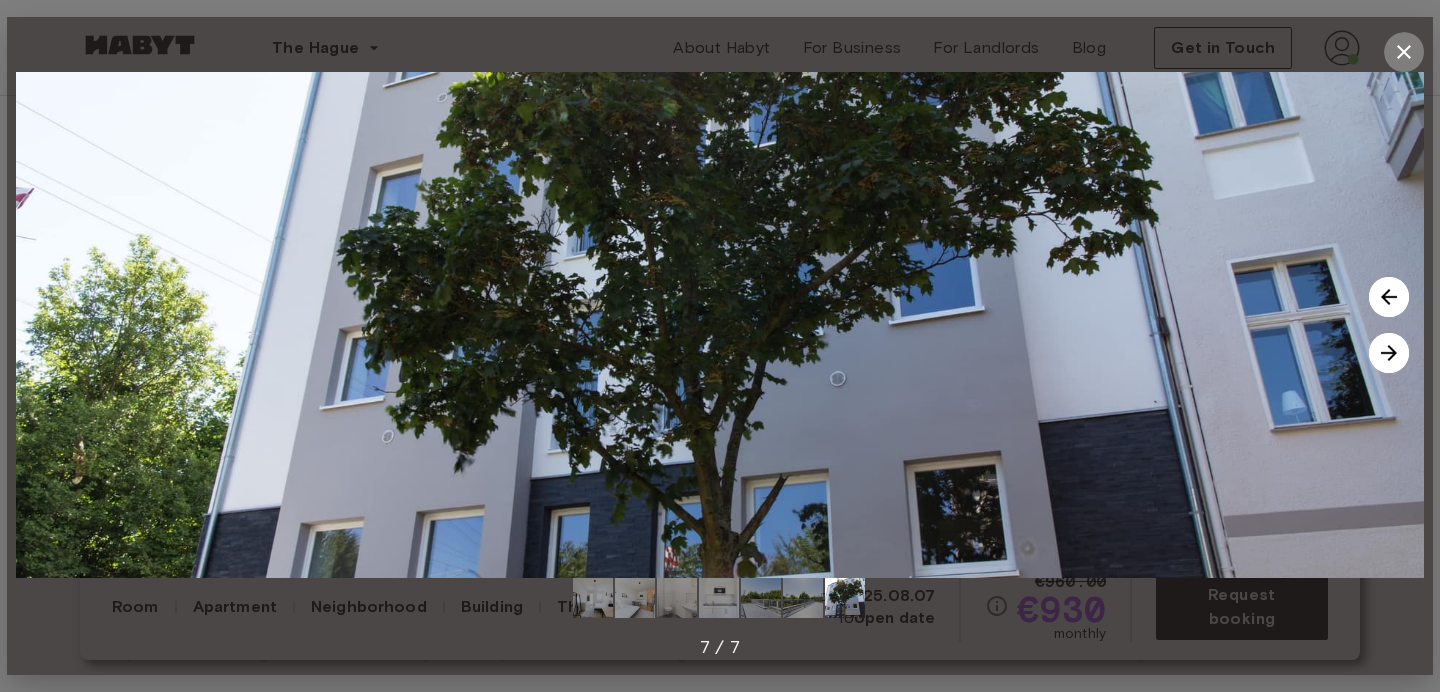 click 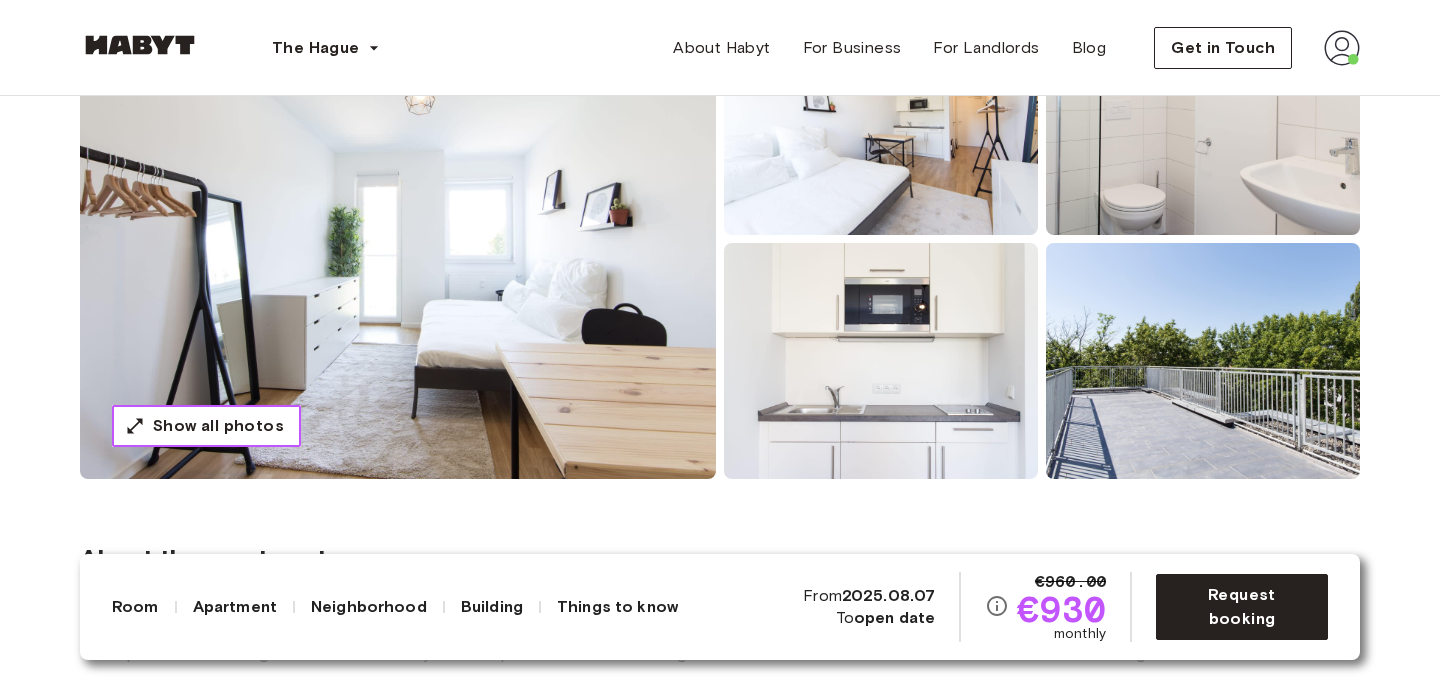 click on "Show all photos" at bounding box center [218, 426] 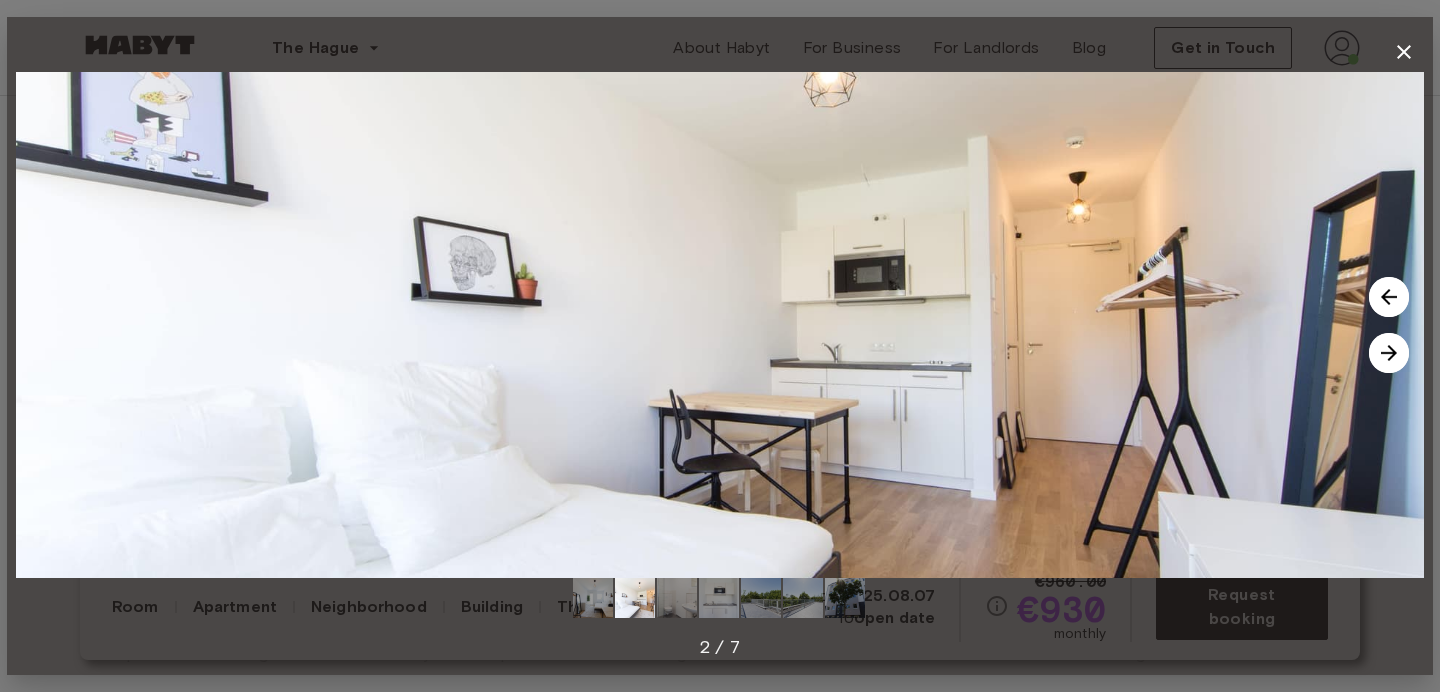 click at bounding box center (1404, 52) 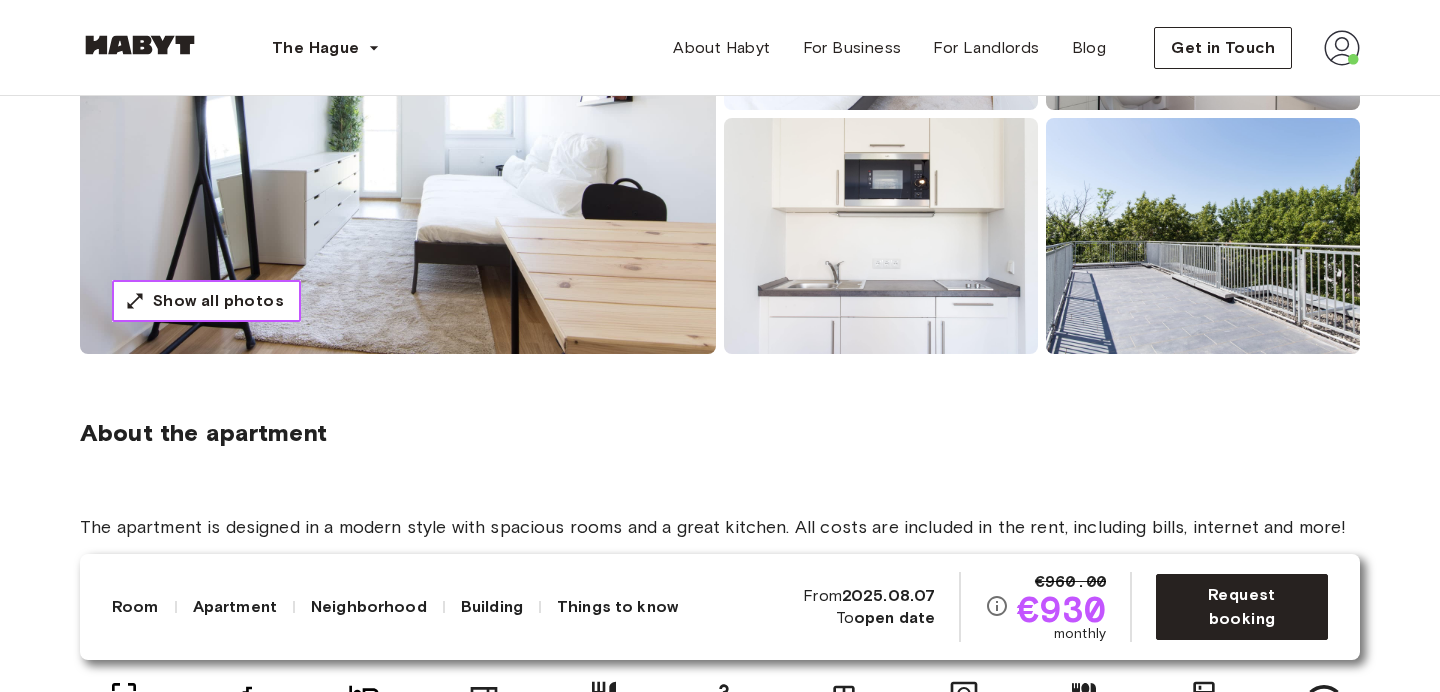 scroll, scrollTop: 421, scrollLeft: 0, axis: vertical 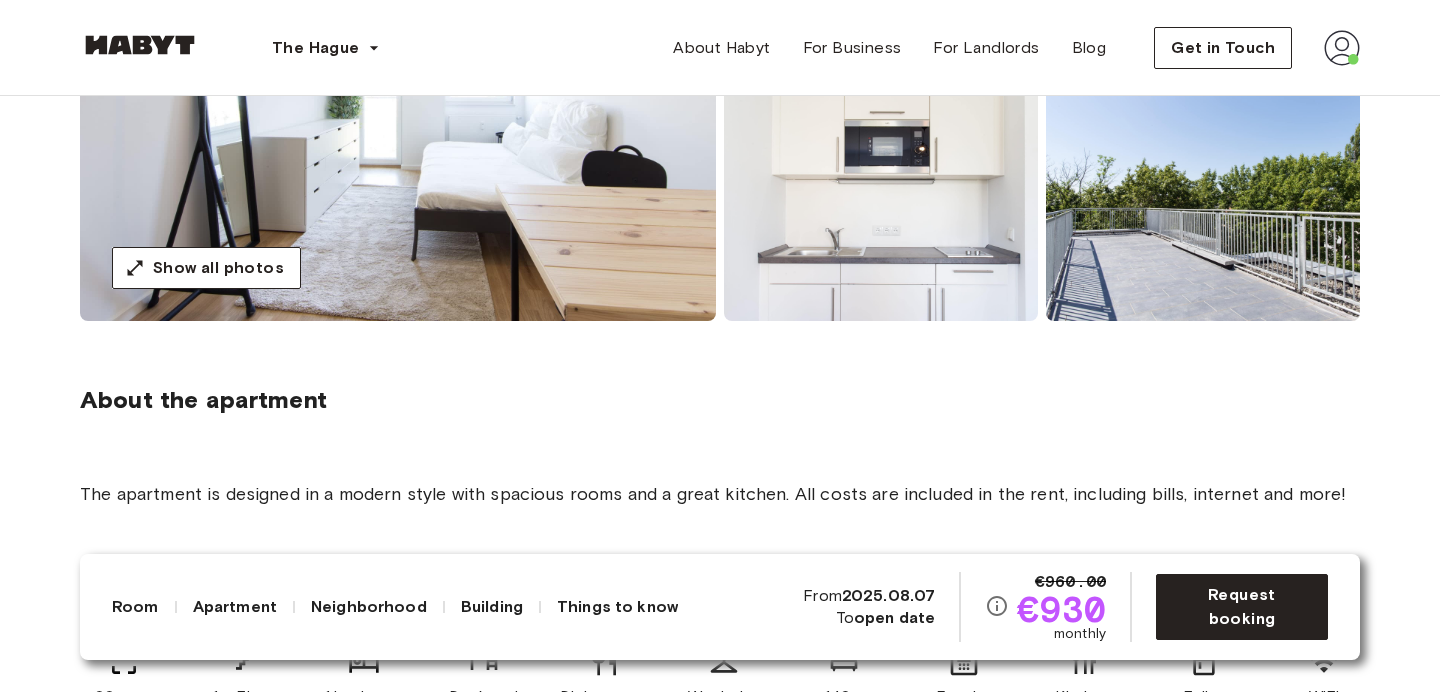 click at bounding box center (398, 81) 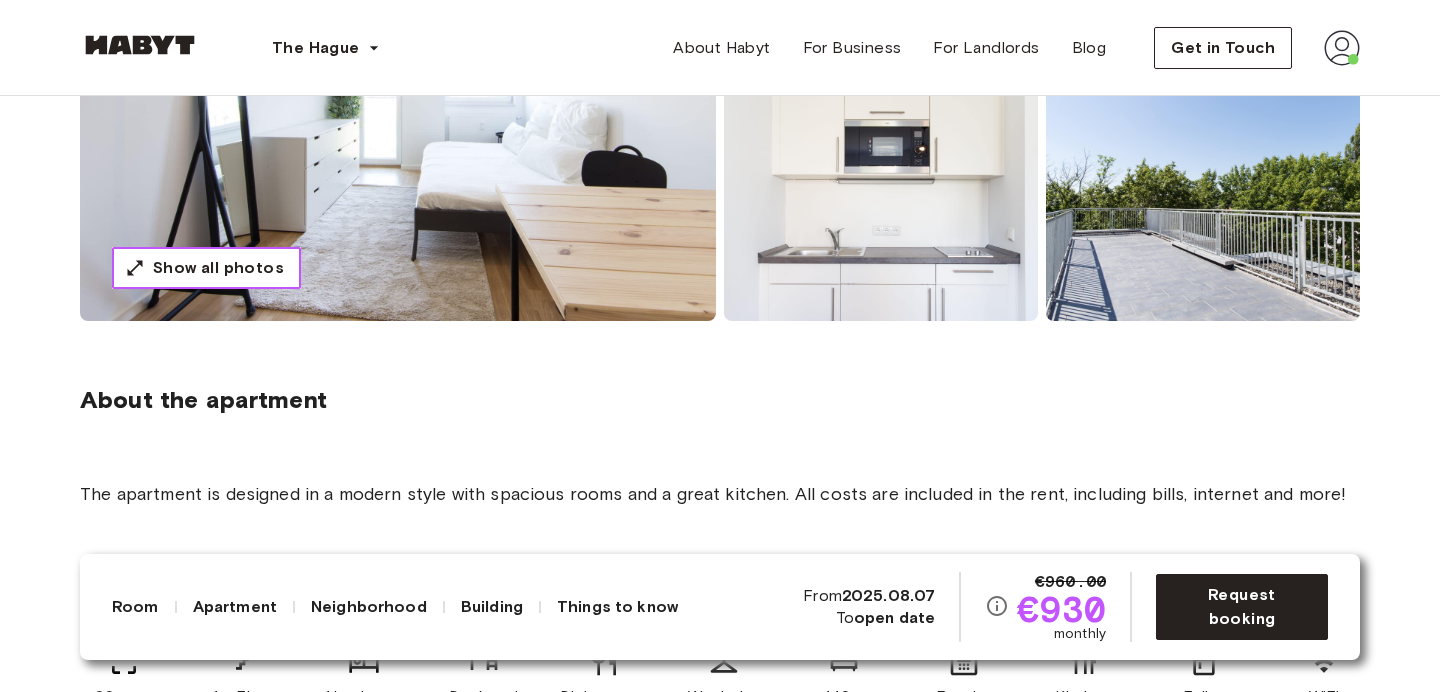 click on "Show all photos" at bounding box center [206, 268] 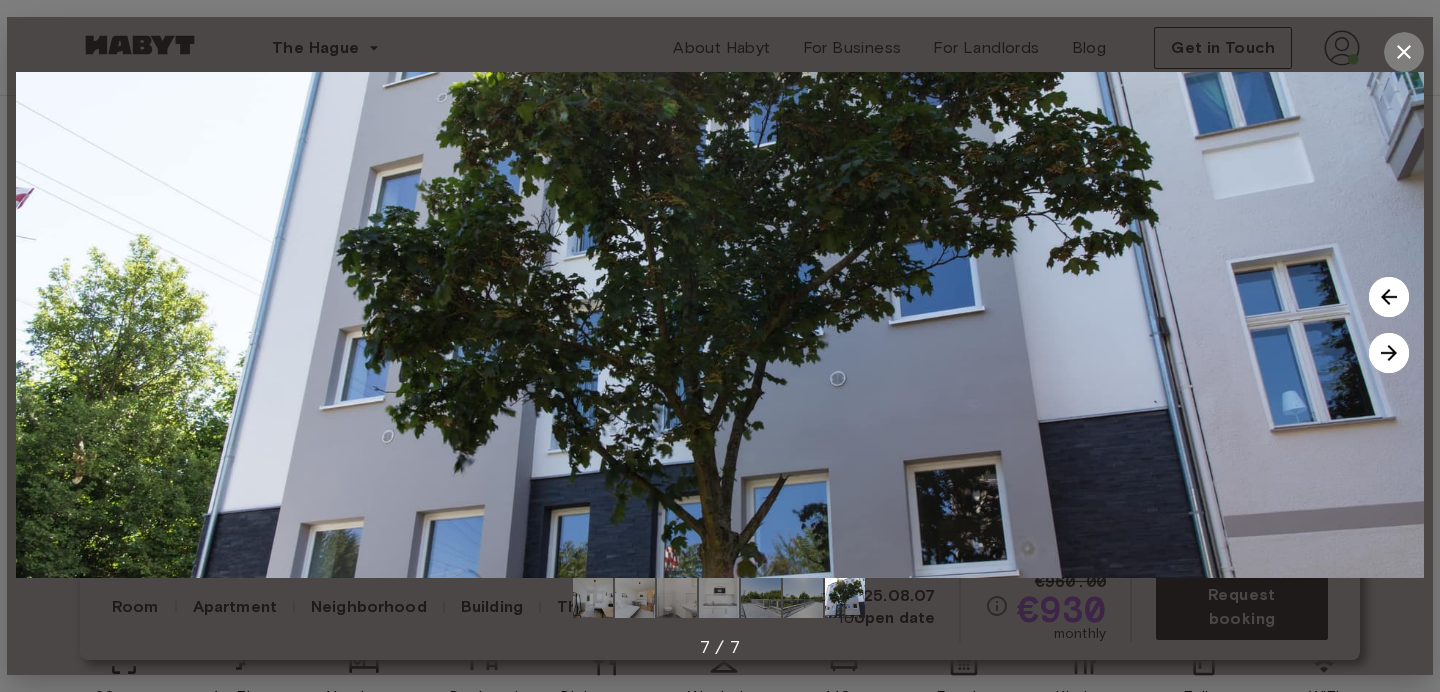 click 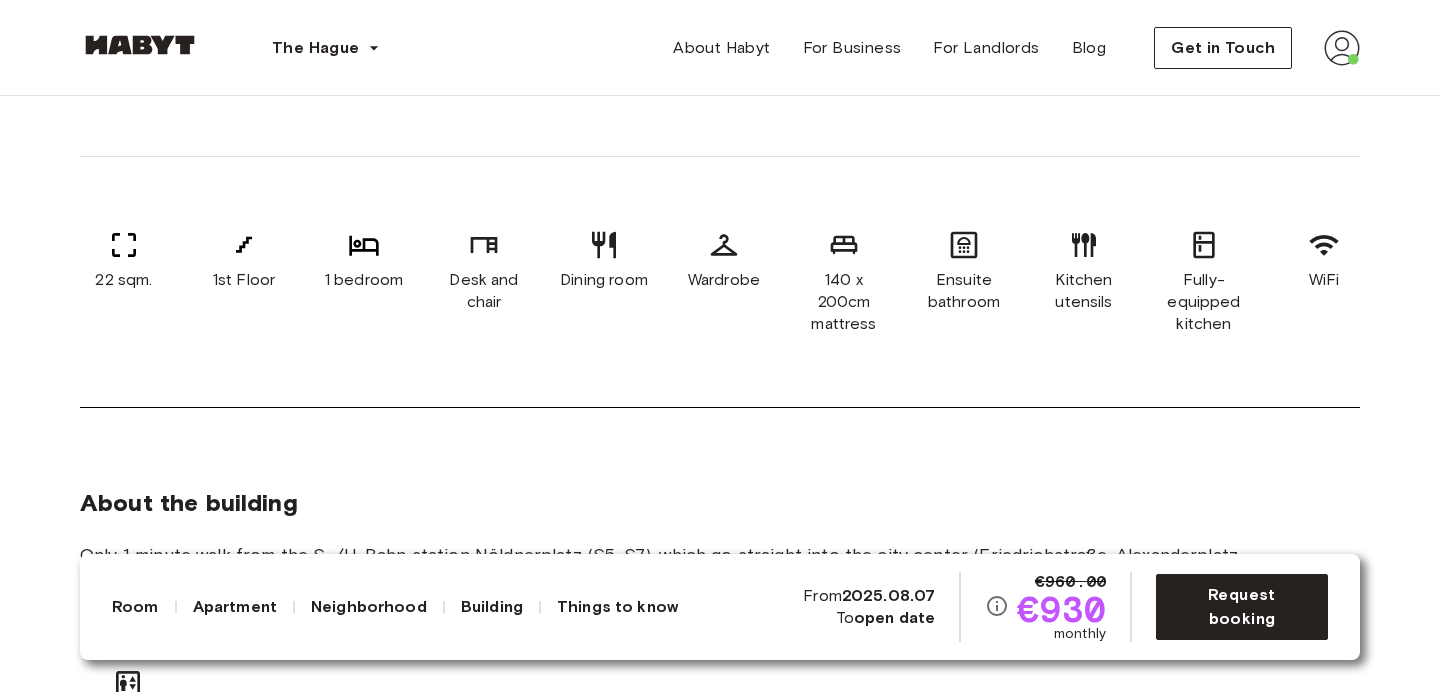 scroll, scrollTop: 984, scrollLeft: 0, axis: vertical 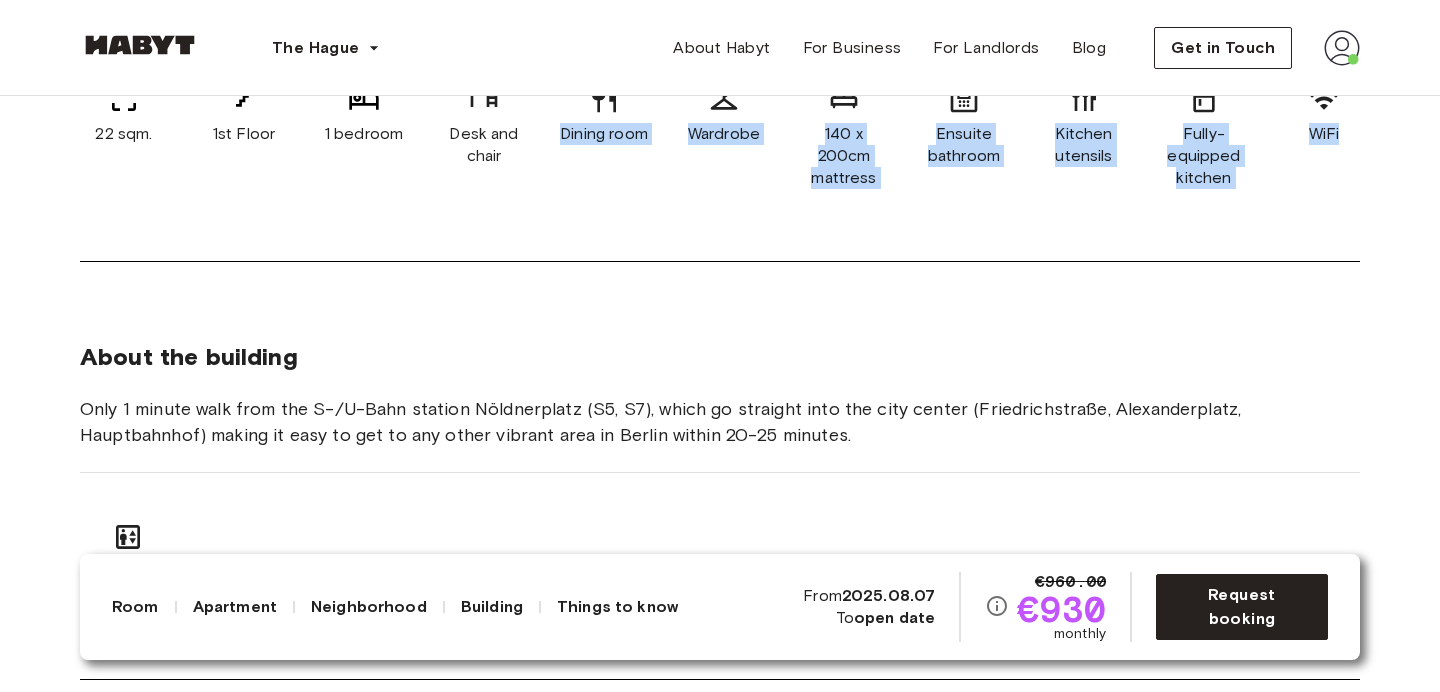 drag, startPoint x: 863, startPoint y: 240, endPoint x: 414, endPoint y: 217, distance: 449.5887 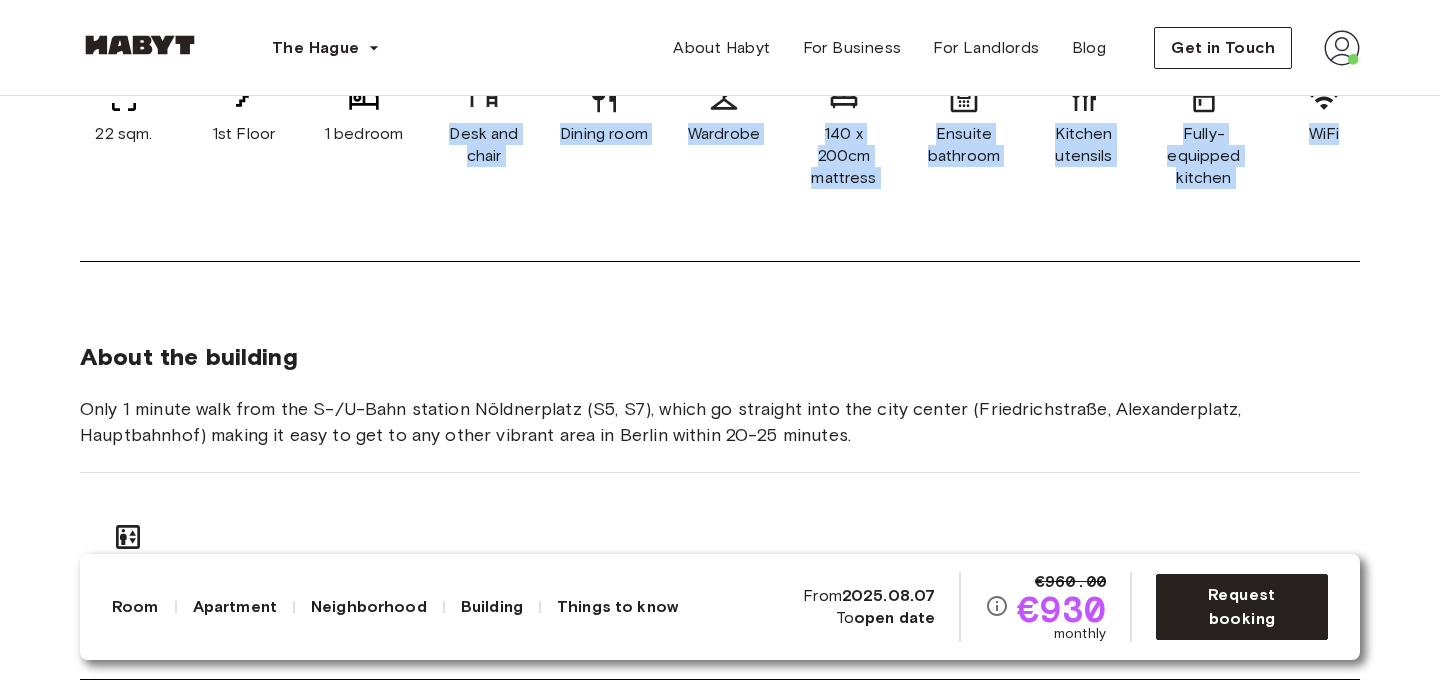 drag, startPoint x: 404, startPoint y: 216, endPoint x: 1055, endPoint y: 243, distance: 651.5597 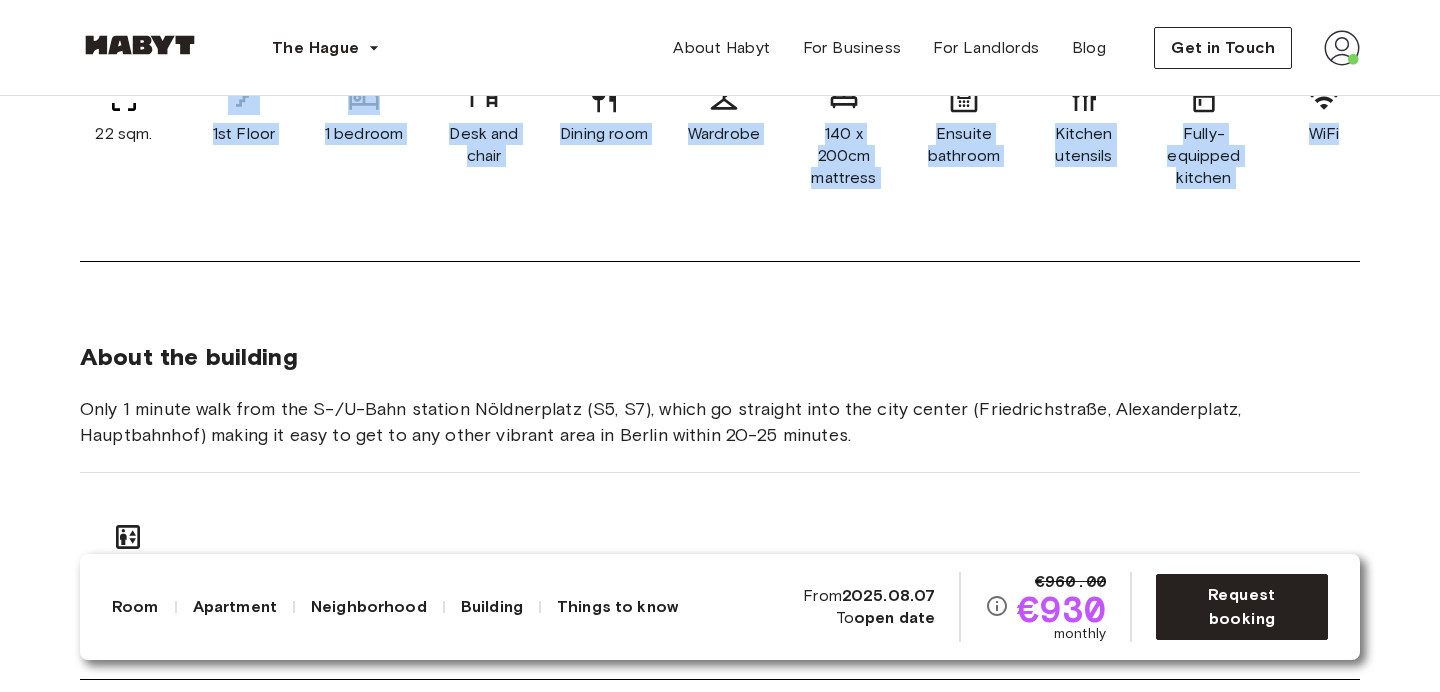 drag, startPoint x: 1055, startPoint y: 243, endPoint x: 79, endPoint y: 184, distance: 977.7817 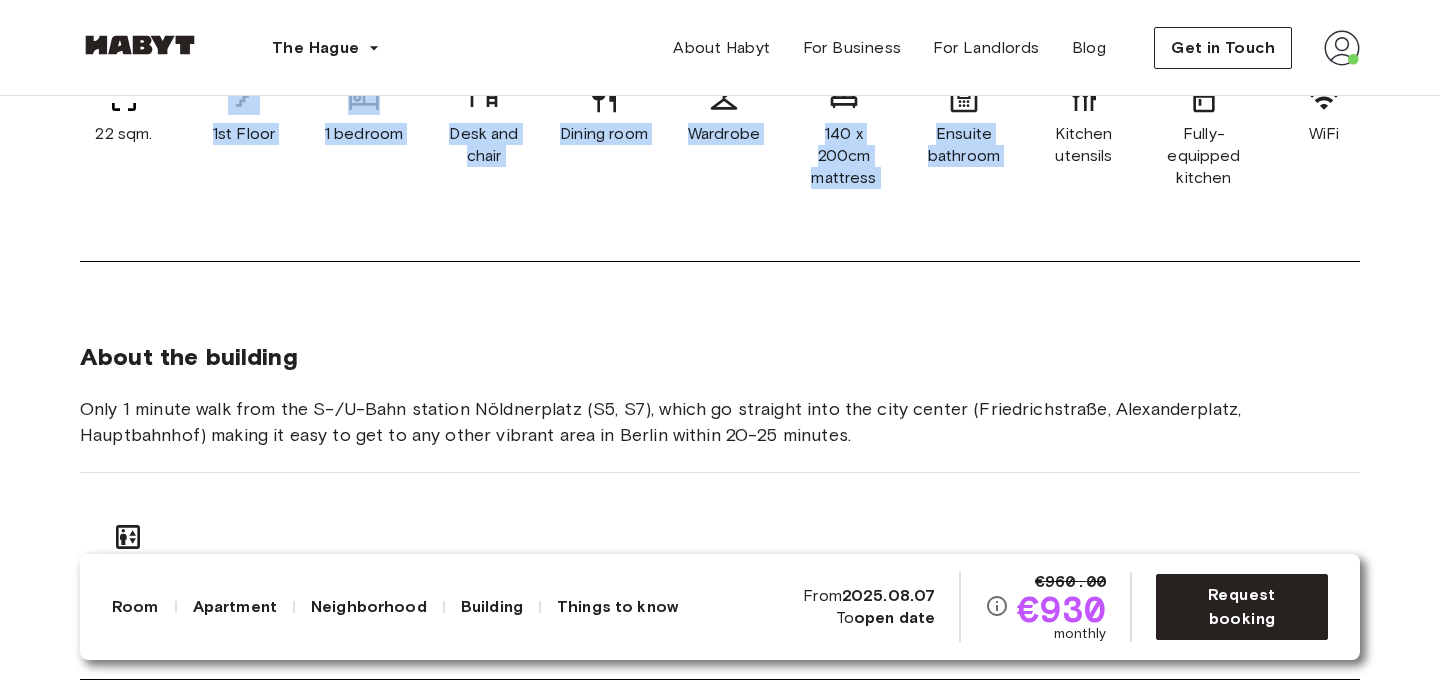 drag, startPoint x: 541, startPoint y: 200, endPoint x: 1129, endPoint y: 223, distance: 588.44965 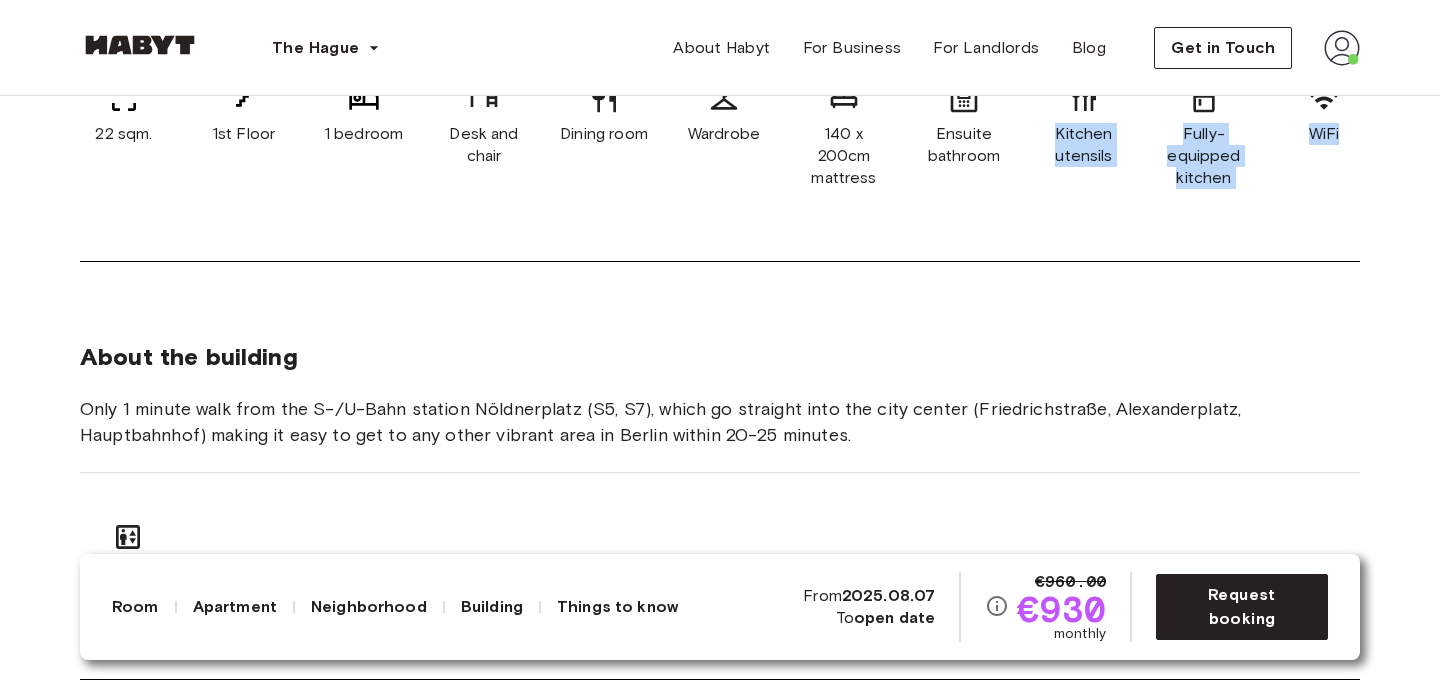 drag, startPoint x: 1157, startPoint y: 215, endPoint x: 840, endPoint y: 203, distance: 317.22705 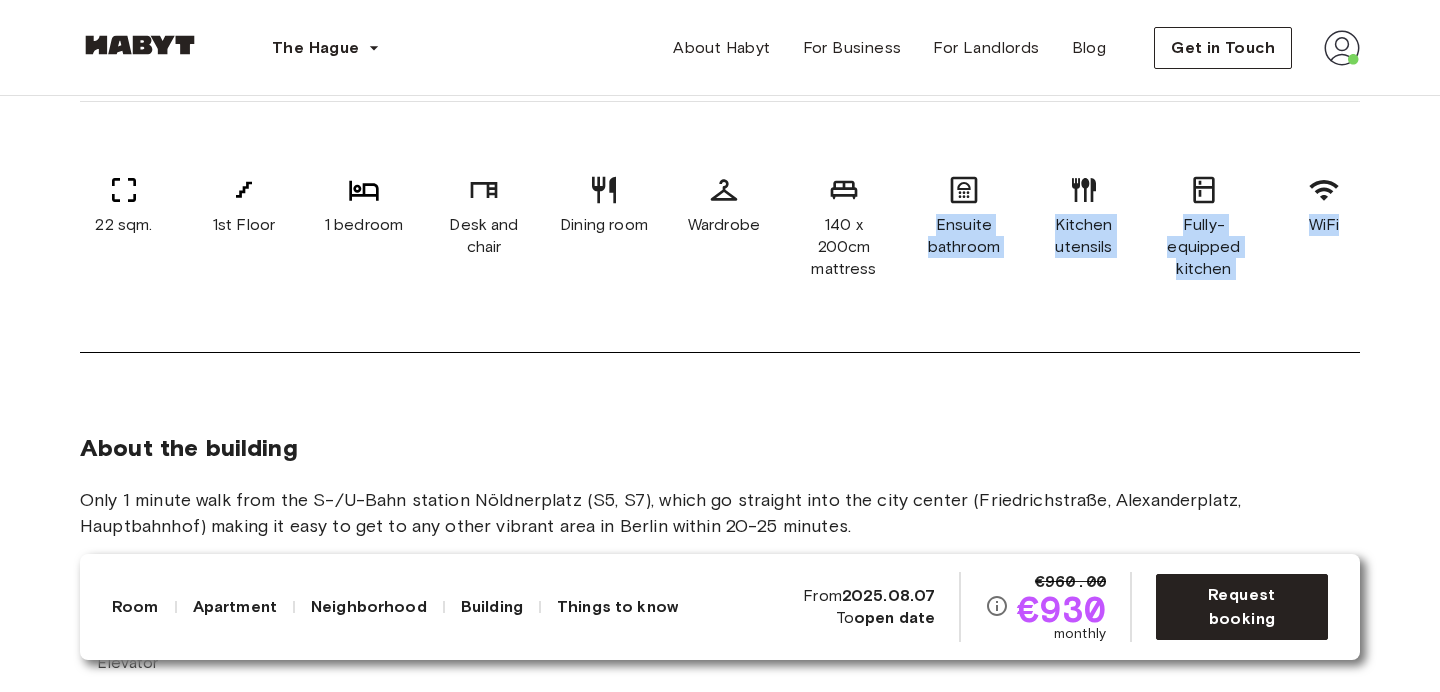 scroll, scrollTop: 989, scrollLeft: 0, axis: vertical 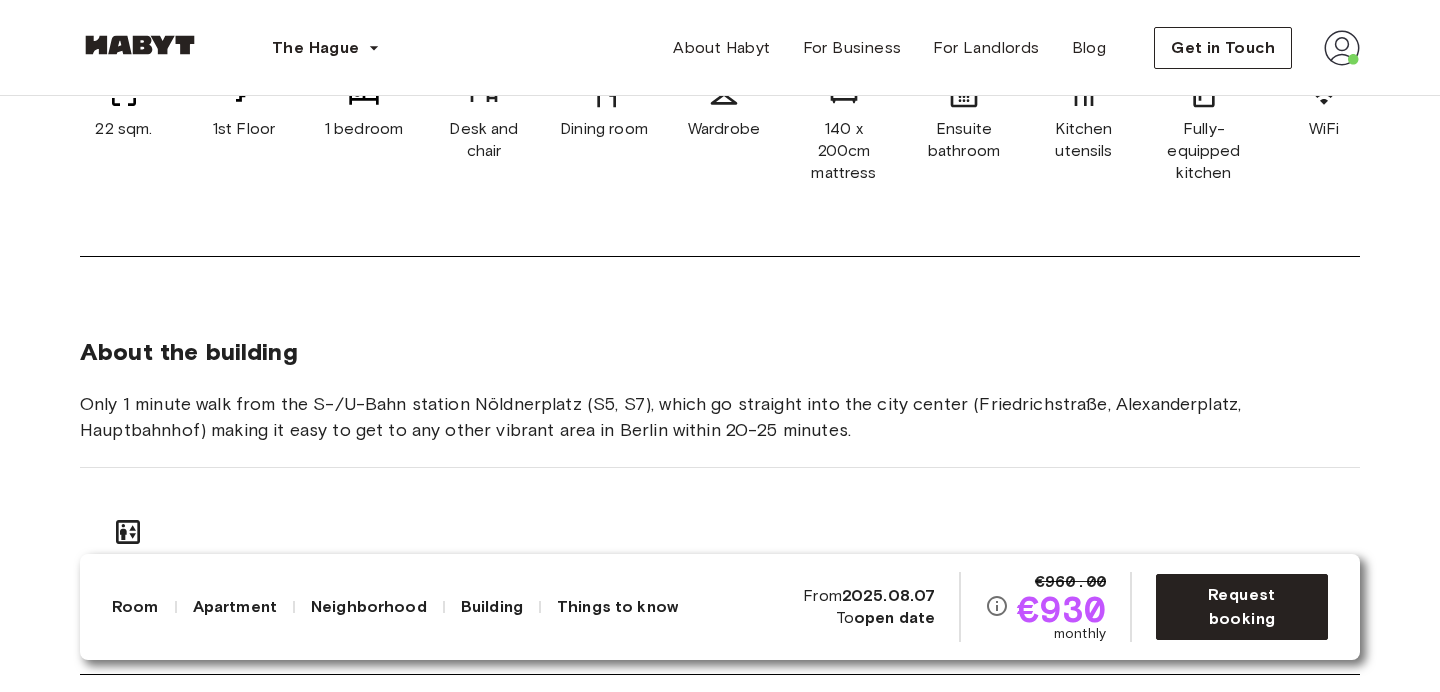 click on "About the building Only 1 minute walk from the S-/U-Bahn station Nöldnerplatz (S5, S7), which go straight into the city center (Friedrichstraße, Alexanderplatz, Hauptbahnhof) making it easy to get to any other vibrant area in Berlin within 20-25 minutes. Elevator" at bounding box center (720, 453) 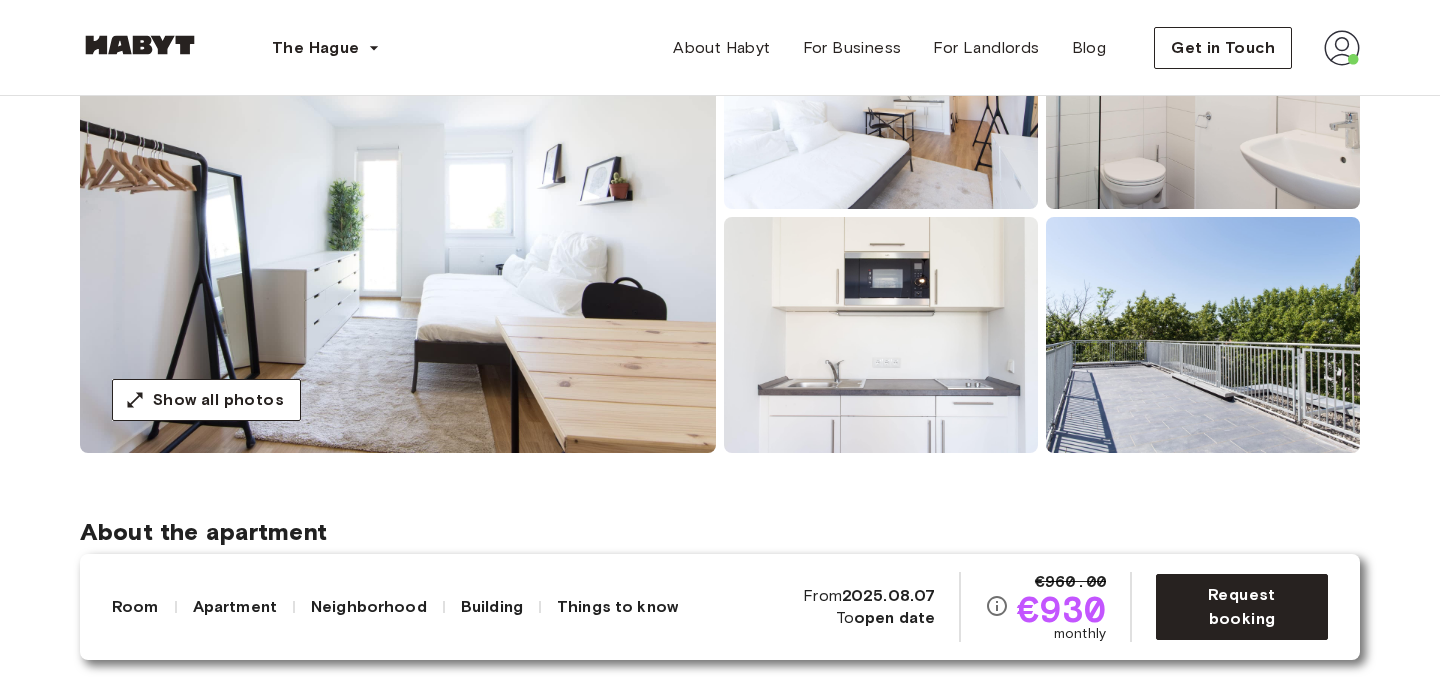 scroll, scrollTop: 256, scrollLeft: 0, axis: vertical 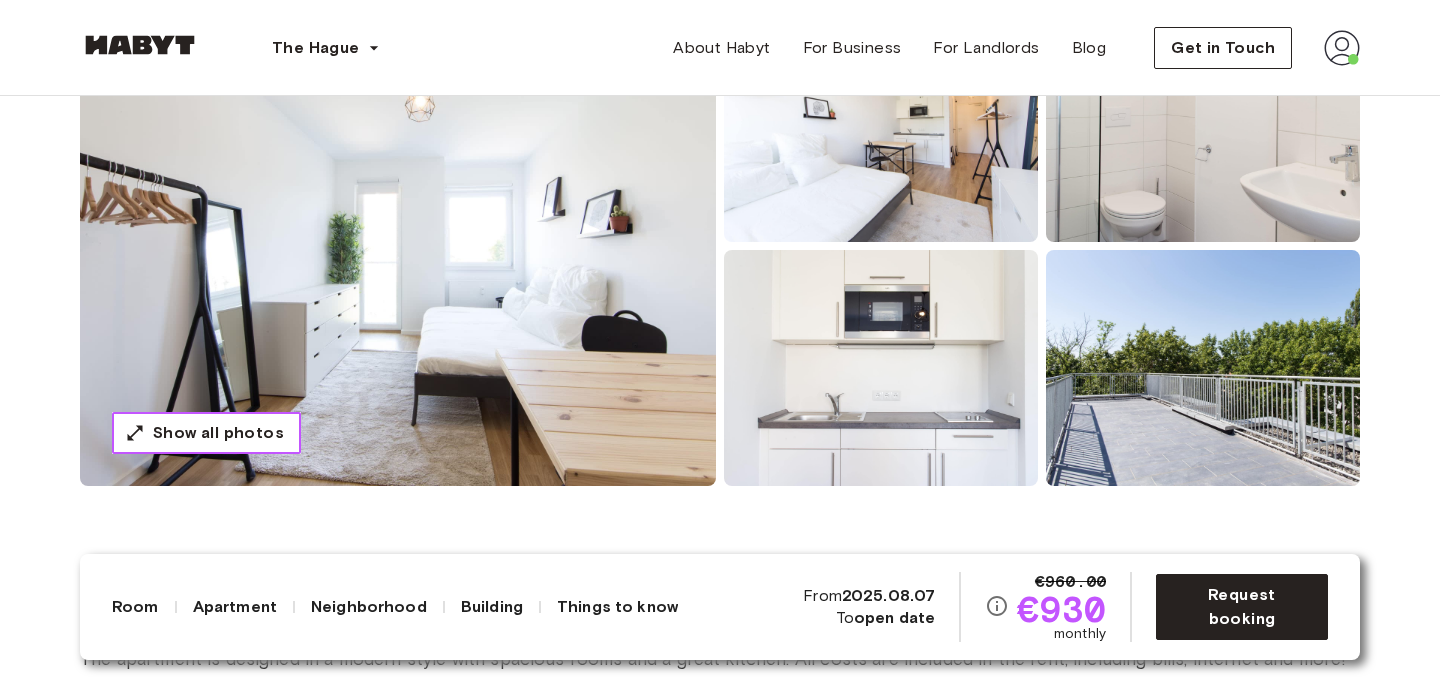 click on "Show all photos" at bounding box center (218, 433) 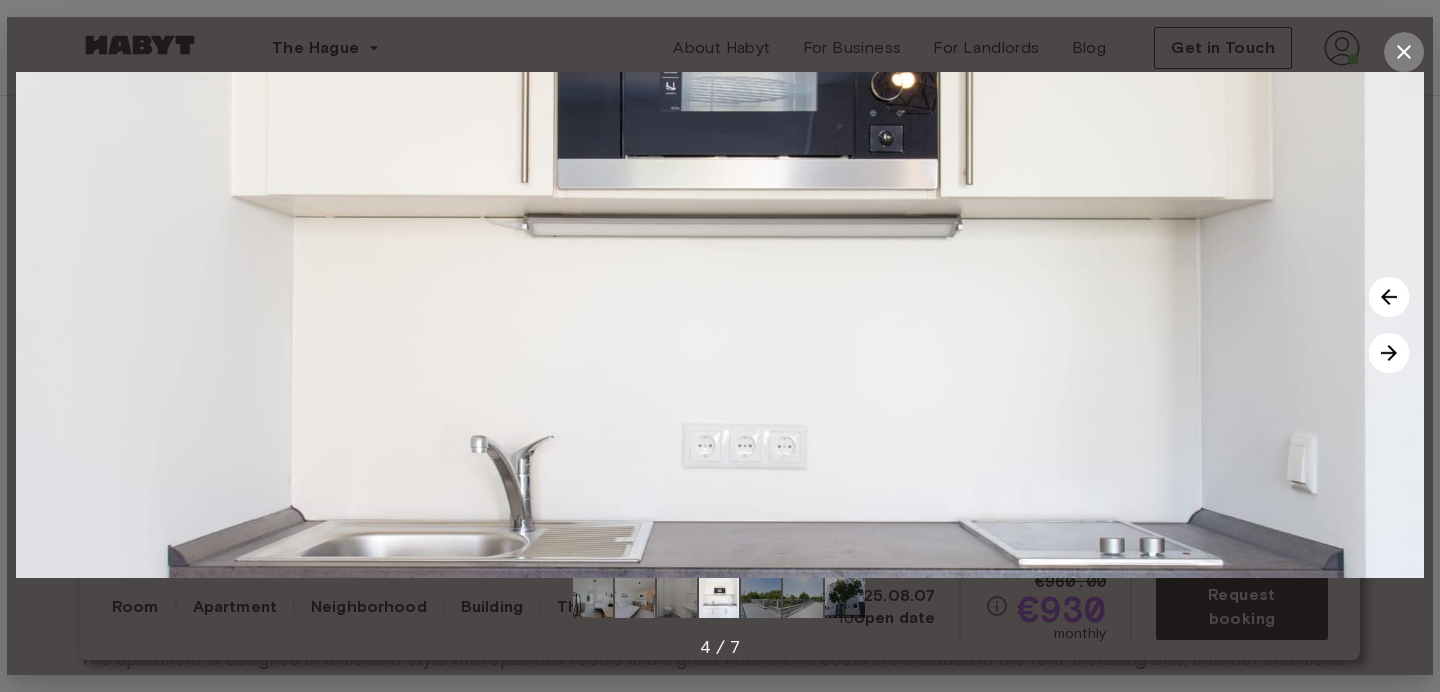 click 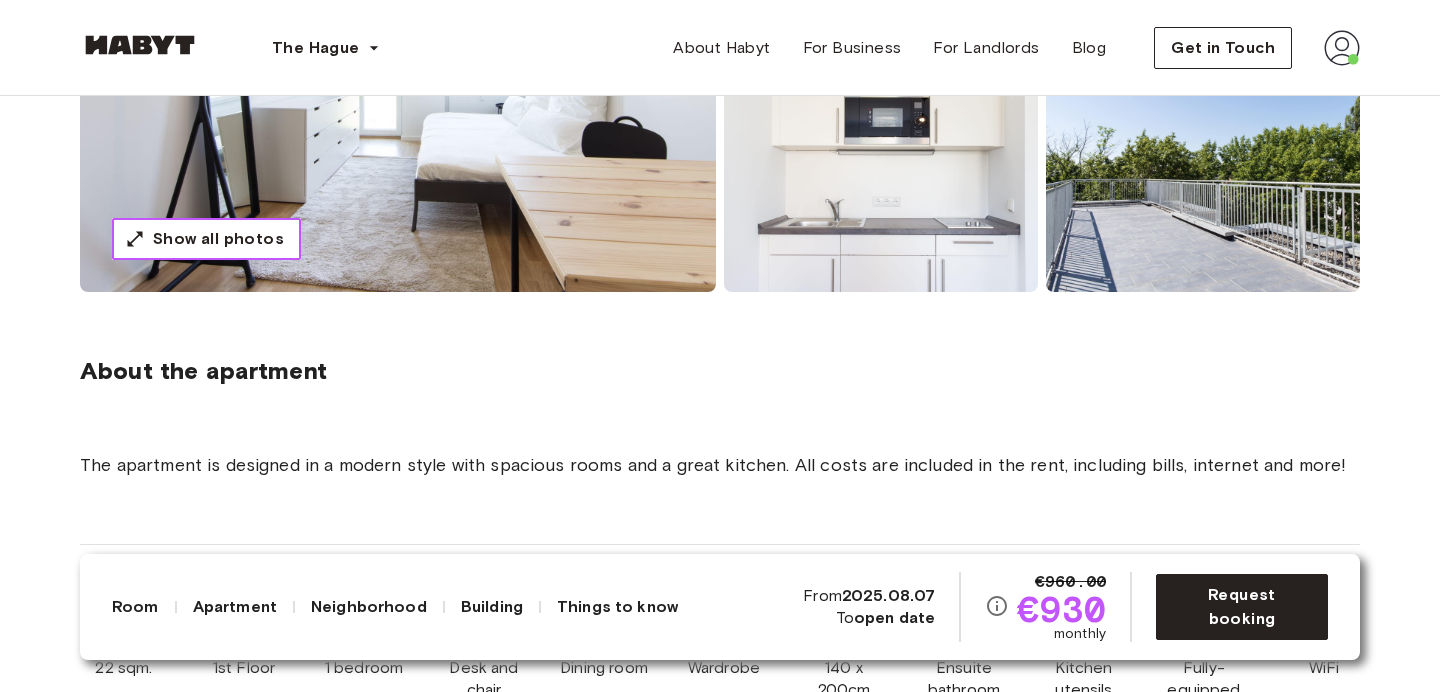 scroll, scrollTop: 555, scrollLeft: 0, axis: vertical 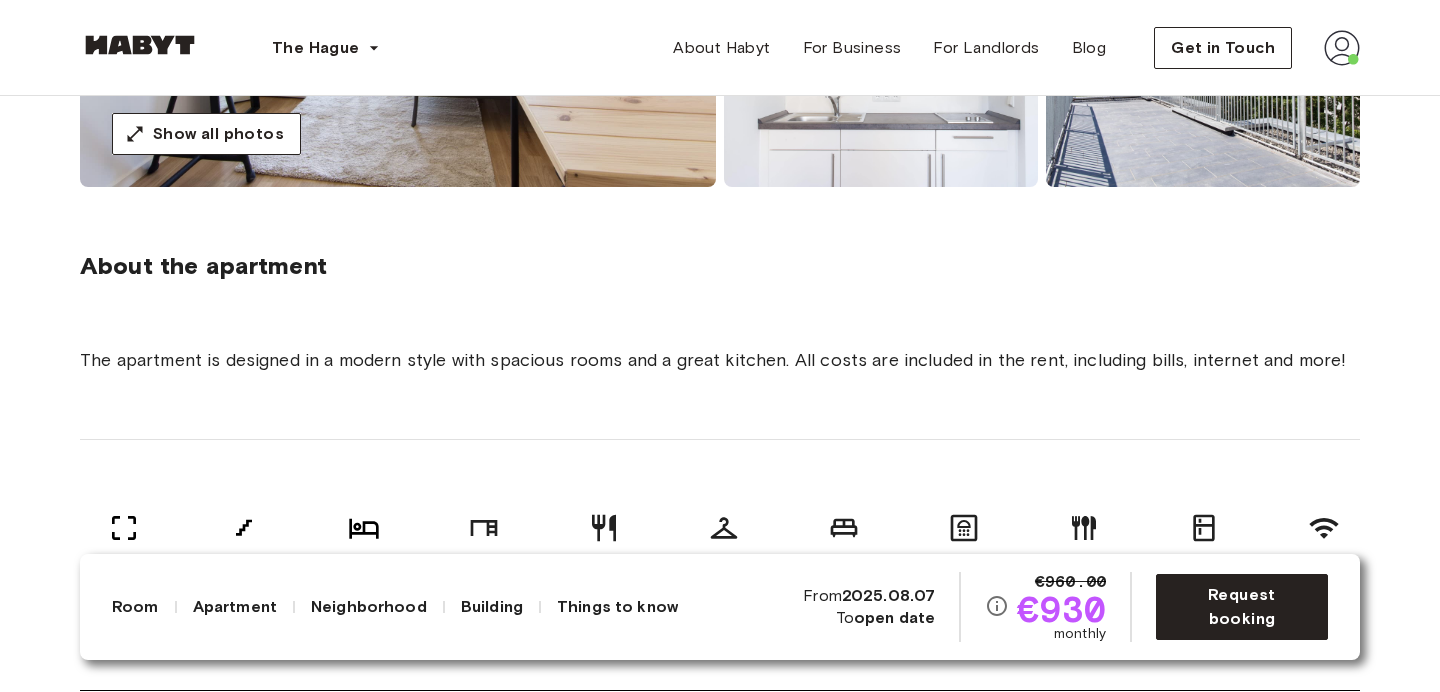 click at bounding box center [398, -53] 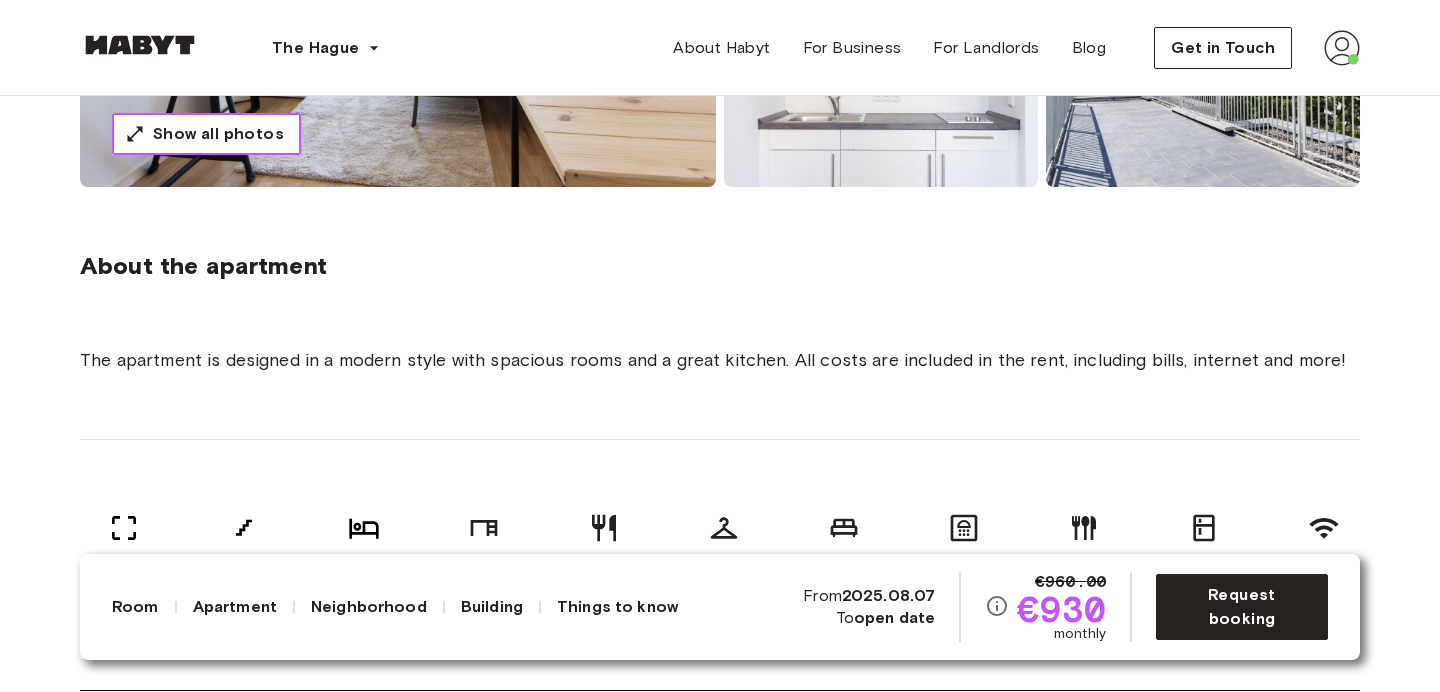 click on "Show all photos" at bounding box center (218, 134) 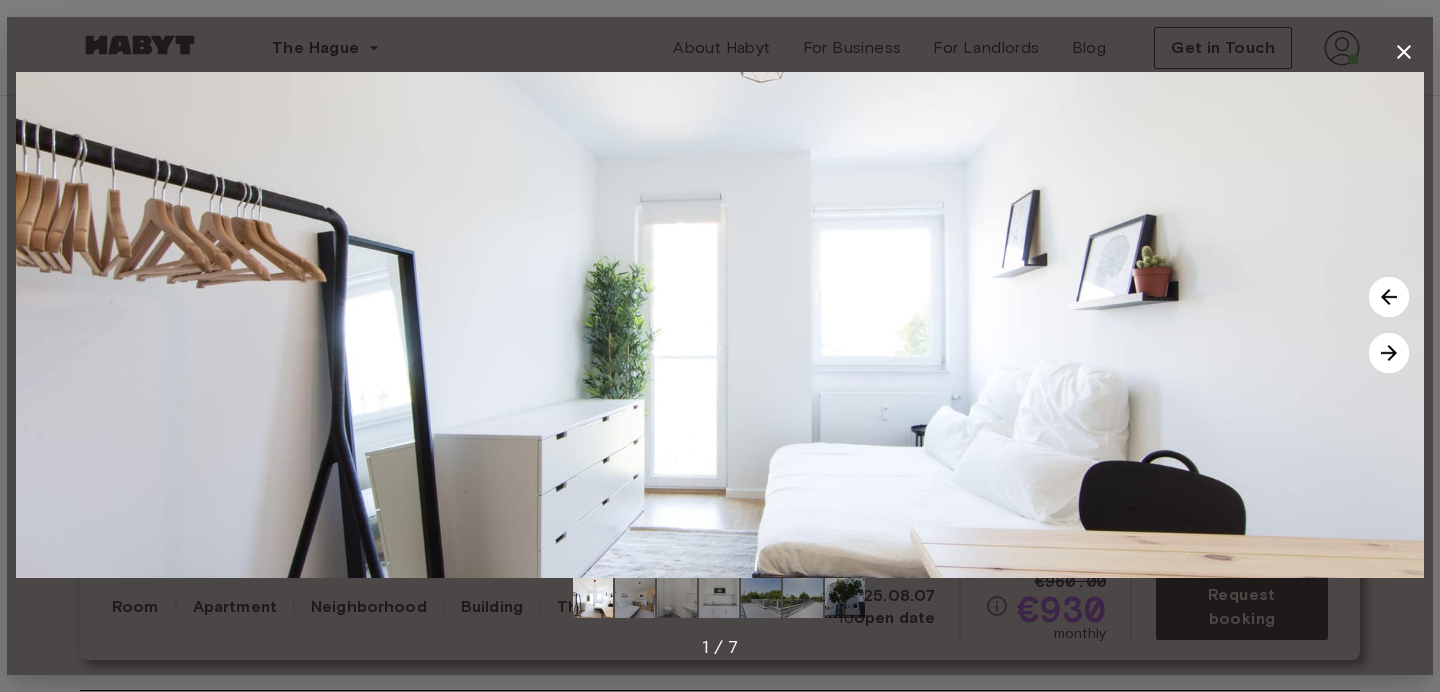 click at bounding box center [1389, 297] 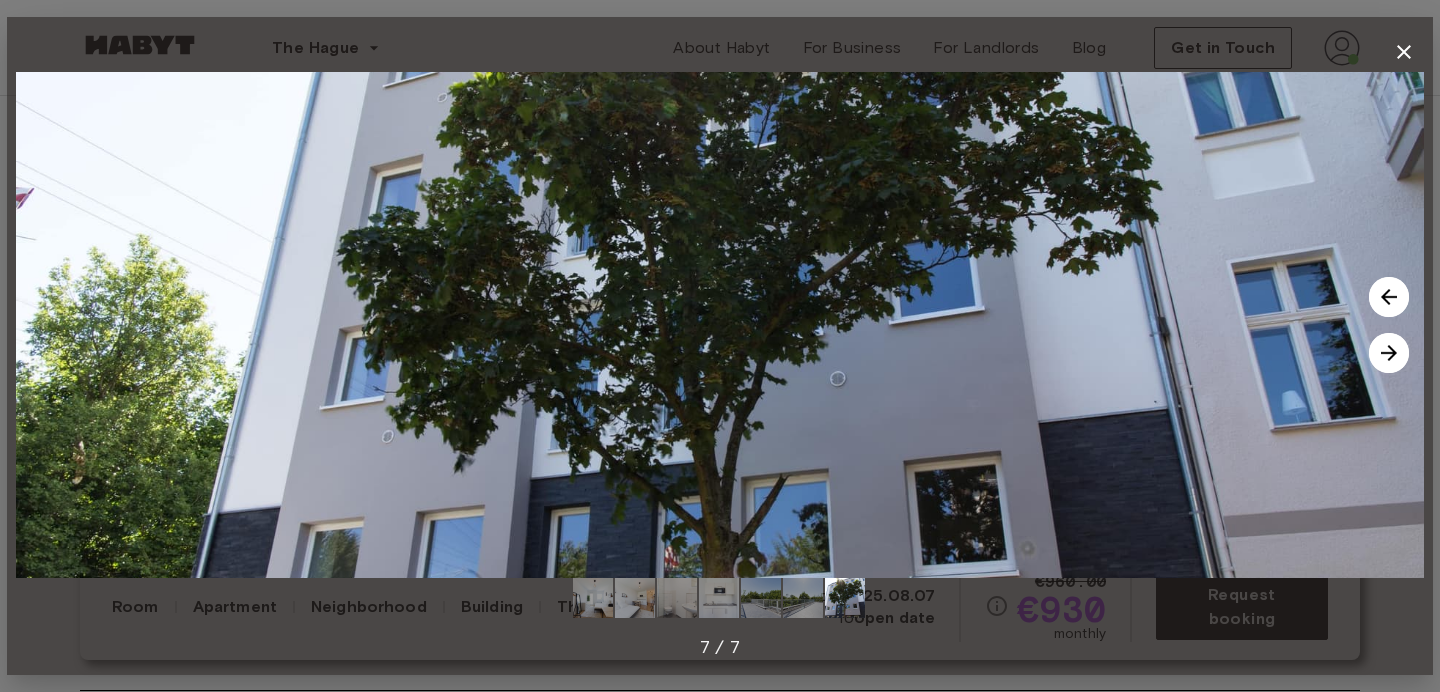 click at bounding box center (1389, 353) 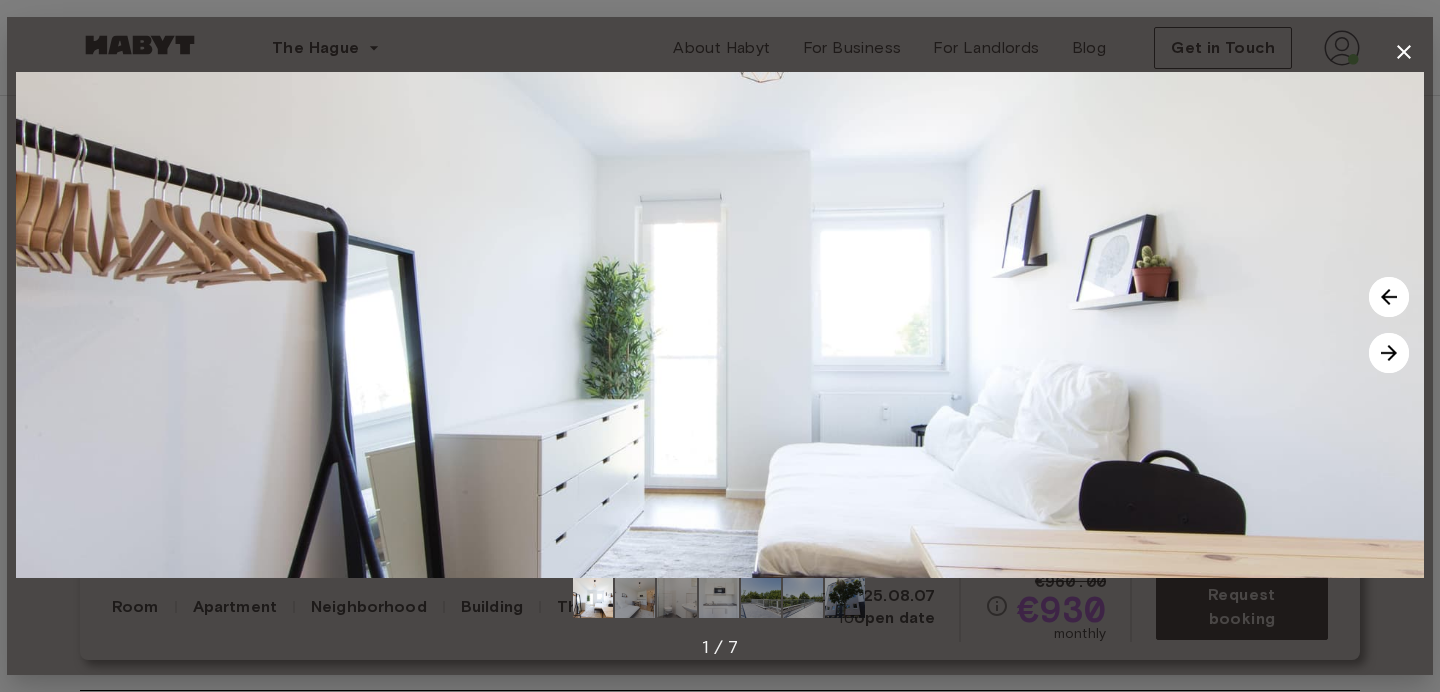 click at bounding box center [1389, 353] 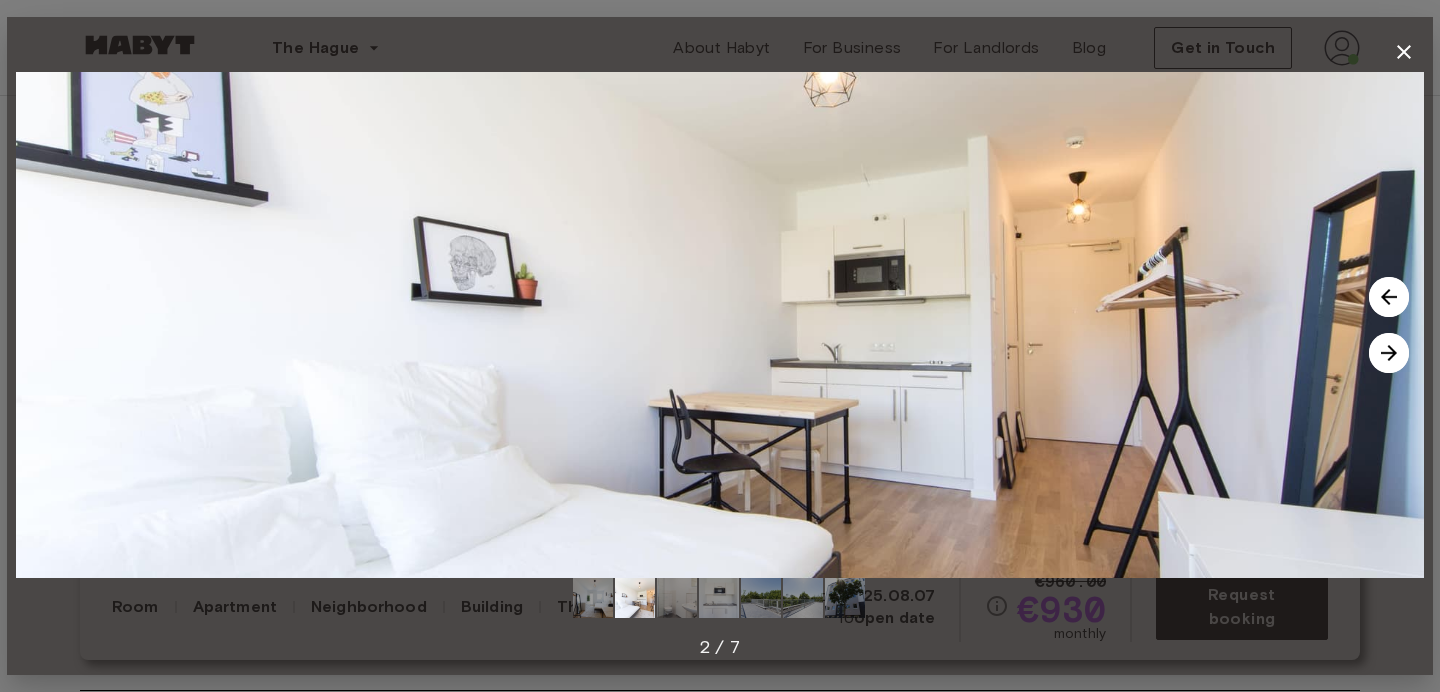 click at bounding box center (1389, 353) 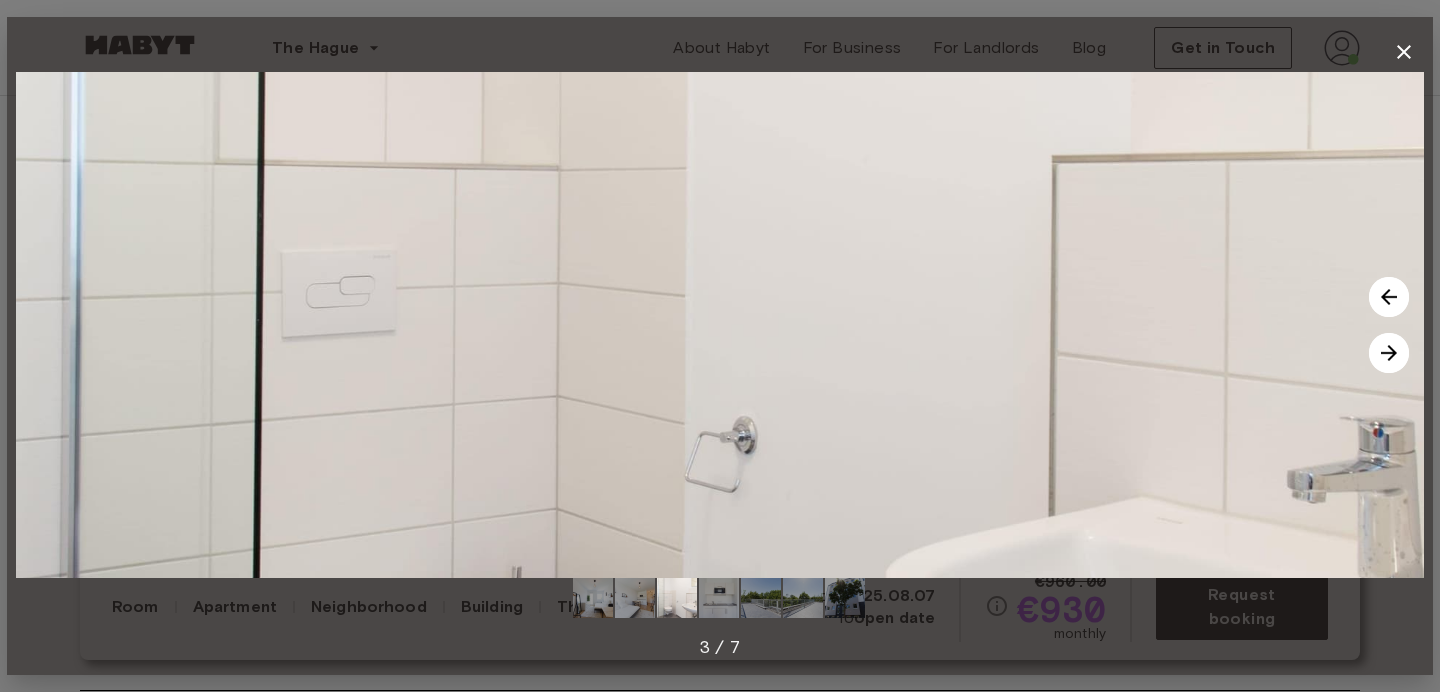 click at bounding box center [1389, 353] 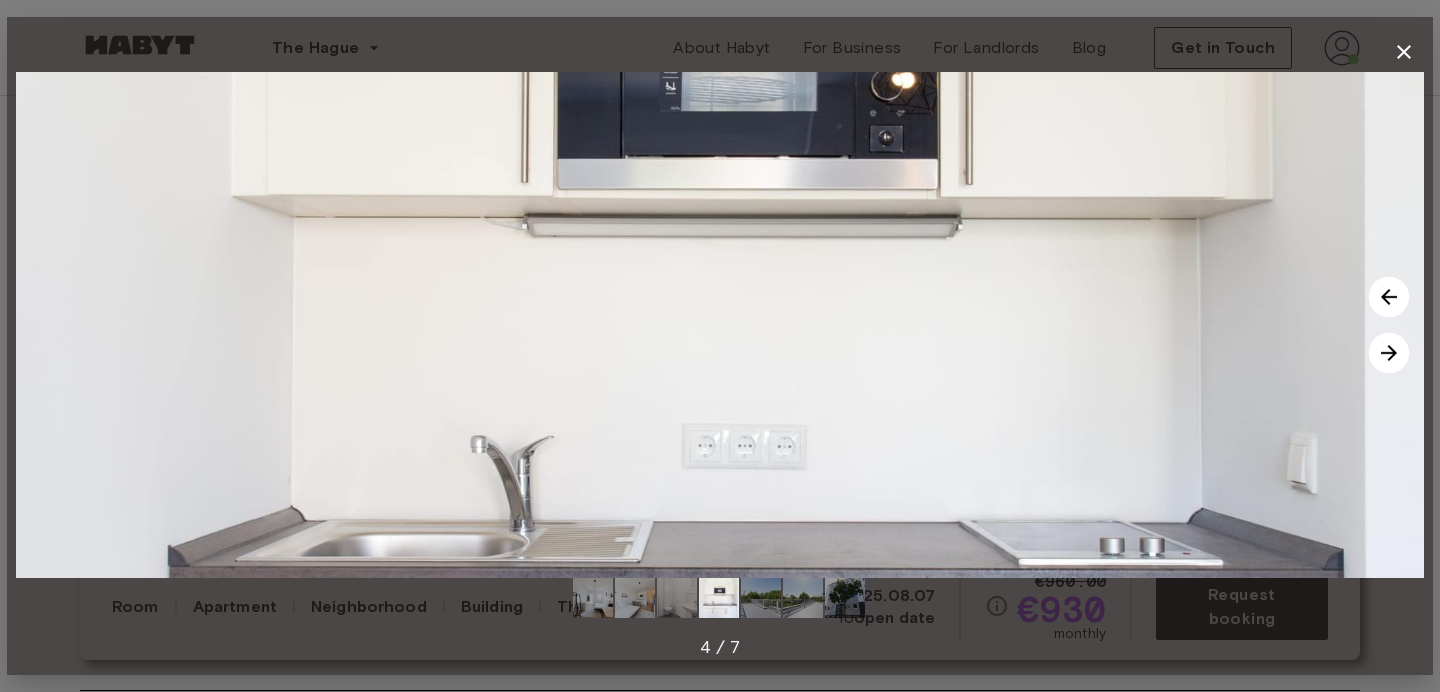 click at bounding box center [1389, 353] 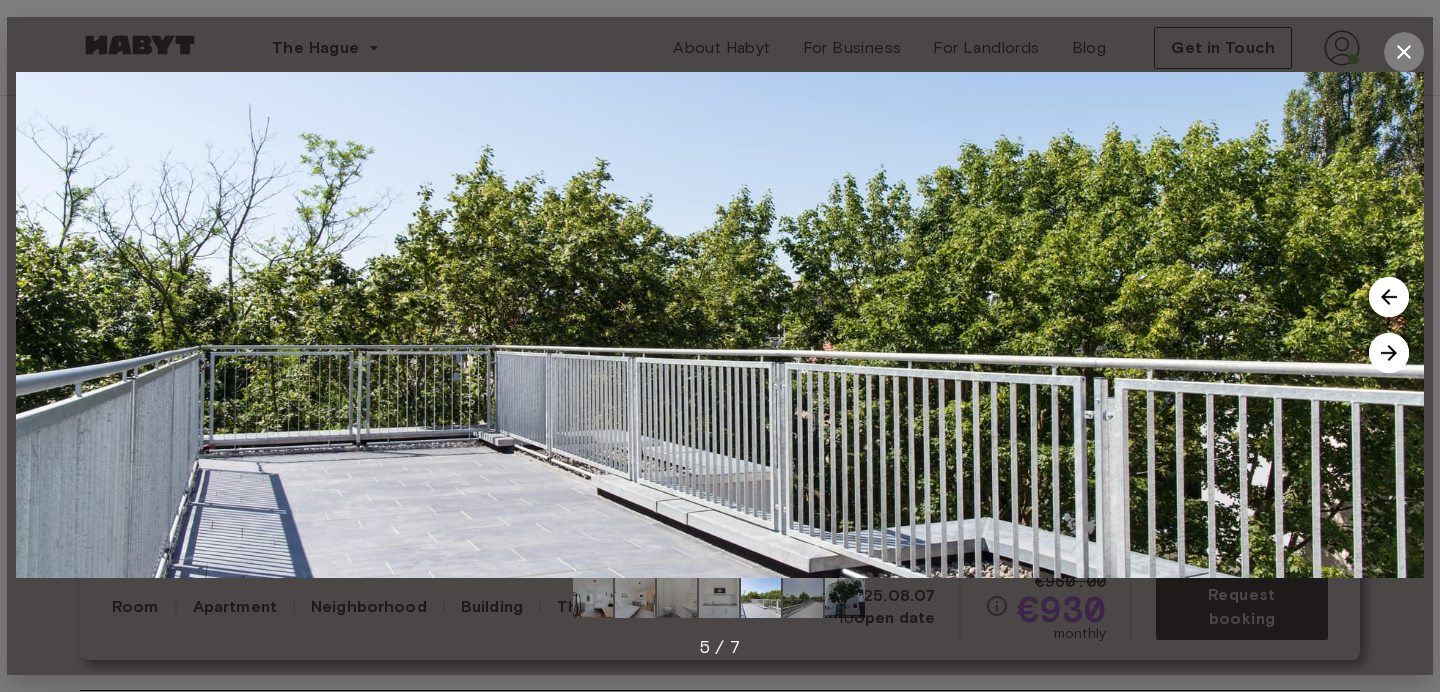 click at bounding box center [1404, 52] 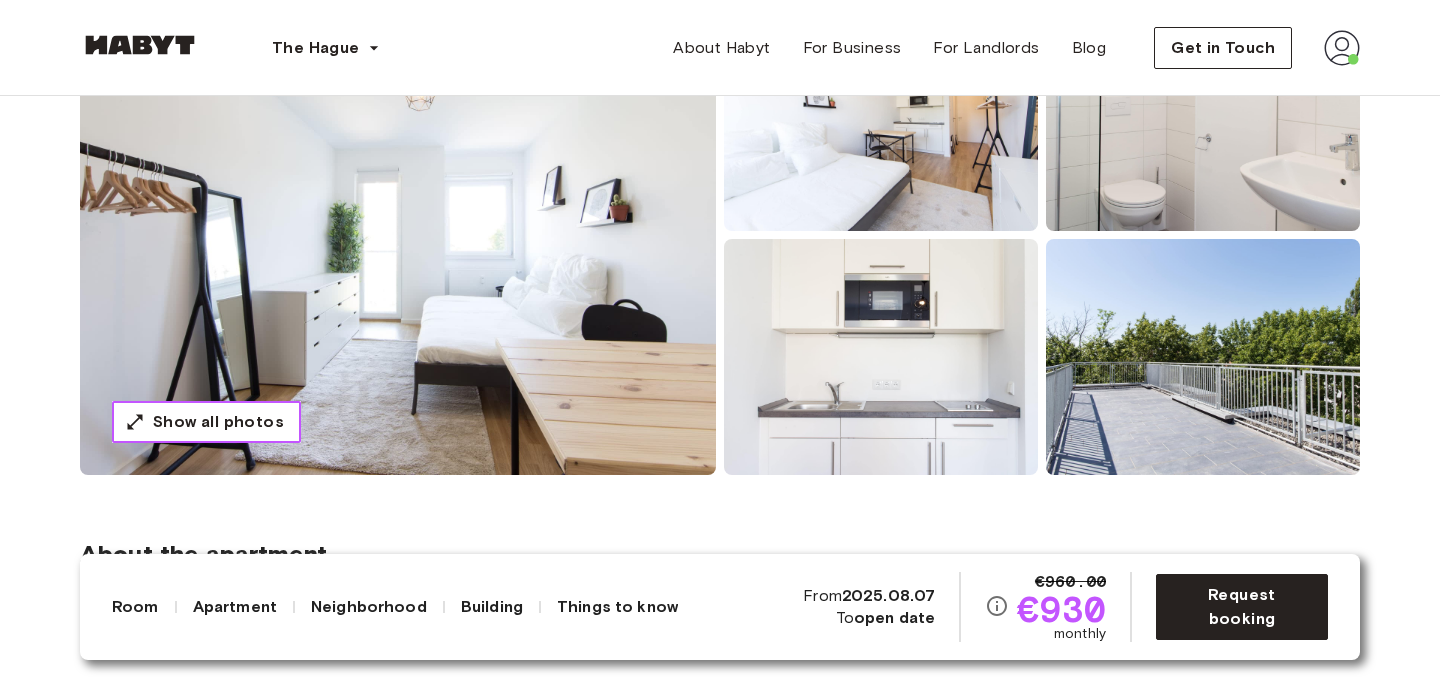 scroll, scrollTop: 245, scrollLeft: 0, axis: vertical 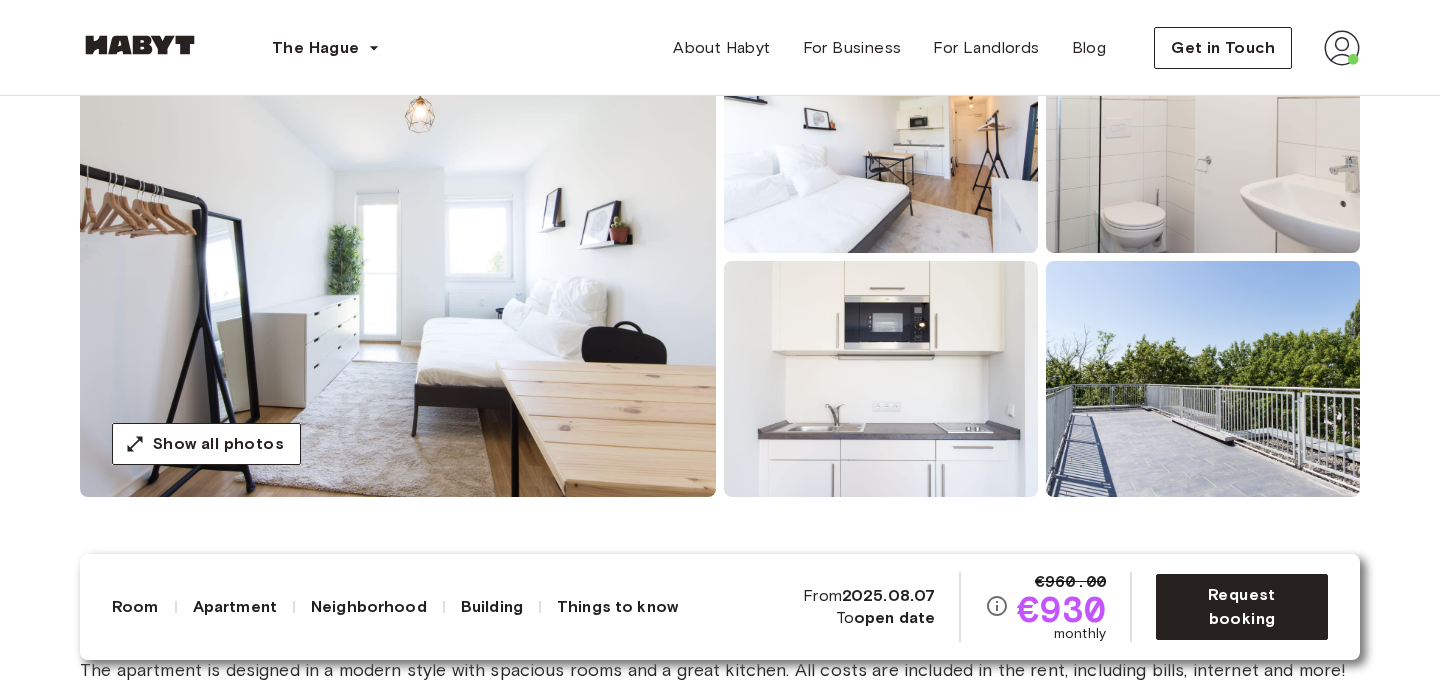 click at bounding box center (398, 257) 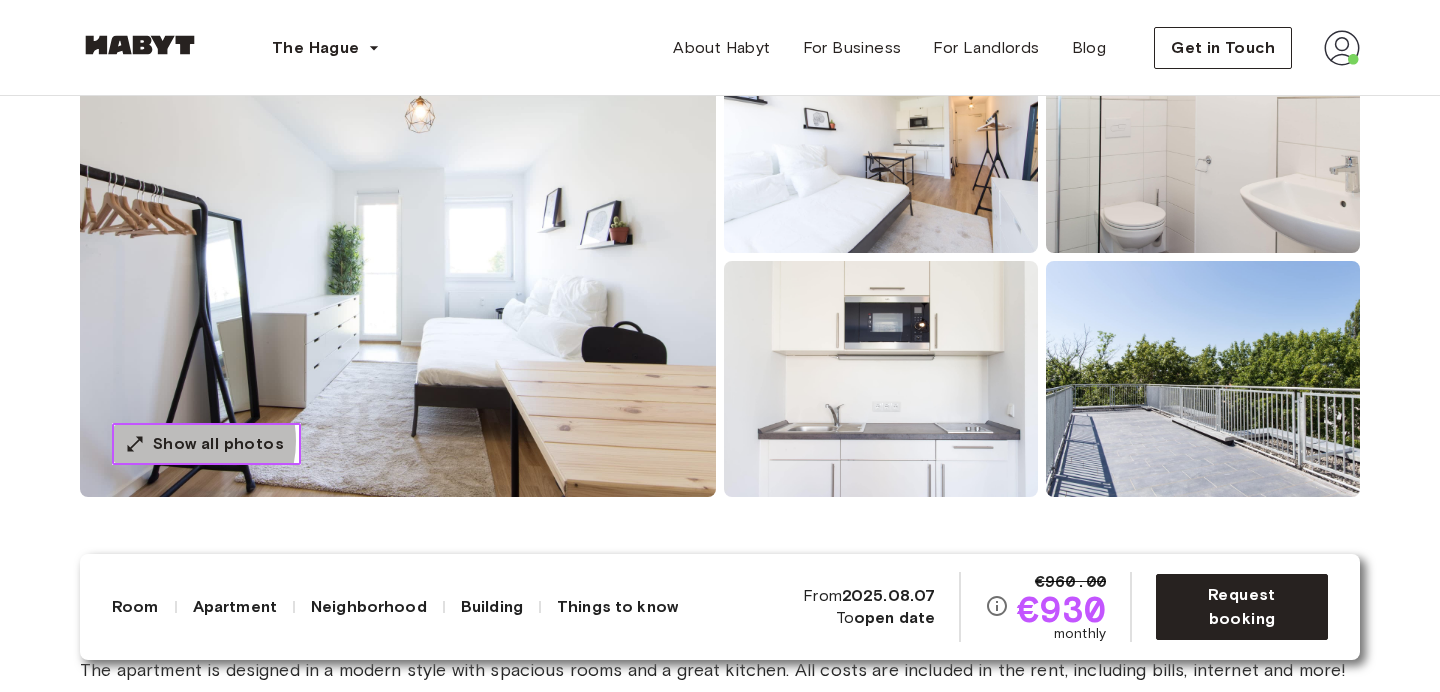 click on "Show all photos" at bounding box center [218, 444] 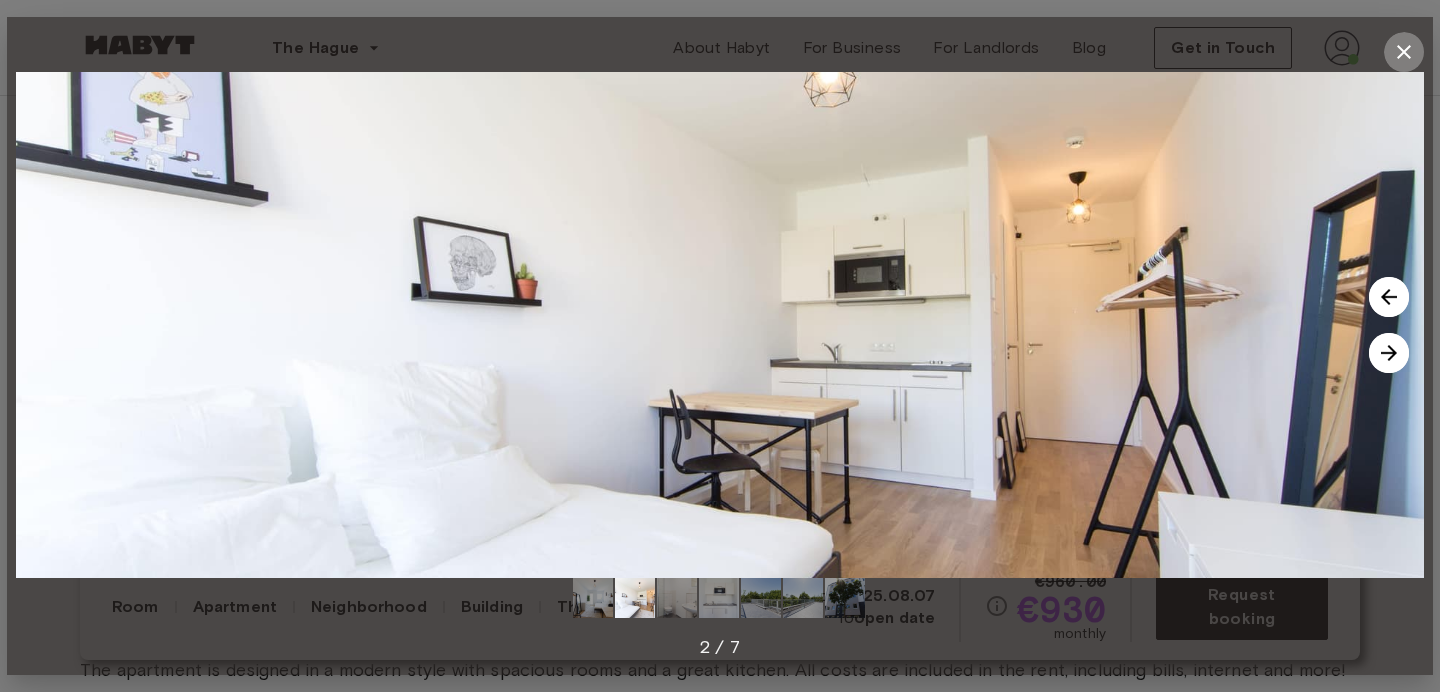 click 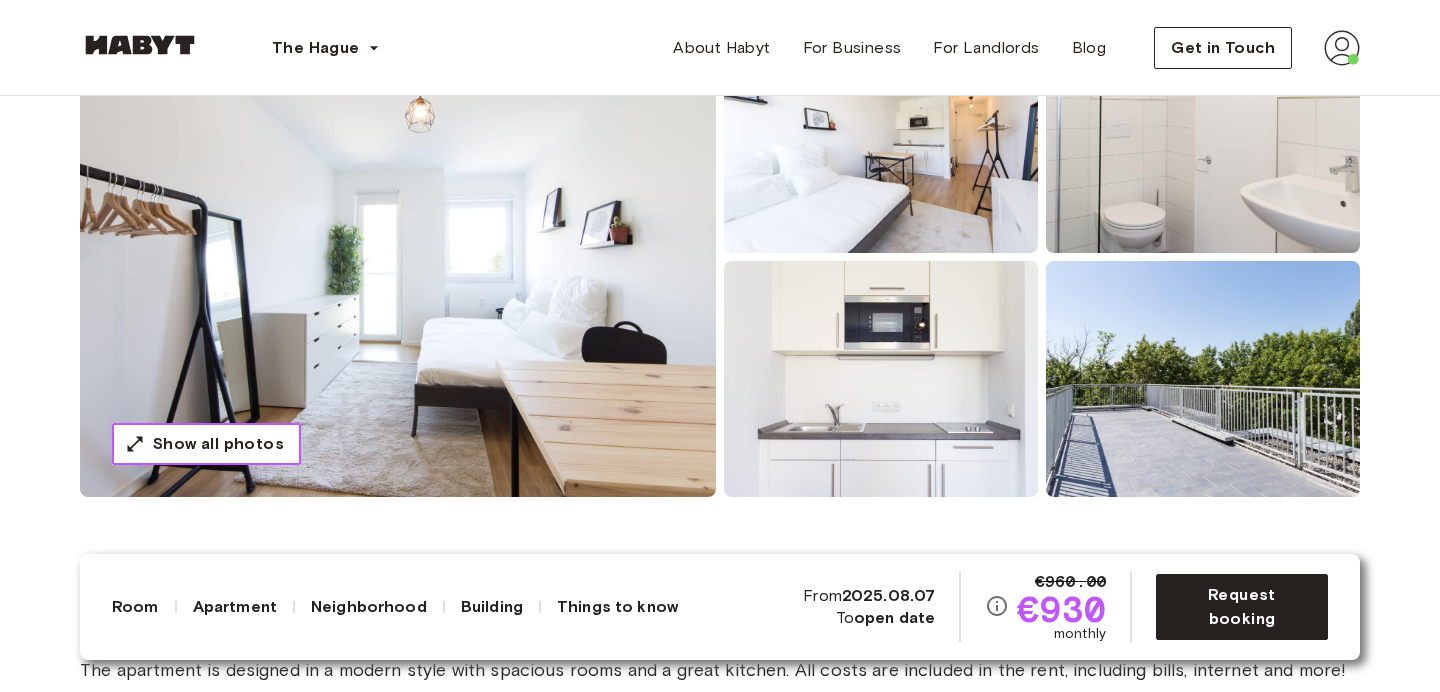 click on "Show all photos" at bounding box center [218, 444] 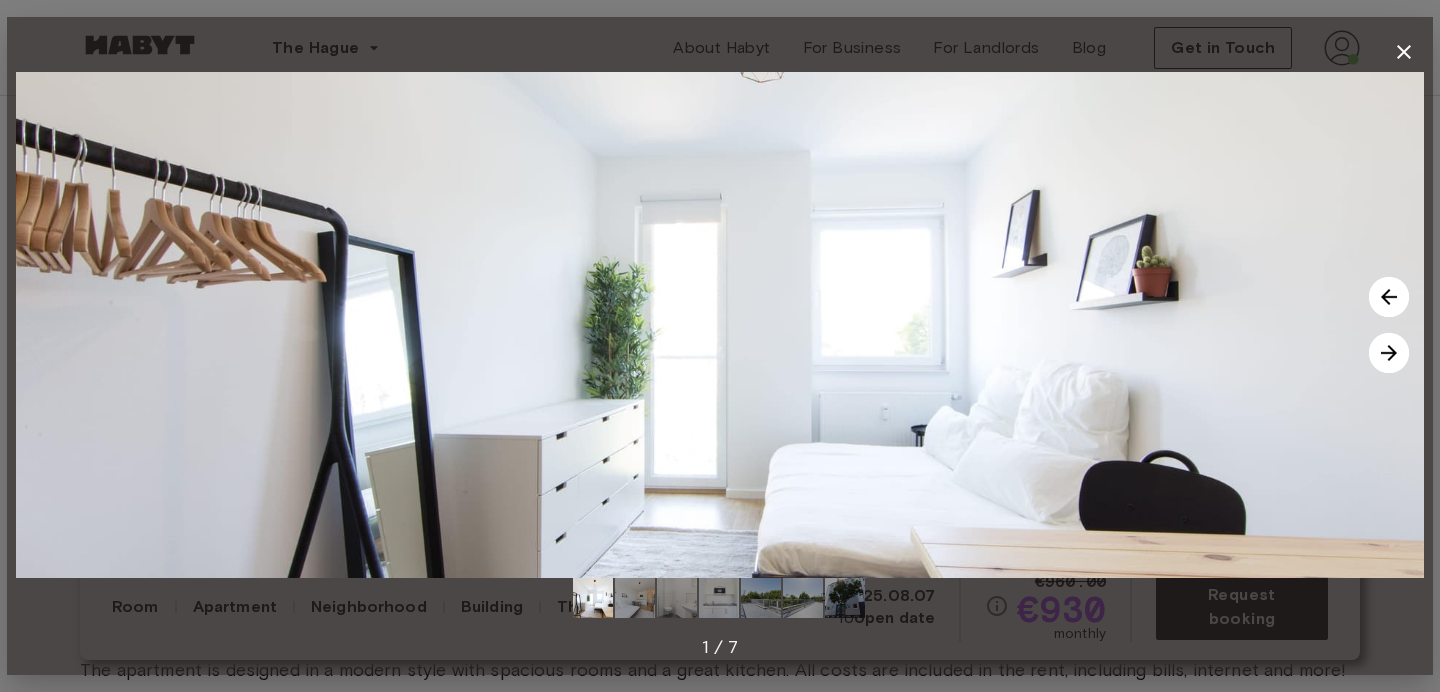 click at bounding box center [1389, 353] 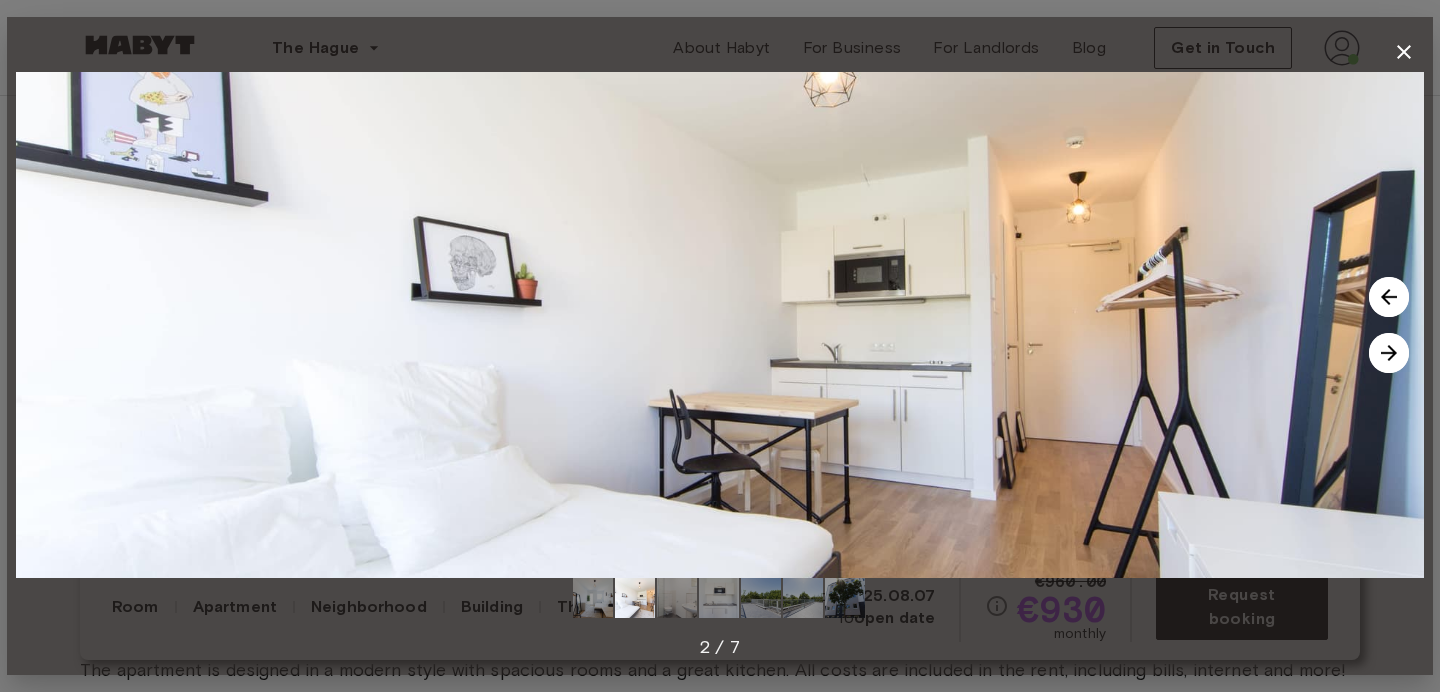 click at bounding box center (1389, 353) 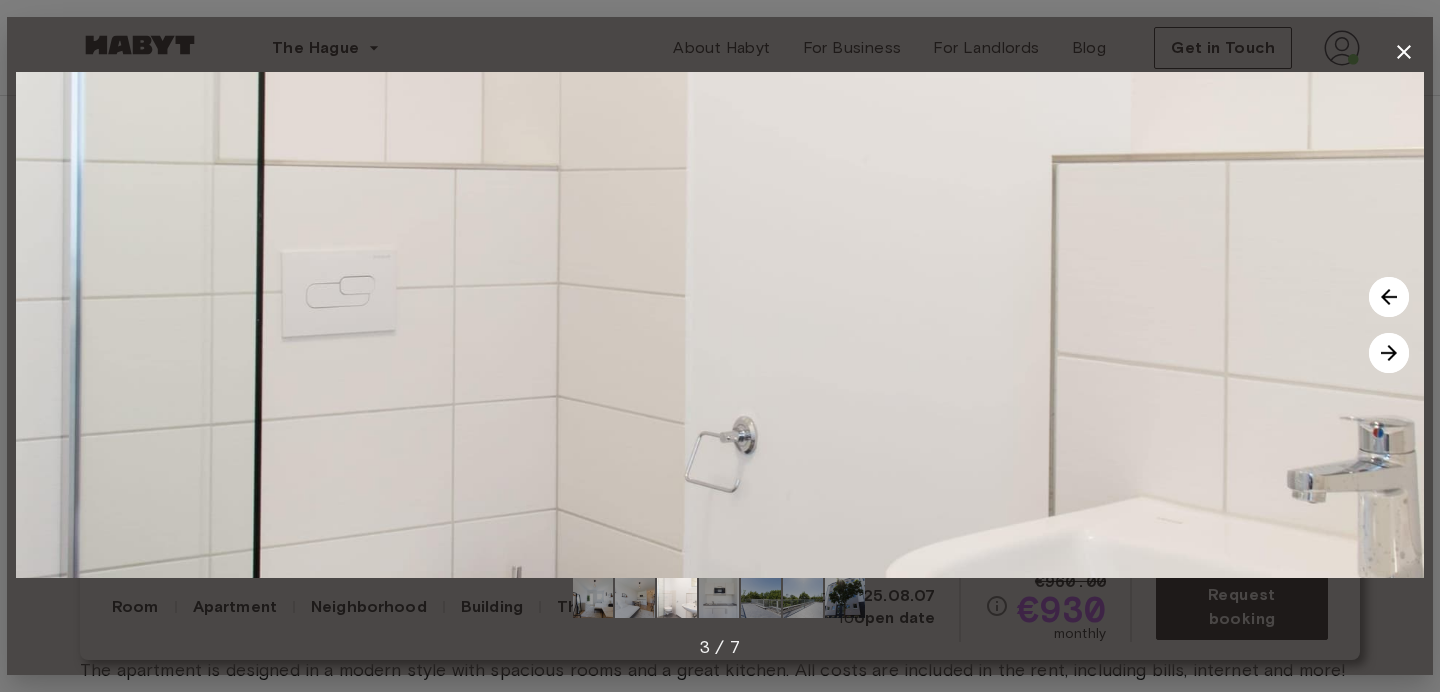 click at bounding box center [1404, 52] 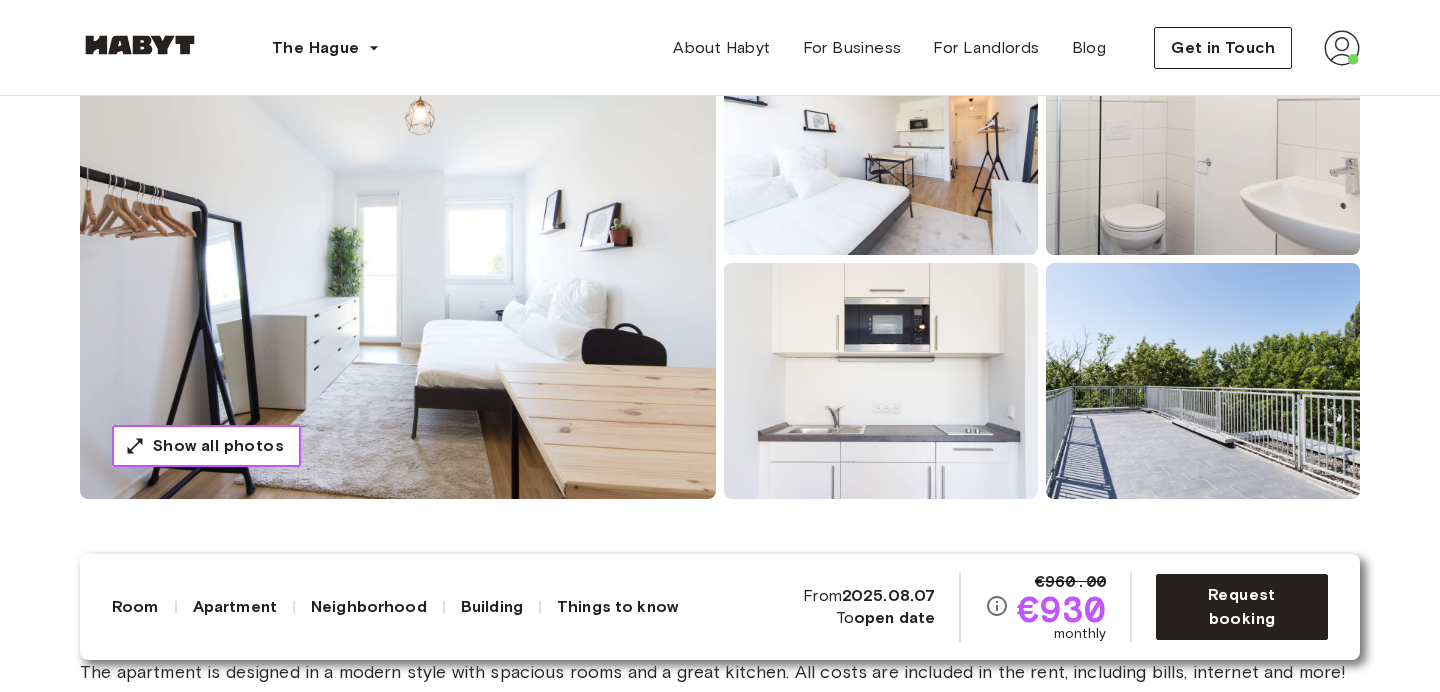 scroll, scrollTop: 248, scrollLeft: 0, axis: vertical 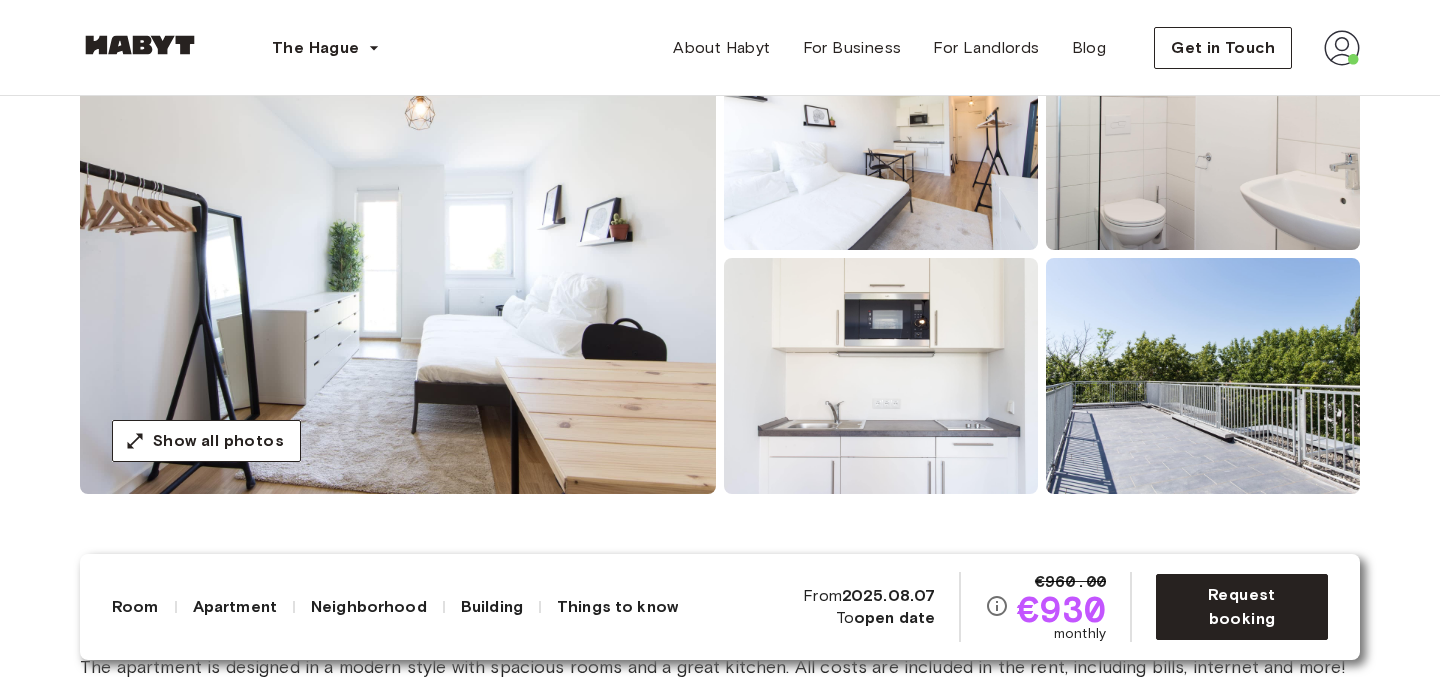 click at bounding box center (398, 254) 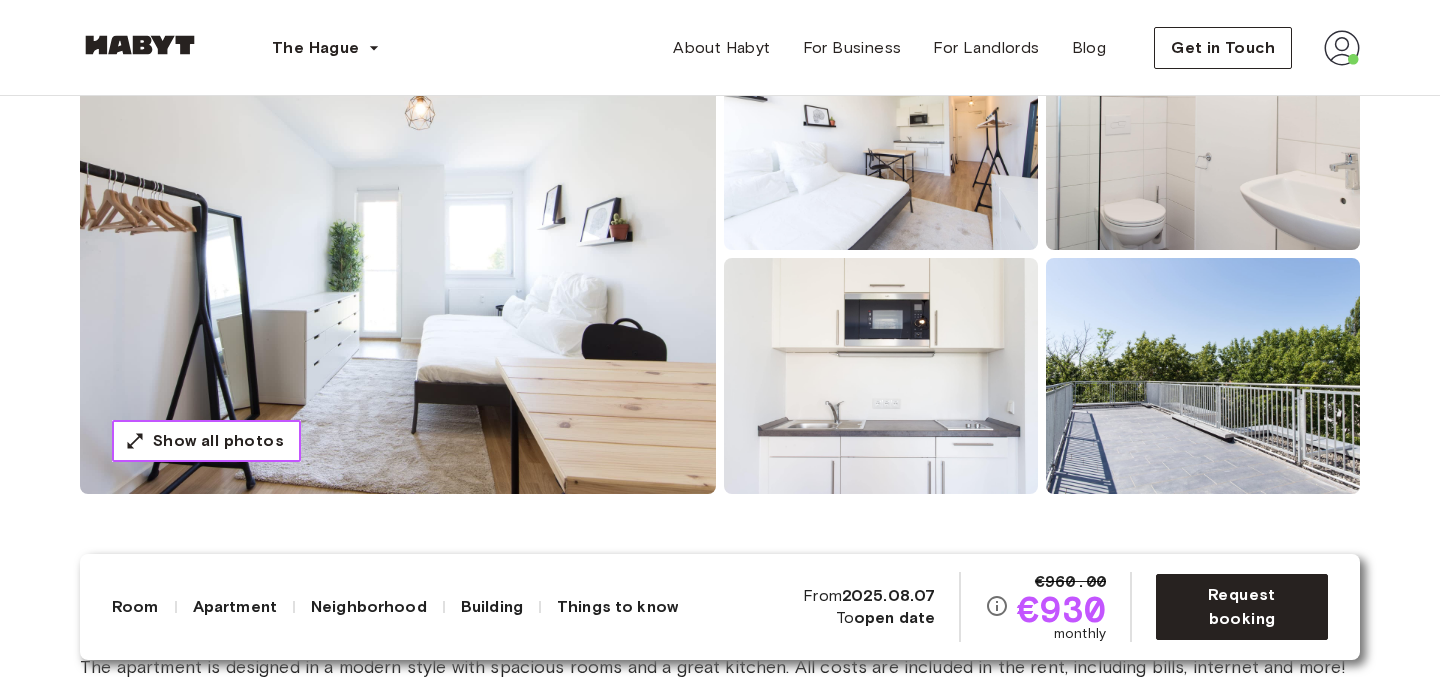 click on "Show all photos" at bounding box center (218, 441) 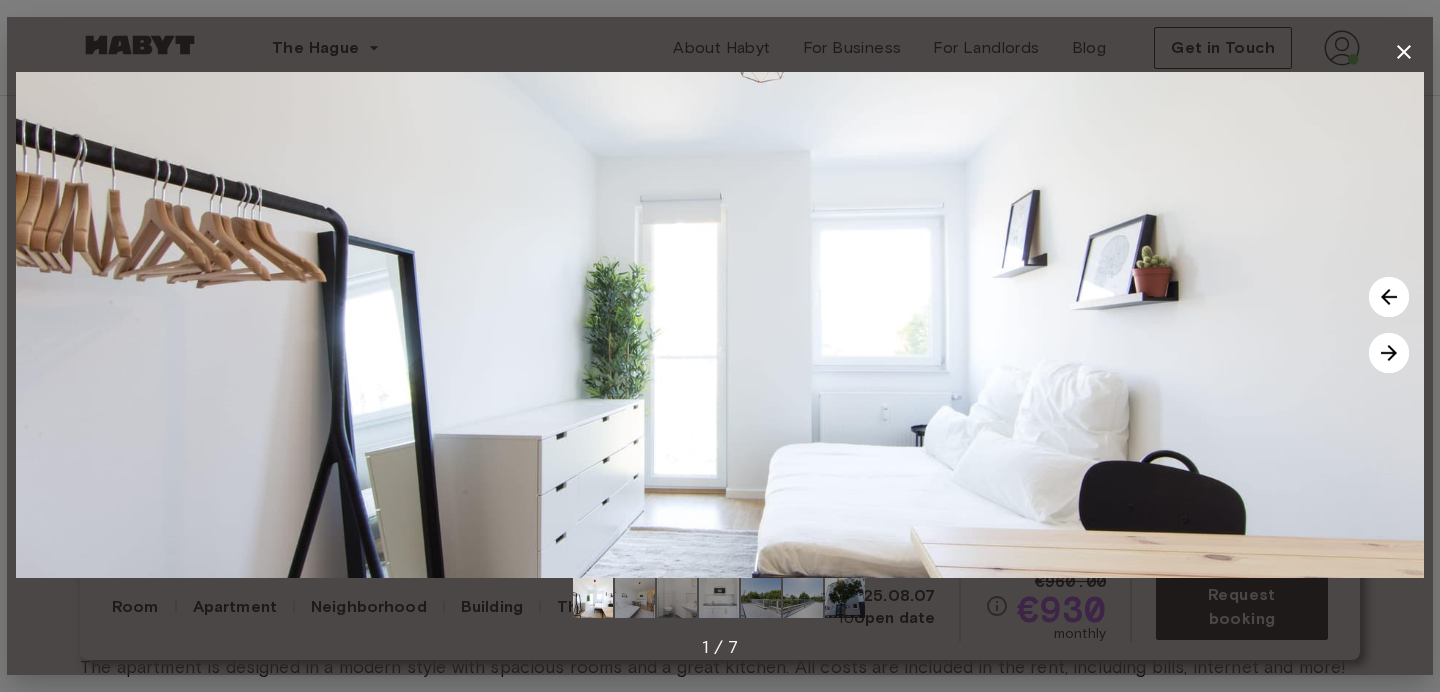 click 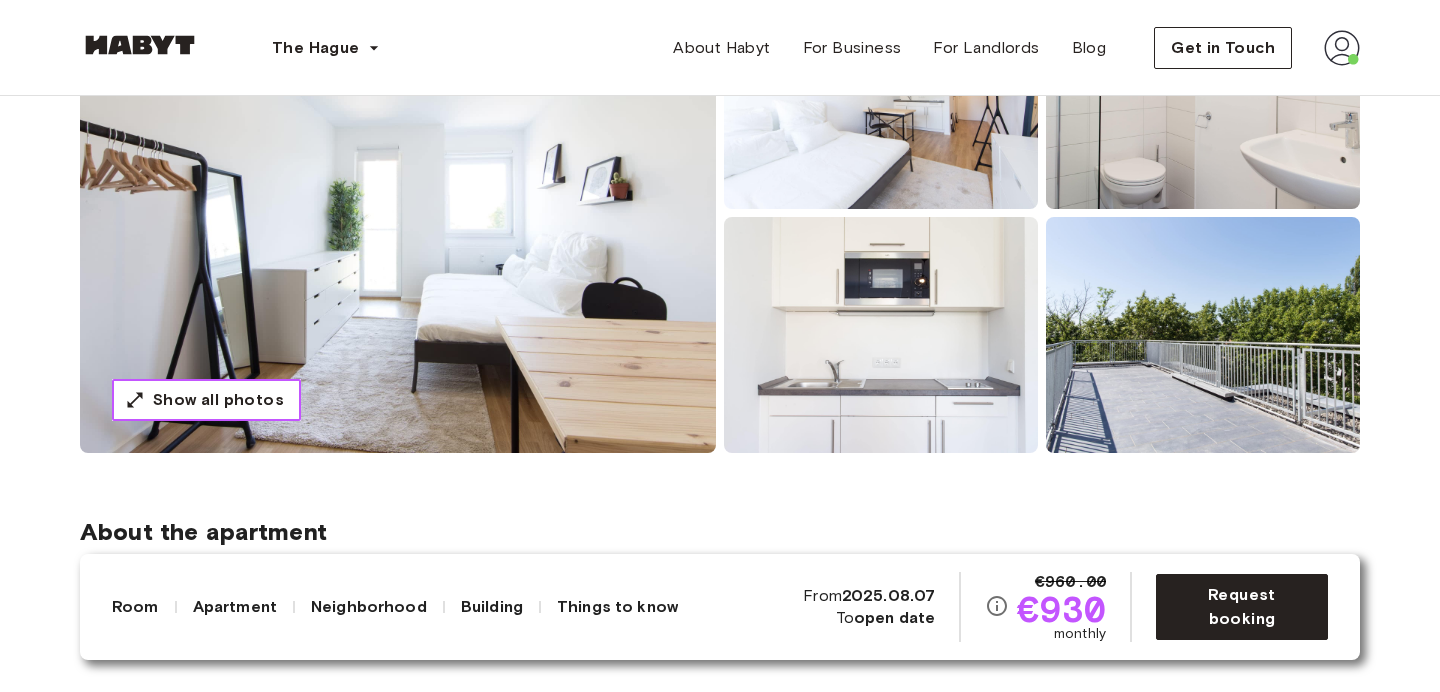 scroll, scrollTop: 330, scrollLeft: 0, axis: vertical 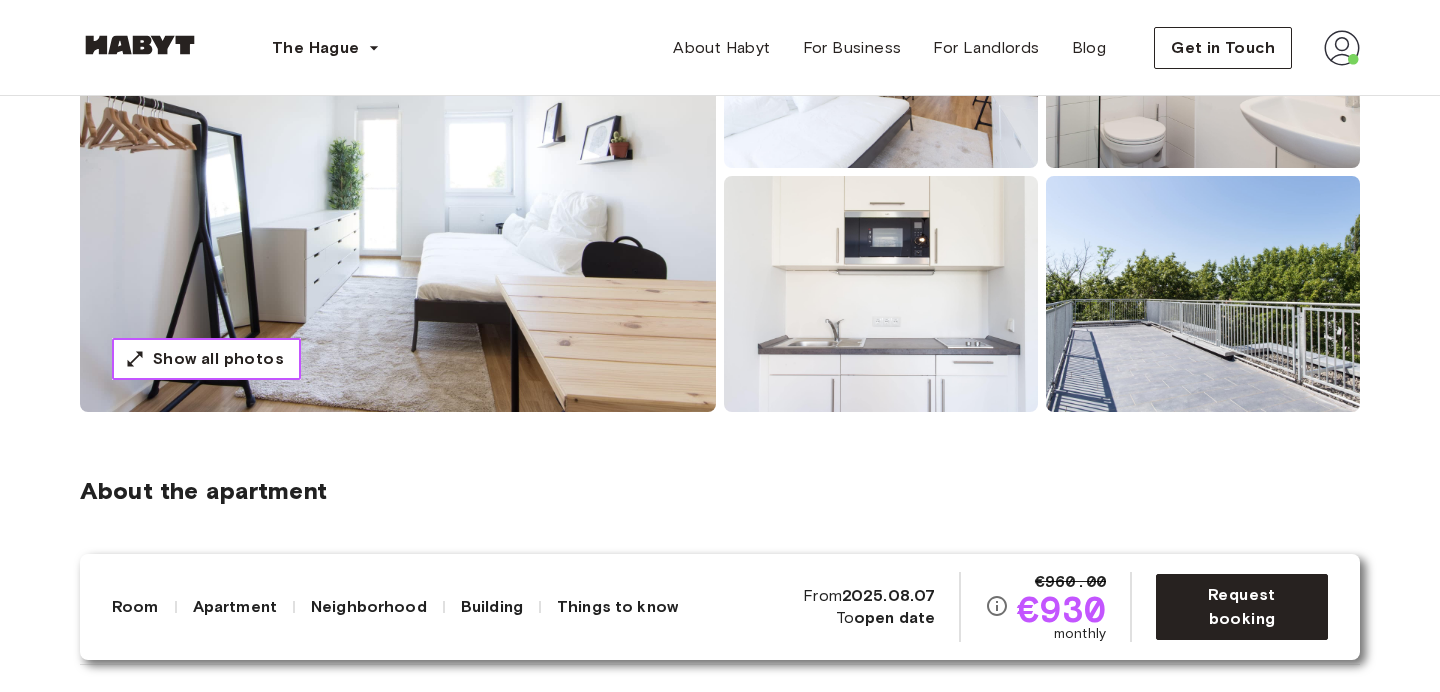 click on "Show all photos" at bounding box center (218, 359) 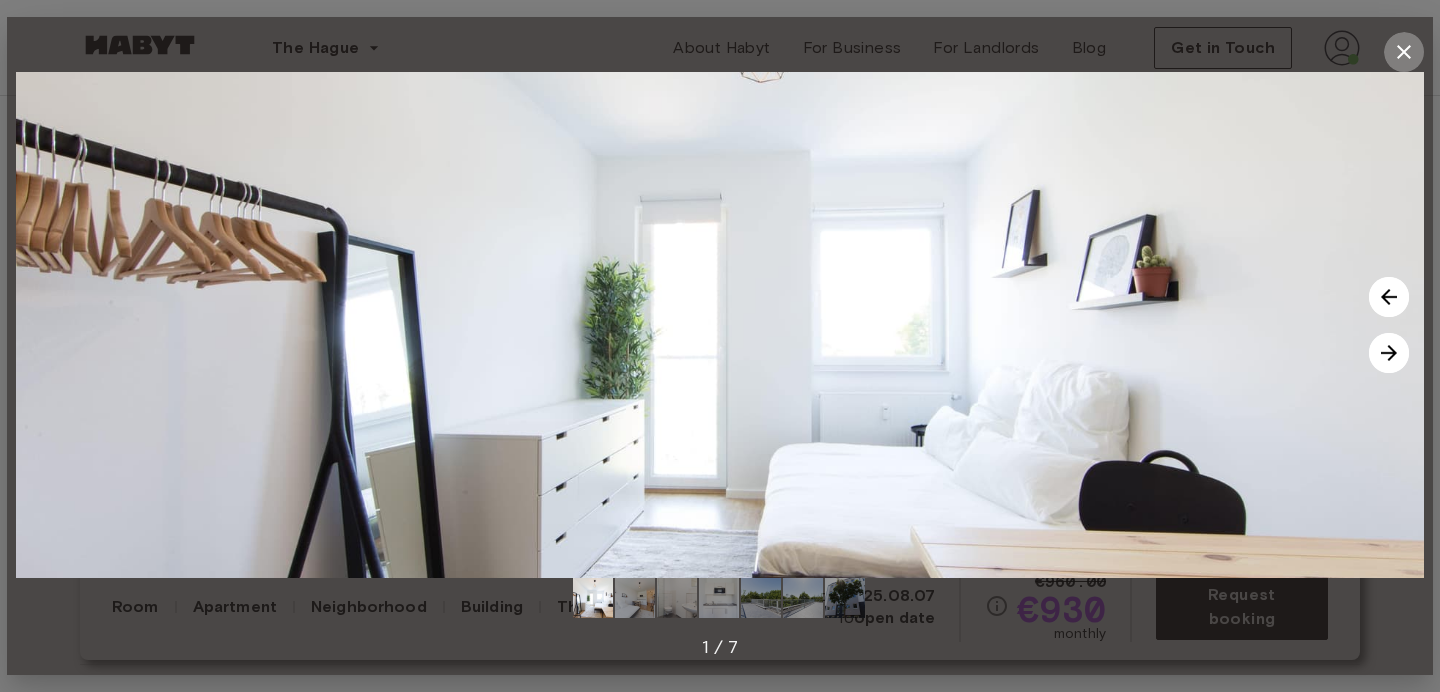 click at bounding box center [1404, 52] 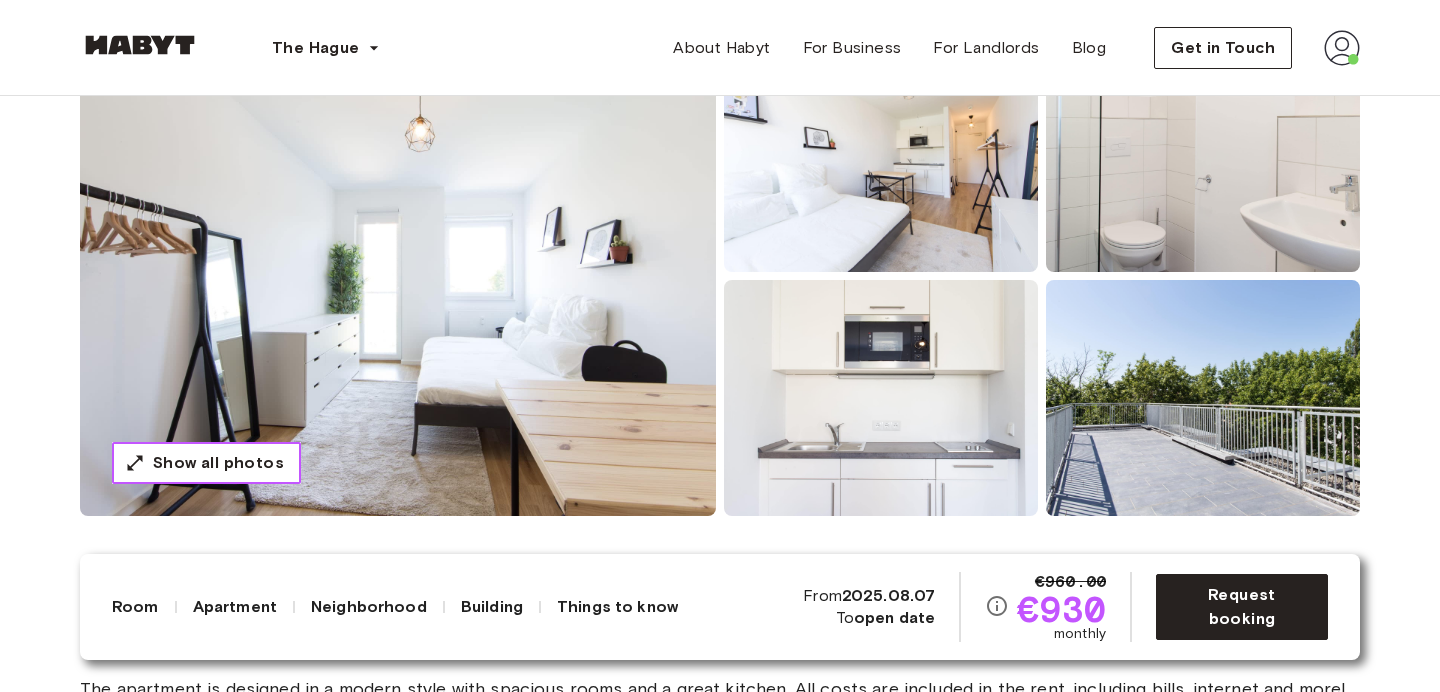 scroll, scrollTop: 247, scrollLeft: 0, axis: vertical 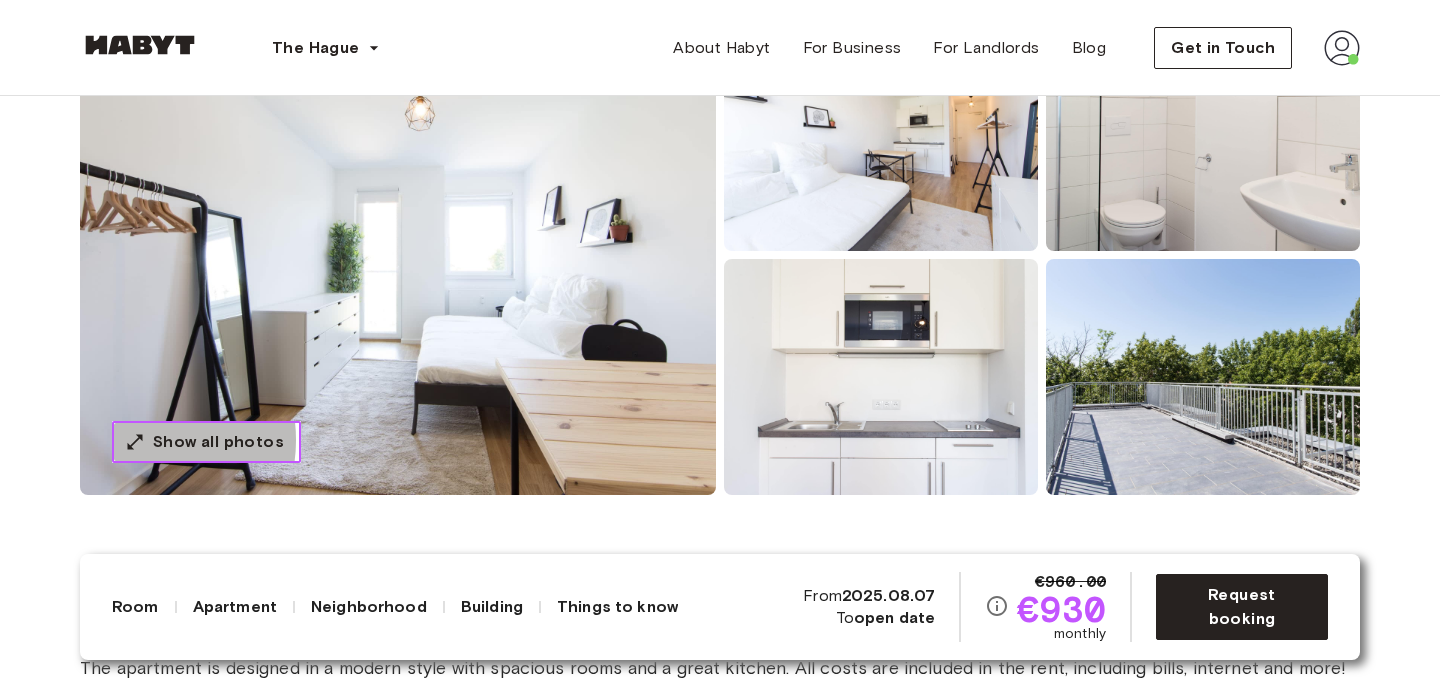 click 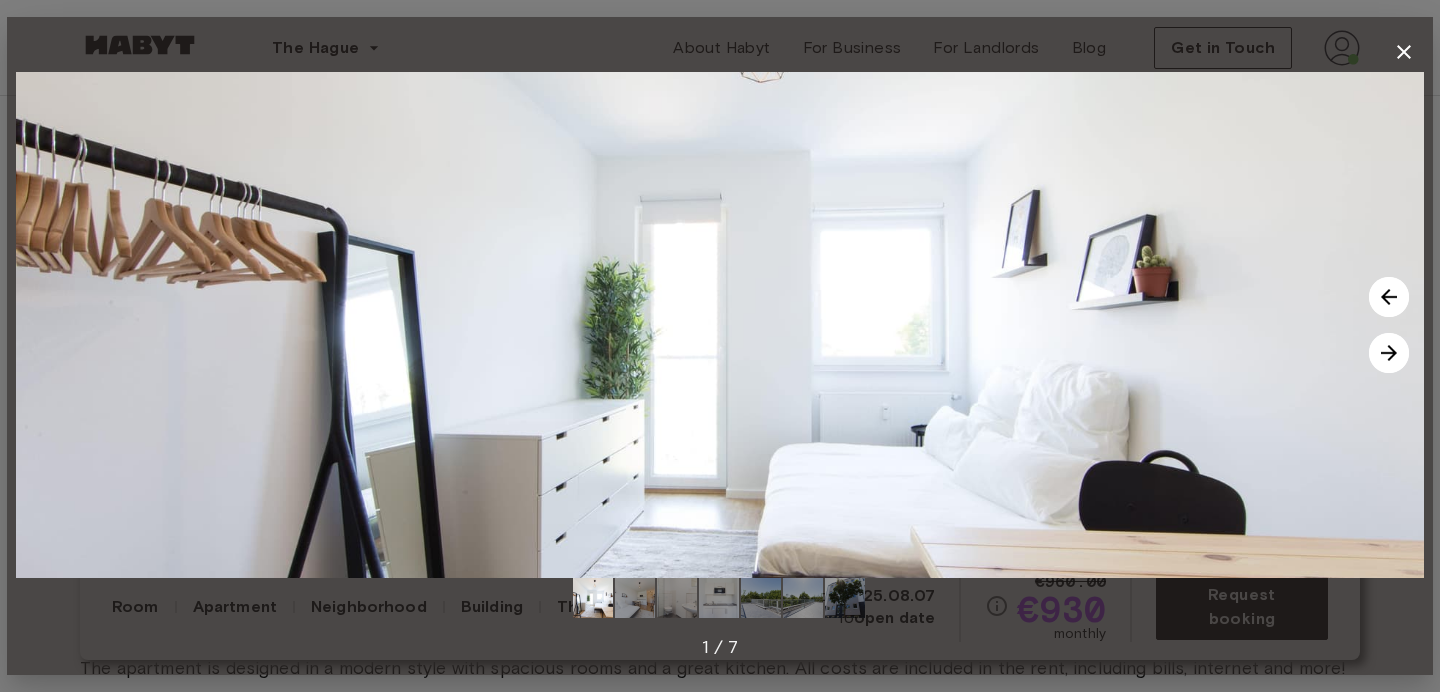 click 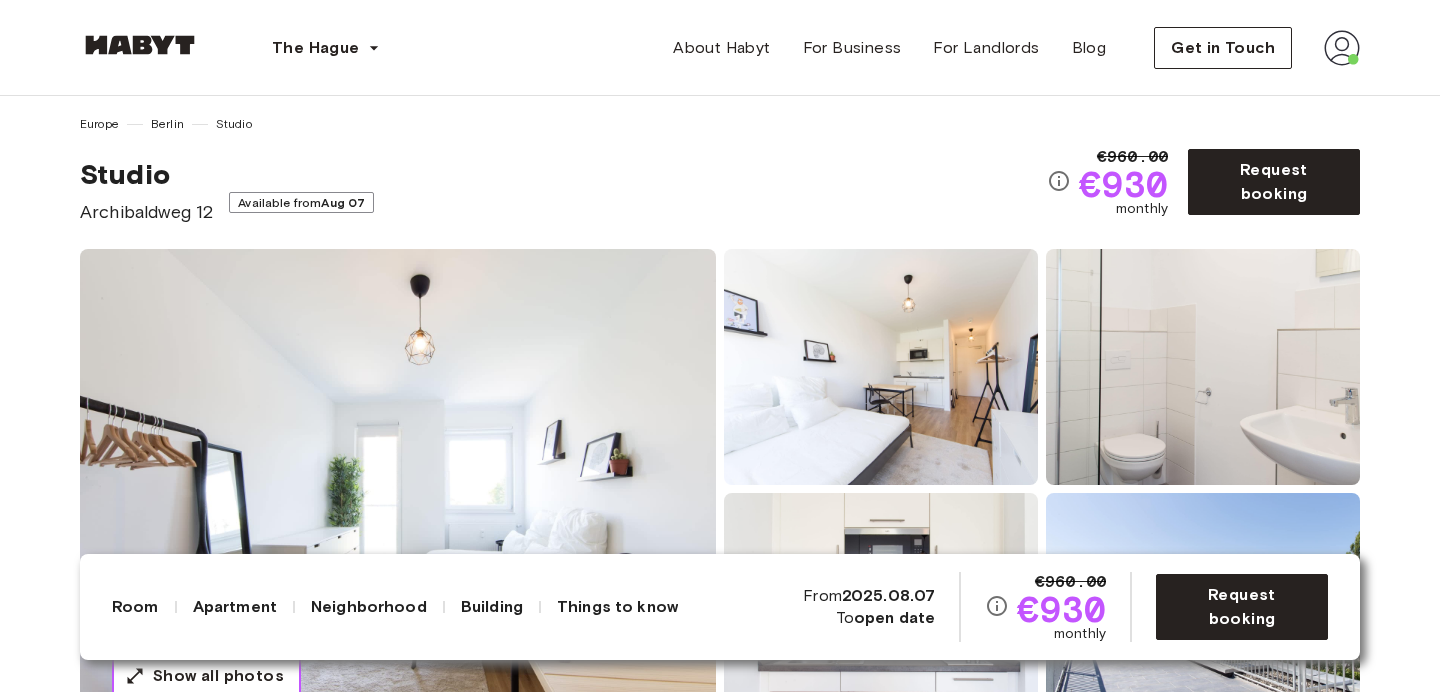 scroll, scrollTop: 0, scrollLeft: 0, axis: both 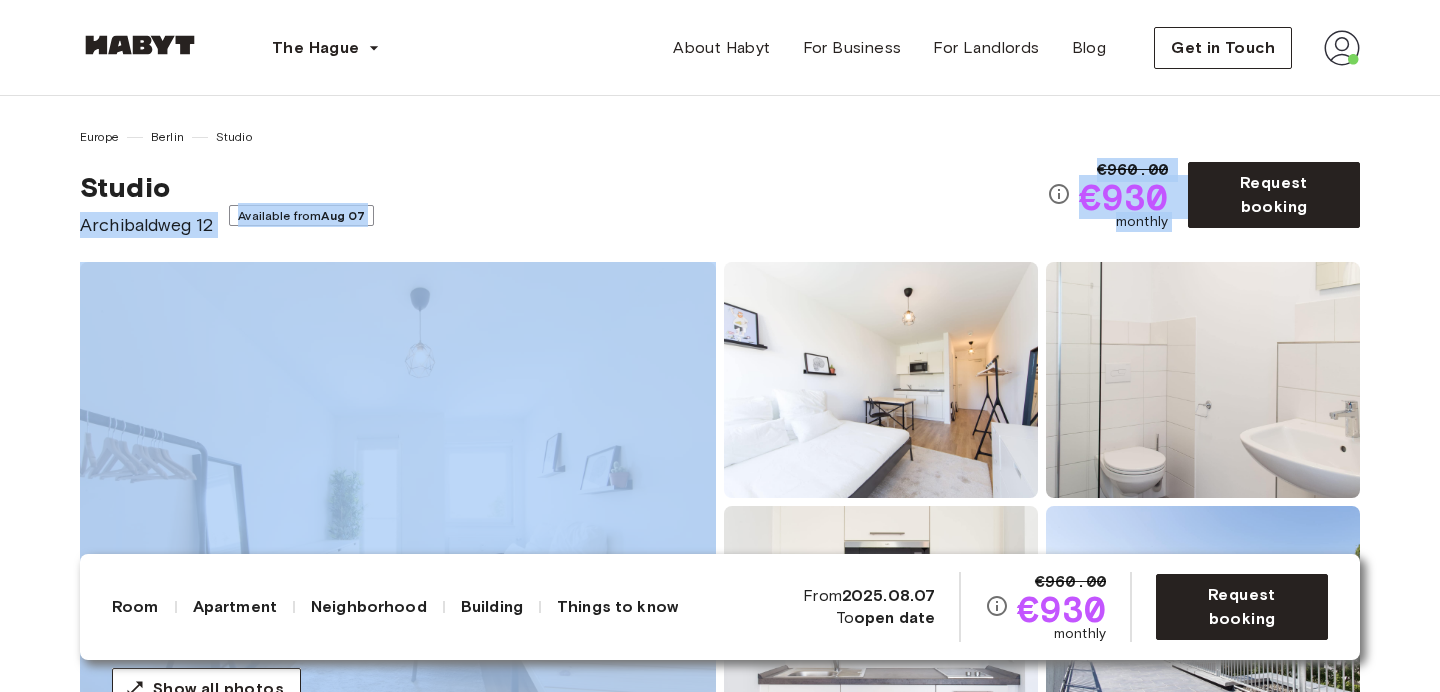 drag, startPoint x: 169, startPoint y: 187, endPoint x: 421, endPoint y: 266, distance: 264.09277 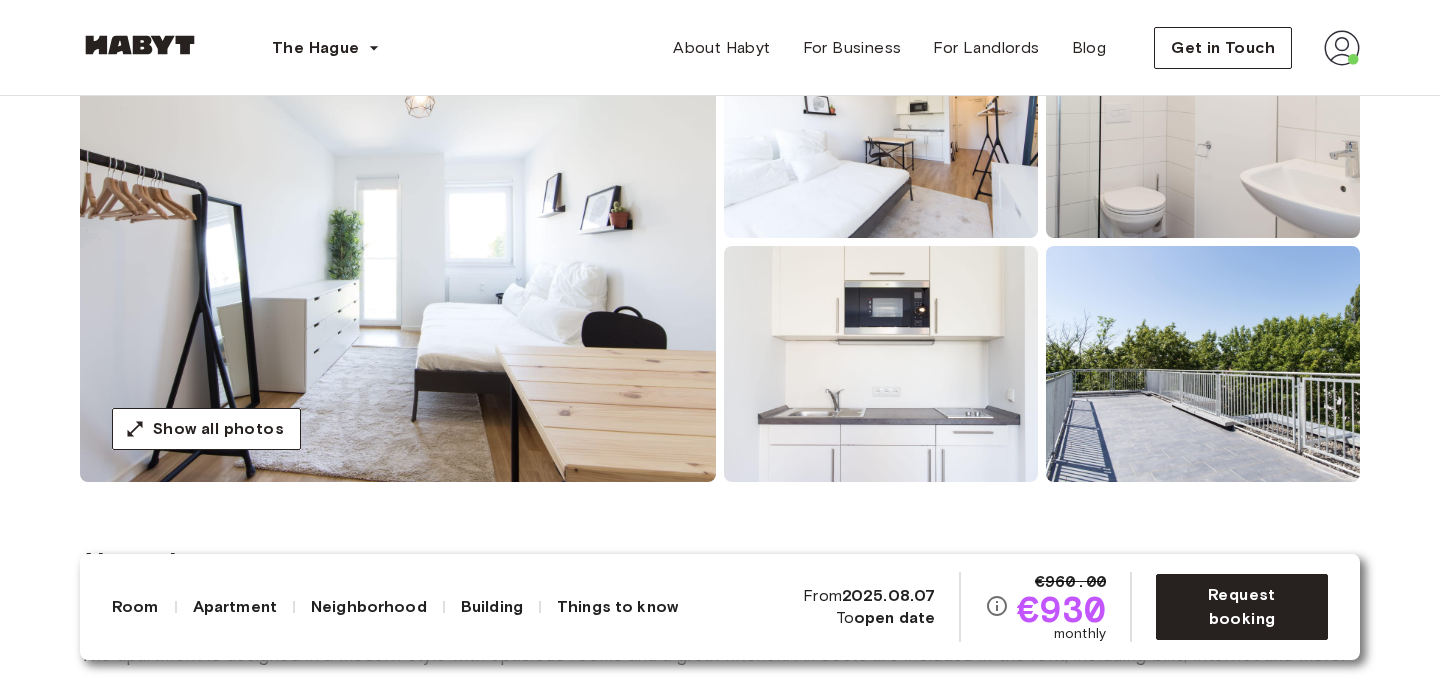 scroll, scrollTop: 105, scrollLeft: 0, axis: vertical 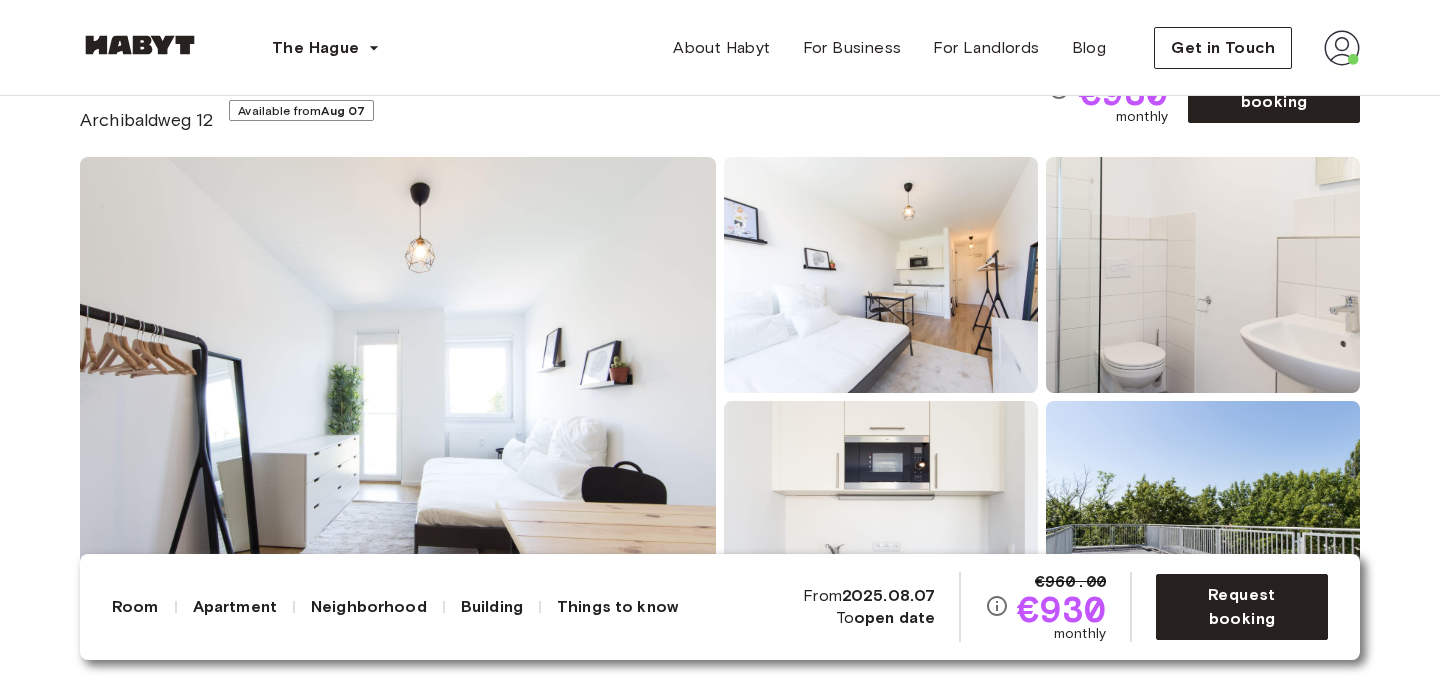 click at bounding box center [398, 397] 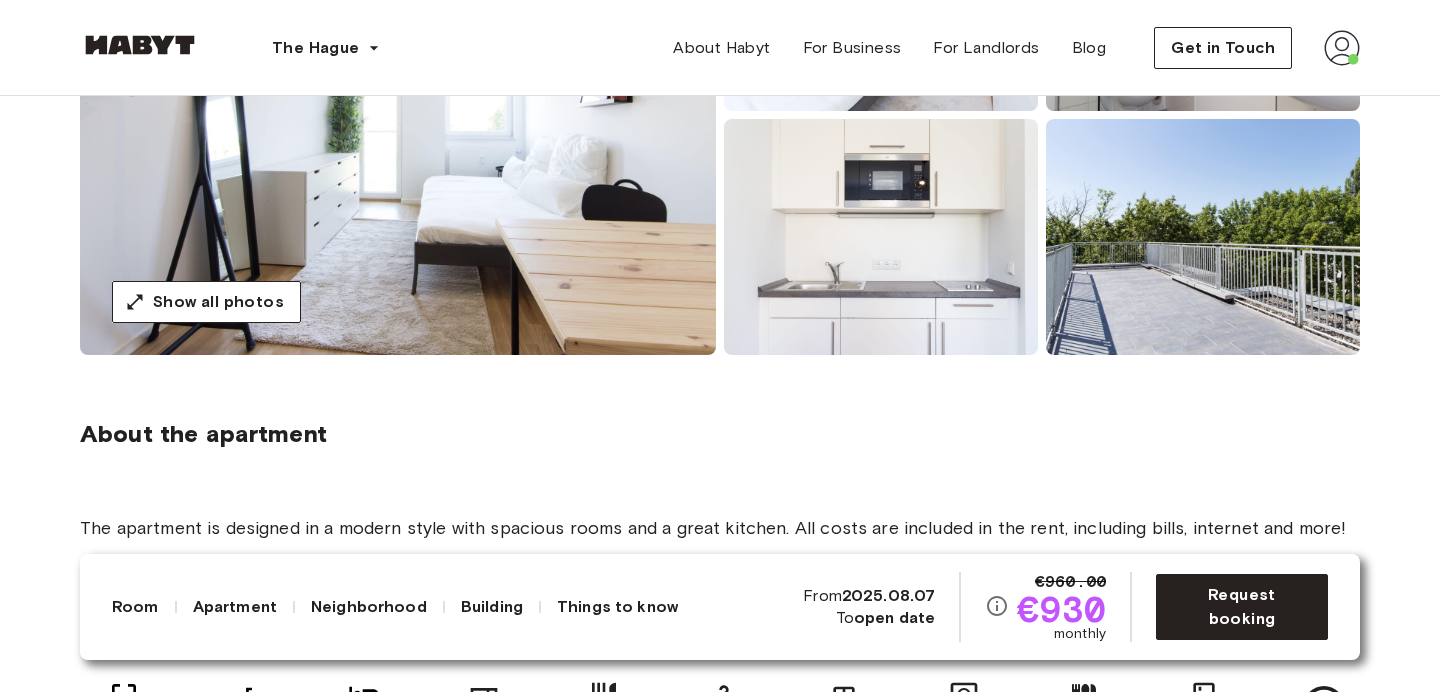 scroll, scrollTop: 396, scrollLeft: 0, axis: vertical 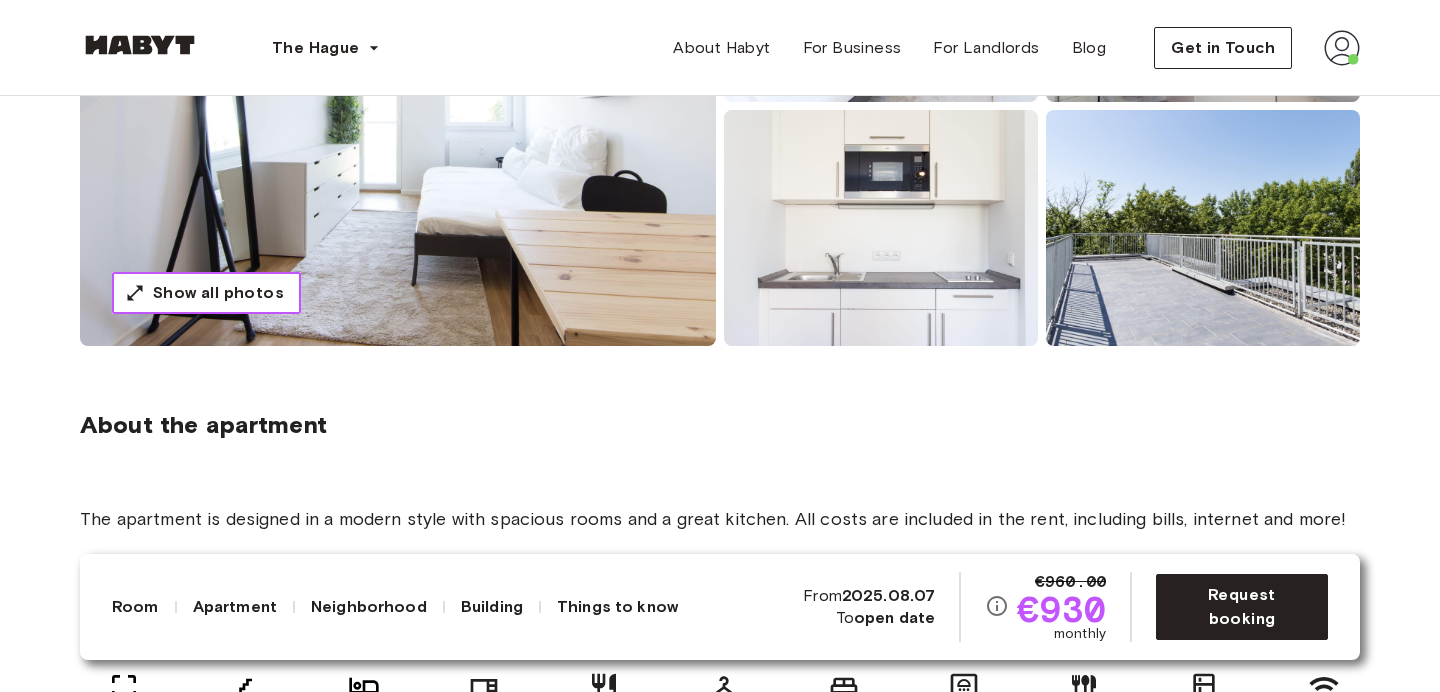 click on "Show all photos" at bounding box center [218, 293] 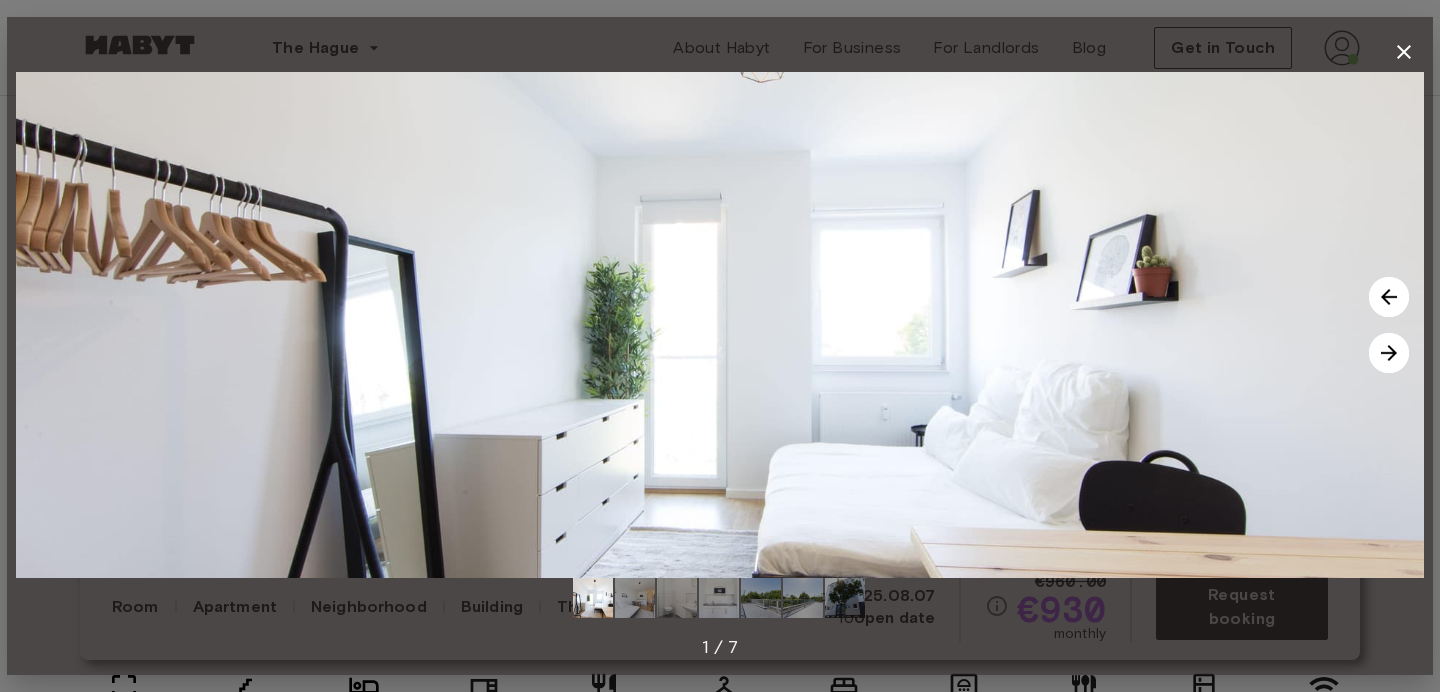 click at bounding box center (1389, 353) 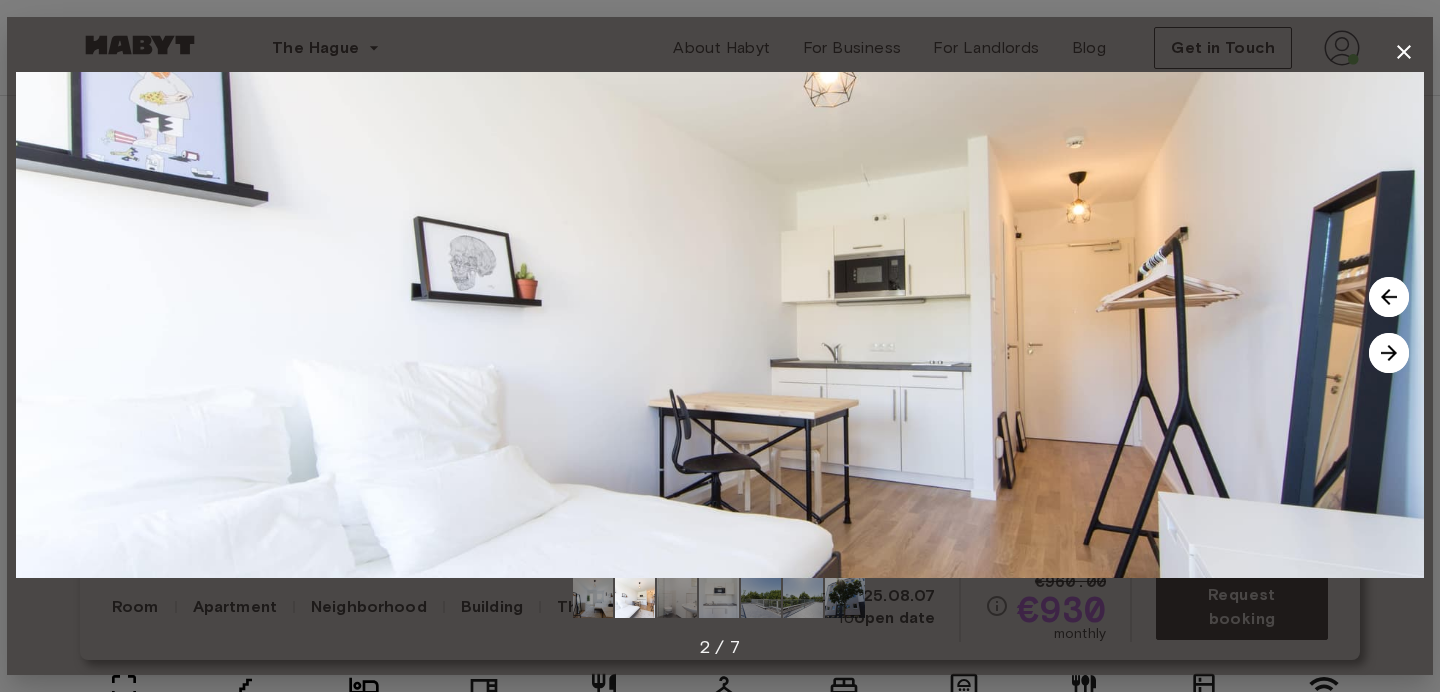 click at bounding box center (1389, 353) 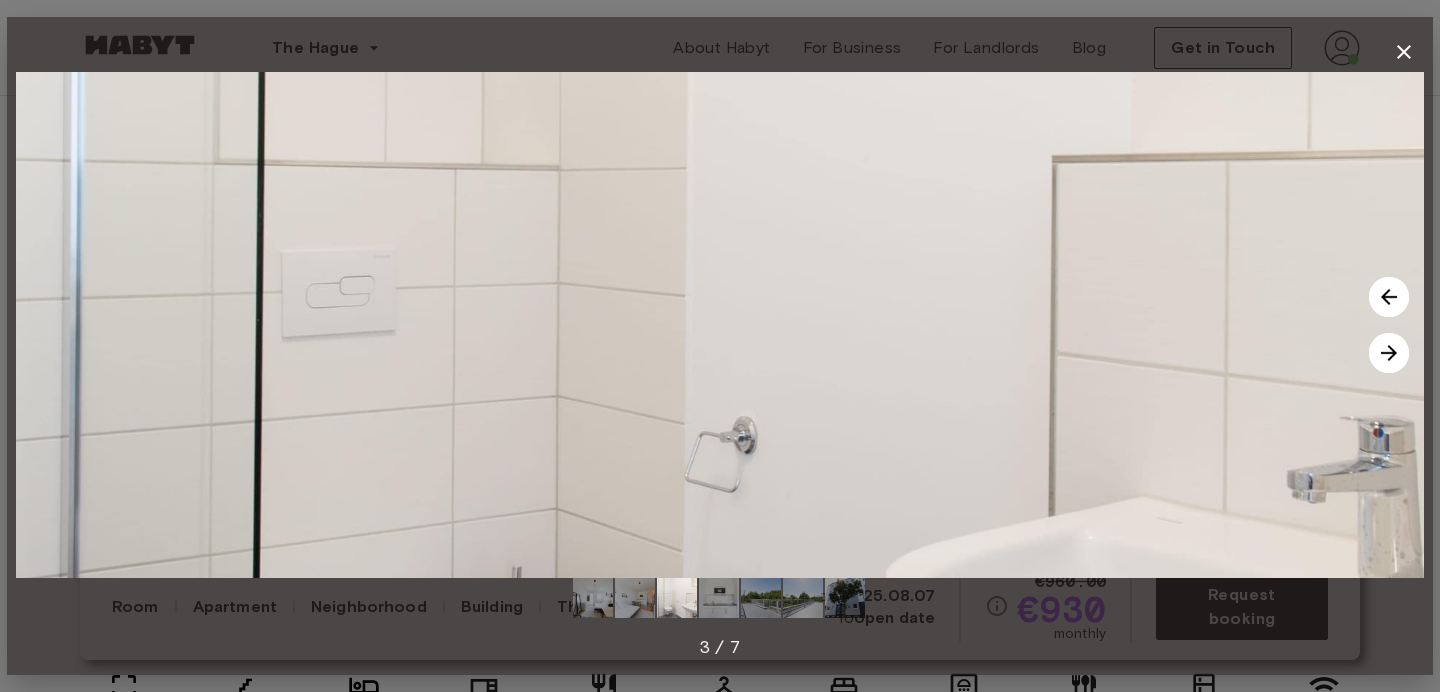 click 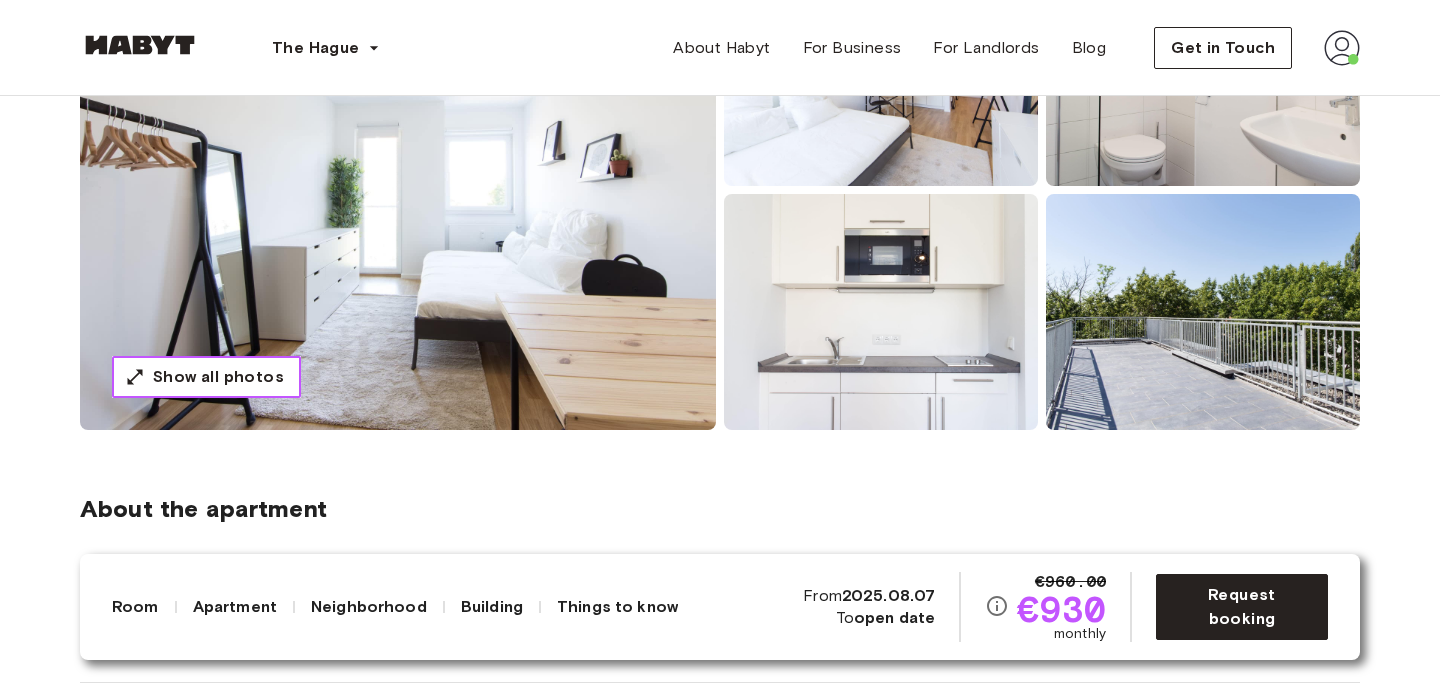 scroll, scrollTop: 255, scrollLeft: 0, axis: vertical 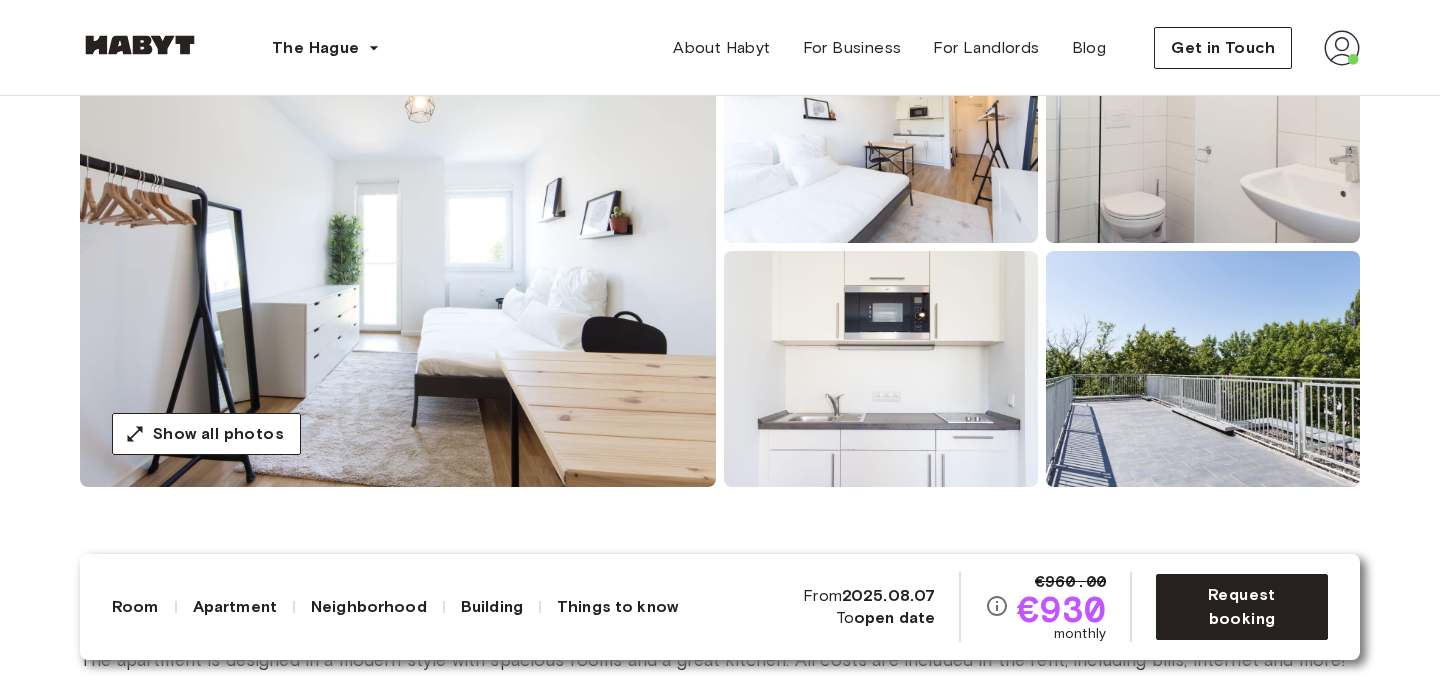 click at bounding box center (398, 247) 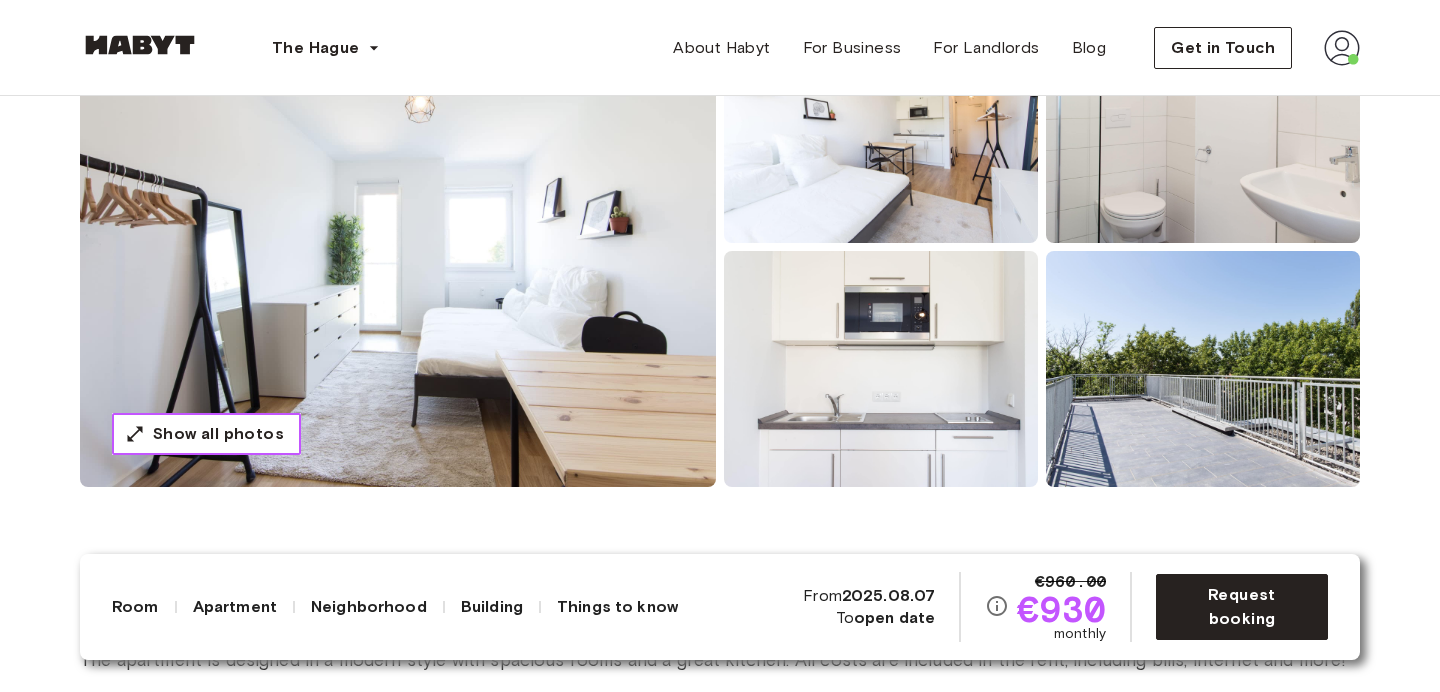 click on "Show all photos" at bounding box center [218, 434] 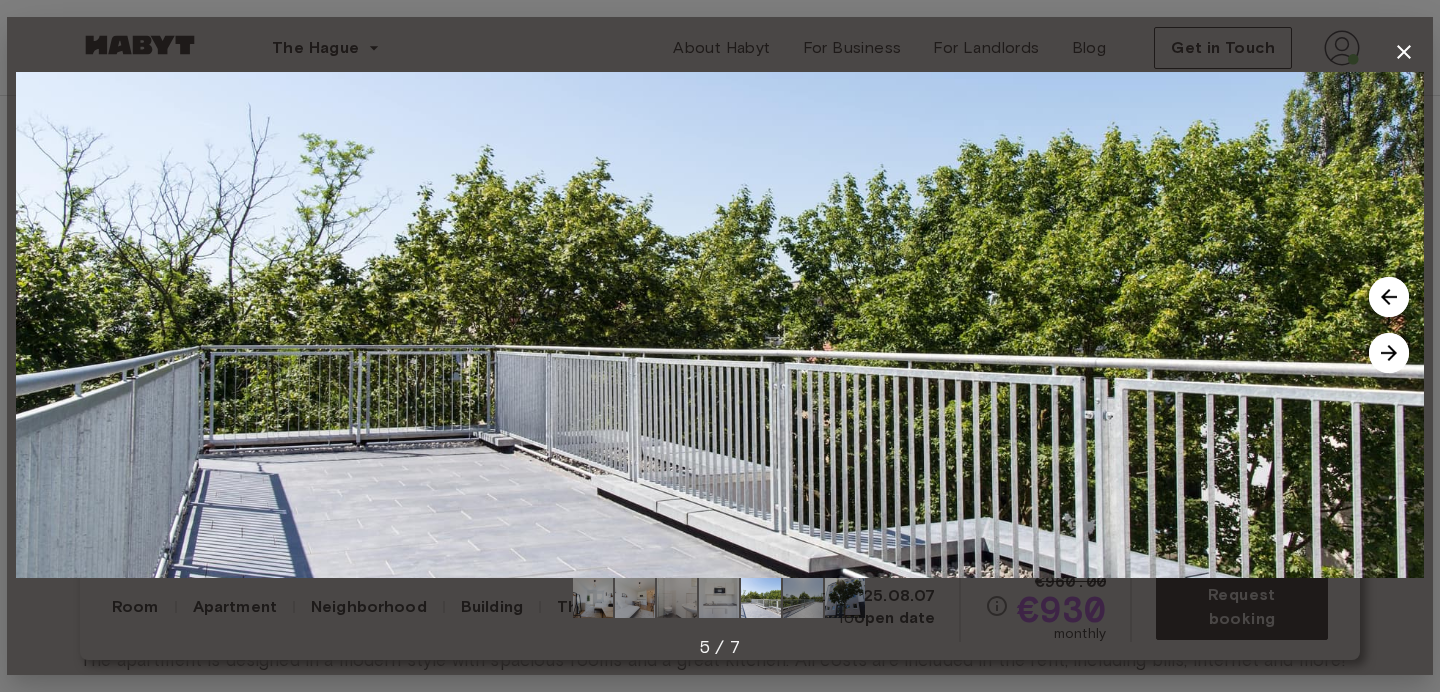 click at bounding box center [1389, 353] 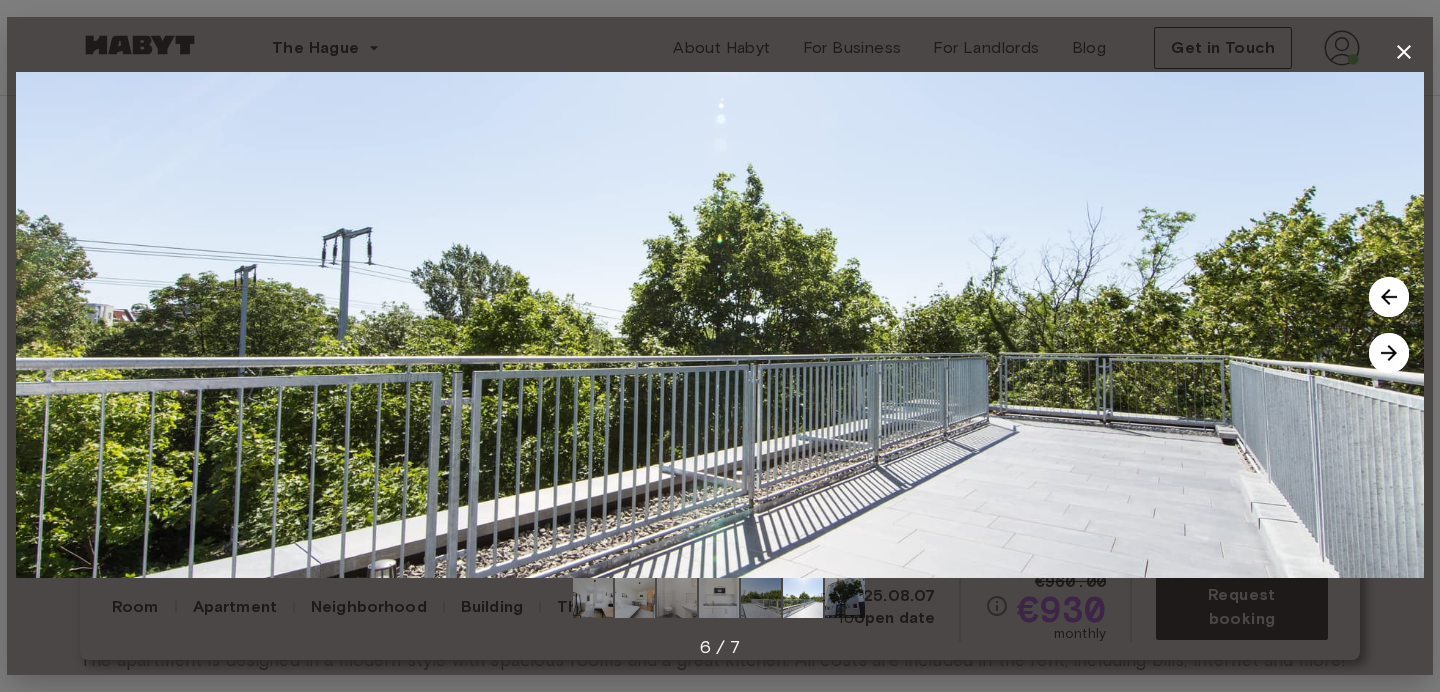 click at bounding box center (1389, 353) 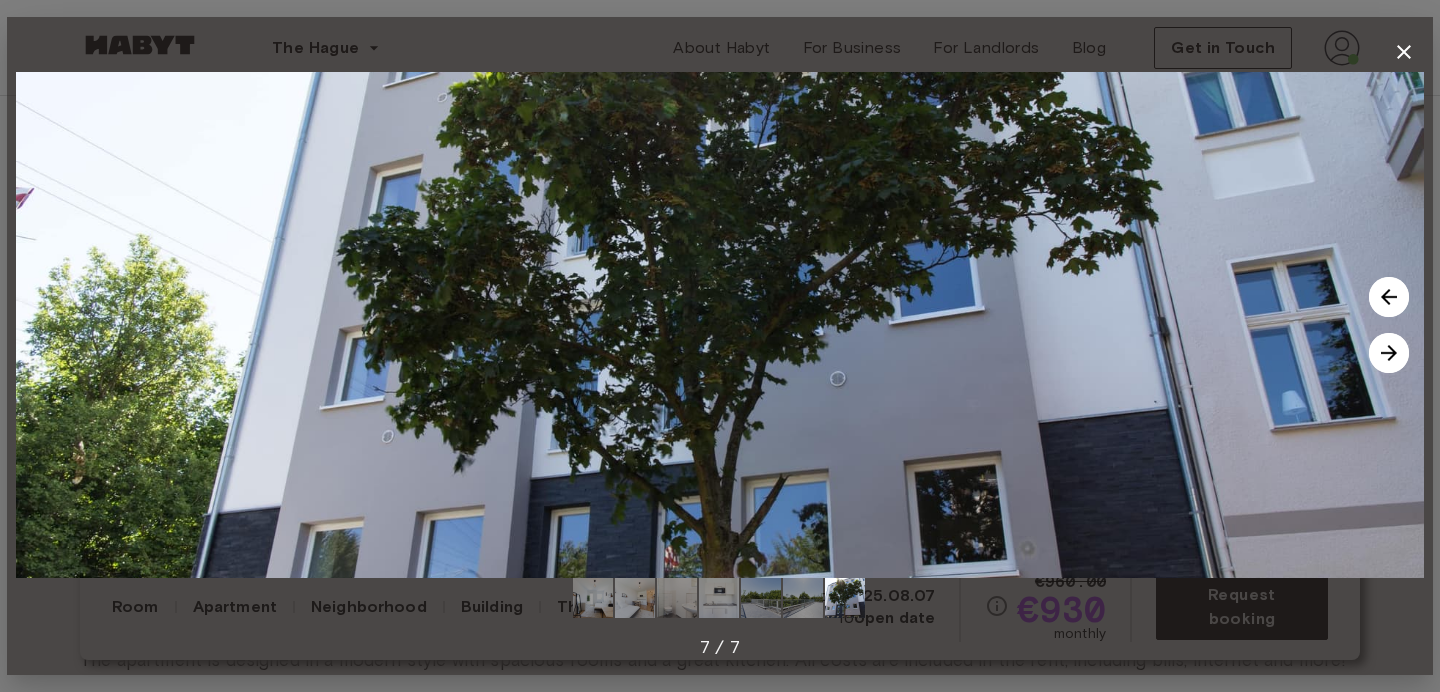 click at bounding box center [1389, 297] 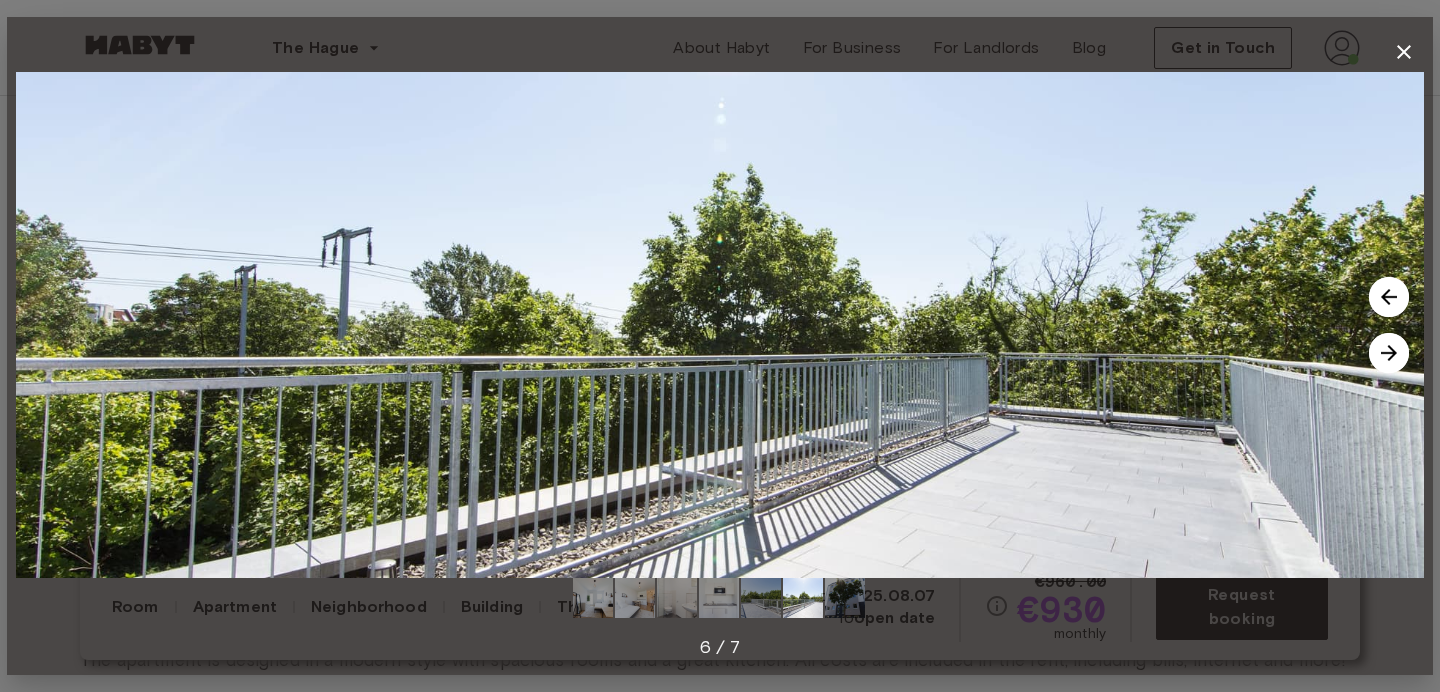 click at bounding box center [1389, 297] 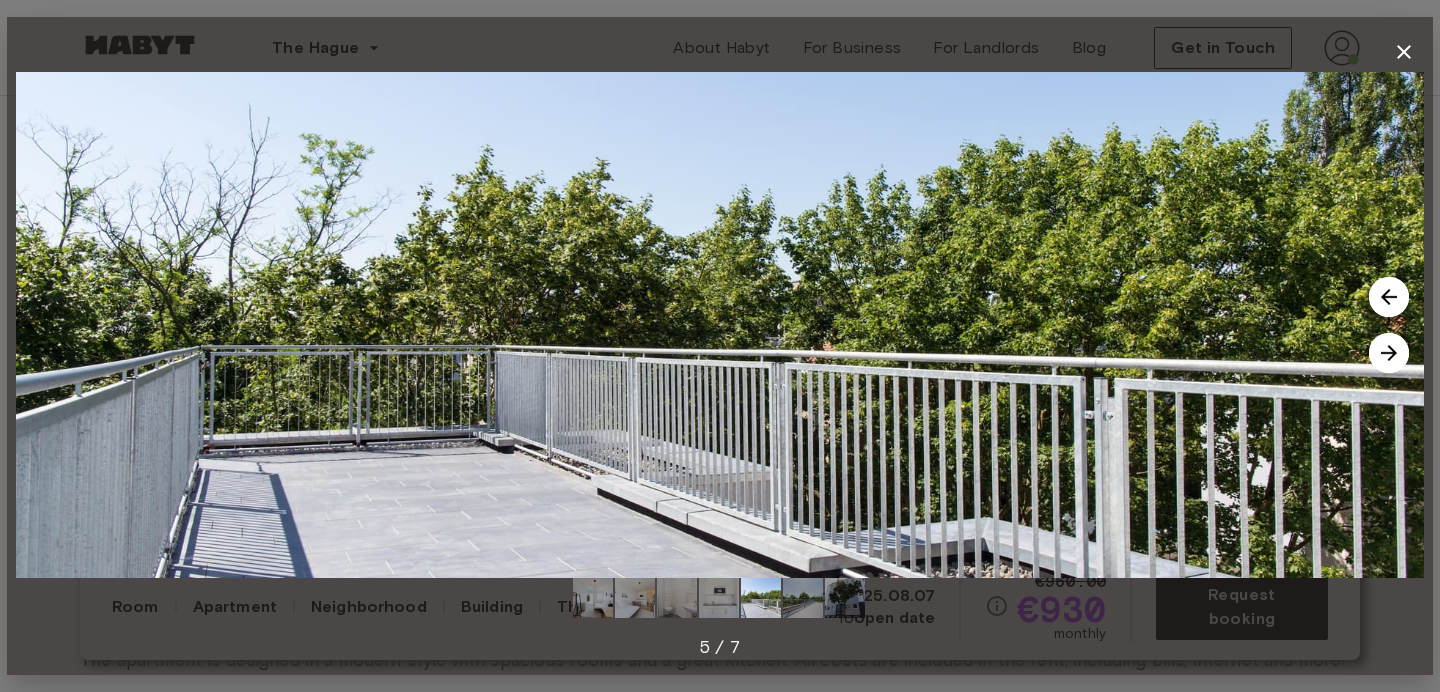 click at bounding box center (1389, 297) 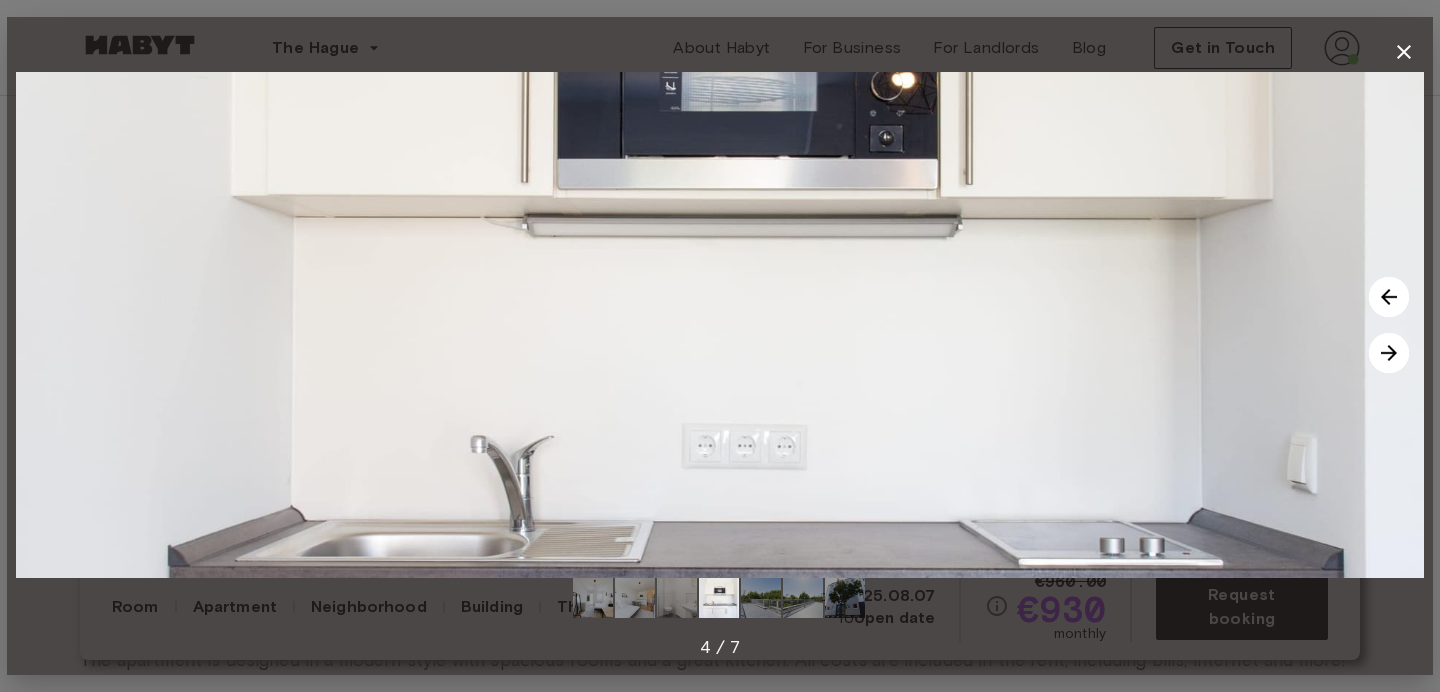 click at bounding box center (1389, 297) 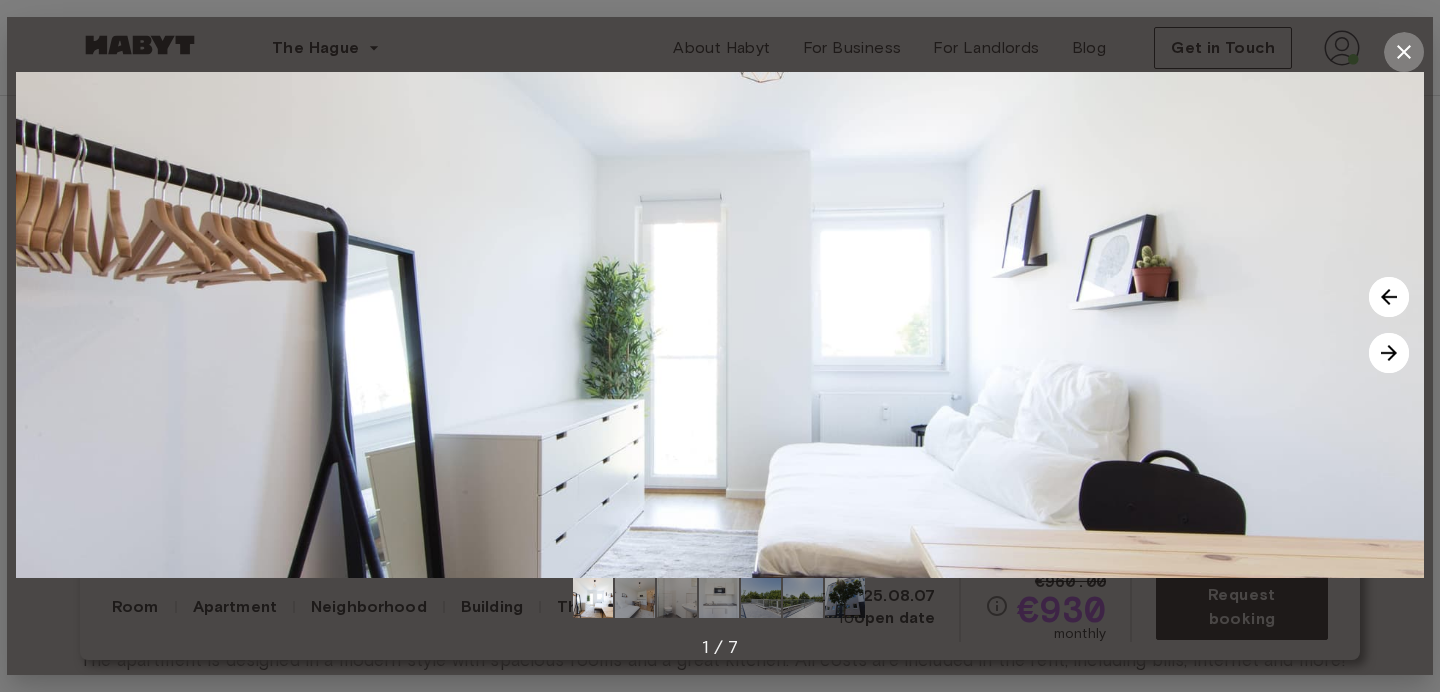 click 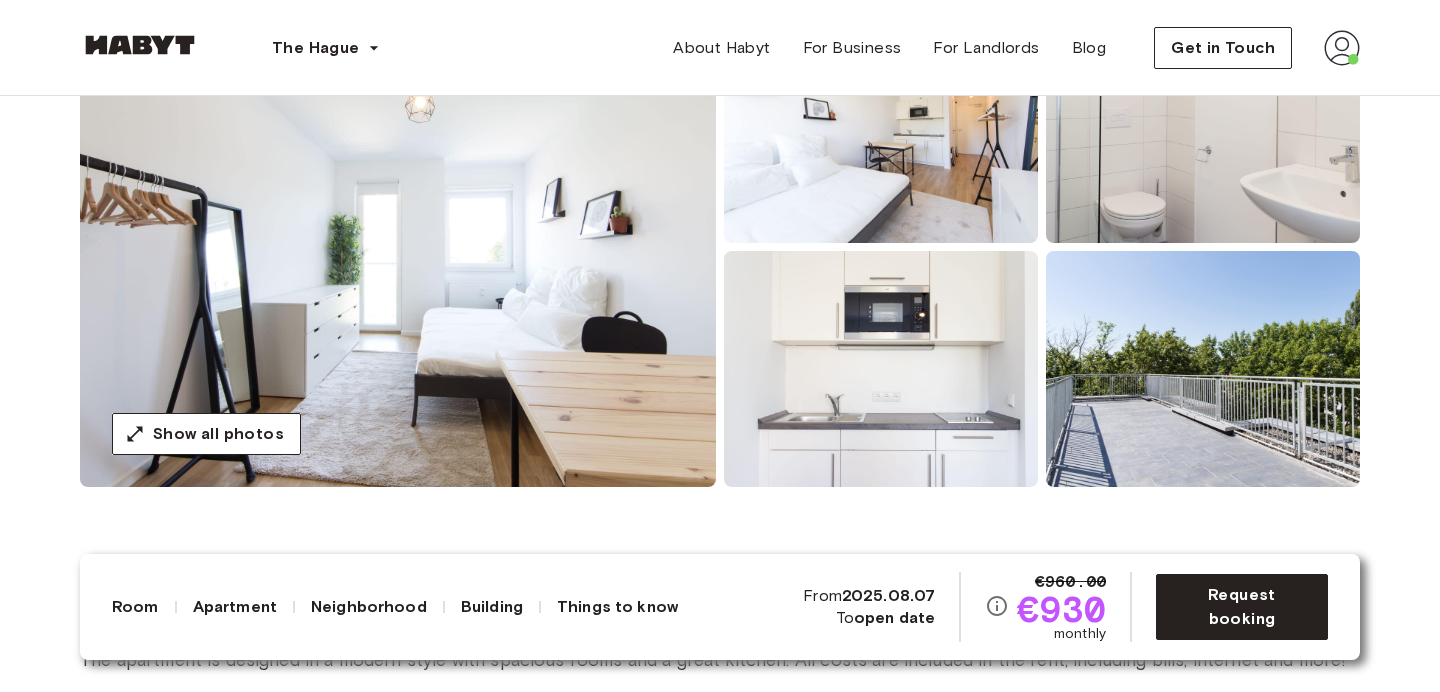 click at bounding box center (398, 247) 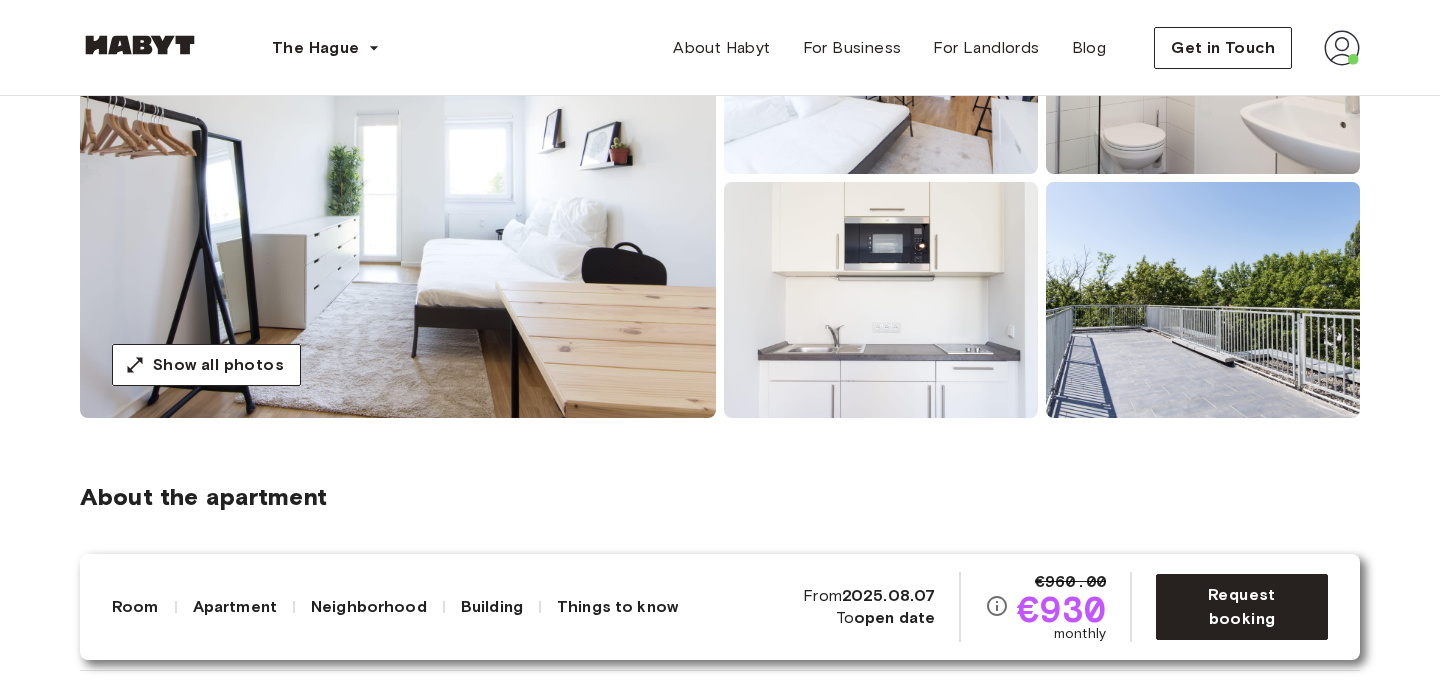scroll, scrollTop: 266, scrollLeft: 0, axis: vertical 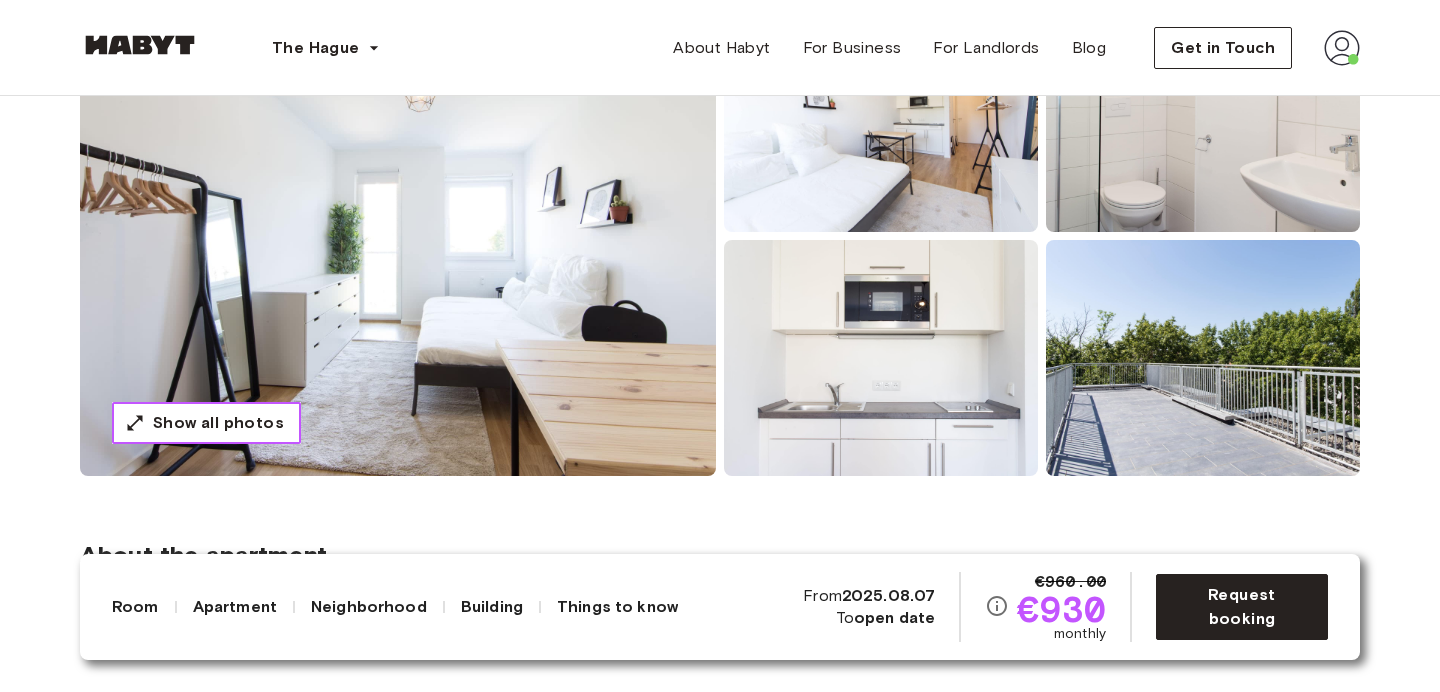 click on "Show all photos" at bounding box center [218, 423] 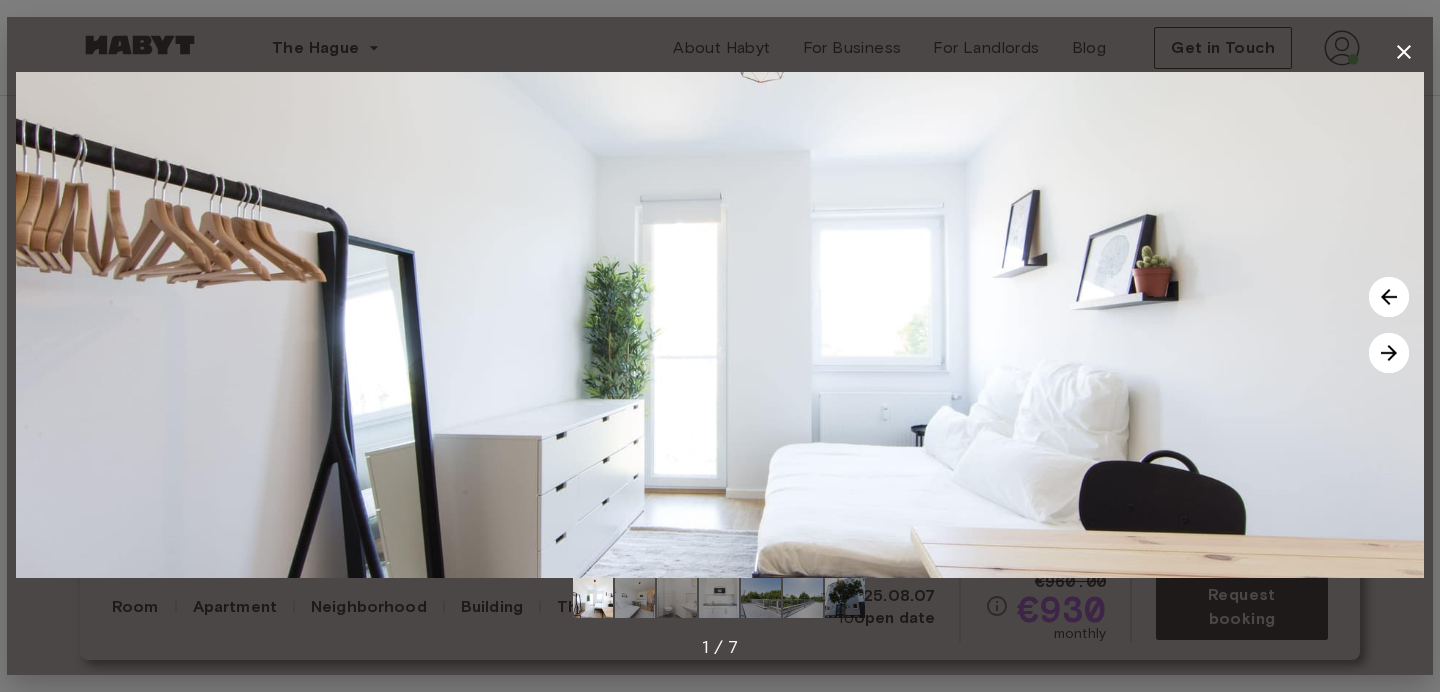 click 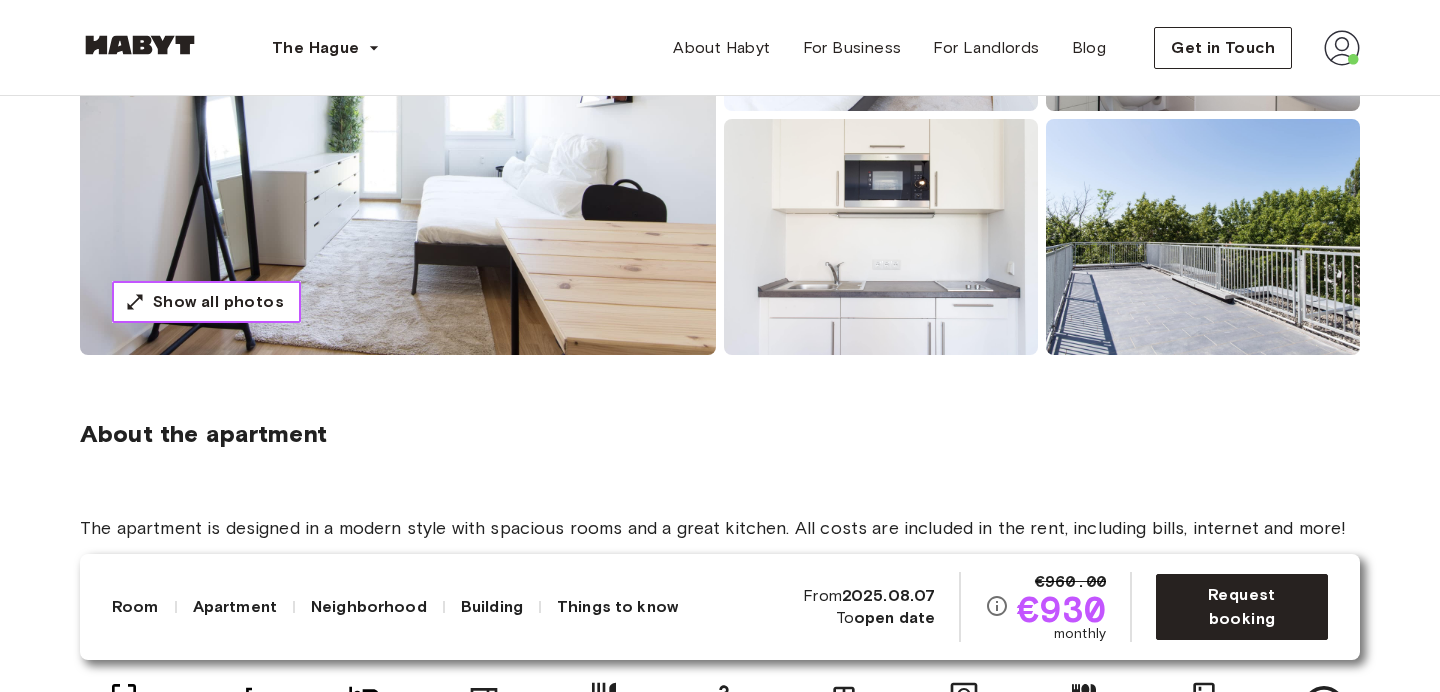 scroll, scrollTop: 440, scrollLeft: 0, axis: vertical 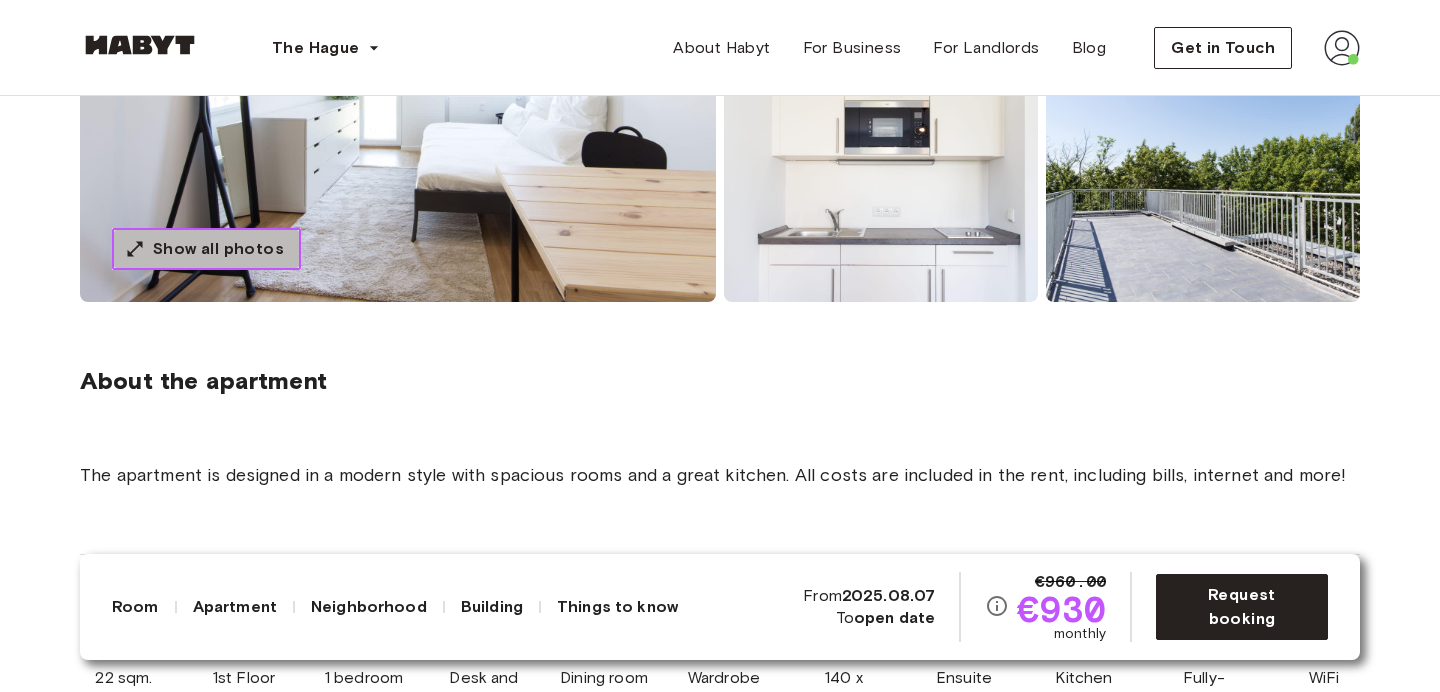click on "Show all photos" at bounding box center [218, 249] 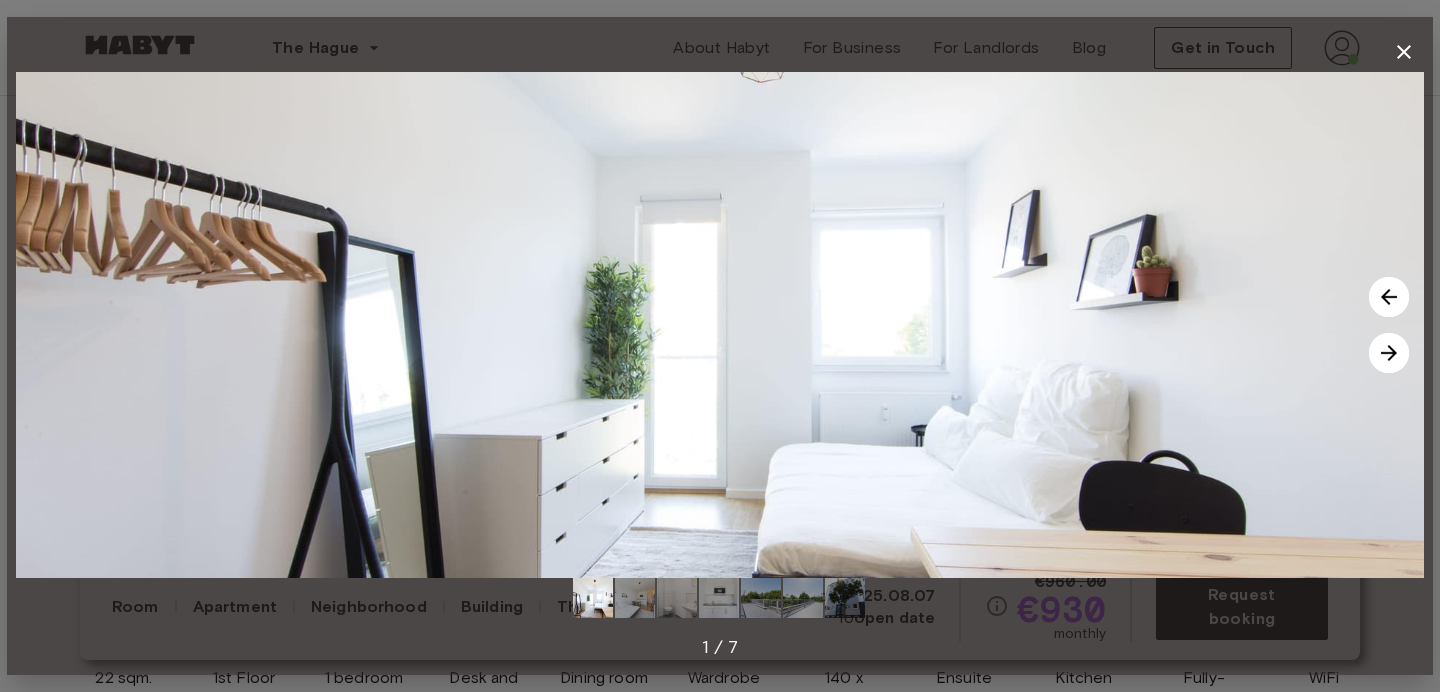 click 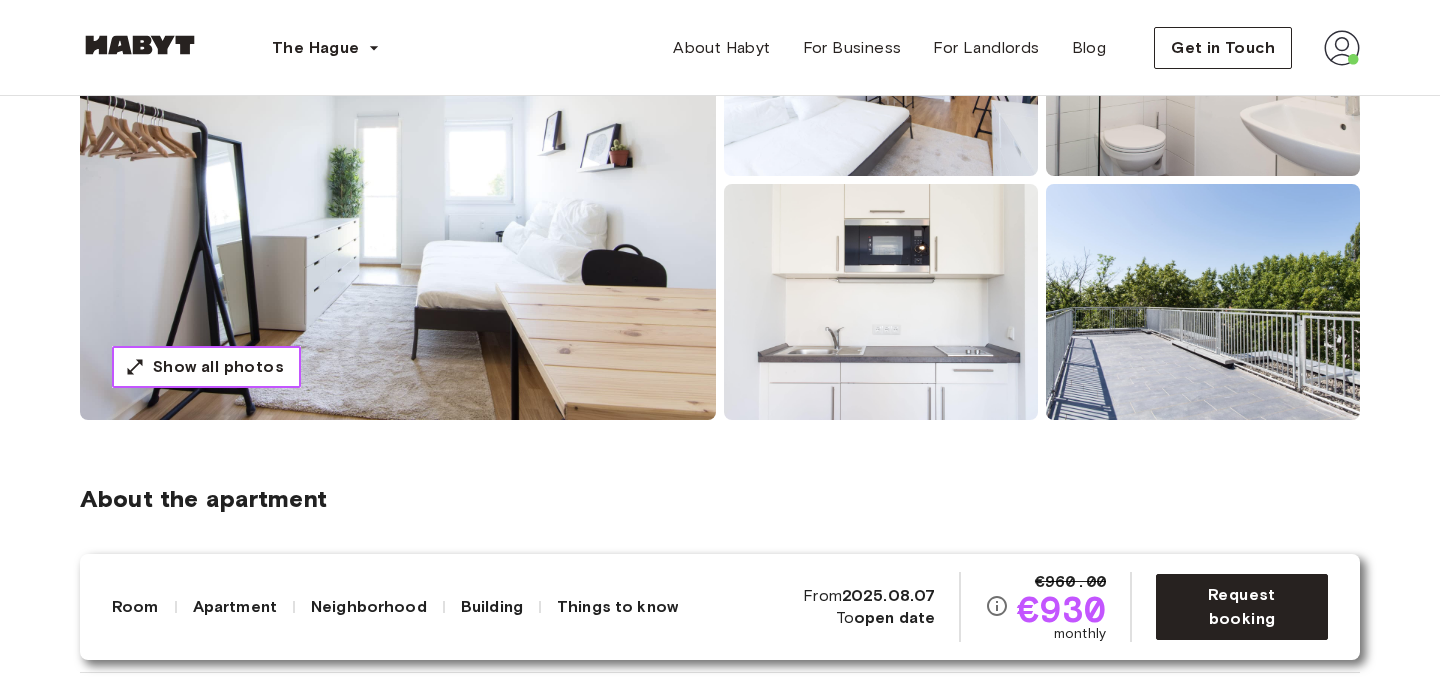 scroll, scrollTop: 304, scrollLeft: 0, axis: vertical 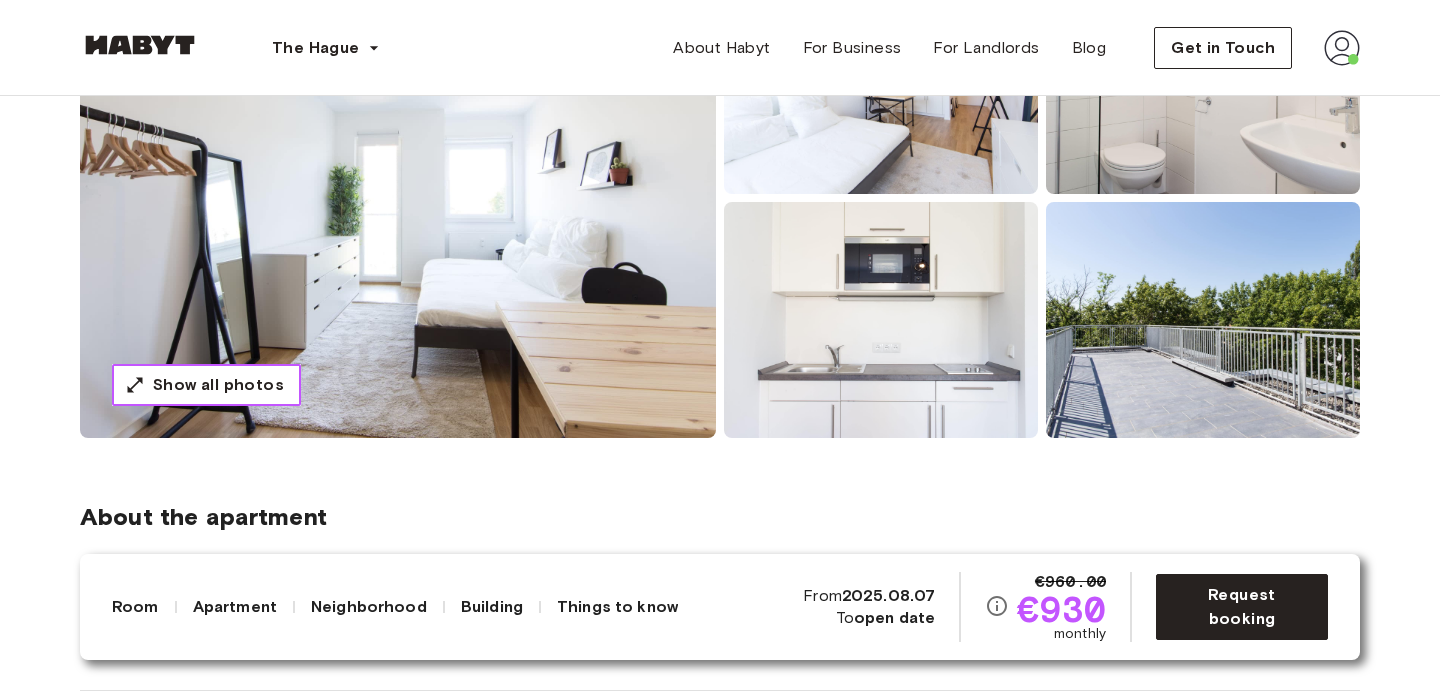 click on "Show all photos" at bounding box center [218, 385] 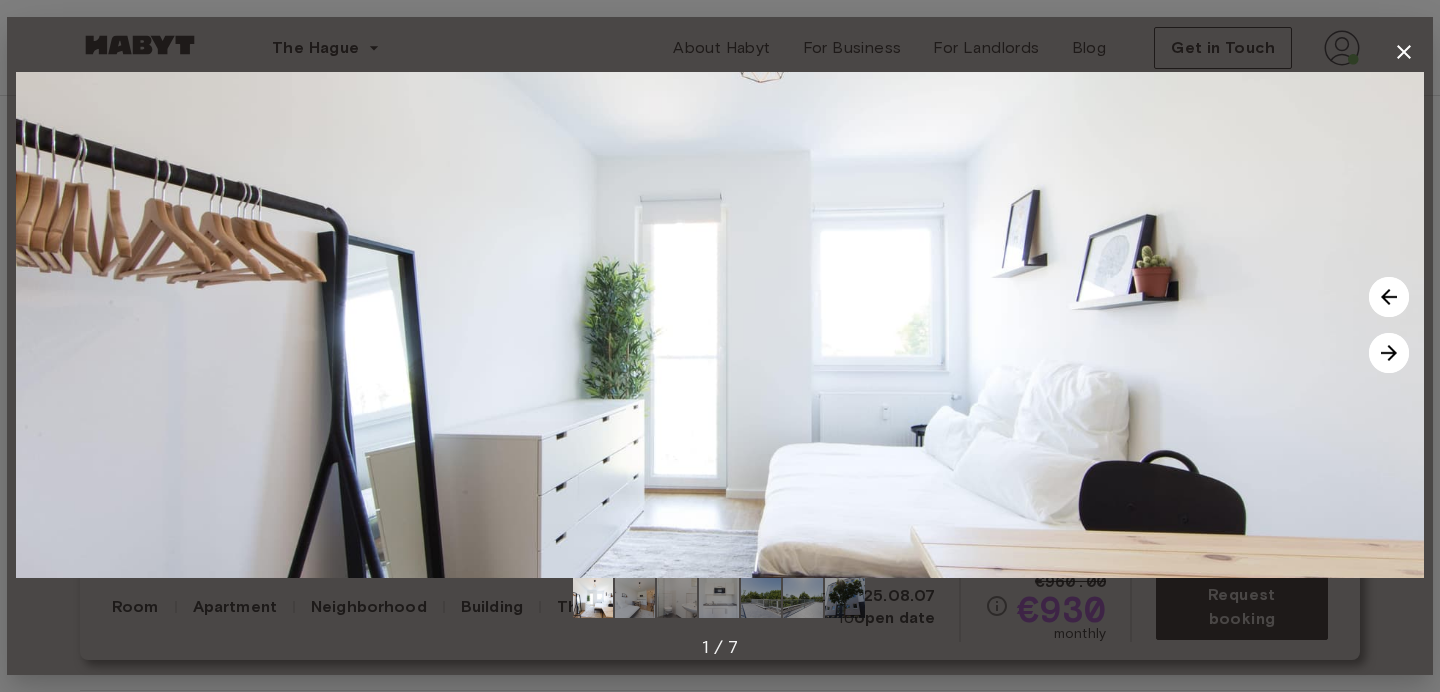 click 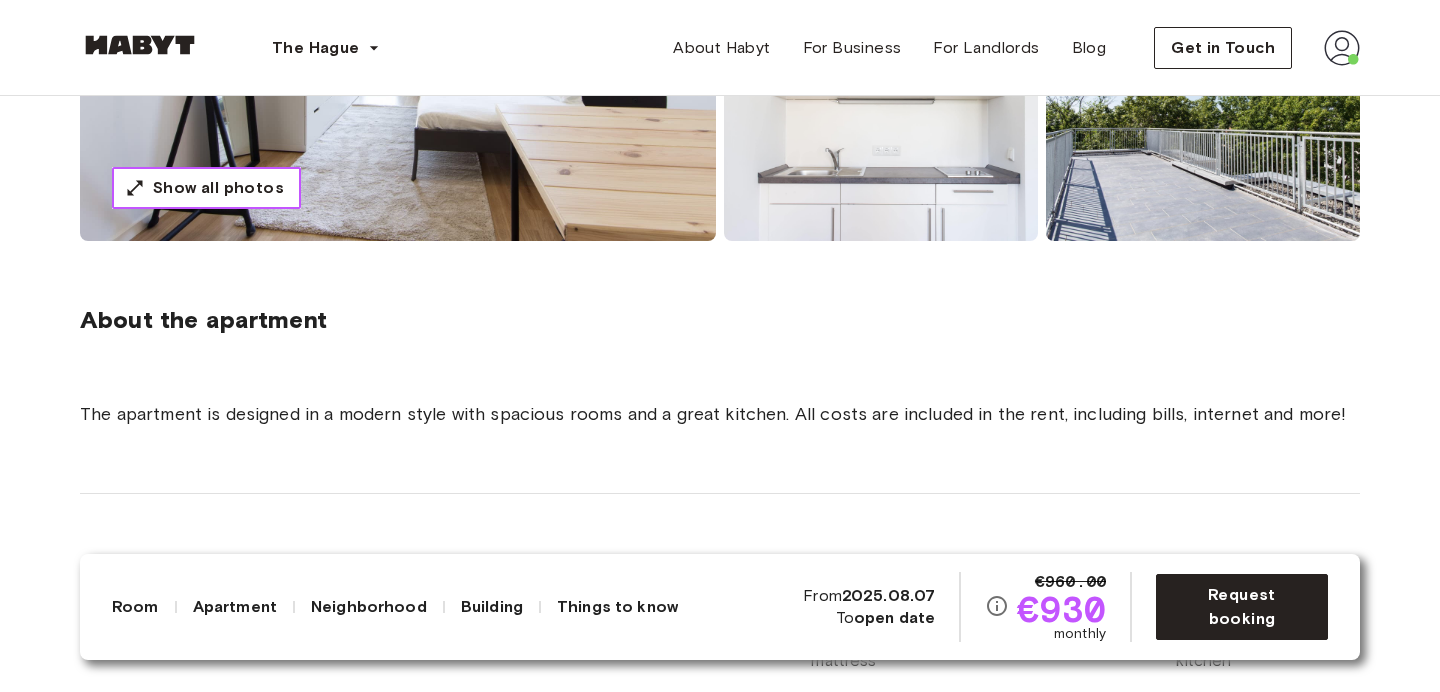 scroll, scrollTop: 399, scrollLeft: 0, axis: vertical 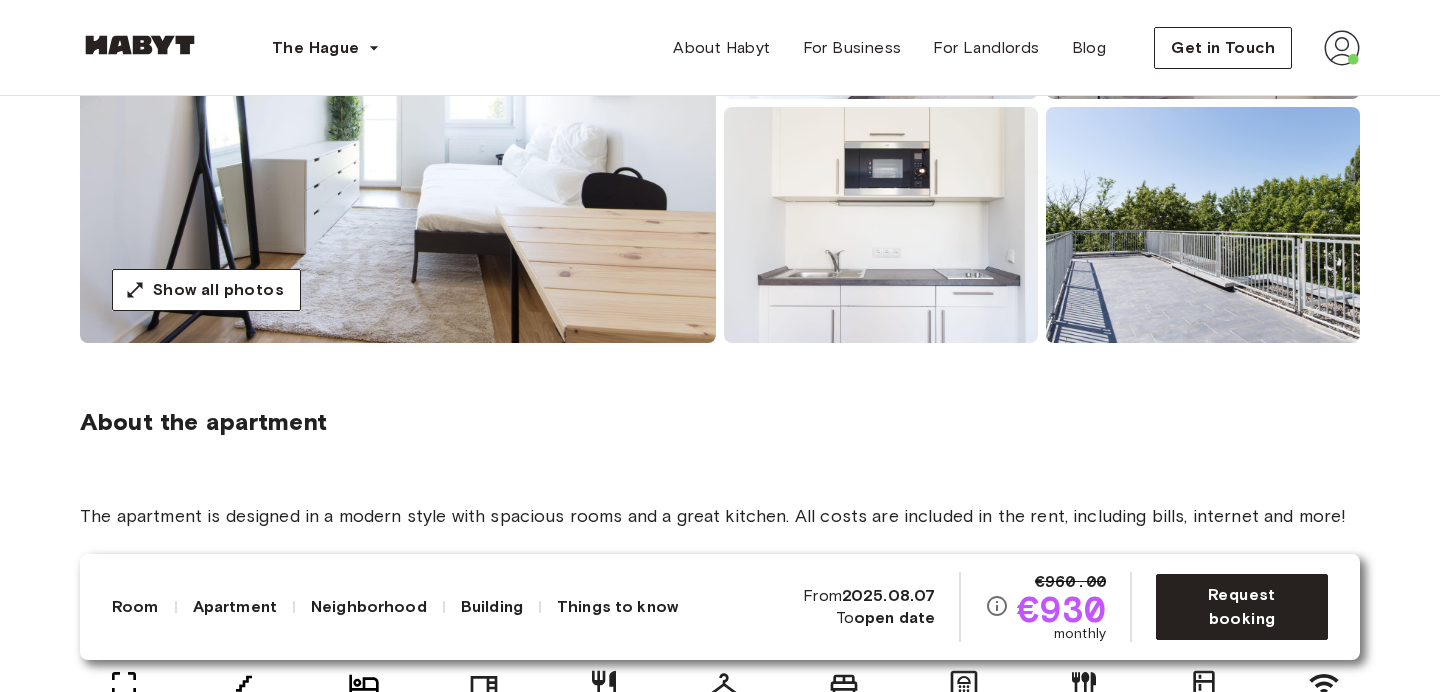 click at bounding box center (398, 103) 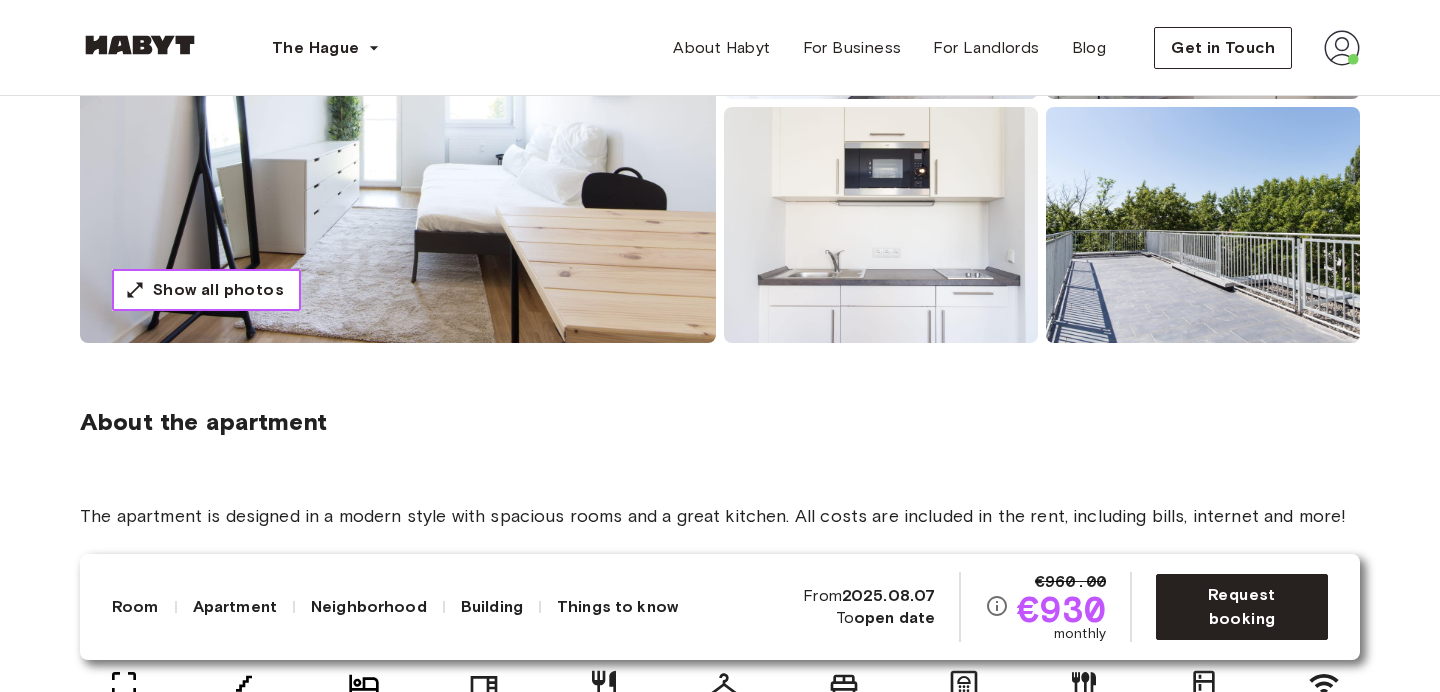 click on "Show all photos" at bounding box center (206, 290) 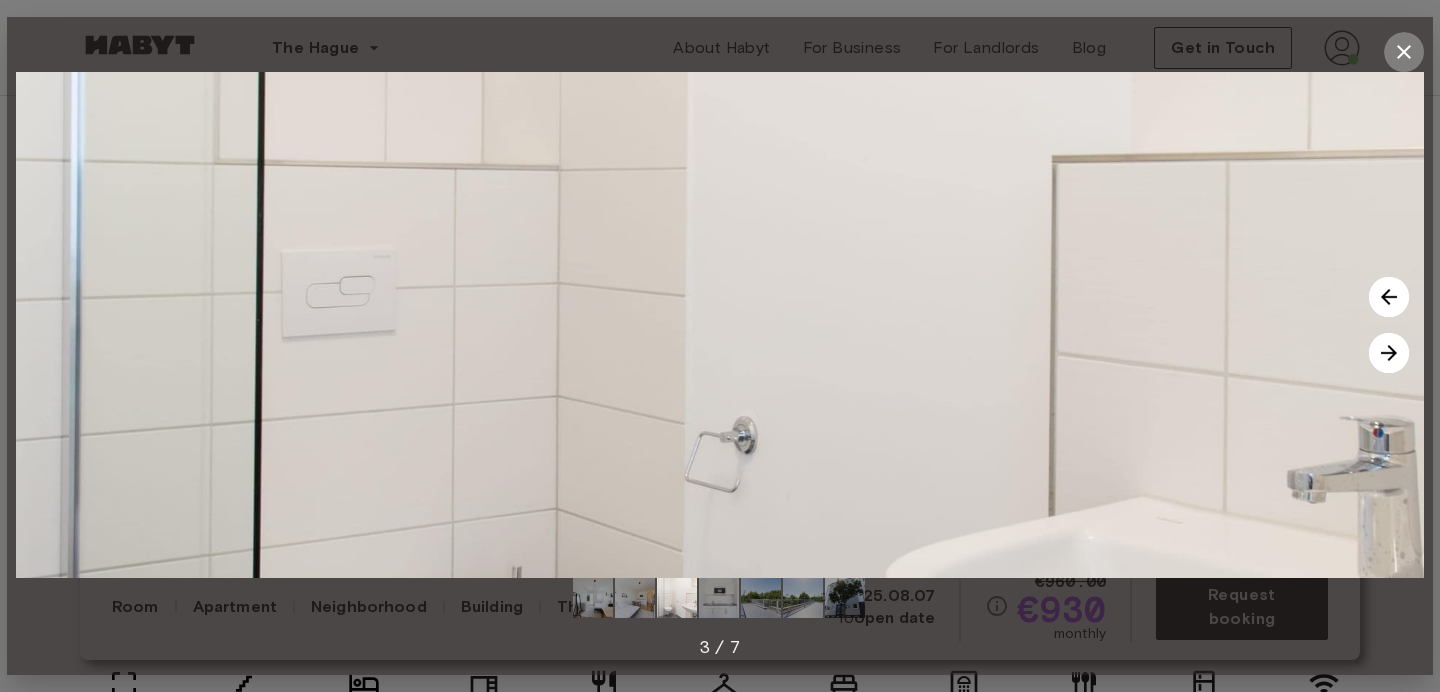 click at bounding box center (1404, 52) 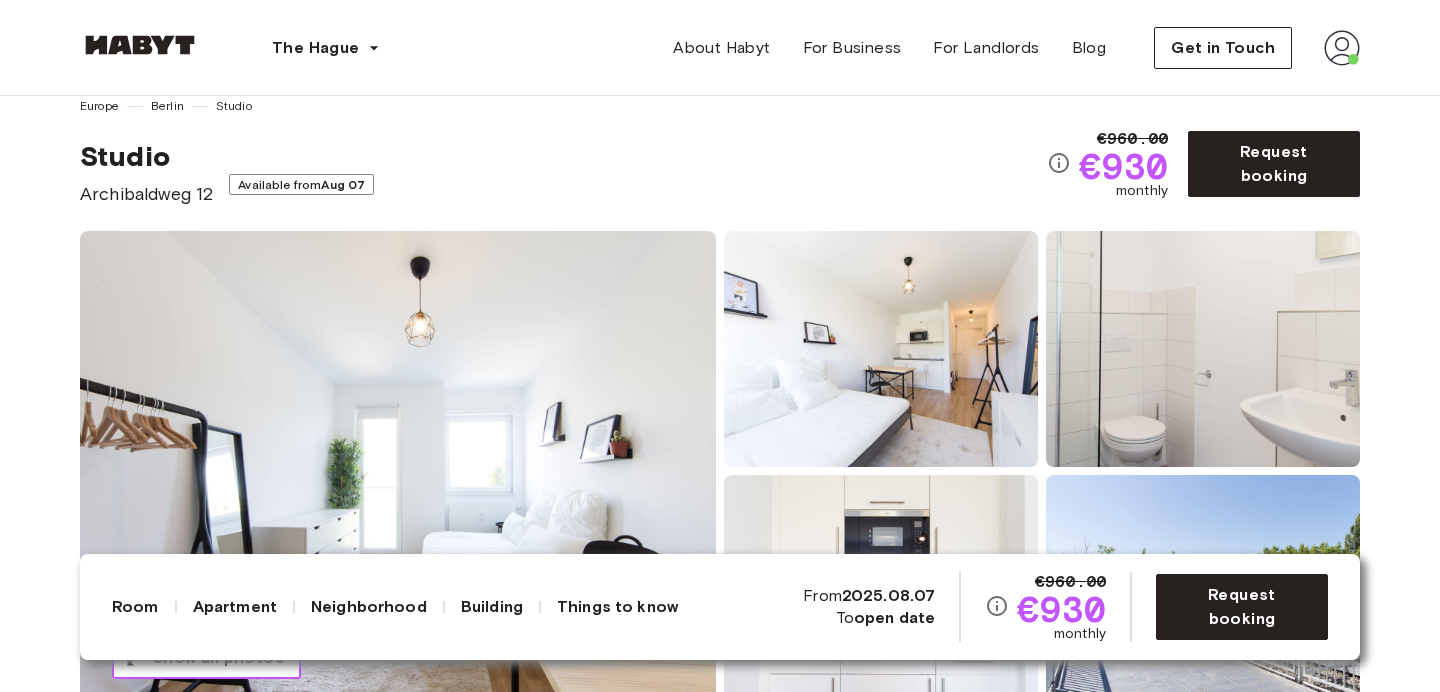 scroll, scrollTop: 0, scrollLeft: 0, axis: both 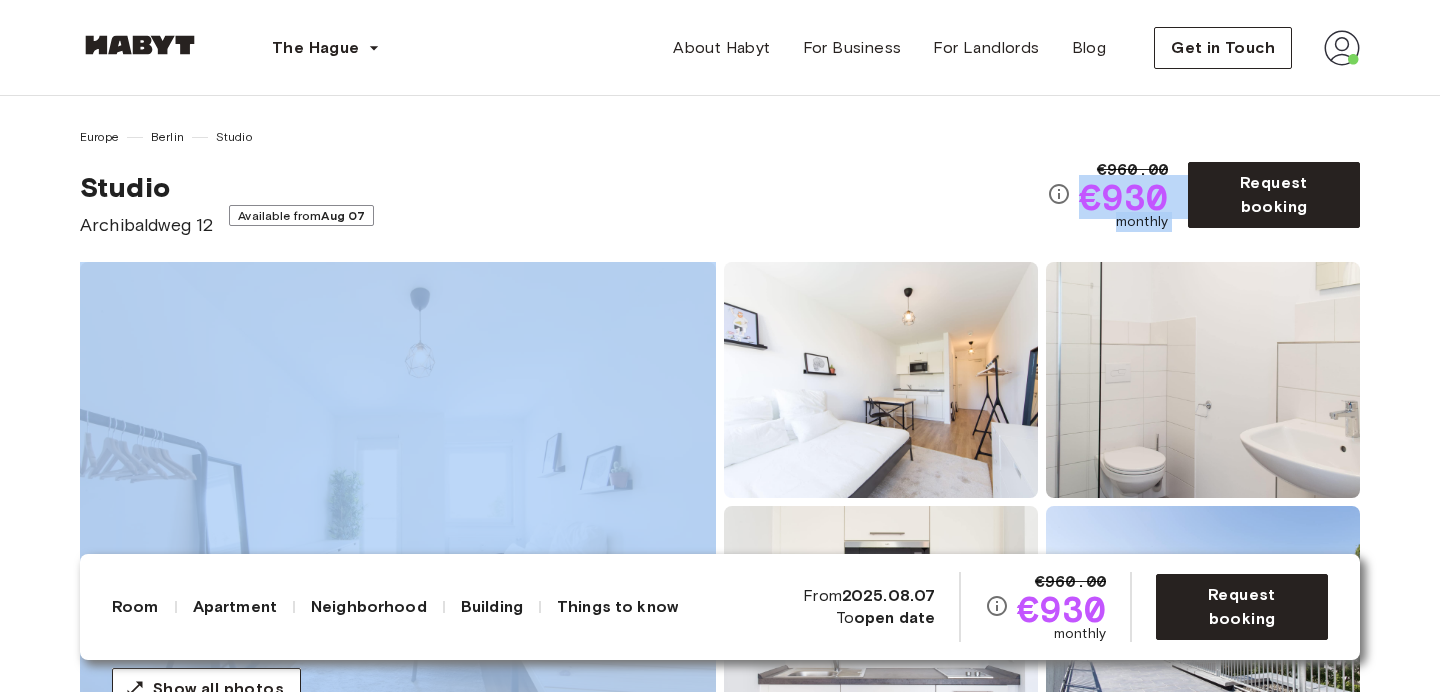 drag, startPoint x: 1196, startPoint y: 219, endPoint x: 1052, endPoint y: 180, distance: 149.1878 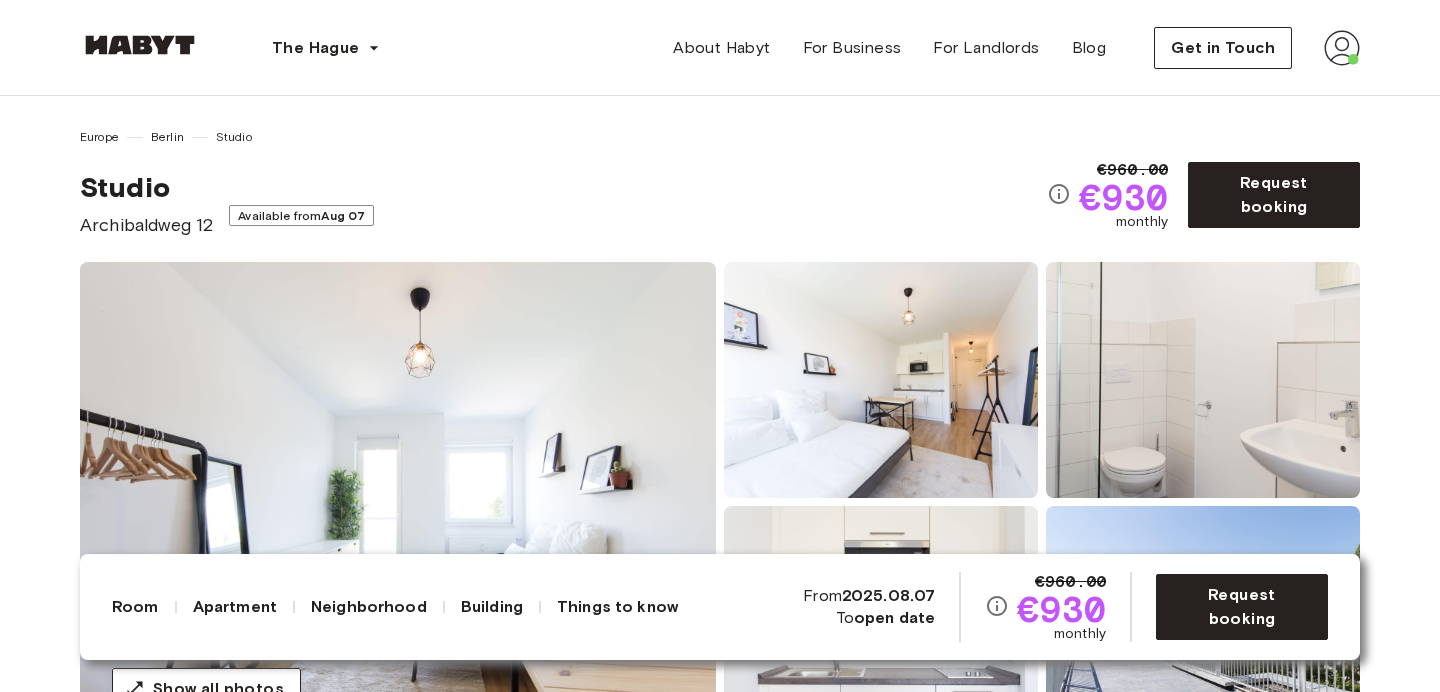 click on "€960.00 €930 monthly" at bounding box center [1115, 195] 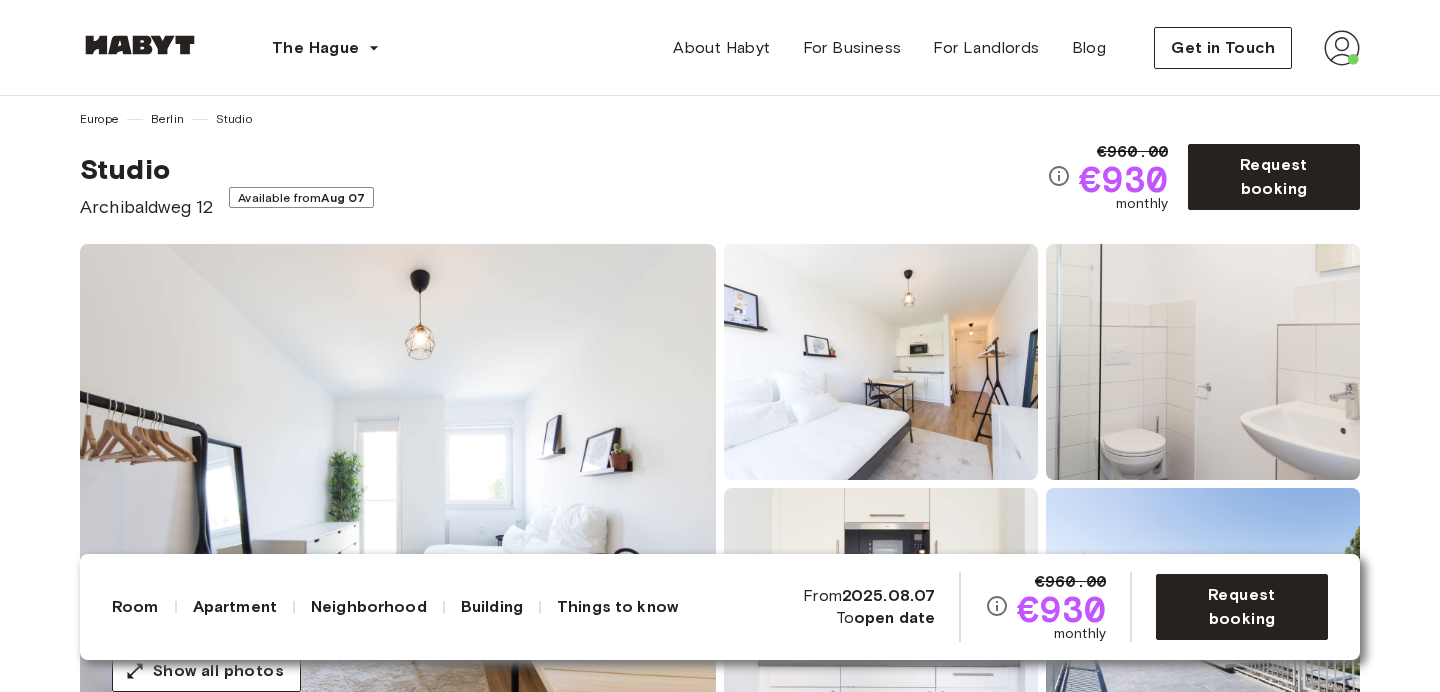 scroll, scrollTop: 20, scrollLeft: 0, axis: vertical 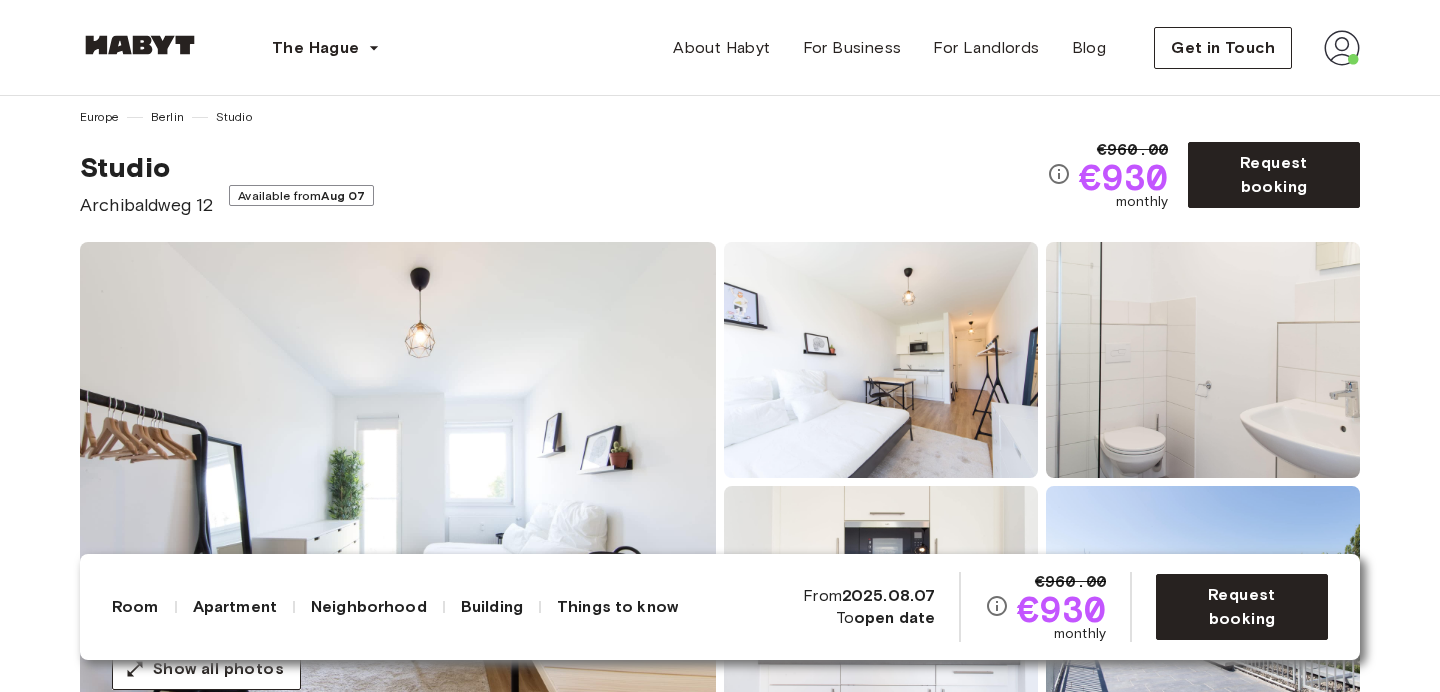 click at bounding box center (398, 482) 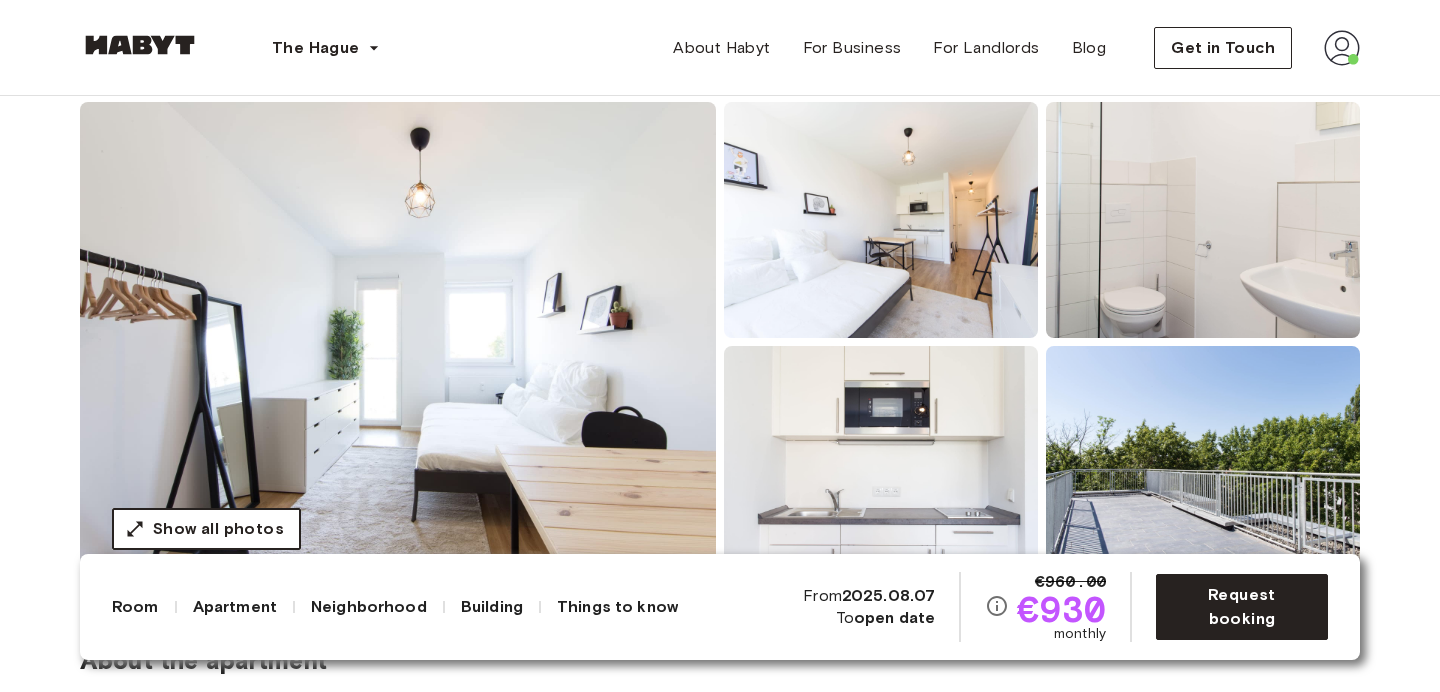 scroll, scrollTop: 227, scrollLeft: 0, axis: vertical 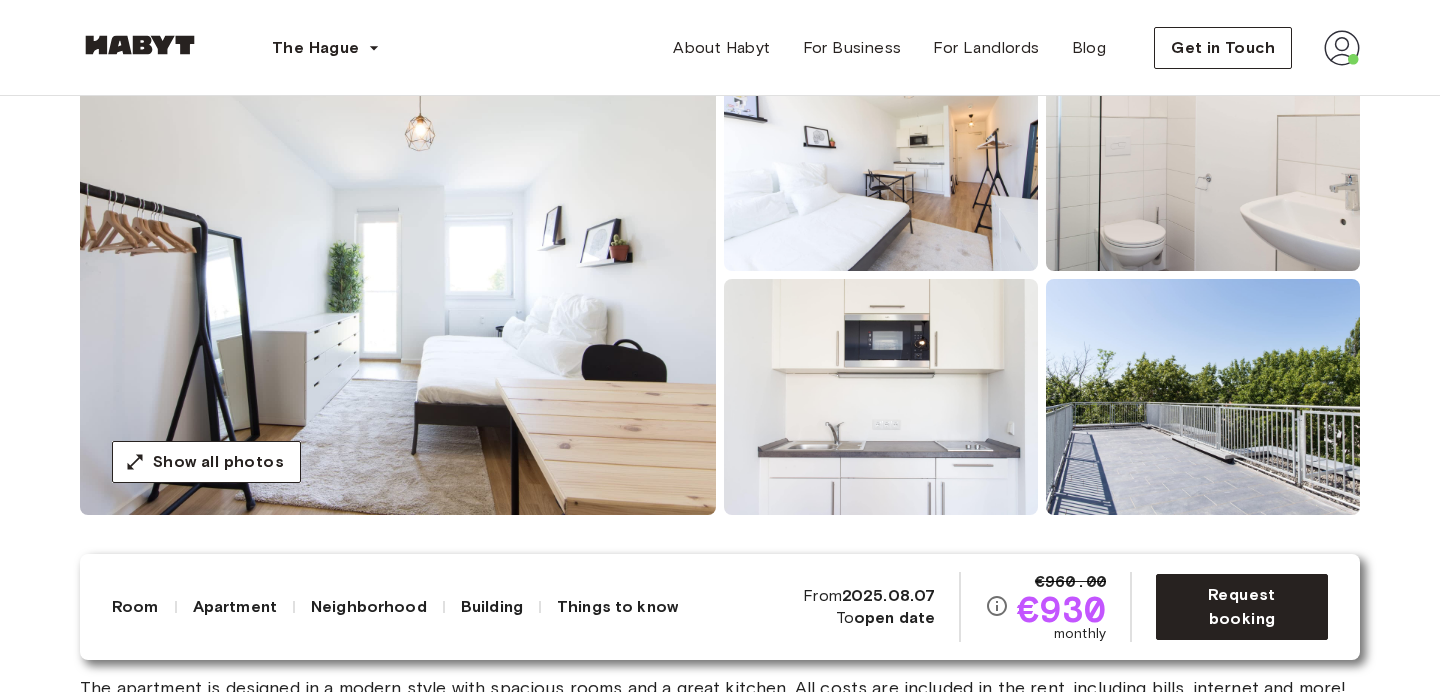 click at bounding box center [398, 275] 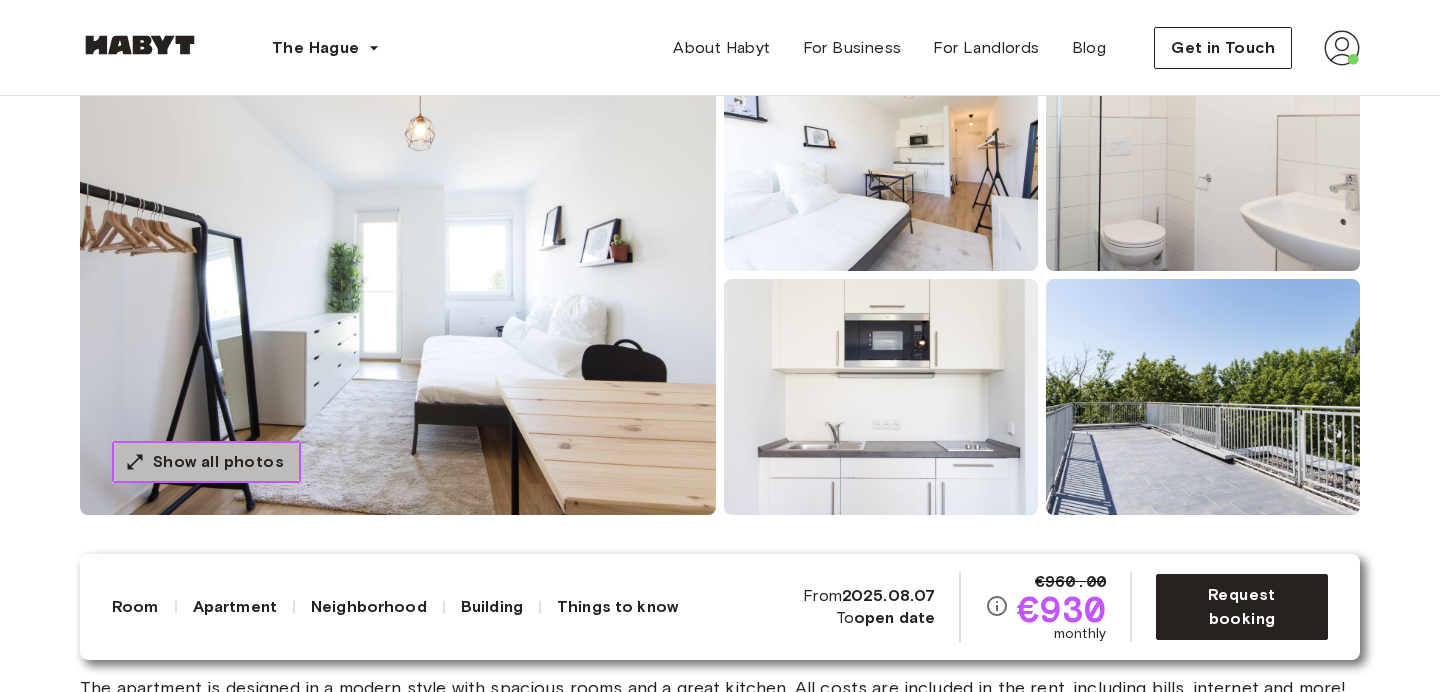 click on "Show all photos" at bounding box center (206, 462) 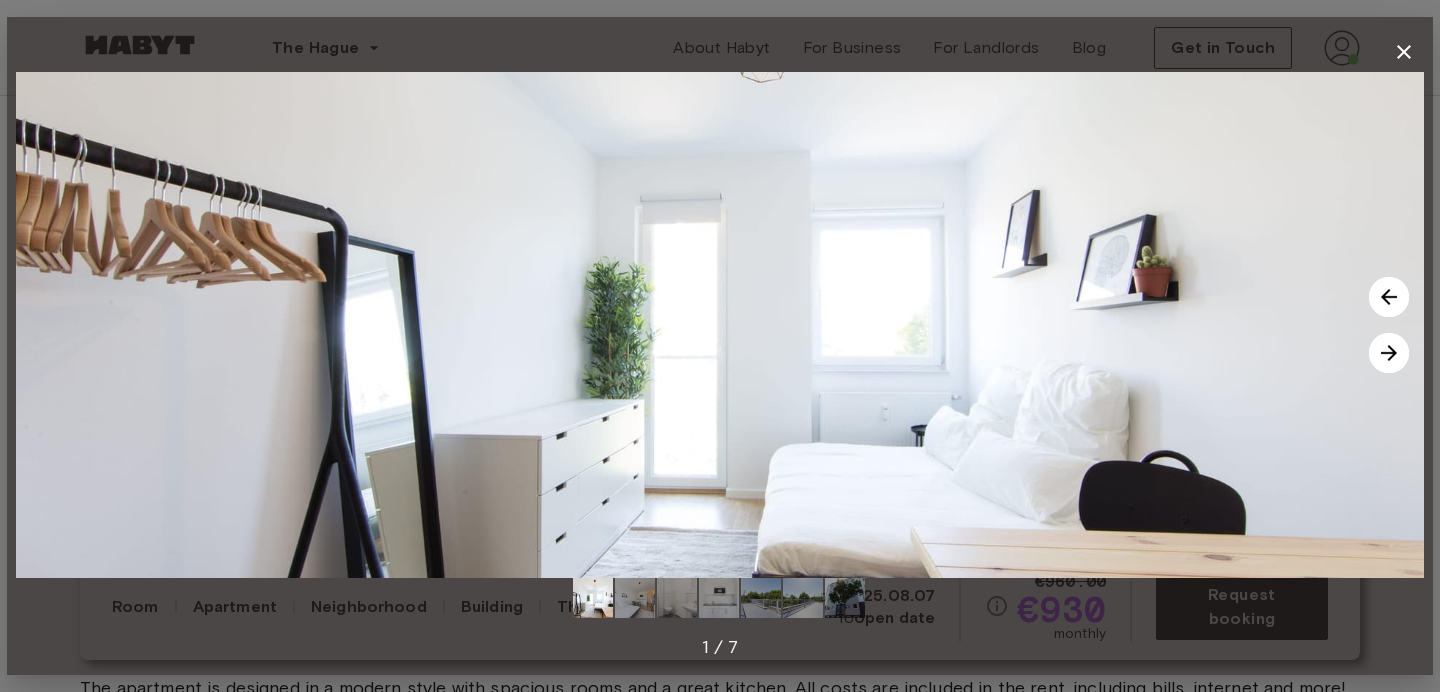 click at bounding box center [720, 325] 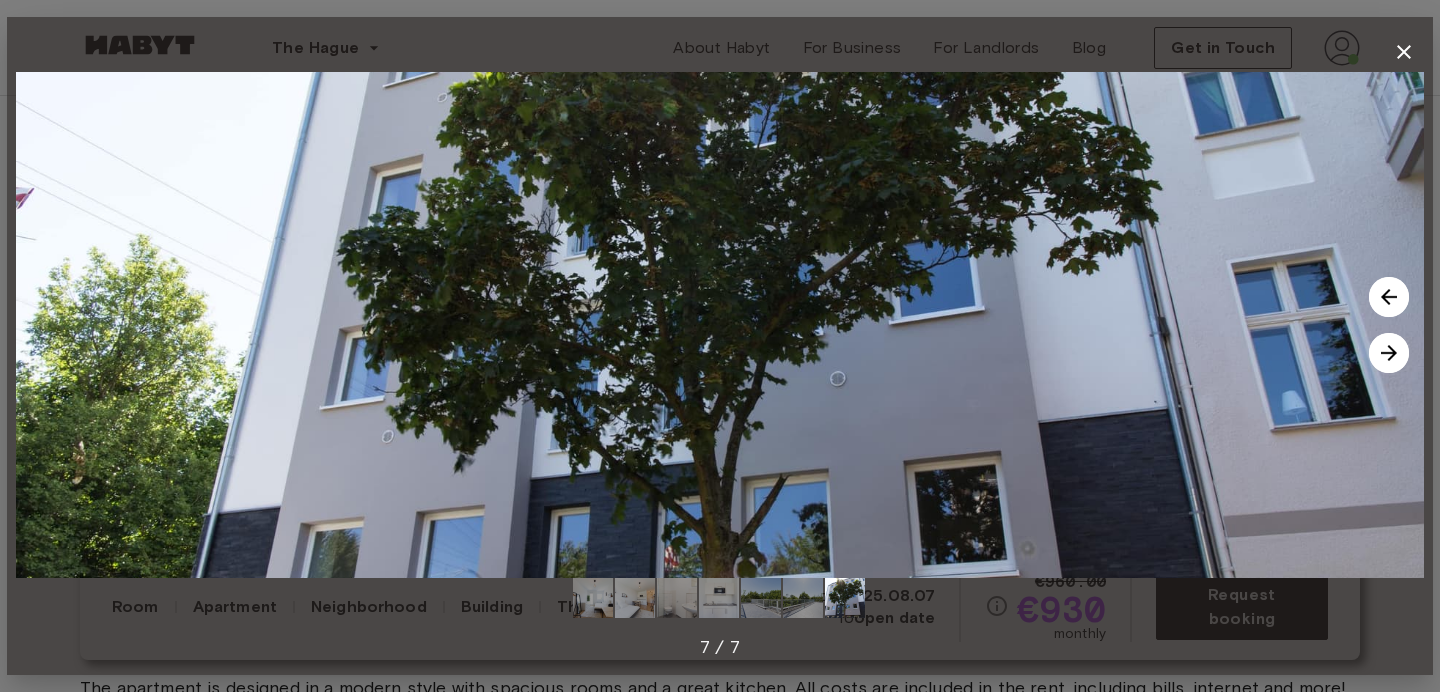 click at bounding box center (1389, 297) 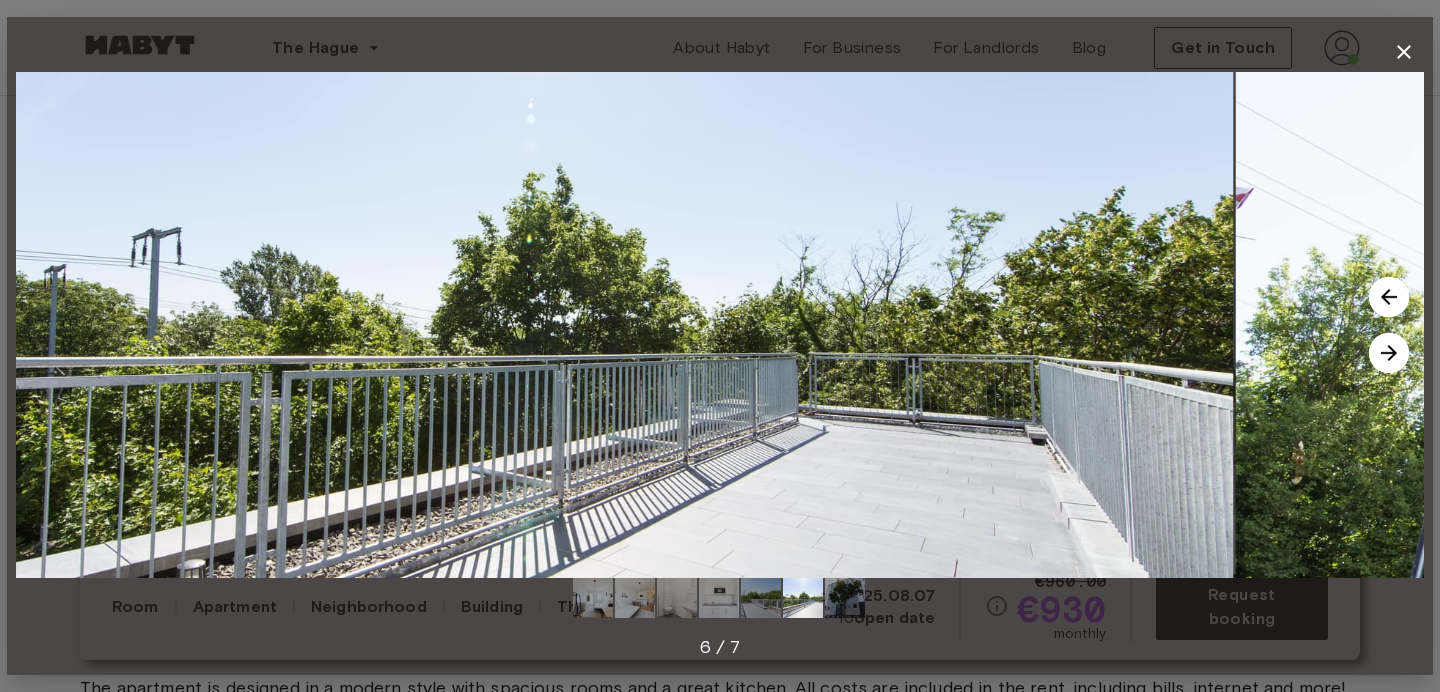 click at bounding box center [1389, 297] 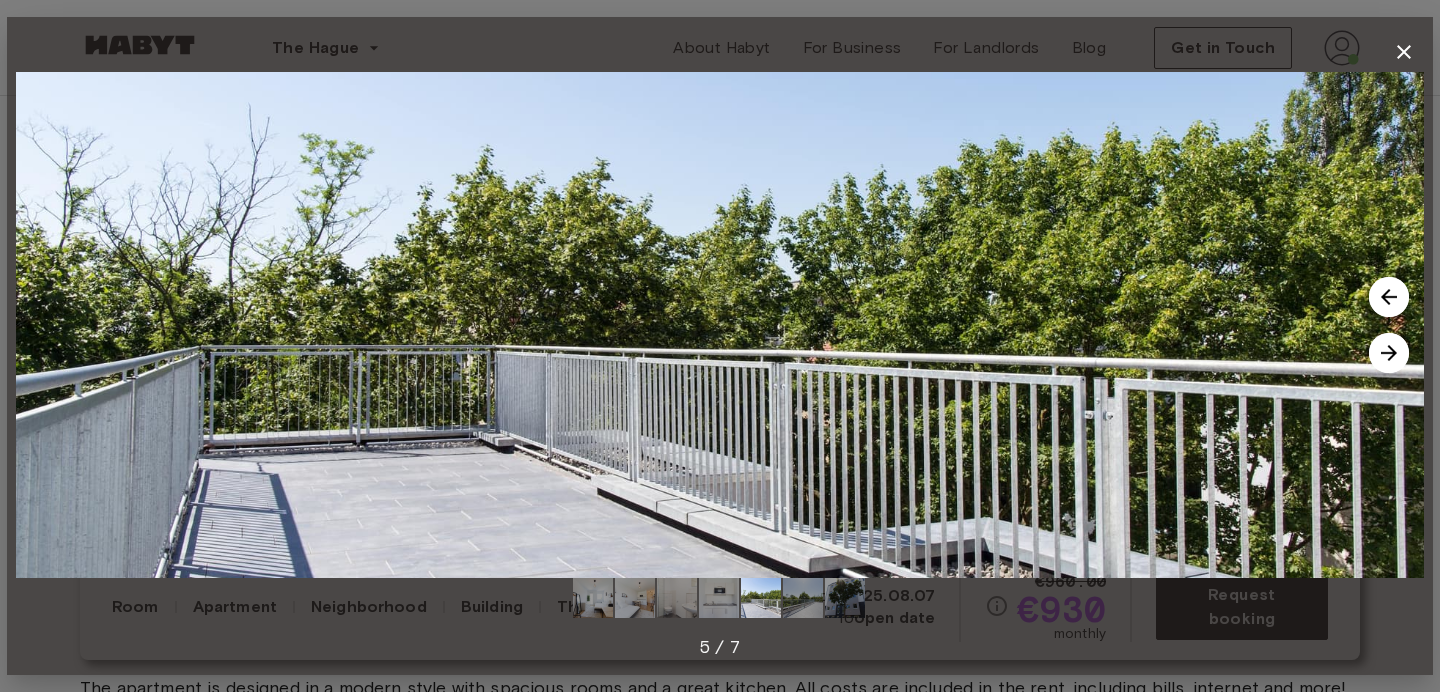 click at bounding box center (1389, 353) 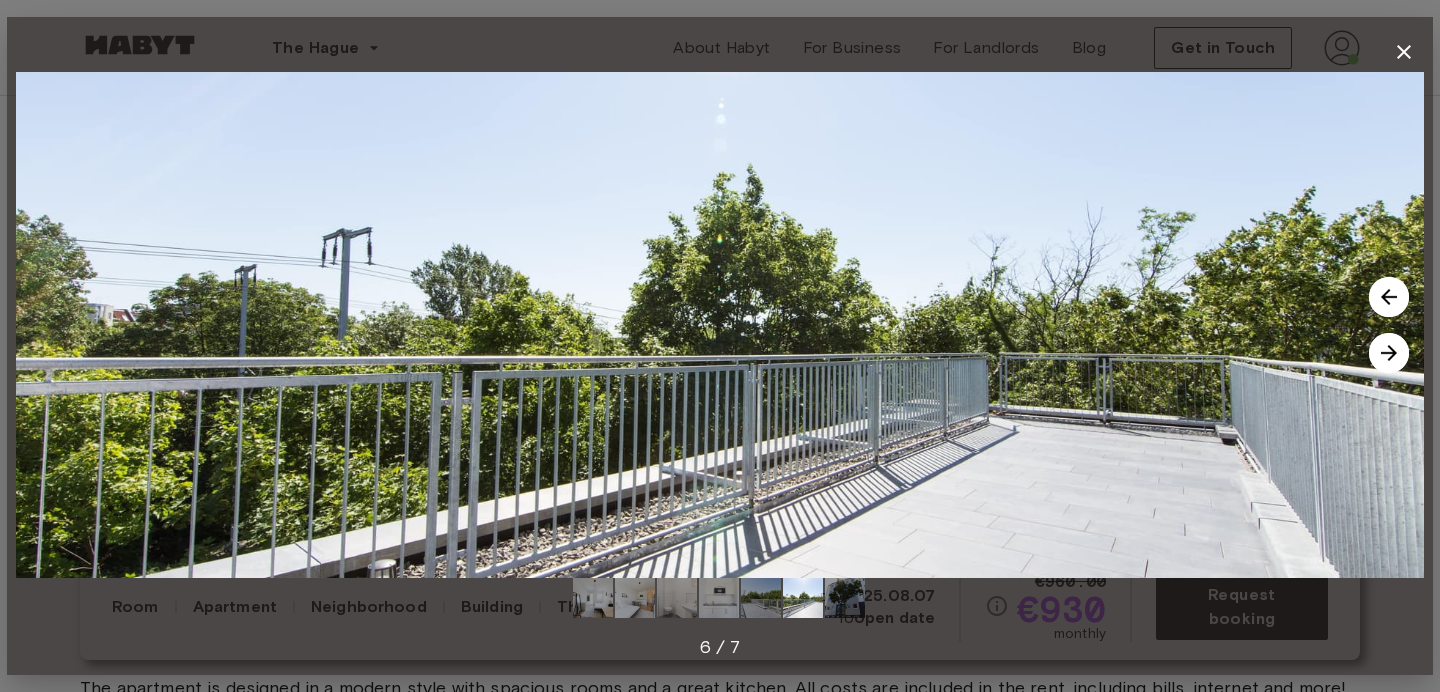 click at bounding box center [720, 325] 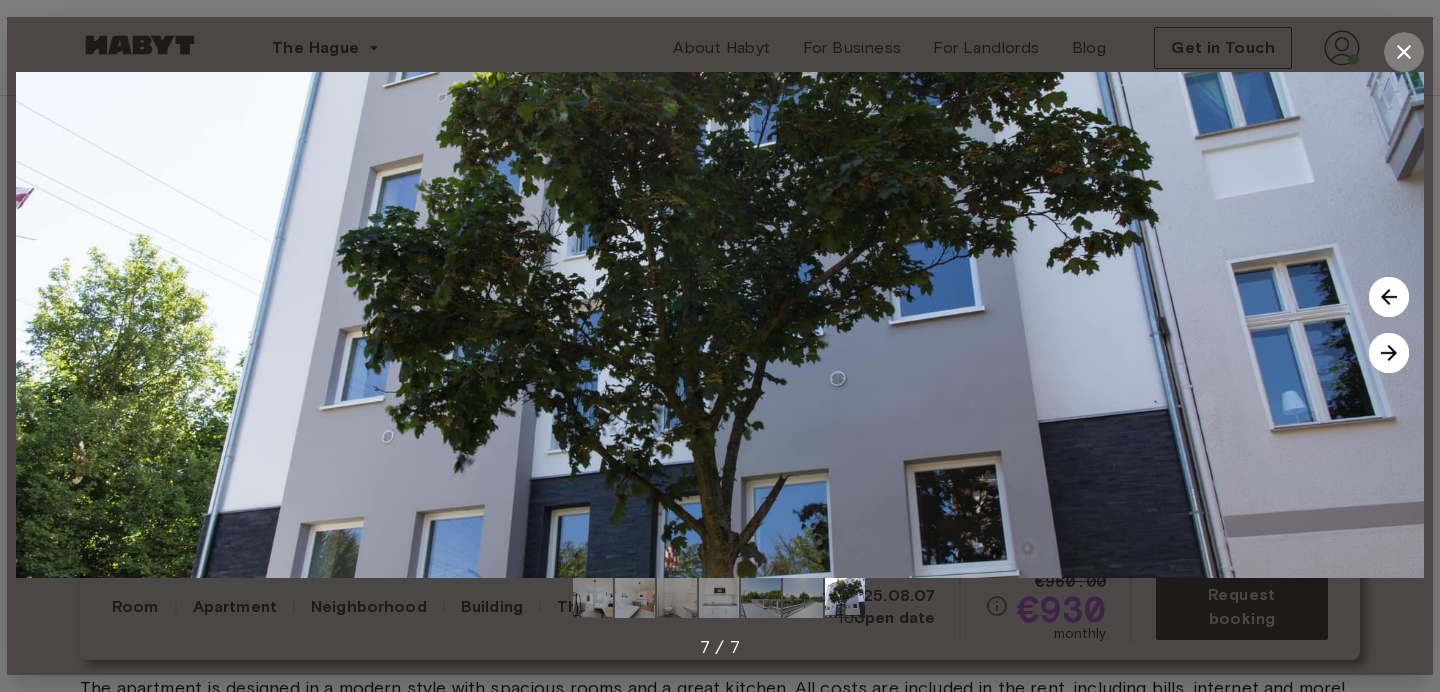 click 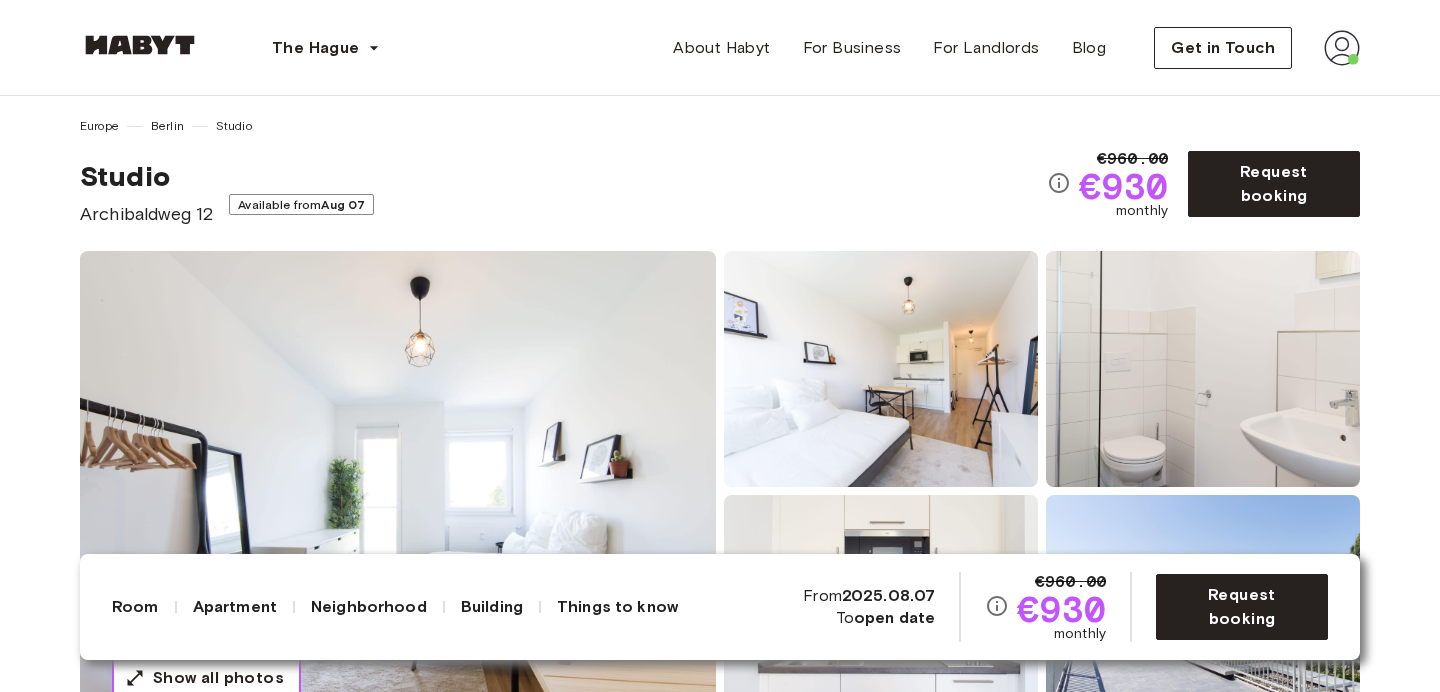 scroll, scrollTop: 0, scrollLeft: 0, axis: both 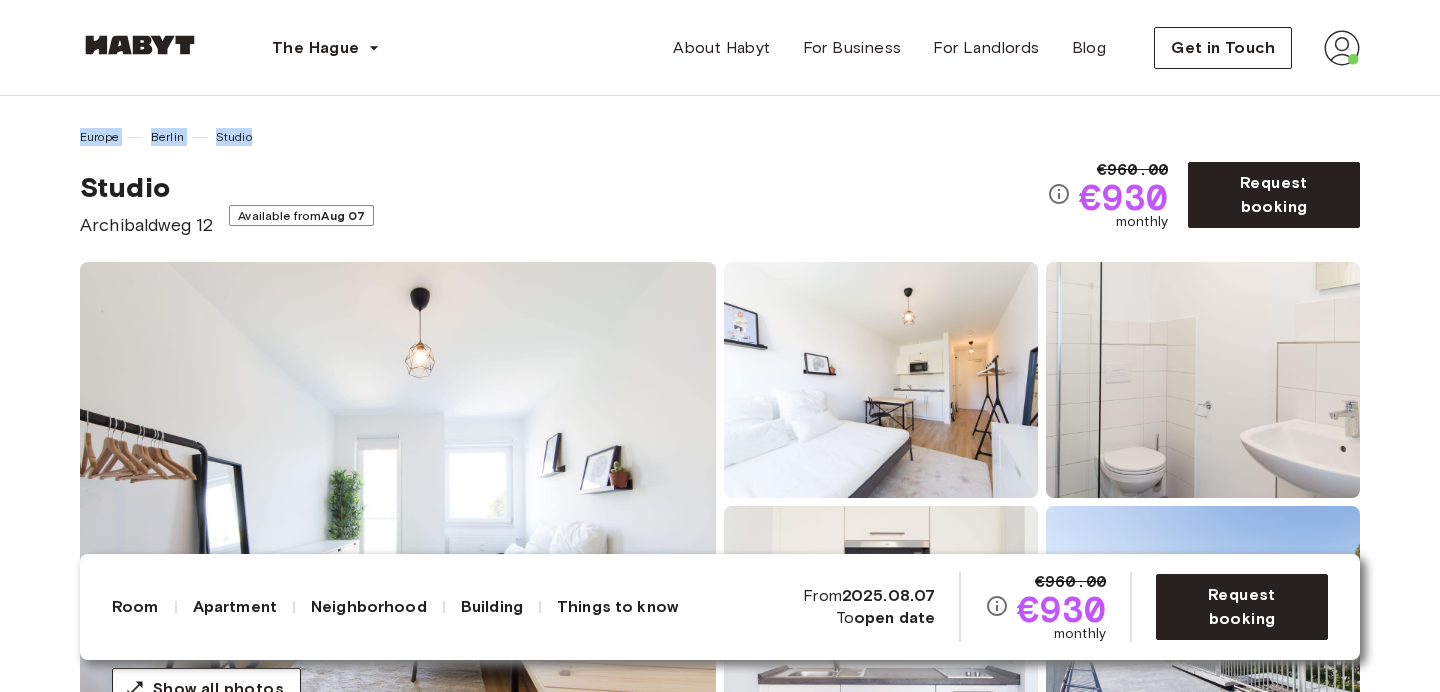 drag, startPoint x: 155, startPoint y: 122, endPoint x: 372, endPoint y: 183, distance: 225.41074 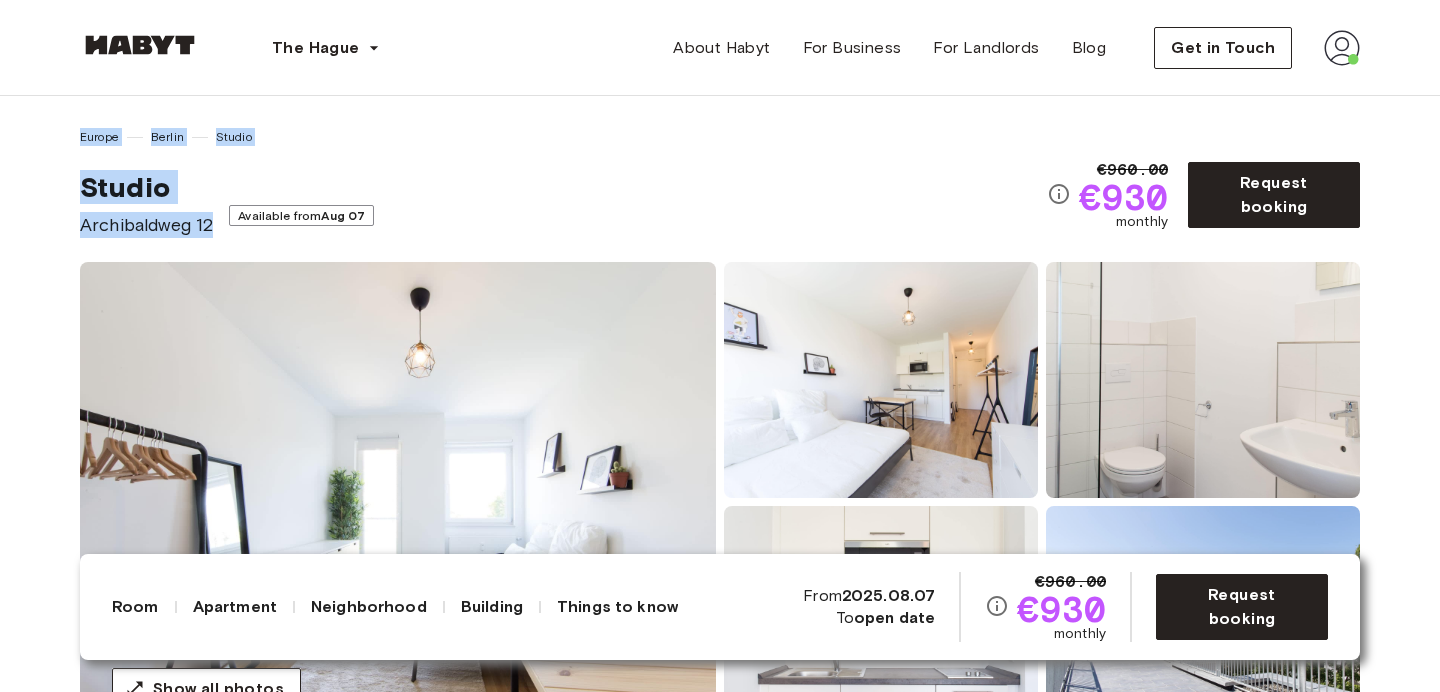 click on "Studio Archibaldweg 12 Available from  Aug 07" at bounding box center [563, 204] 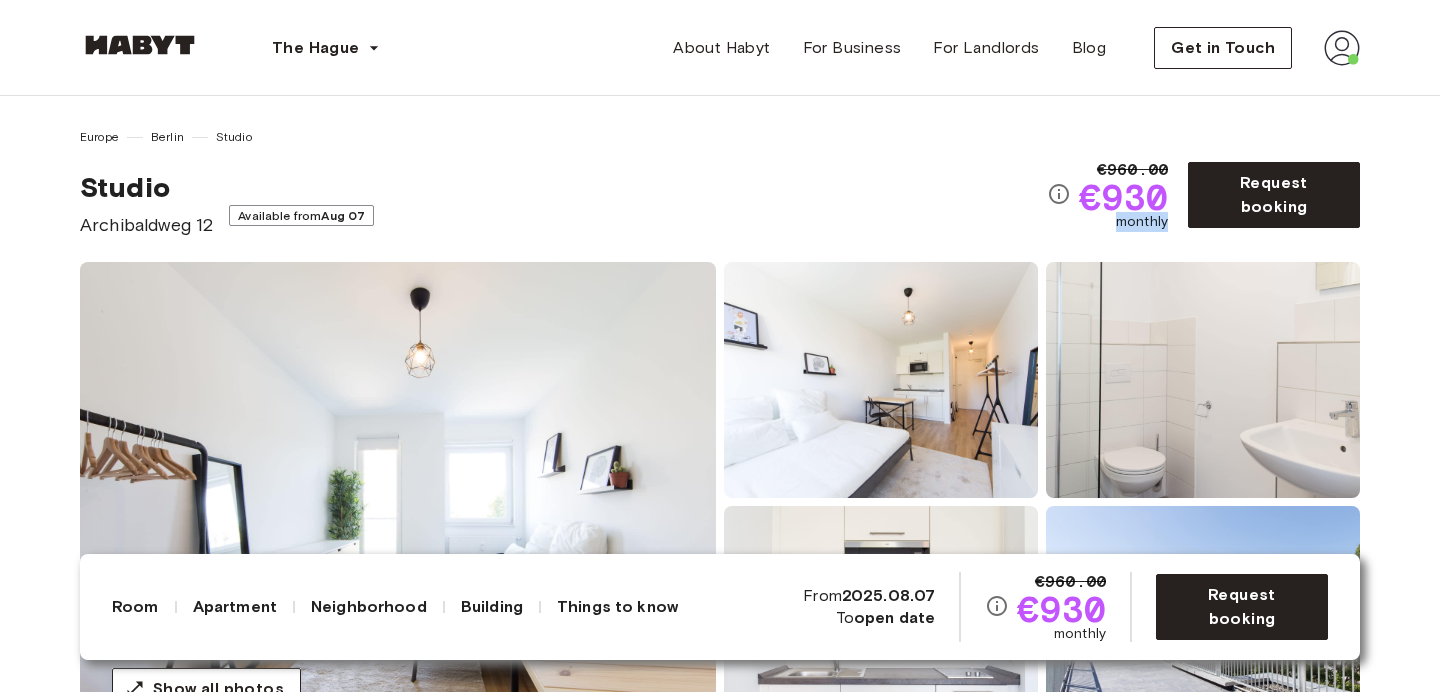 drag, startPoint x: 1141, startPoint y: 234, endPoint x: 1084, endPoint y: 207, distance: 63.07139 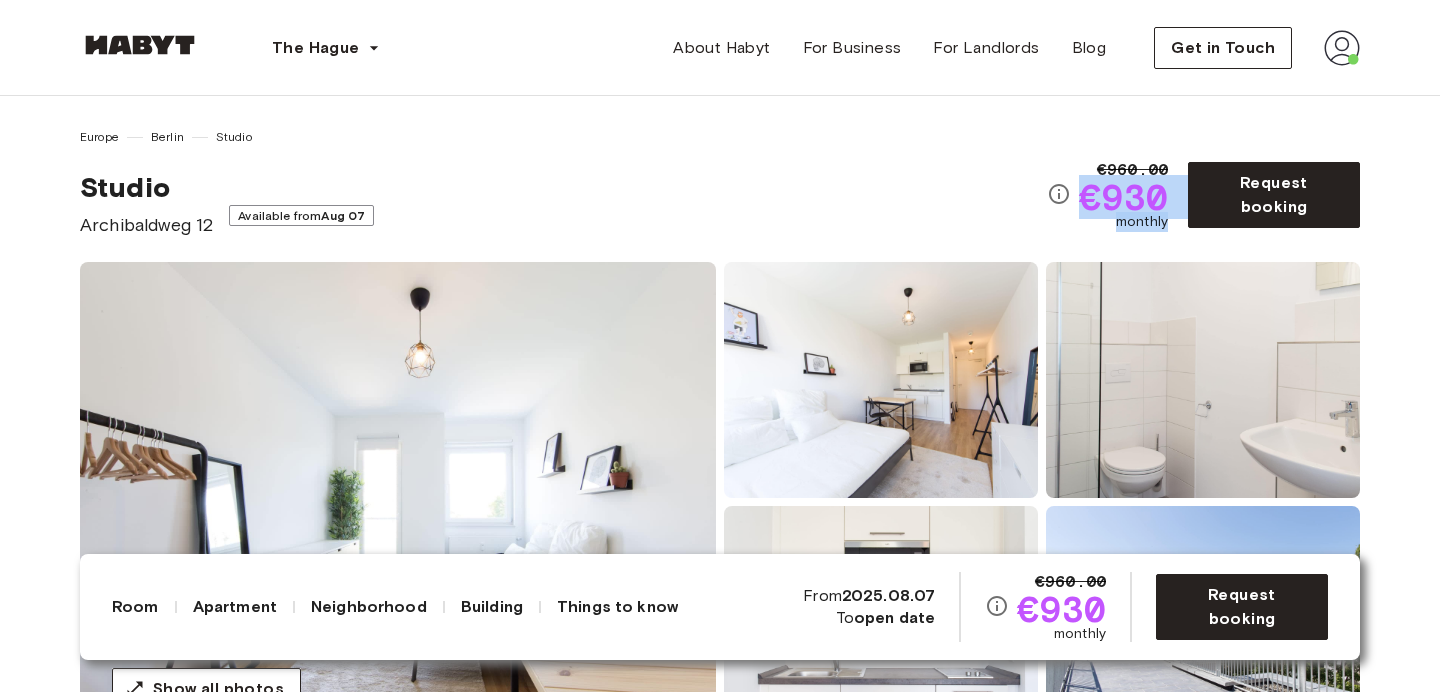 click on "€930" at bounding box center [1123, 197] 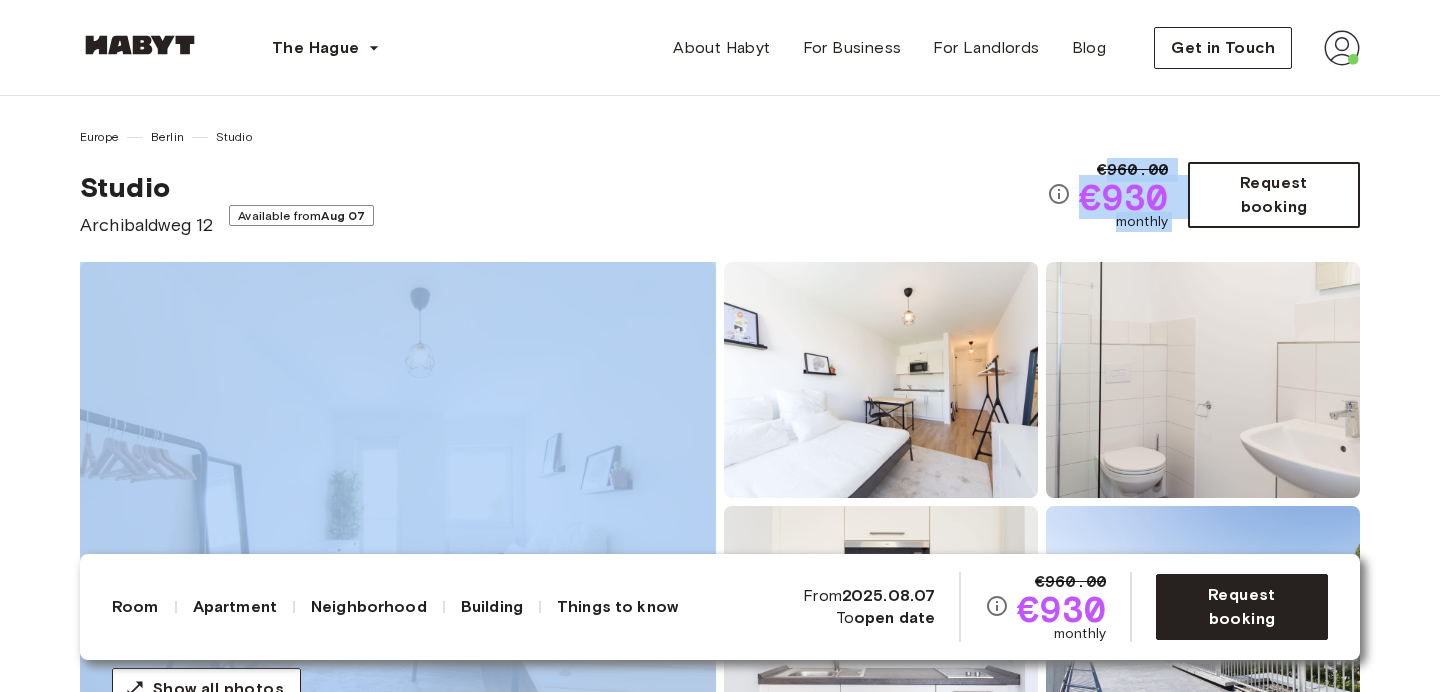 drag, startPoint x: 1105, startPoint y: 165, endPoint x: 1228, endPoint y: 212, distance: 131.67384 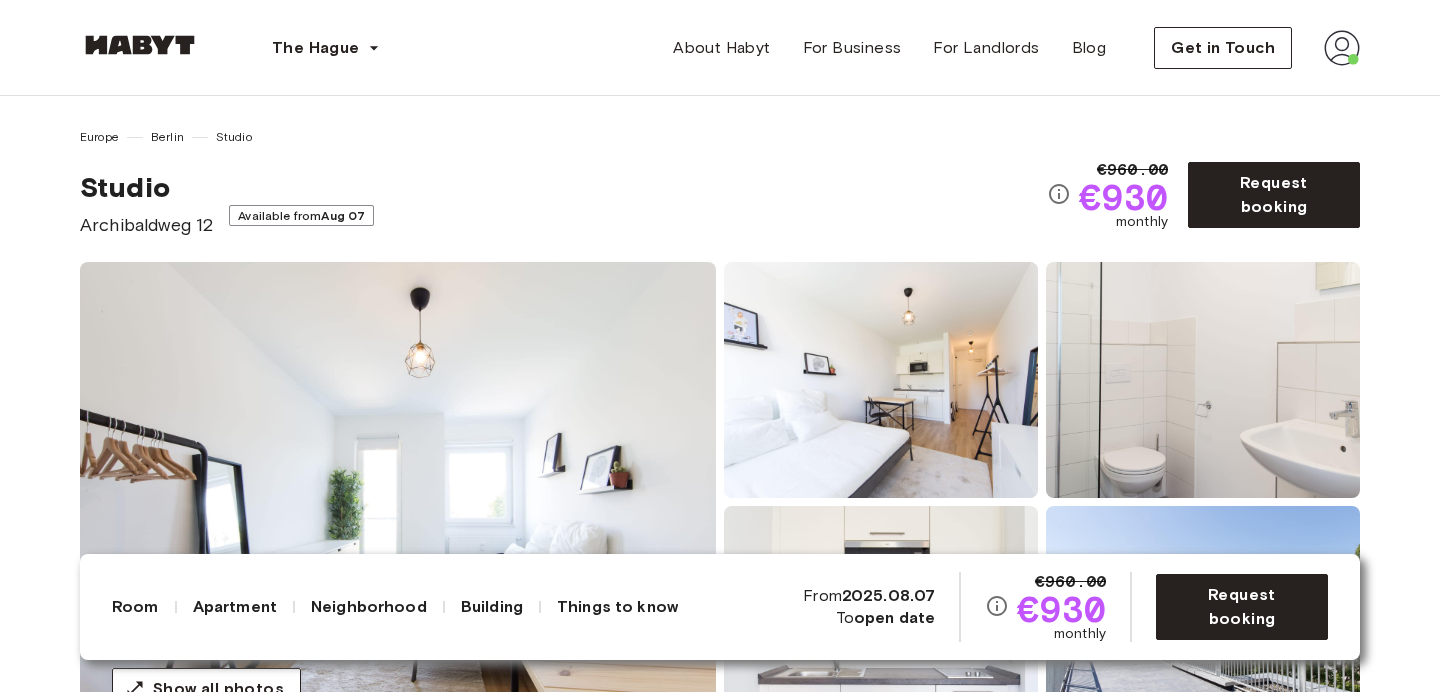 click at bounding box center [1199, 376] 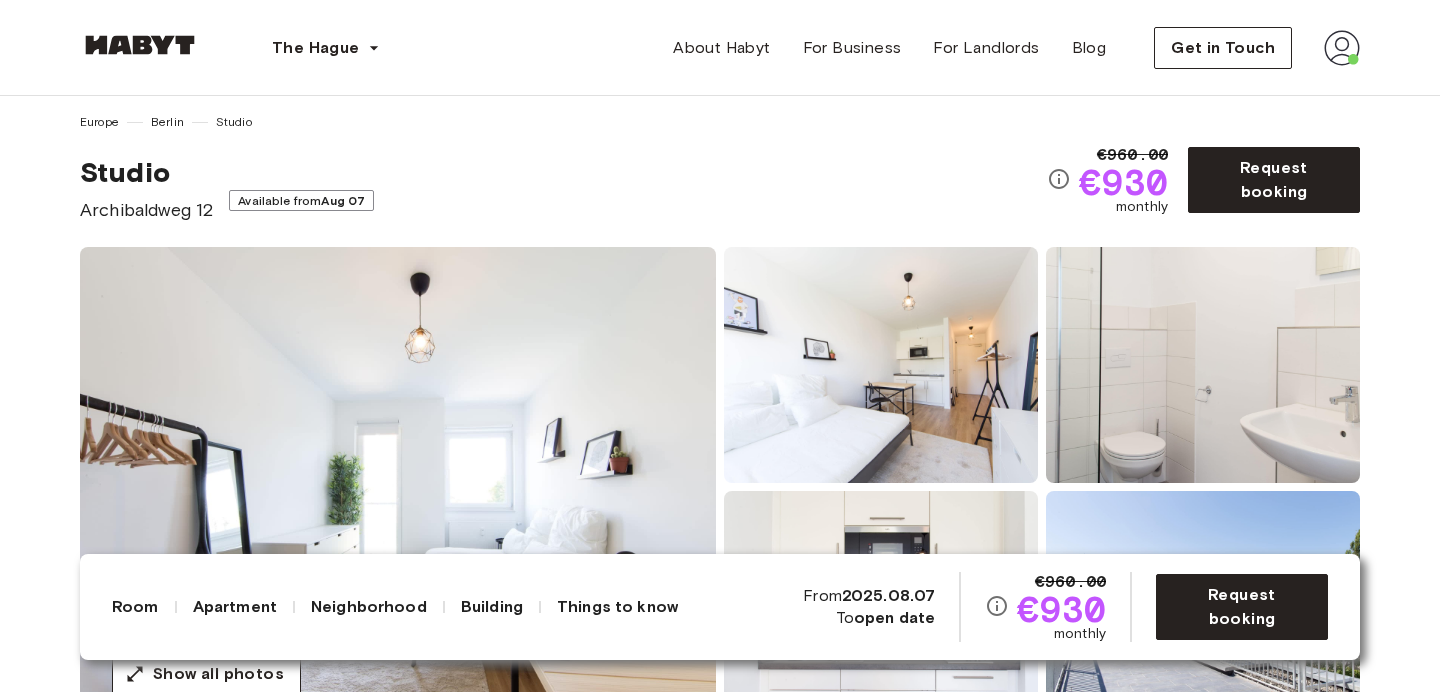 scroll, scrollTop: 16, scrollLeft: 0, axis: vertical 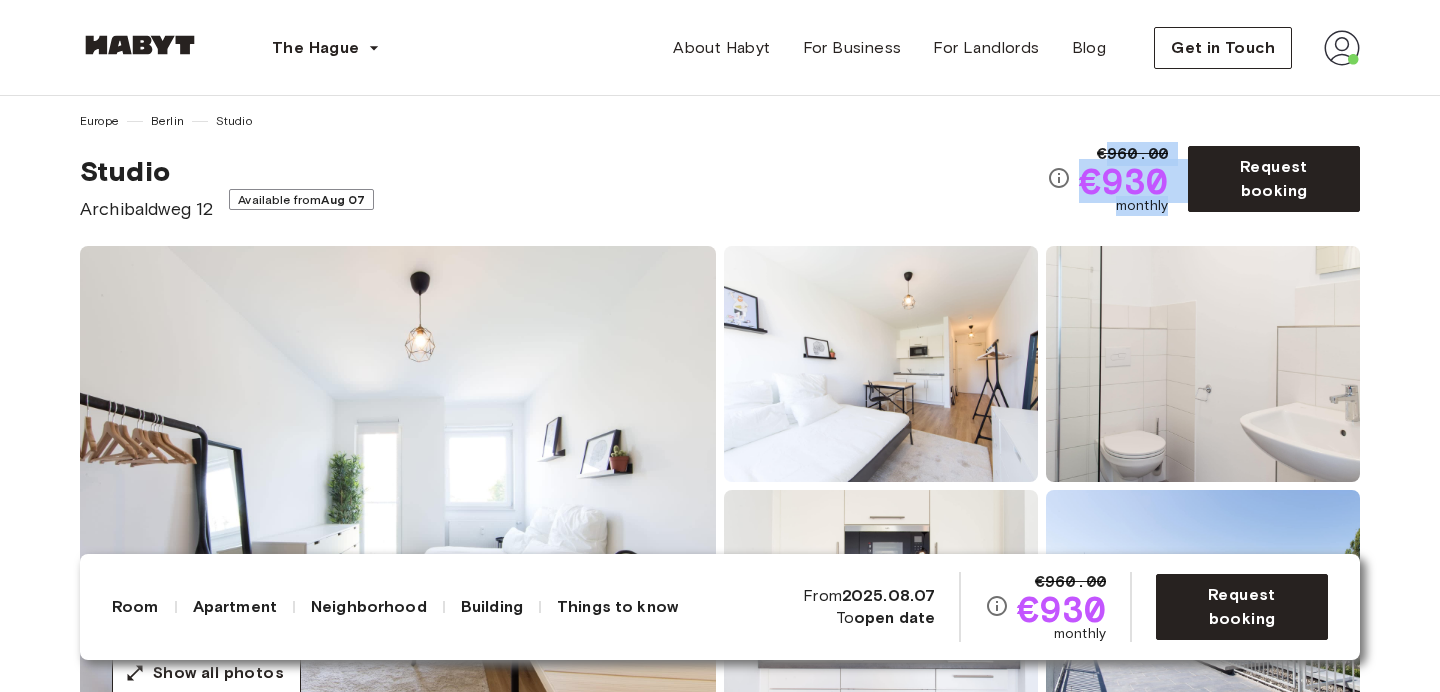 drag, startPoint x: 1167, startPoint y: 219, endPoint x: 1091, endPoint y: 114, distance: 129.61867 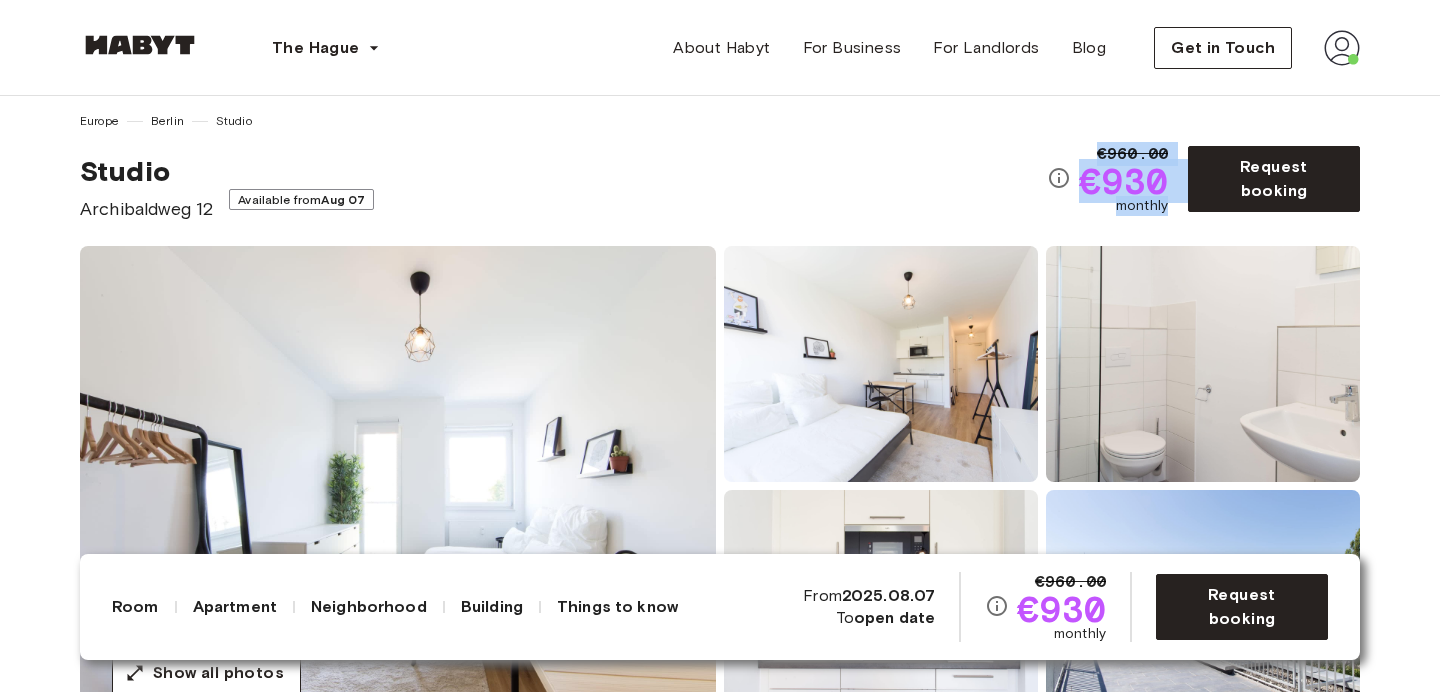 click on "Europe Berlin Studio Studio Archibaldweg 12 Available from  Aug 07 €960.00 €930 monthly Request booking" at bounding box center [720, 167] 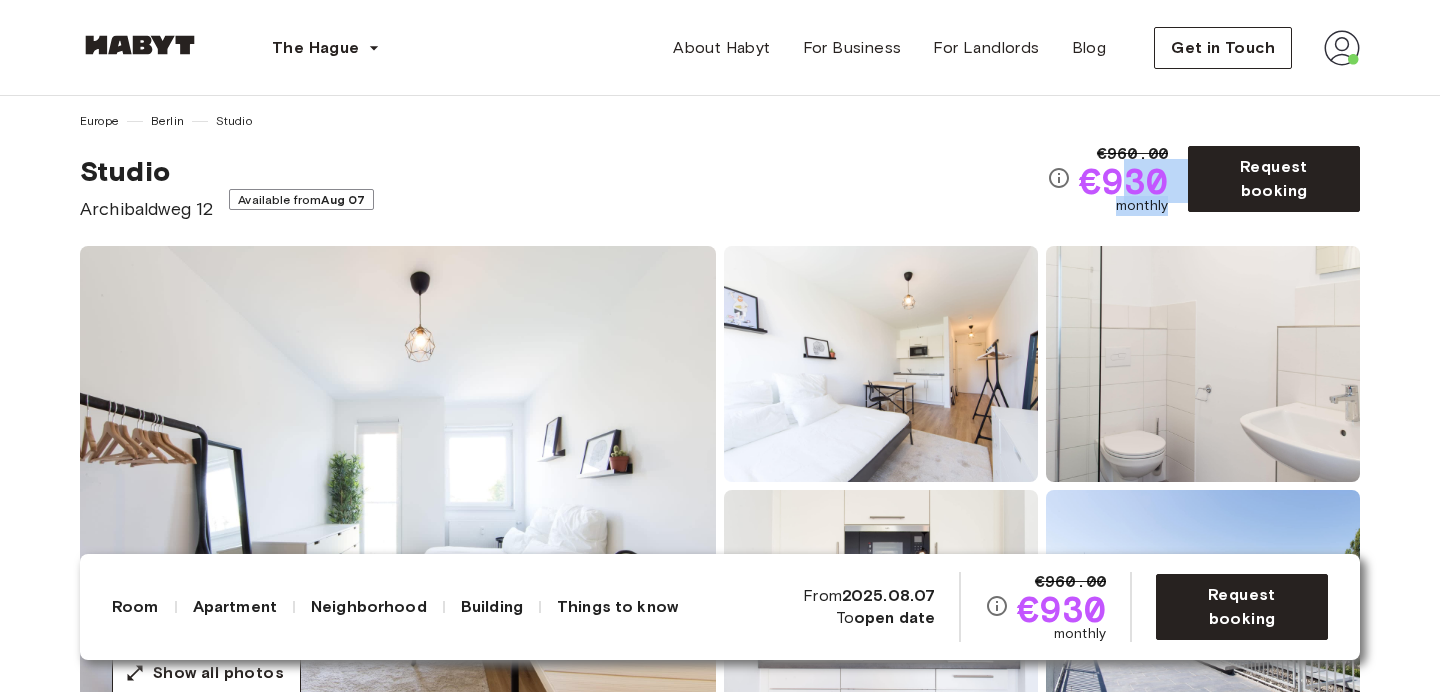 drag, startPoint x: 1152, startPoint y: 216, endPoint x: 1083, endPoint y: 166, distance: 85.2115 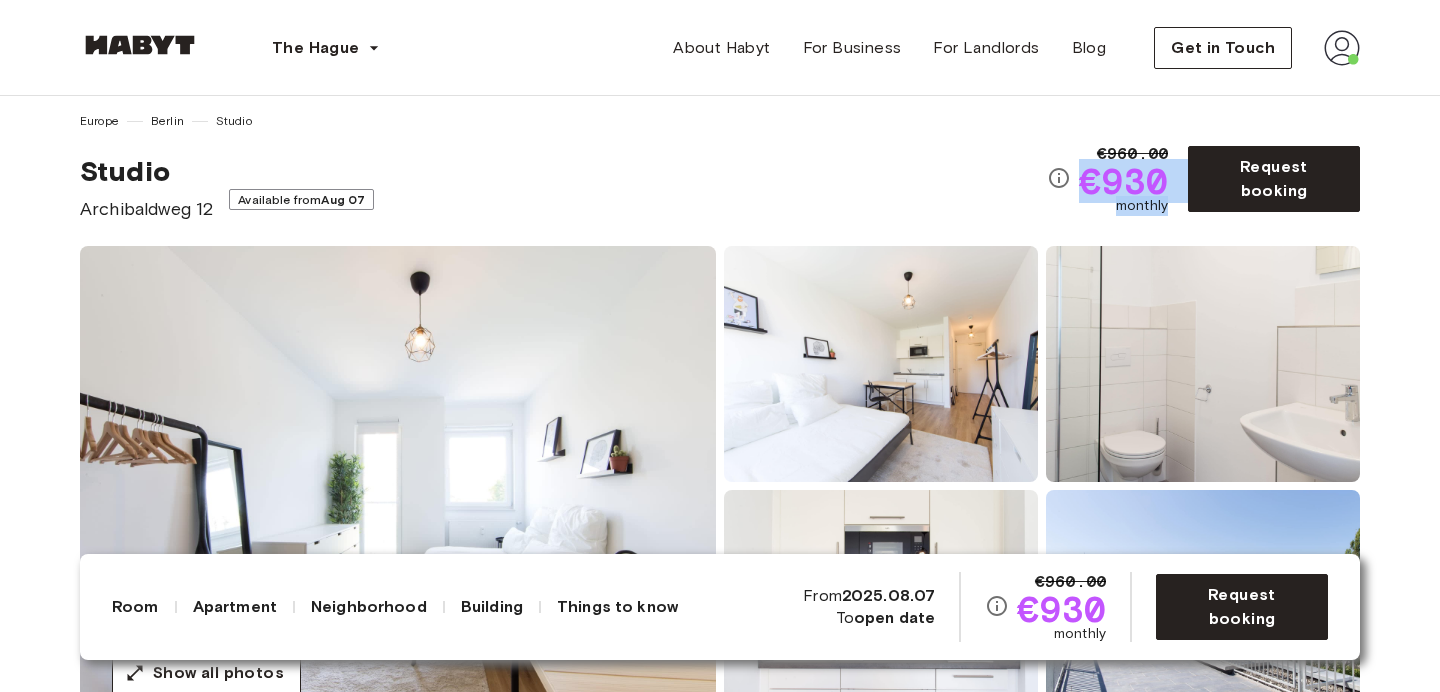 click on "€930" at bounding box center (1123, 181) 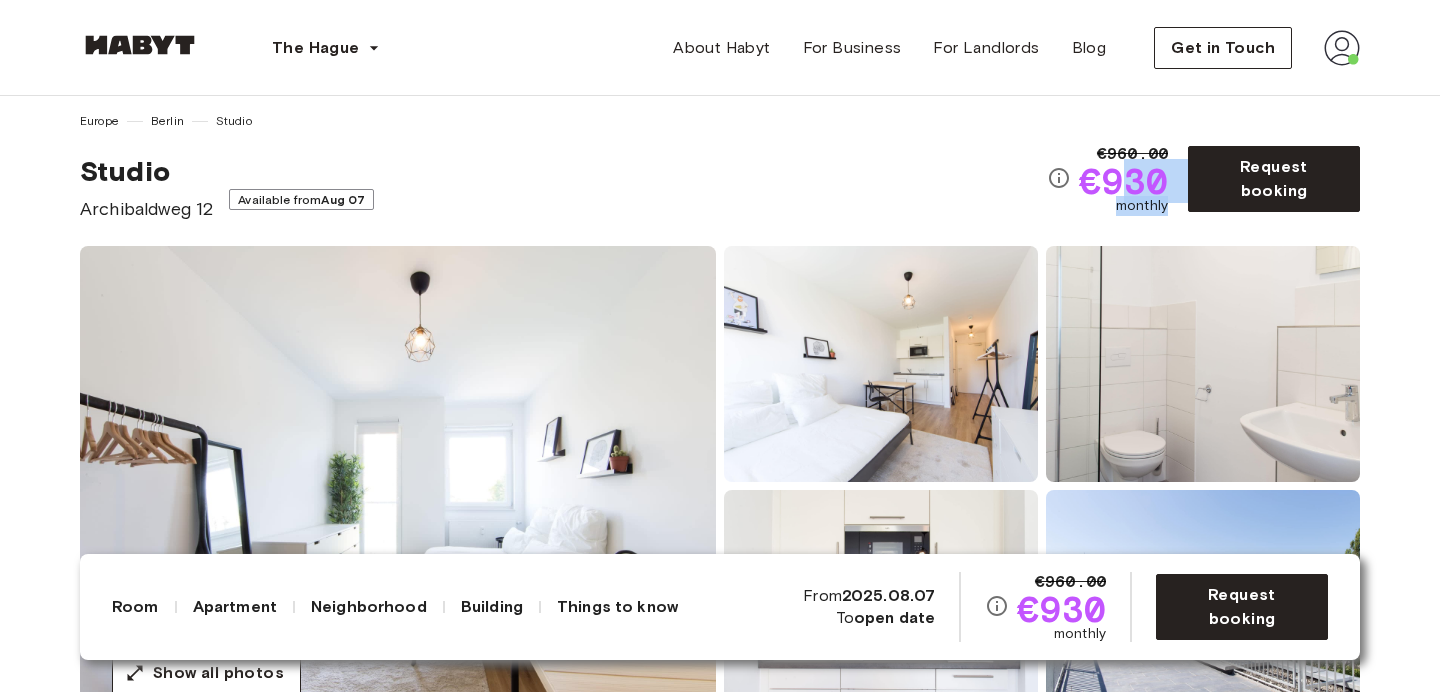 drag, startPoint x: 1127, startPoint y: 219, endPoint x: 1117, endPoint y: 175, distance: 45.122055 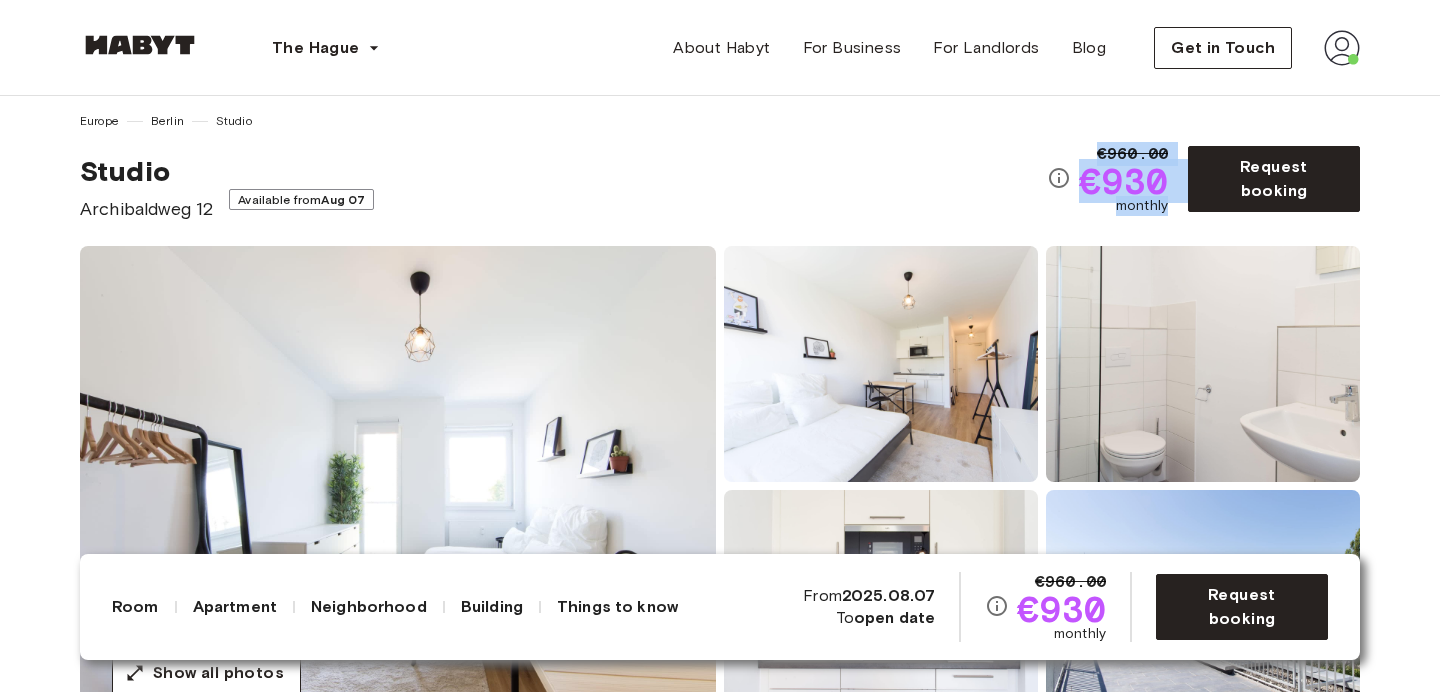 drag, startPoint x: 1103, startPoint y: 158, endPoint x: 1164, endPoint y: 224, distance: 89.87213 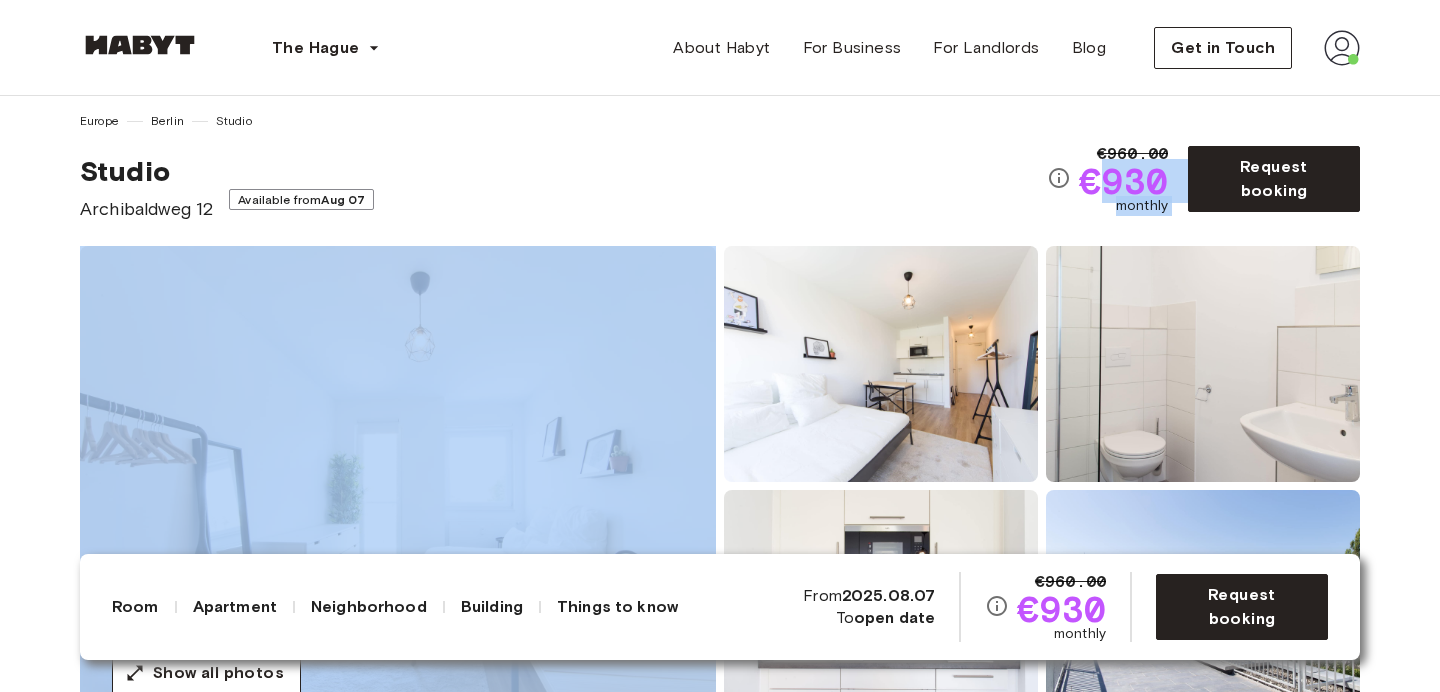 drag, startPoint x: 1164, startPoint y: 224, endPoint x: 1135, endPoint y: 165, distance: 65.74192 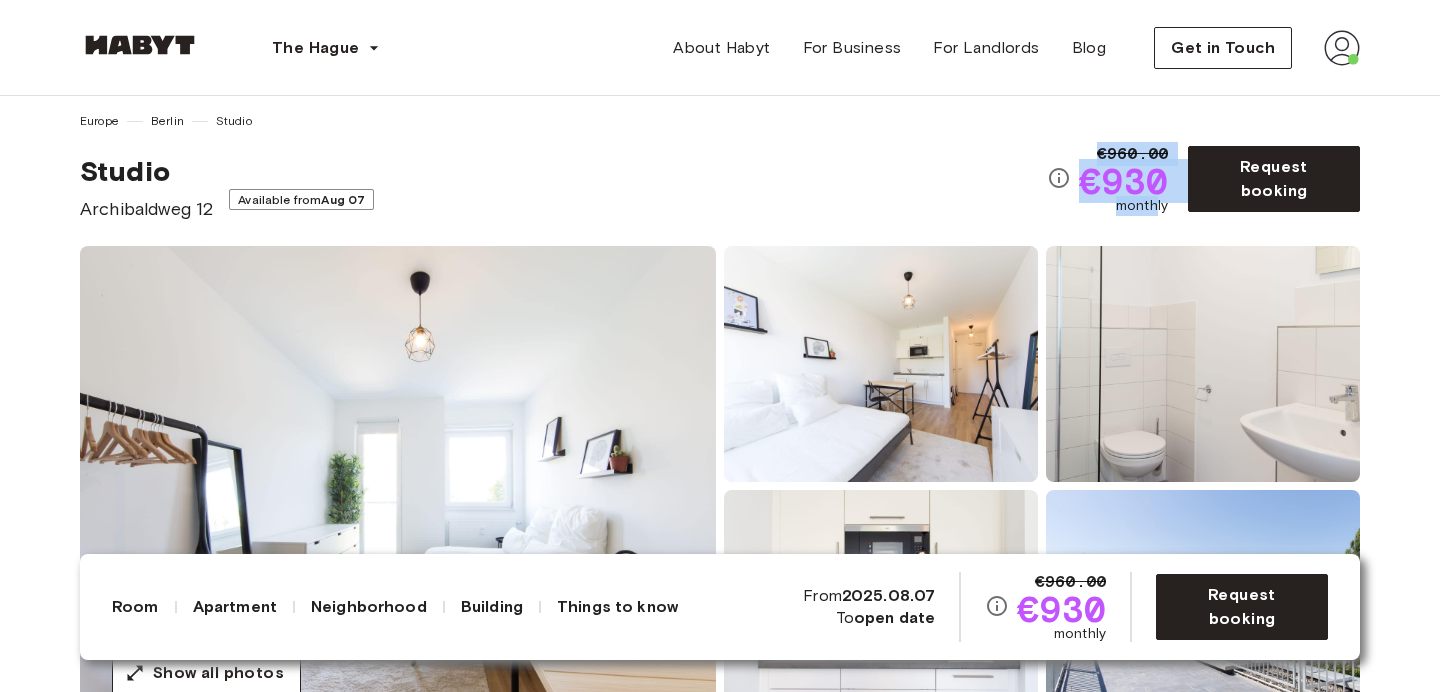 drag, startPoint x: 1098, startPoint y: 155, endPoint x: 1157, endPoint y: 210, distance: 80.65978 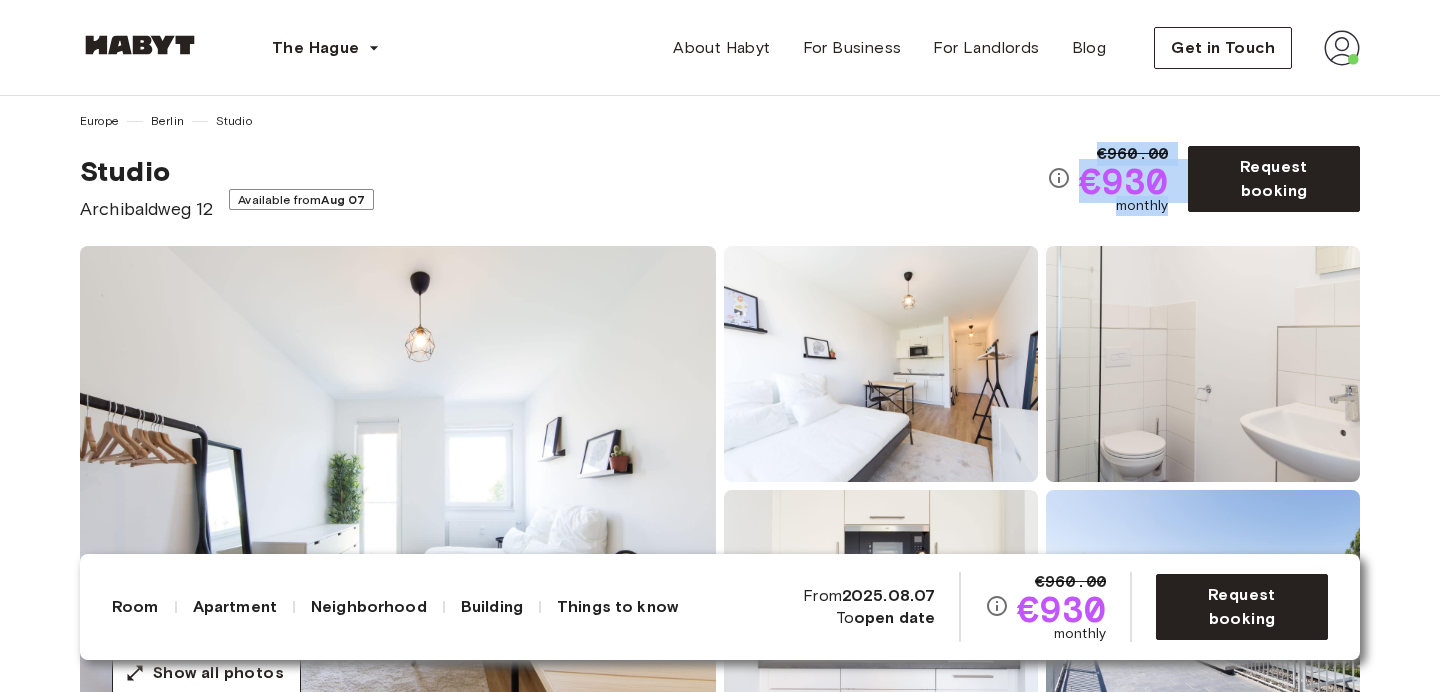drag, startPoint x: 1157, startPoint y: 210, endPoint x: 1115, endPoint y: 124, distance: 95.707886 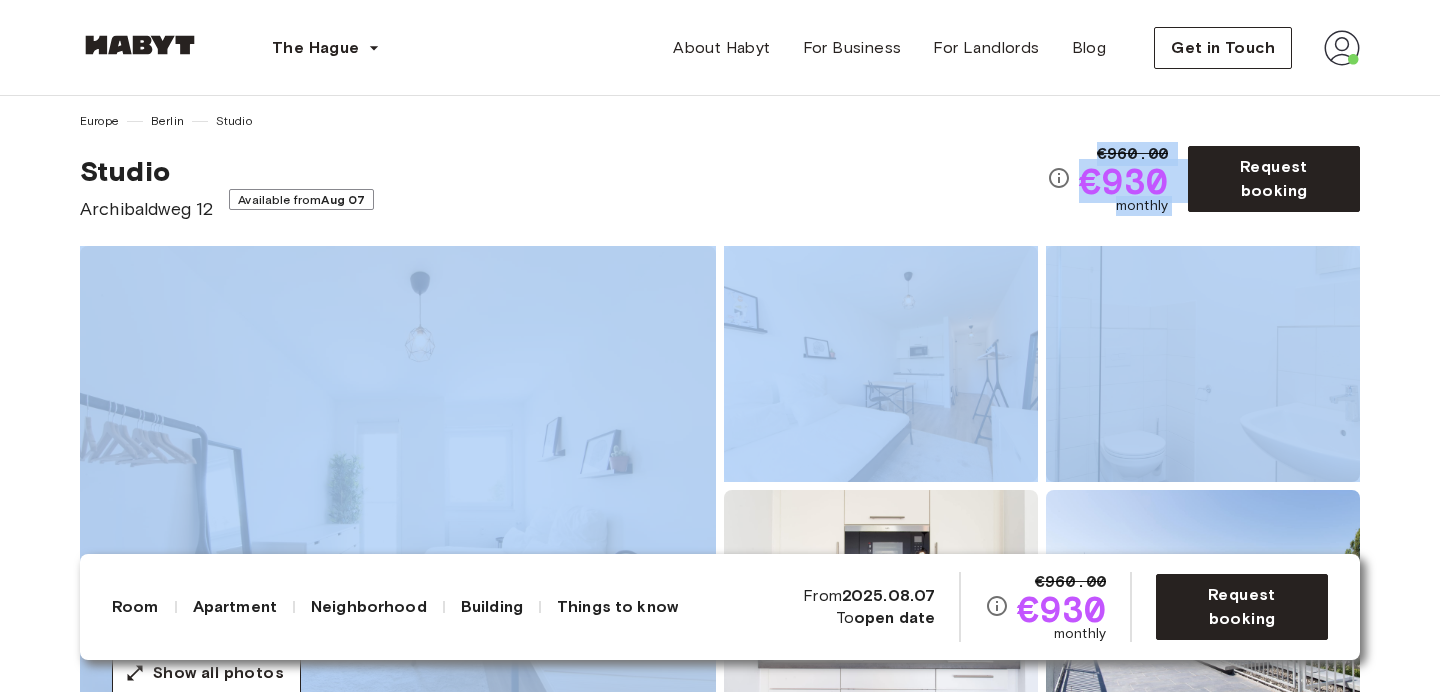 drag, startPoint x: 1115, startPoint y: 124, endPoint x: 1171, endPoint y: 242, distance: 130.61394 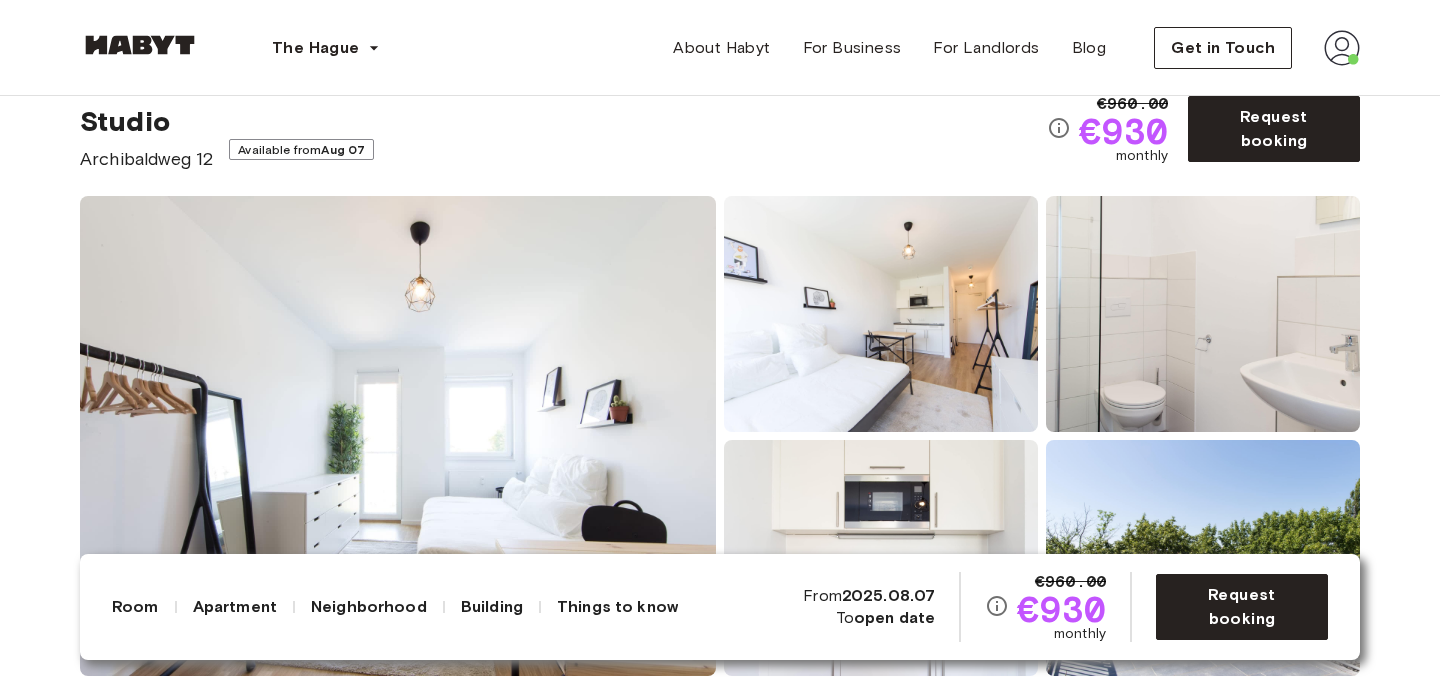 scroll, scrollTop: 24, scrollLeft: 0, axis: vertical 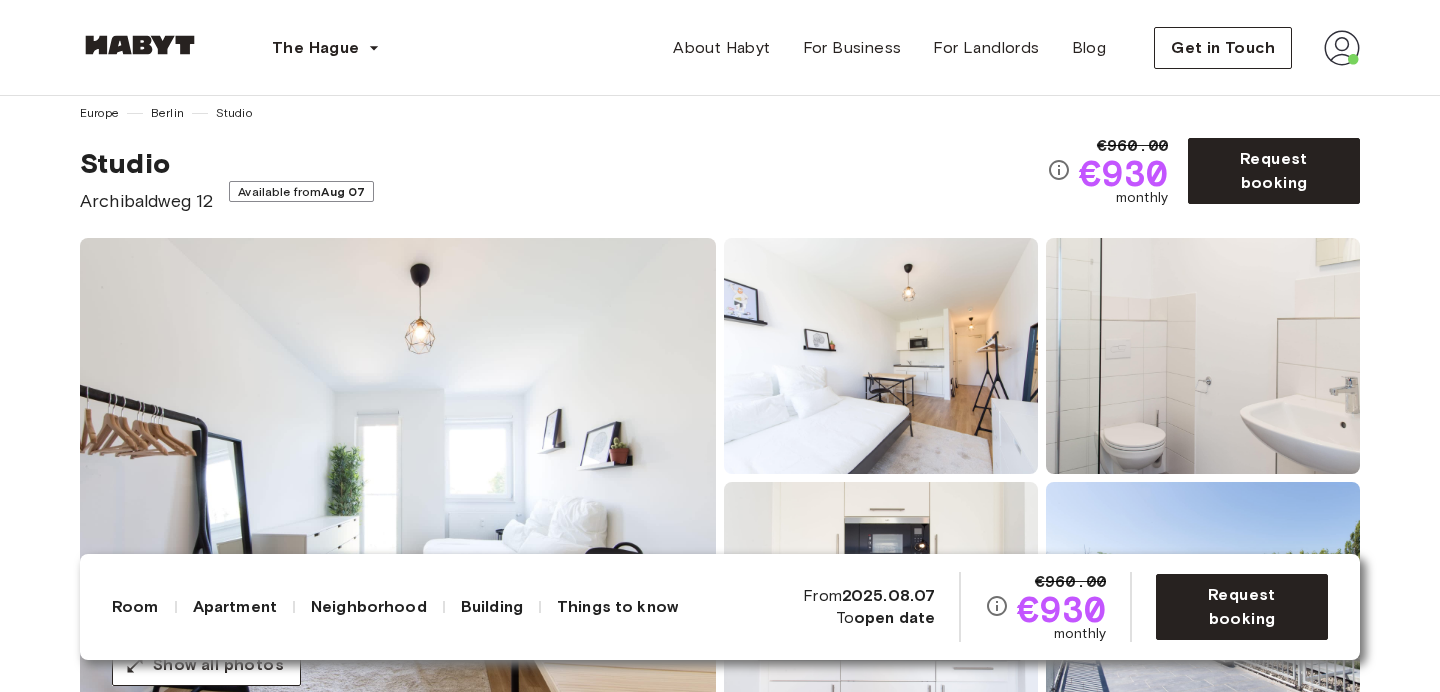 click on "€960.00 €930 monthly" at bounding box center [1115, 171] 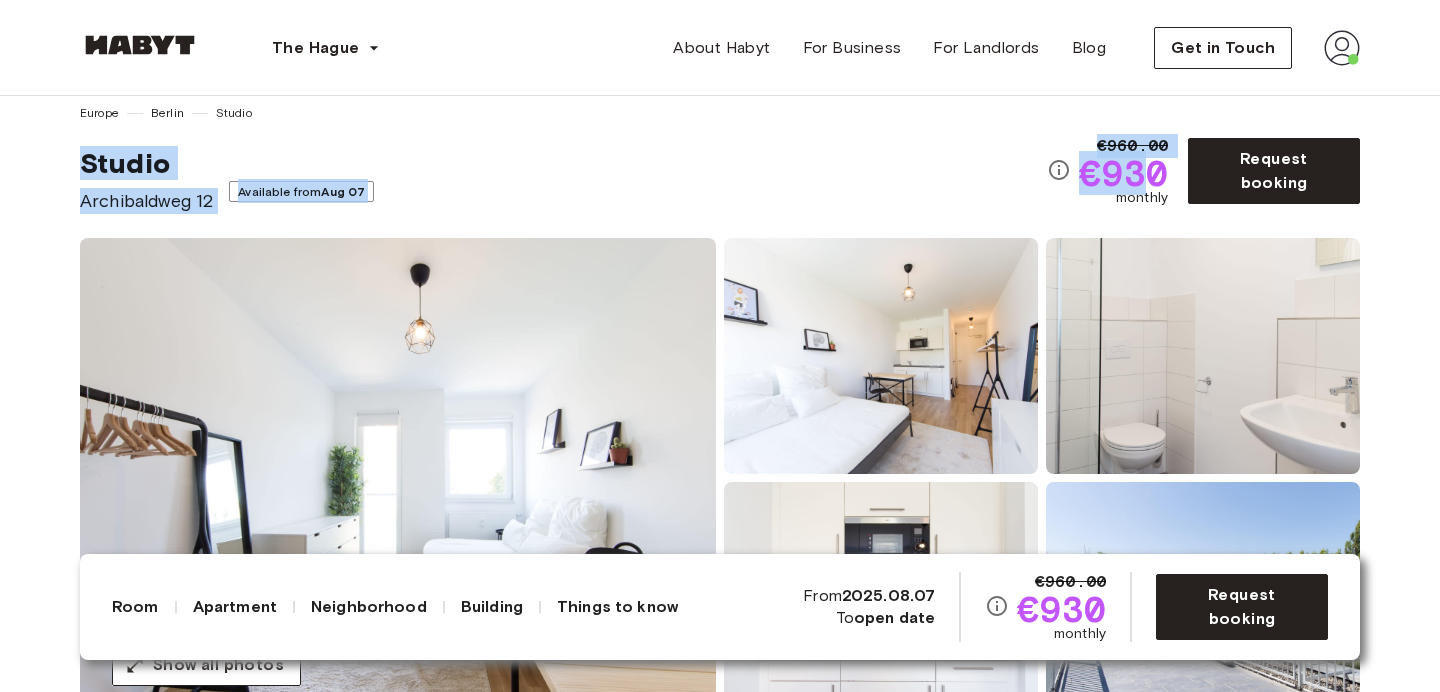 drag, startPoint x: 1143, startPoint y: 176, endPoint x: 1024, endPoint y: 77, distance: 154.79665 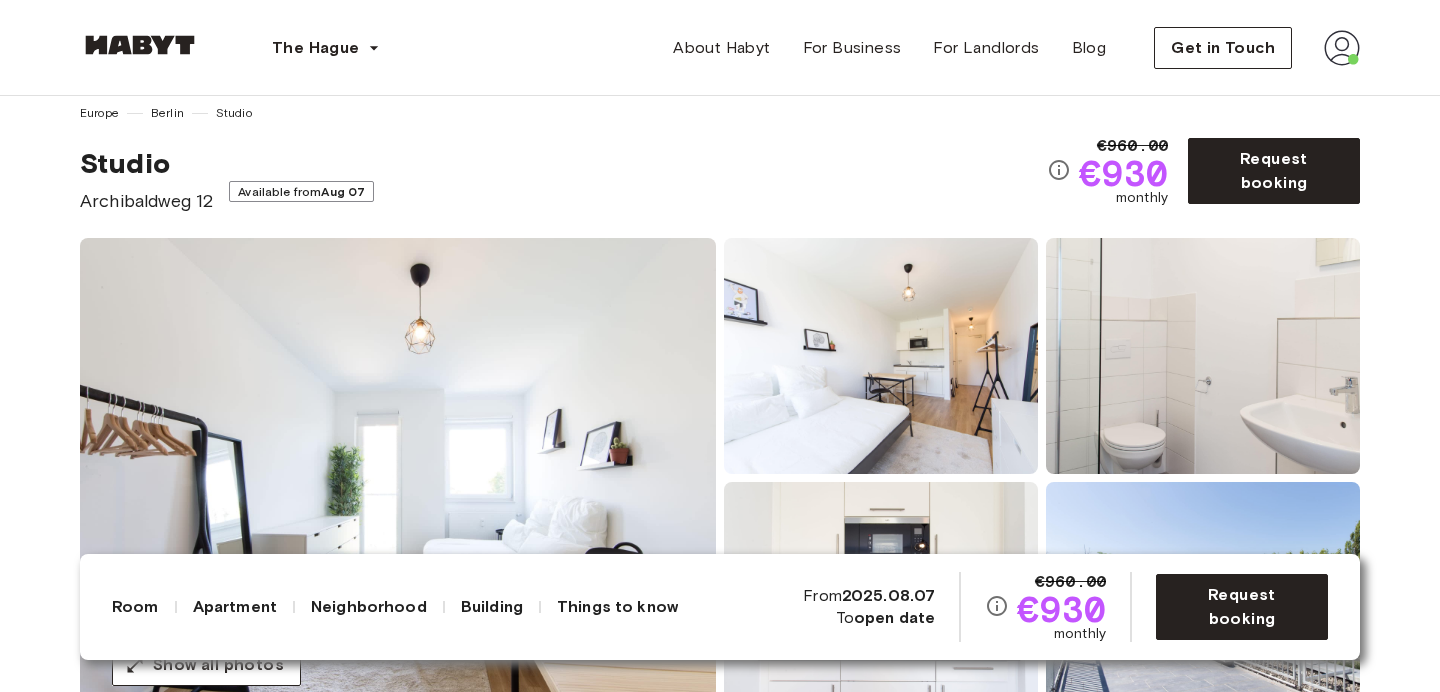click on "The Hague Europe Amsterdam Berlin Frankfurt Hamburg Lisbon Madrid Milan Modena Paris Turin Munich Rotterdam Stuttgart Dusseldorf Cologne Zurich The Hague Graz Brussels Leipzig Asia Hong Kong Singapore Seoul Phuket Tokyo About Habyt For Business For Landlords Blog Get in Touch" at bounding box center (720, 48) 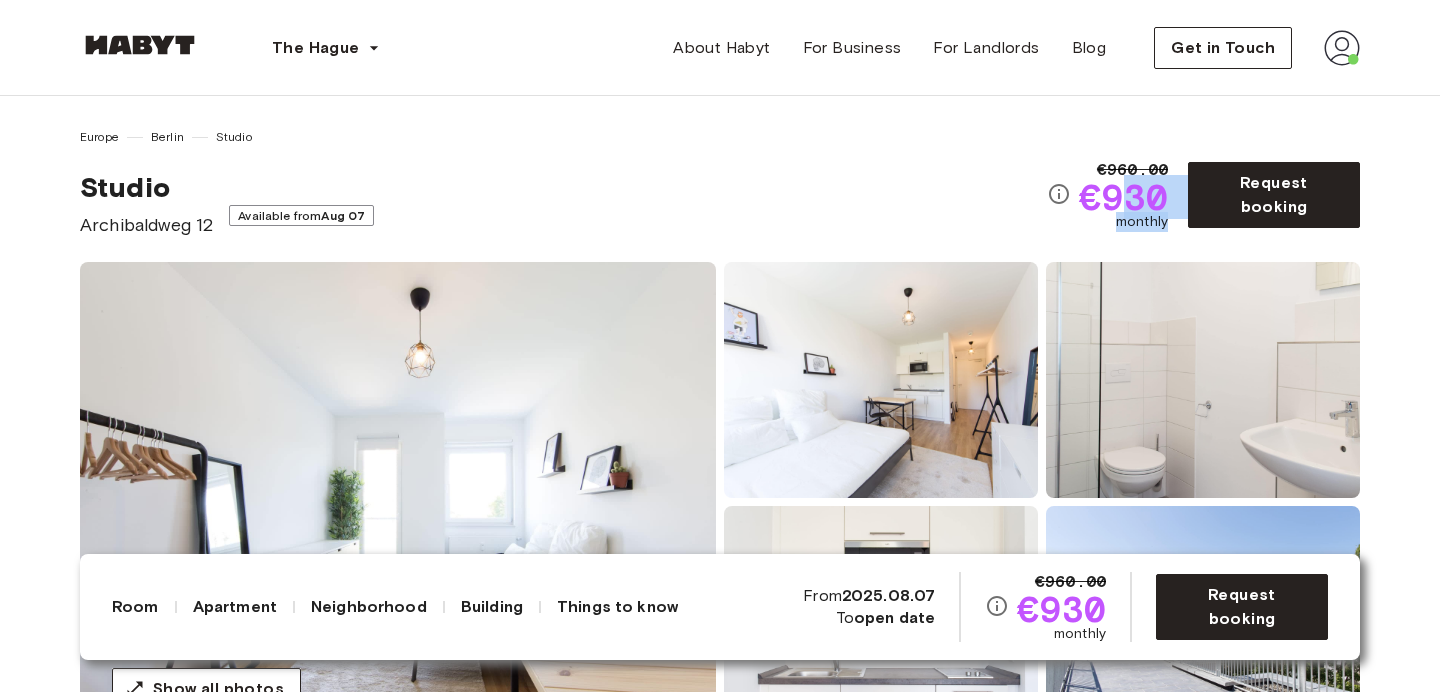 drag, startPoint x: 1168, startPoint y: 233, endPoint x: 1119, endPoint y: 182, distance: 70.724815 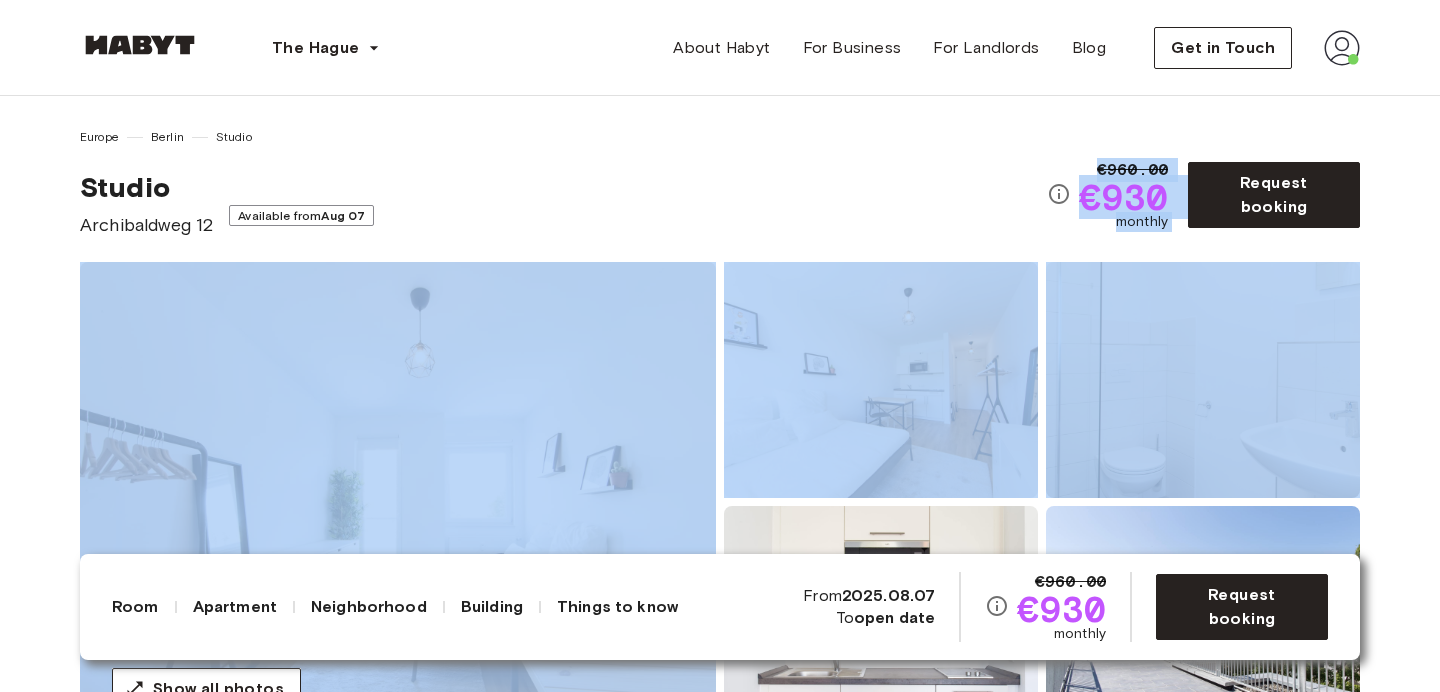 drag, startPoint x: 1099, startPoint y: 161, endPoint x: 1187, endPoint y: 253, distance: 127.310646 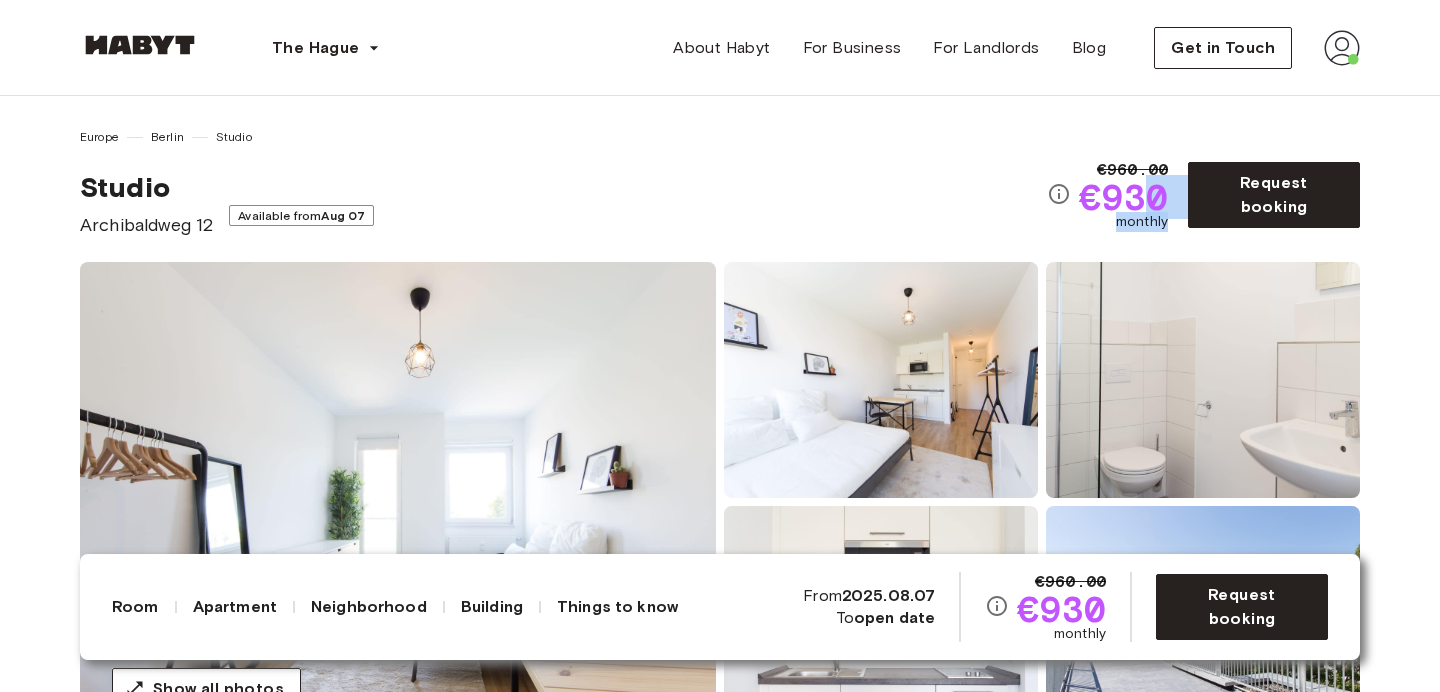 drag, startPoint x: 1174, startPoint y: 248, endPoint x: 1136, endPoint y: 200, distance: 61.220913 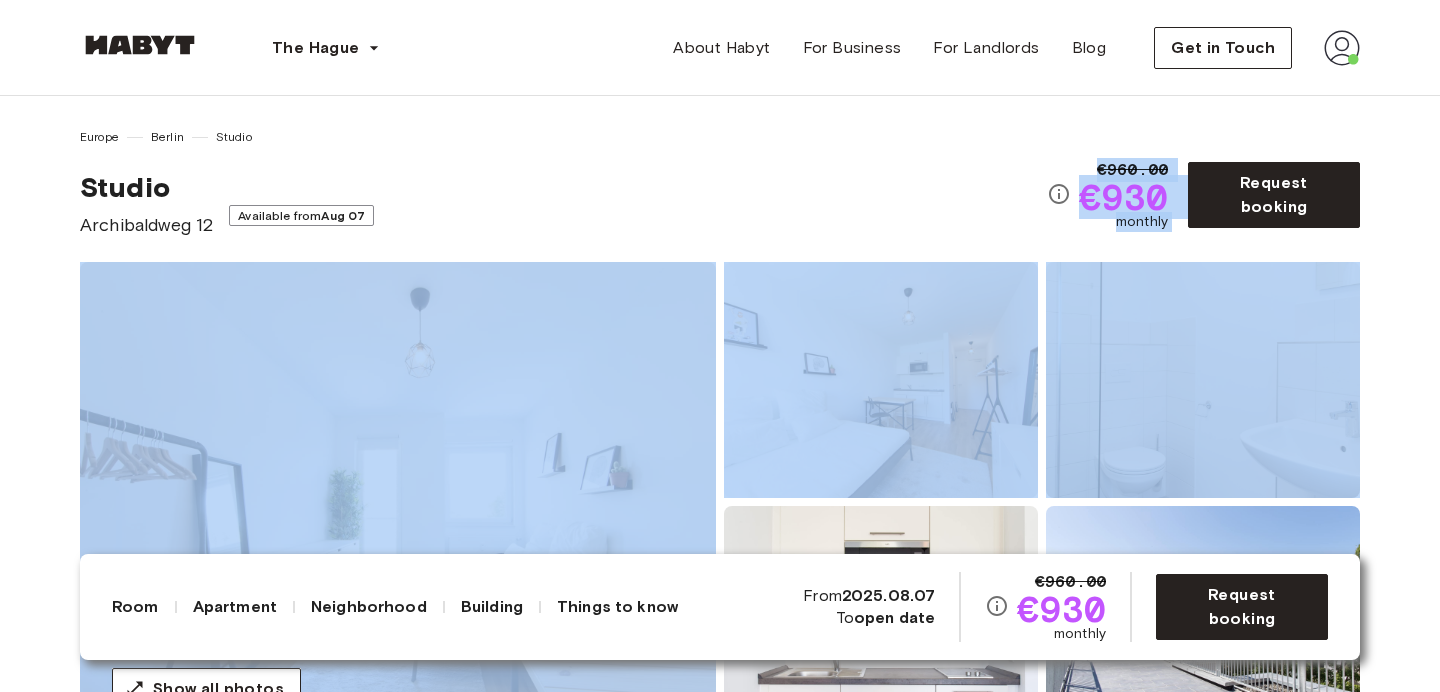 drag, startPoint x: 1102, startPoint y: 164, endPoint x: 1200, endPoint y: 279, distance: 151.09268 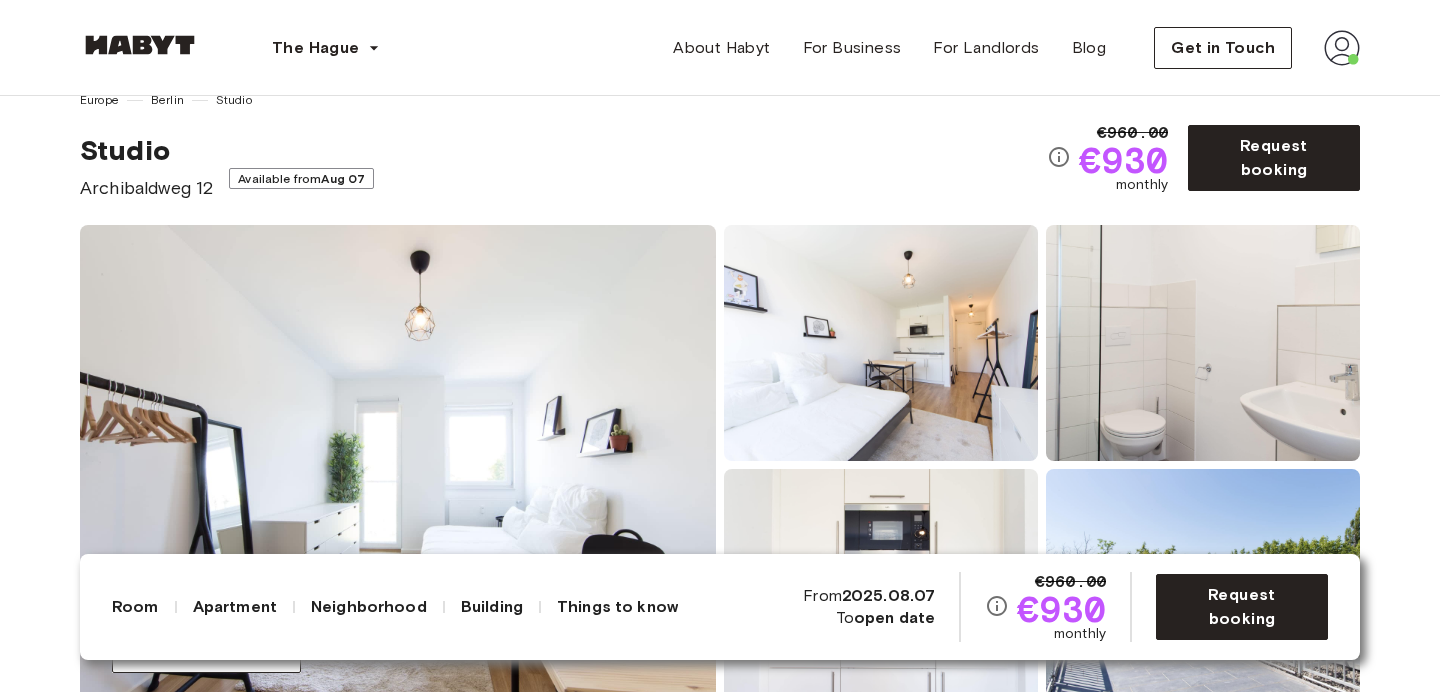 scroll, scrollTop: 58, scrollLeft: 0, axis: vertical 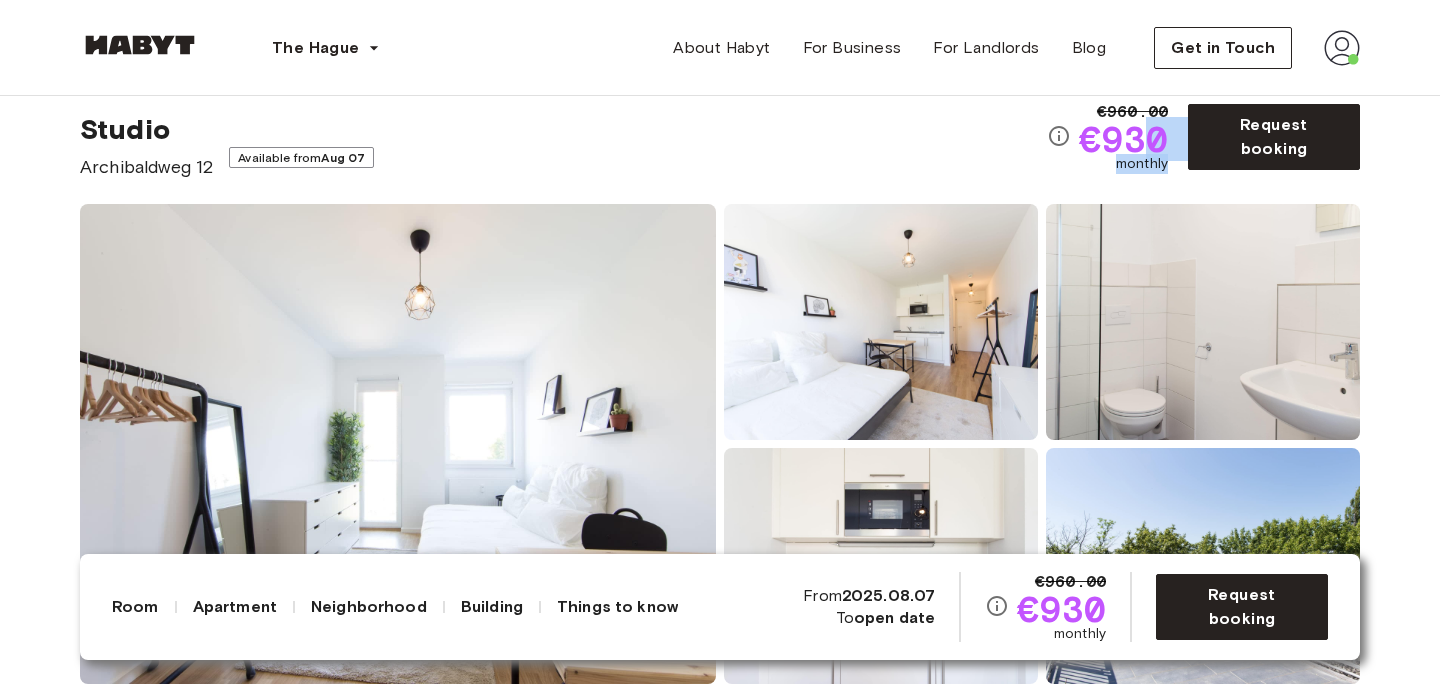 drag, startPoint x: 1164, startPoint y: 177, endPoint x: 1131, endPoint y: 151, distance: 42.0119 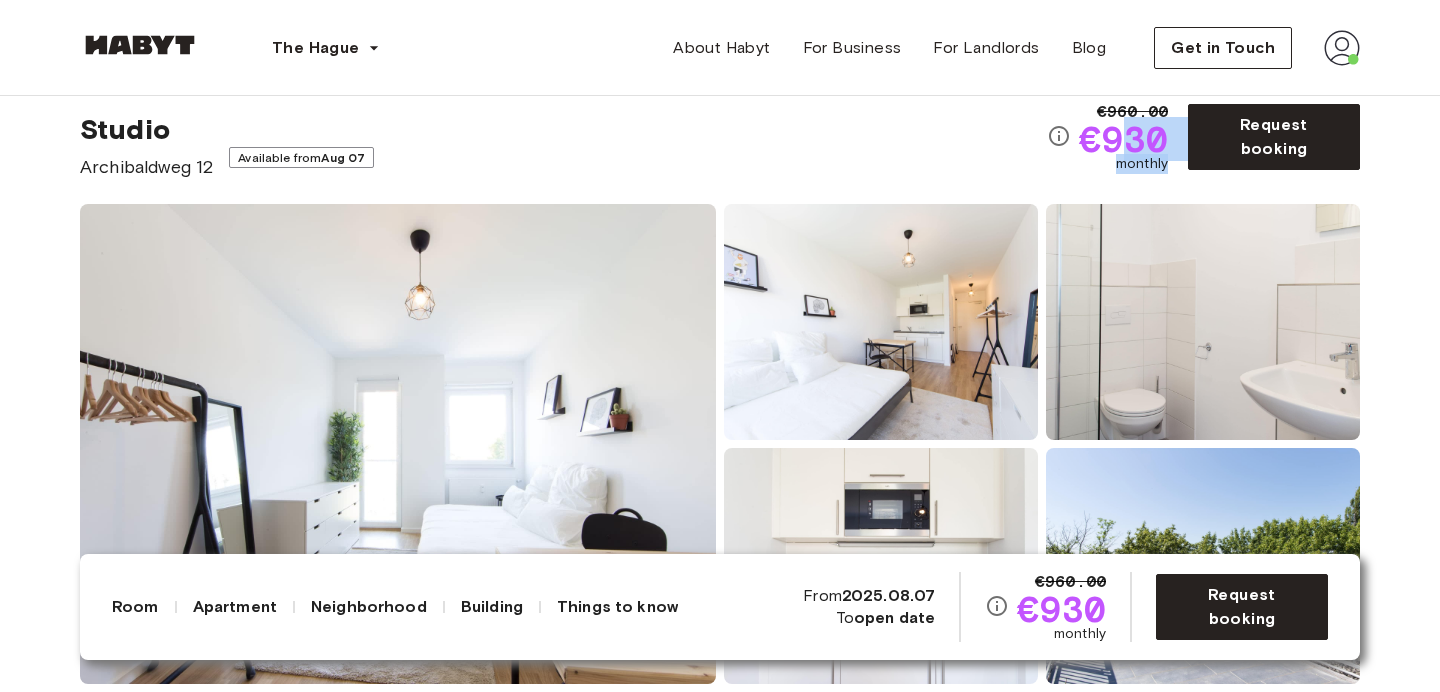 scroll, scrollTop: 88, scrollLeft: 0, axis: vertical 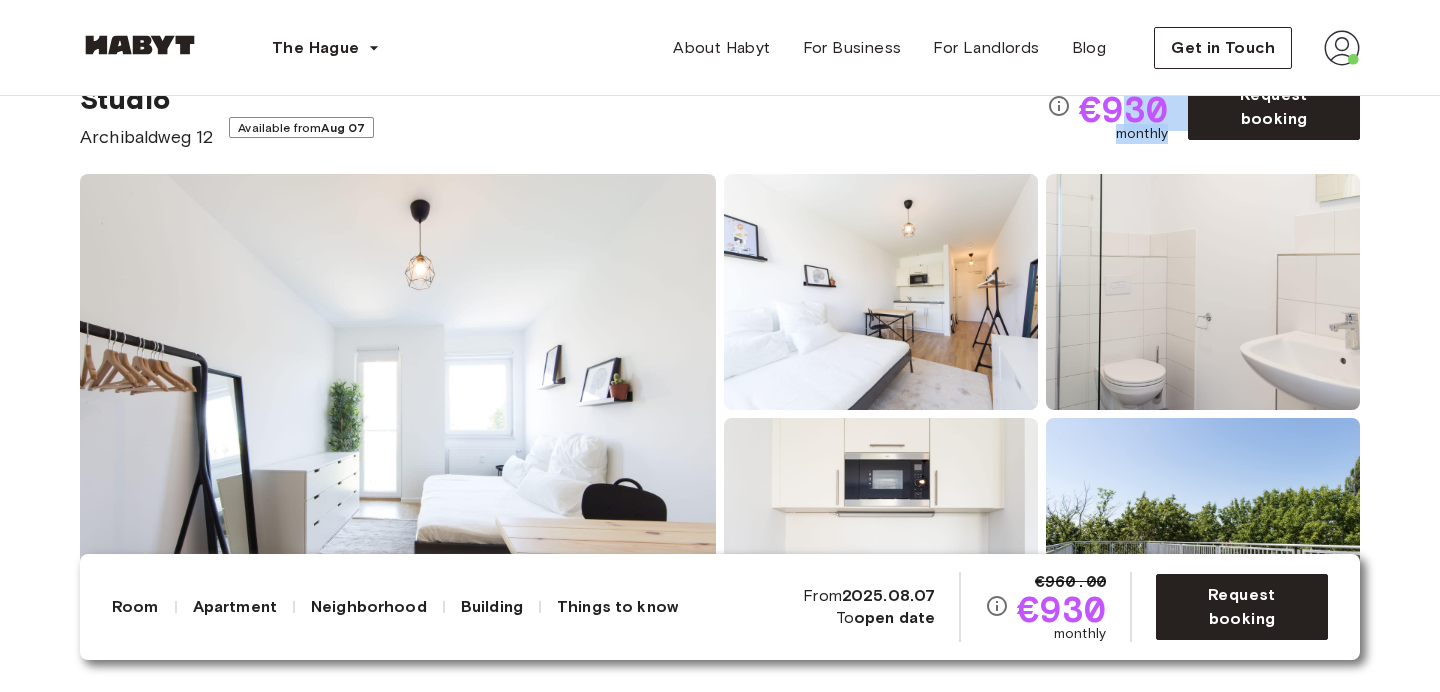 click on "Europe [CITY] Studio Studio [STREET_NAME] [NUMBER] Available from [DATE] €960.00 €930 monthly Request booking Show all photos" at bounding box center [720, 331] 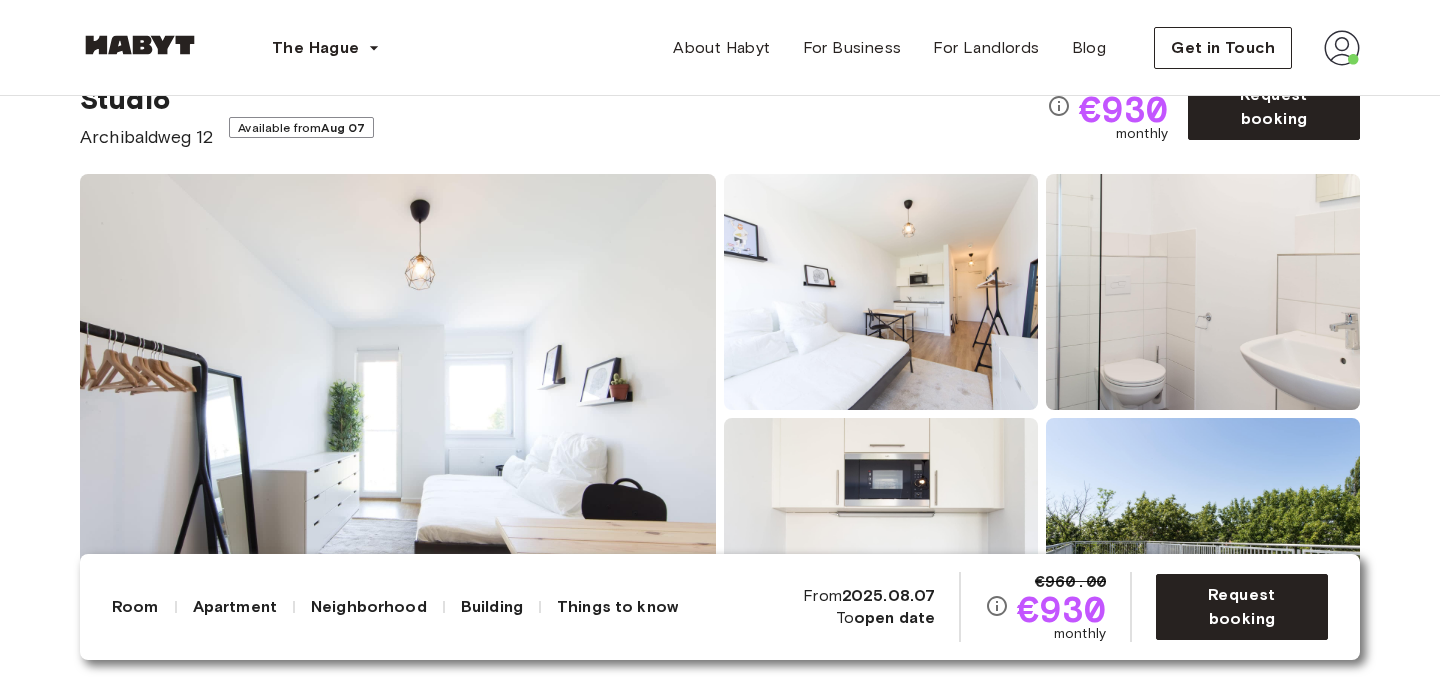 scroll, scrollTop: 0, scrollLeft: 0, axis: both 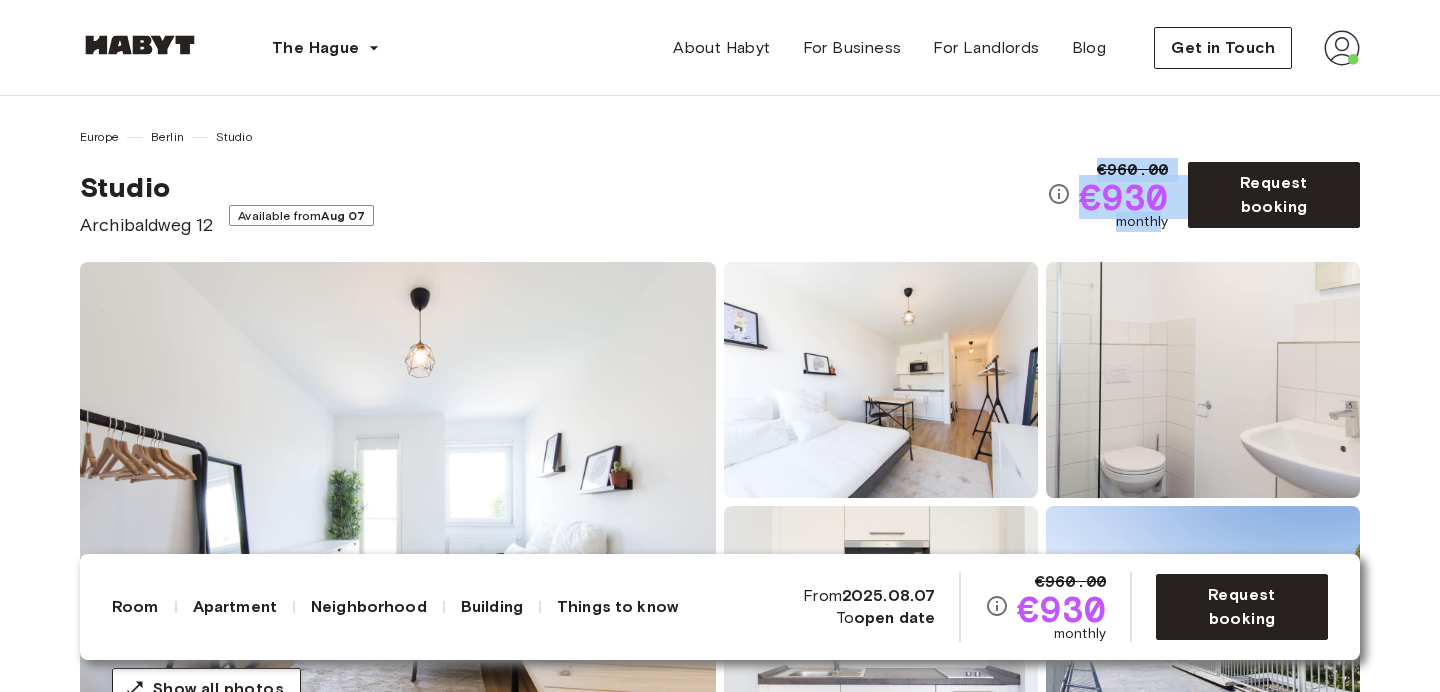 drag, startPoint x: 1091, startPoint y: 148, endPoint x: 1163, endPoint y: 225, distance: 105.41821 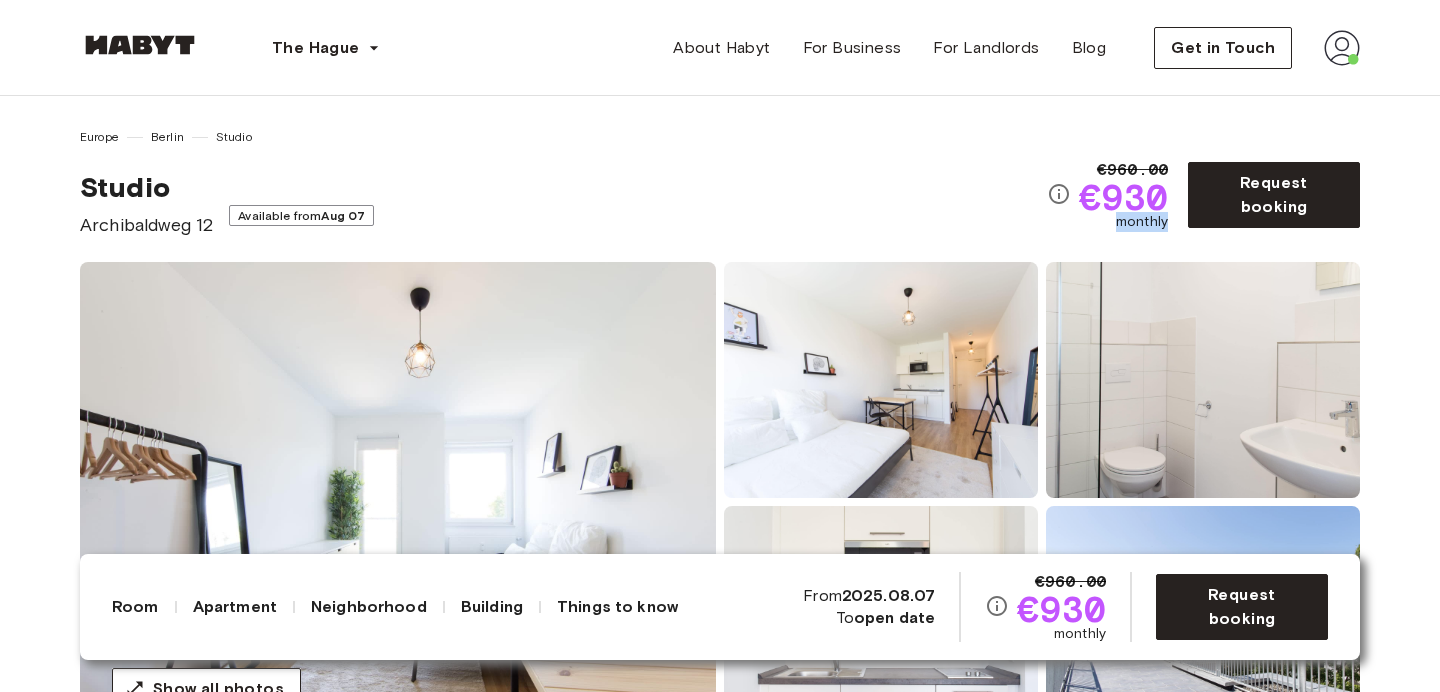 drag, startPoint x: 1163, startPoint y: 225, endPoint x: 1118, endPoint y: 191, distance: 56.400356 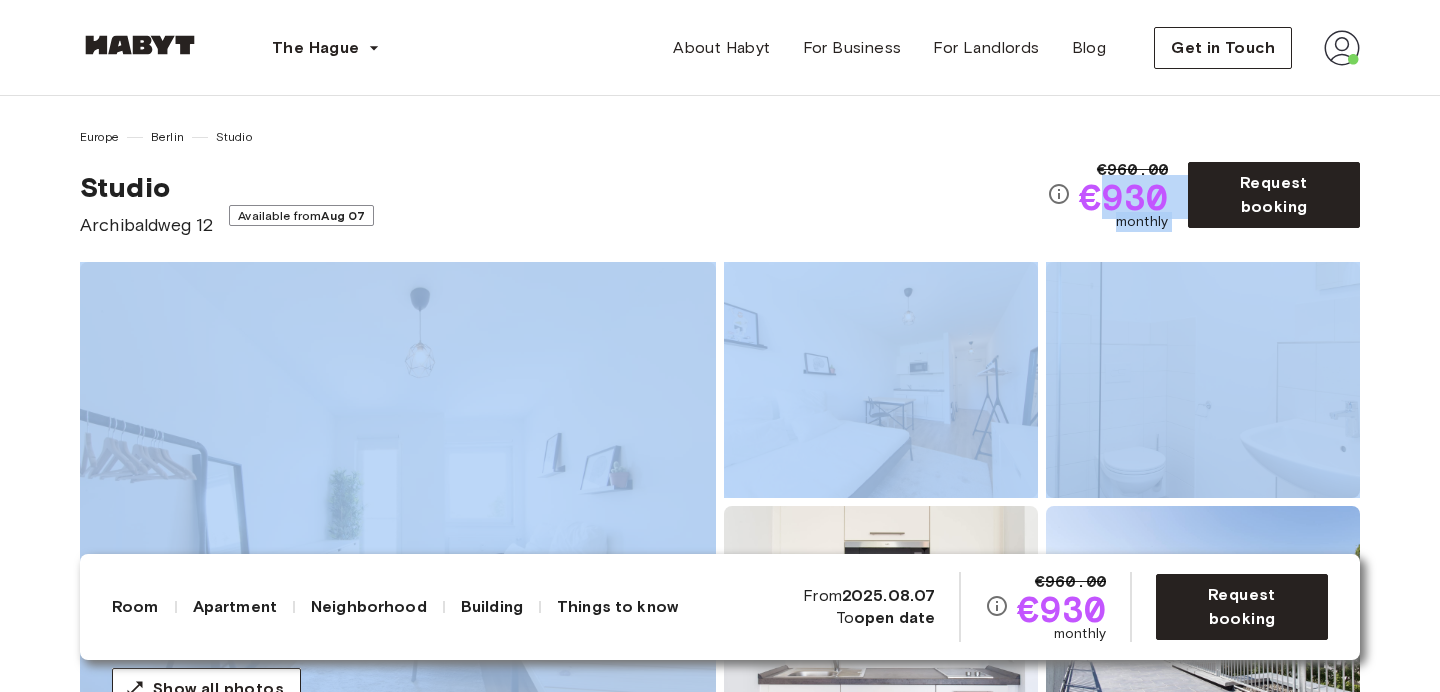 drag, startPoint x: 1101, startPoint y: 177, endPoint x: 1178, endPoint y: 270, distance: 120.73939 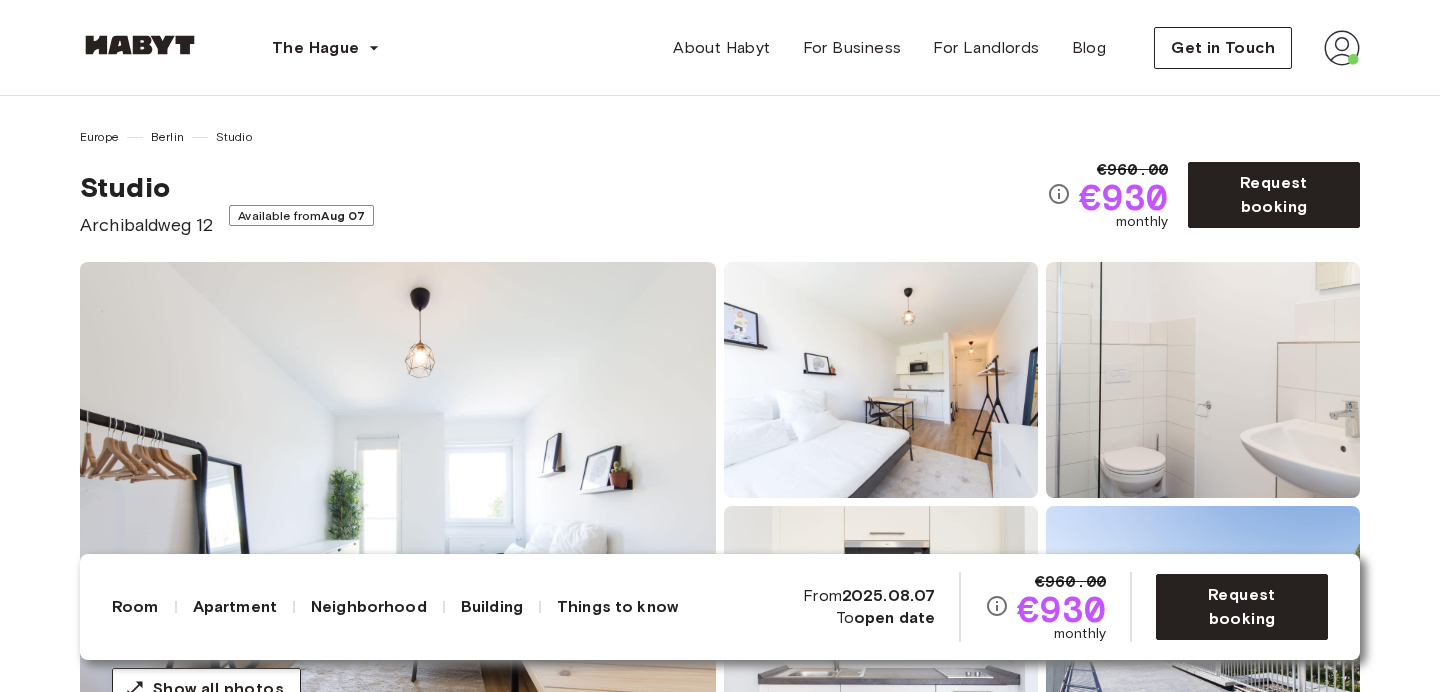 click on "Europe Berlin Studio Studio Archibaldweg 12 Available from  Aug 07 €960.00 €930 monthly Request booking" at bounding box center [720, 183] 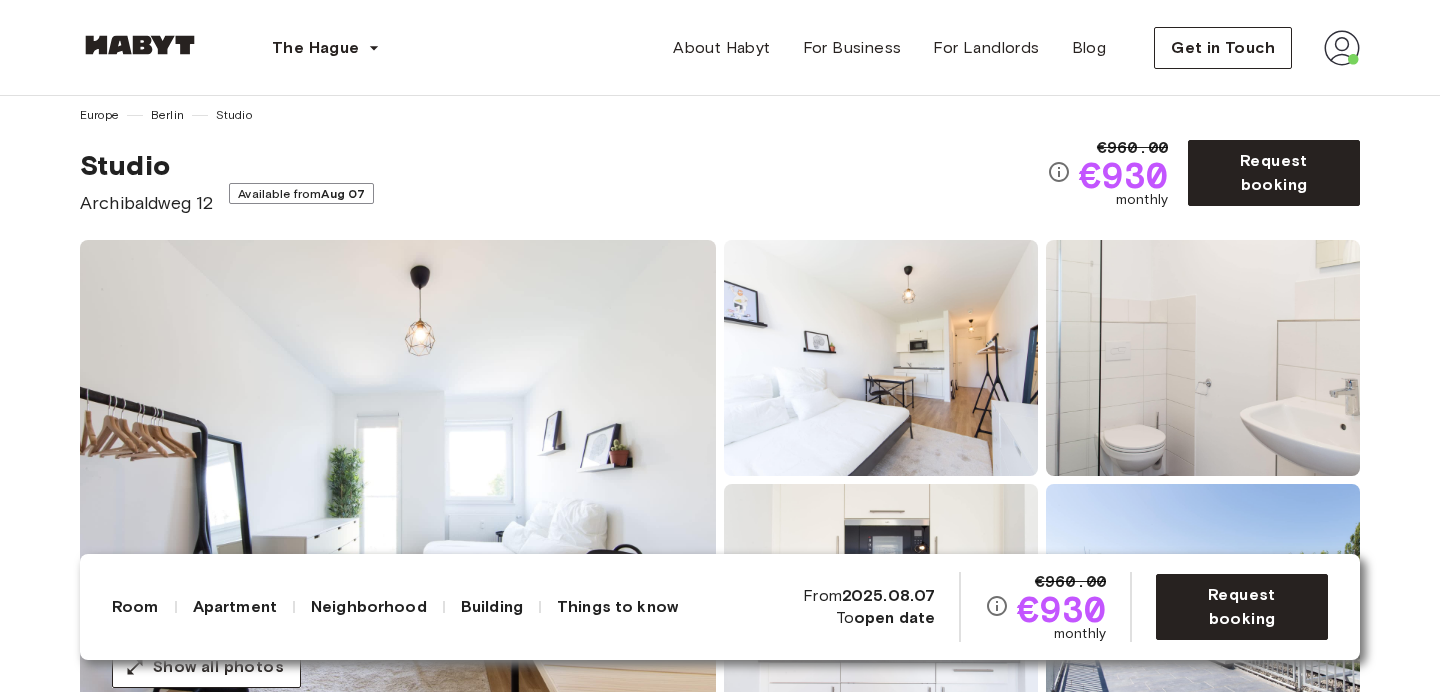 scroll, scrollTop: 25, scrollLeft: 0, axis: vertical 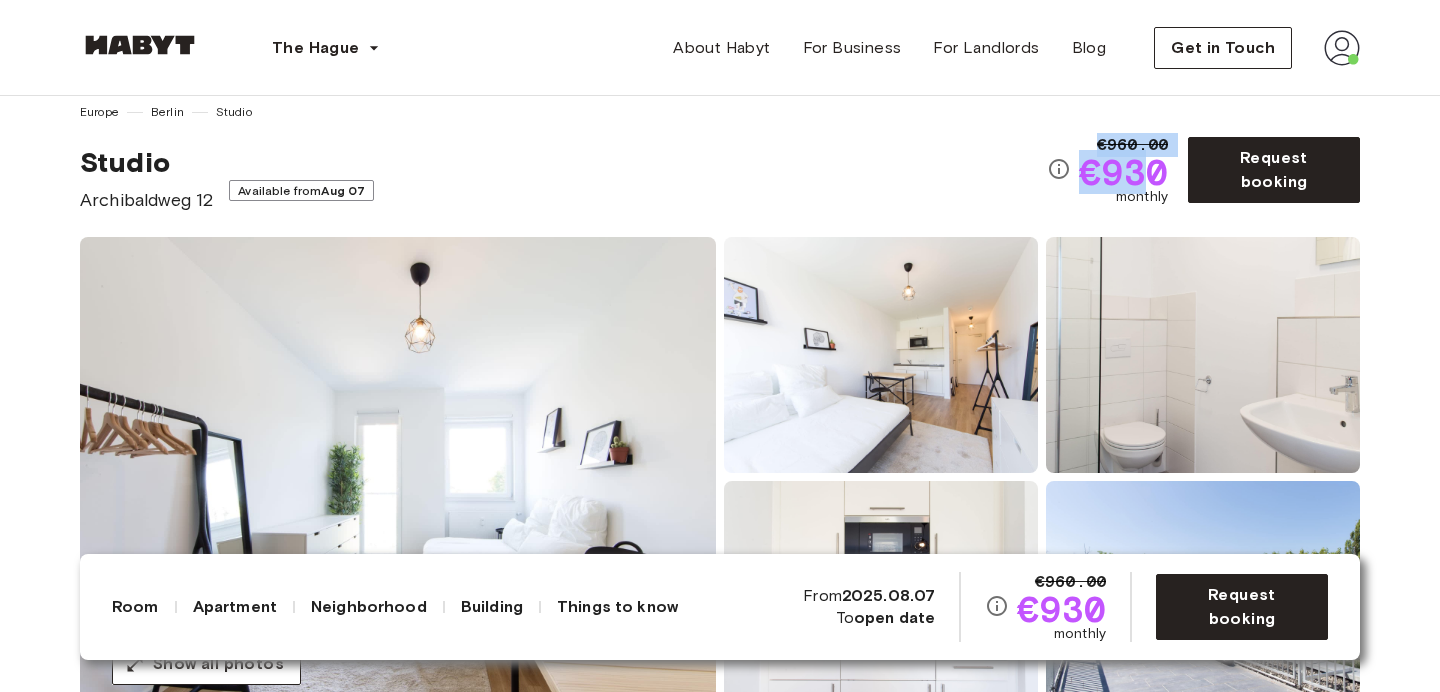 drag, startPoint x: 1092, startPoint y: 129, endPoint x: 1146, endPoint y: 183, distance: 76.36753 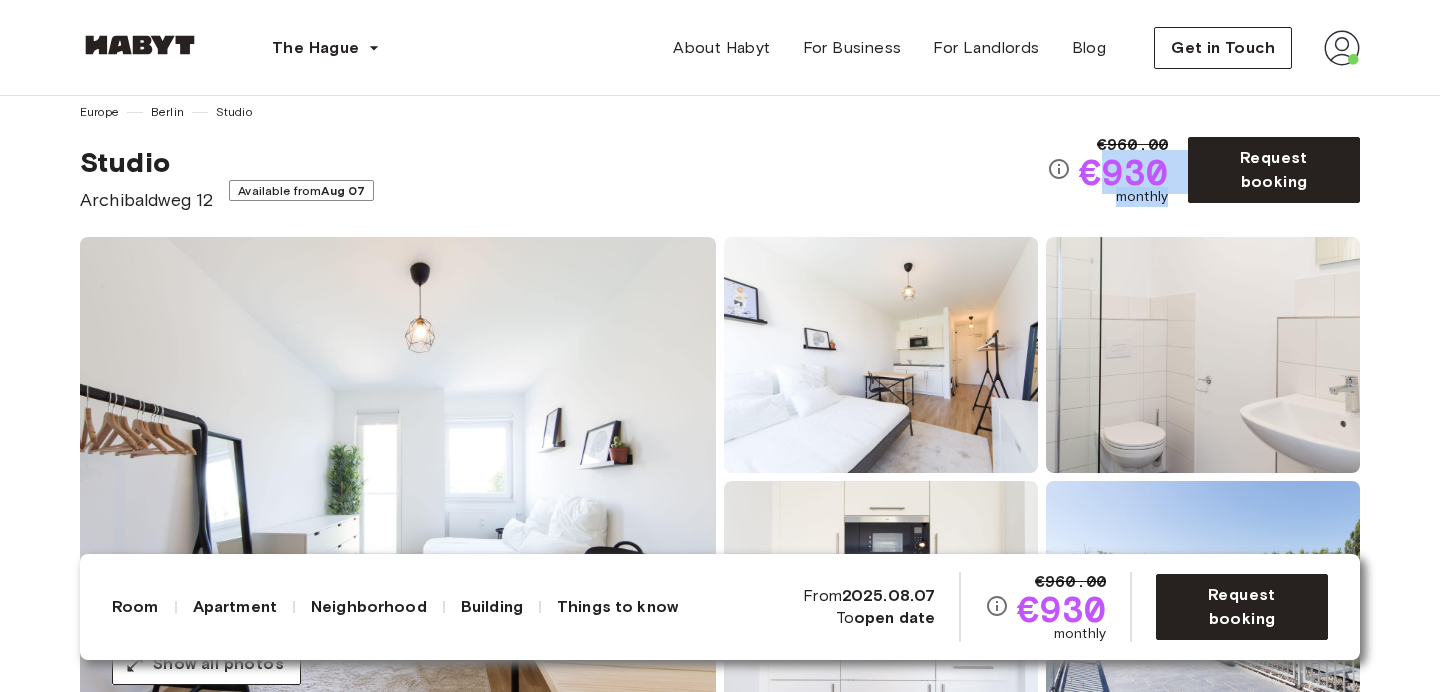 drag, startPoint x: 1178, startPoint y: 204, endPoint x: 1092, endPoint y: 164, distance: 94.847244 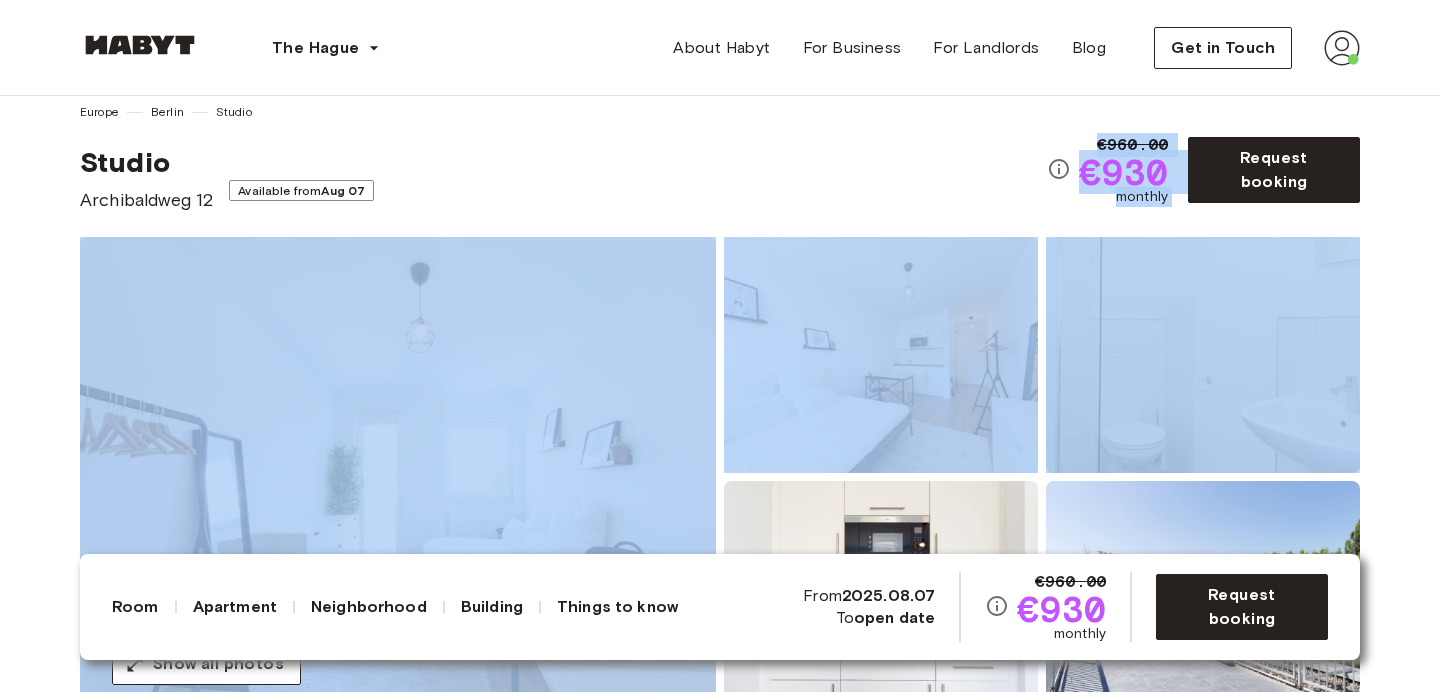 drag, startPoint x: 1089, startPoint y: 143, endPoint x: 1179, endPoint y: 237, distance: 130.13838 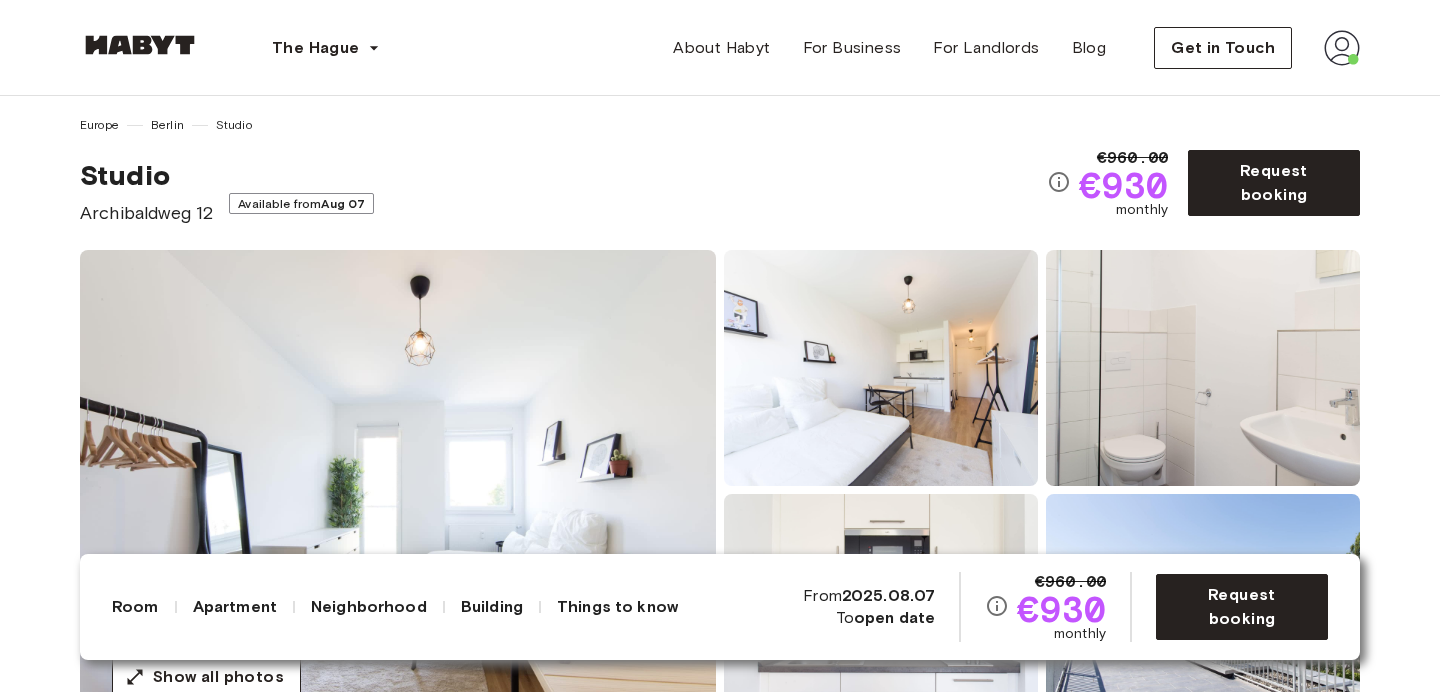 scroll, scrollTop: 0, scrollLeft: 0, axis: both 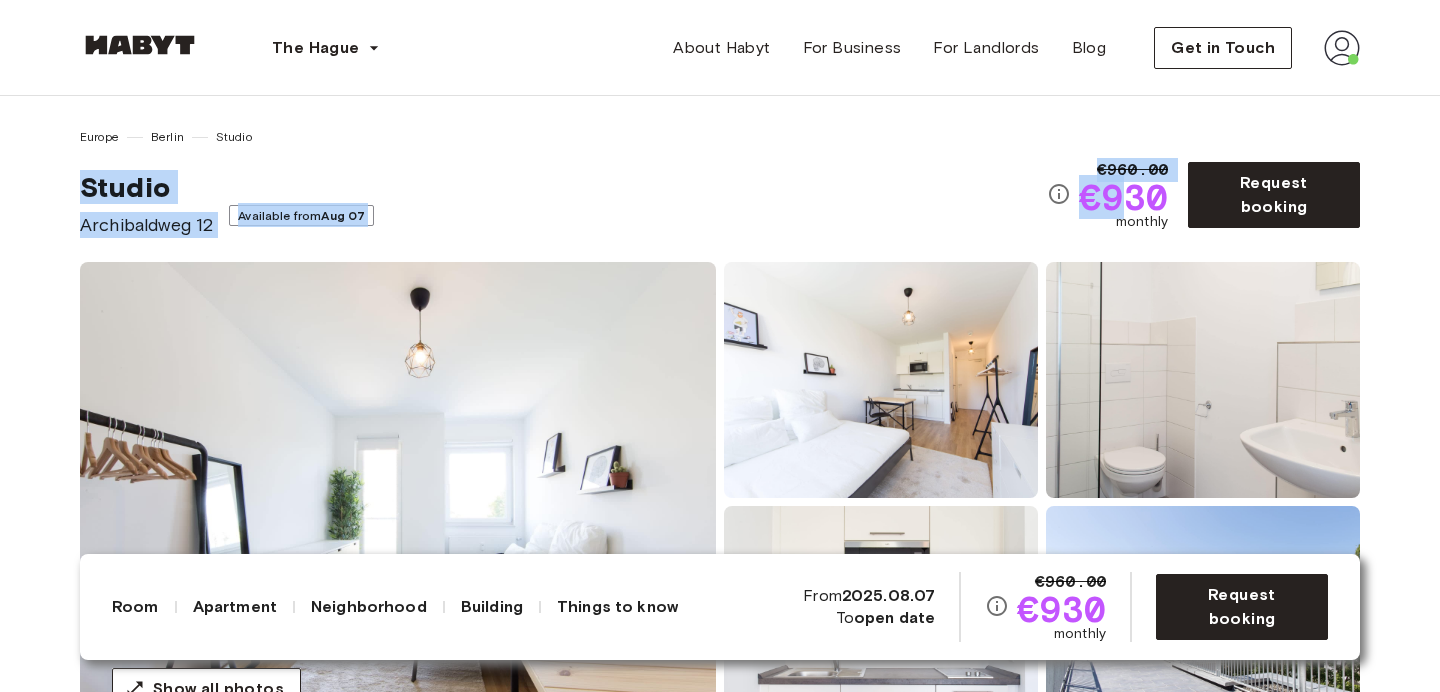 drag, startPoint x: 1035, startPoint y: 141, endPoint x: 1136, endPoint y: 184, distance: 109.77249 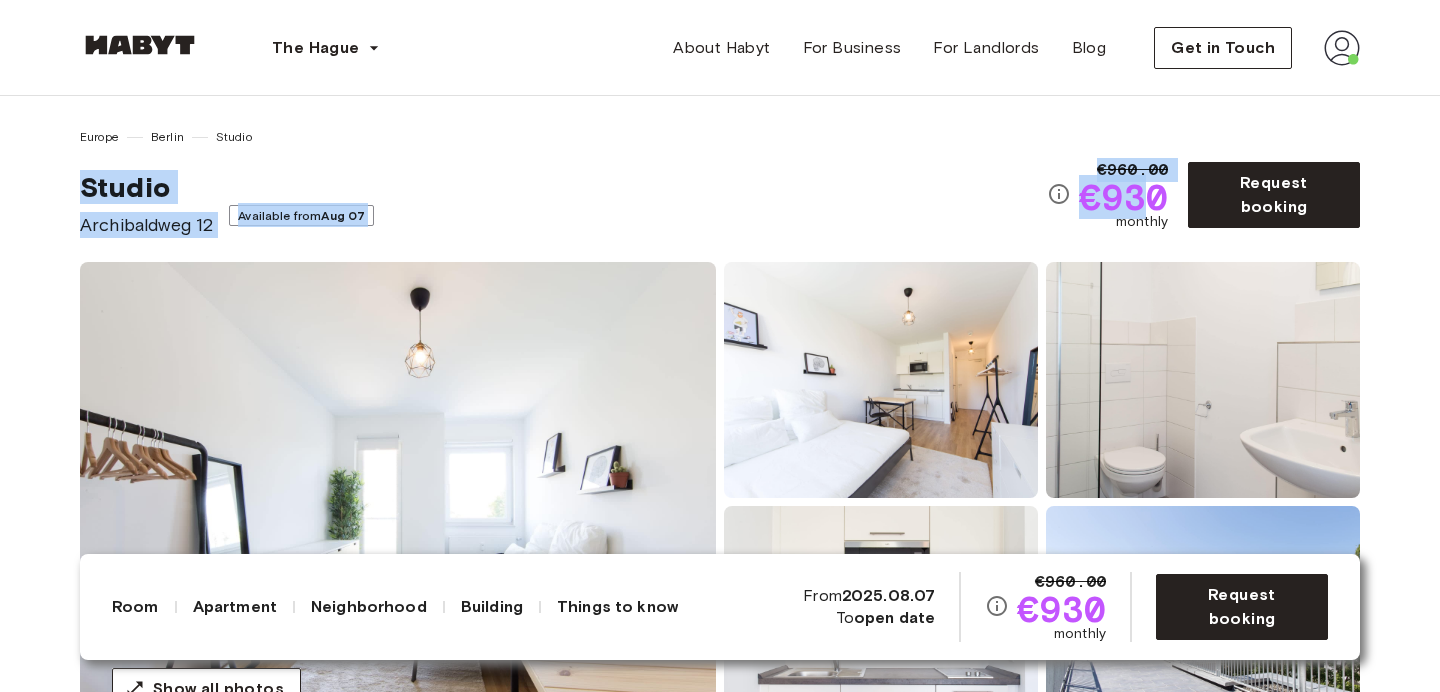click on "€930" at bounding box center [1123, 197] 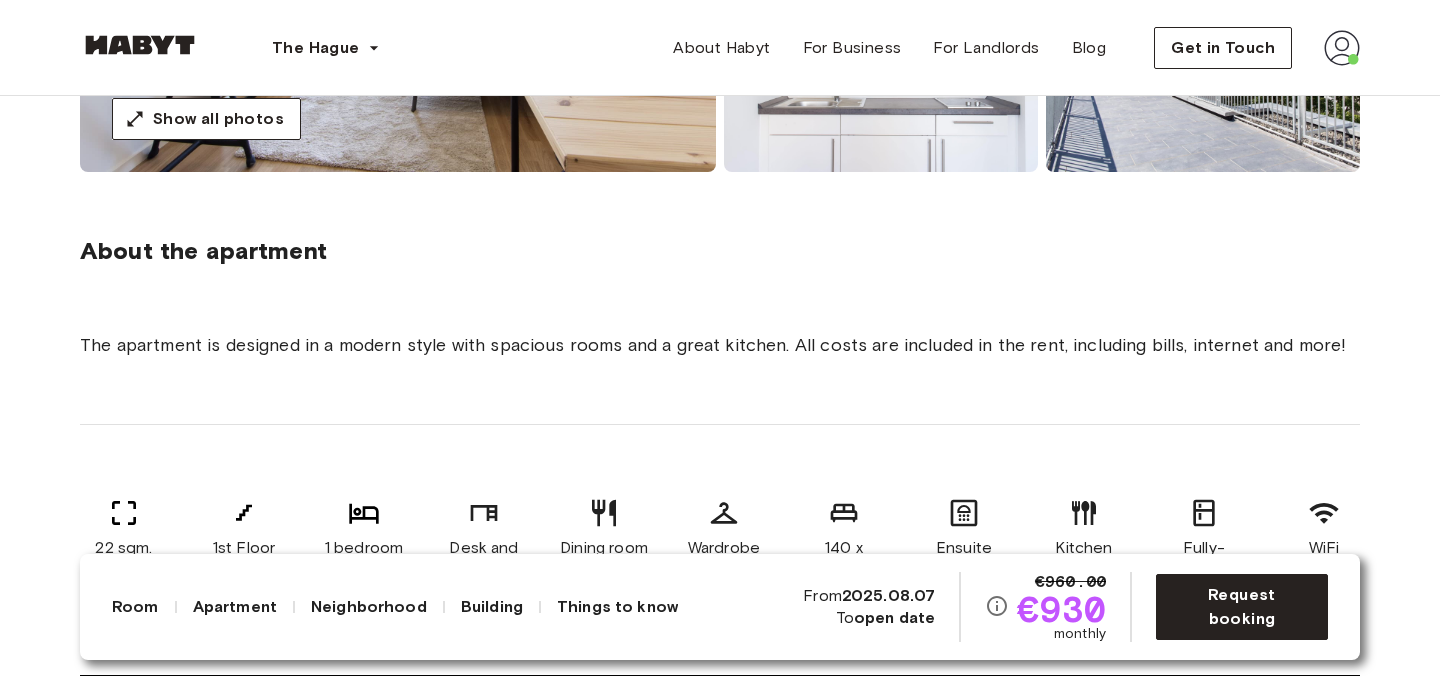 scroll, scrollTop: 0, scrollLeft: 0, axis: both 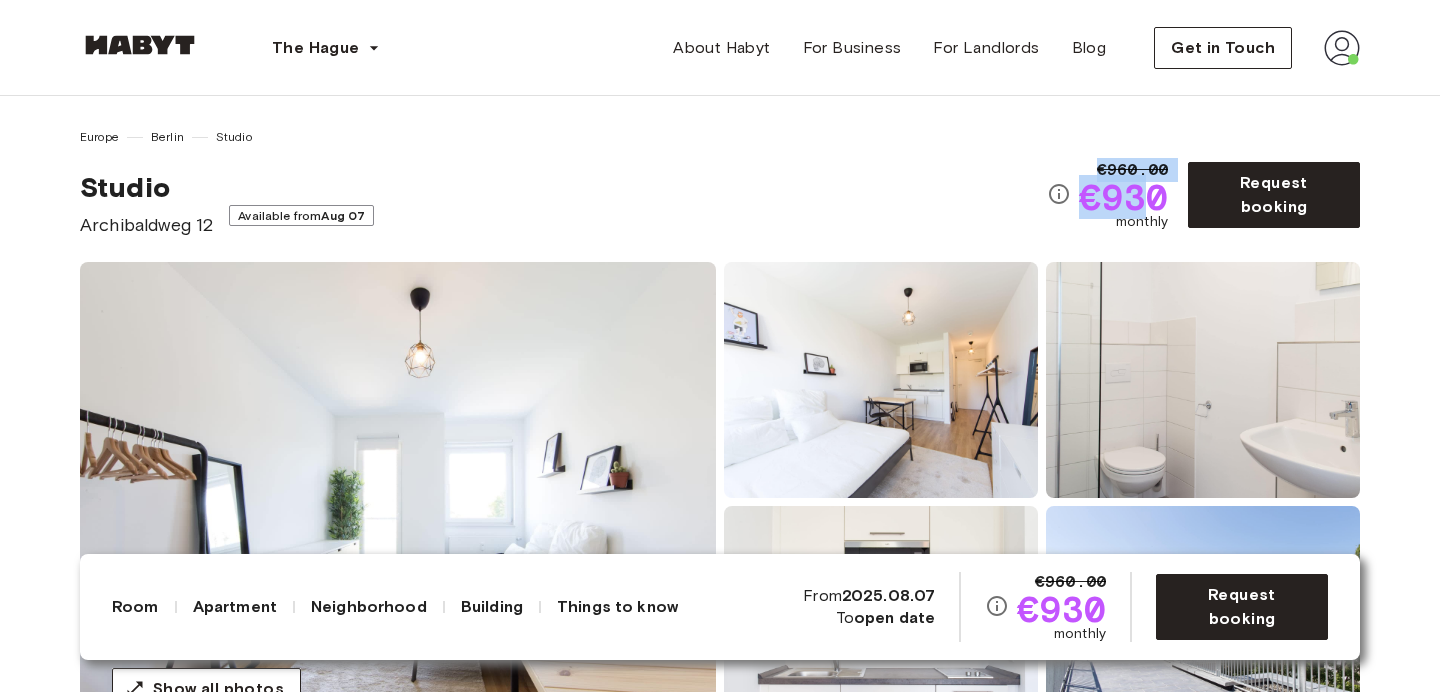 drag, startPoint x: 1111, startPoint y: 153, endPoint x: 1185, endPoint y: 210, distance: 93.40771 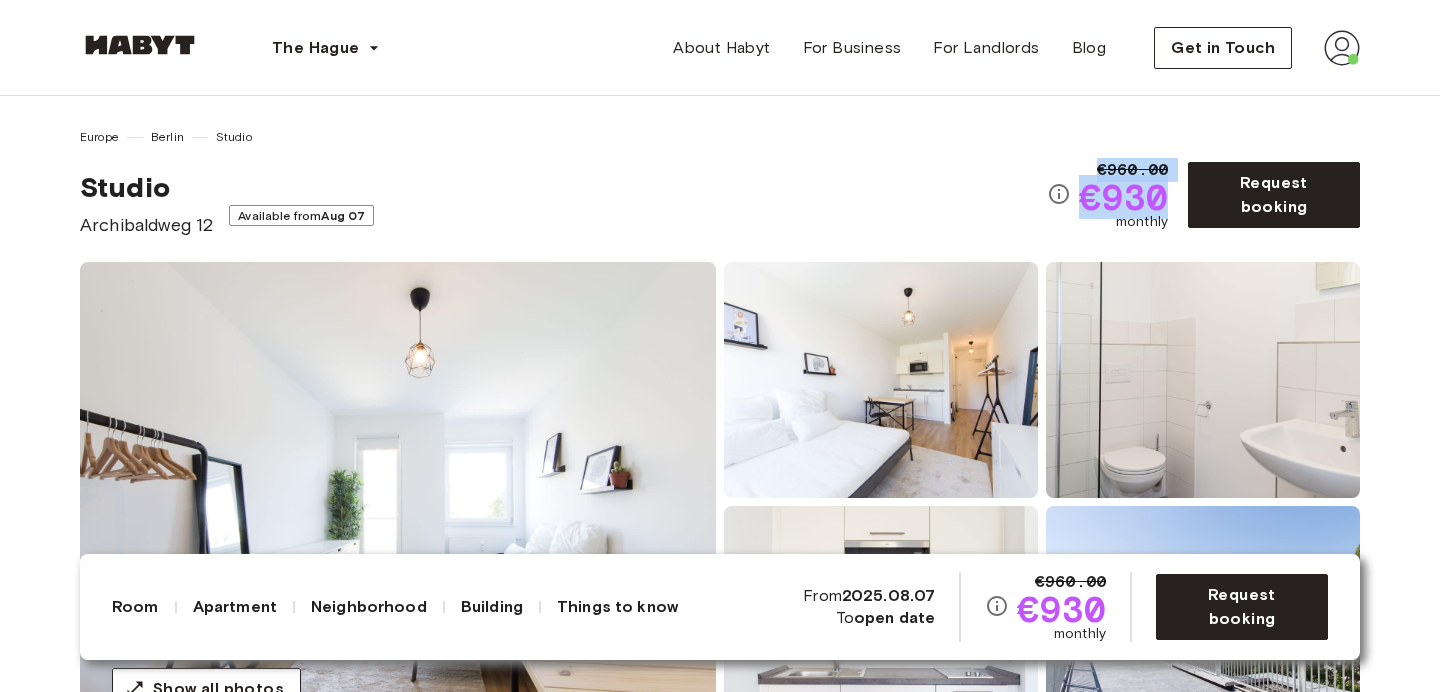 click on "€960.00 €930 monthly Request booking" at bounding box center [1203, 195] 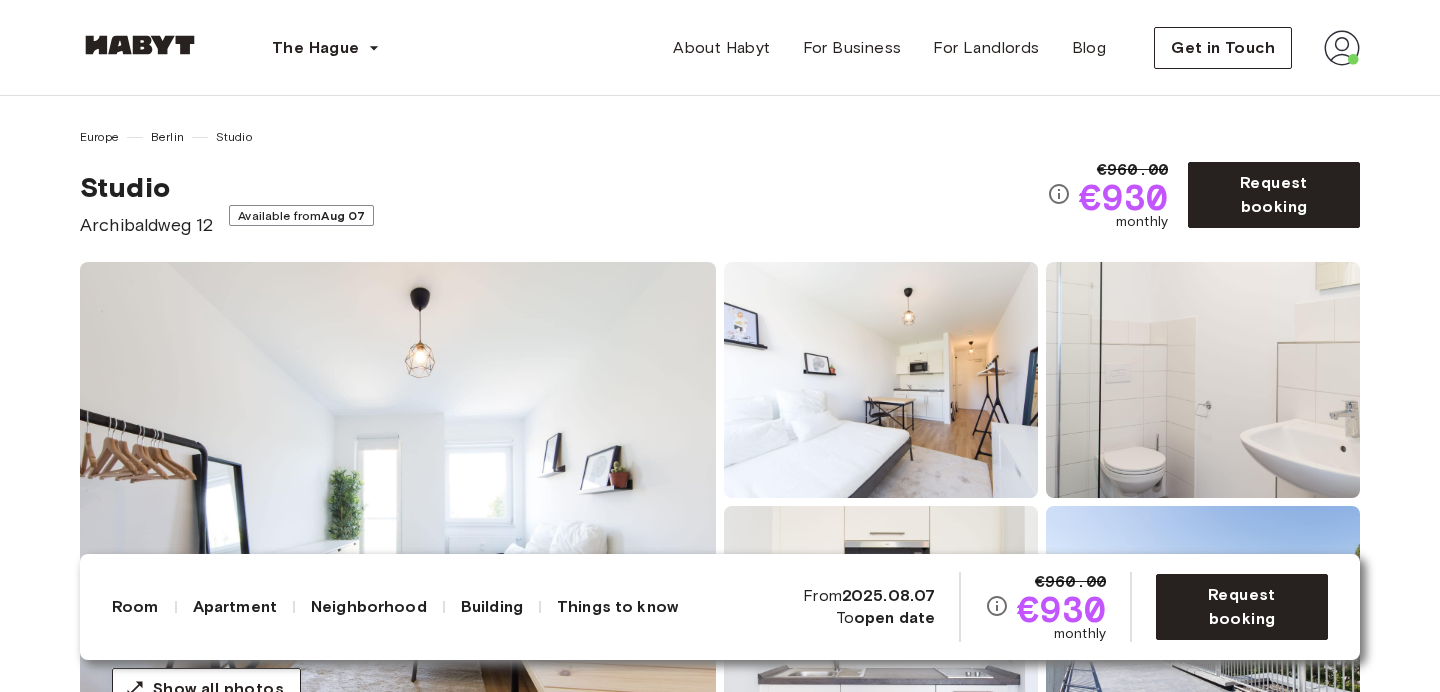drag, startPoint x: 1185, startPoint y: 210, endPoint x: 1146, endPoint y: 199, distance: 40.5216 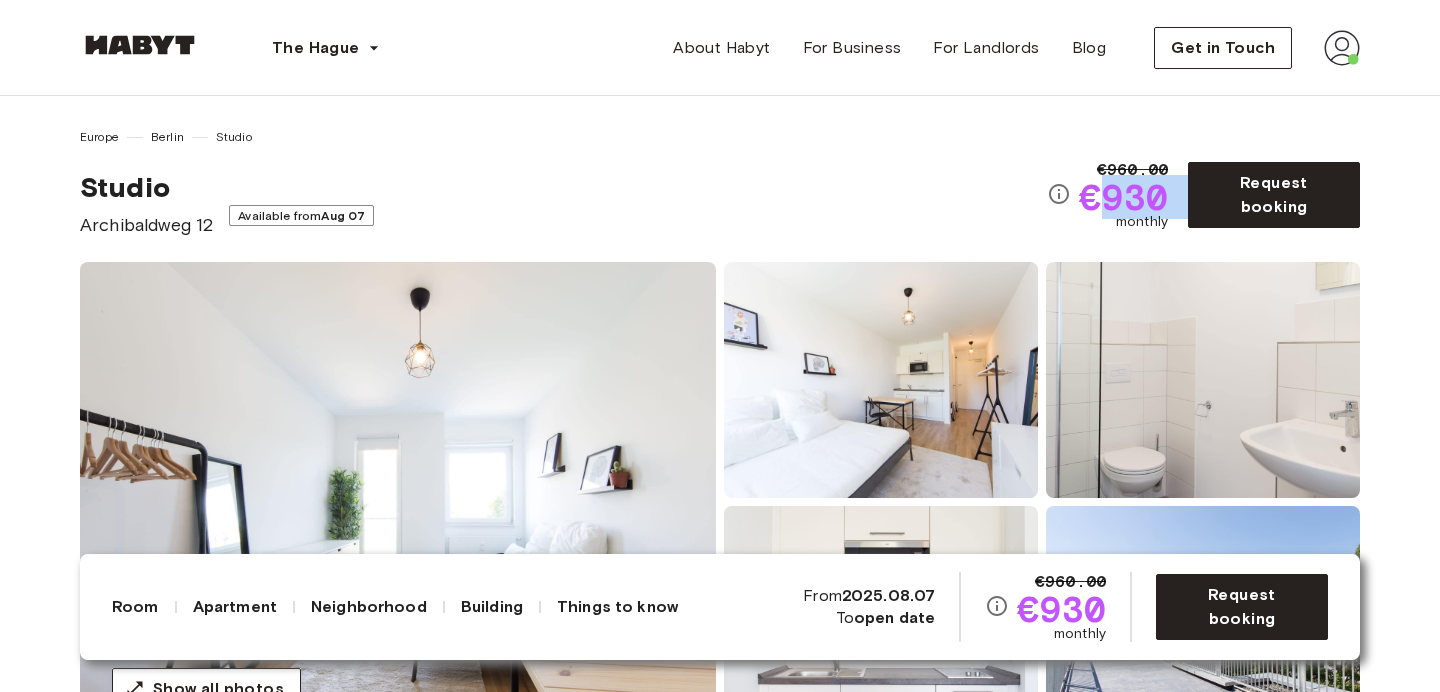 click on "€930" at bounding box center (1123, 197) 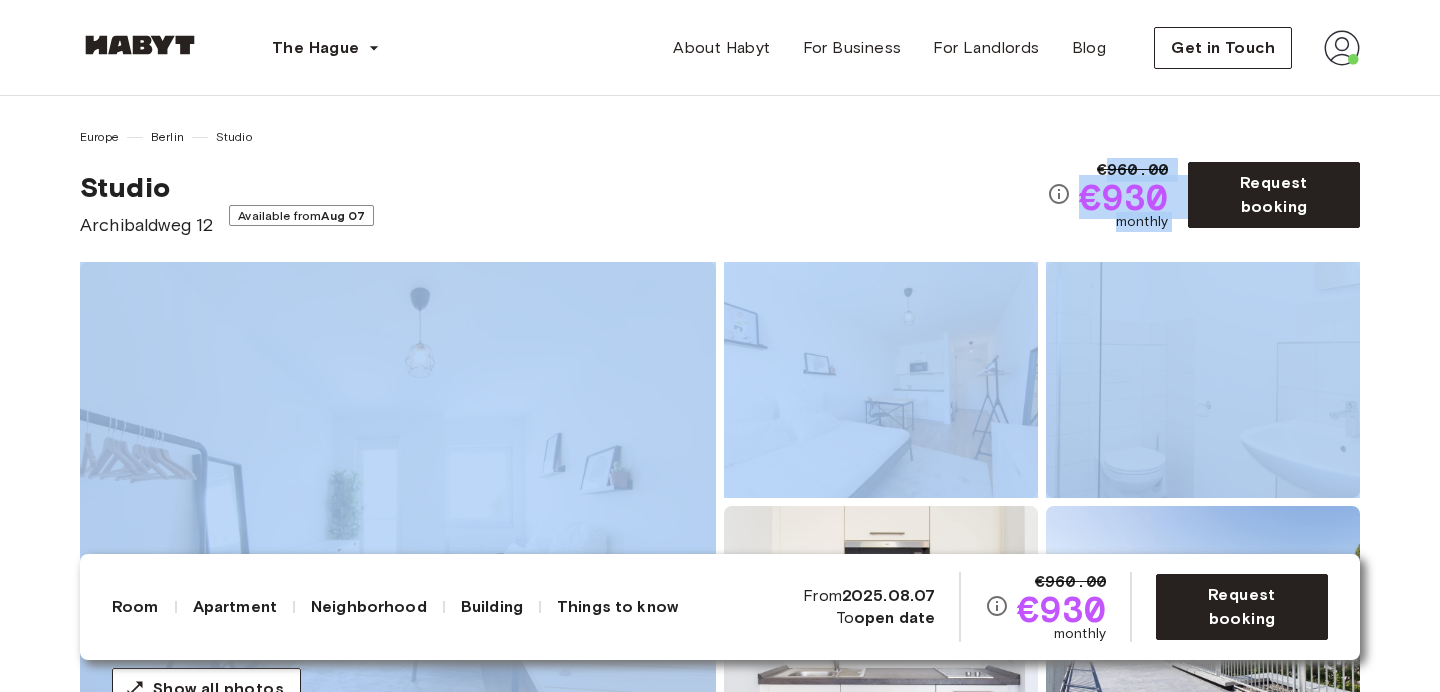 drag, startPoint x: 1106, startPoint y: 161, endPoint x: 1196, endPoint y: 252, distance: 127.98828 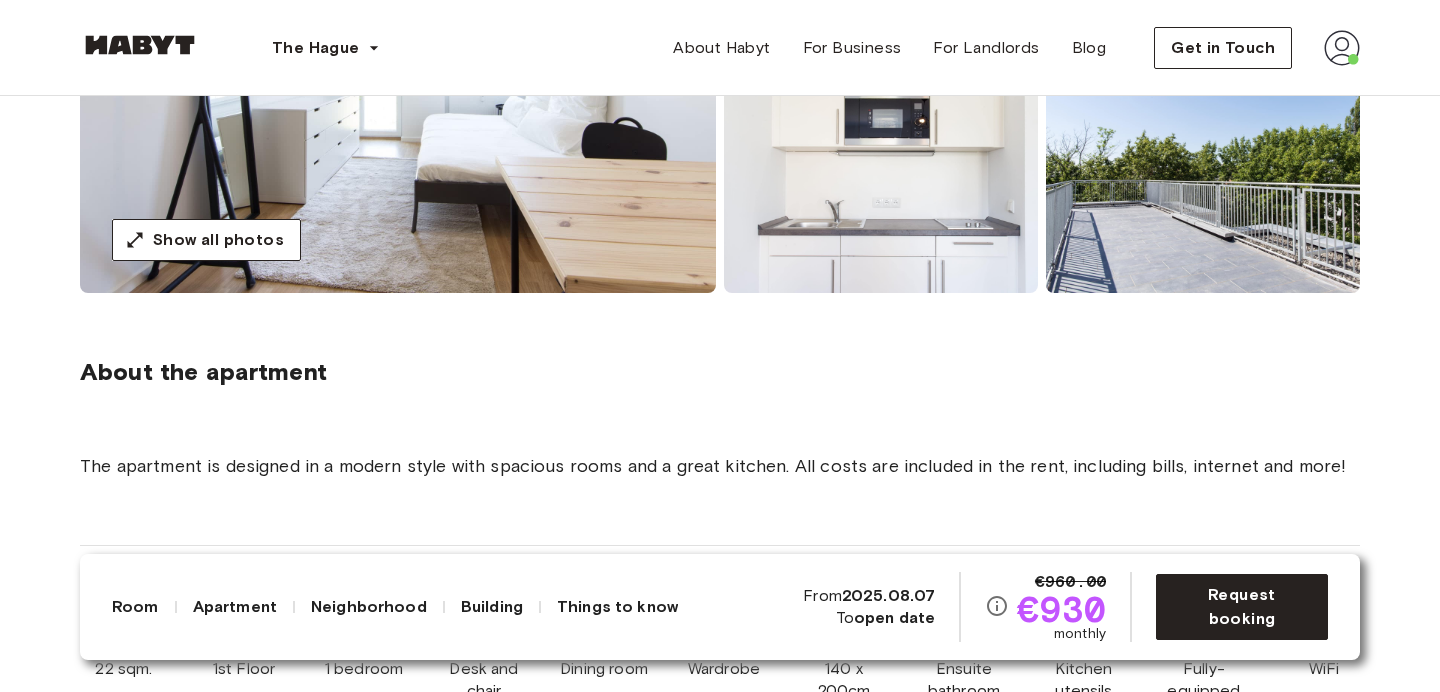 scroll, scrollTop: 0, scrollLeft: 0, axis: both 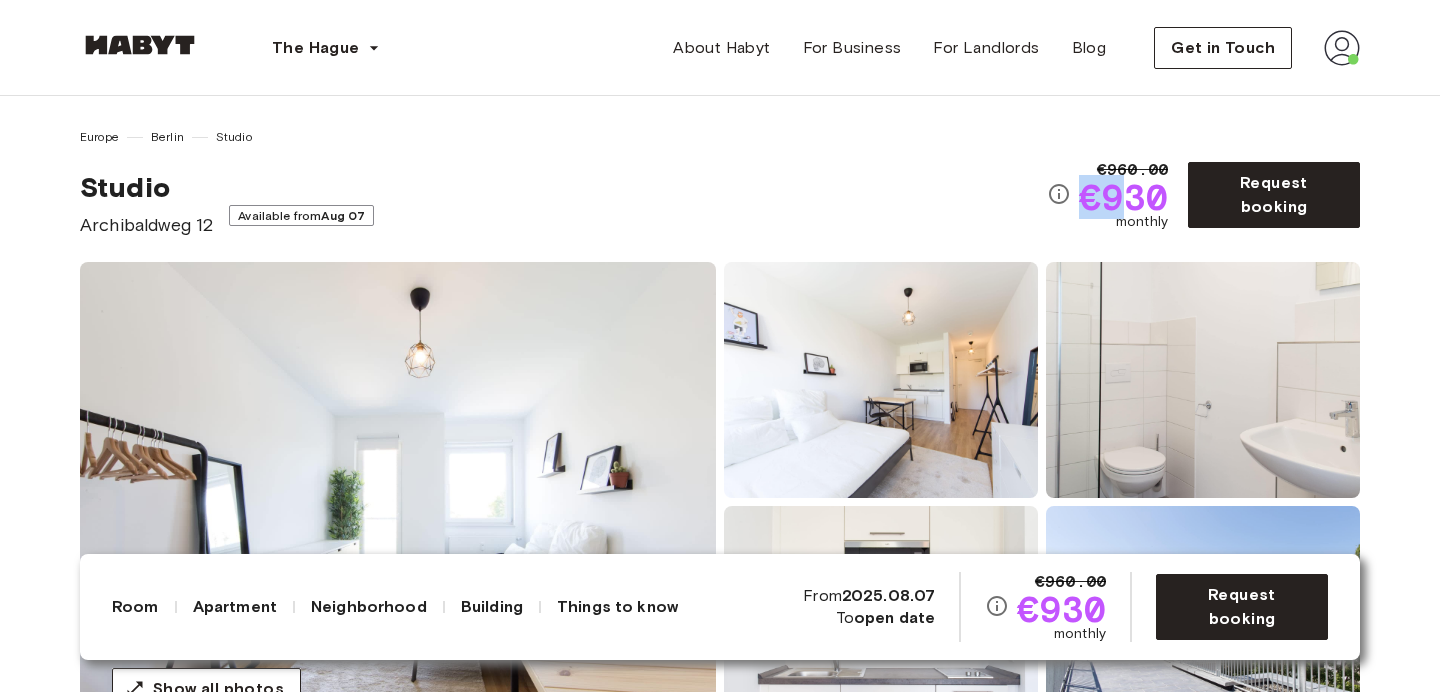 drag, startPoint x: 1080, startPoint y: 169, endPoint x: 1133, endPoint y: 217, distance: 71.50524 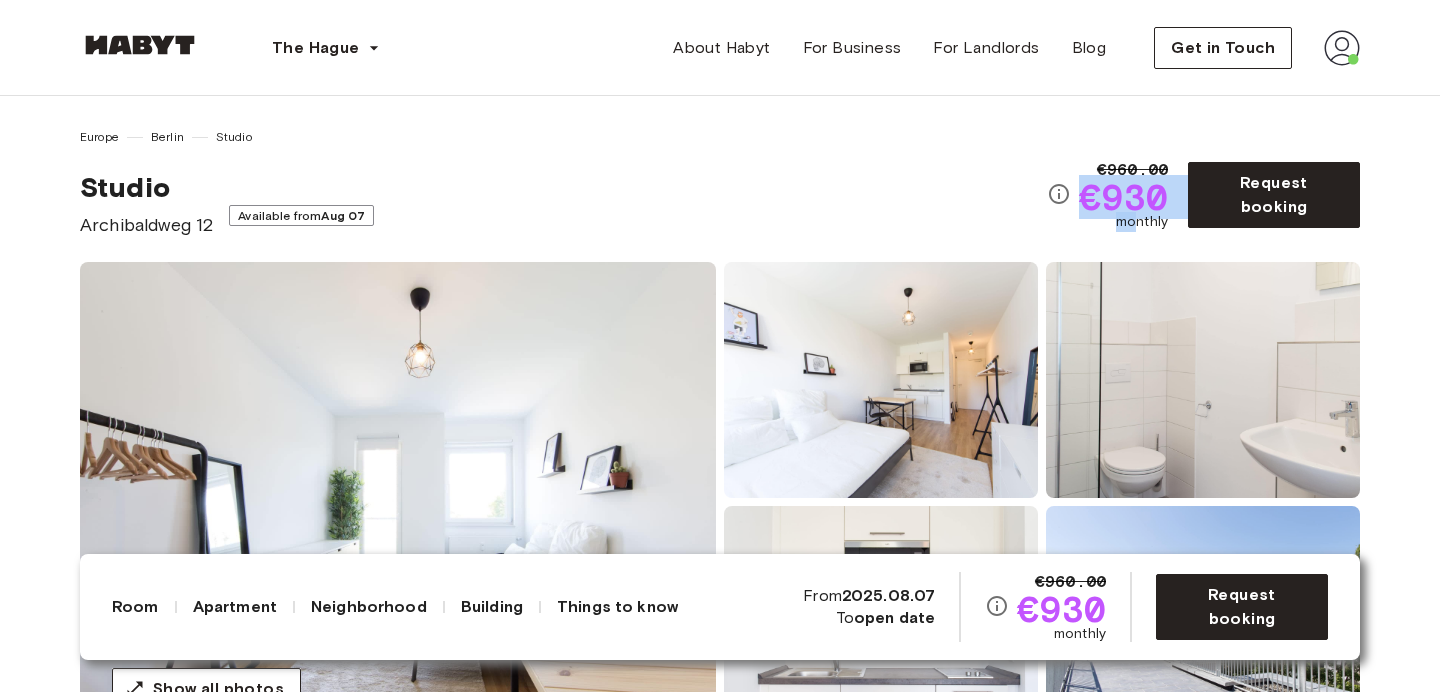 click on "monthly" at bounding box center [1142, 222] 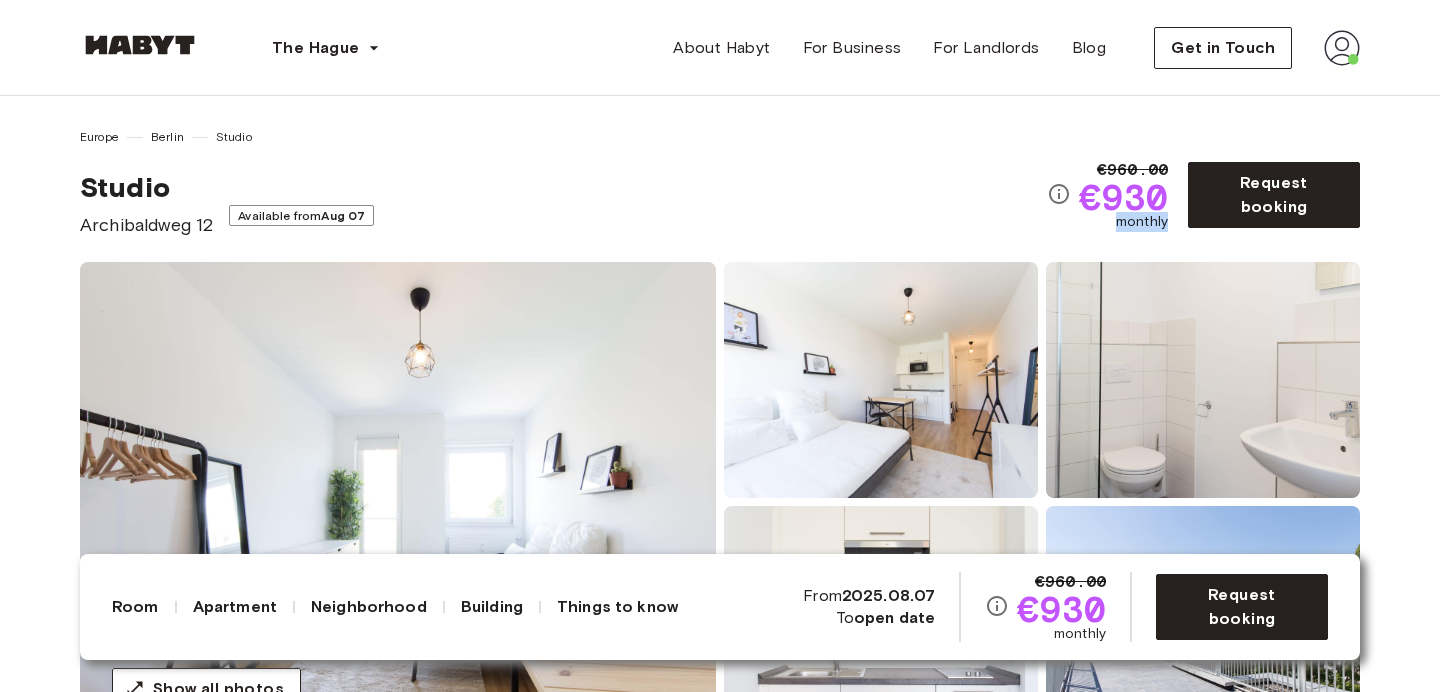 click on "monthly" at bounding box center (1142, 222) 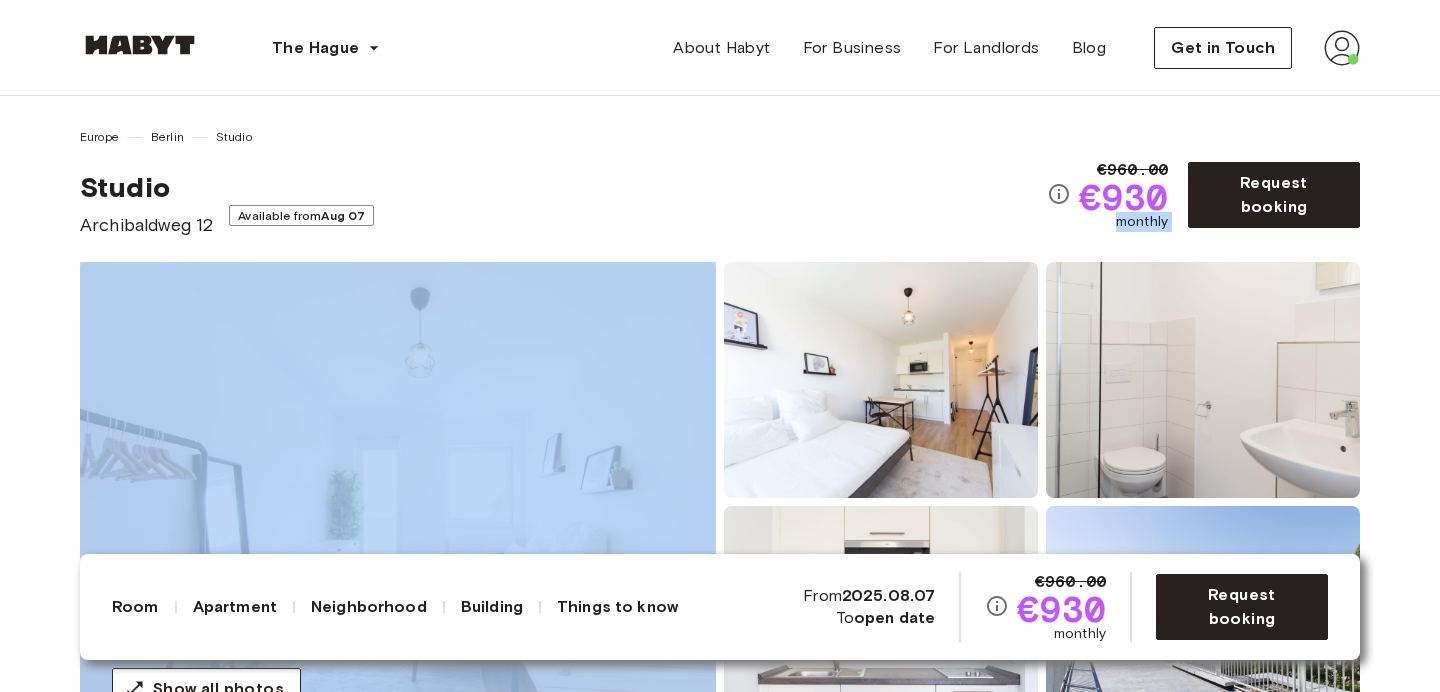 click on "monthly" at bounding box center [1142, 222] 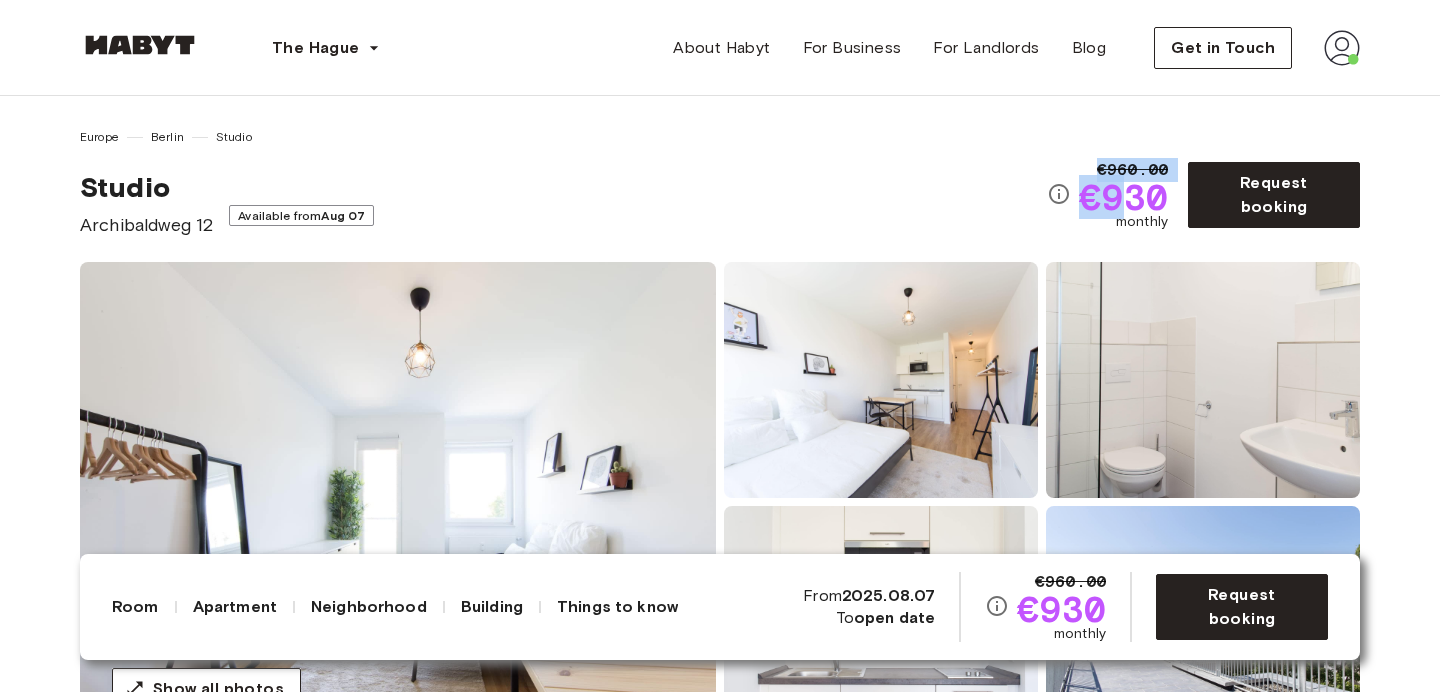 drag, startPoint x: 1095, startPoint y: 166, endPoint x: 1135, endPoint y: 204, distance: 55.17246 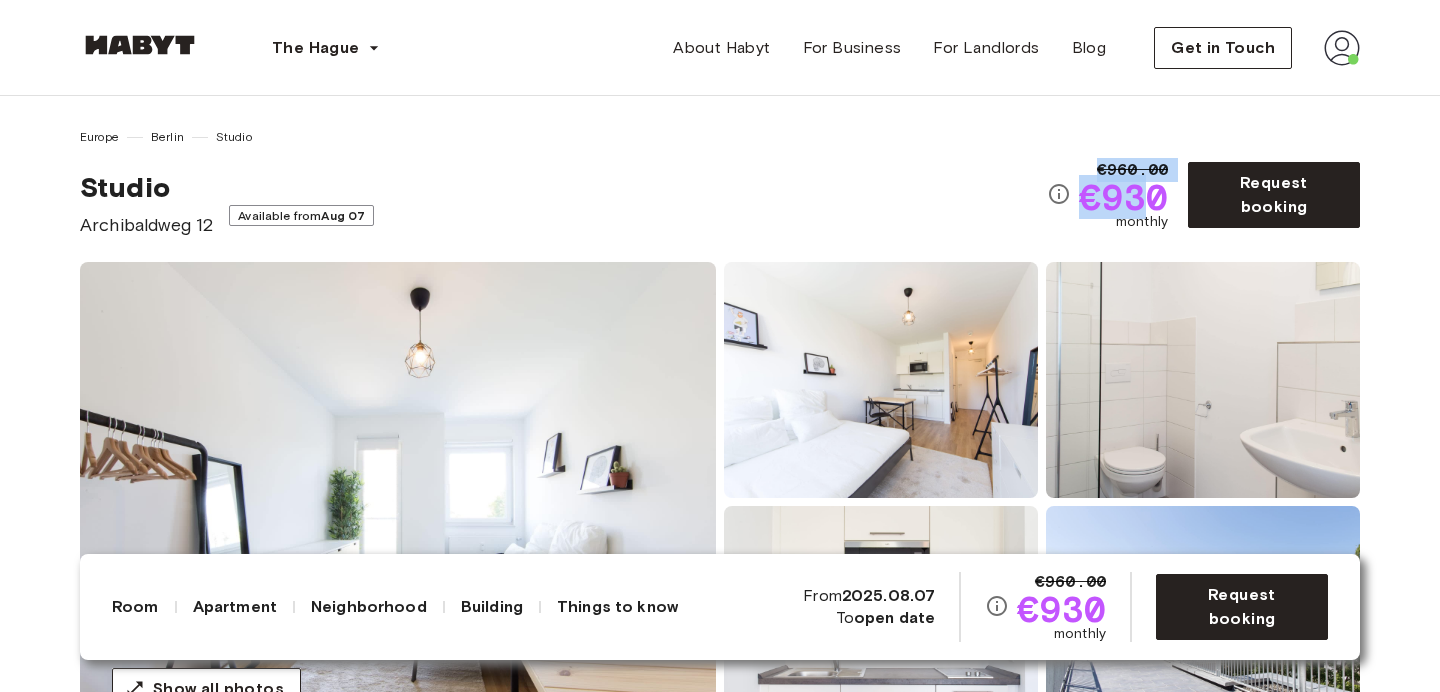 click on "€930" at bounding box center (1123, 197) 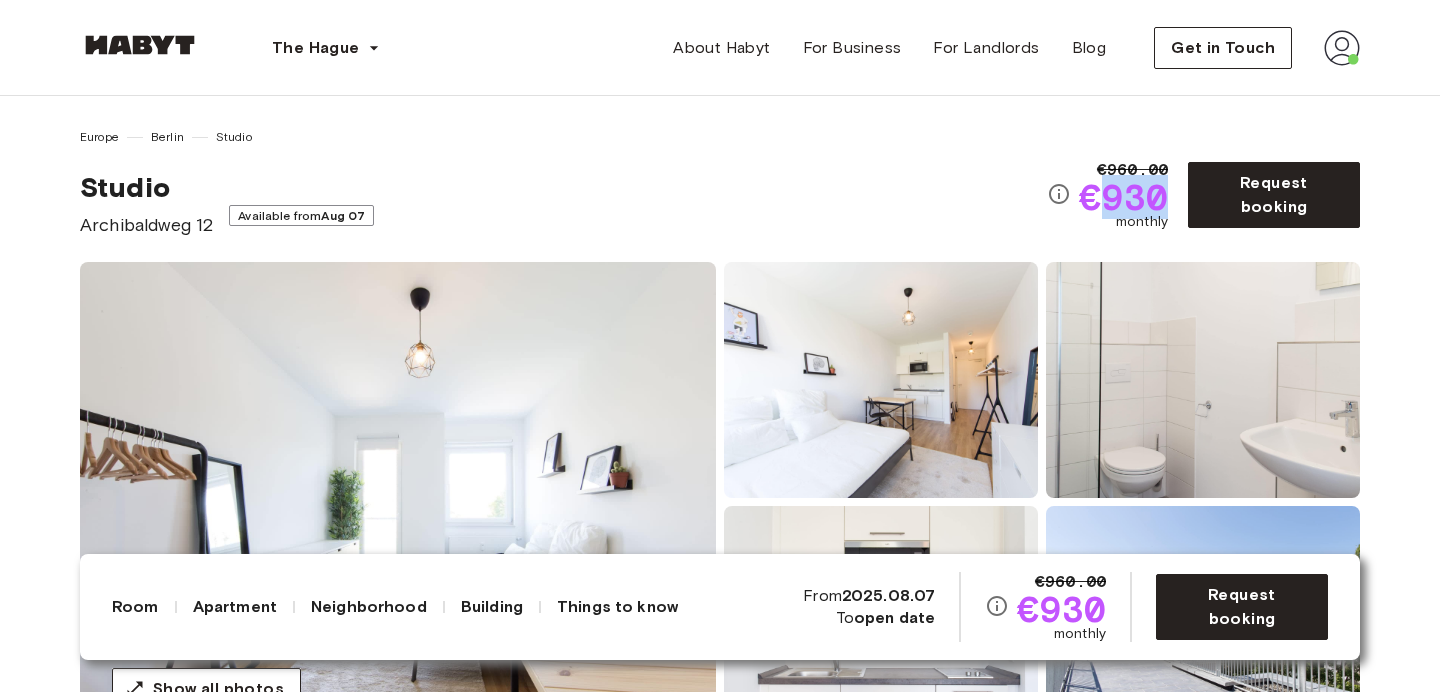 click on "€930" at bounding box center [1123, 197] 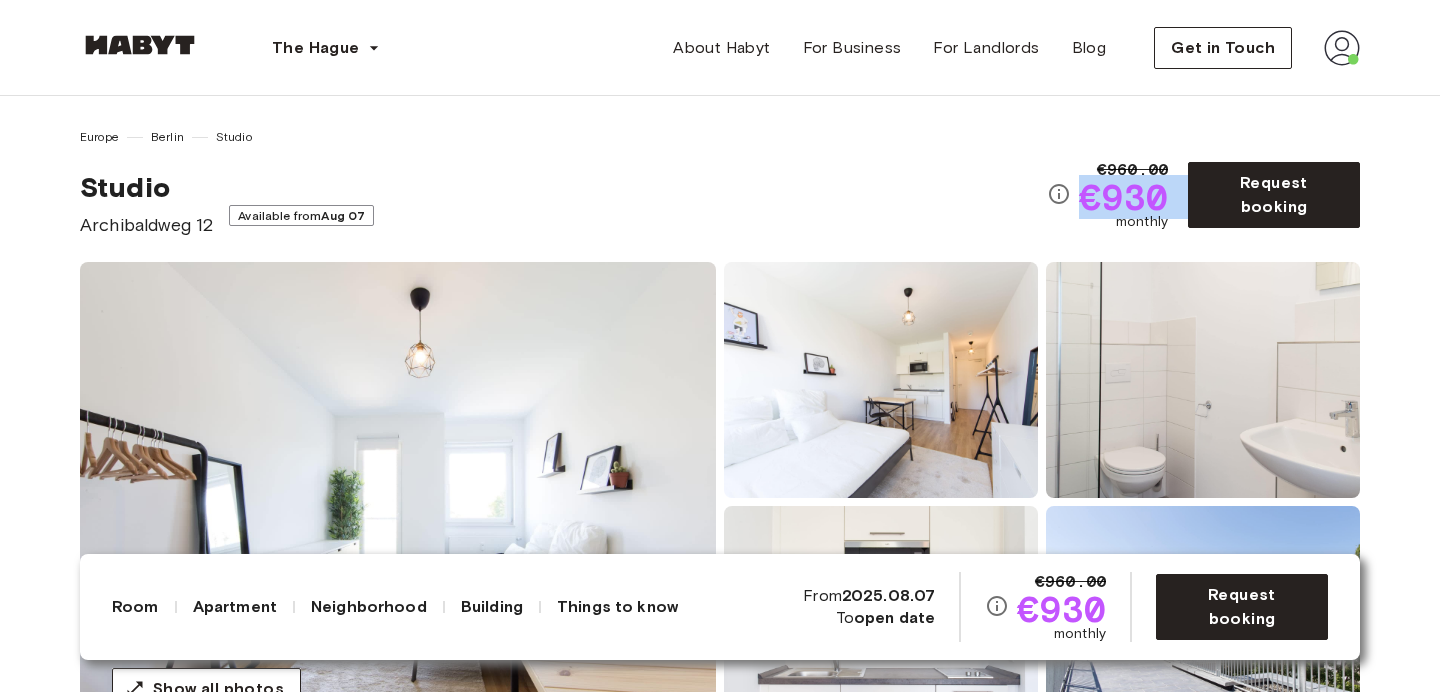 click on "€930" at bounding box center [1123, 197] 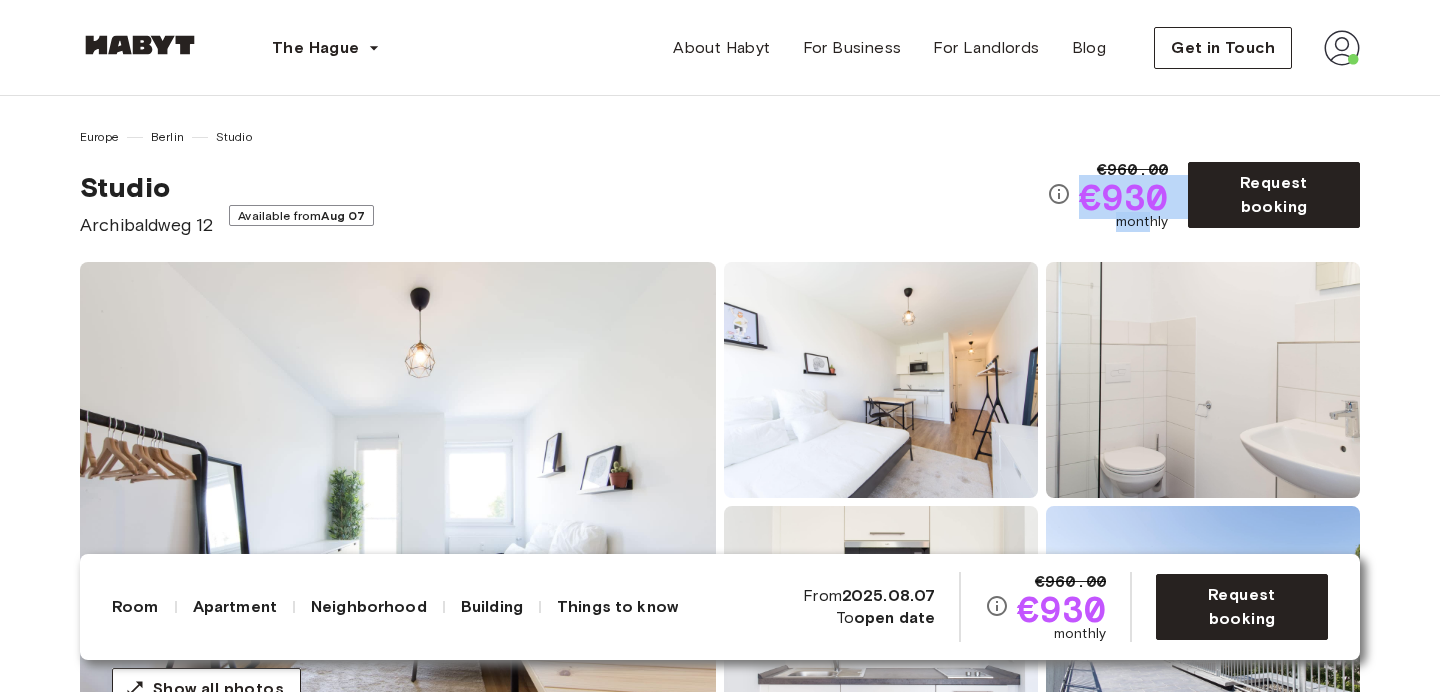drag, startPoint x: 1151, startPoint y: 221, endPoint x: 1073, endPoint y: 190, distance: 83.9345 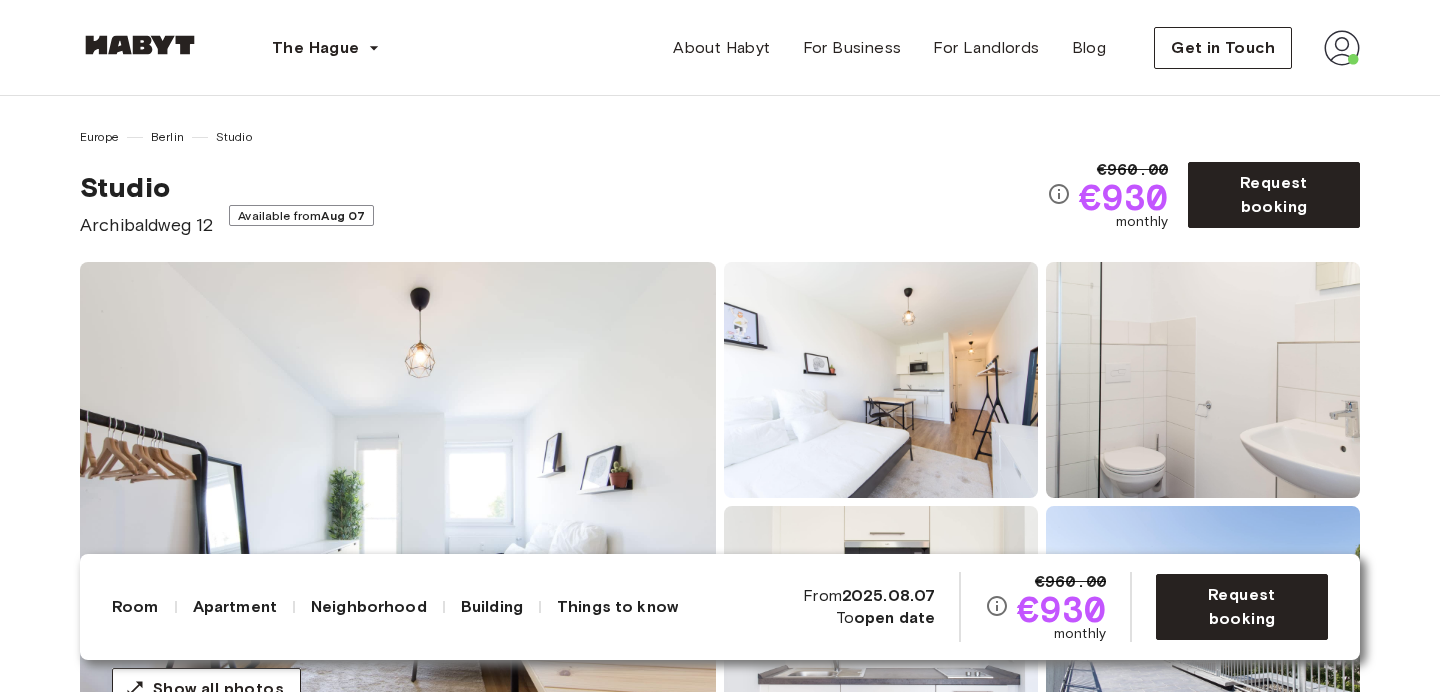click on "€930" at bounding box center [1107, 197] 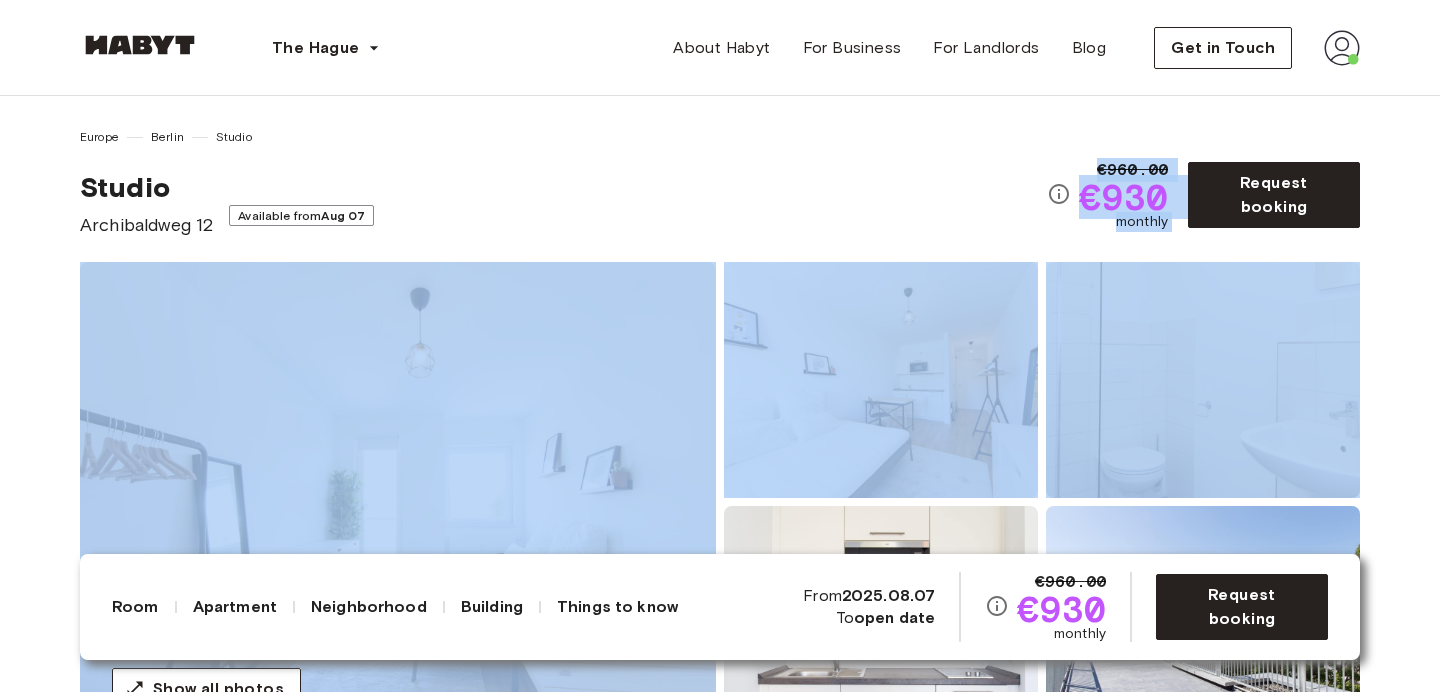 drag, startPoint x: 1093, startPoint y: 172, endPoint x: 1155, endPoint y: 267, distance: 113.44161 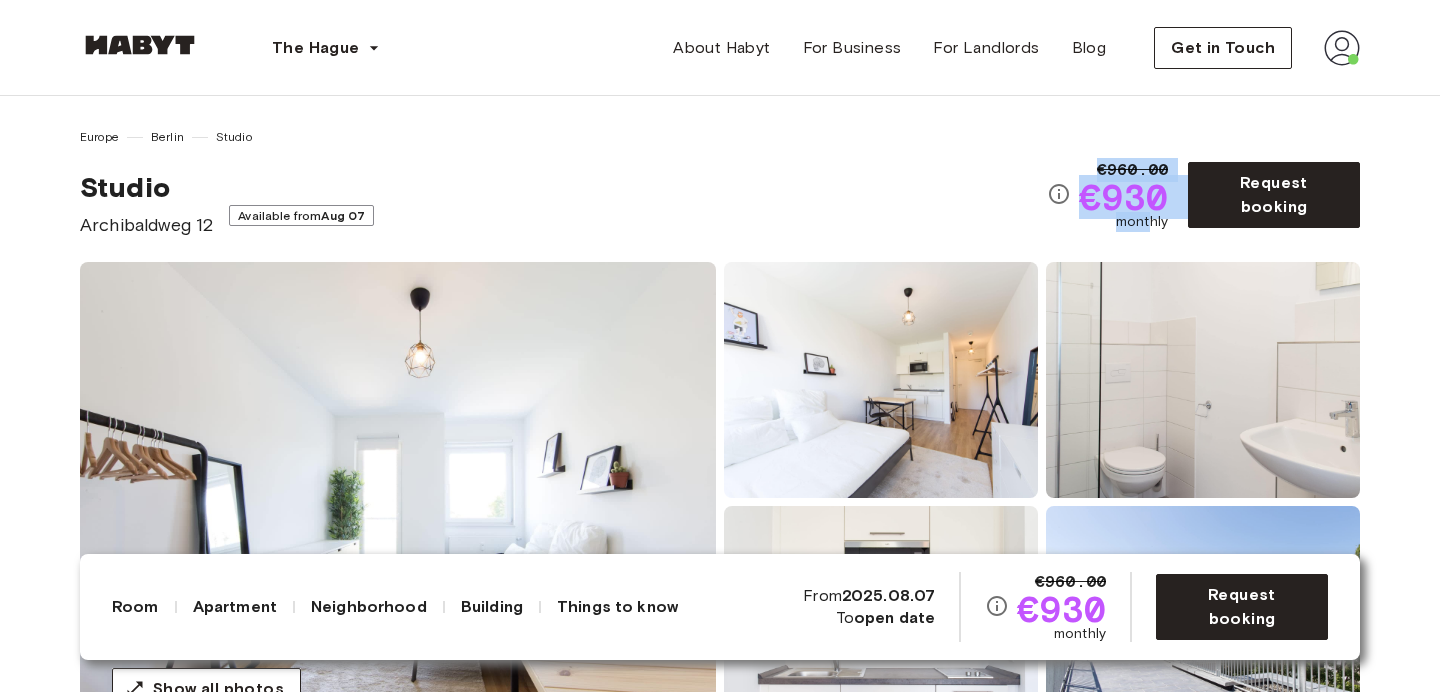 drag, startPoint x: 1102, startPoint y: 171, endPoint x: 1221, endPoint y: 304, distance: 178.46568 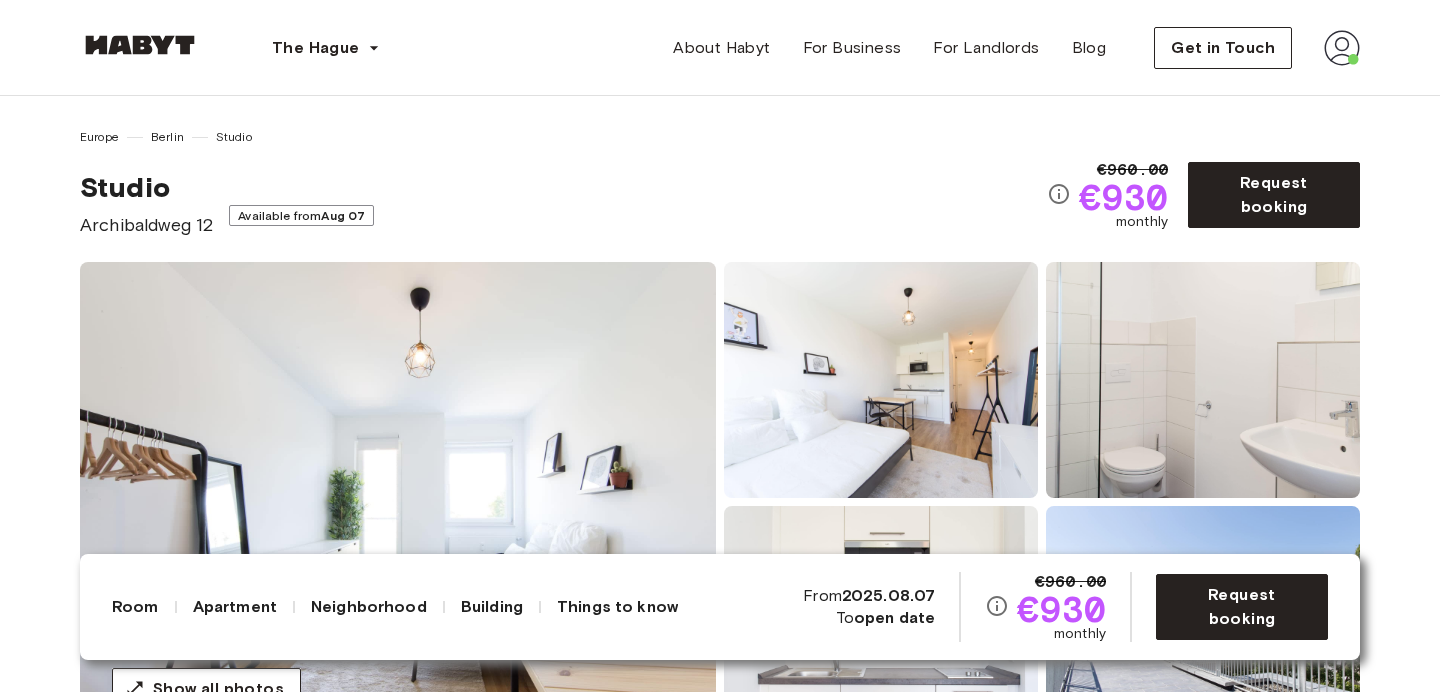 click on "Europe [CITY] Studio Studio [STREET_NAME] [NUMBER] Available from [DATE] €960.00 €930 monthly Request booking Show all photos" at bounding box center (720, 419) 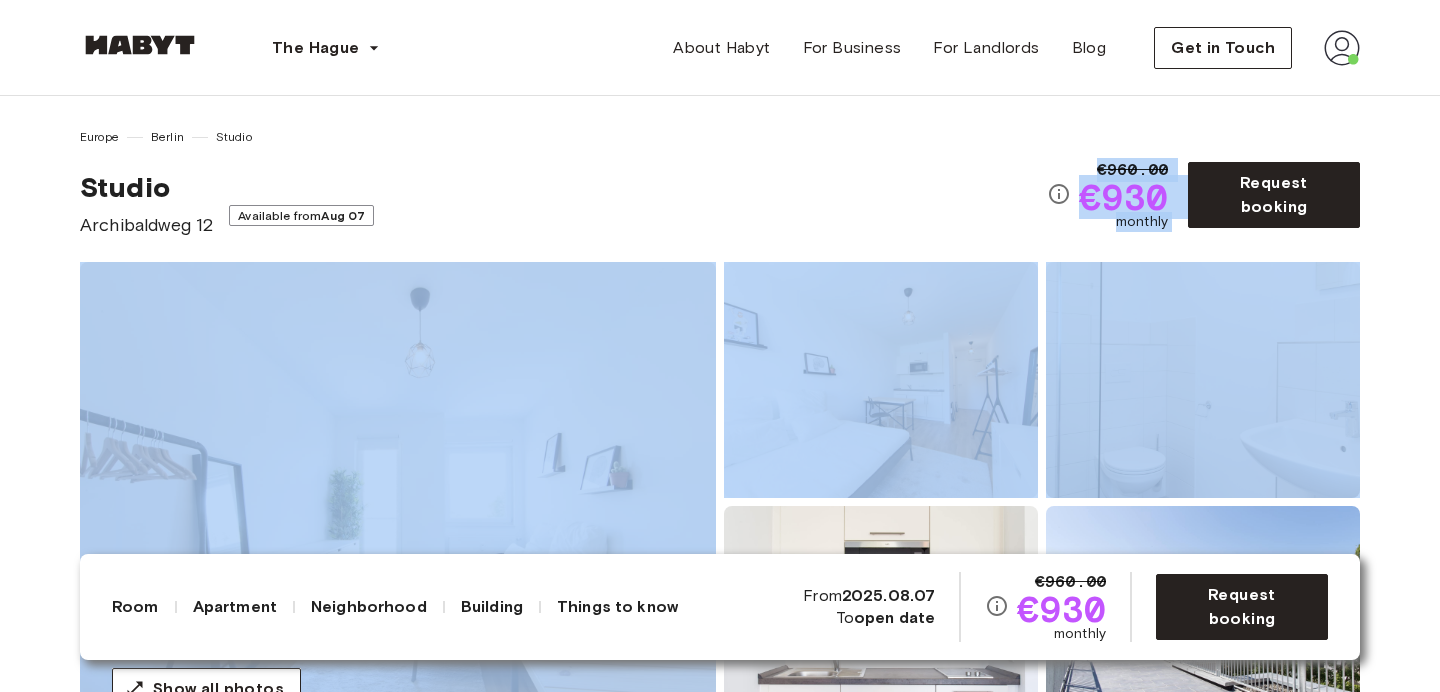 drag, startPoint x: 1197, startPoint y: 252, endPoint x: 1110, endPoint y: 130, distance: 149.84325 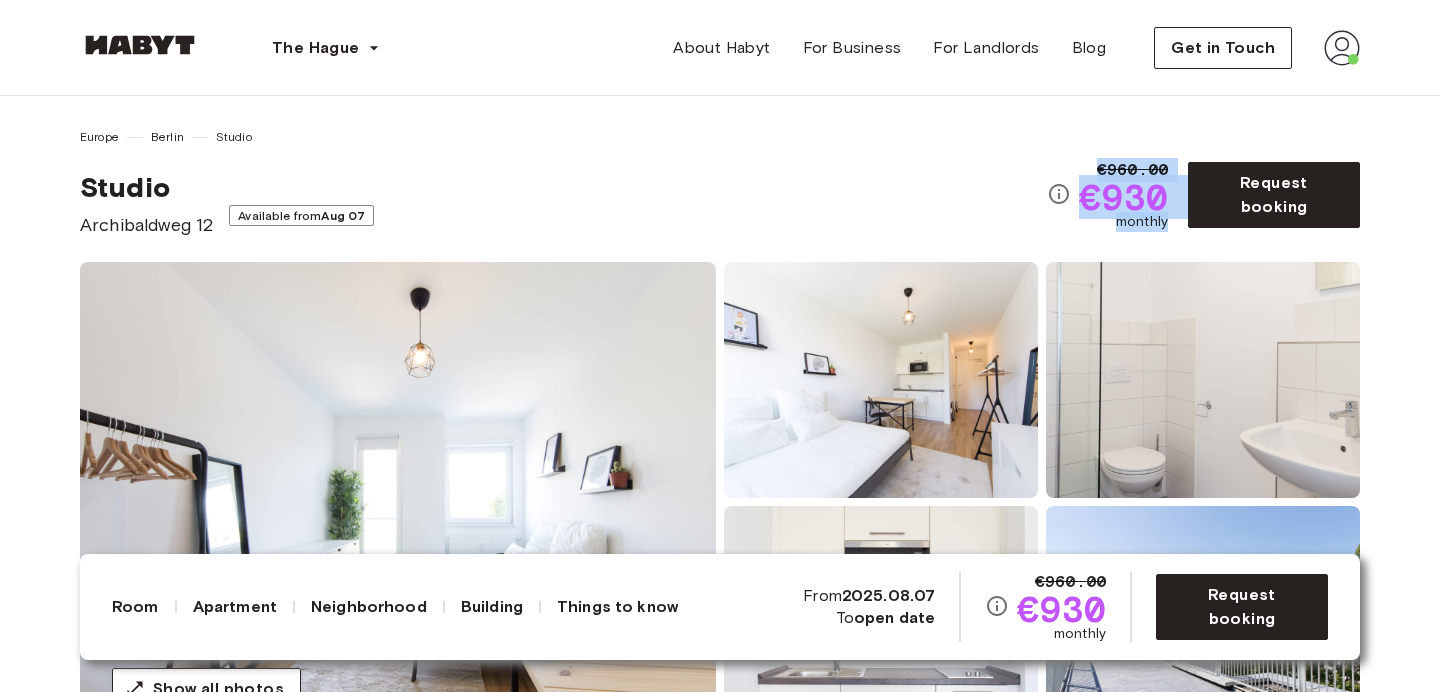 drag, startPoint x: 1110, startPoint y: 130, endPoint x: 1163, endPoint y: 235, distance: 117.61803 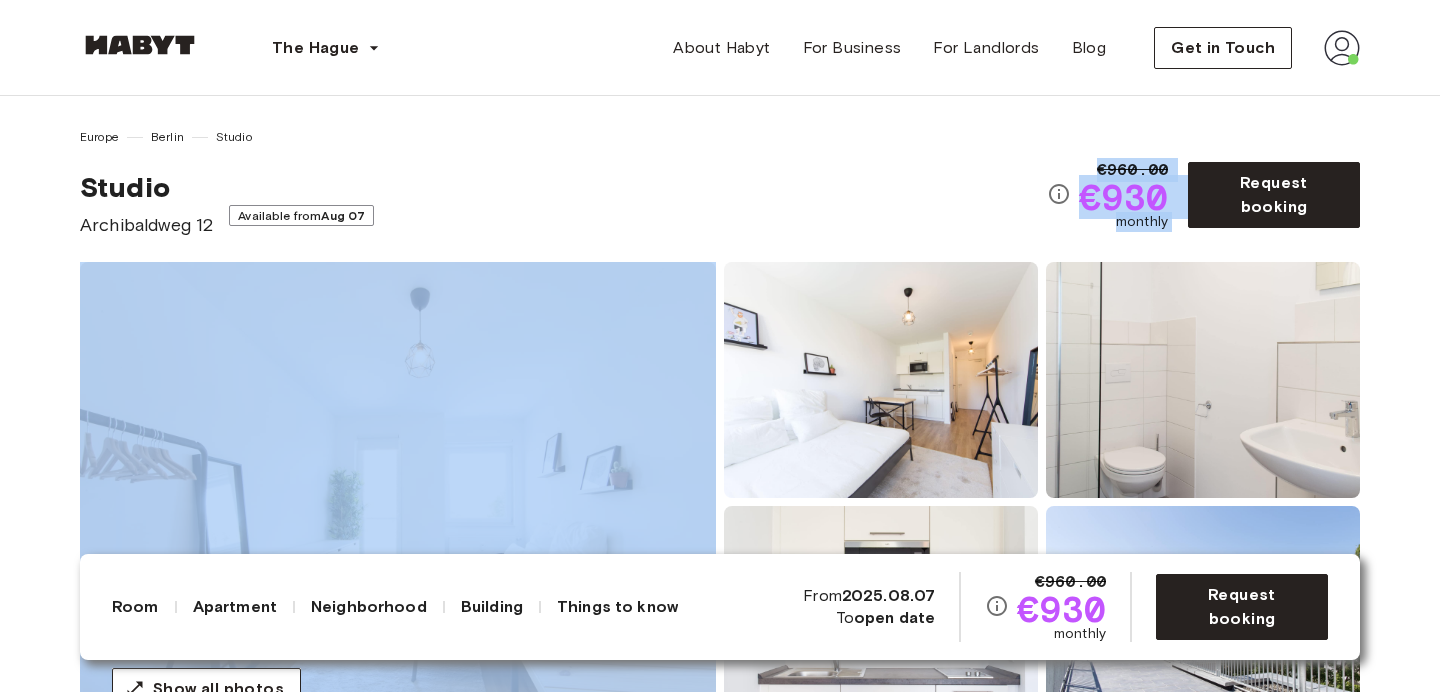 click on "Europe Berlin Studio Studio Archibaldweg 12 Available from  Aug 07 €960.00 €930 monthly Request booking" at bounding box center (720, 183) 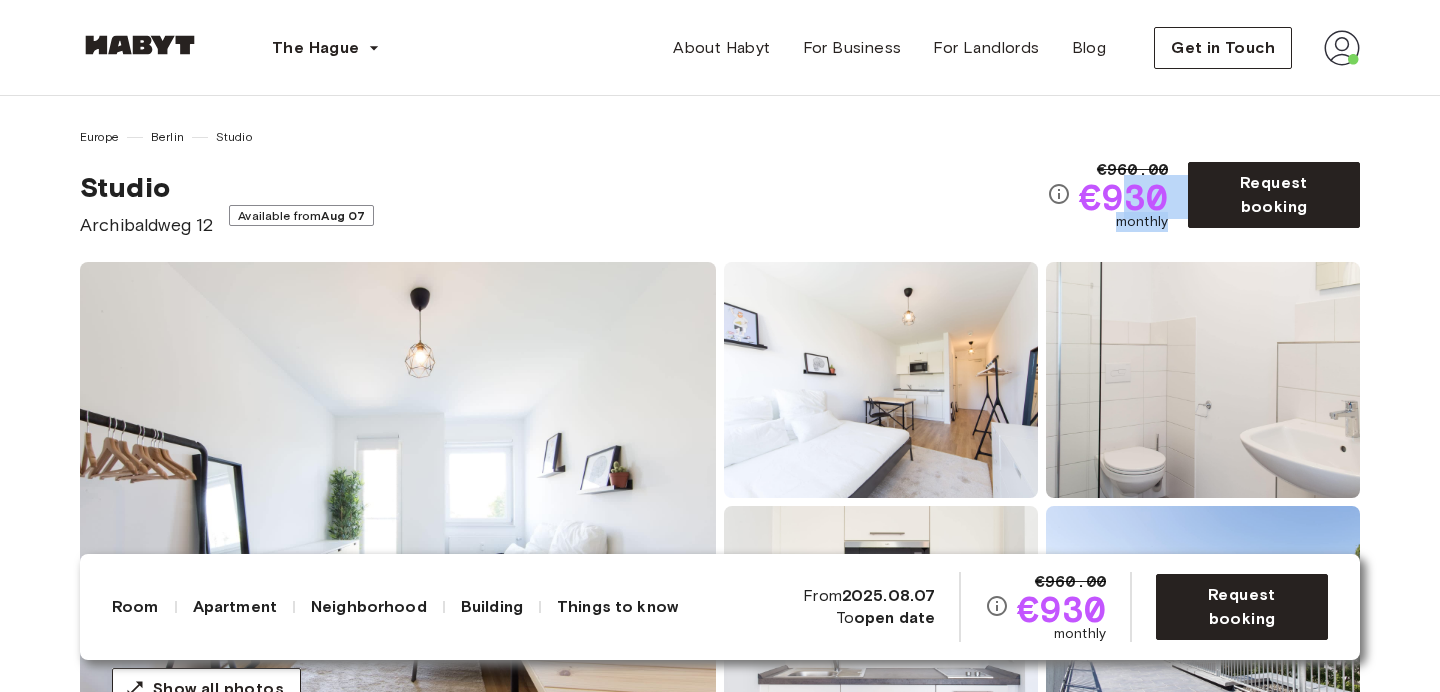 drag, startPoint x: 1163, startPoint y: 232, endPoint x: 1104, endPoint y: 174, distance: 82.73451 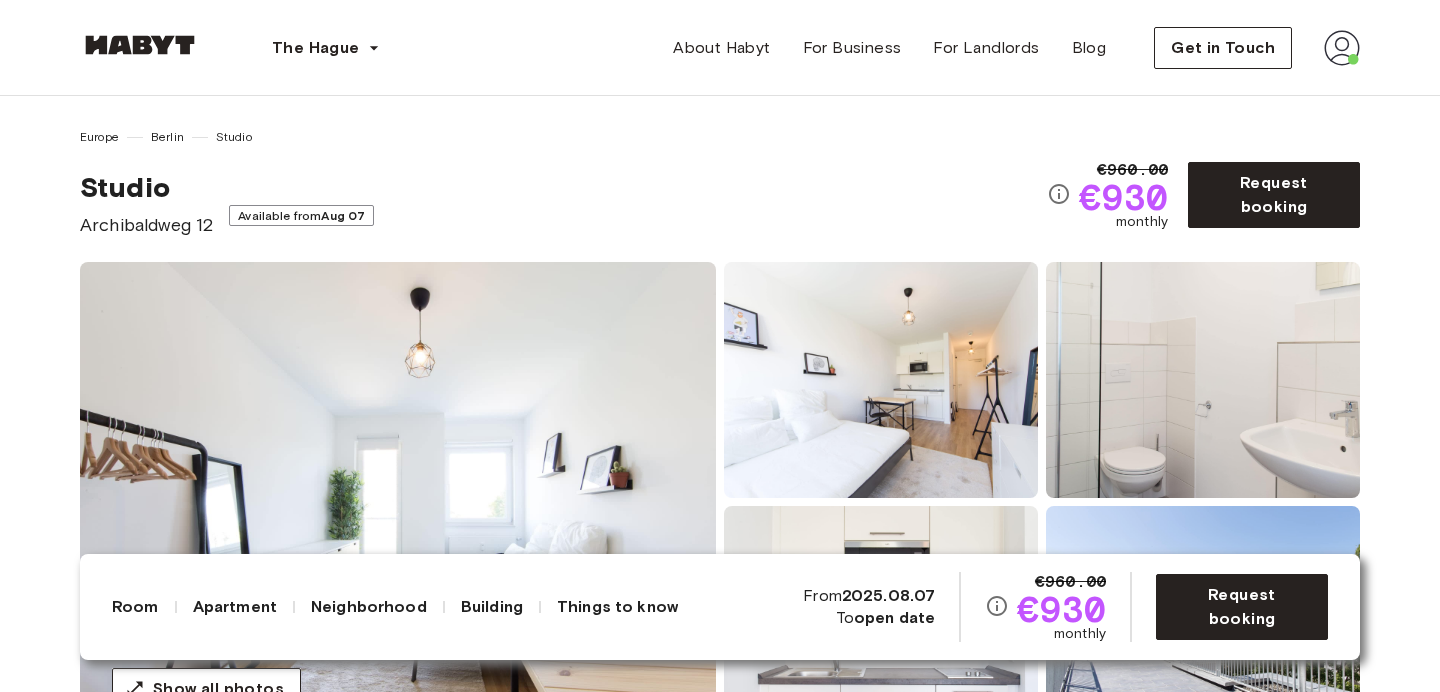 drag, startPoint x: 1100, startPoint y: 168, endPoint x: 1122, endPoint y: 194, distance: 34.058773 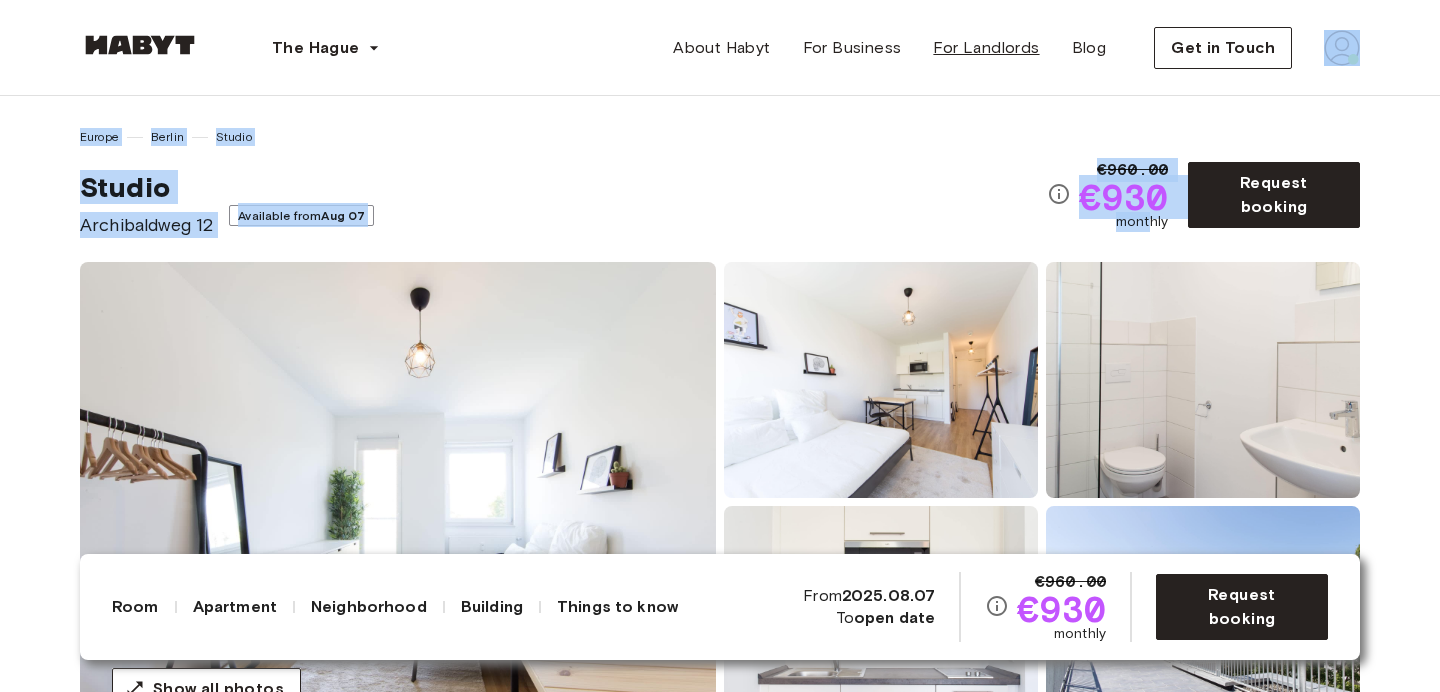 drag, startPoint x: 1147, startPoint y: 226, endPoint x: 994, endPoint y: 51, distance: 232.45215 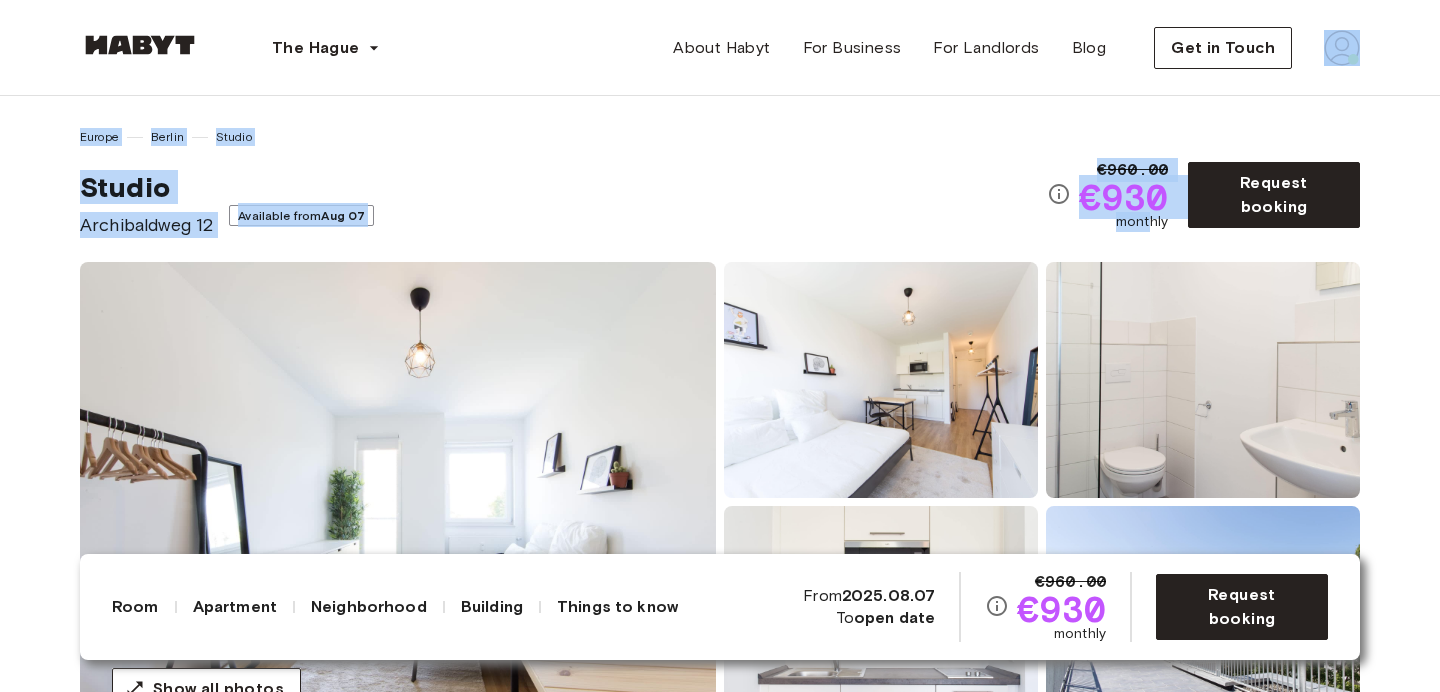 click on "Europe [CITY] Studio Studio [STREET_NAME] [NUMBER] Available from [DATE] €960.00 €930 monthly Request booking Show all photos" at bounding box center [720, 419] 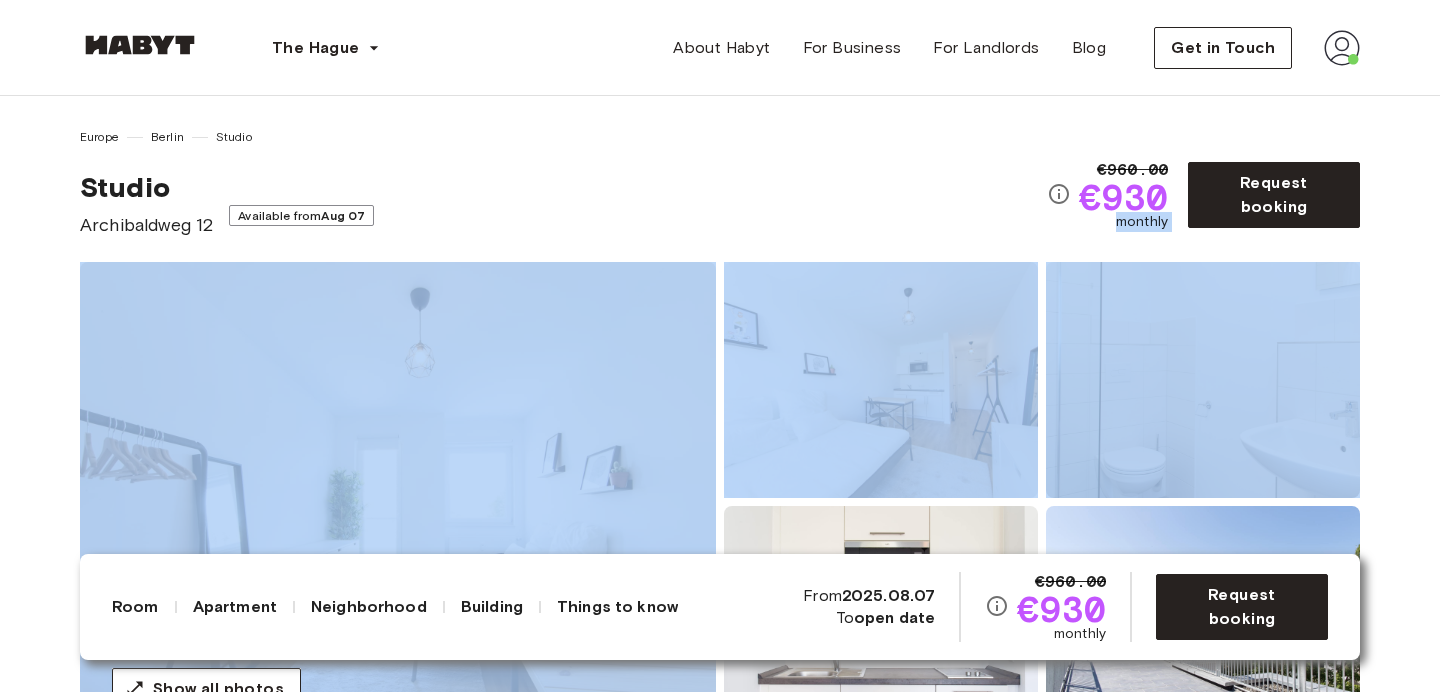 drag, startPoint x: 1161, startPoint y: 251, endPoint x: 1097, endPoint y: 210, distance: 76.00658 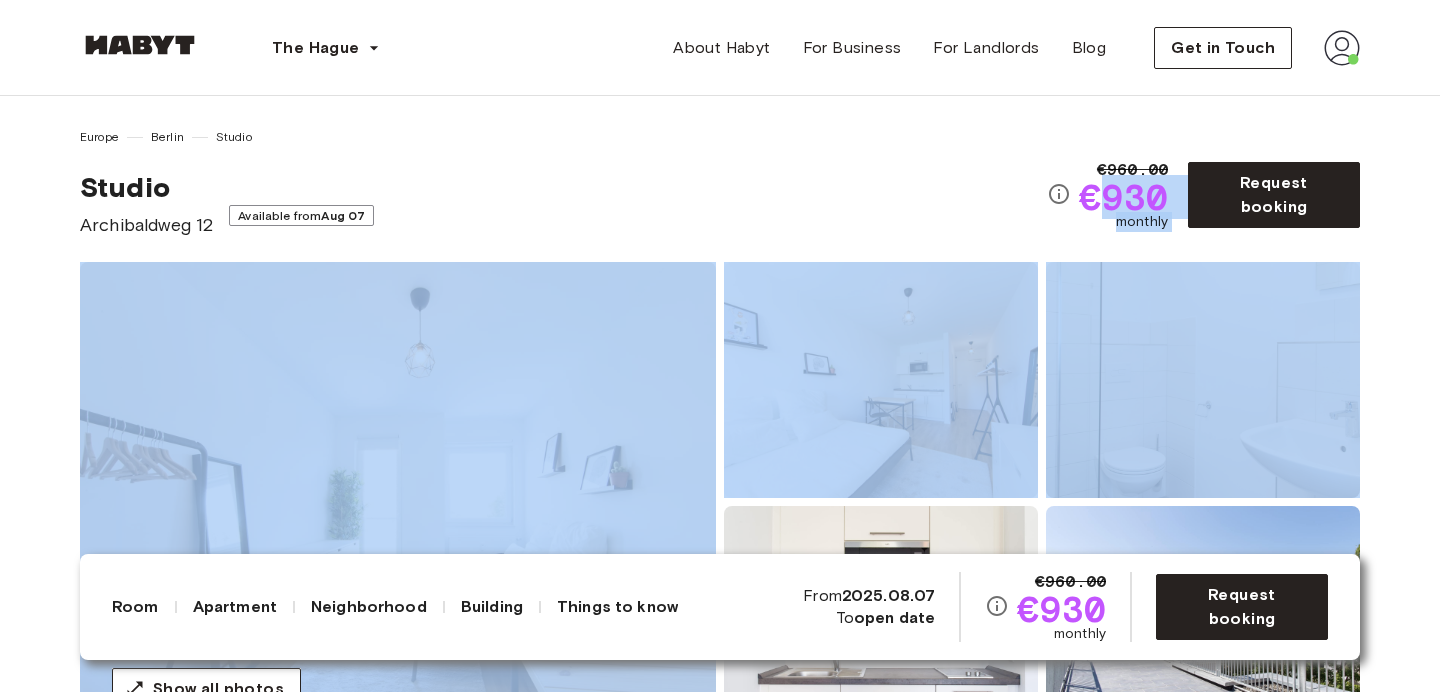 click on "€930" at bounding box center [1123, 197] 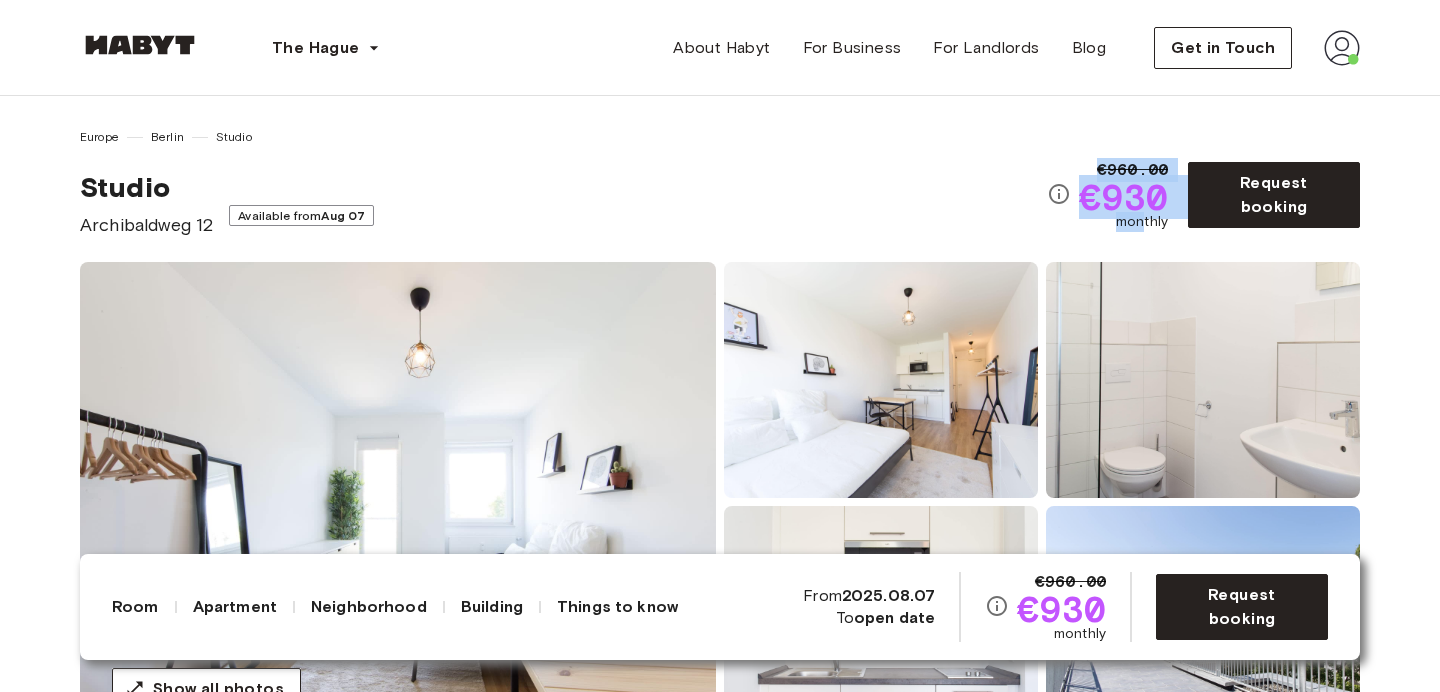 drag, startPoint x: 1104, startPoint y: 168, endPoint x: 1159, endPoint y: 236, distance: 87.458565 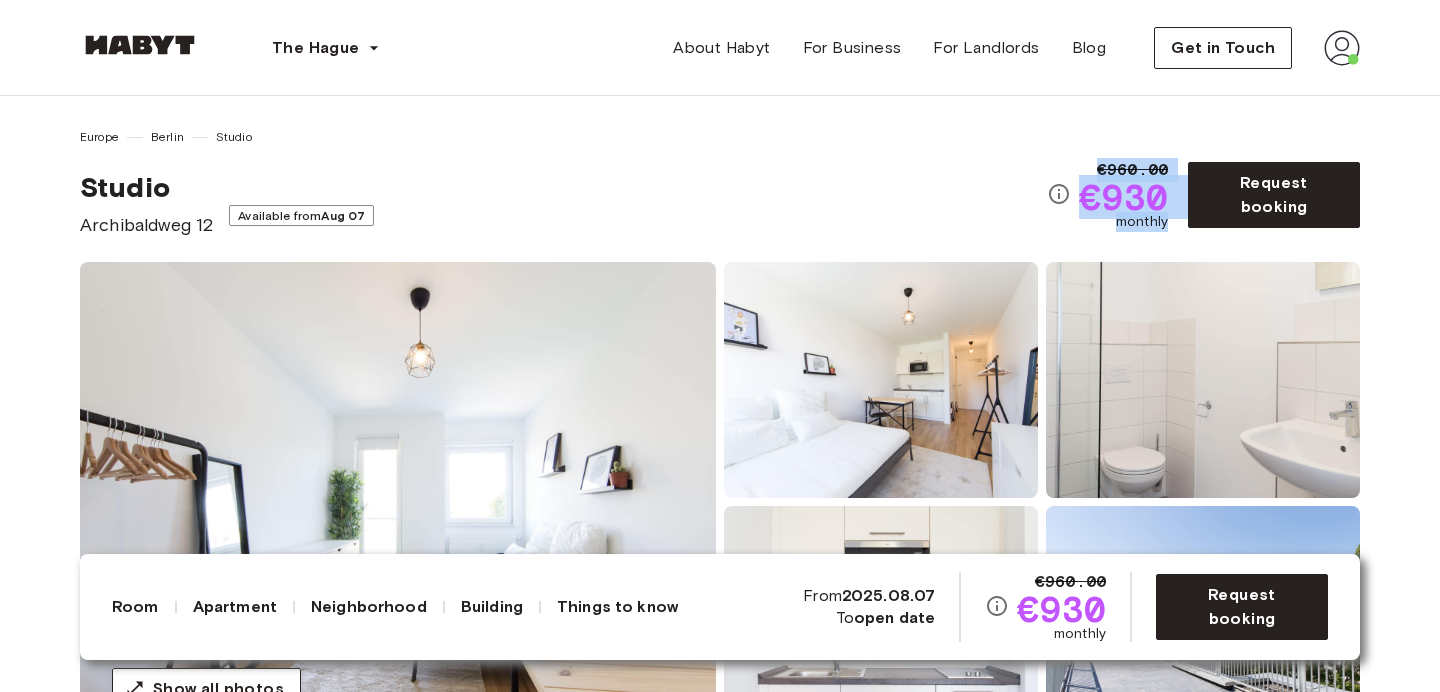 click on "Europe Berlin Studio Studio Archibaldweg 12 Available from  Aug 07 €960.00 €930 monthly Request booking" at bounding box center [720, 183] 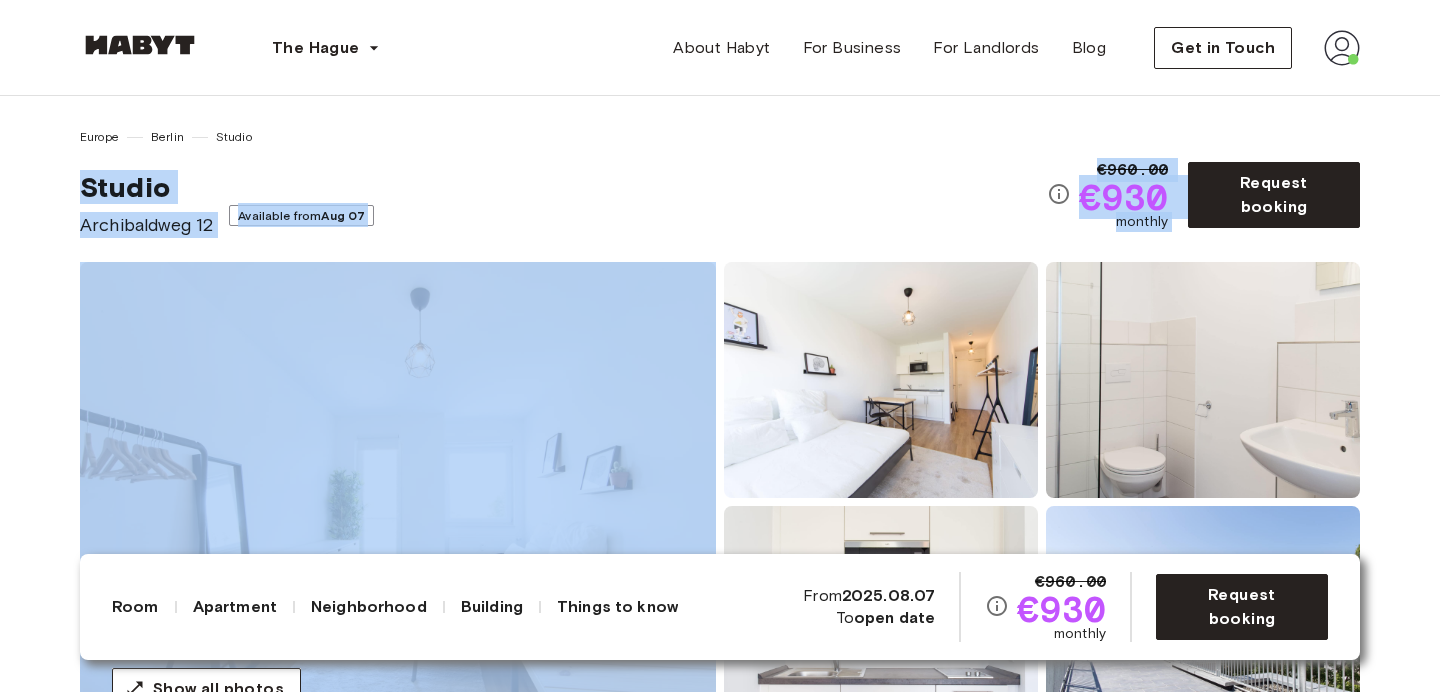 drag, startPoint x: 1159, startPoint y: 236, endPoint x: 1041, endPoint y: 133, distance: 156.63014 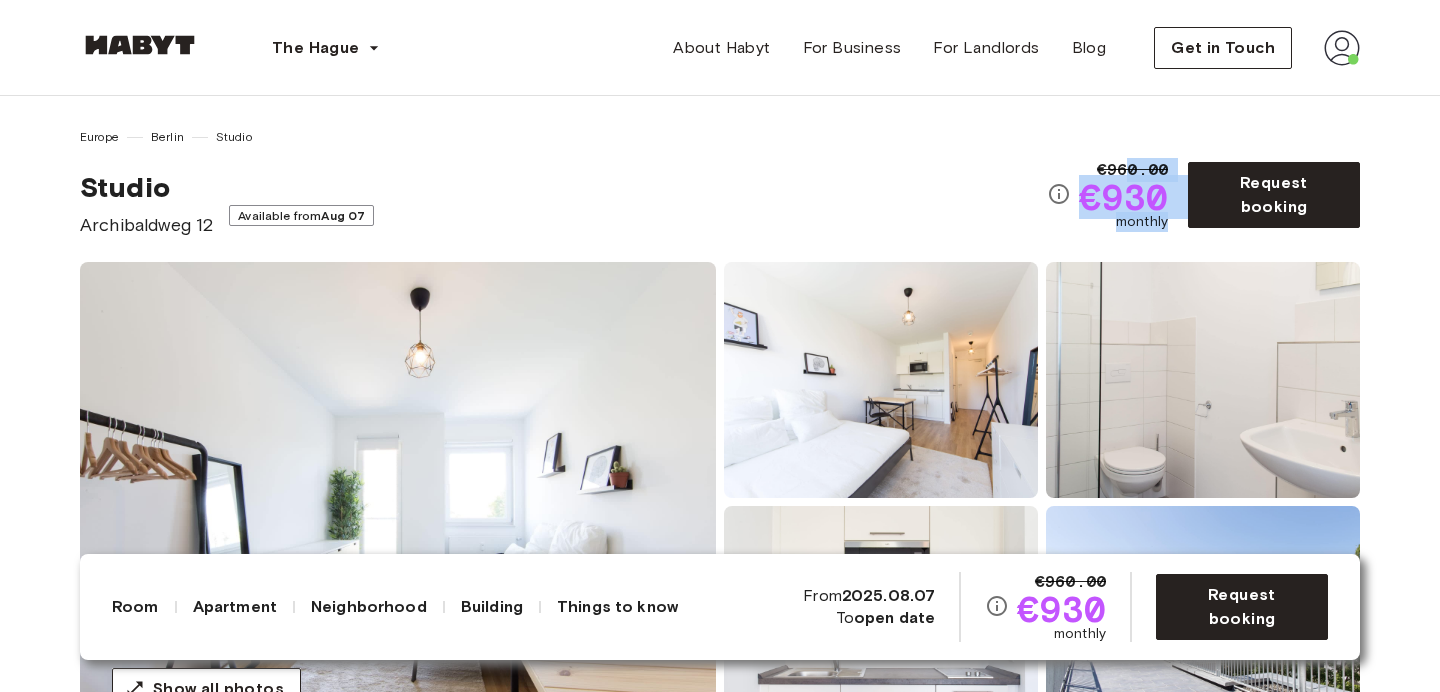drag, startPoint x: 1126, startPoint y: 171, endPoint x: 1155, endPoint y: 249, distance: 83.21658 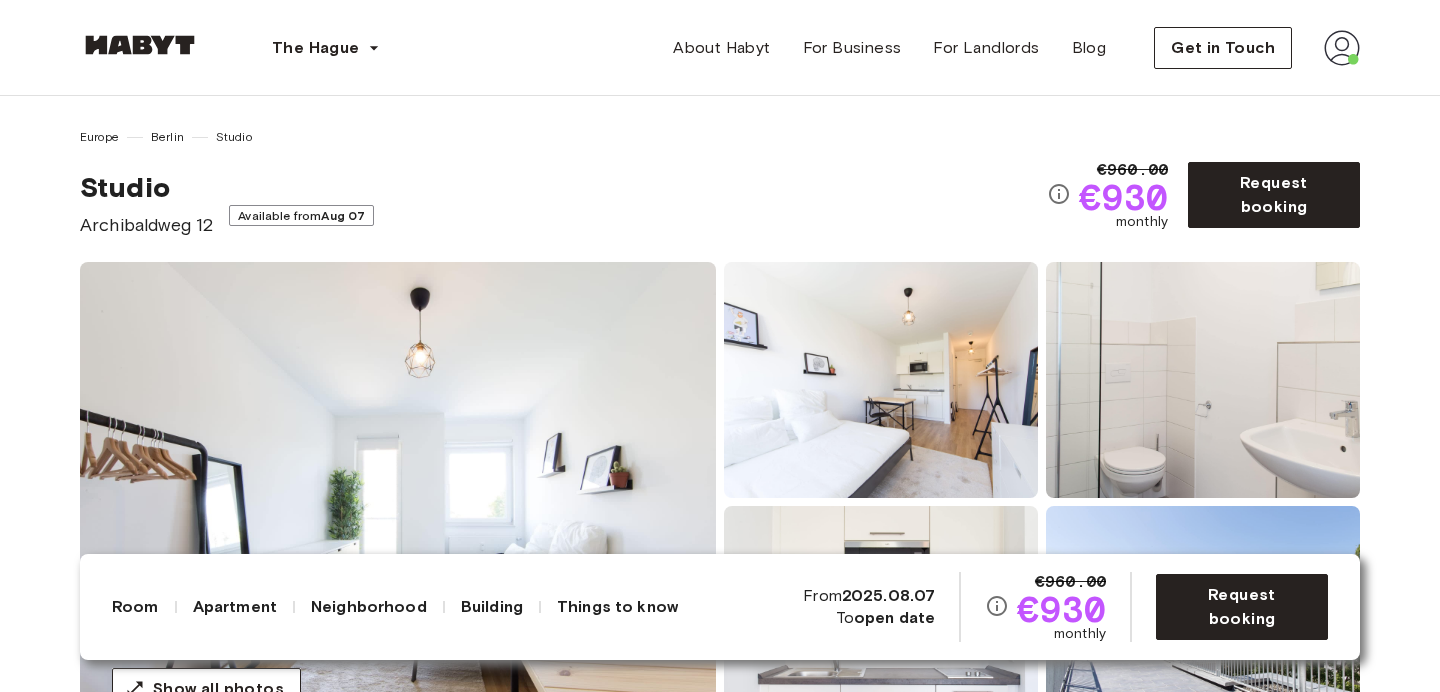 click on "Europe [CITY] Studio Studio [STREET_NAME] [NUMBER] Available from [DATE] €960.00 €930 monthly Request booking Show all photos" at bounding box center (720, 419) 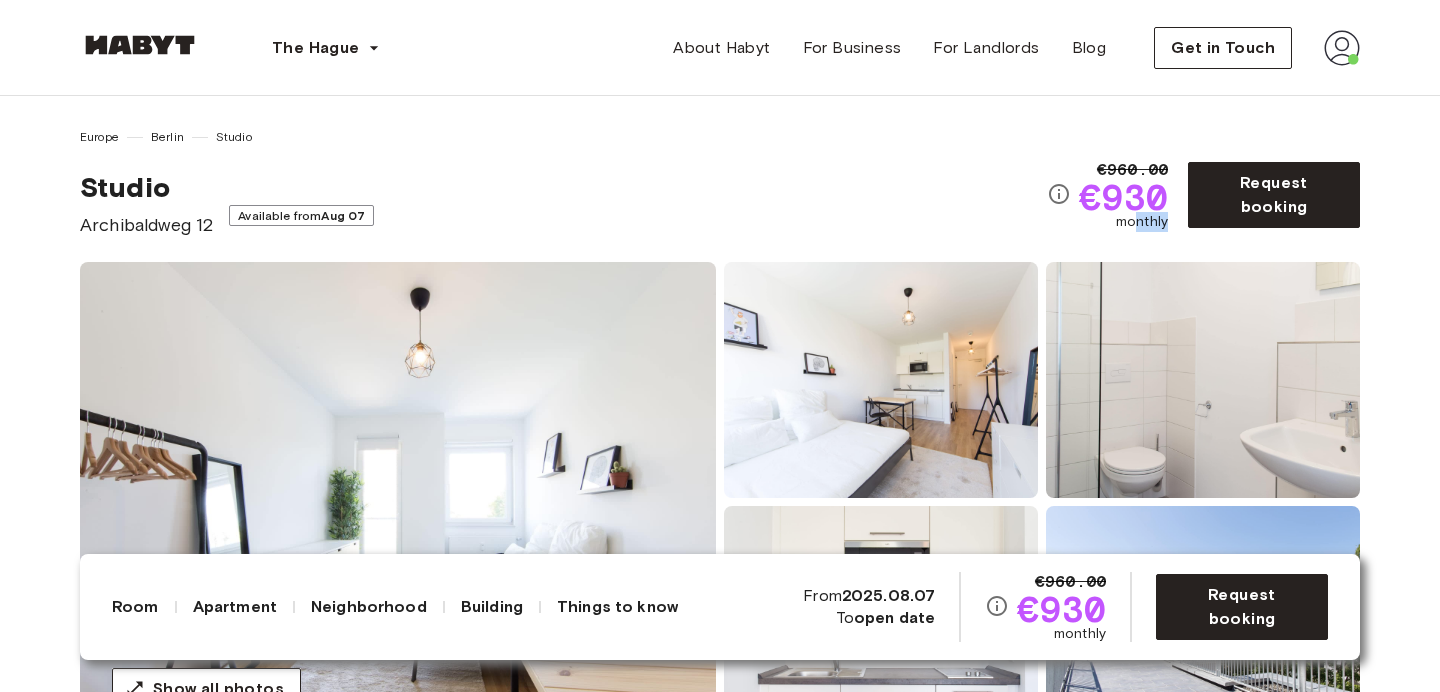 drag, startPoint x: 1155, startPoint y: 249, endPoint x: 1117, endPoint y: 190, distance: 70.178345 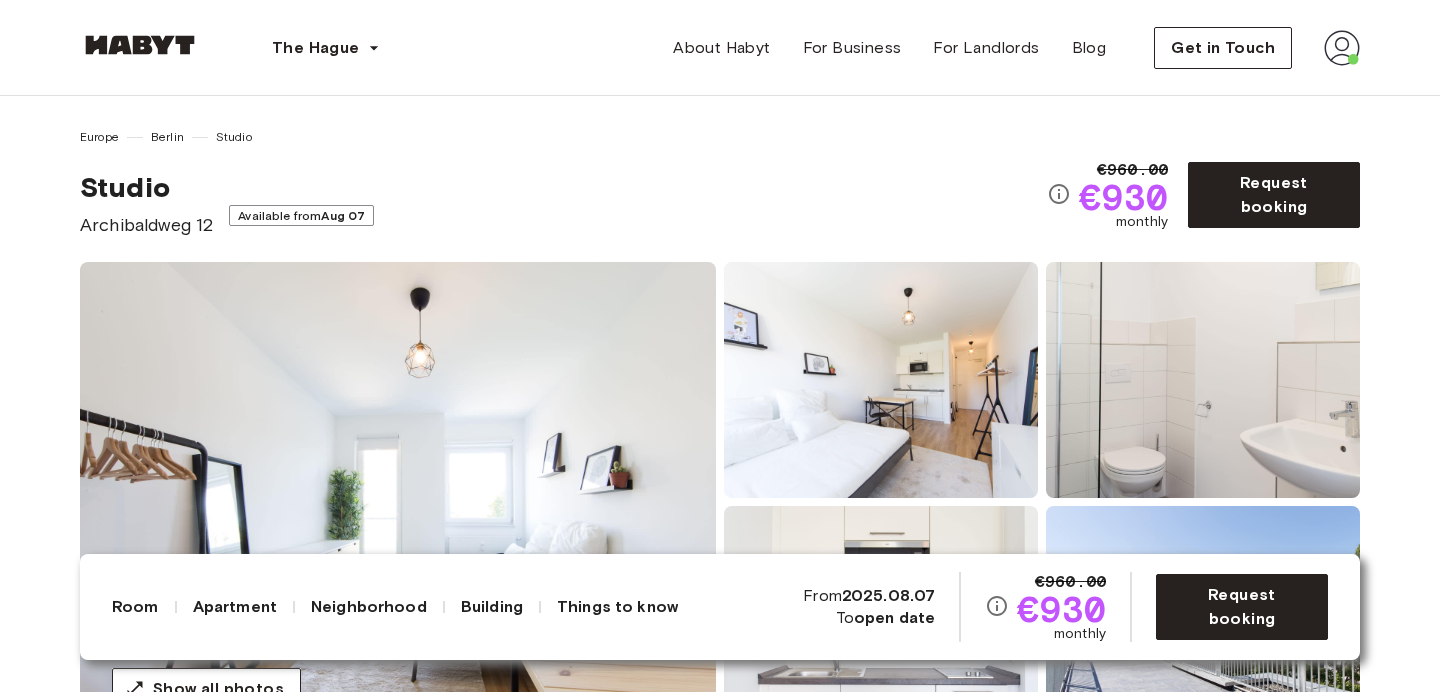 drag, startPoint x: 1106, startPoint y: 169, endPoint x: 1162, endPoint y: 220, distance: 75.74299 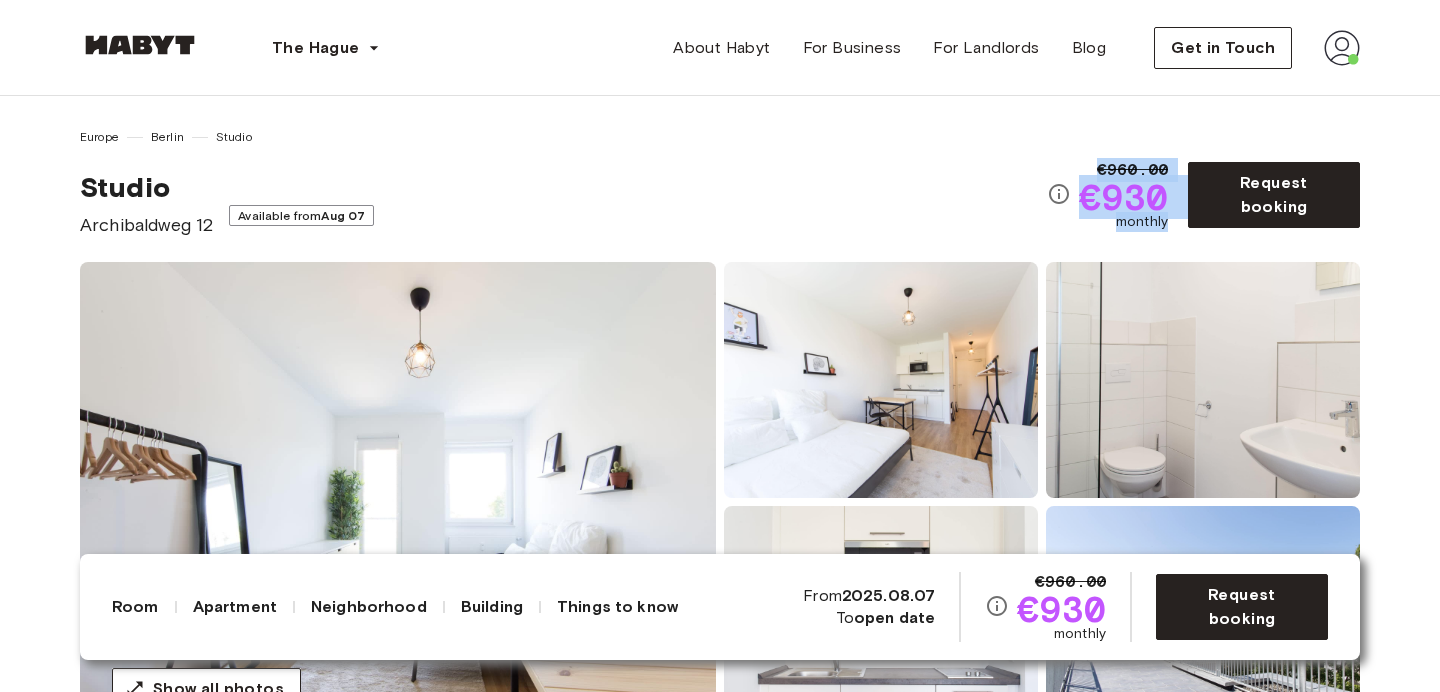 drag, startPoint x: 1162, startPoint y: 220, endPoint x: 1115, endPoint y: 149, distance: 85.146935 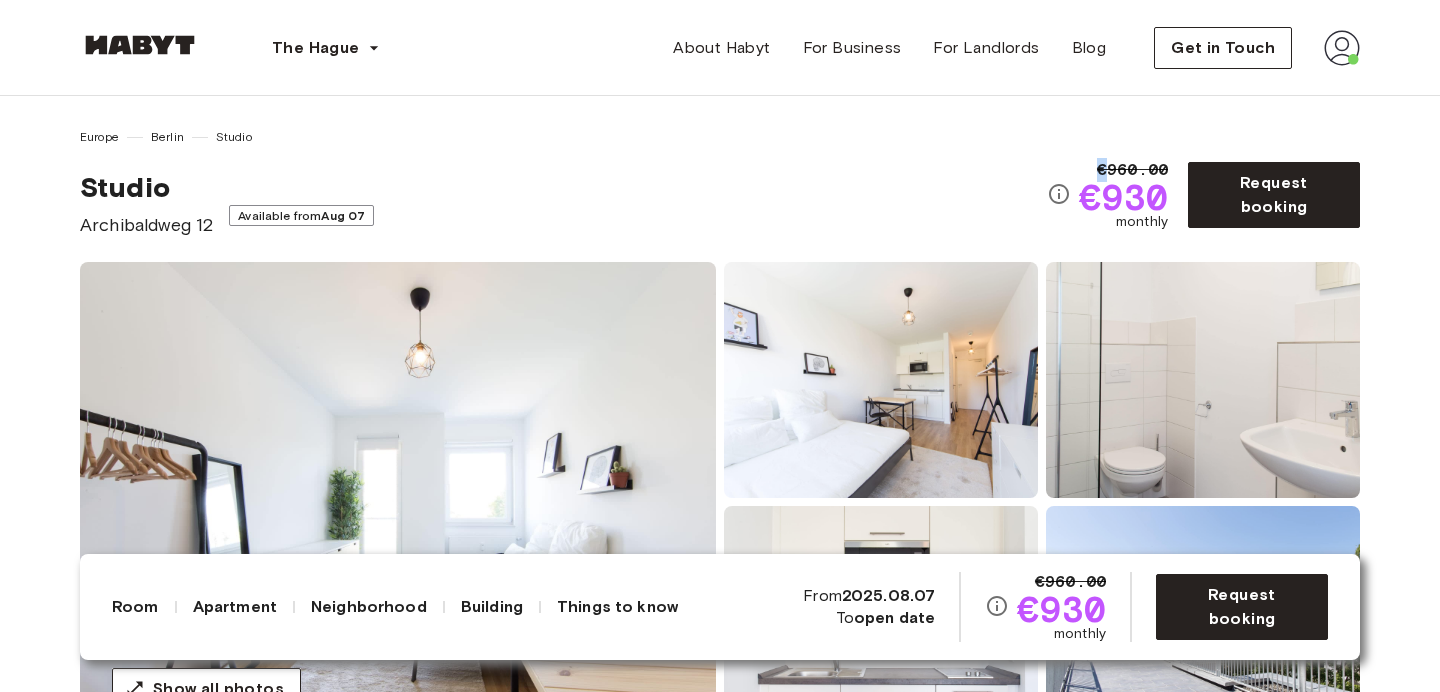 click on "Europe Berlin Studio Studio Archibaldweg 12 Available from  Aug 07 €960.00 €930 monthly Request booking" at bounding box center (720, 183) 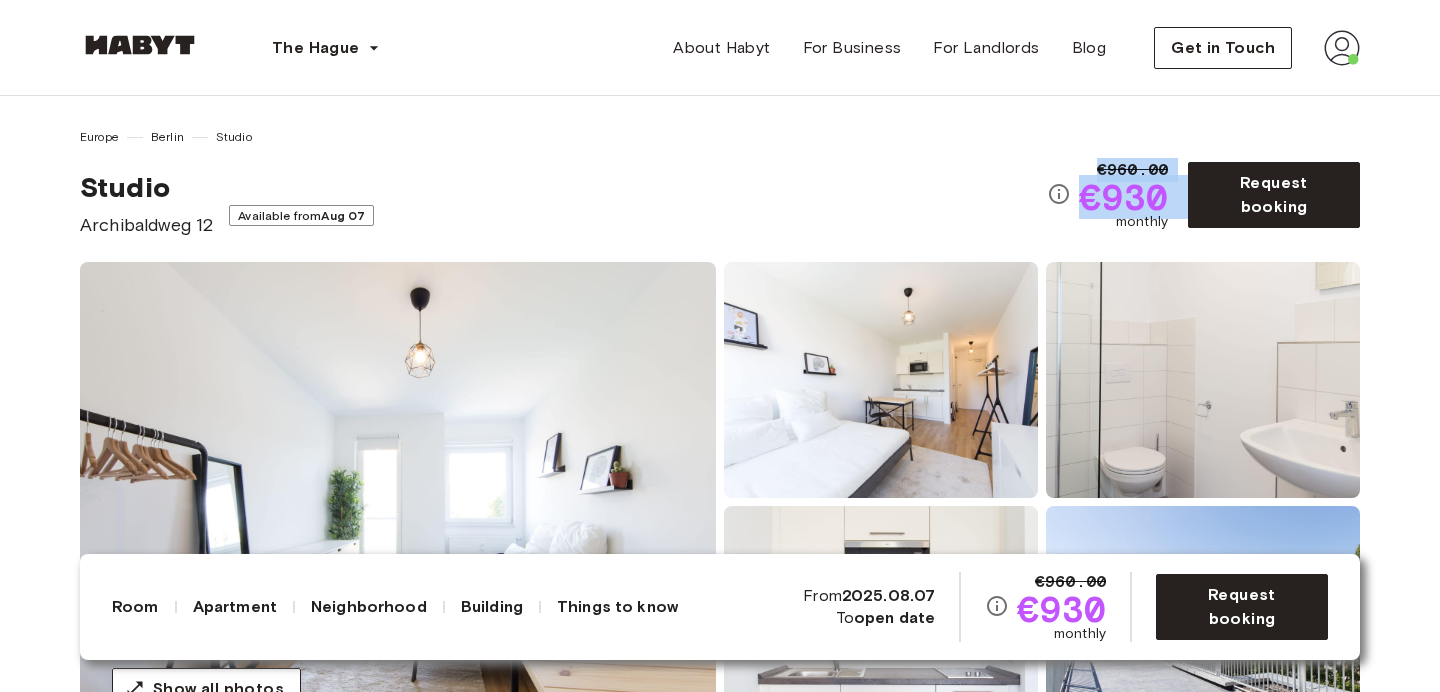 drag, startPoint x: 1115, startPoint y: 149, endPoint x: 1143, endPoint y: 190, distance: 49.648766 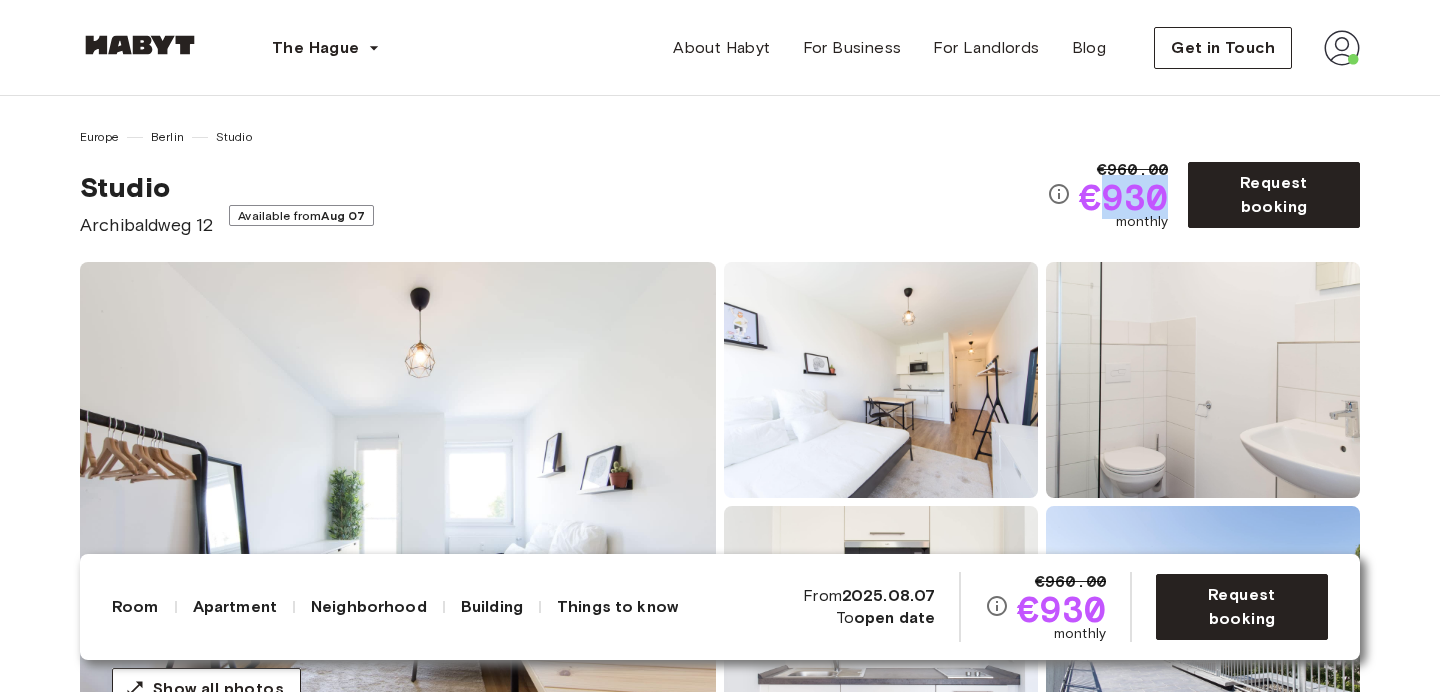 click on "€930" at bounding box center [1123, 197] 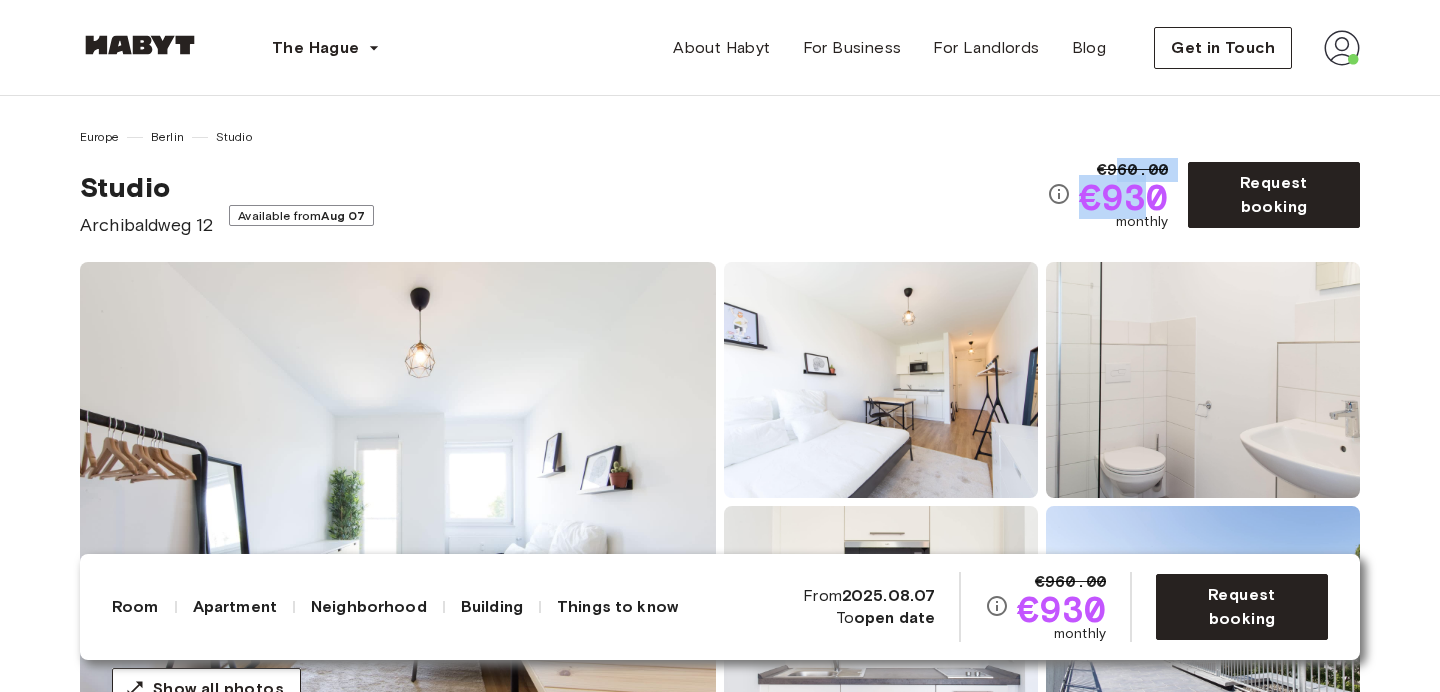 drag, startPoint x: 1114, startPoint y: 170, endPoint x: 1151, endPoint y: 215, distance: 58.258045 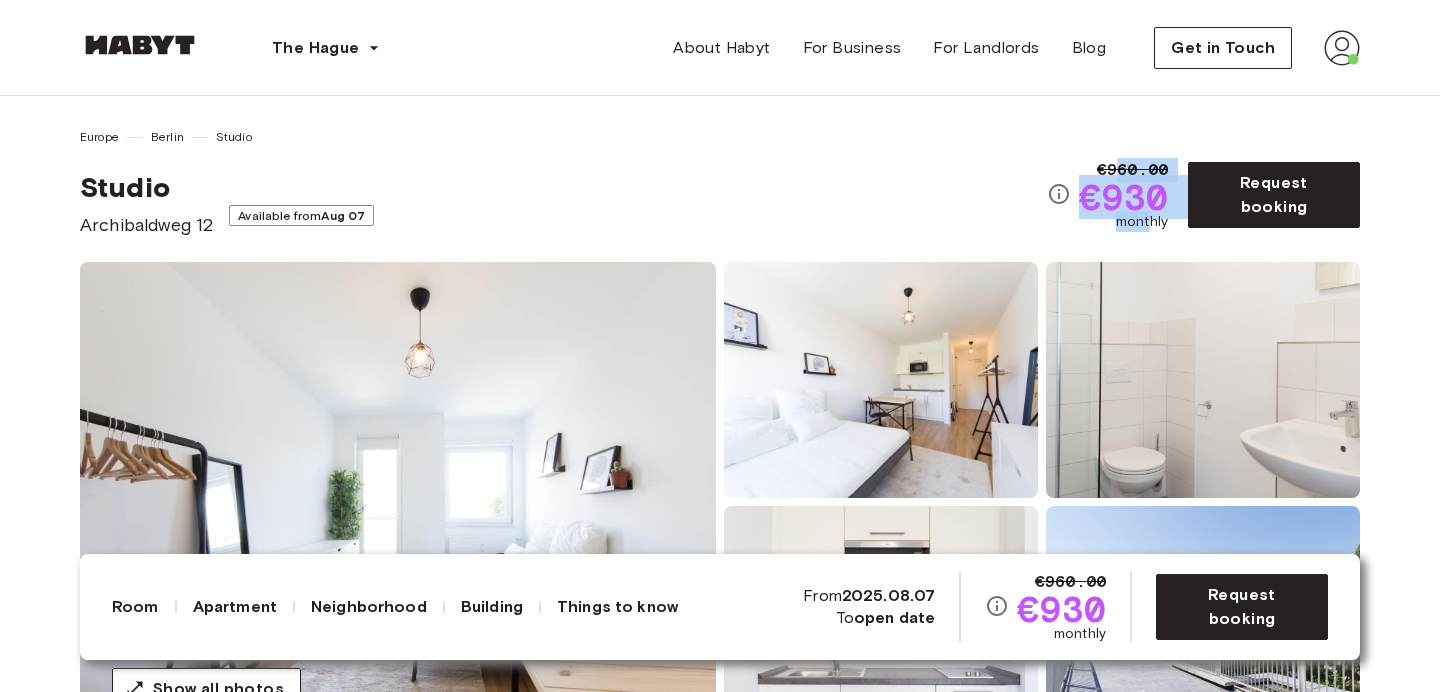 click on "monthly" at bounding box center [1142, 222] 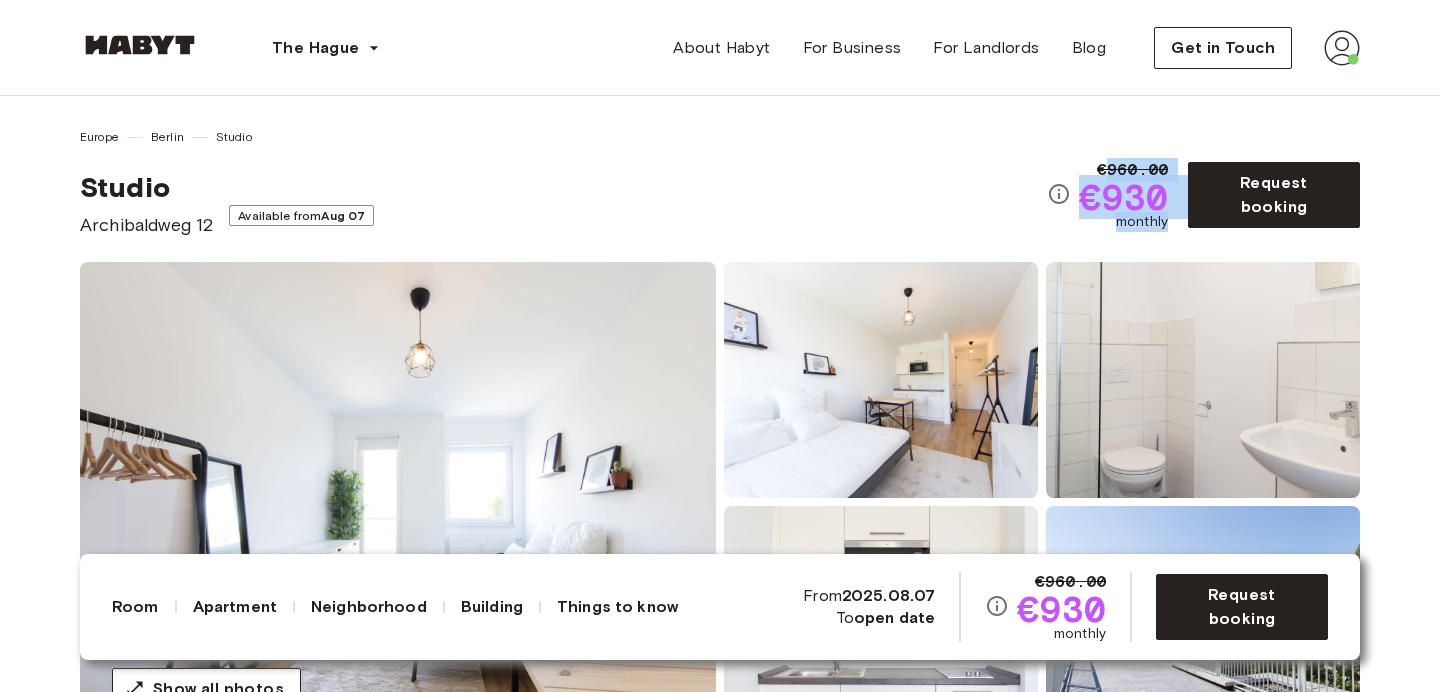 drag, startPoint x: 1151, startPoint y: 215, endPoint x: 1094, endPoint y: 156, distance: 82.036575 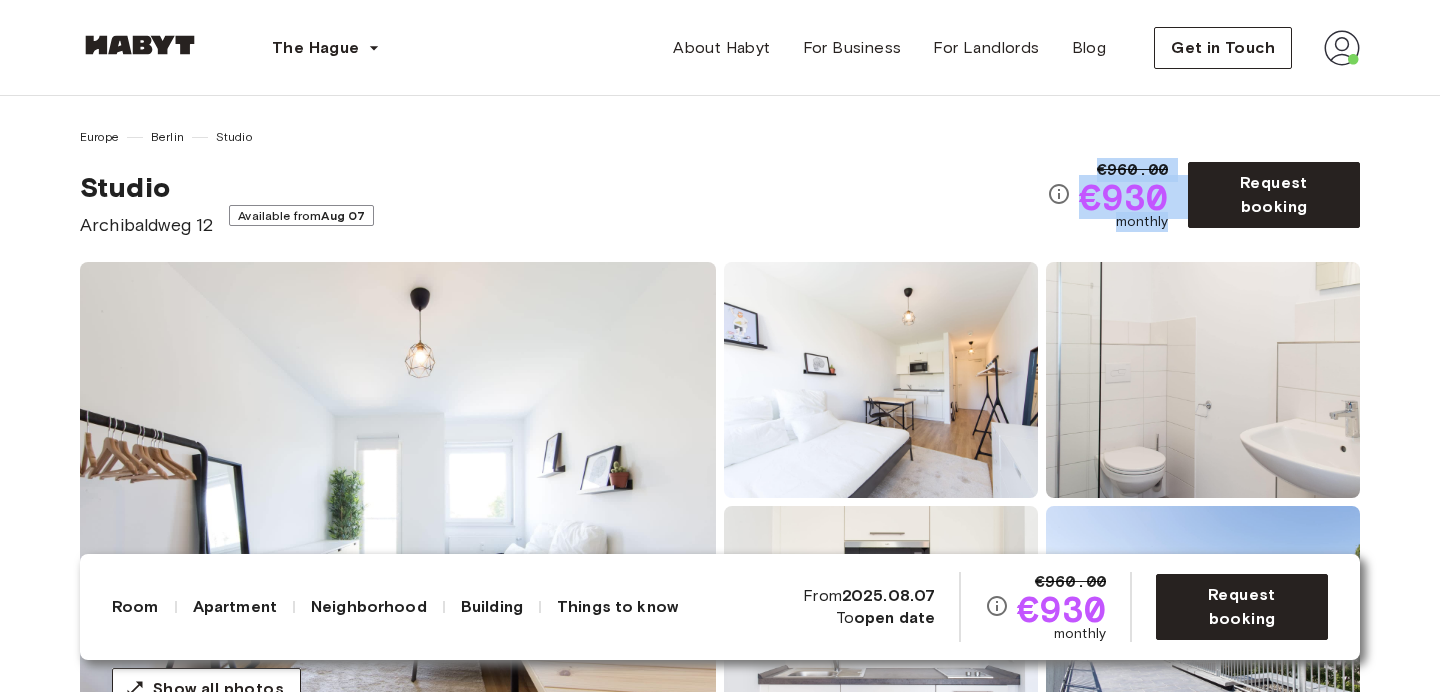 click on "Europe Berlin Studio Studio Archibaldweg 12 Available from  Aug 07 €960.00 €930 monthly Request booking" at bounding box center [720, 183] 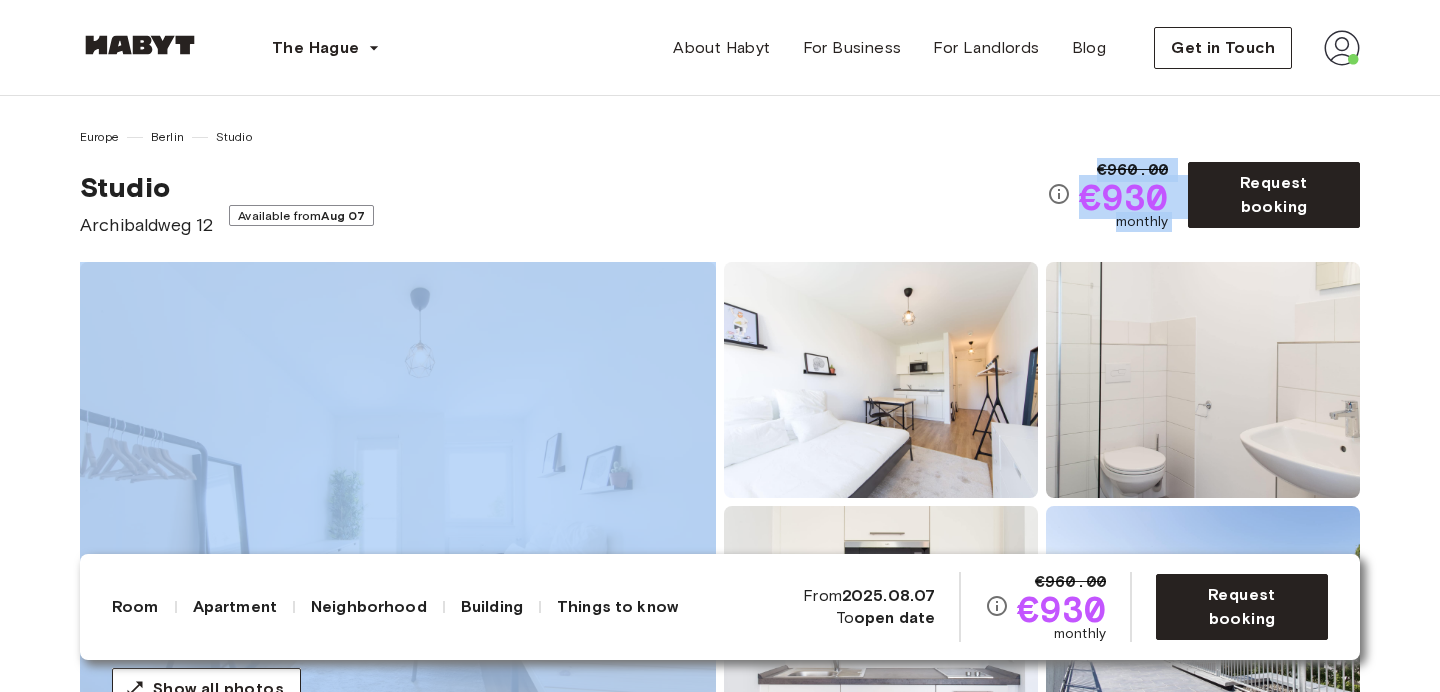 click on "Europe Berlin Studio Studio Archibaldweg 12 Available from  Aug 07 €960.00 €930 monthly Request booking" at bounding box center [720, 183] 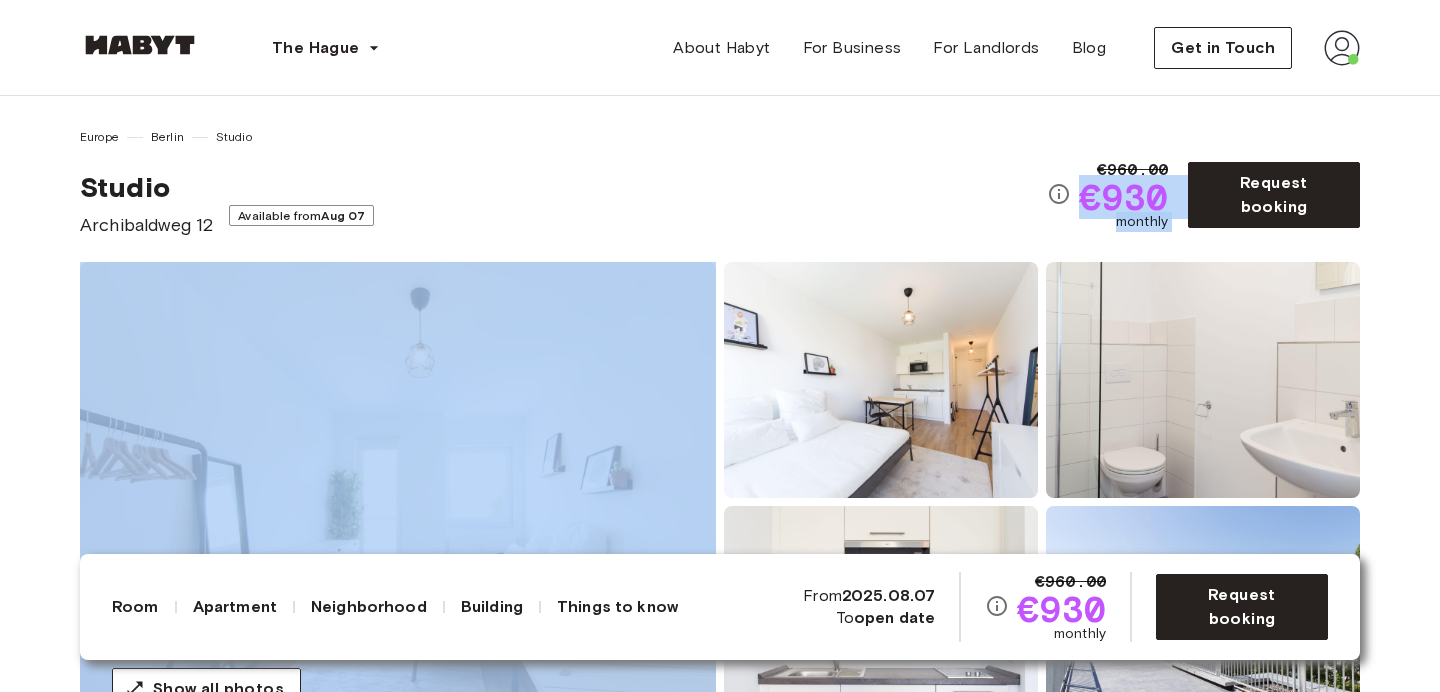 drag, startPoint x: 1154, startPoint y: 232, endPoint x: 1063, endPoint y: 143, distance: 127.28708 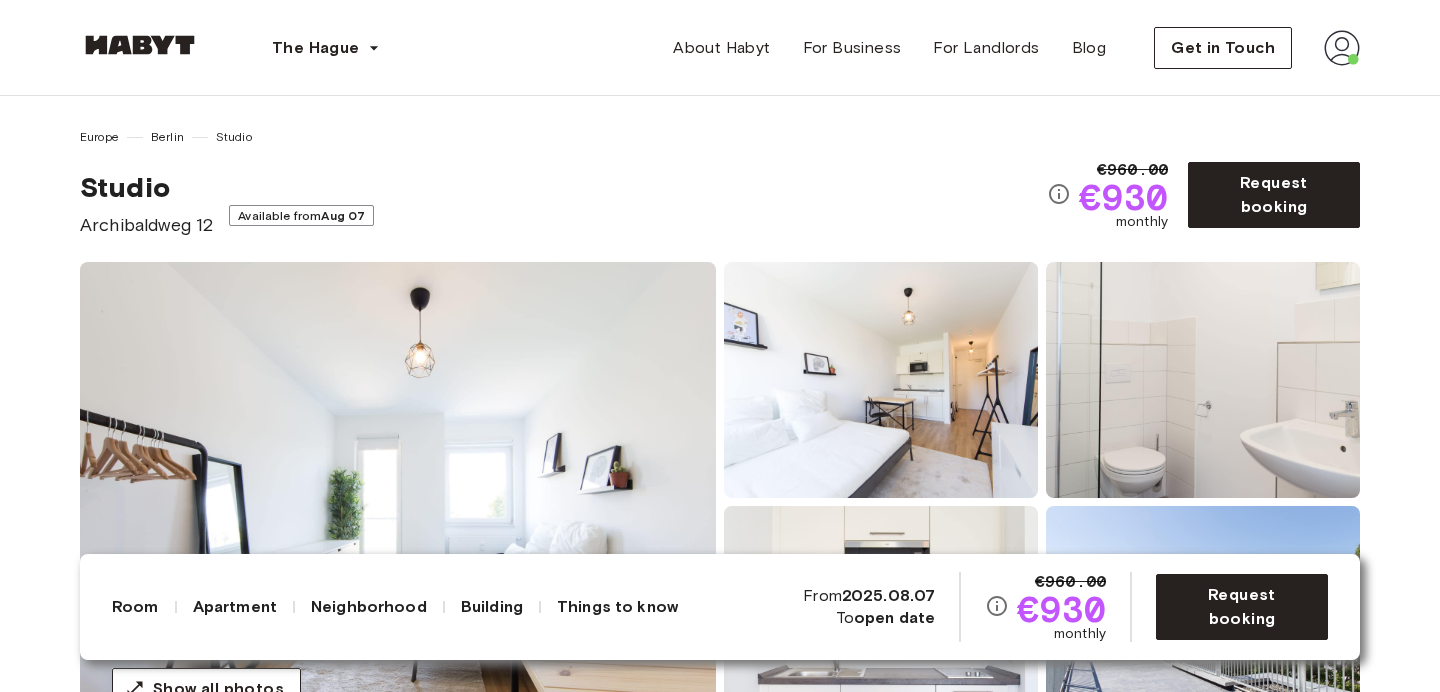 click on "Europe Berlin Studio Studio Archibaldweg 12 Available from  Aug 07 €960.00 €930 monthly Request booking" at bounding box center (720, 183) 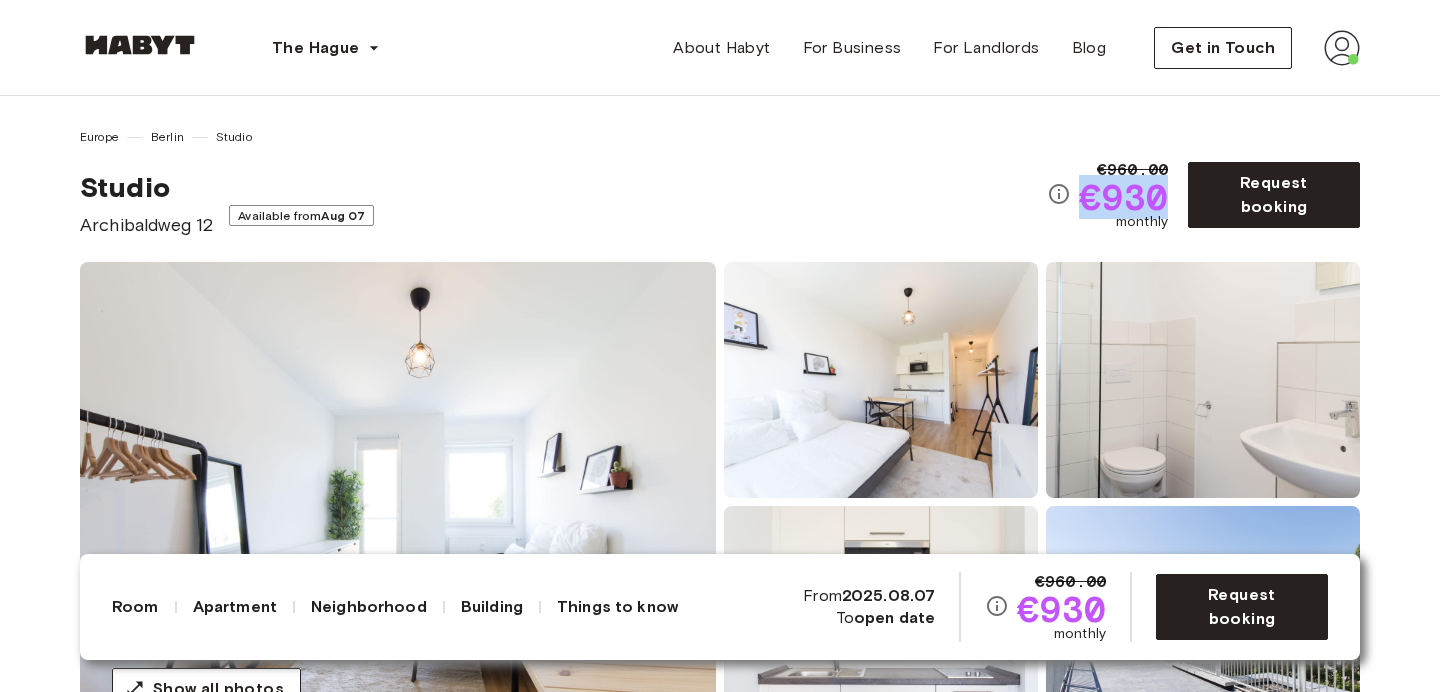 drag, startPoint x: 1063, startPoint y: 143, endPoint x: 1117, endPoint y: 206, distance: 82.9759 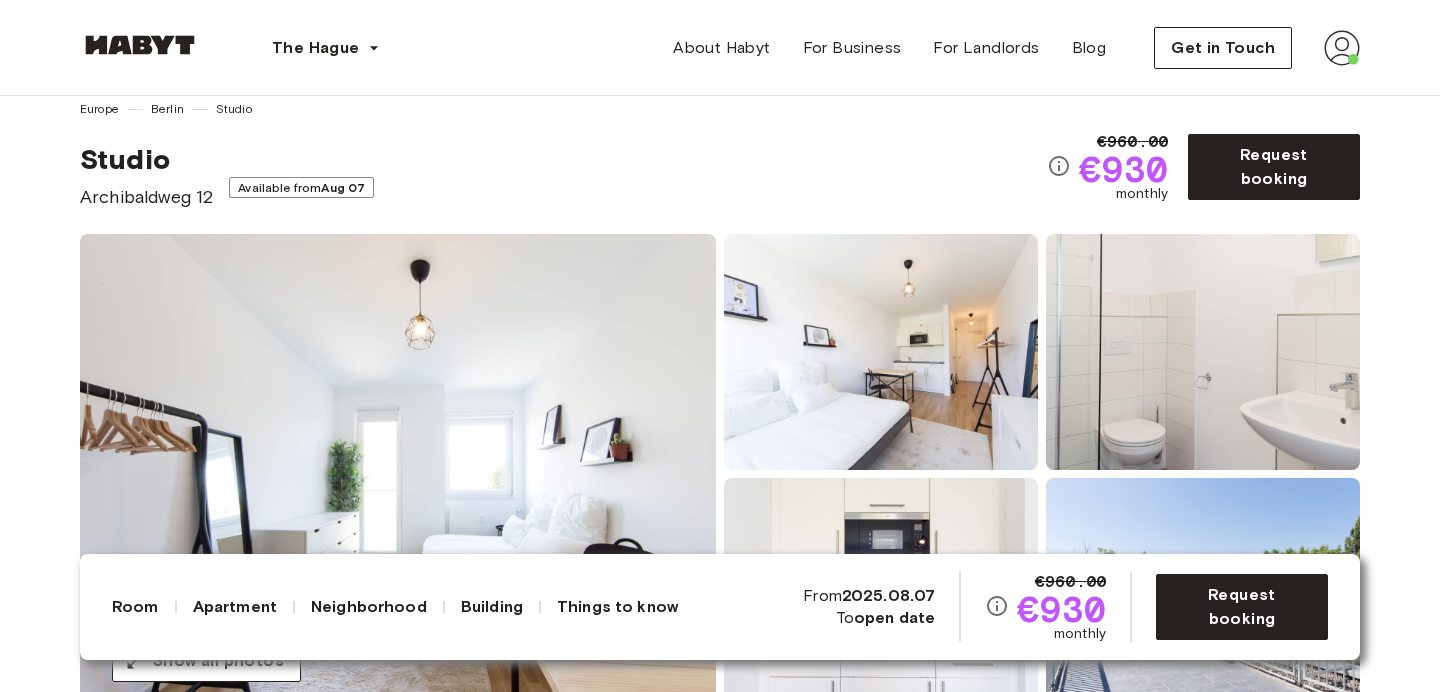 scroll, scrollTop: 39, scrollLeft: 0, axis: vertical 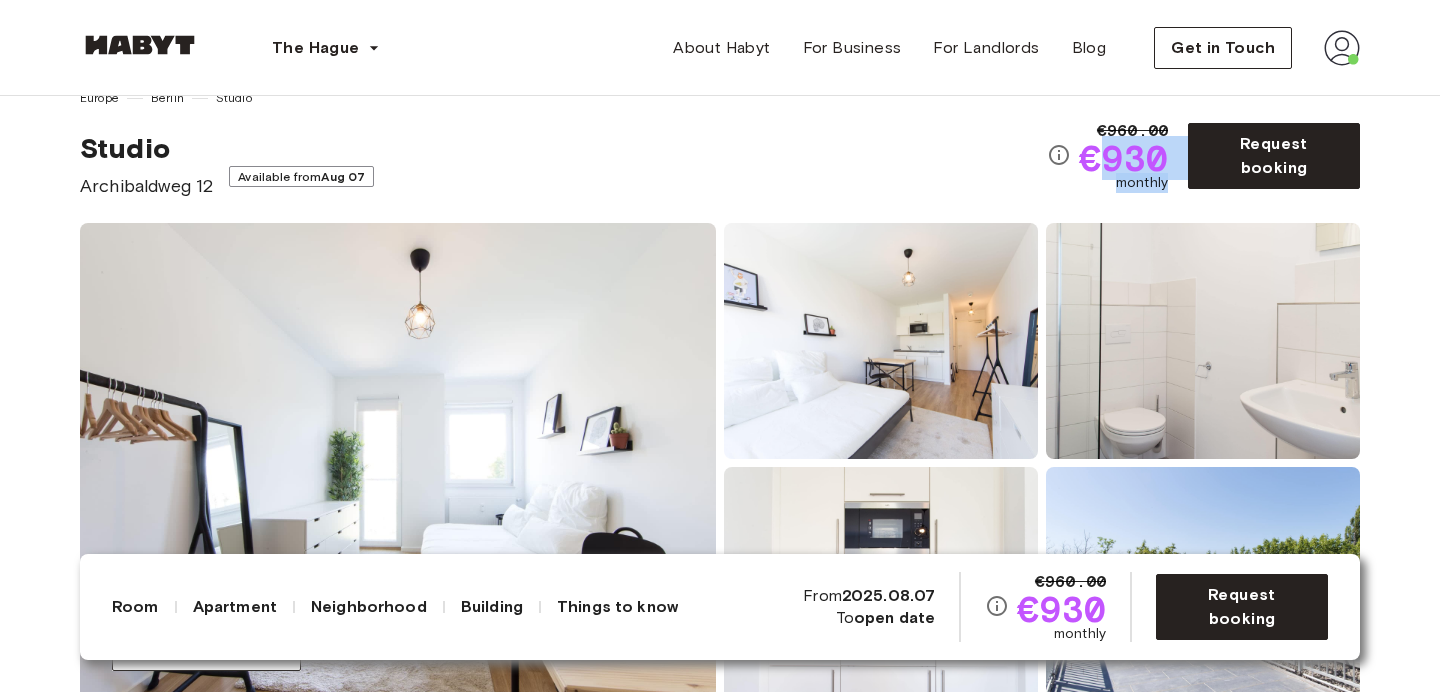 drag, startPoint x: 1117, startPoint y: 206, endPoint x: 1092, endPoint y: 159, distance: 53.235325 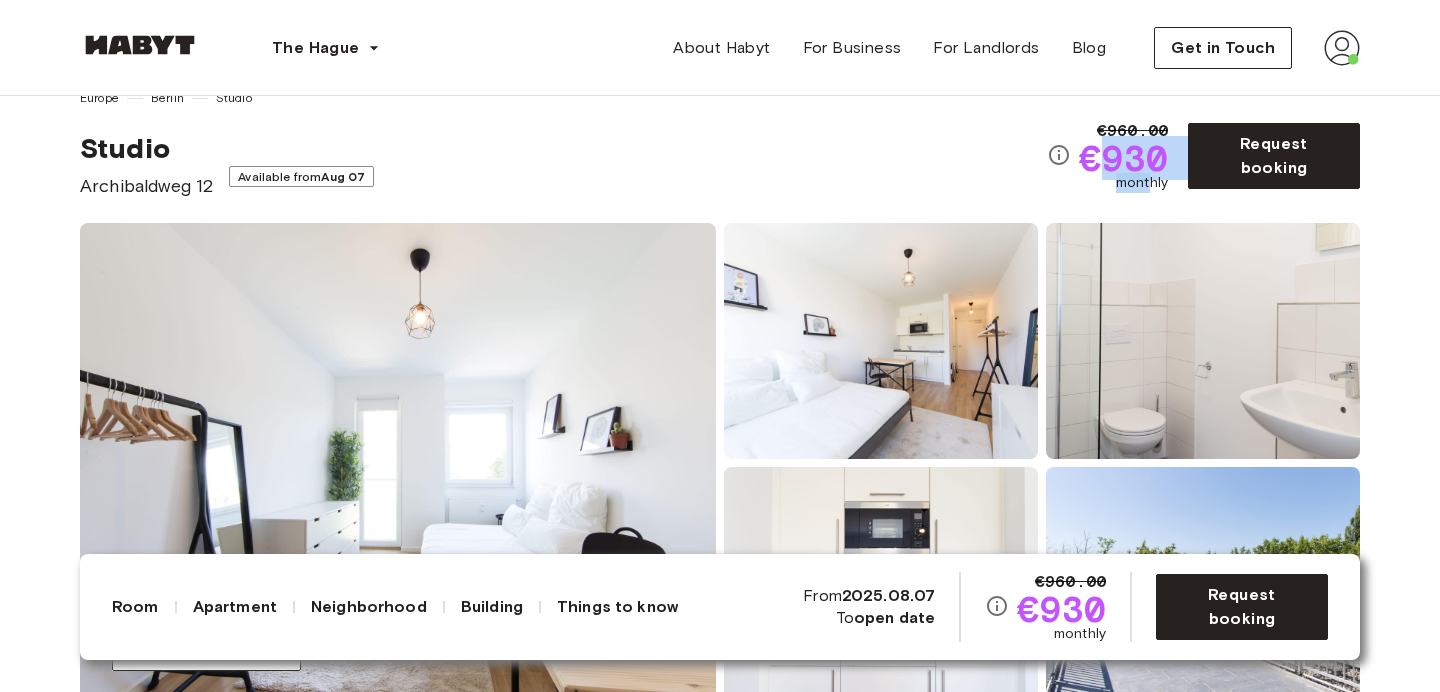 drag, startPoint x: 1100, startPoint y: 141, endPoint x: 1155, endPoint y: 181, distance: 68.007355 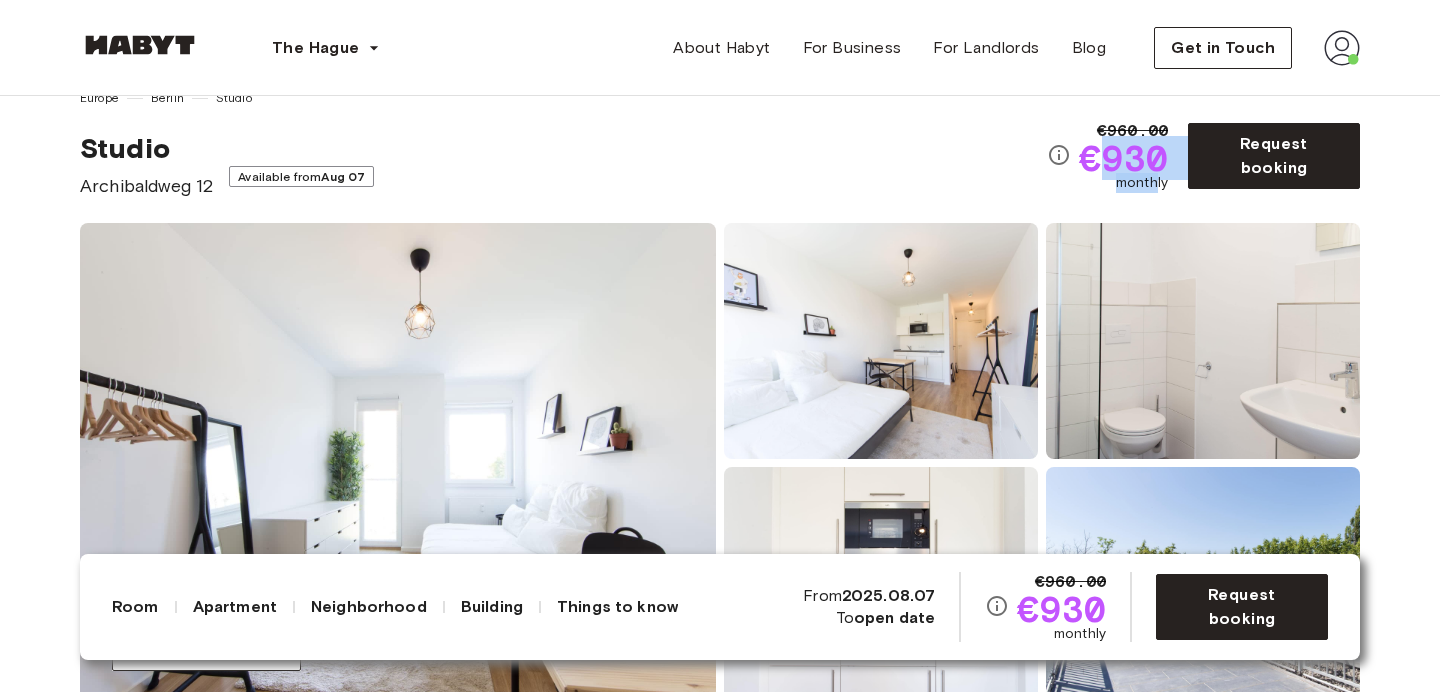 click on "monthly" at bounding box center [1142, 183] 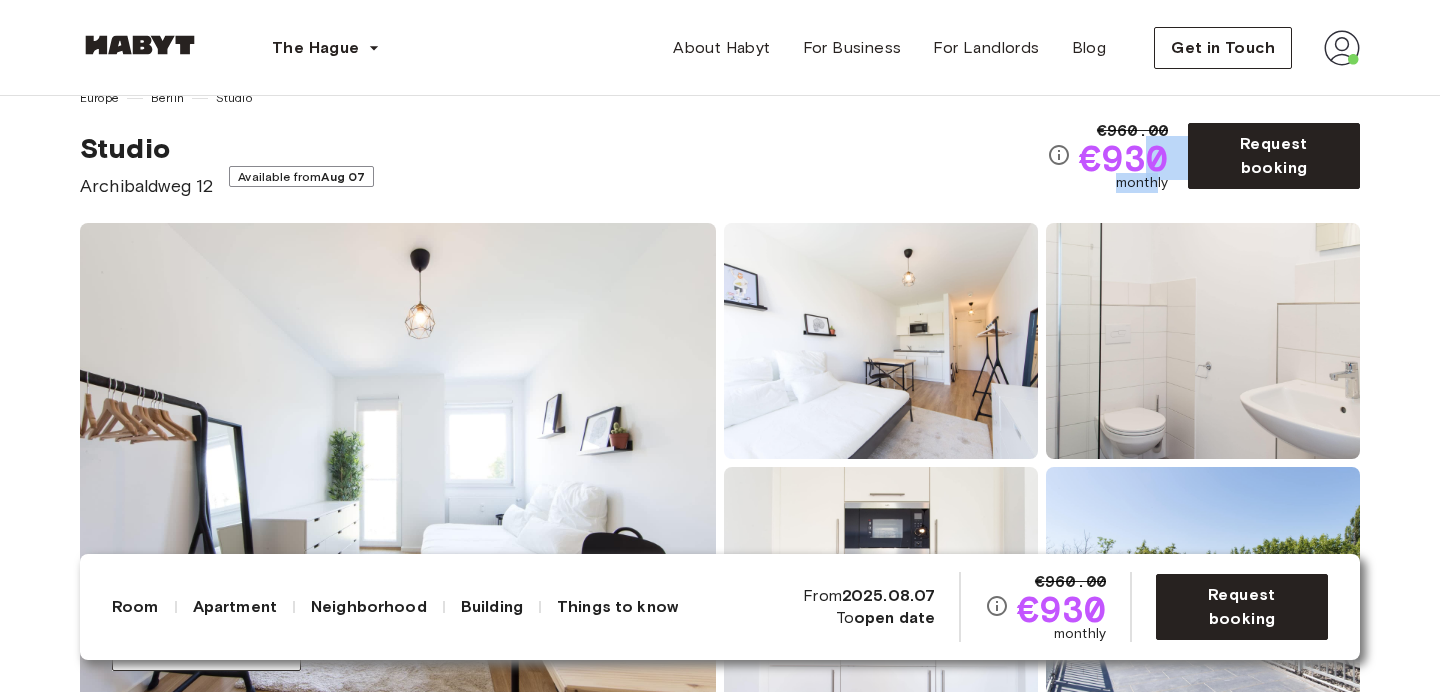 drag, startPoint x: 1155, startPoint y: 181, endPoint x: 1136, endPoint y: 159, distance: 29.068884 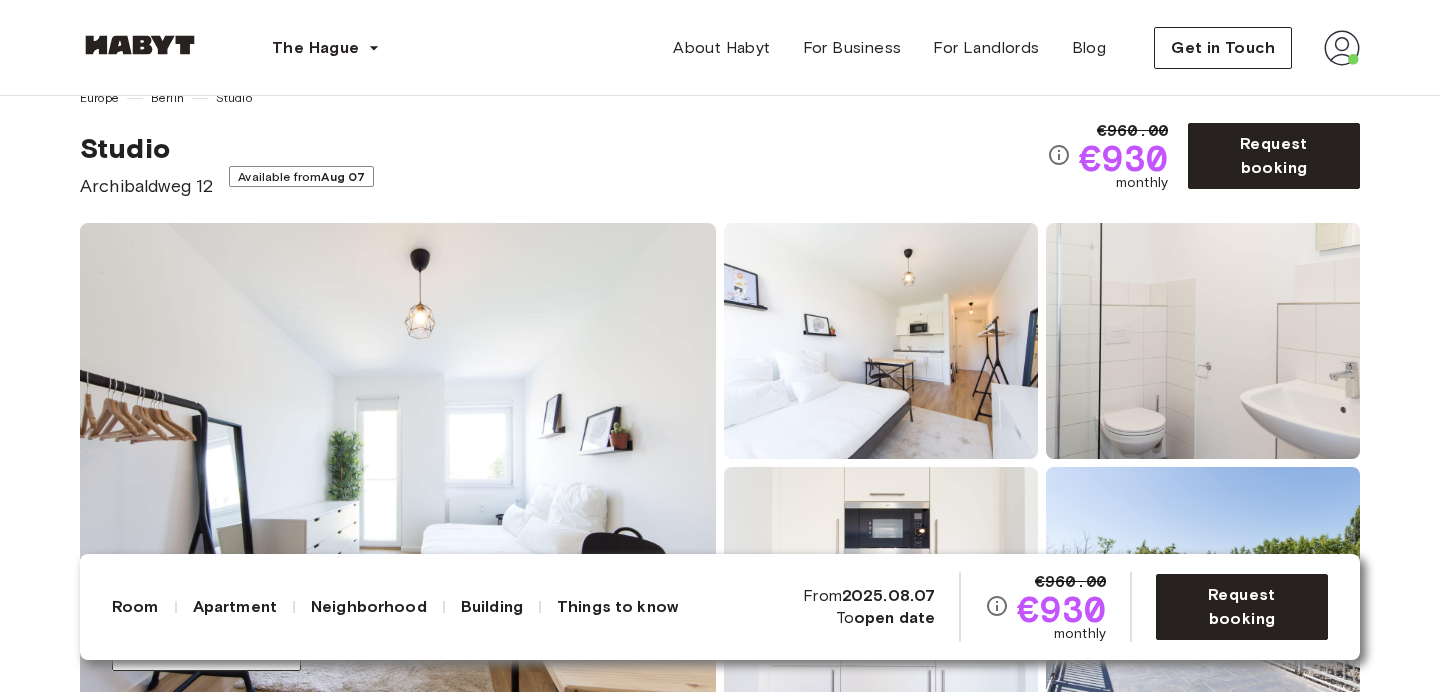 click on "Europe [CITY] Studio Studio [STREET_NAME] [NUMBER] Available from [DATE] €960.00 €930 monthly Request booking Show all photos" at bounding box center (720, 380) 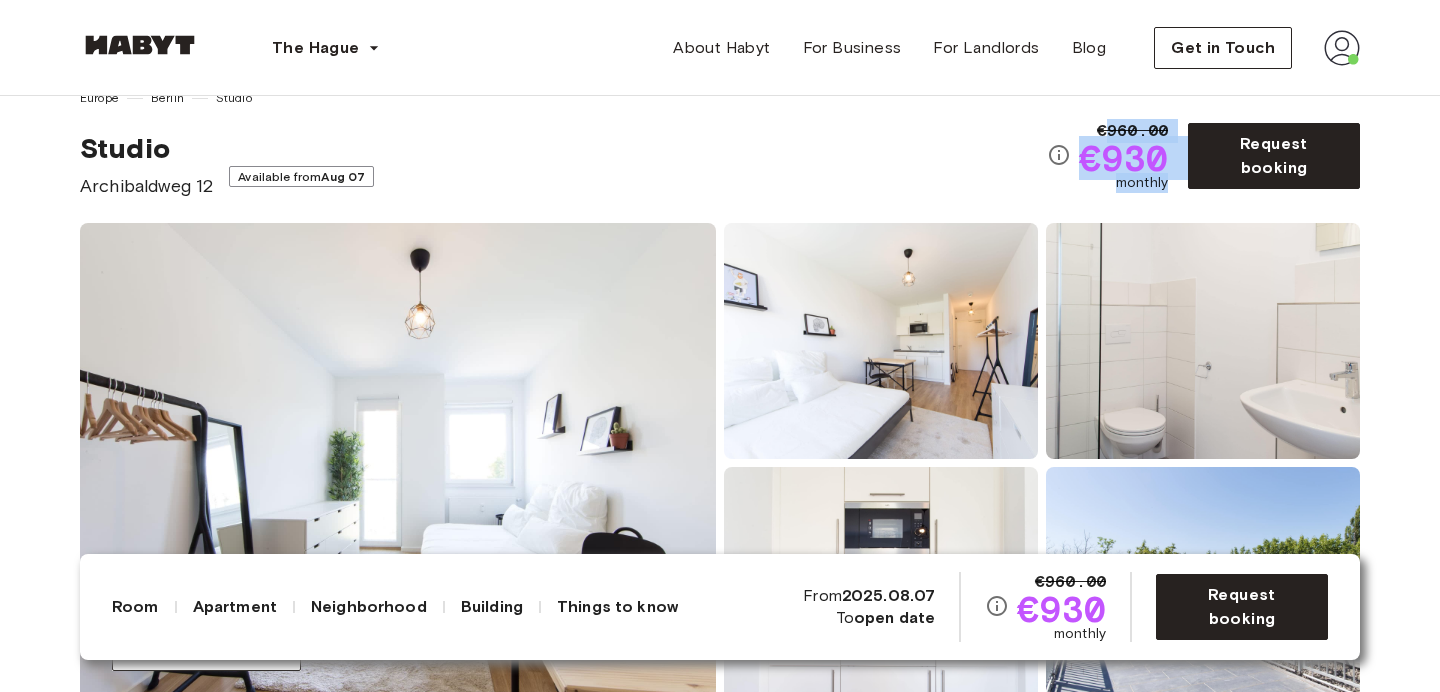 drag, startPoint x: 1168, startPoint y: 173, endPoint x: 1090, endPoint y: 102, distance: 105.47511 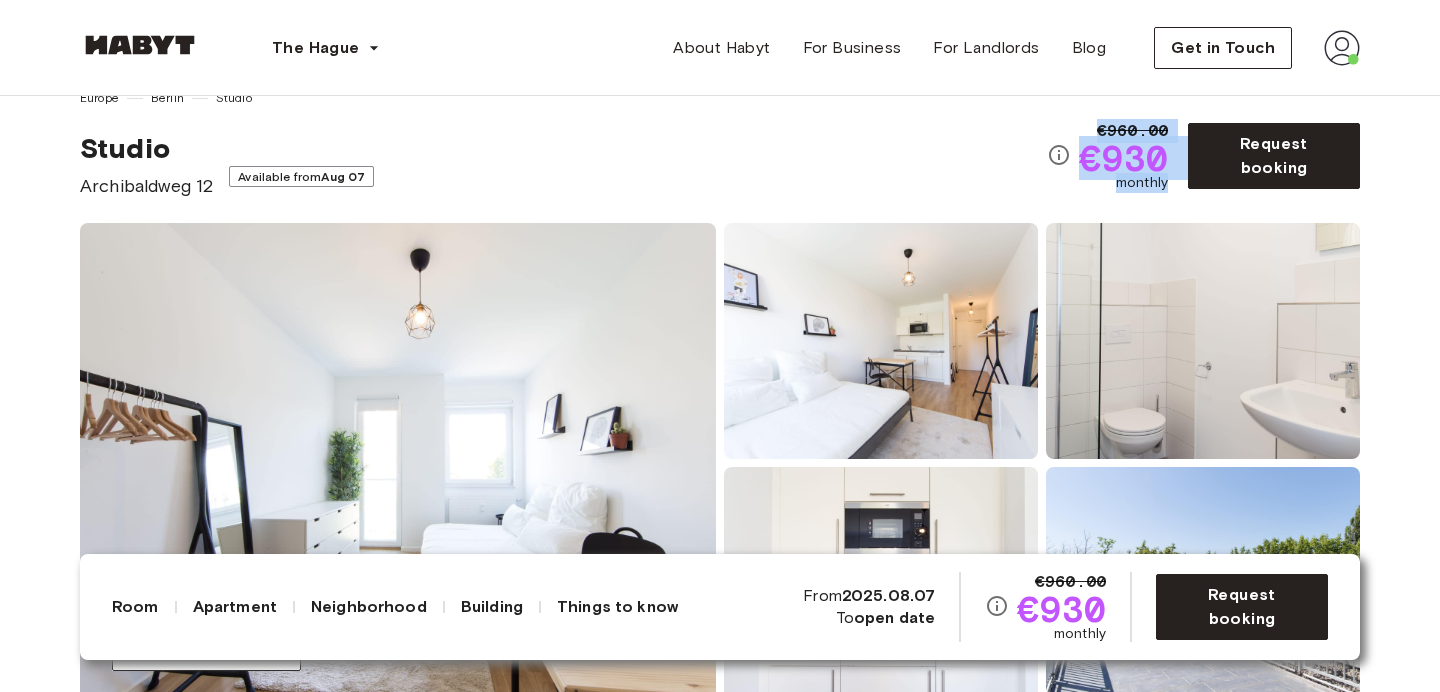 click on "Europe Berlin Studio Studio Archibaldweg 12 Available from  Aug 07 €960.00 €930 monthly Request booking" at bounding box center [720, 144] 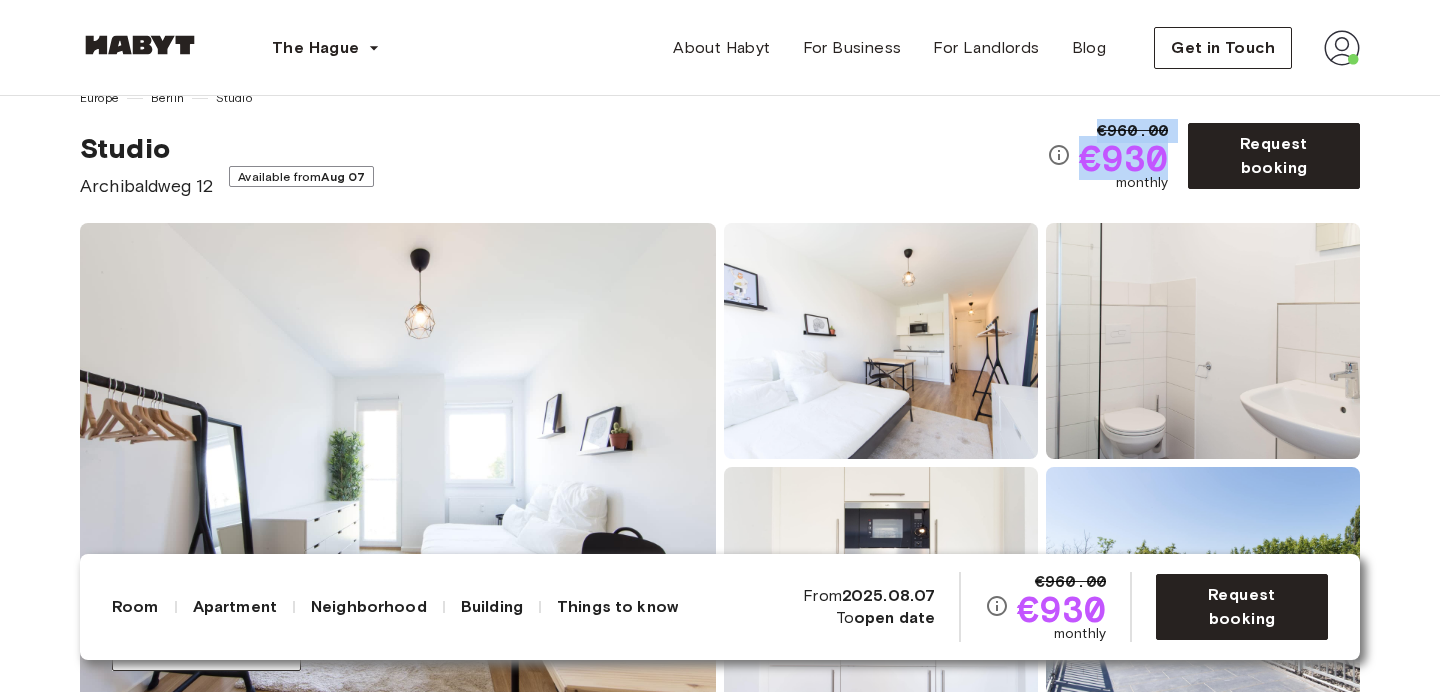drag, startPoint x: 1090, startPoint y: 102, endPoint x: 1125, endPoint y: 159, distance: 66.88796 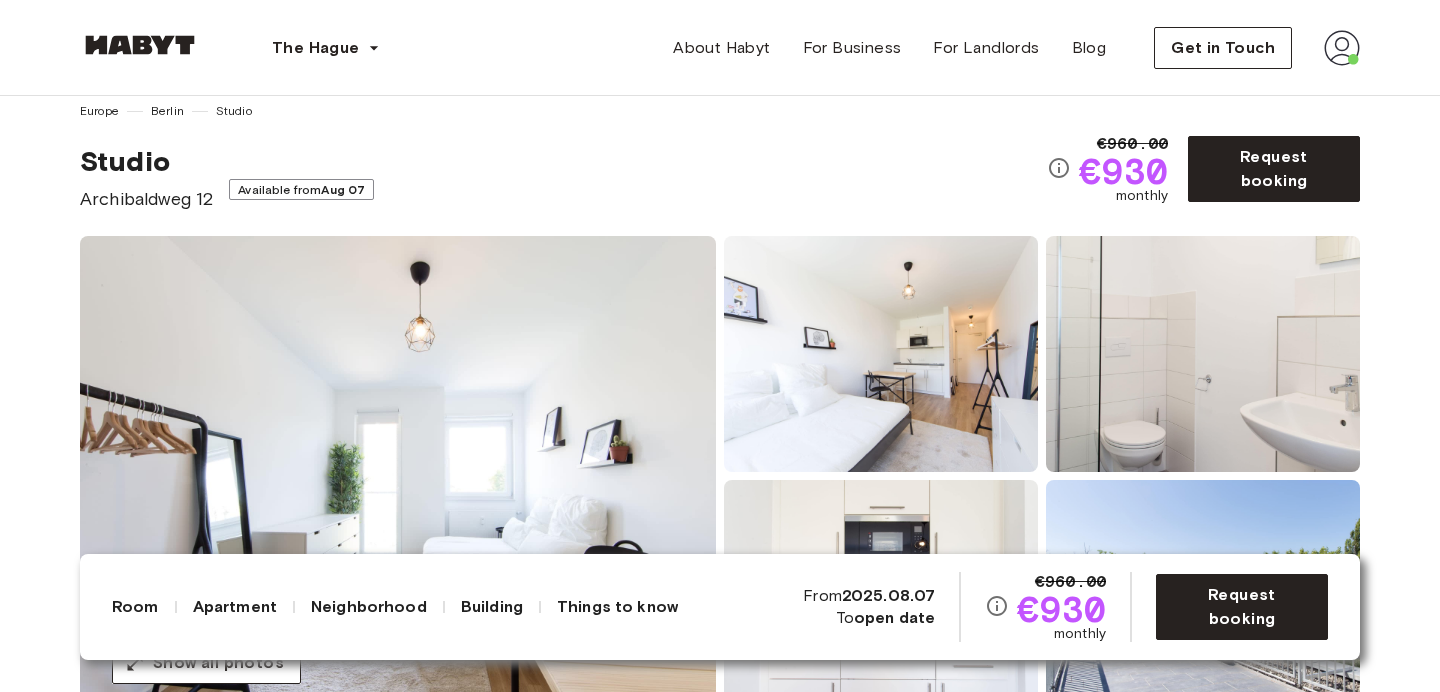 scroll, scrollTop: 0, scrollLeft: 0, axis: both 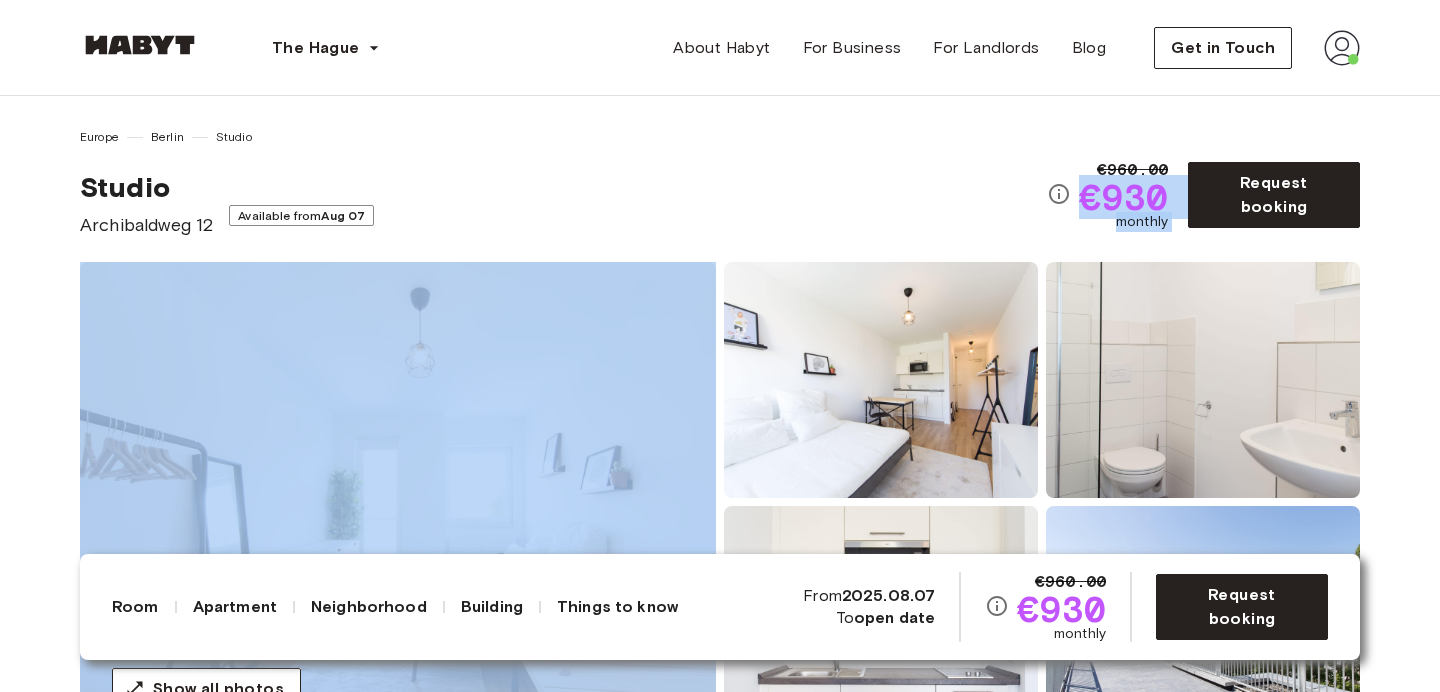drag, startPoint x: 1261, startPoint y: 240, endPoint x: 1049, endPoint y: 178, distance: 220.88005 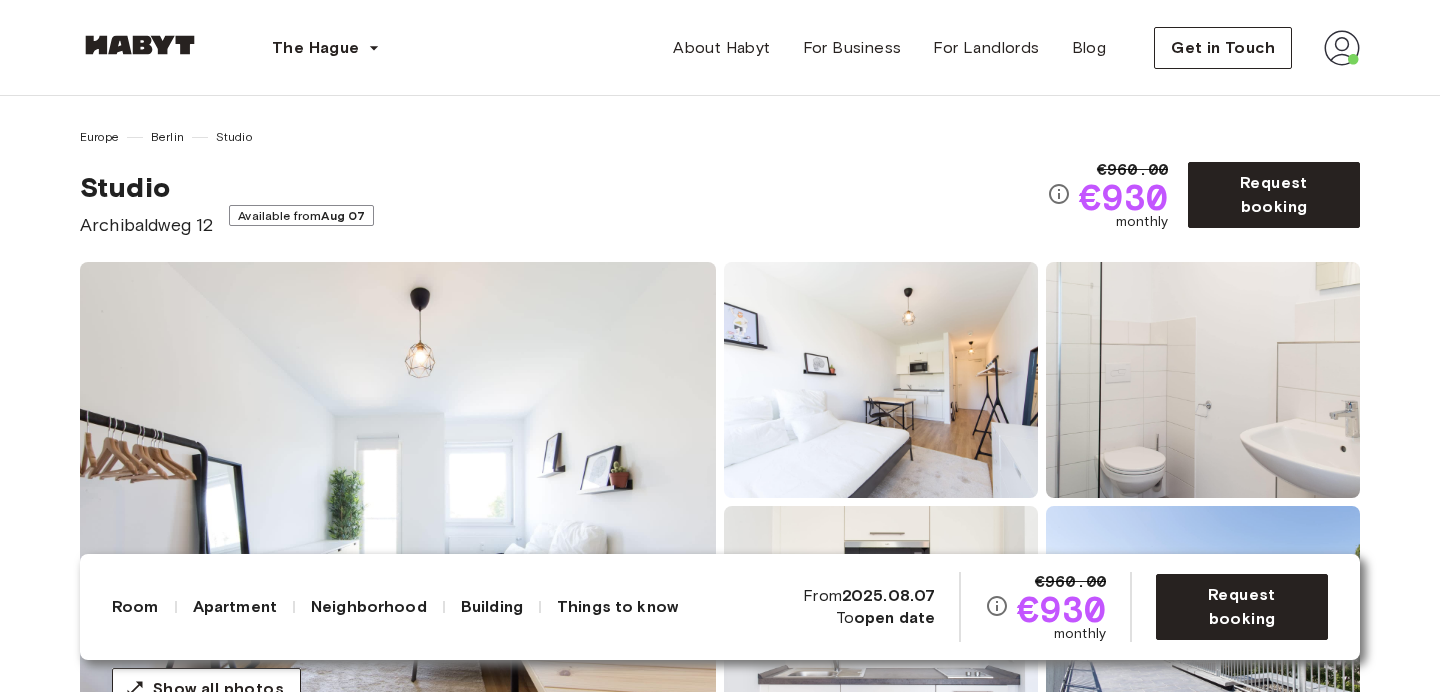 click on "€960.00 €930 monthly" at bounding box center (1115, 195) 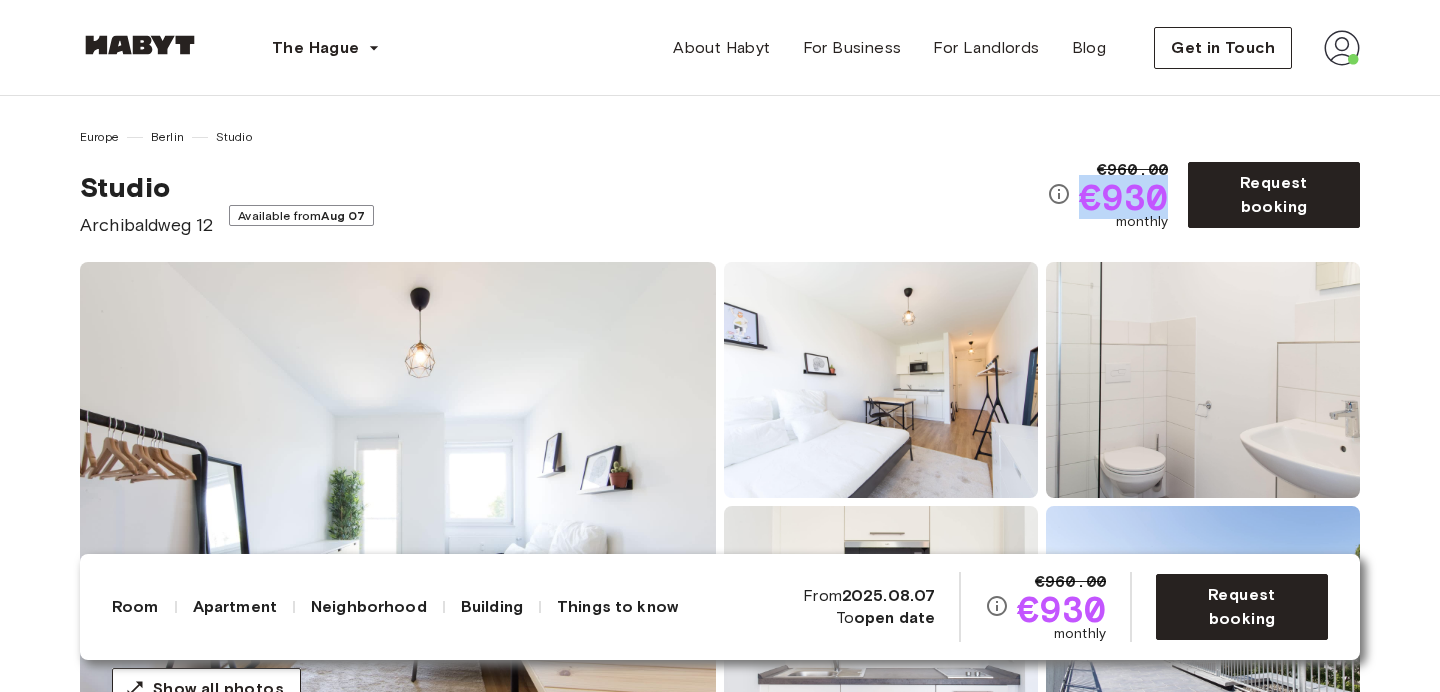 drag, startPoint x: 1049, startPoint y: 178, endPoint x: 1162, endPoint y: 203, distance: 115.73245 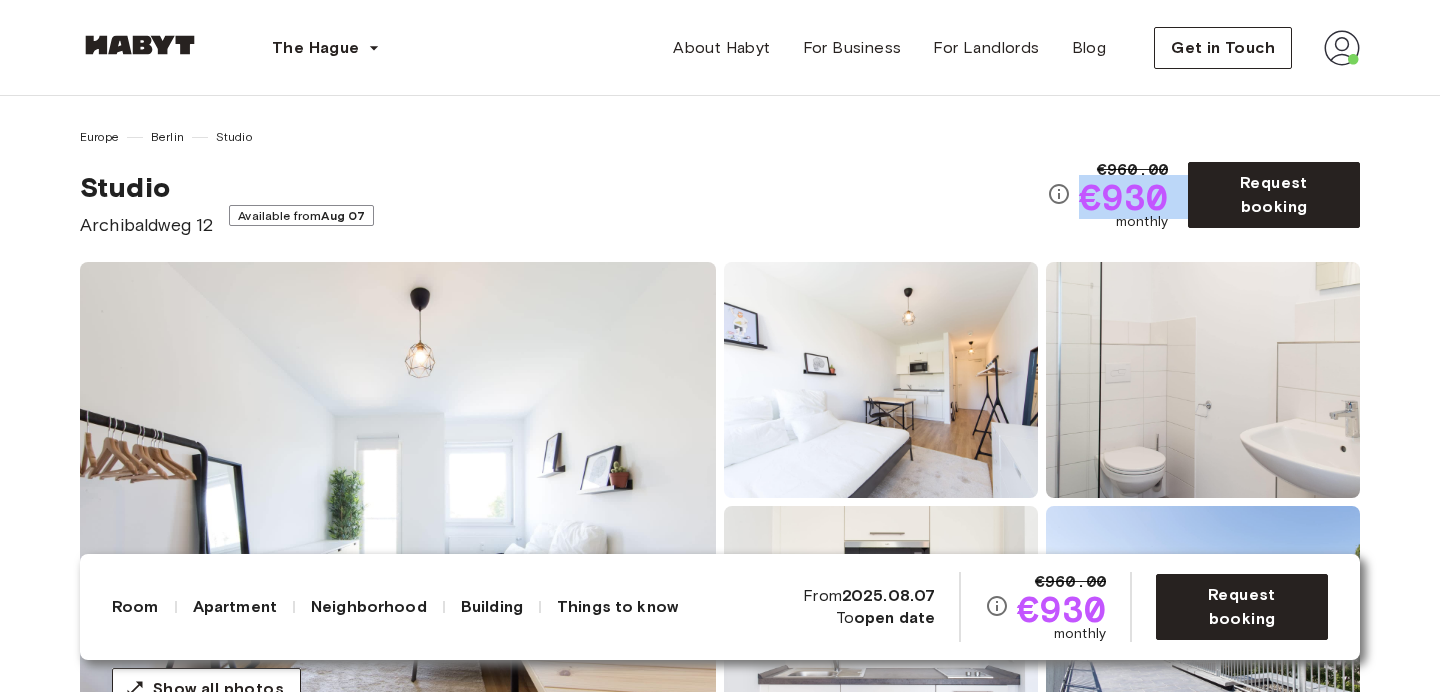 click on "€930" at bounding box center (1123, 197) 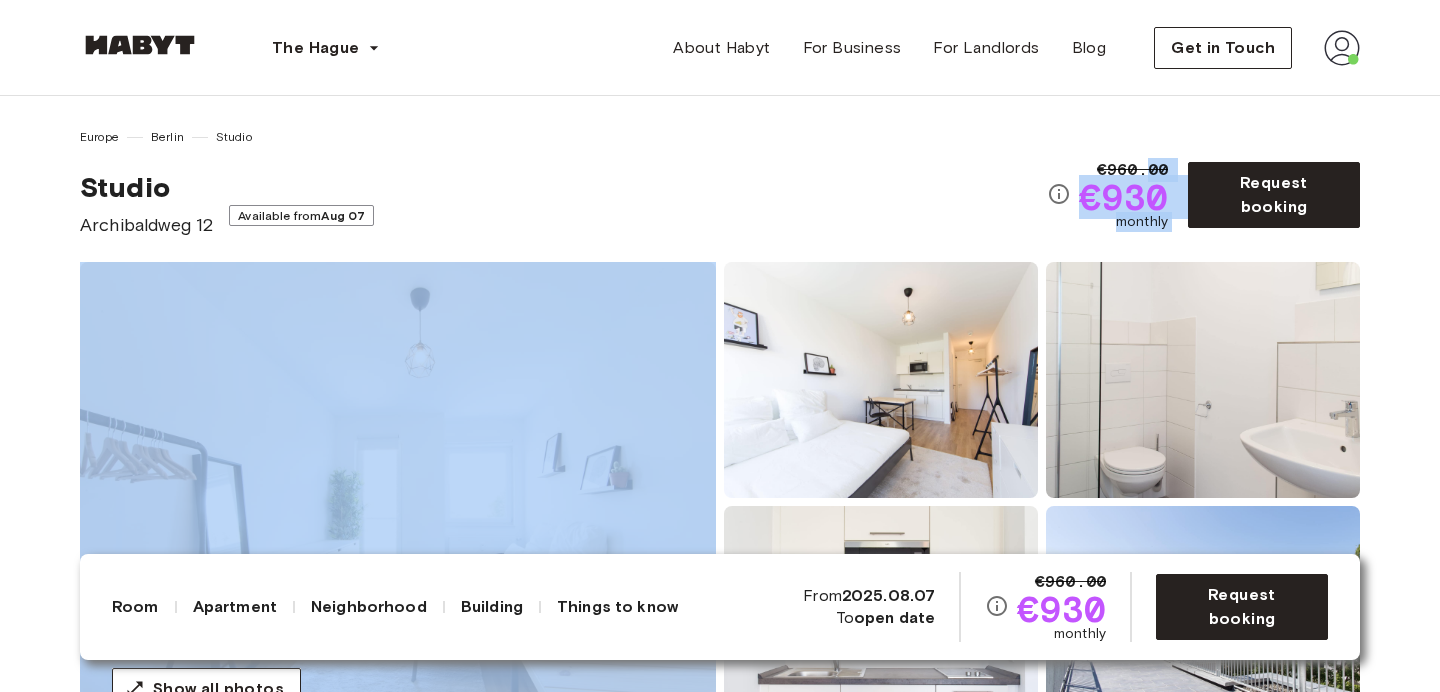 drag, startPoint x: 1160, startPoint y: 177, endPoint x: 1211, endPoint y: 229, distance: 72.835434 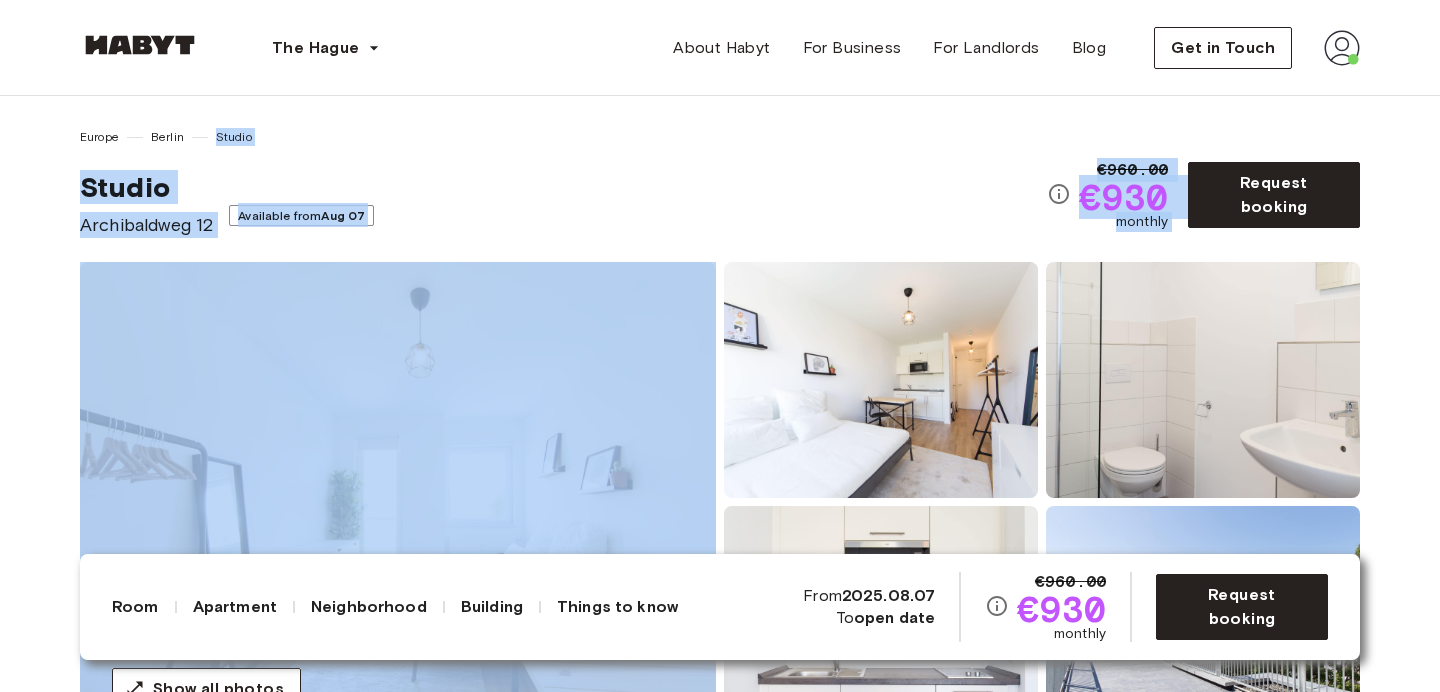 drag, startPoint x: 1188, startPoint y: 229, endPoint x: 1038, endPoint y: 121, distance: 184.83507 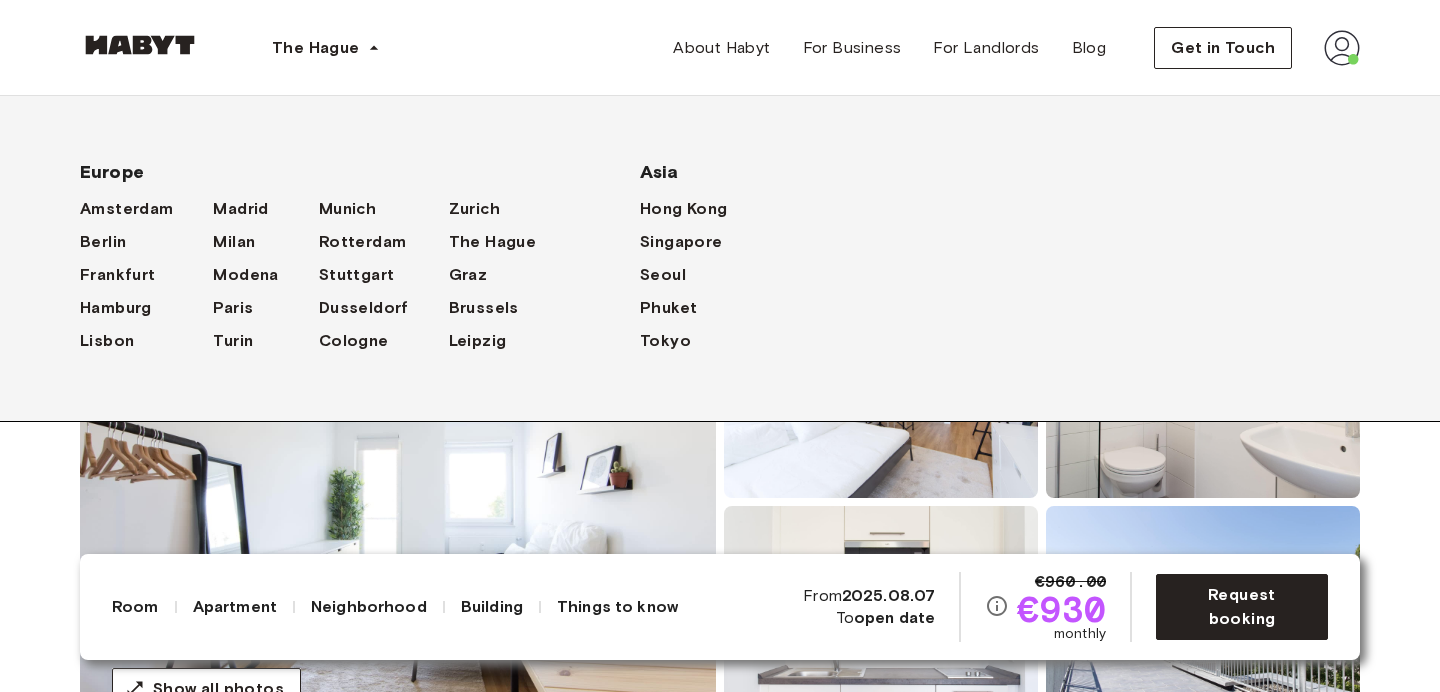 drag, startPoint x: 197, startPoint y: 416, endPoint x: 102, endPoint y: 609, distance: 215.11392 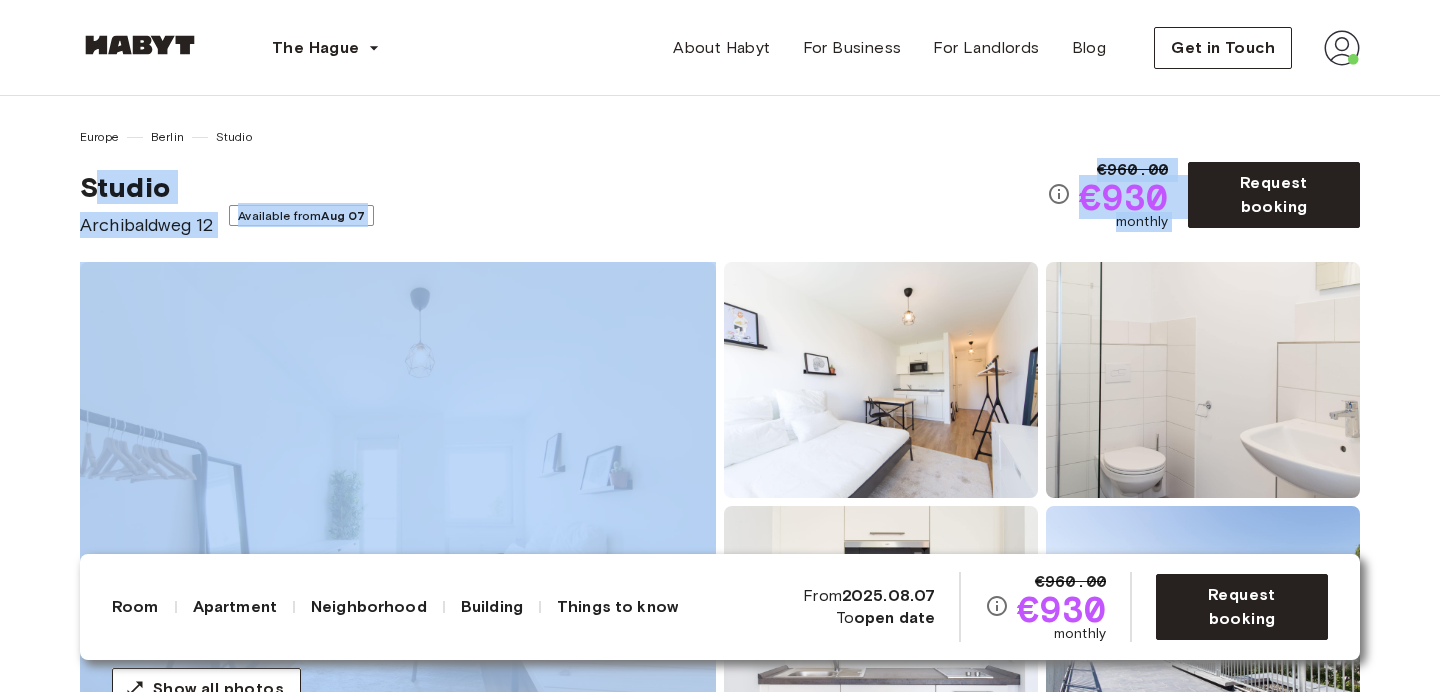 drag, startPoint x: 474, startPoint y: 250, endPoint x: 92, endPoint y: 189, distance: 386.83975 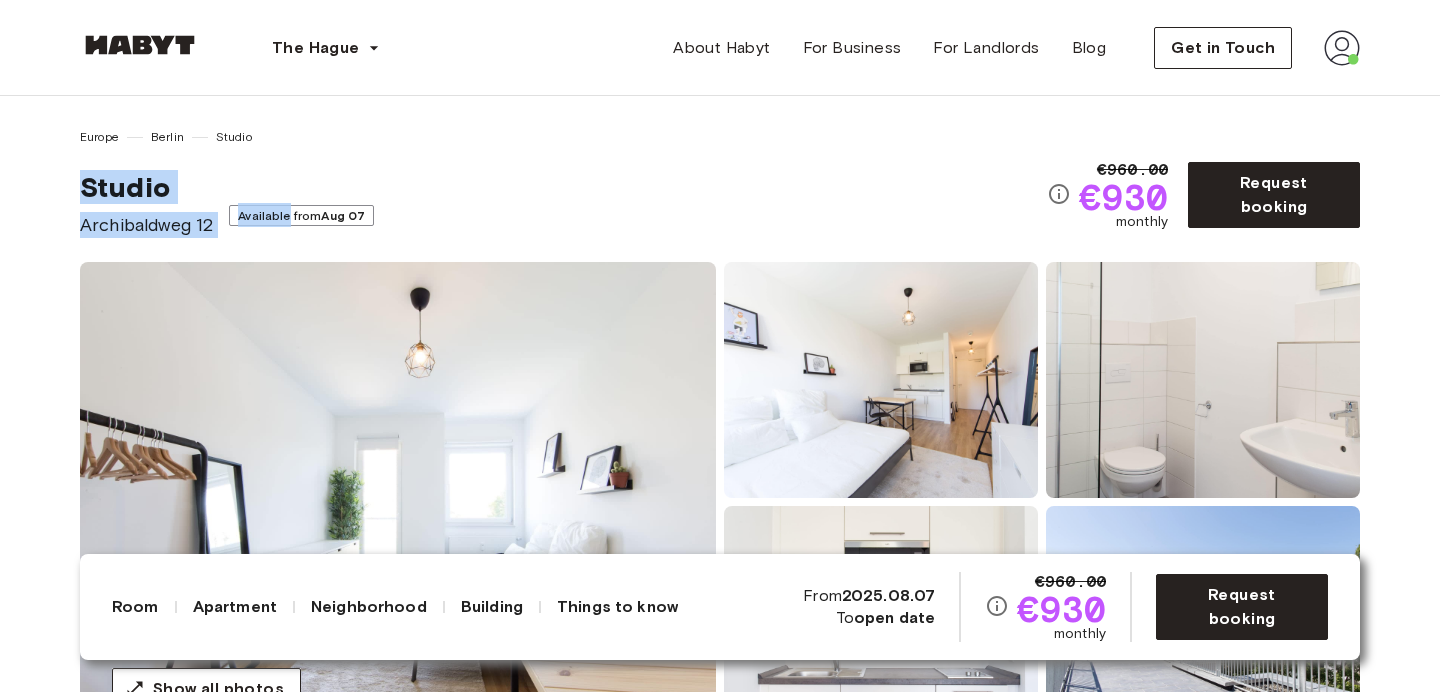 drag, startPoint x: 92, startPoint y: 189, endPoint x: 364, endPoint y: 220, distance: 273.76083 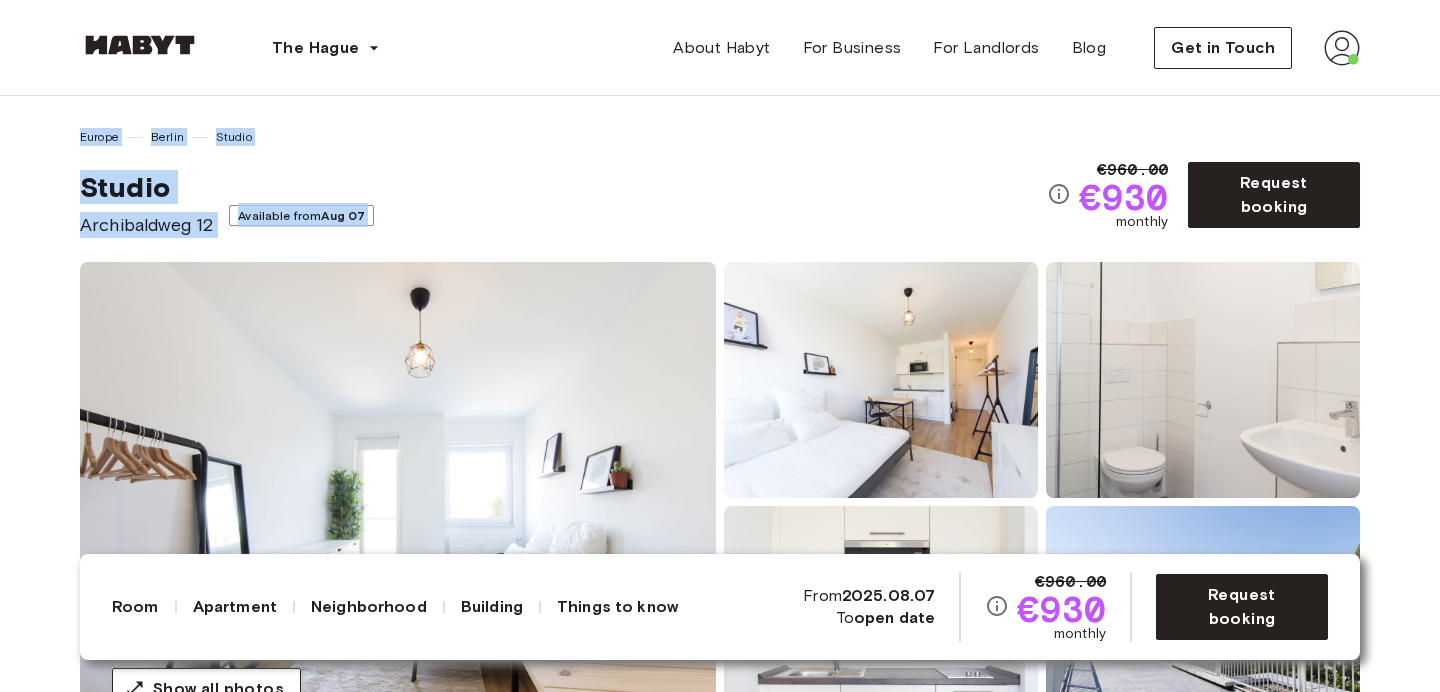drag, startPoint x: 445, startPoint y: 220, endPoint x: 15, endPoint y: 121, distance: 441.24936 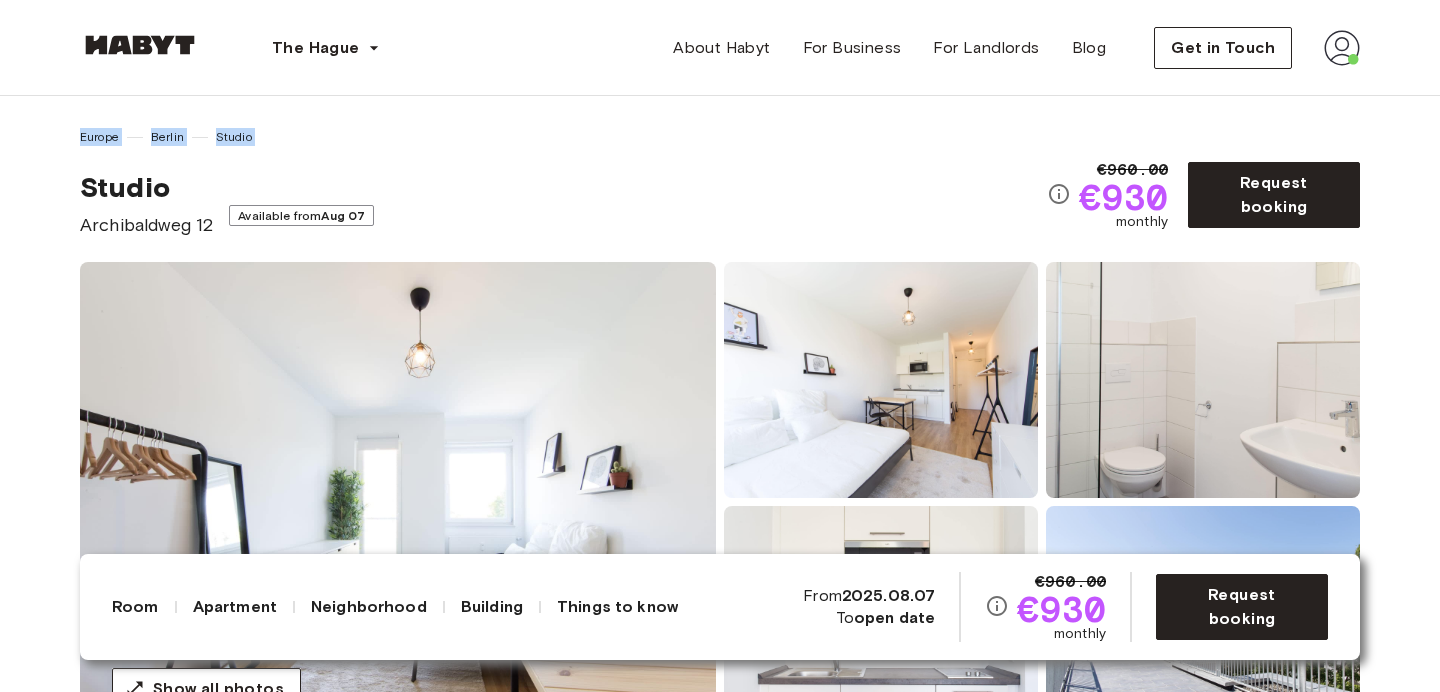 drag, startPoint x: 15, startPoint y: 121, endPoint x: 414, endPoint y: 170, distance: 401.9975 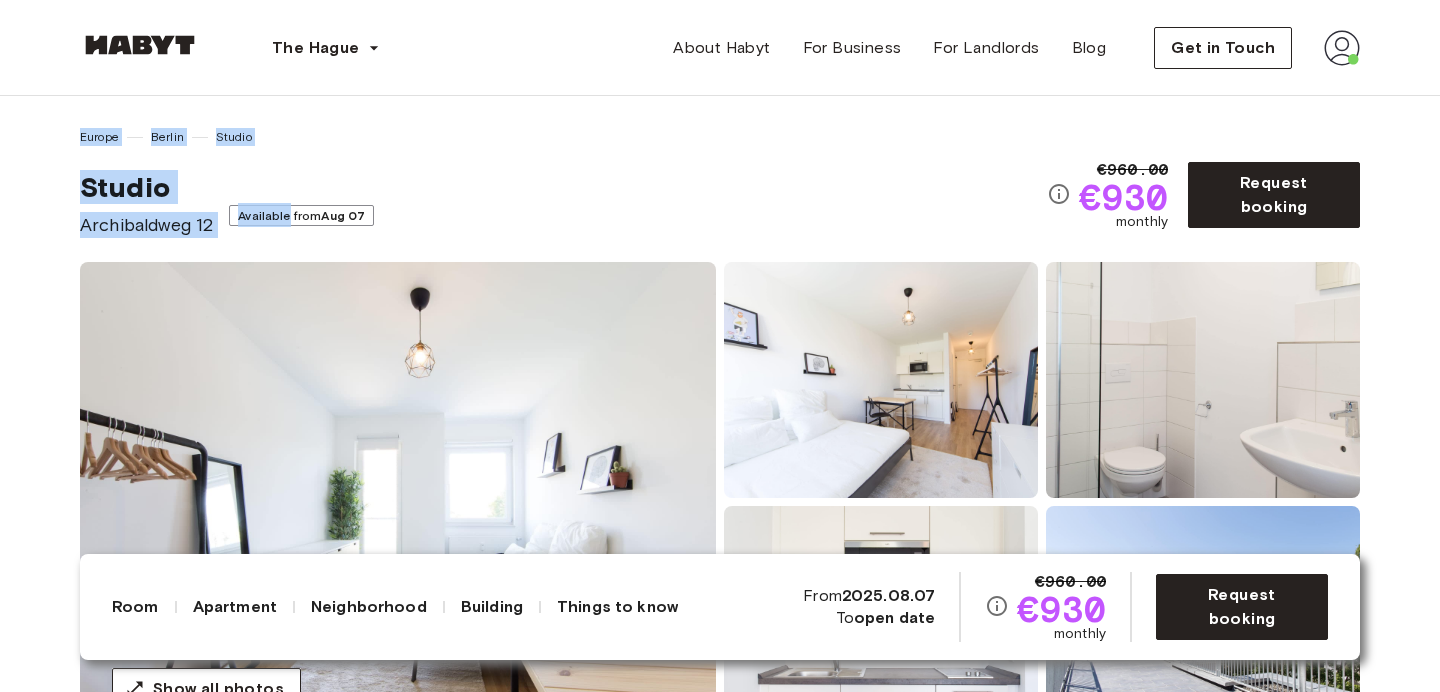 click on "Studio Archibaldweg 12 Available from  Aug 07" at bounding box center (563, 204) 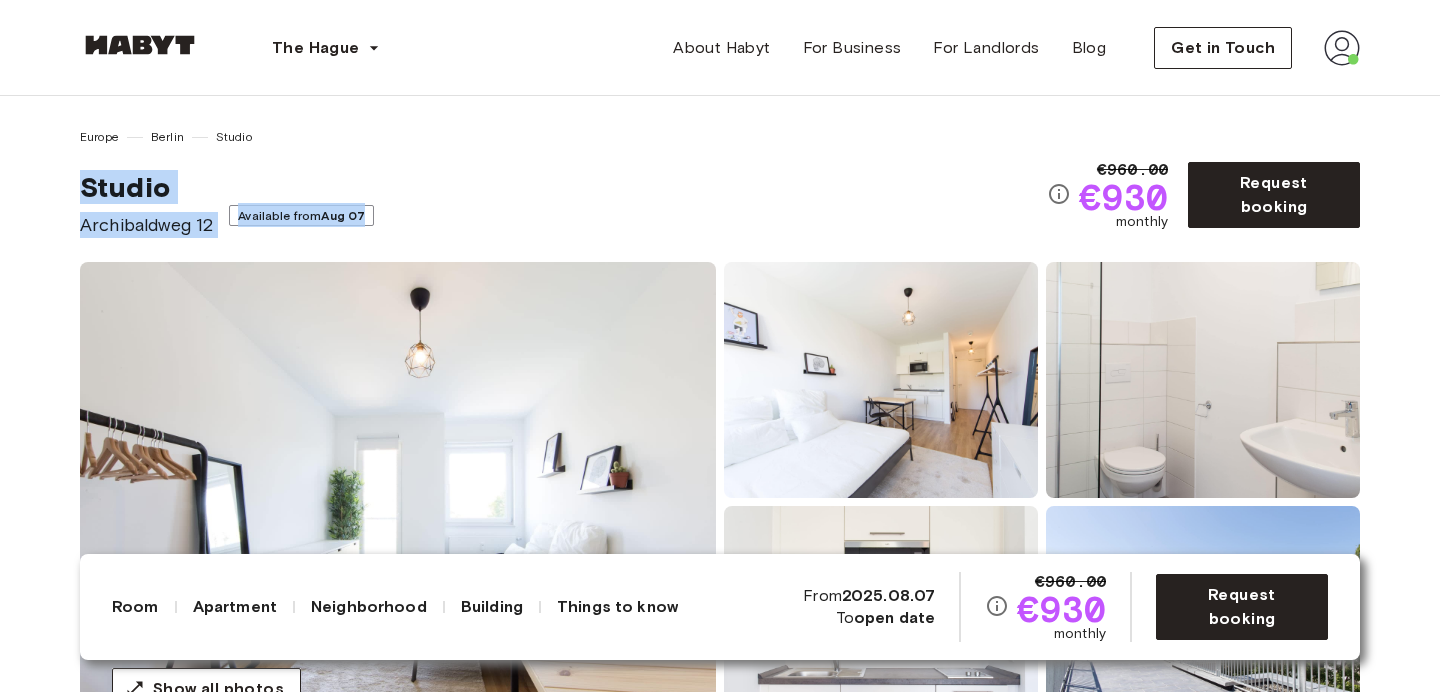 drag, startPoint x: 465, startPoint y: 213, endPoint x: 121, endPoint y: 157, distance: 348.52832 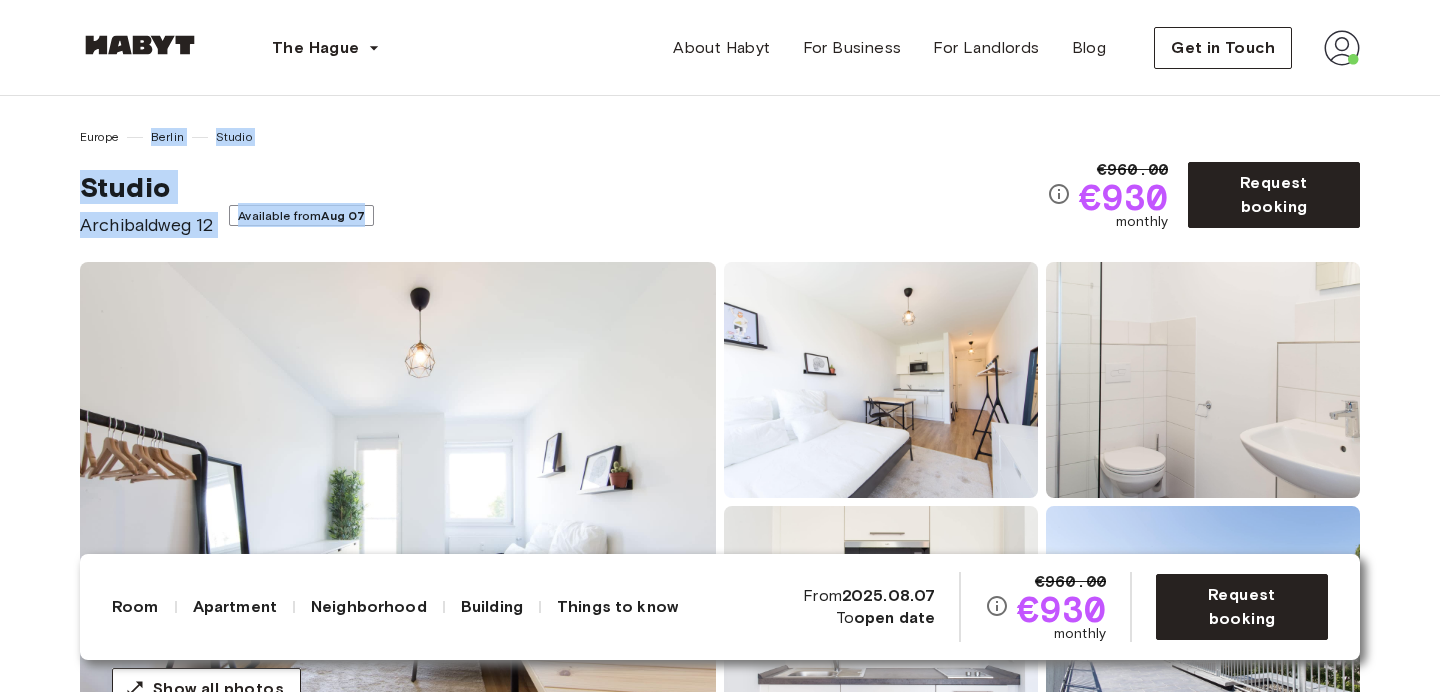 click on "Europe Berlin Studio Studio Archibaldweg 12 Available from  Aug 07" at bounding box center [563, 183] 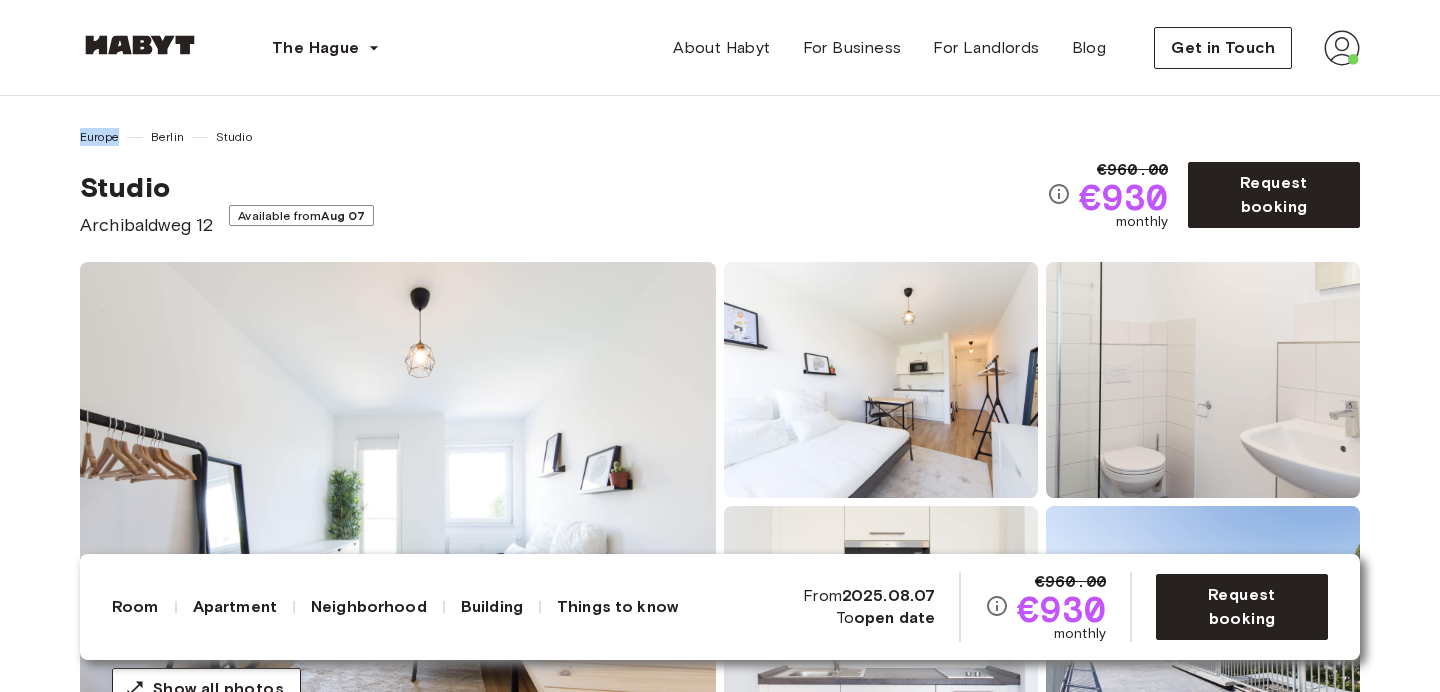 drag, startPoint x: 351, startPoint y: 162, endPoint x: 383, endPoint y: 174, distance: 34.176014 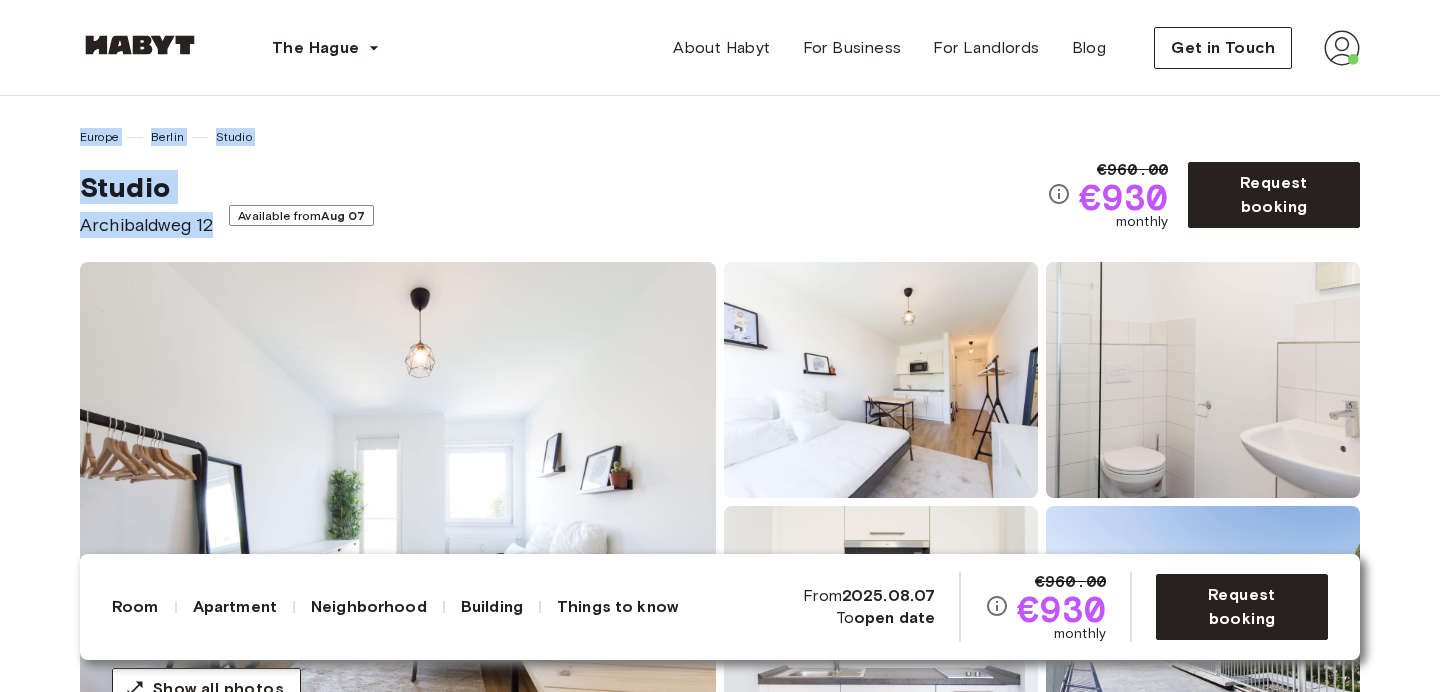 click on "Studio Archibaldweg 12 Available from  Aug 07" at bounding box center (563, 204) 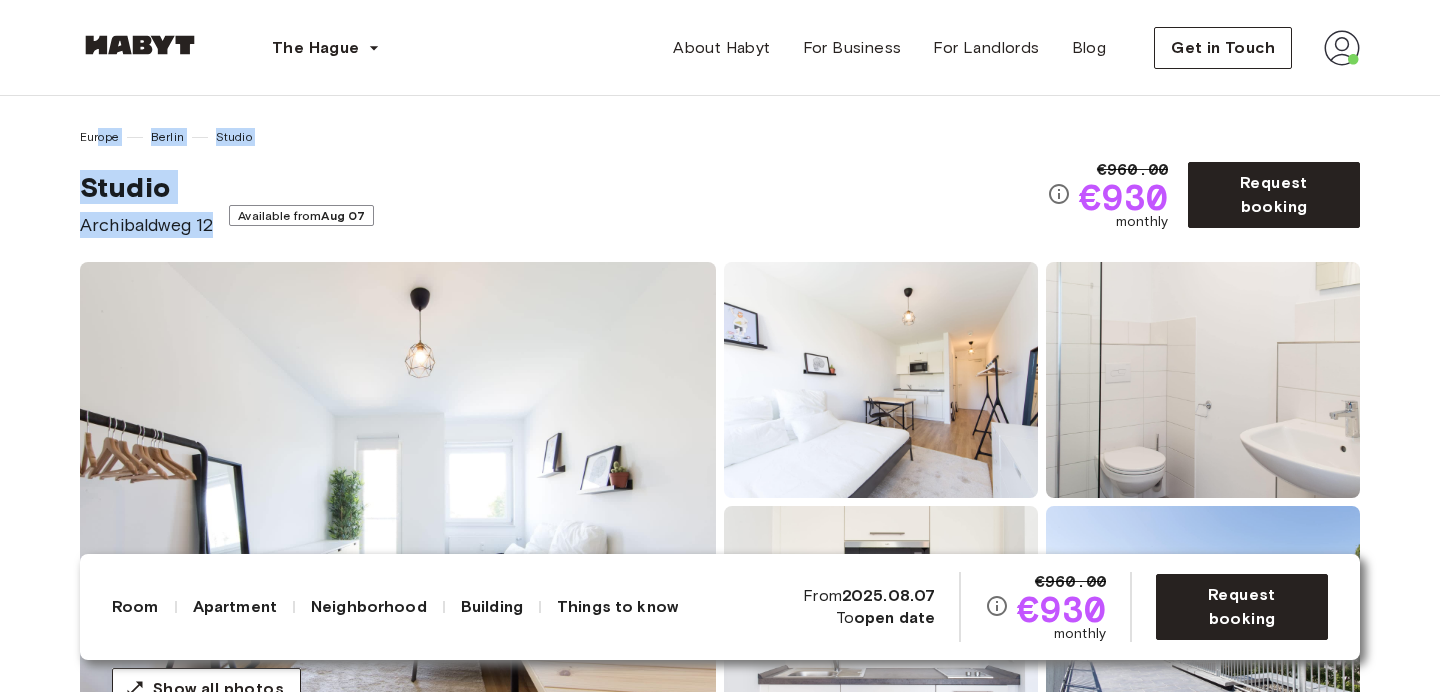 drag, startPoint x: 383, startPoint y: 174, endPoint x: 84, endPoint y: 144, distance: 300.50125 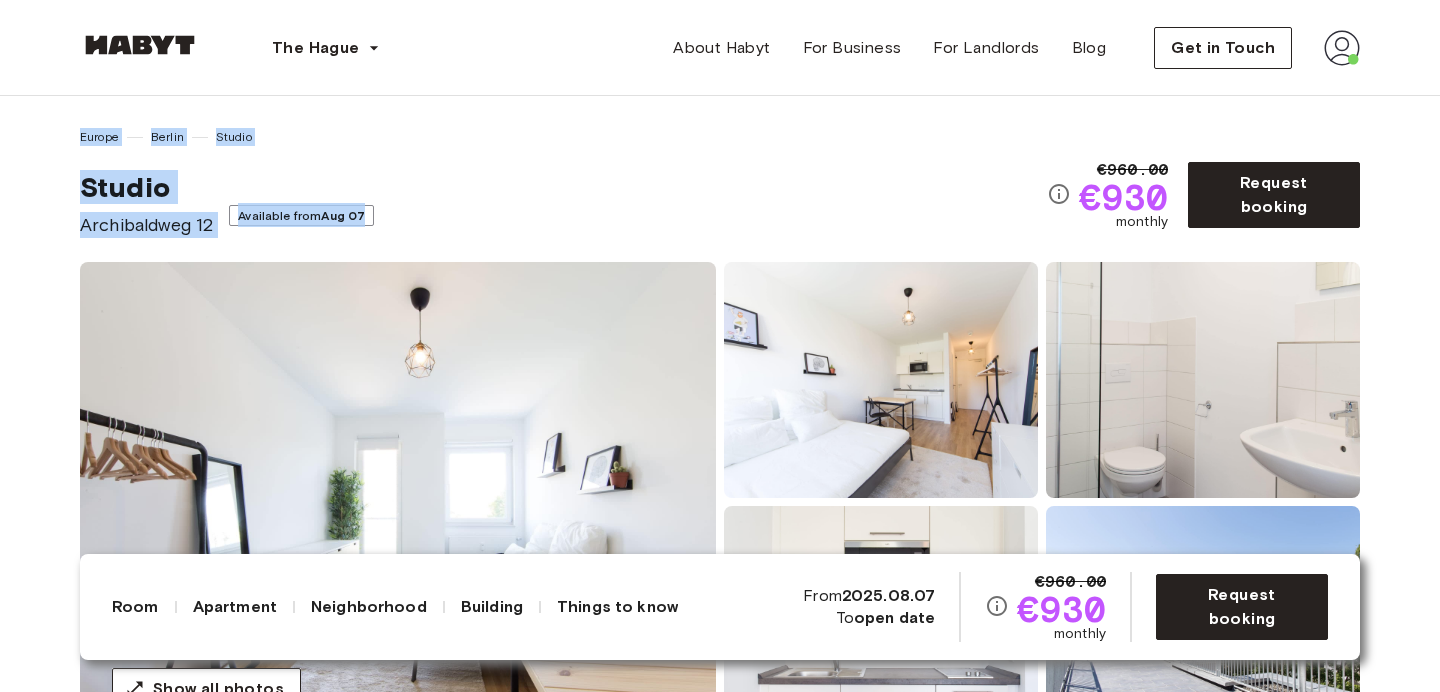 drag, startPoint x: 72, startPoint y: 144, endPoint x: 376, endPoint y: 214, distance: 311.95514 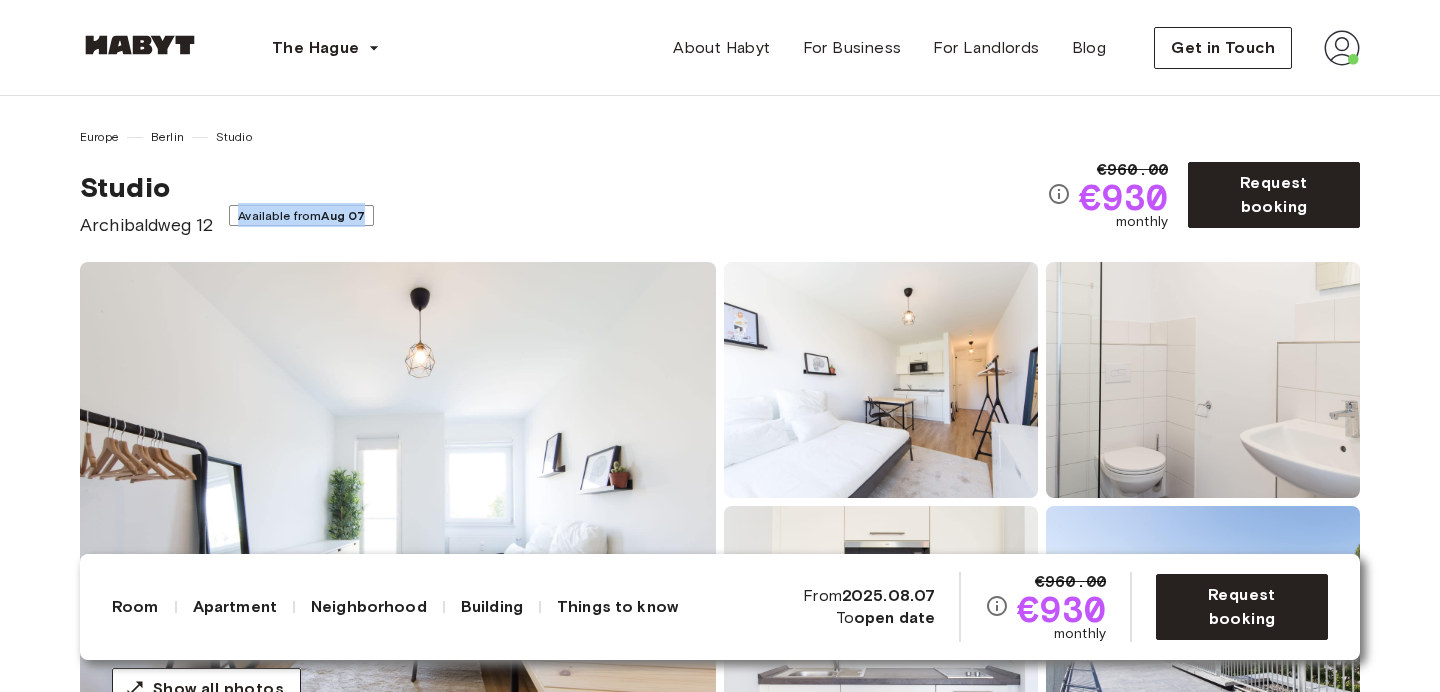 drag, startPoint x: 382, startPoint y: 209, endPoint x: 228, endPoint y: 185, distance: 155.85892 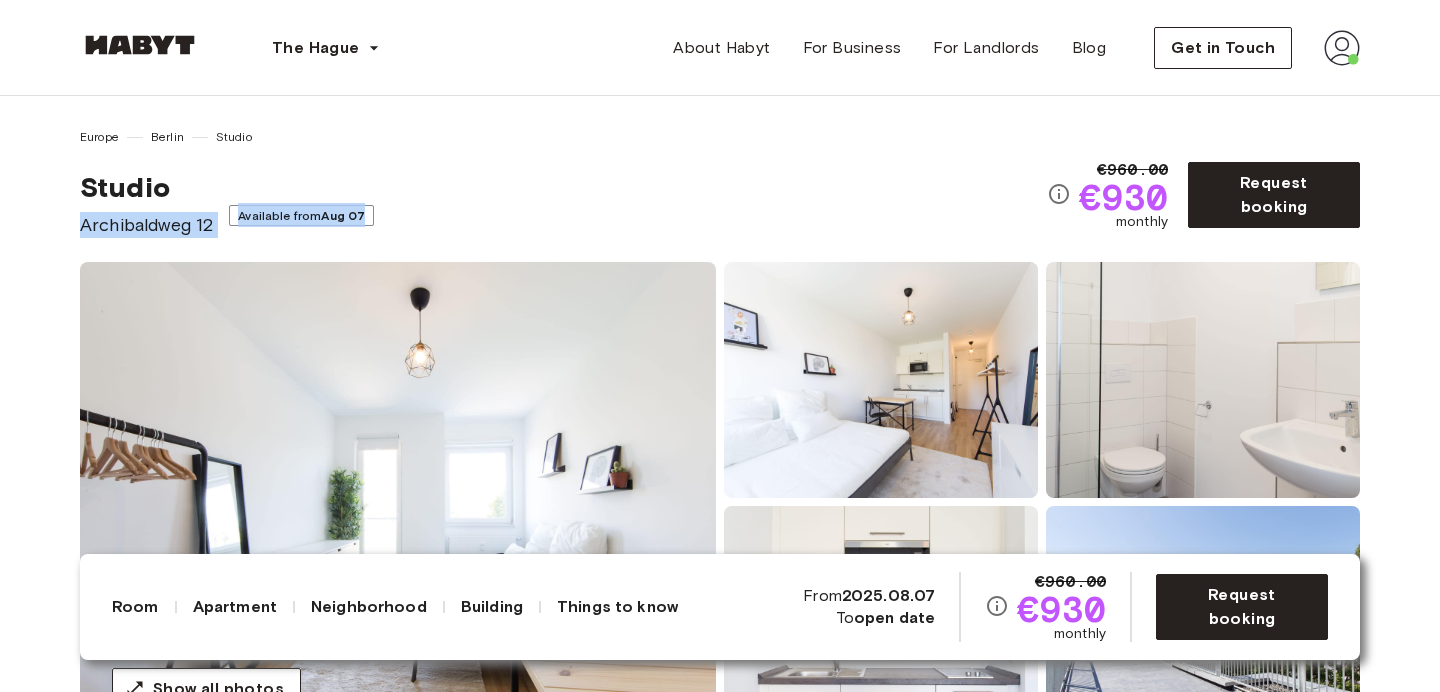 click on "Studio Archibaldweg 12 Available from  Aug 07" at bounding box center [563, 204] 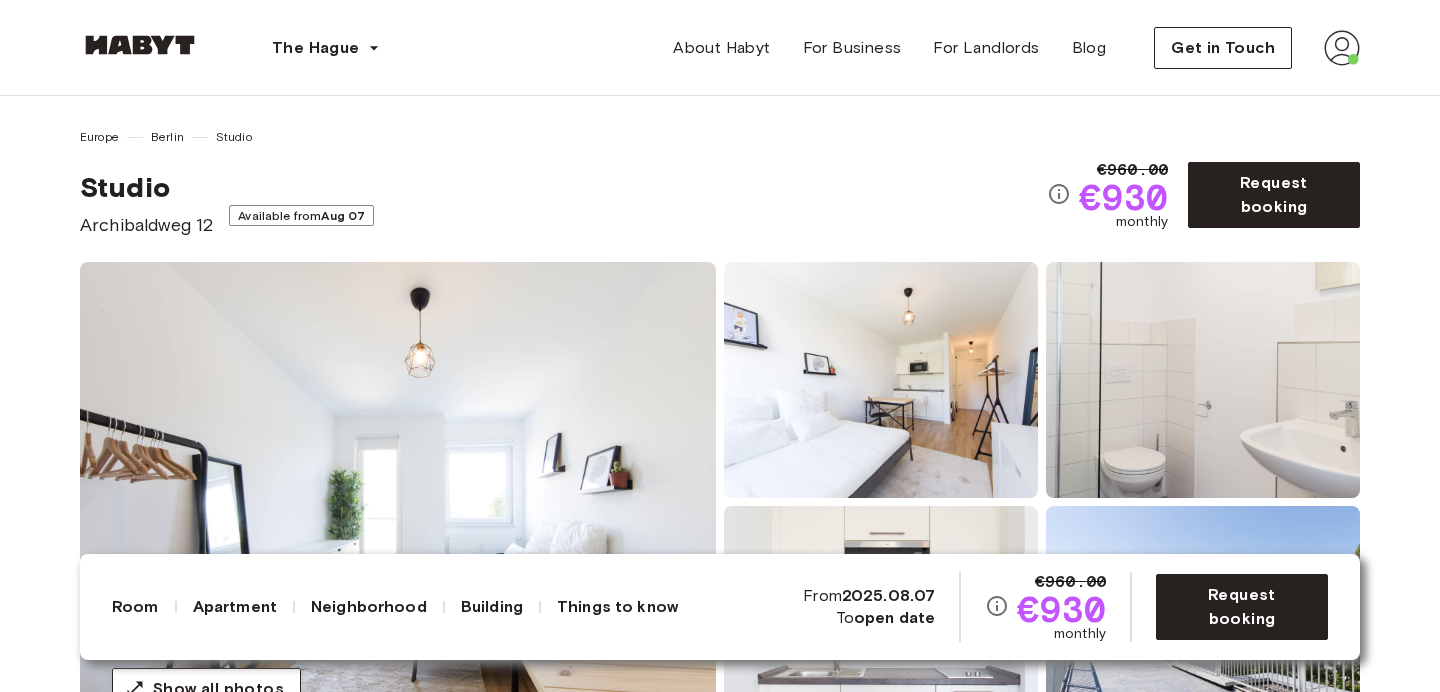 drag, startPoint x: 228, startPoint y: 185, endPoint x: 159, endPoint y: 173, distance: 70.035706 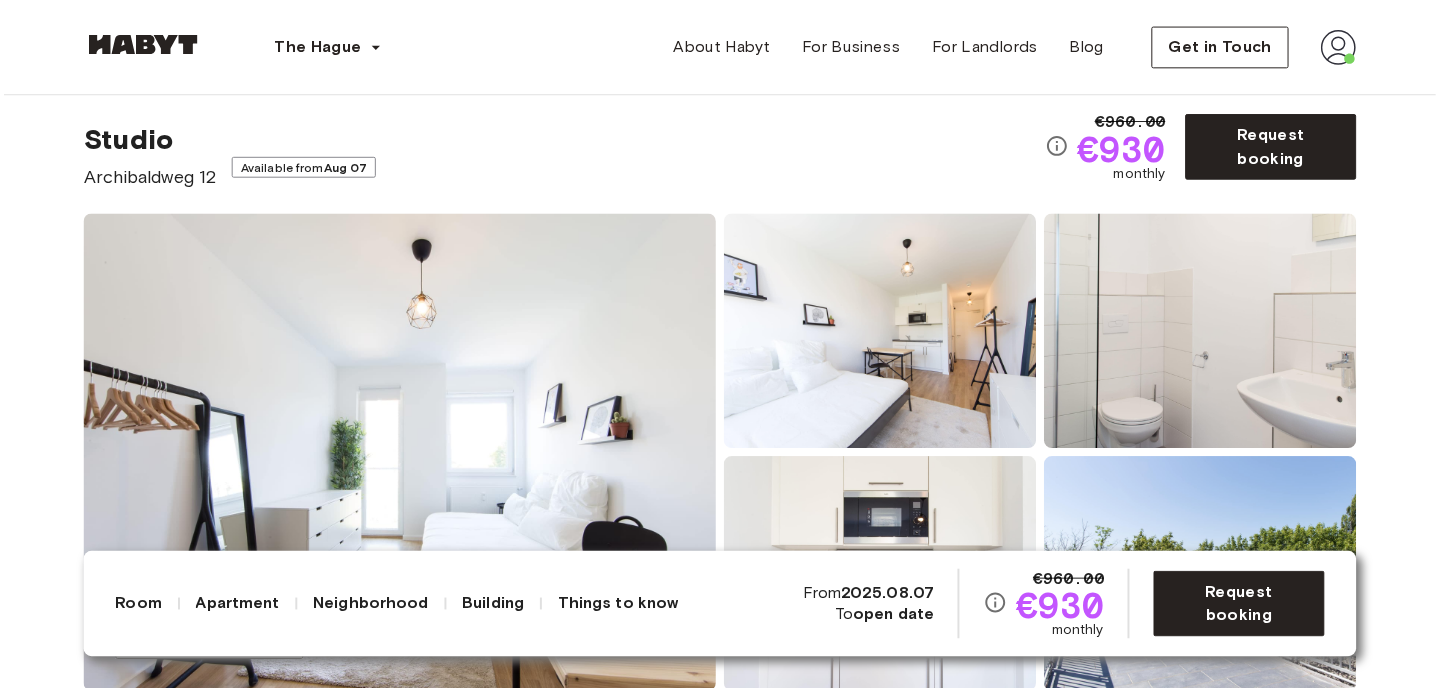 scroll, scrollTop: 0, scrollLeft: 0, axis: both 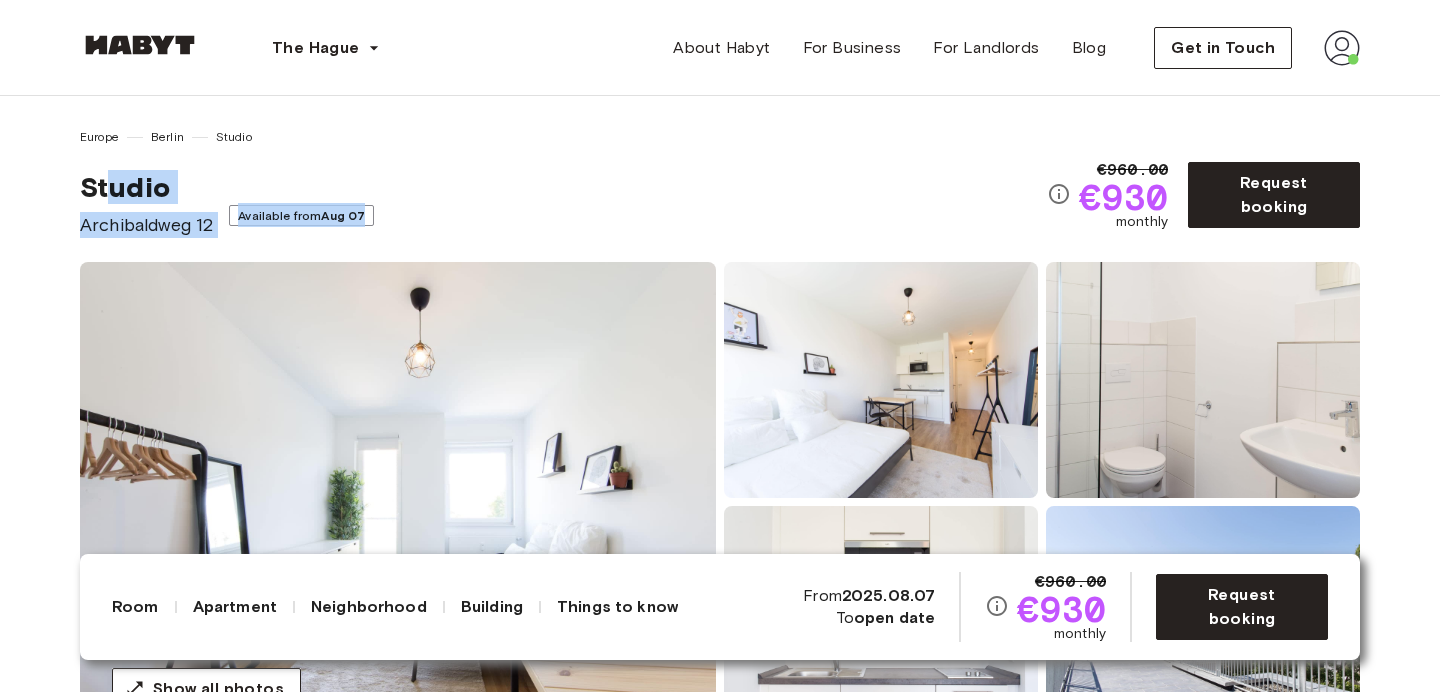 drag, startPoint x: 377, startPoint y: 241, endPoint x: 91, endPoint y: 168, distance: 295.16943 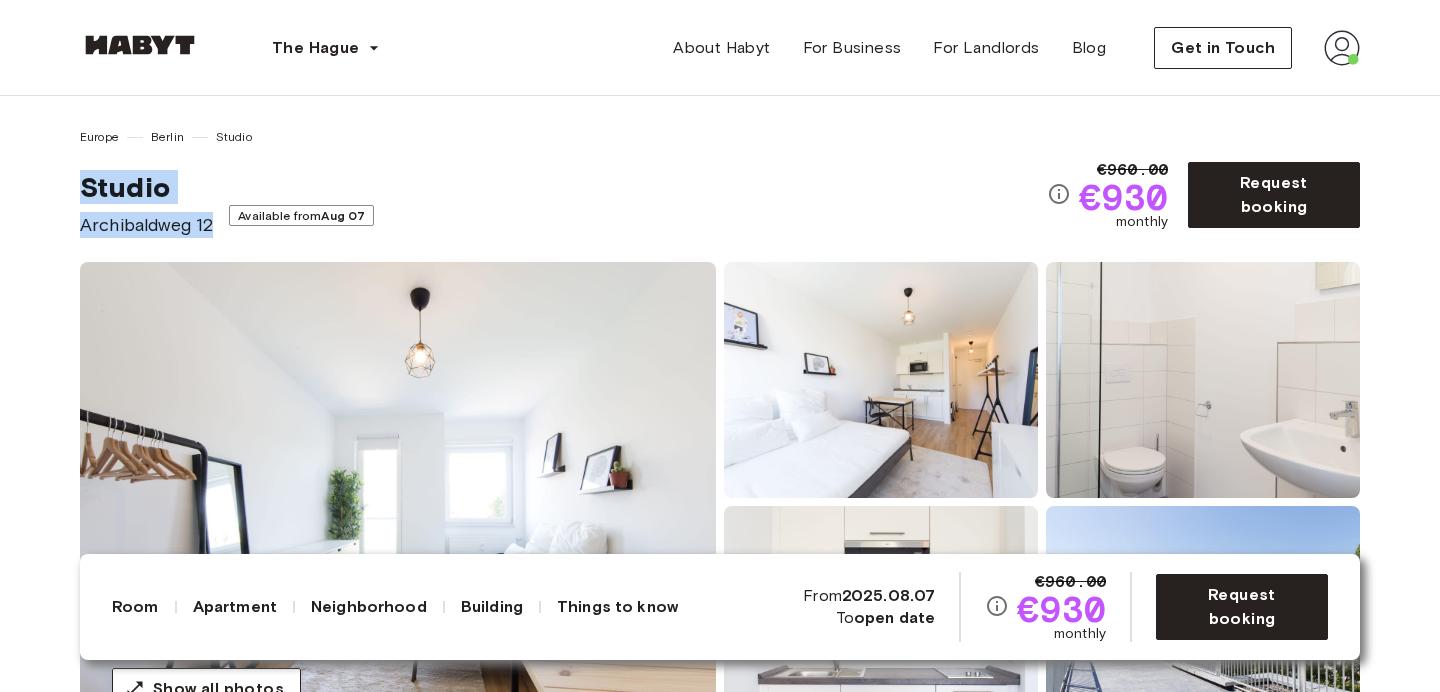 drag, startPoint x: 91, startPoint y: 168, endPoint x: 374, endPoint y: 211, distance: 286.24814 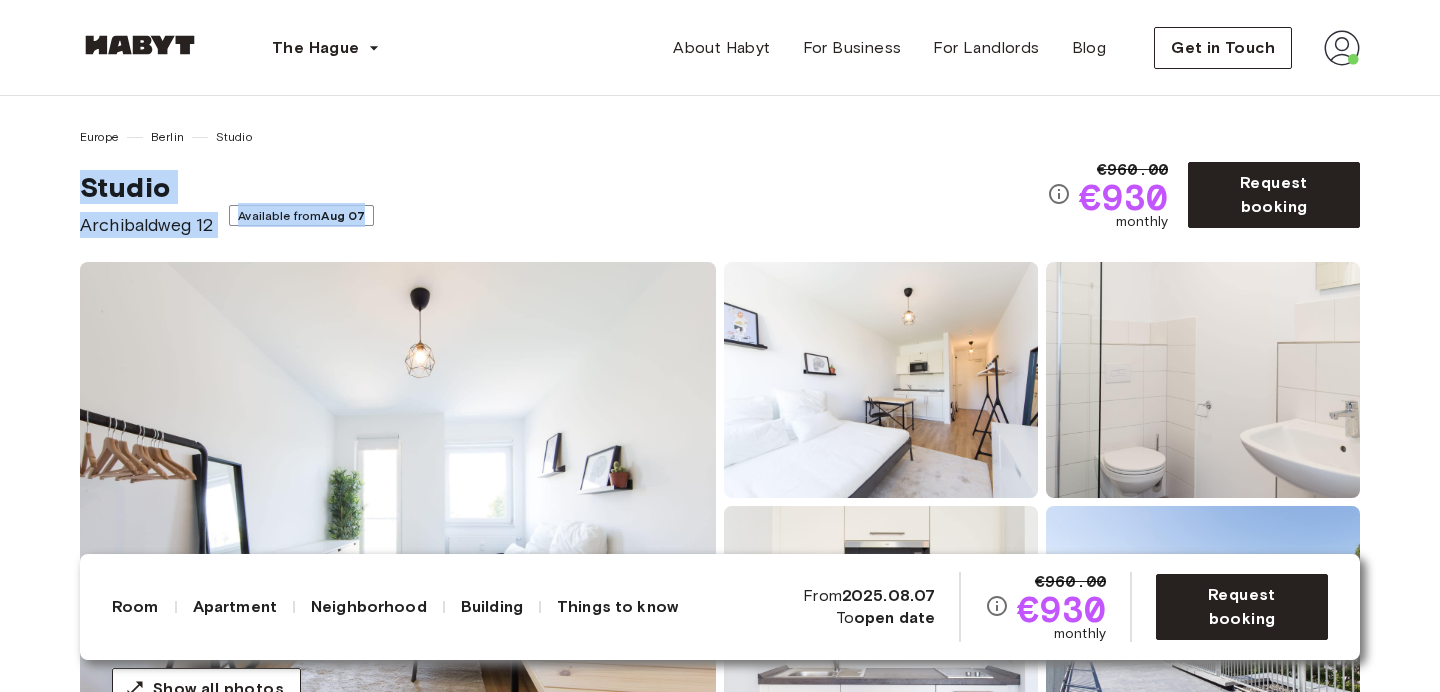 drag, startPoint x: 374, startPoint y: 211, endPoint x: 73, endPoint y: 193, distance: 301.53772 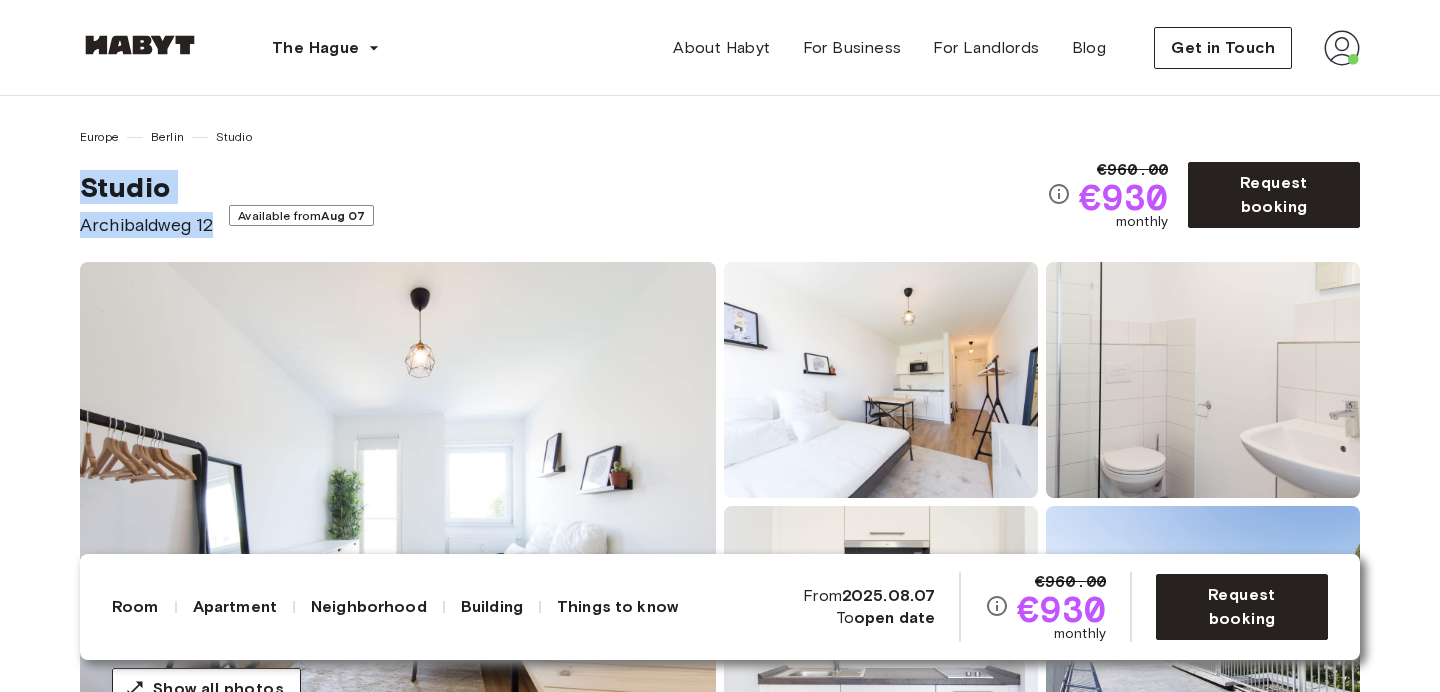 drag, startPoint x: 73, startPoint y: 193, endPoint x: 561, endPoint y: 200, distance: 488.0502 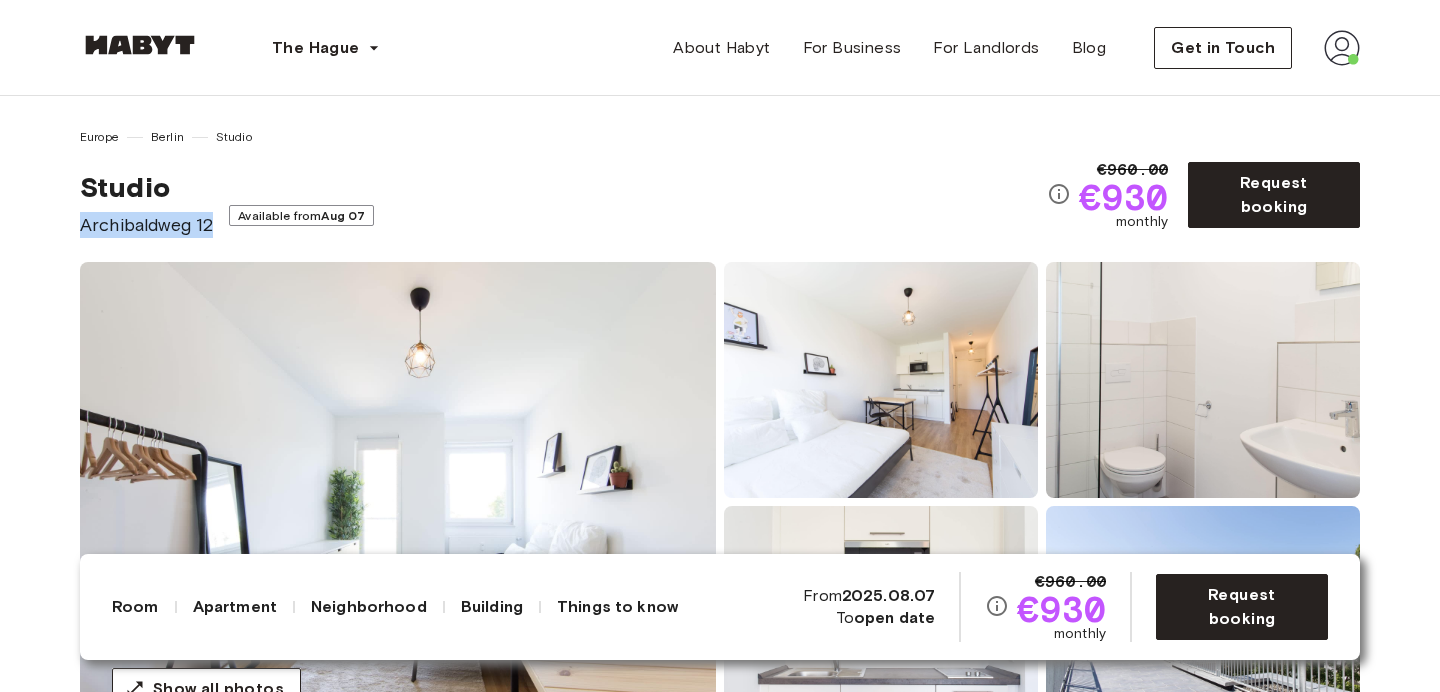 drag, startPoint x: 561, startPoint y: 200, endPoint x: 88, endPoint y: 182, distance: 473.34238 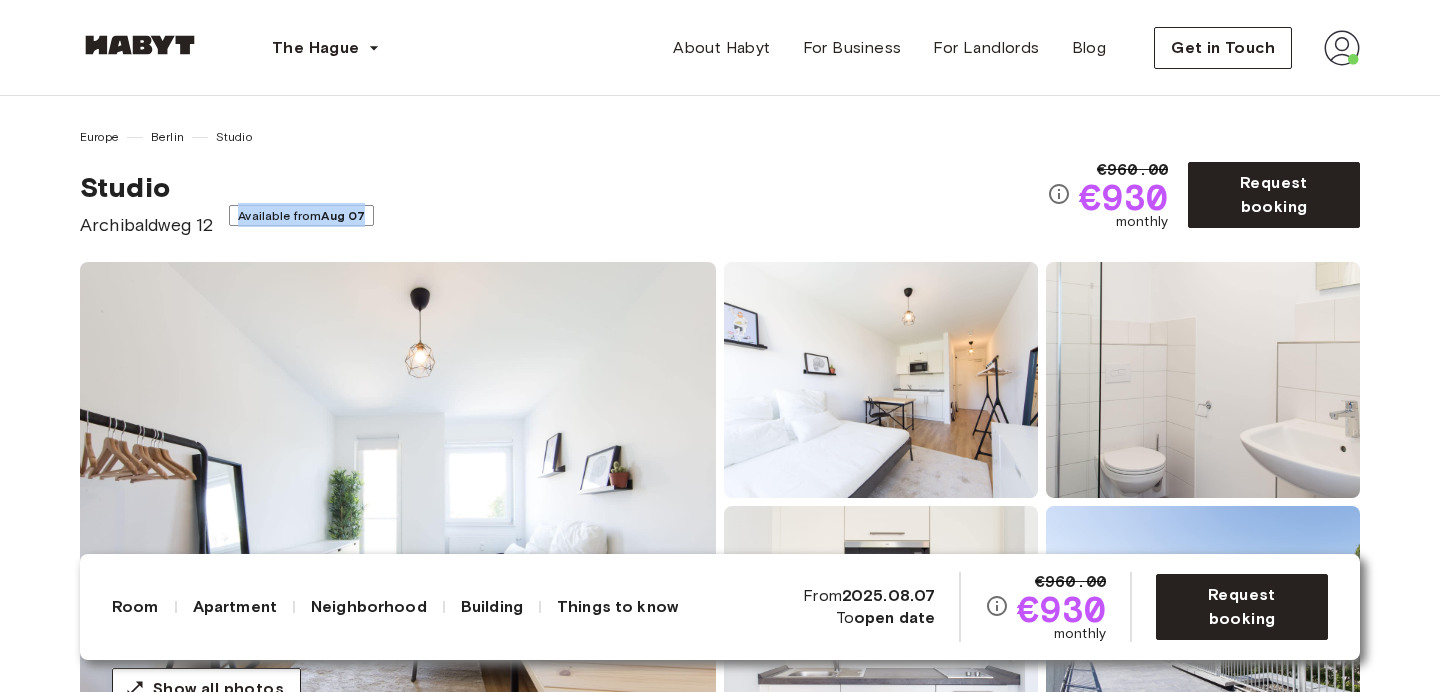drag, startPoint x: 400, startPoint y: 218, endPoint x: 132, endPoint y: 192, distance: 269.25824 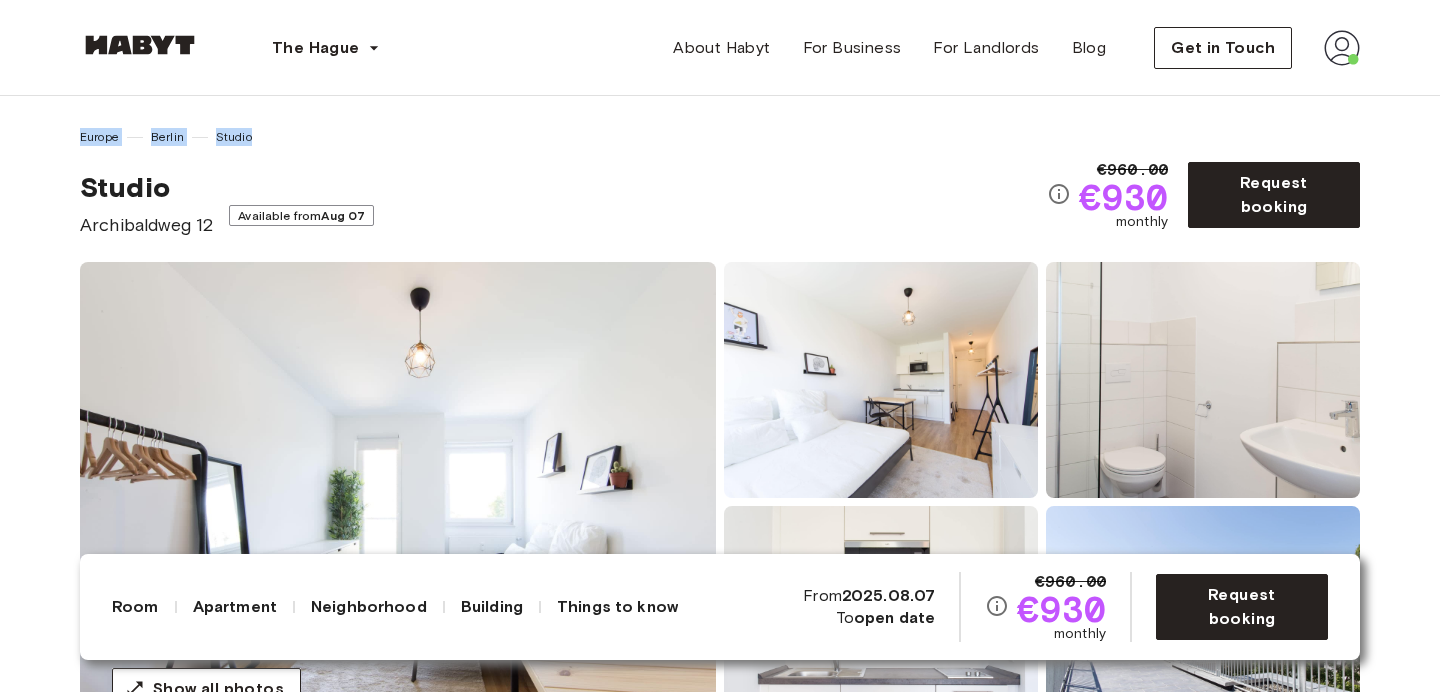 drag, startPoint x: 24, startPoint y: 139, endPoint x: 423, endPoint y: 154, distance: 399.28186 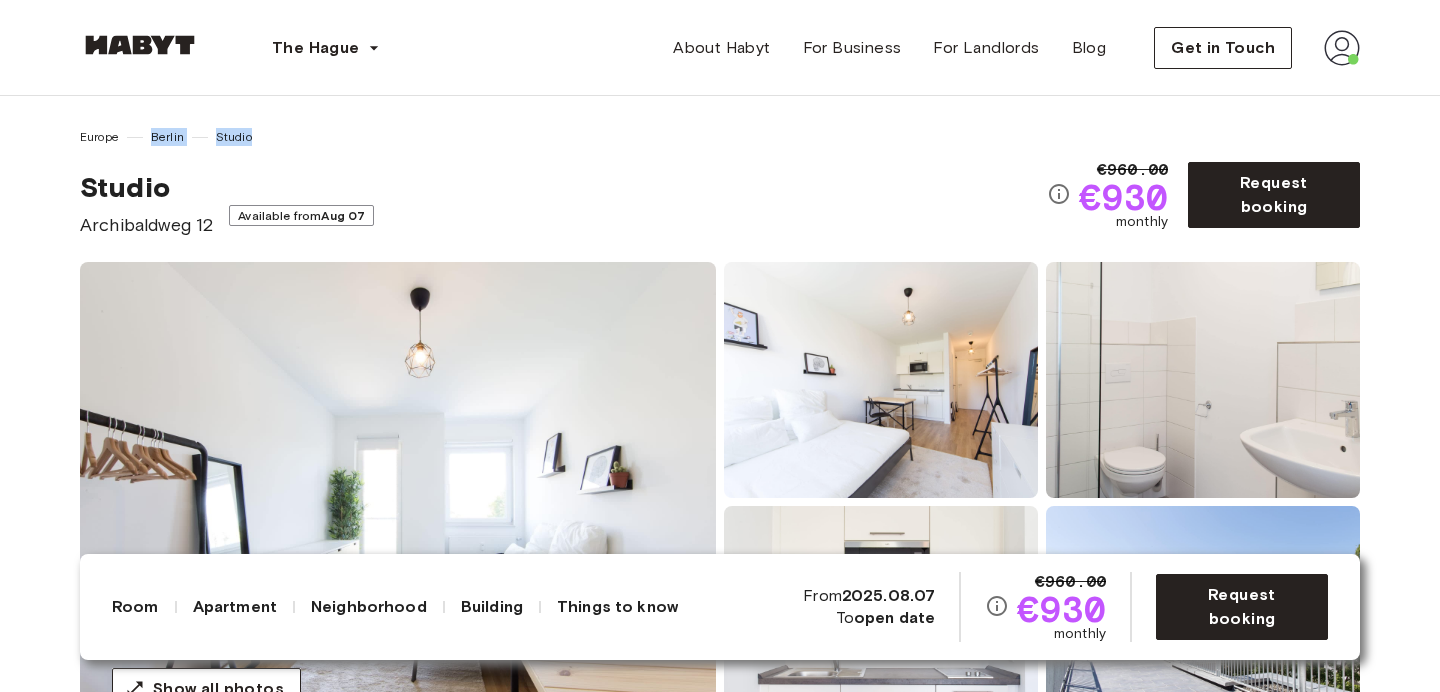 drag, startPoint x: 423, startPoint y: 154, endPoint x: 18, endPoint y: 148, distance: 405.04443 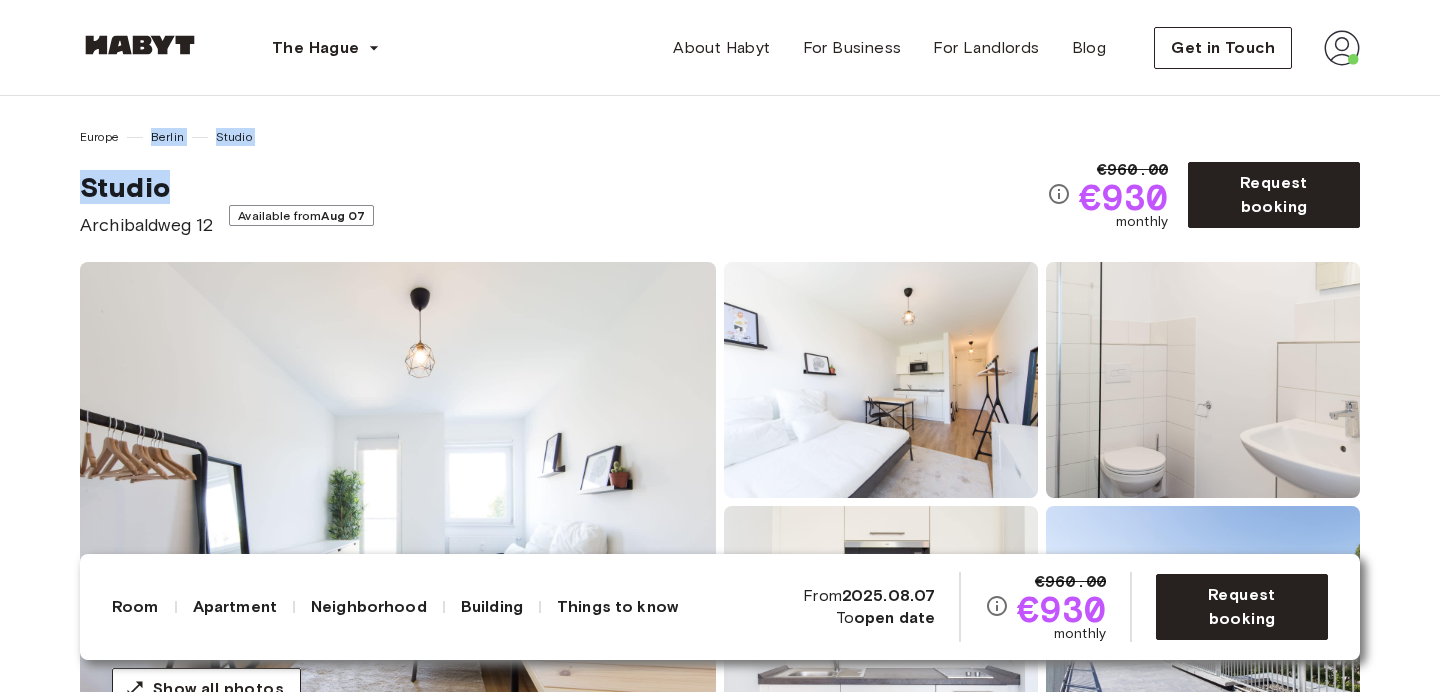 drag, startPoint x: 18, startPoint y: 148, endPoint x: 324, endPoint y: 191, distance: 309.00647 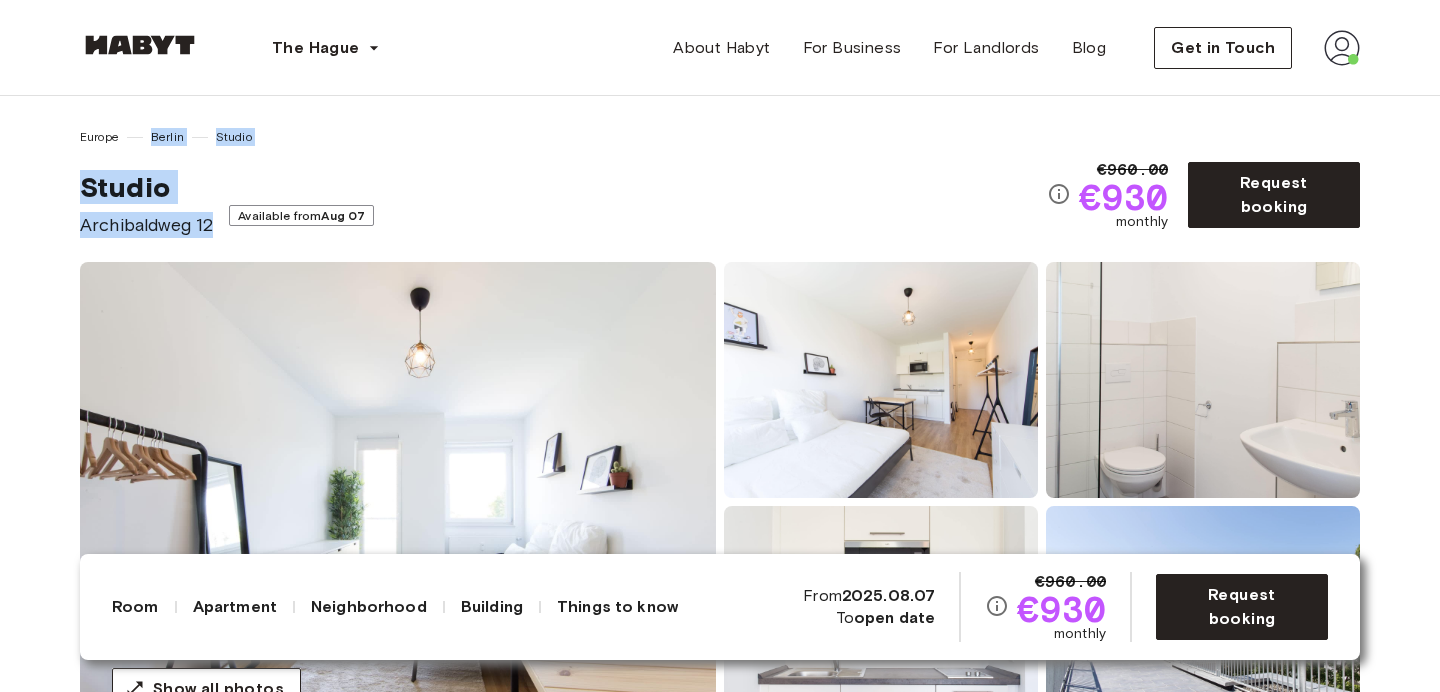 drag, startPoint x: 324, startPoint y: 191, endPoint x: 2, endPoint y: 136, distance: 326.66342 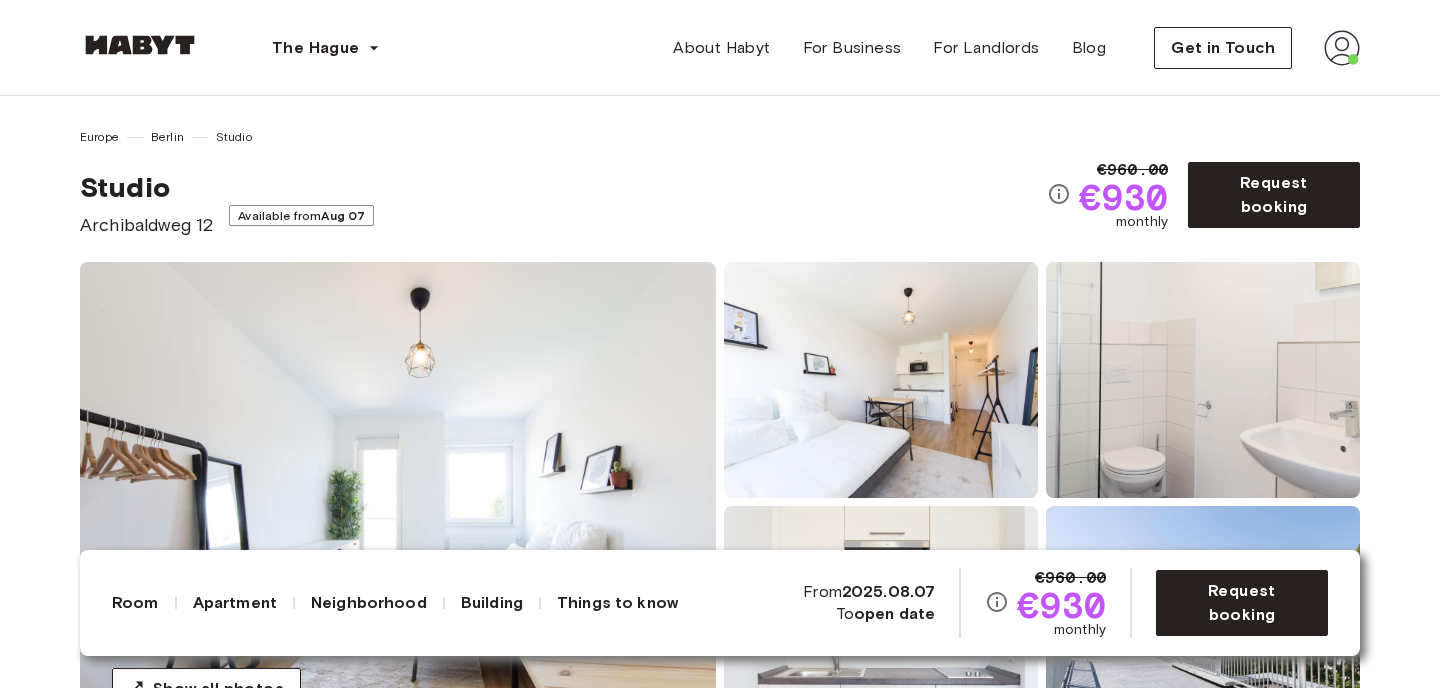click on "Europe Berlin Studio Studio Archibaldweg 12 Available from  Aug 07 €960.00 €930 monthly Request booking" at bounding box center [720, 183] 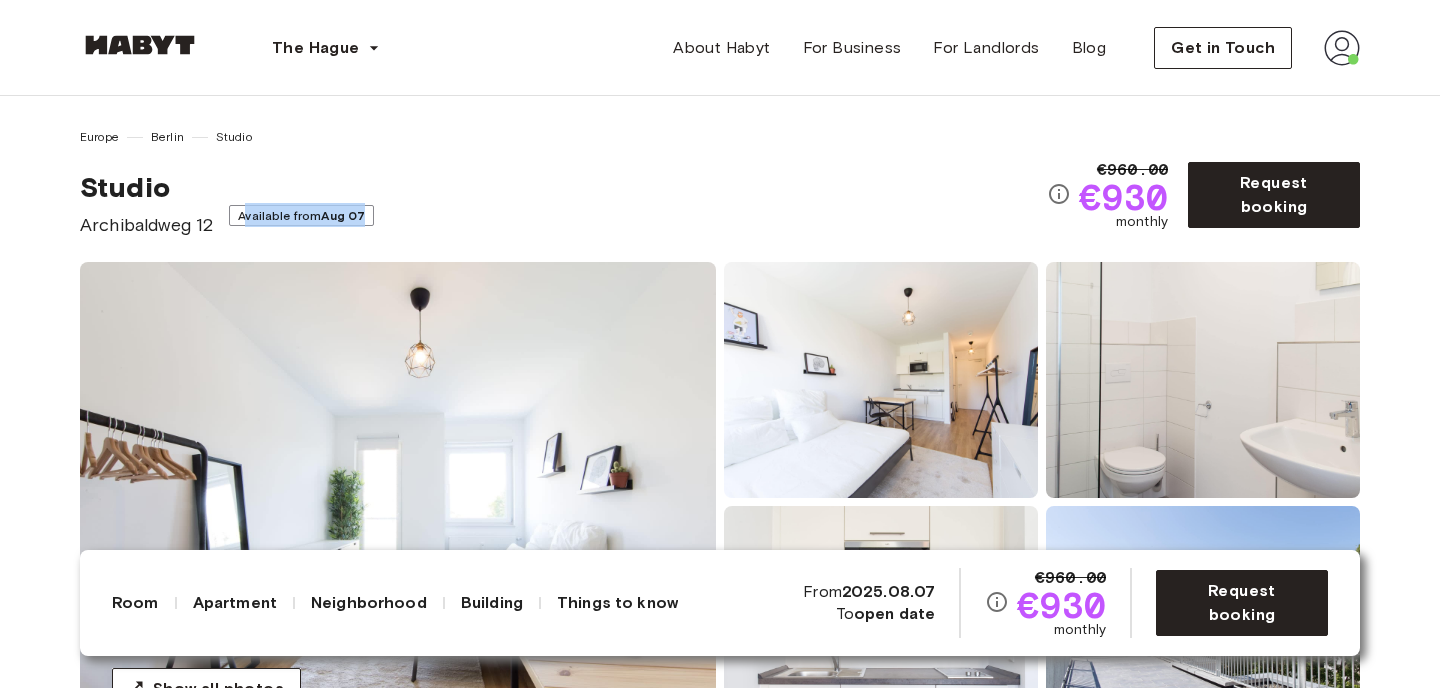 drag, startPoint x: 564, startPoint y: 246, endPoint x: 192, endPoint y: 218, distance: 373.05228 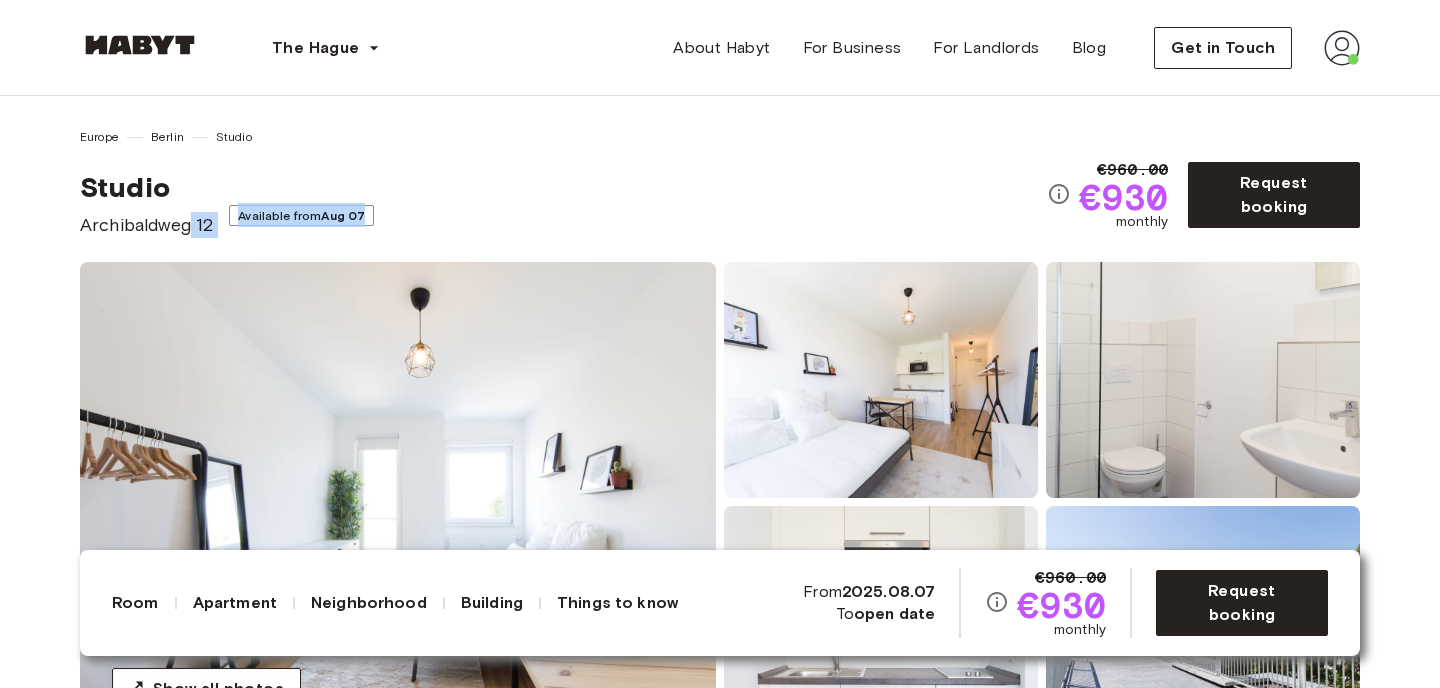 click on "Archibaldweg 12" at bounding box center [146, 225] 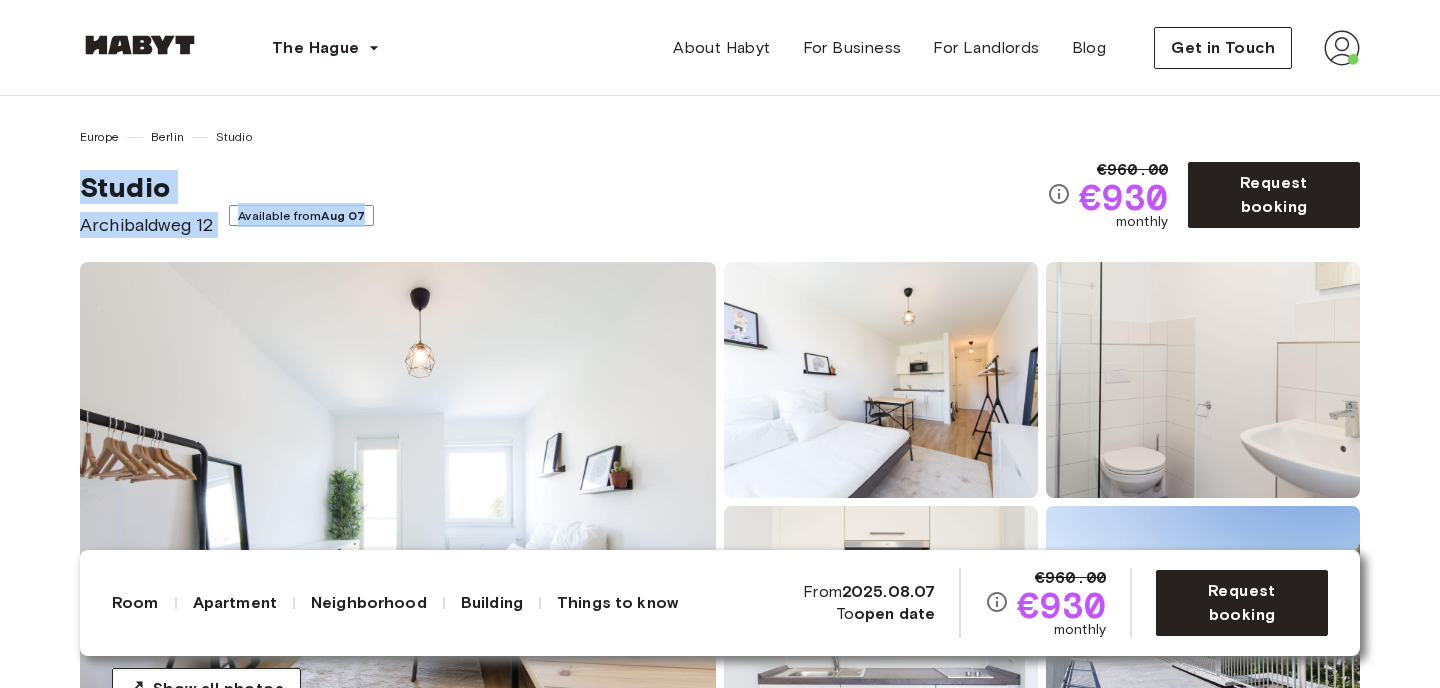 drag, startPoint x: 316, startPoint y: 231, endPoint x: 62, endPoint y: 199, distance: 256.0078 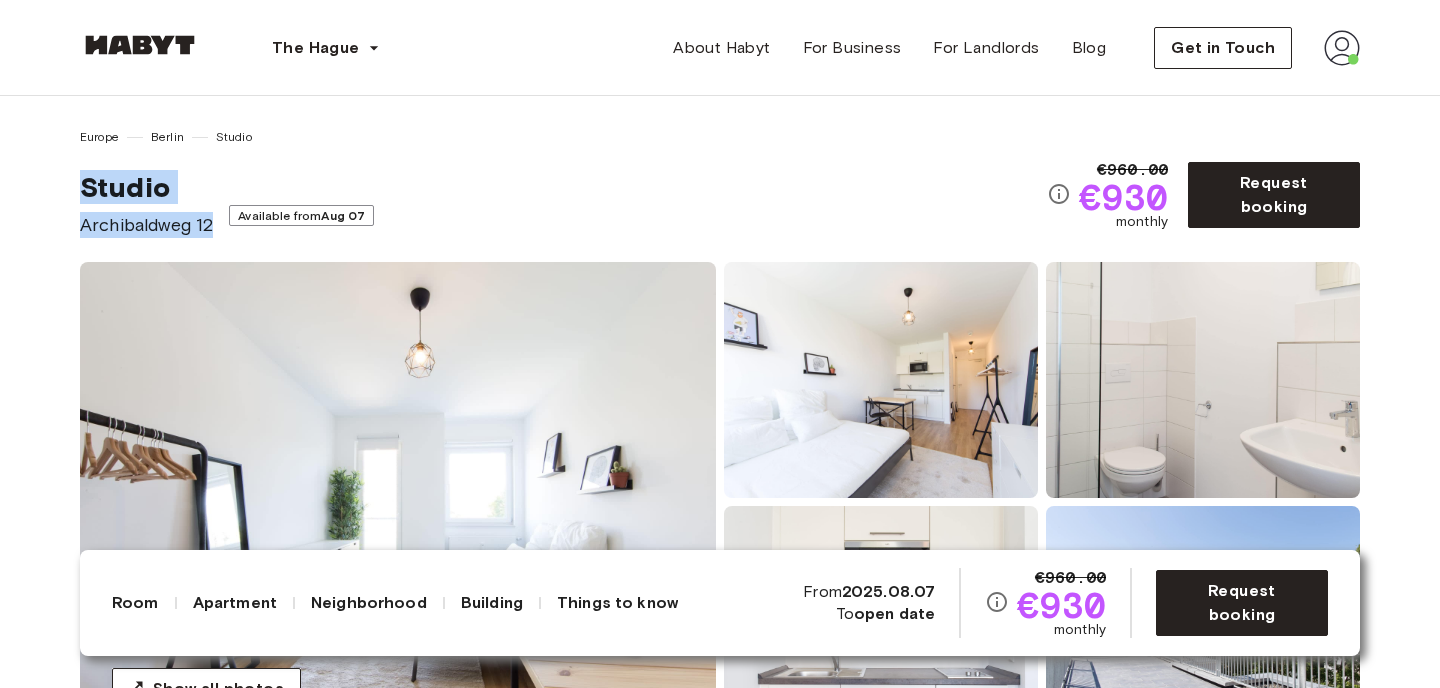 drag, startPoint x: 62, startPoint y: 199, endPoint x: 591, endPoint y: 224, distance: 529.5904 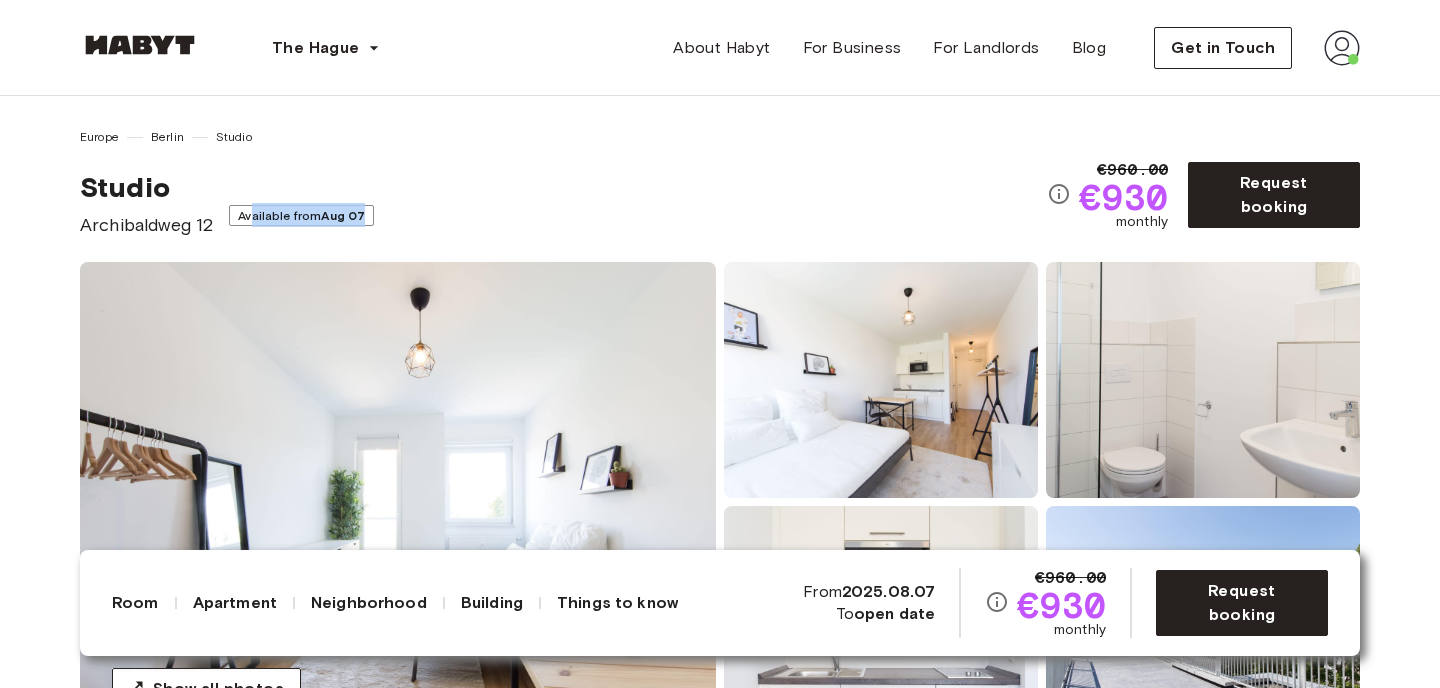 drag, startPoint x: 591, startPoint y: 224, endPoint x: 224, endPoint y: 224, distance: 367 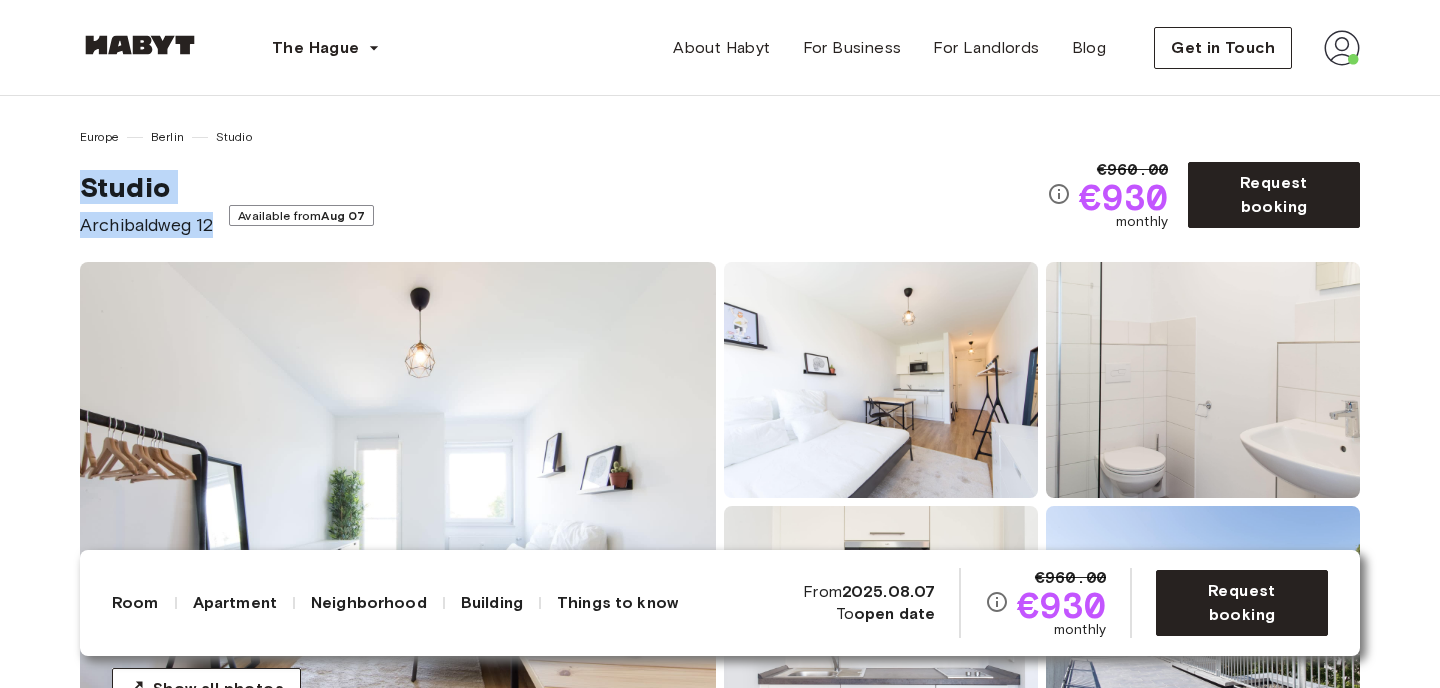 drag, startPoint x: 85, startPoint y: 182, endPoint x: 423, endPoint y: 194, distance: 338.21295 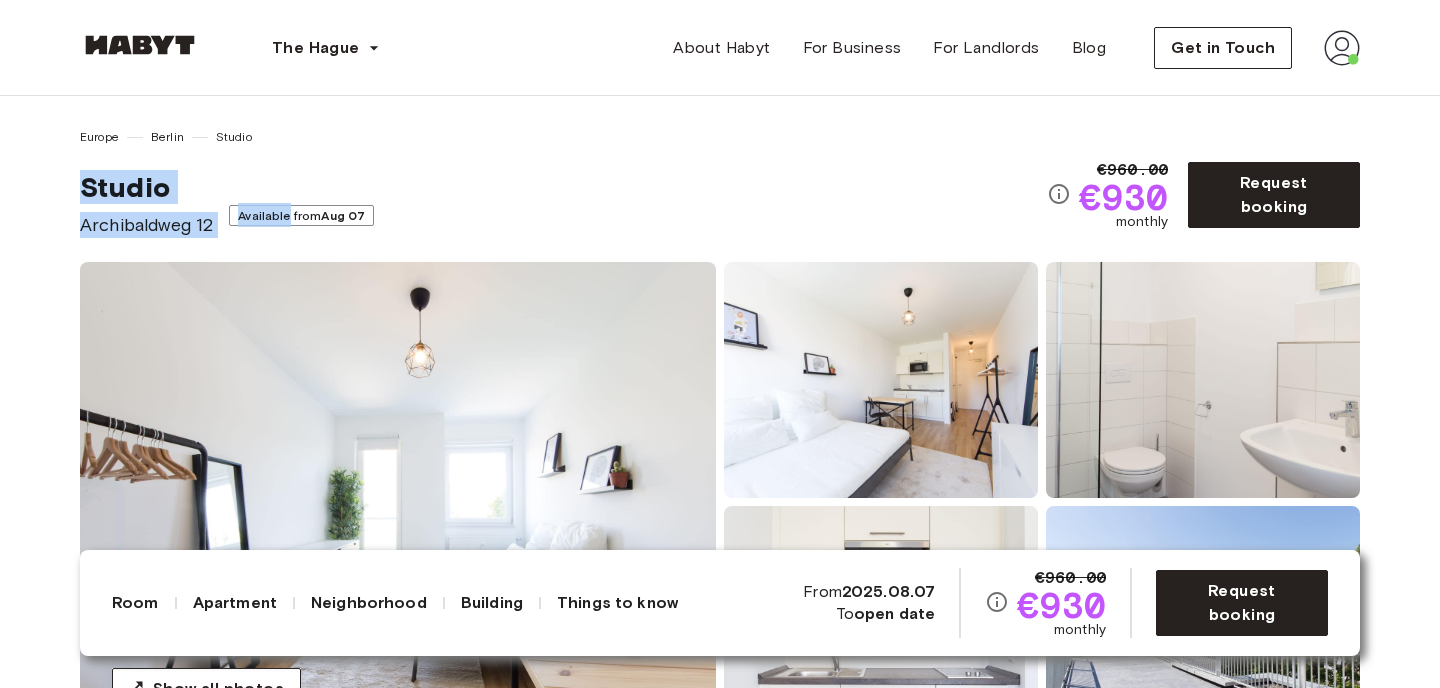 drag, startPoint x: 423, startPoint y: 194, endPoint x: 122, endPoint y: 194, distance: 301 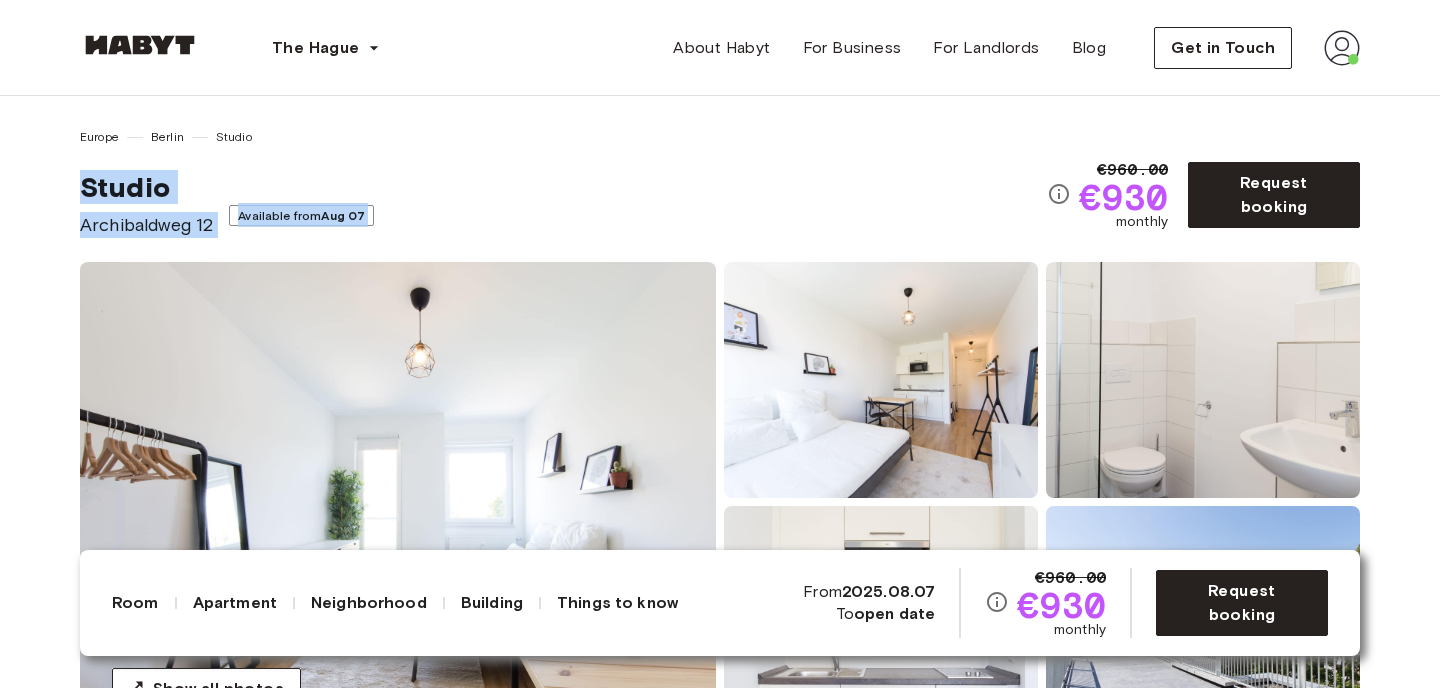 drag, startPoint x: 122, startPoint y: 194, endPoint x: 393, endPoint y: 227, distance: 273.00183 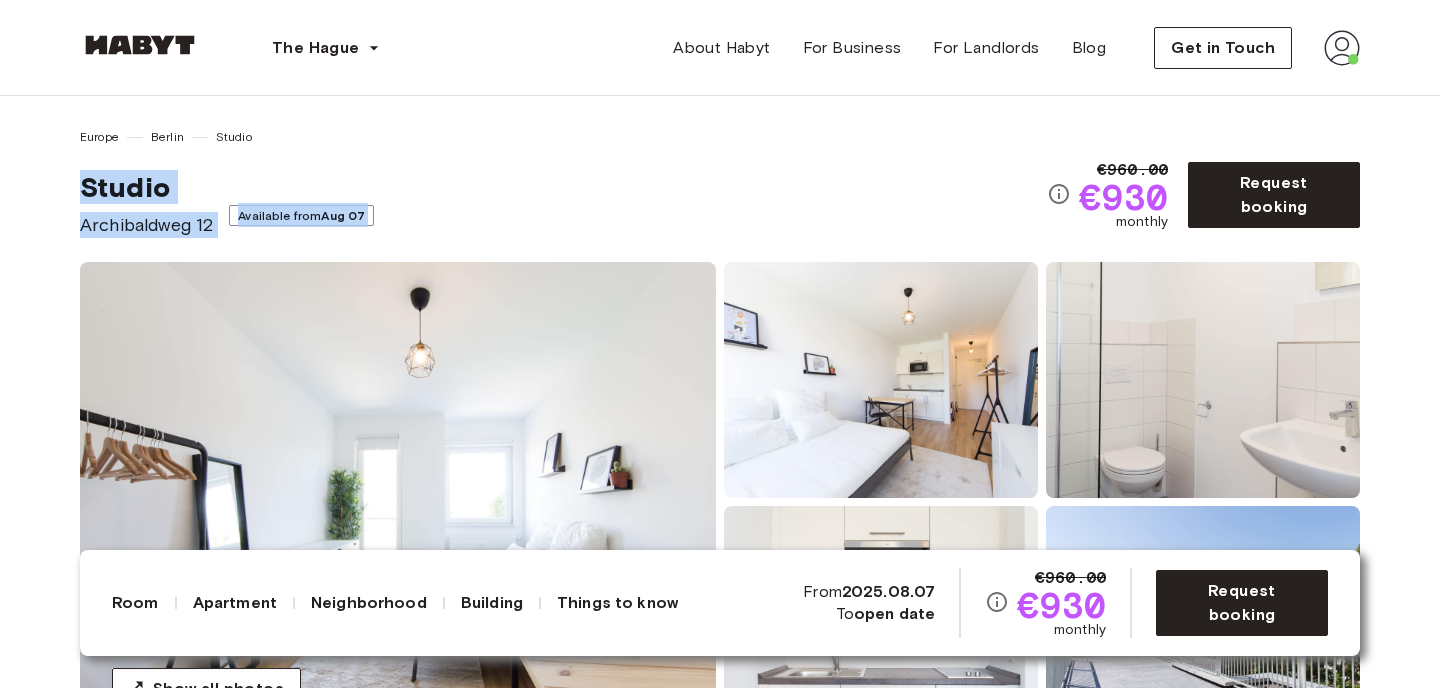 click on "Europe Berlin Studio Studio Archibaldweg 12 Available from  Aug 07 €960.00 €930 monthly Request booking" at bounding box center (720, 183) 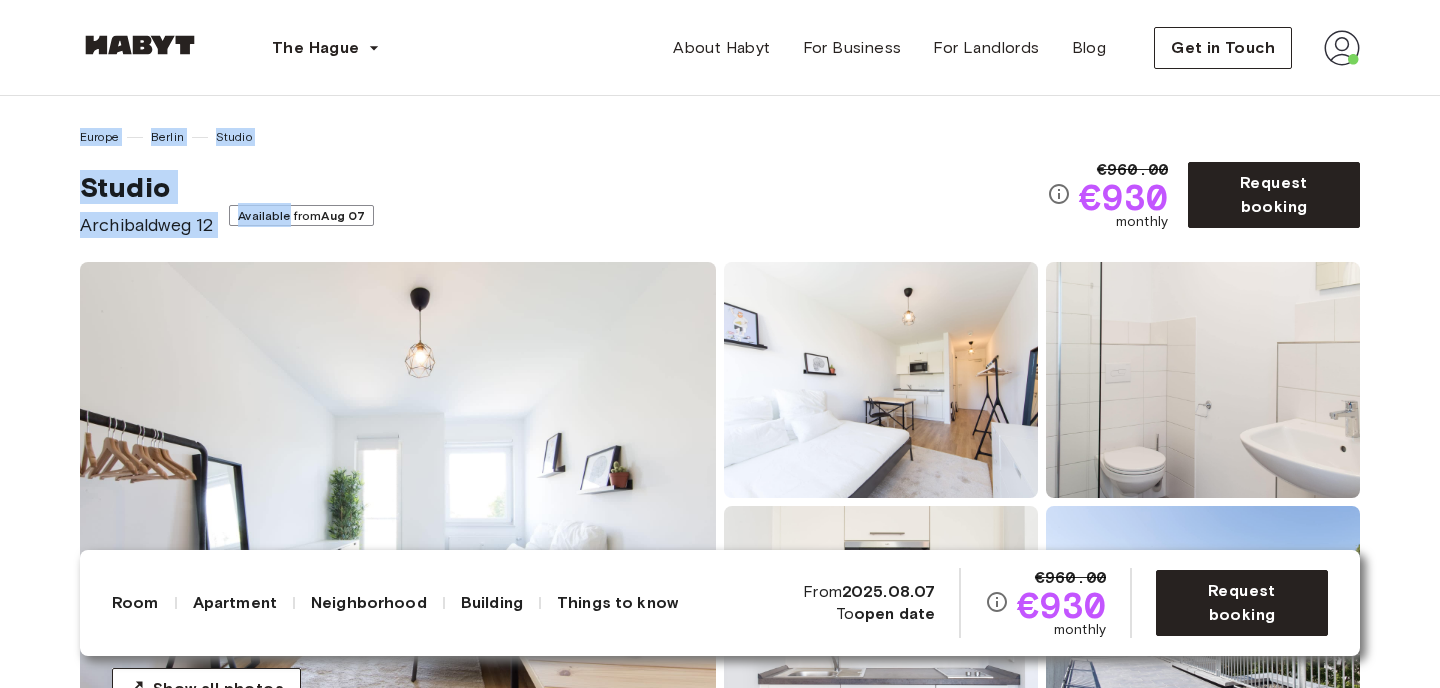 drag, startPoint x: 383, startPoint y: 227, endPoint x: 330, endPoint y: 202, distance: 58.60034 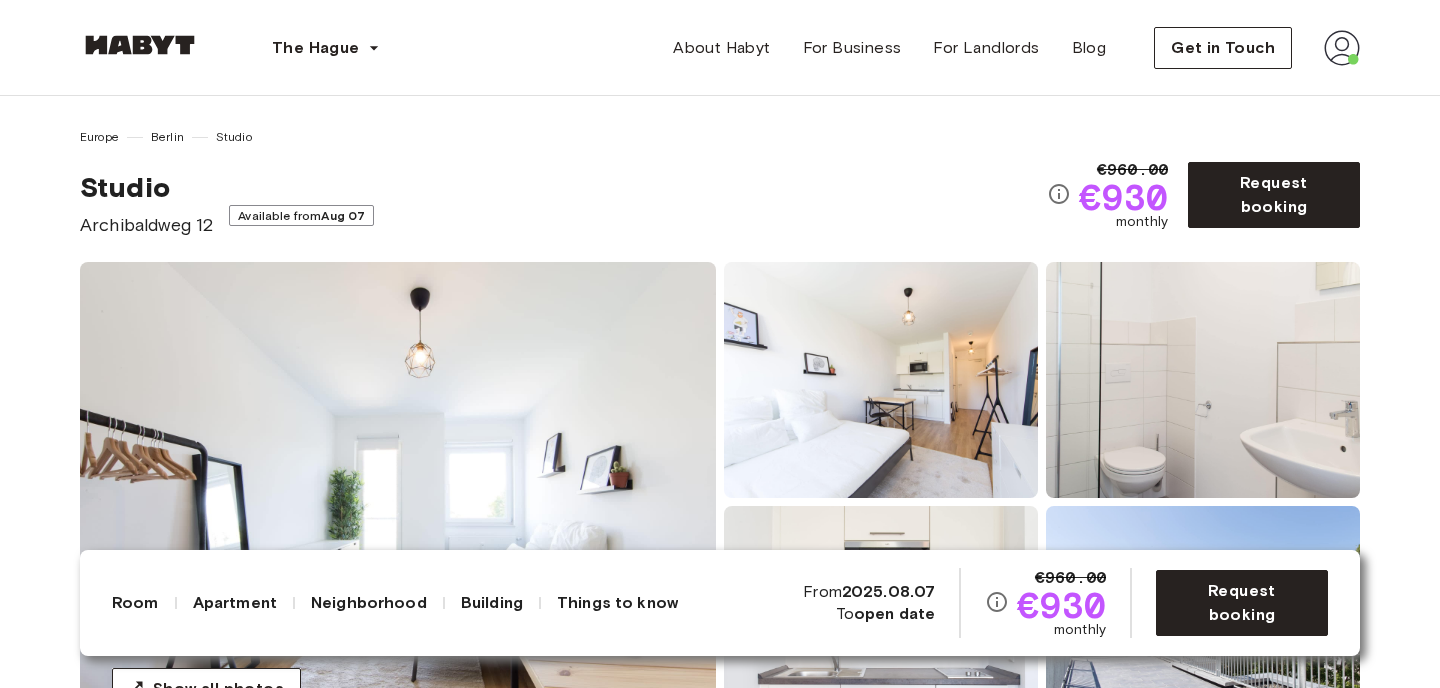 click on "Europe [CITY] Studio Studio [STREET_NAME] [NUMBER] Available from [DATE] €960.00 €930 monthly Request booking Show all photos" at bounding box center (720, 419) 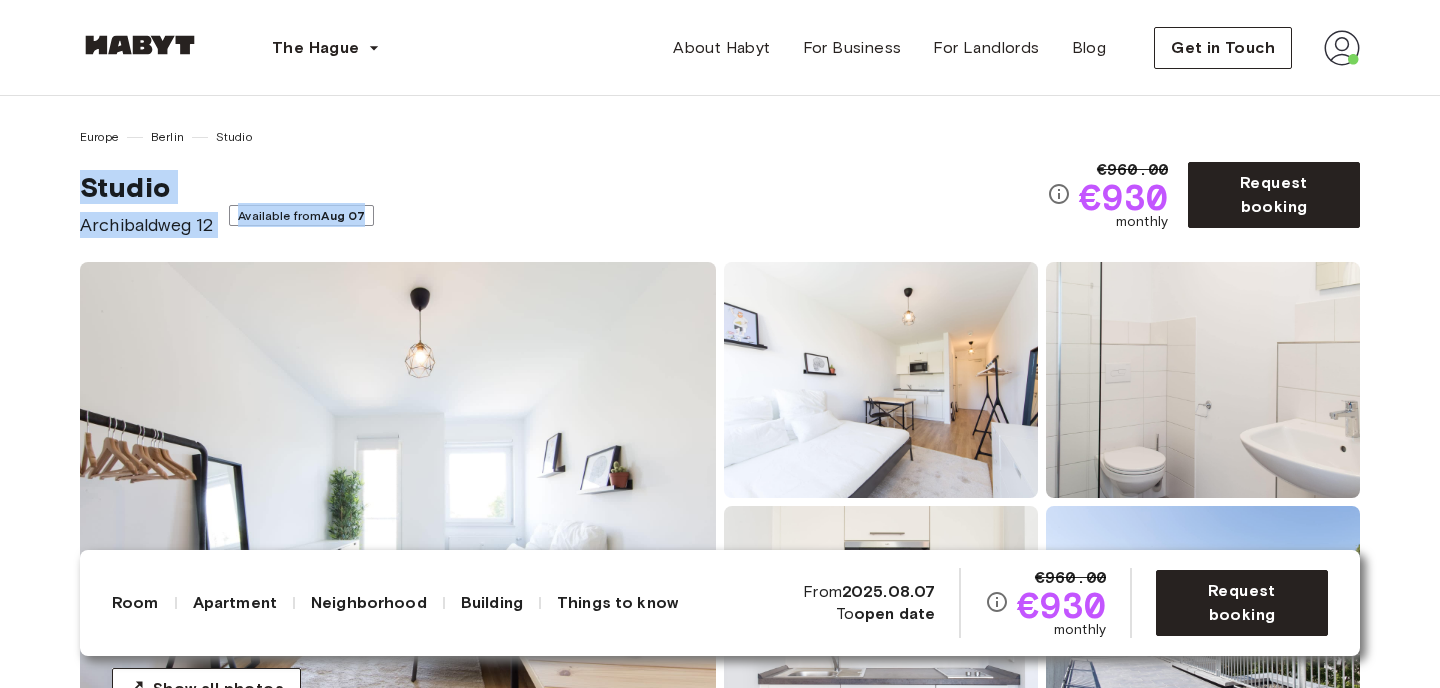 drag, startPoint x: 328, startPoint y: 244, endPoint x: 19, endPoint y: 185, distance: 314.58228 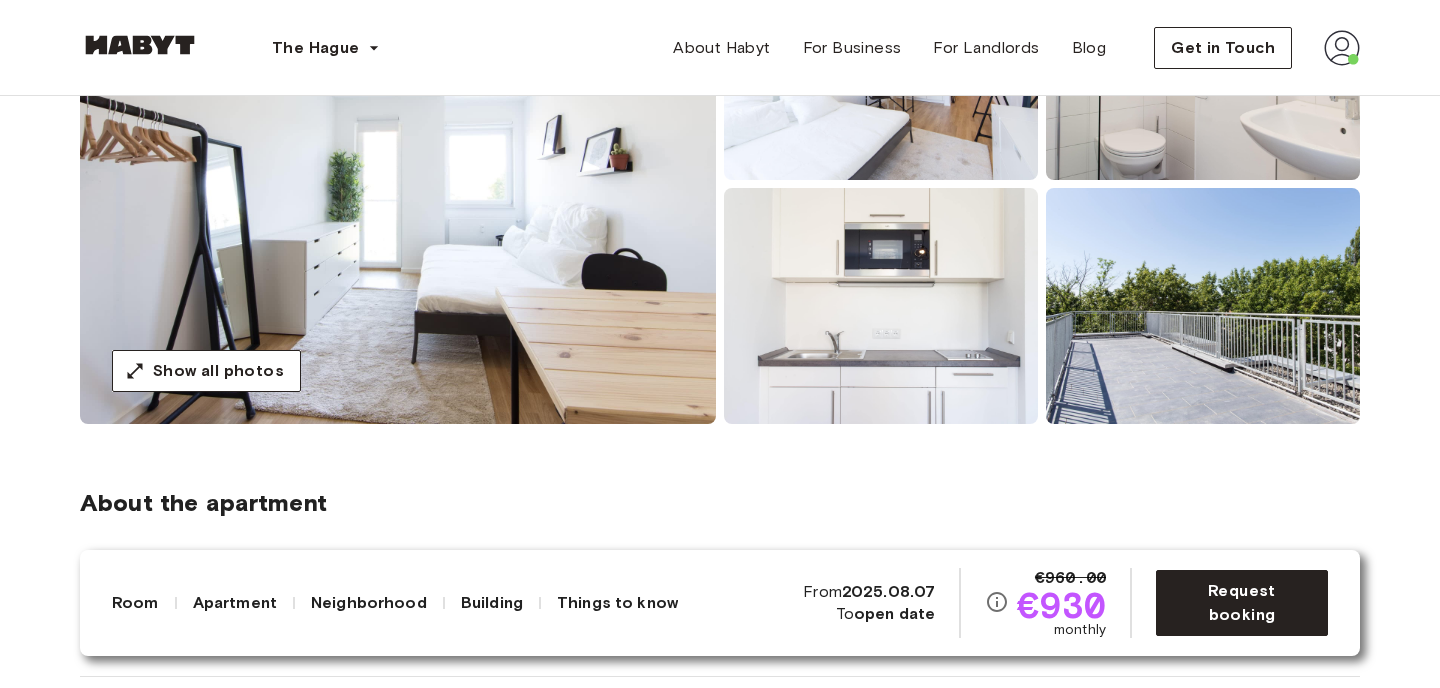 scroll, scrollTop: 335, scrollLeft: 0, axis: vertical 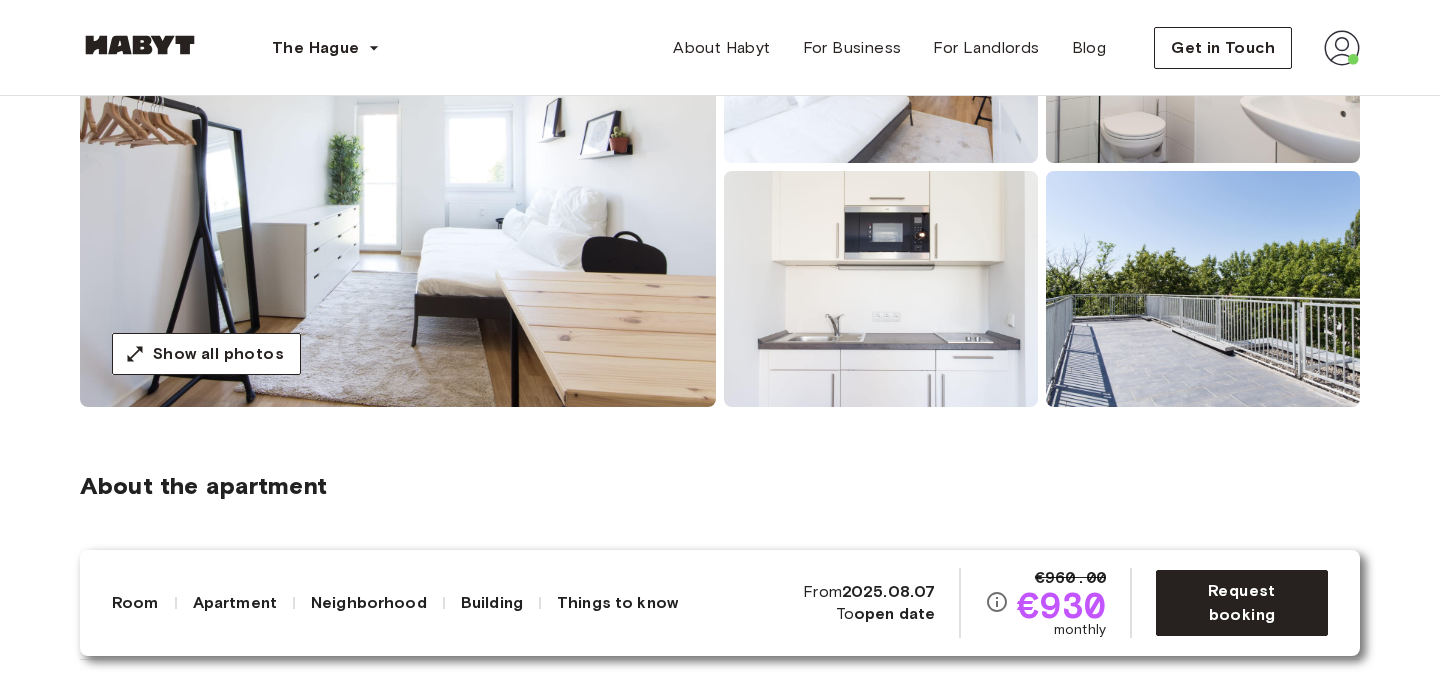 click at bounding box center (398, 167) 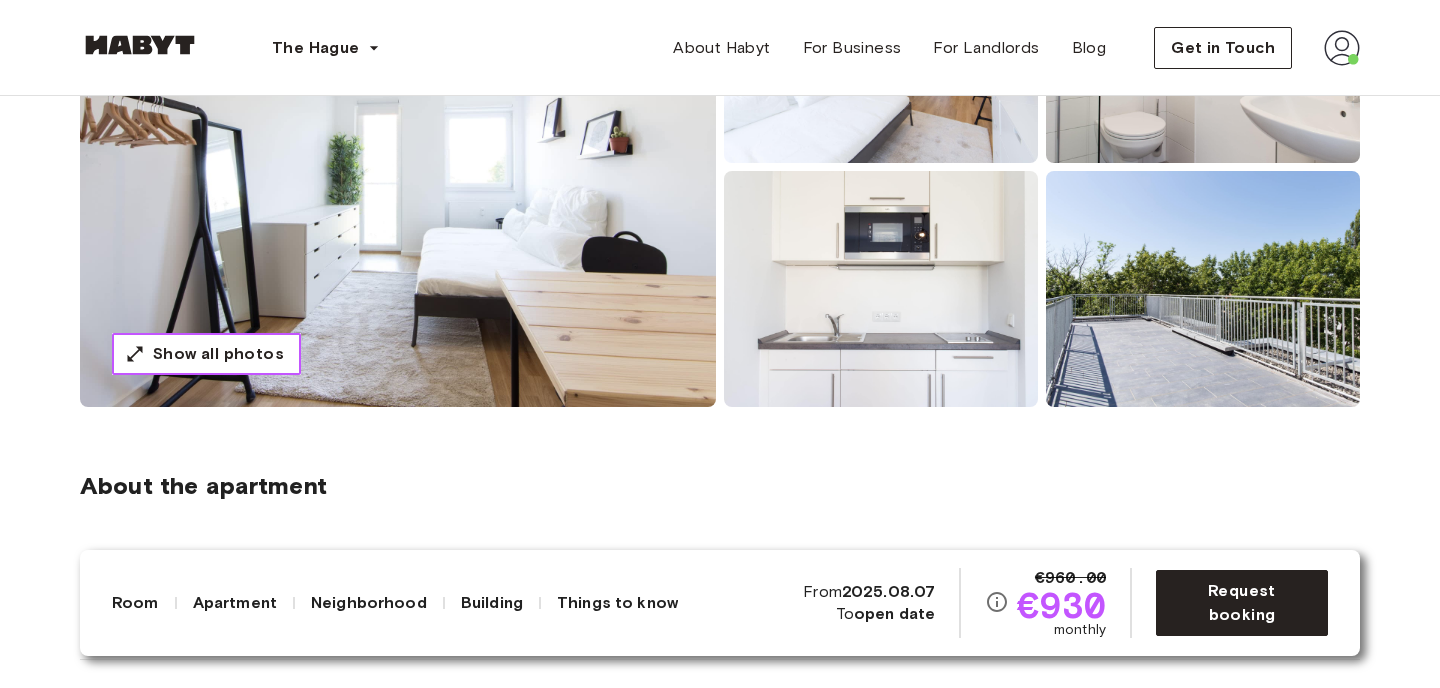 click on "Show all photos" at bounding box center [206, 354] 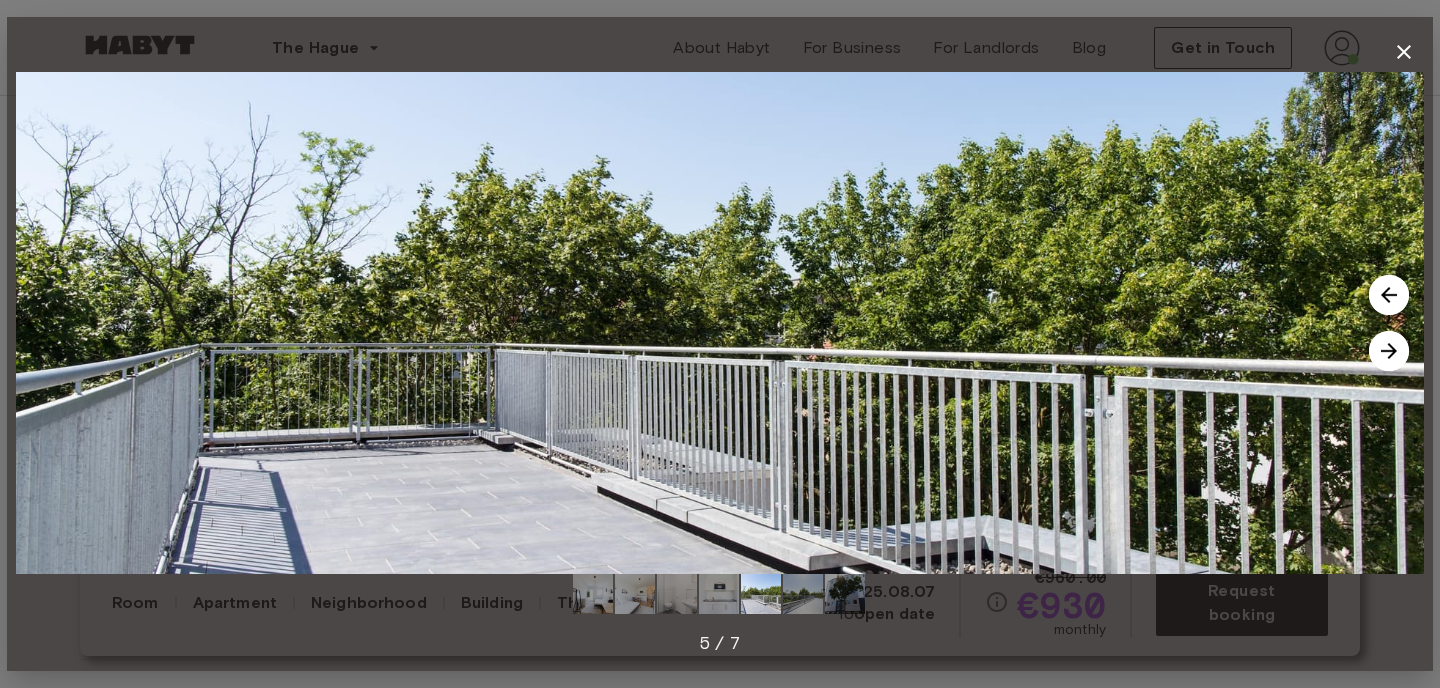 click 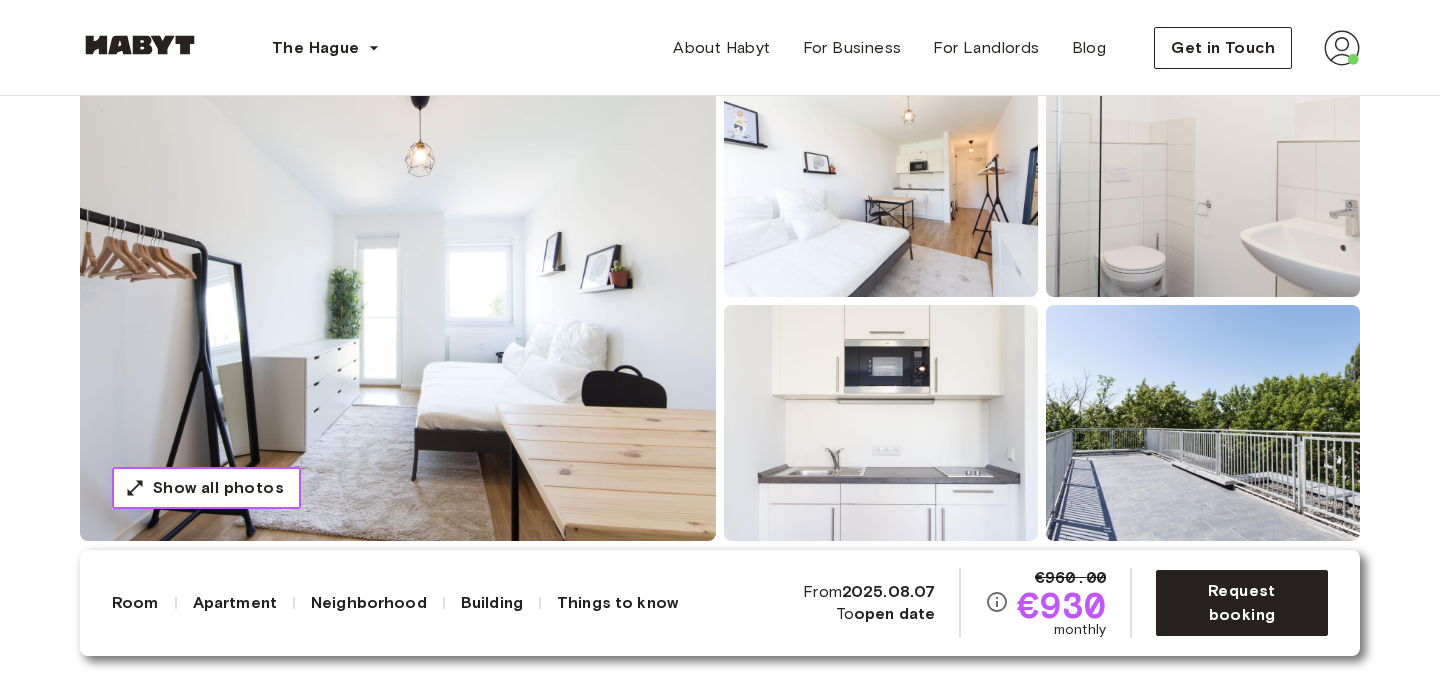 scroll, scrollTop: 174, scrollLeft: 0, axis: vertical 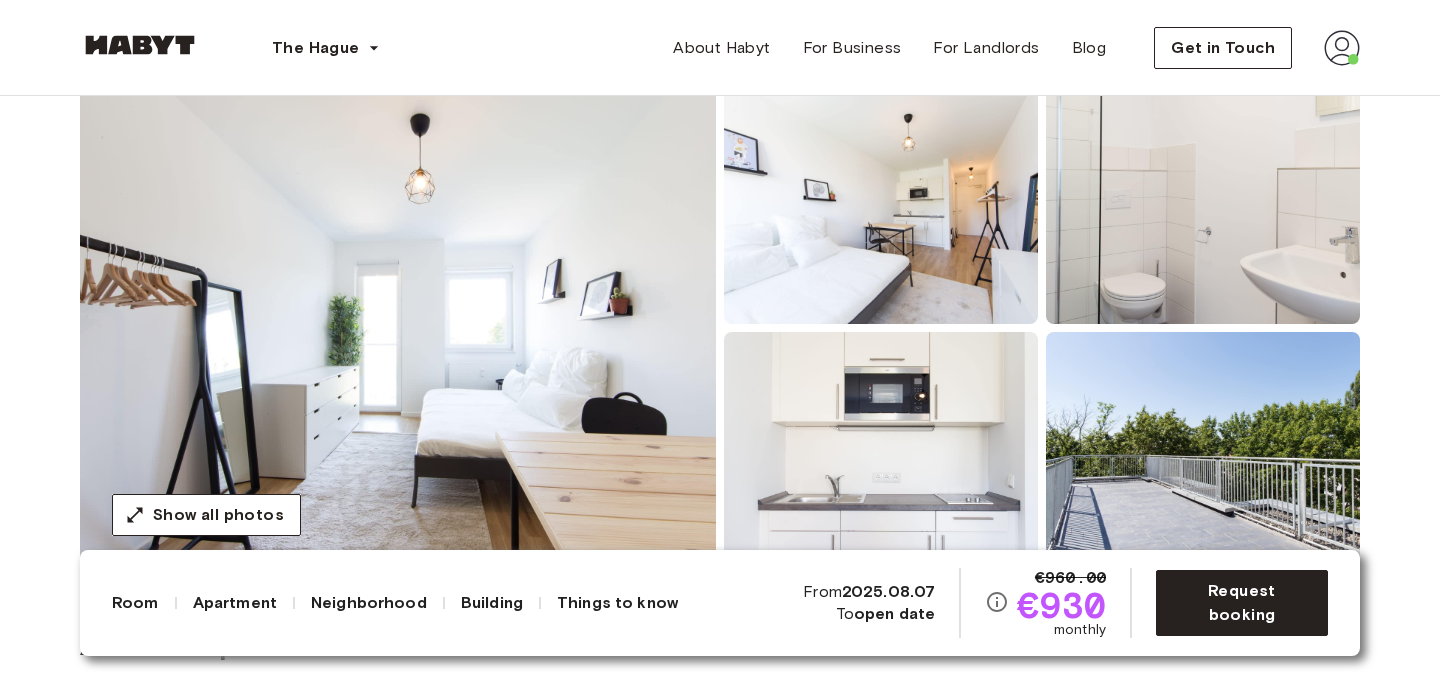 click at bounding box center [398, 328] 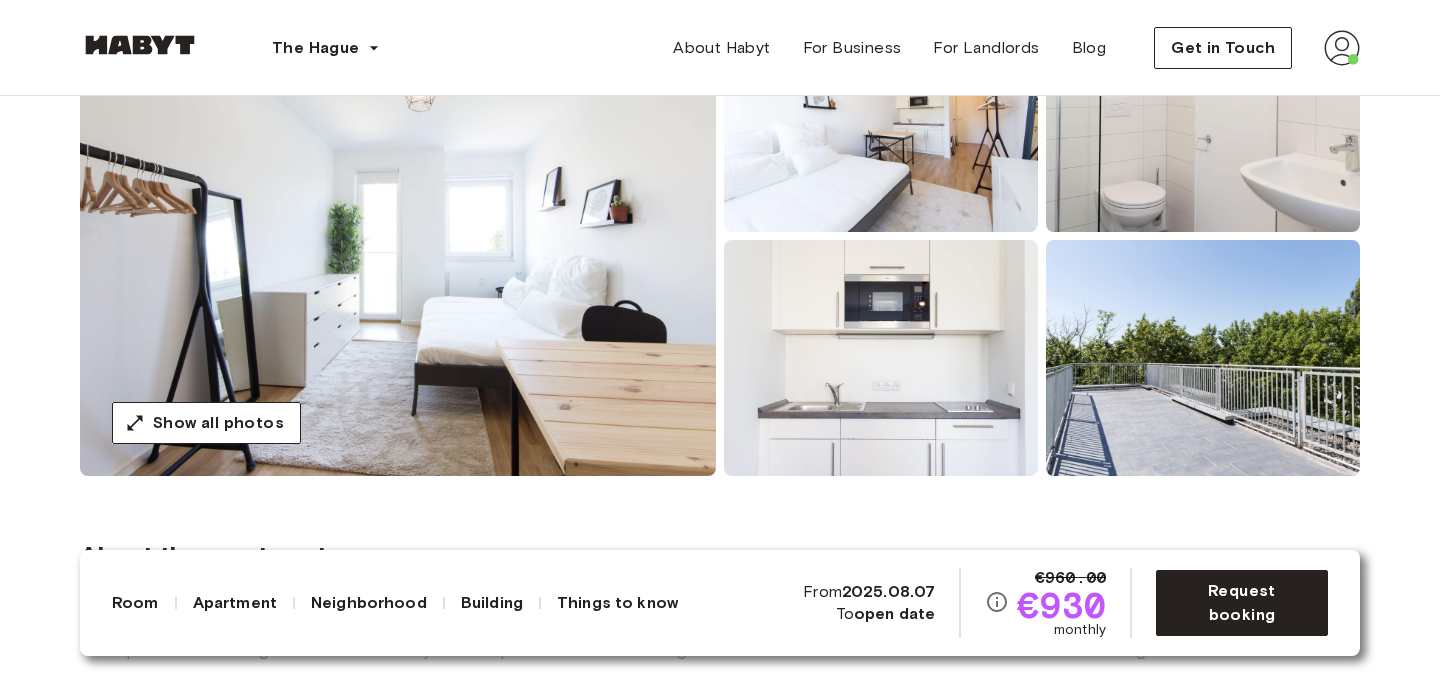 scroll, scrollTop: 371, scrollLeft: 0, axis: vertical 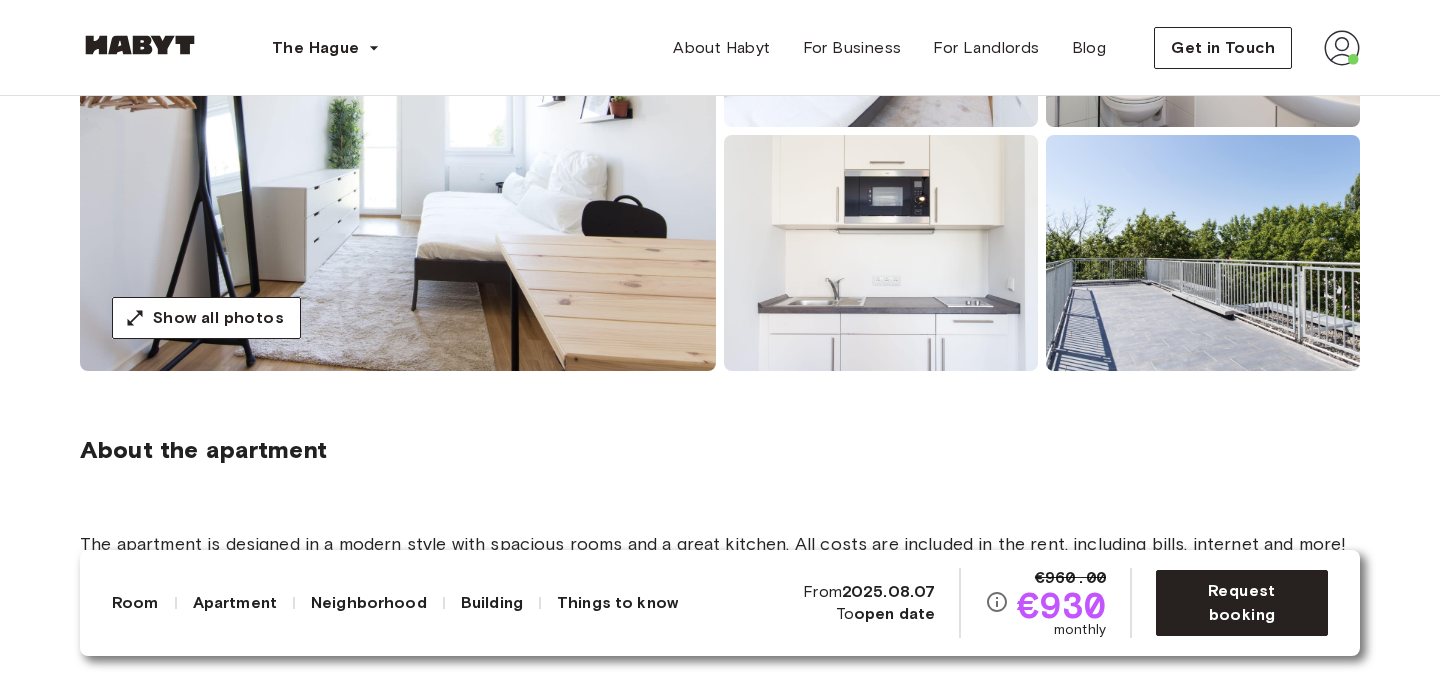 drag, startPoint x: 453, startPoint y: 445, endPoint x: 261, endPoint y: 445, distance: 192 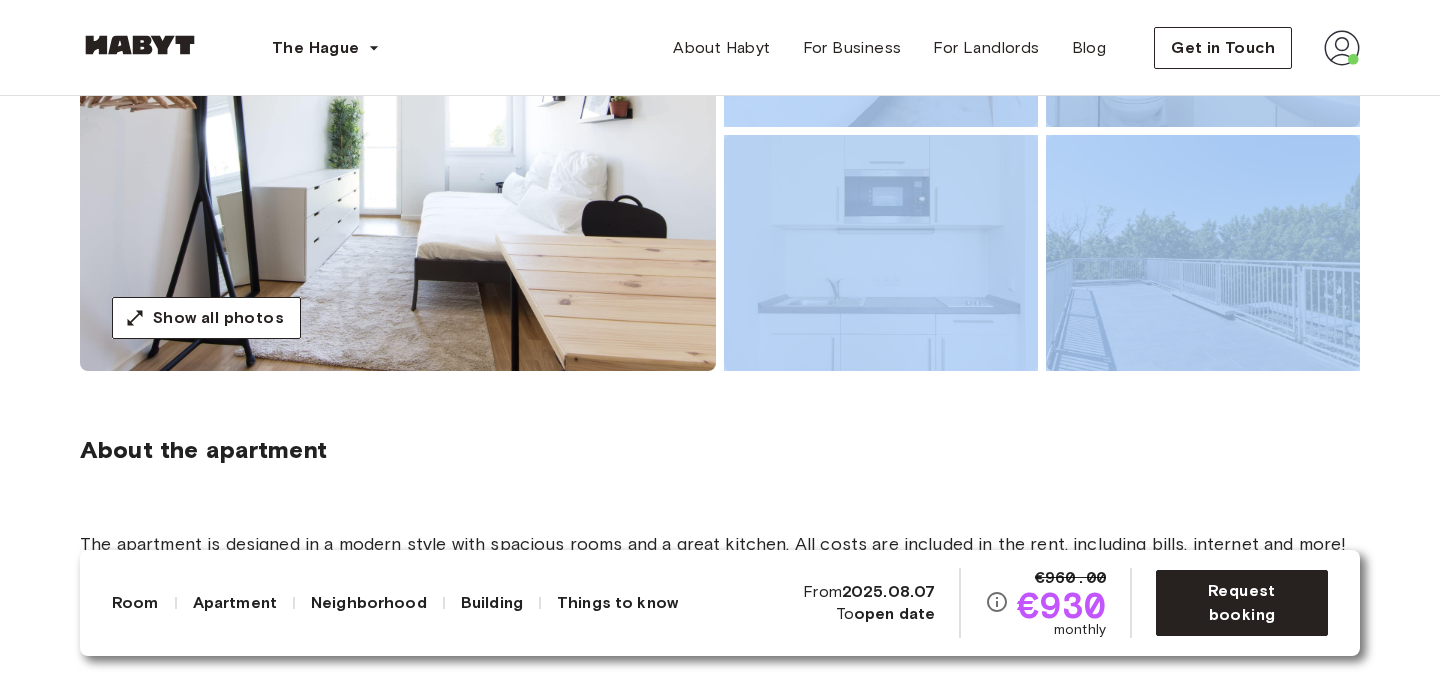 drag, startPoint x: 95, startPoint y: 401, endPoint x: 371, endPoint y: 419, distance: 276.58633 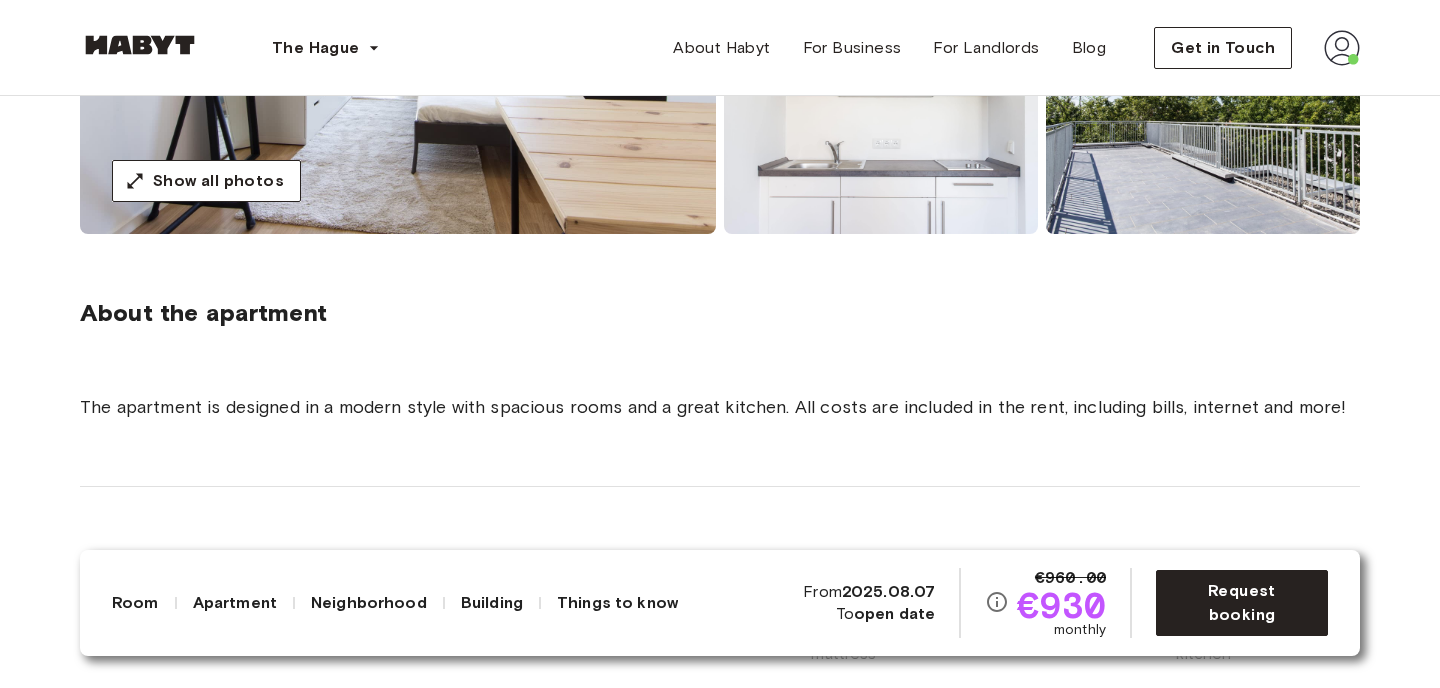 scroll, scrollTop: 560, scrollLeft: 0, axis: vertical 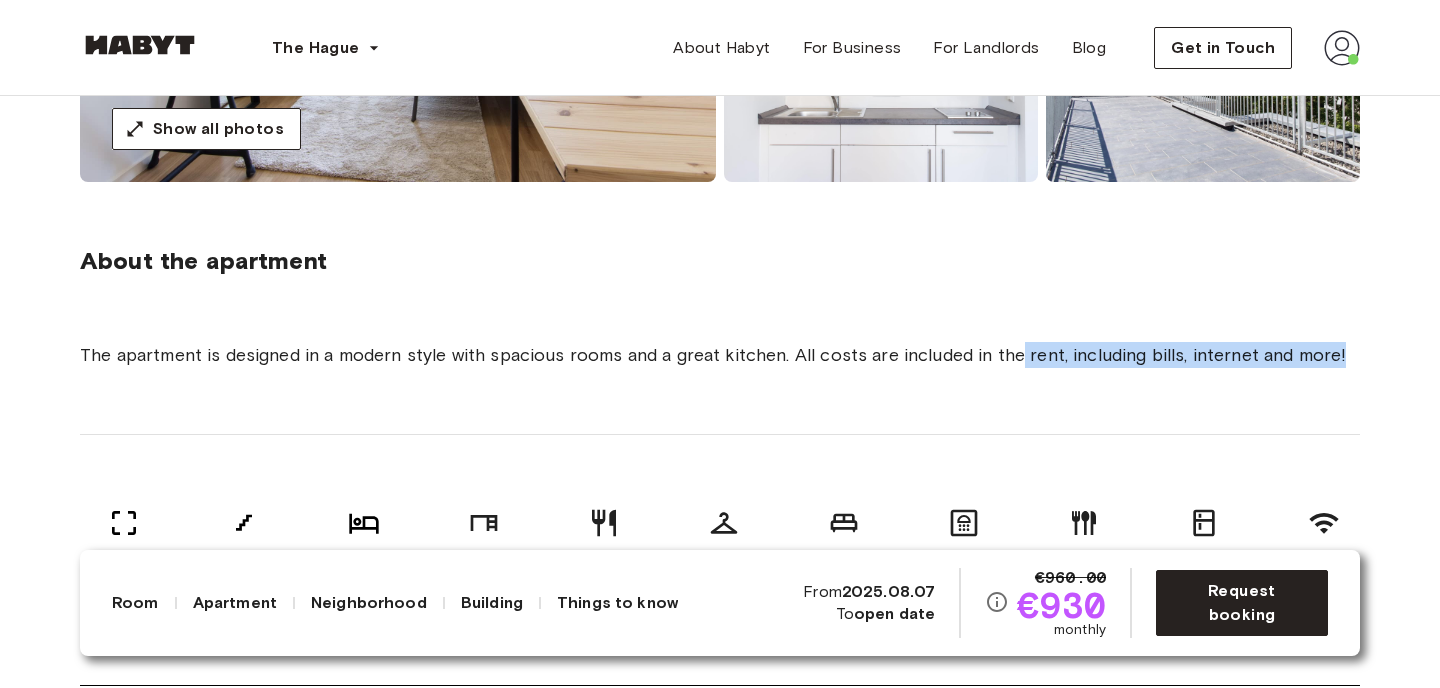 drag, startPoint x: 1392, startPoint y: 364, endPoint x: 913, endPoint y: 361, distance: 479.0094 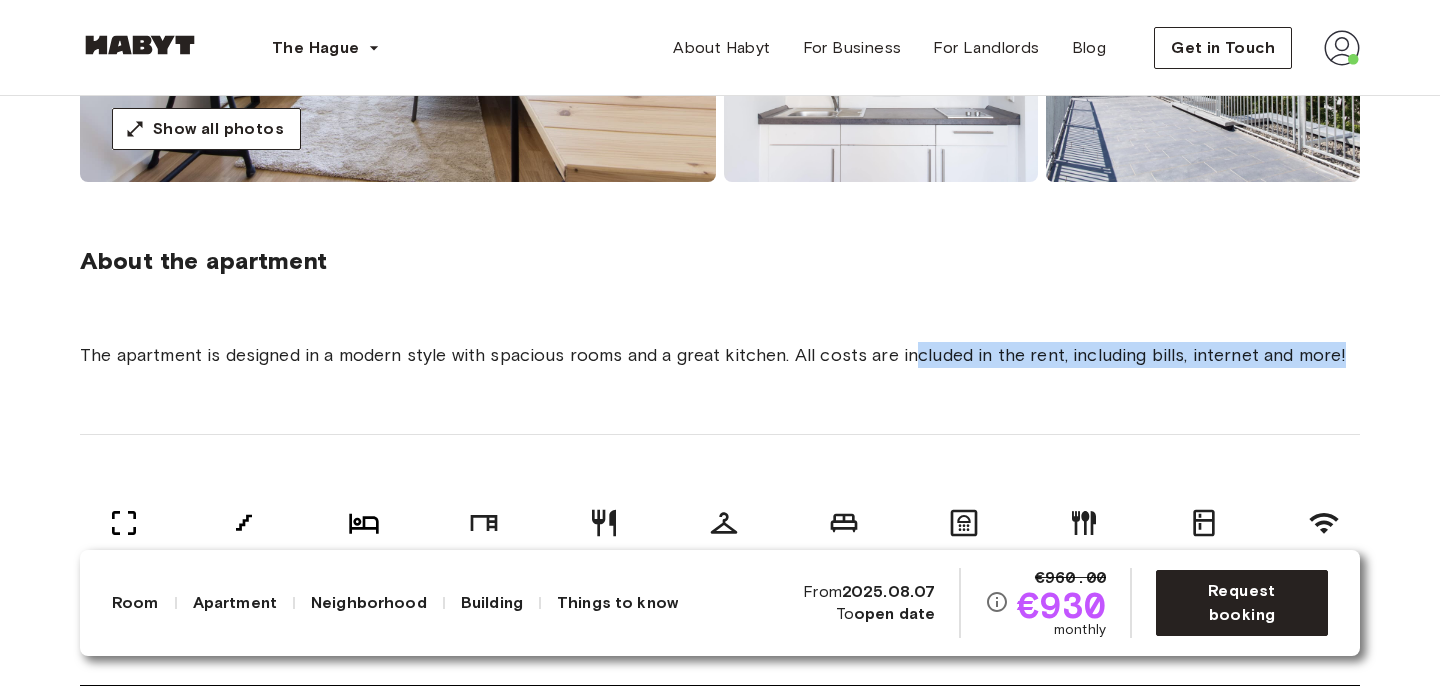 click on "The apartment is designed in a modern style with spacious rooms and a great kitchen. All costs are included in the rent, including bills, internet and more!" at bounding box center (720, 355) 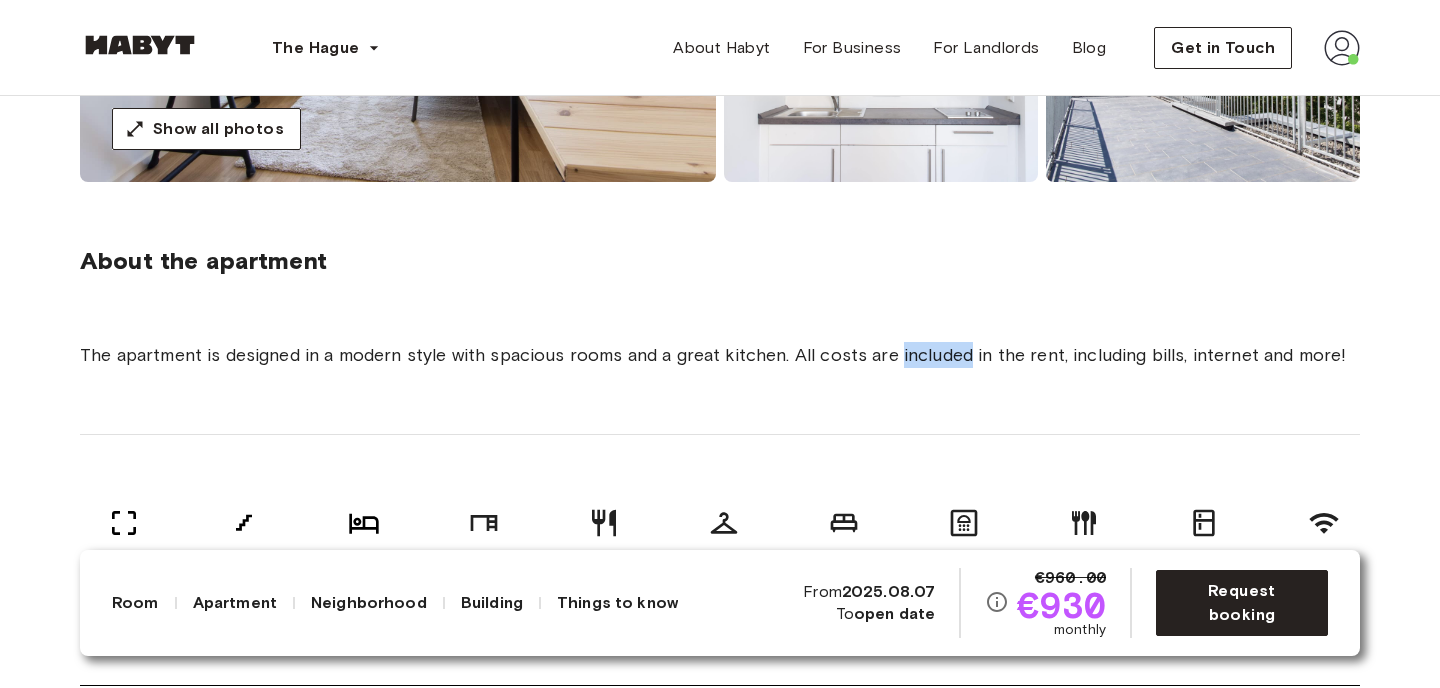 click on "The apartment is designed in a modern style with spacious rooms and a great kitchen. All costs are included in the rent, including bills, internet and more!" at bounding box center (720, 355) 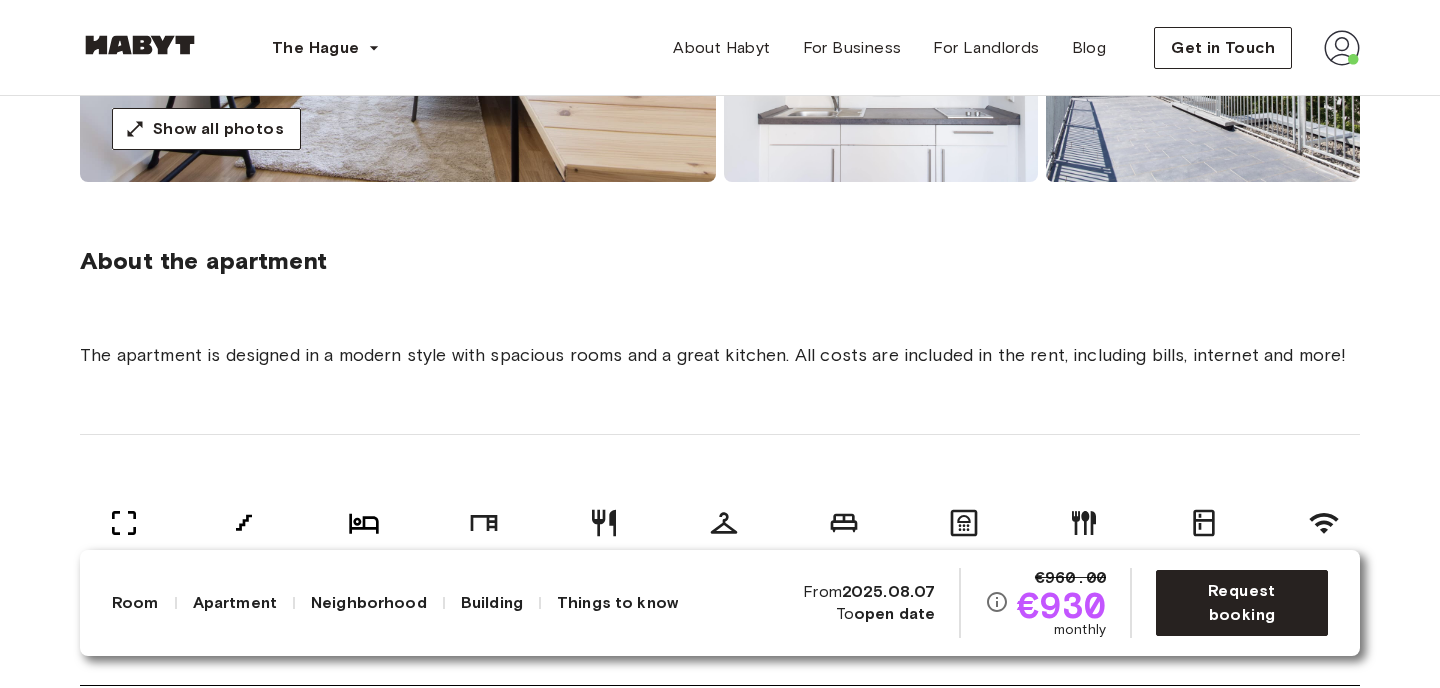 click on "The apartment is designed in a modern style with spacious rooms and a great kitchen. All costs are included in the rent, including bills, internet and more!" at bounding box center (720, 355) 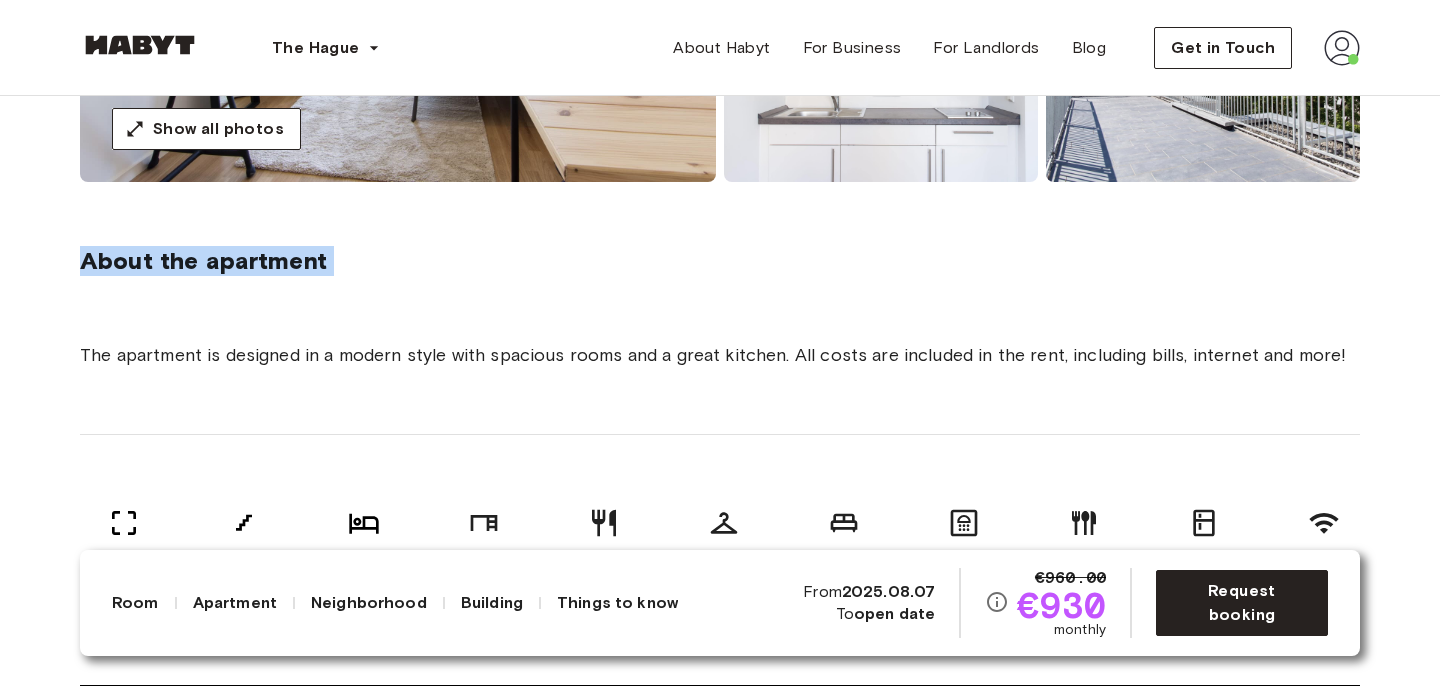 drag, startPoint x: 105, startPoint y: 244, endPoint x: 406, endPoint y: 261, distance: 301.47968 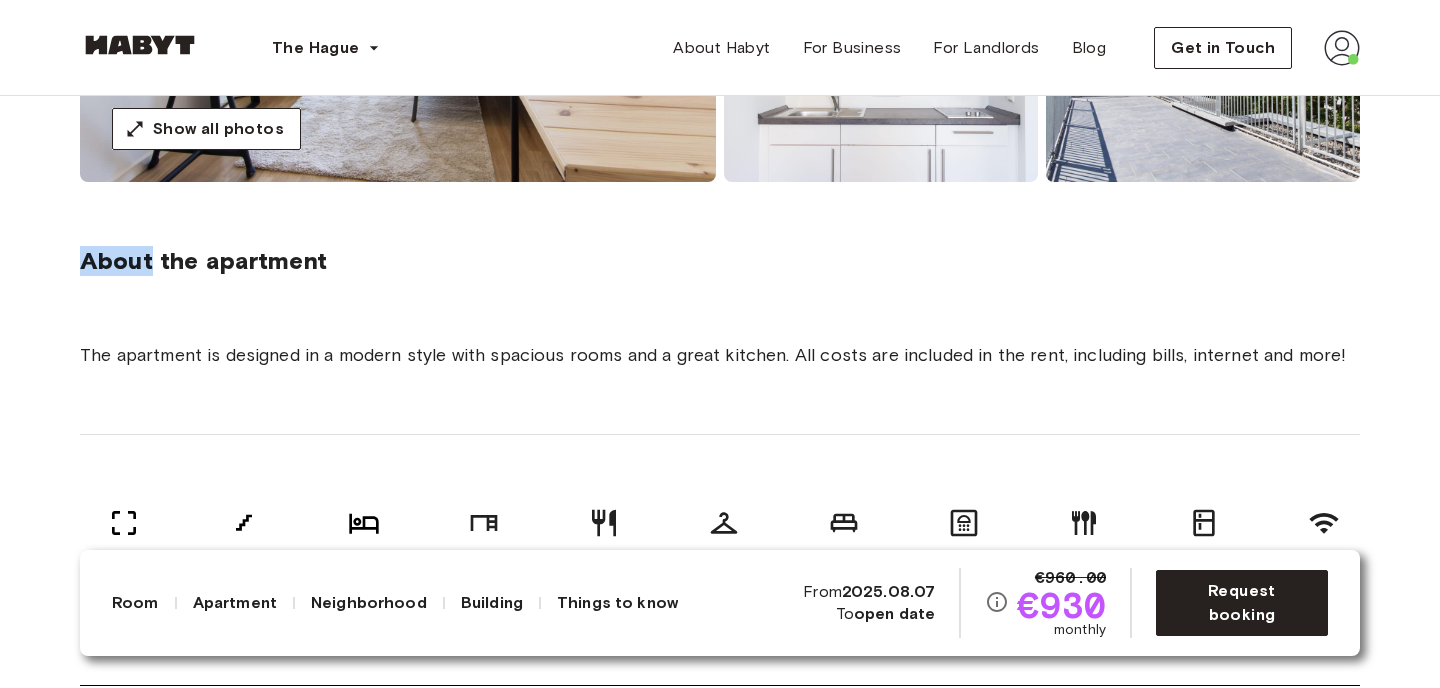 drag, startPoint x: 67, startPoint y: 221, endPoint x: 300, endPoint y: 226, distance: 233.05363 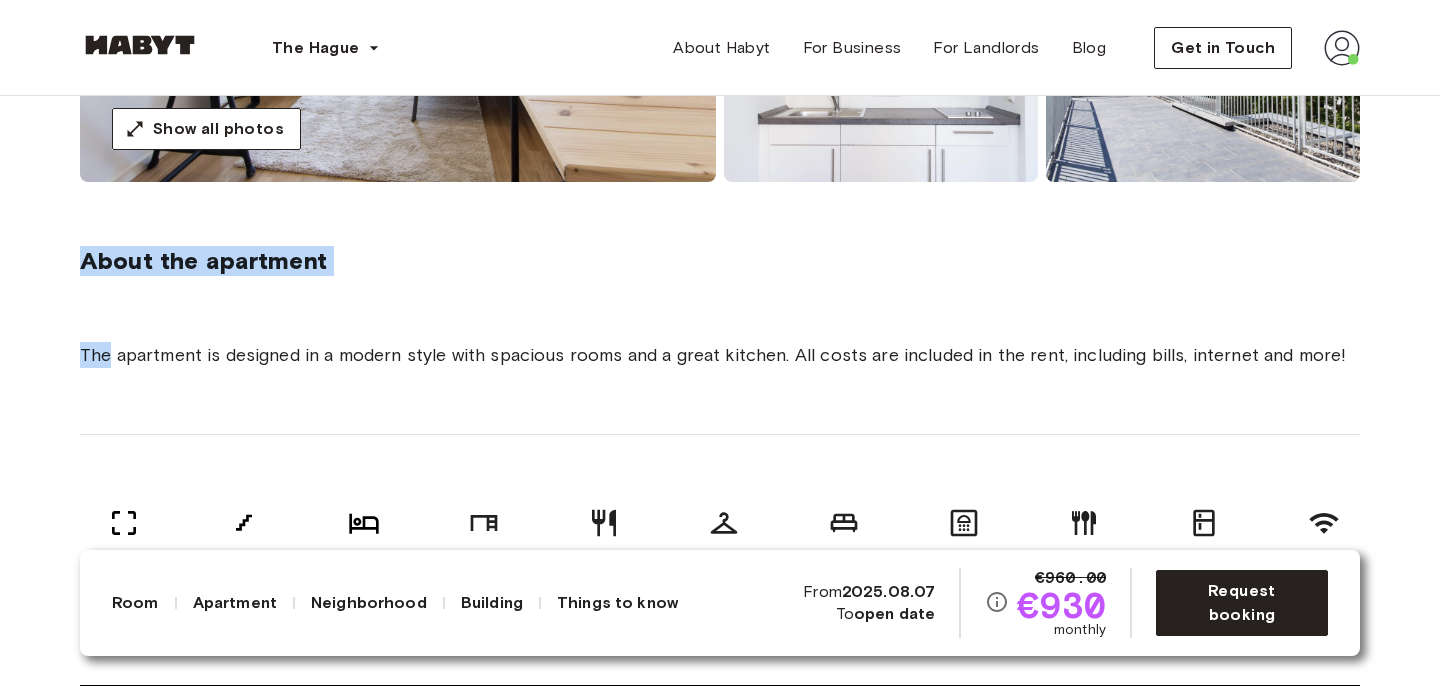 drag, startPoint x: 300, startPoint y: 226, endPoint x: 389, endPoint y: 310, distance: 122.380554 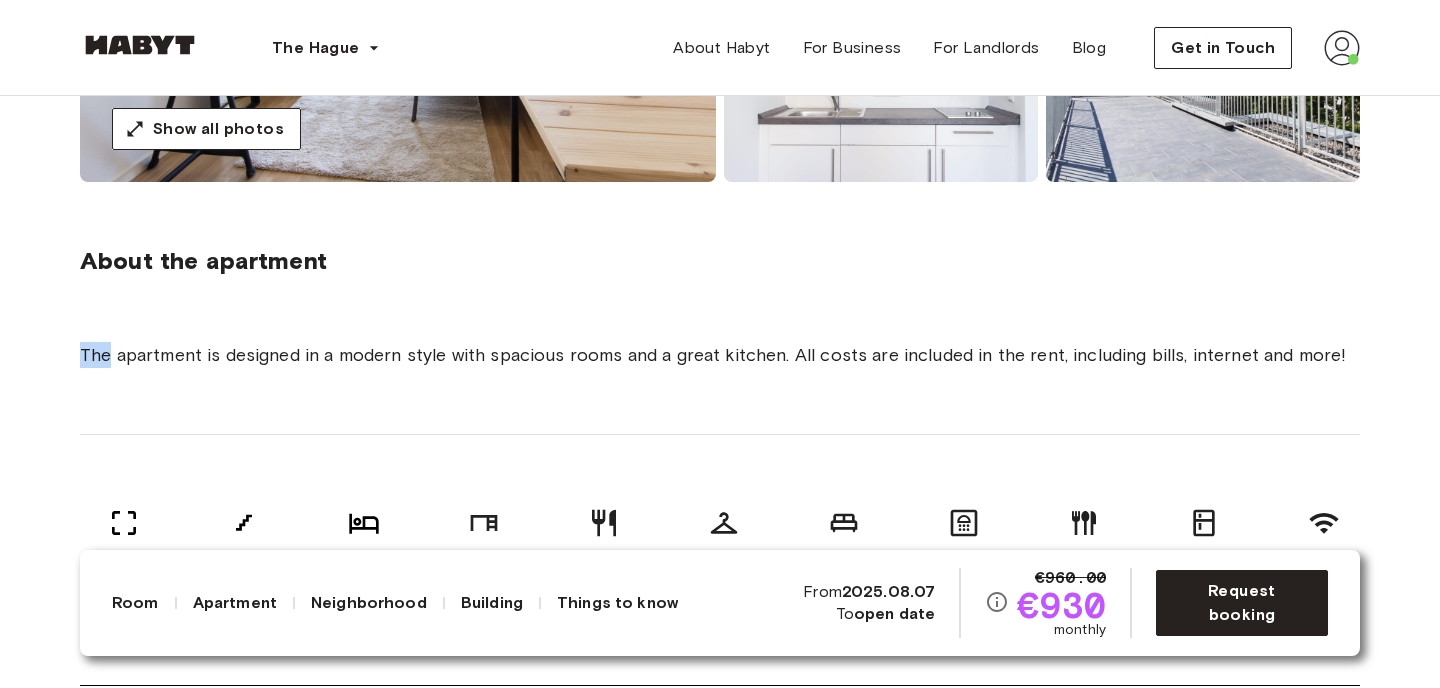 click on "The apartment is designed in a modern style with spacious rooms and a great kitchen. All costs are included in the rent, including bills, internet and more!" at bounding box center (720, 355) 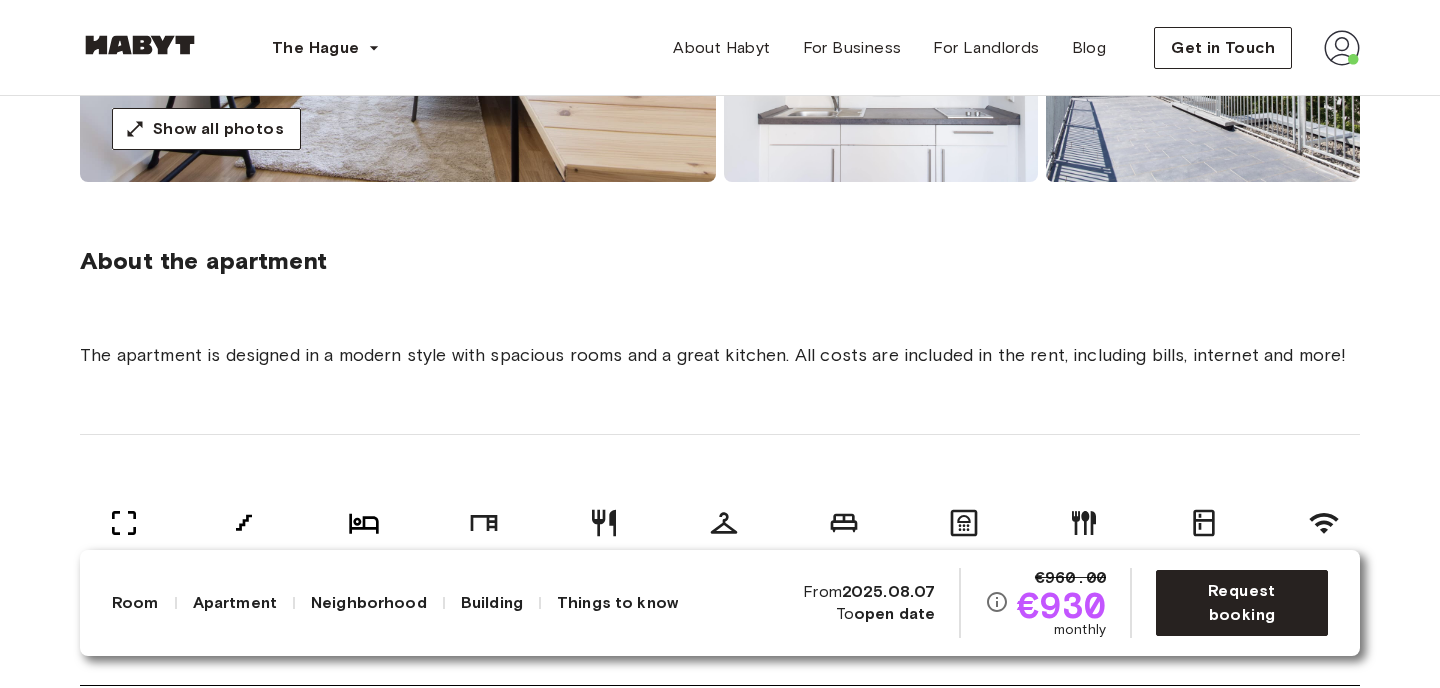 click on "The apartment is designed in a modern style with spacious rooms and a great kitchen. All costs are included in the rent, including bills, internet and more!" at bounding box center (720, 355) 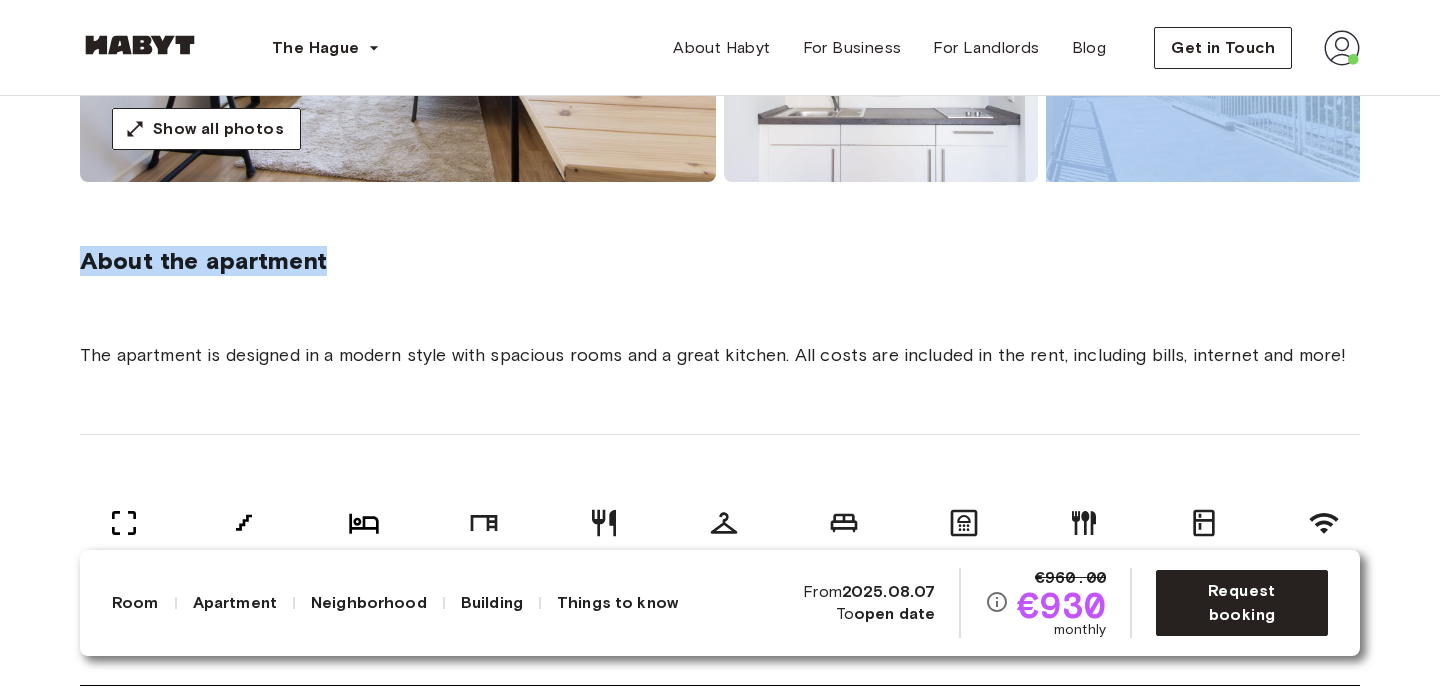drag, startPoint x: 1404, startPoint y: 363, endPoint x: 691, endPoint y: 197, distance: 732.069 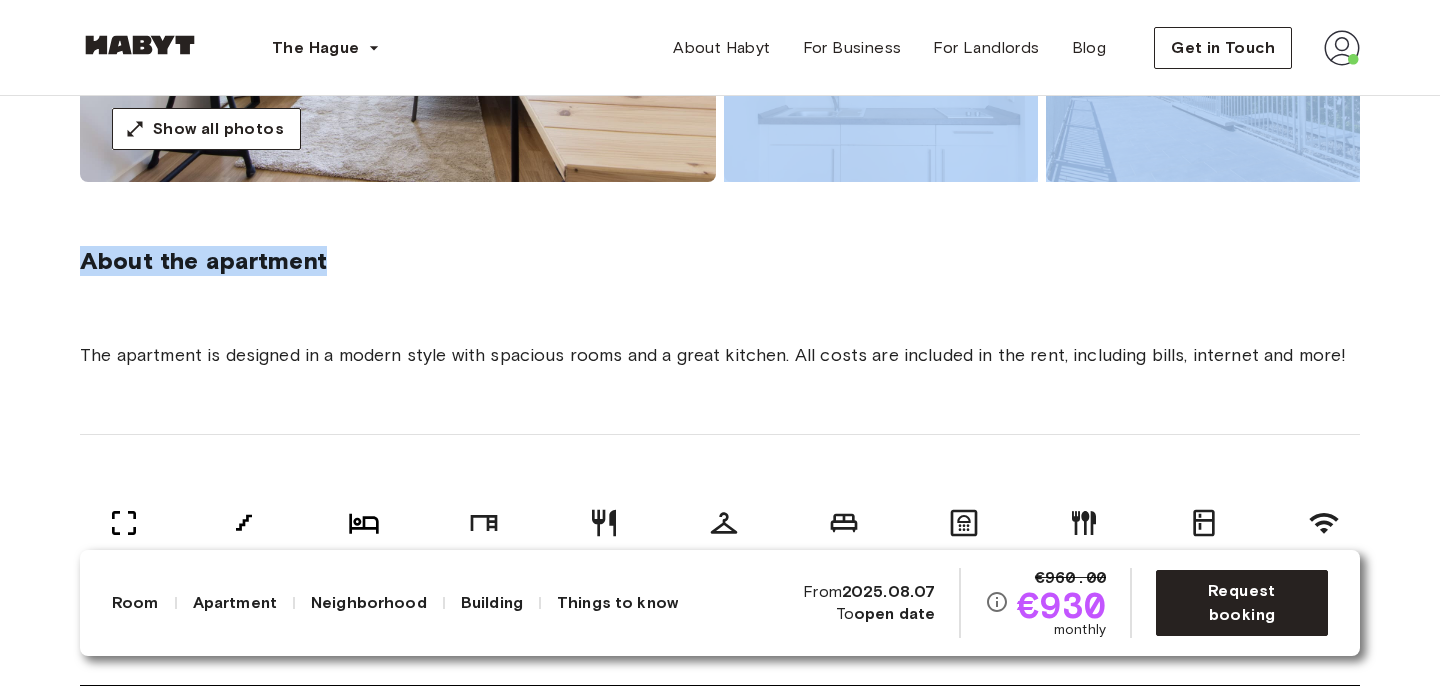click on "Europe Berlin Studio Studio Archibaldweg 12 Available from  Aug 07 €960.00 €930 monthly Request booking Show all photos About the apartment The apartment is designed in a modern style with spacious rooms and a great kitchen. All costs are included in the rent, including bills, internet and more! 22 sqm. 1st Floor 1 bedroom Desk and chair Dining room Wardrobe 140 x 200cm mattress Ensuite bathroom Kitchen utensils Fully-equipped kitchen WiFi About the building Only 1 minute walk from the S-/U-Bahn station Nöldnerplatz (S5, S7), which go straight into the city center (Friedrichstraße, Alexanderplatz, Hauptbahnhof) making it easy to get to any other vibrant area in Berlin within 20-25 minutes. Elevator About the neighborhood Open in Google Maps The area is a very vibrant part of Berlin close to some lively bars, delicious restaurants and relaxing cafés. Less than 6 minutes walk to the nearest supermarket. Archibaldweg 12 Berlin ,   Ostkreuz © Mapbox   © OpenStreetMap   Improve this map $ $ Things to know" at bounding box center (720, 2159) 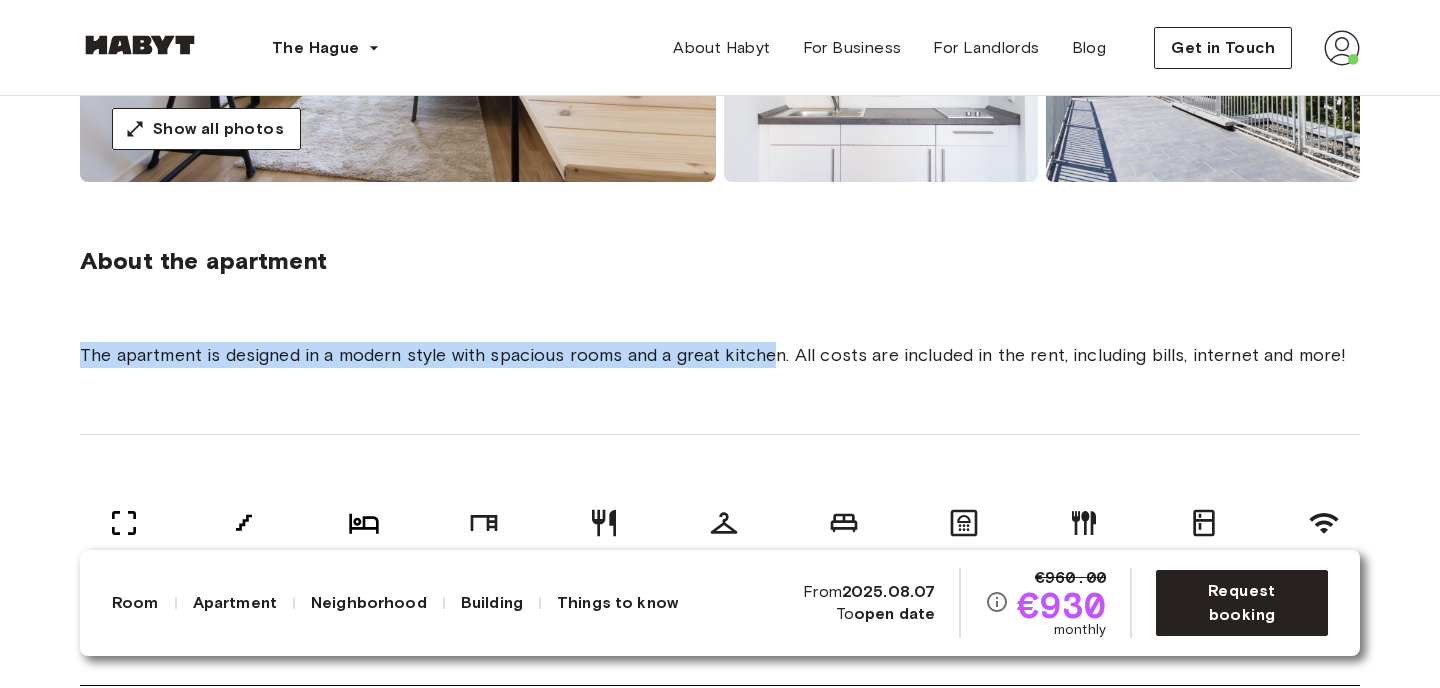 drag, startPoint x: 837, startPoint y: 442, endPoint x: 763, endPoint y: 343, distance: 123.60016 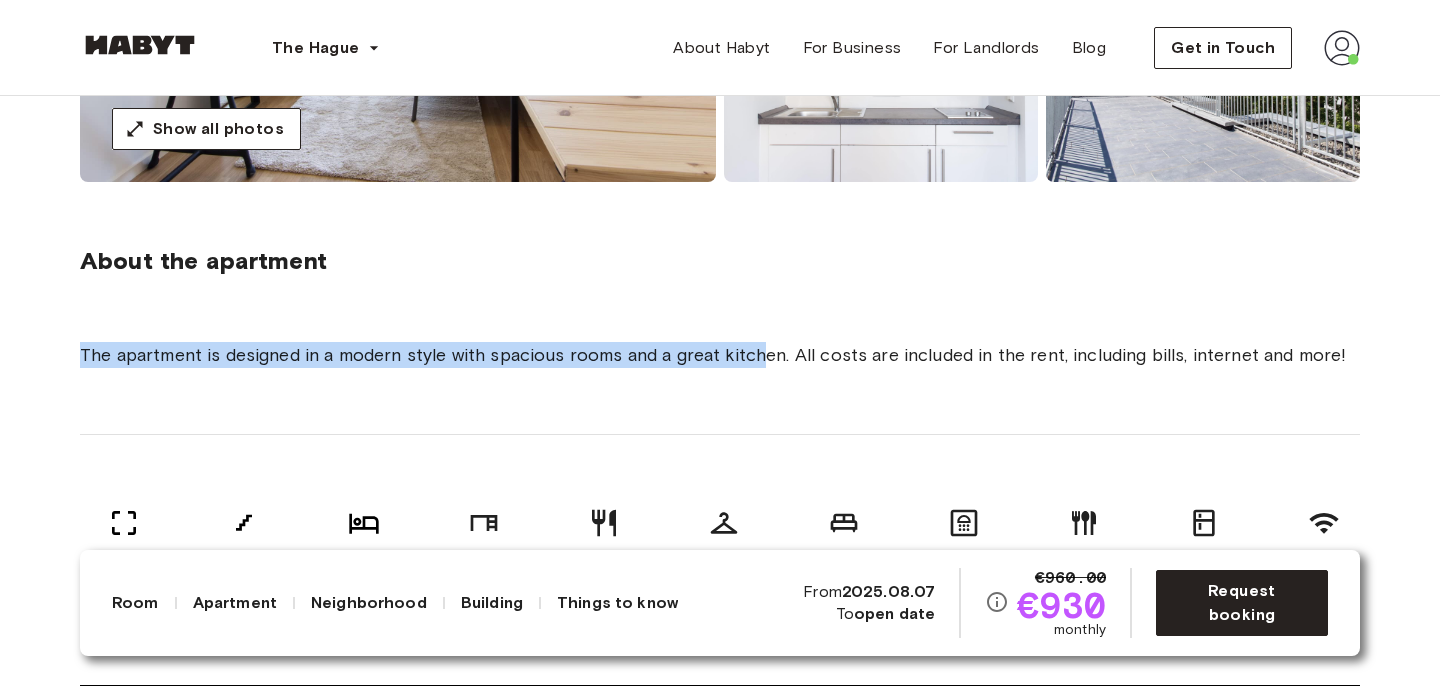 click on "The apartment is designed in a modern style with spacious rooms and a great kitchen. All costs are included in the rent, including bills, internet and more!" at bounding box center [720, 355] 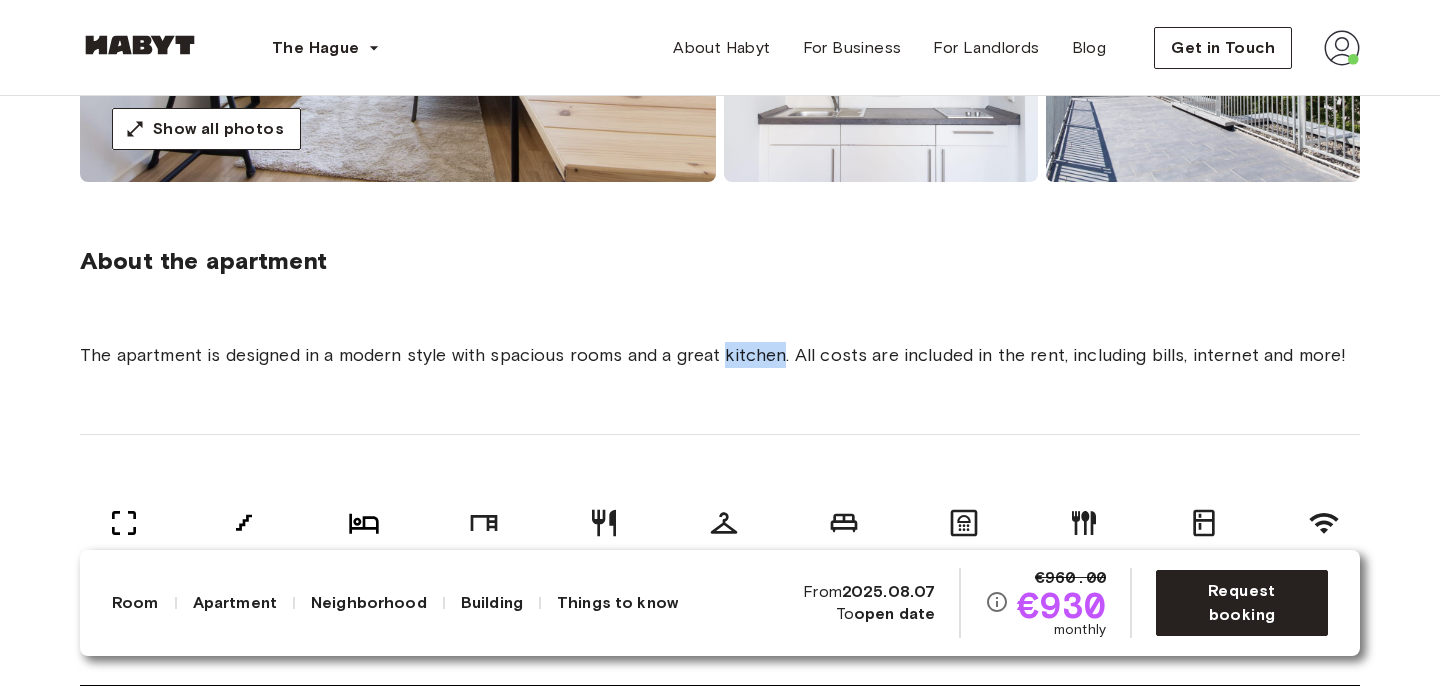click on "The apartment is designed in a modern style with spacious rooms and a great kitchen. All costs are included in the rent, including bills, internet and more!" at bounding box center [720, 355] 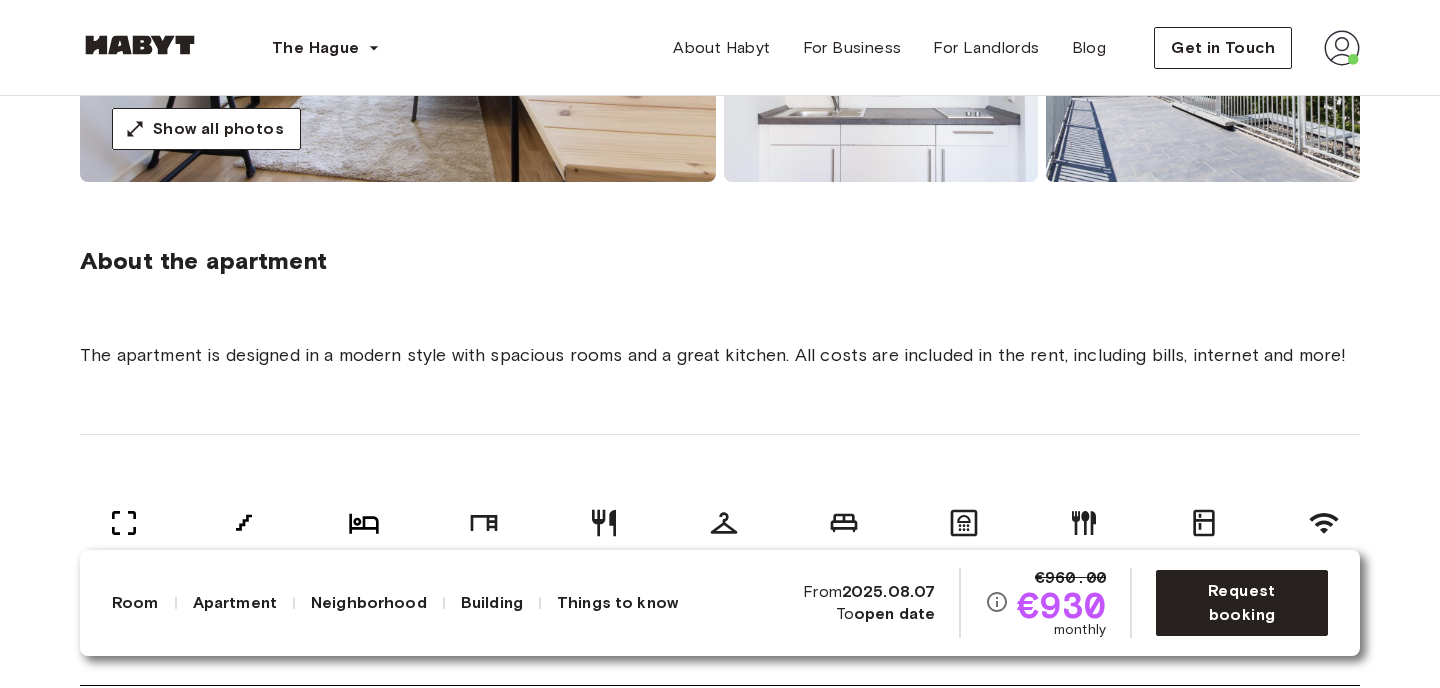 click on "The apartment is designed in a modern style with spacious rooms and a great kitchen. All costs are included in the rent, including bills, internet and more!" at bounding box center [720, 355] 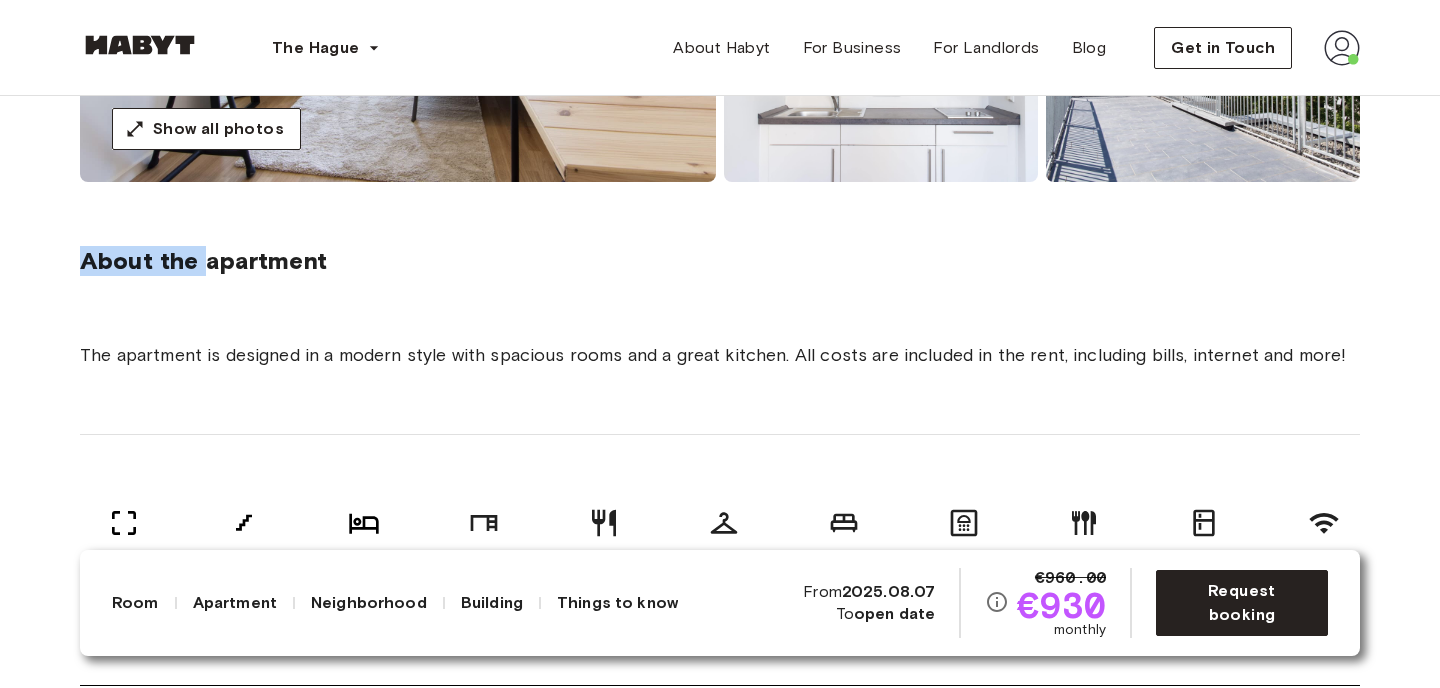 drag, startPoint x: 73, startPoint y: 244, endPoint x: 211, endPoint y: 258, distance: 138.70833 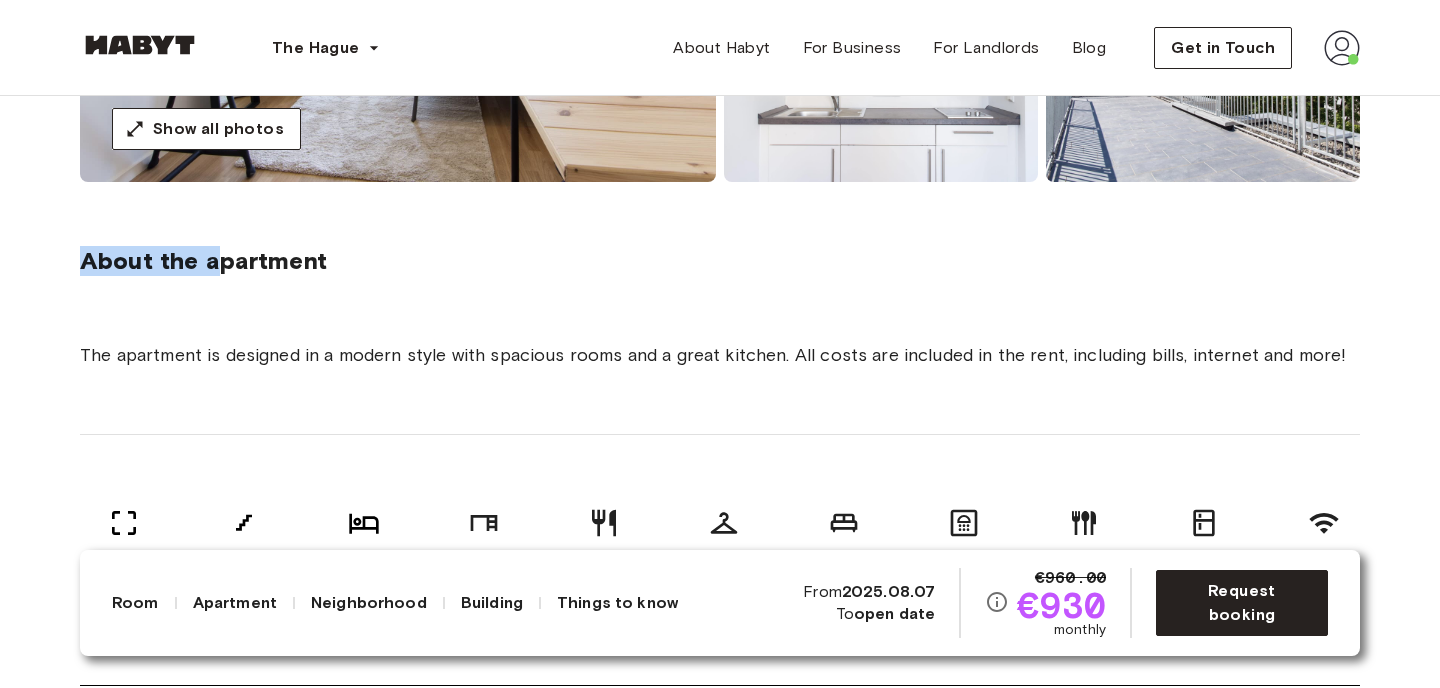 click on "About the apartment" at bounding box center (203, 261) 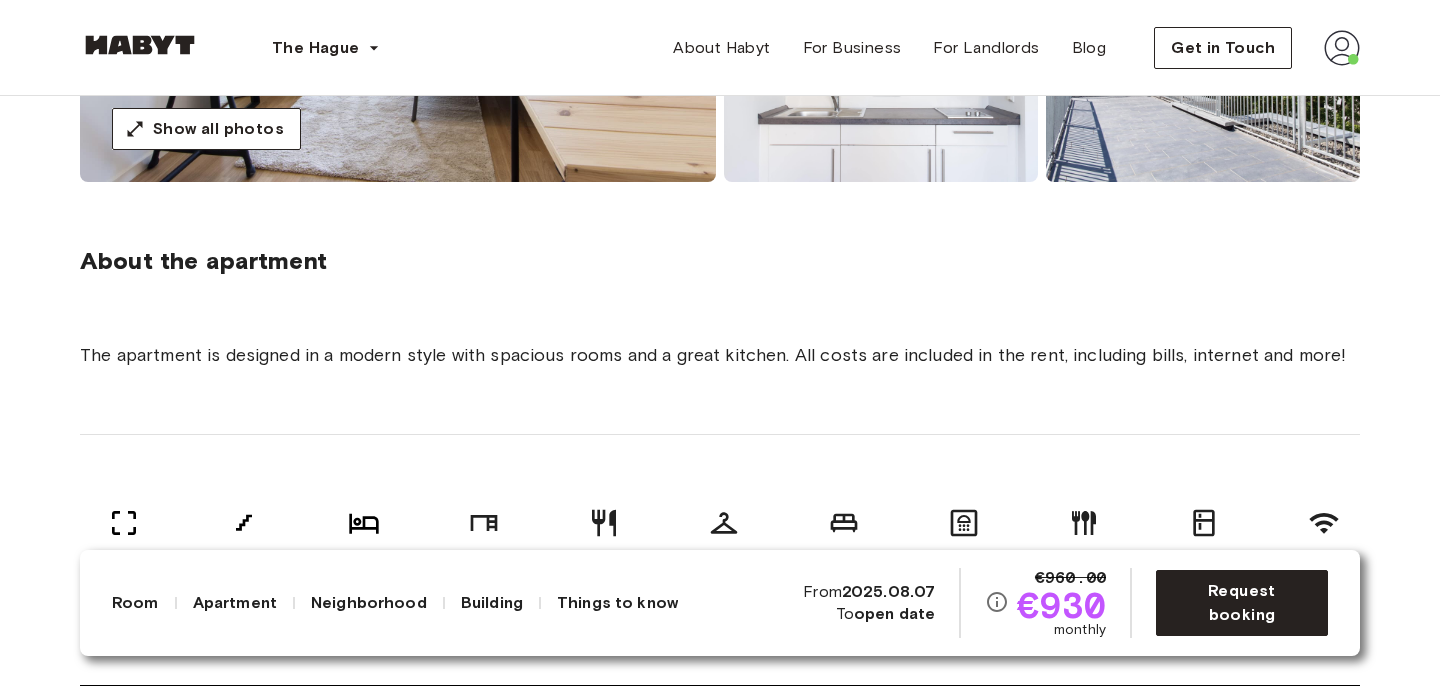 click on "About the apartment" at bounding box center (720, 261) 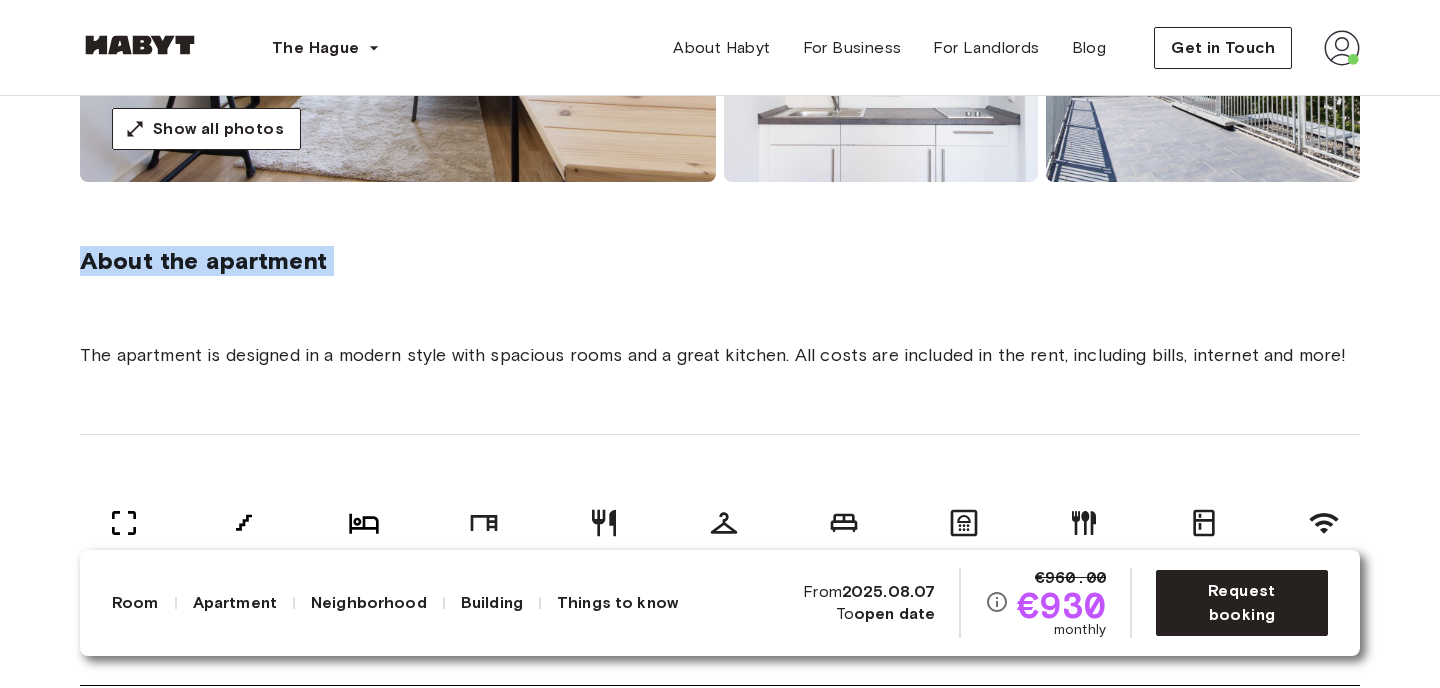 click on "About the apartment" at bounding box center (720, 261) 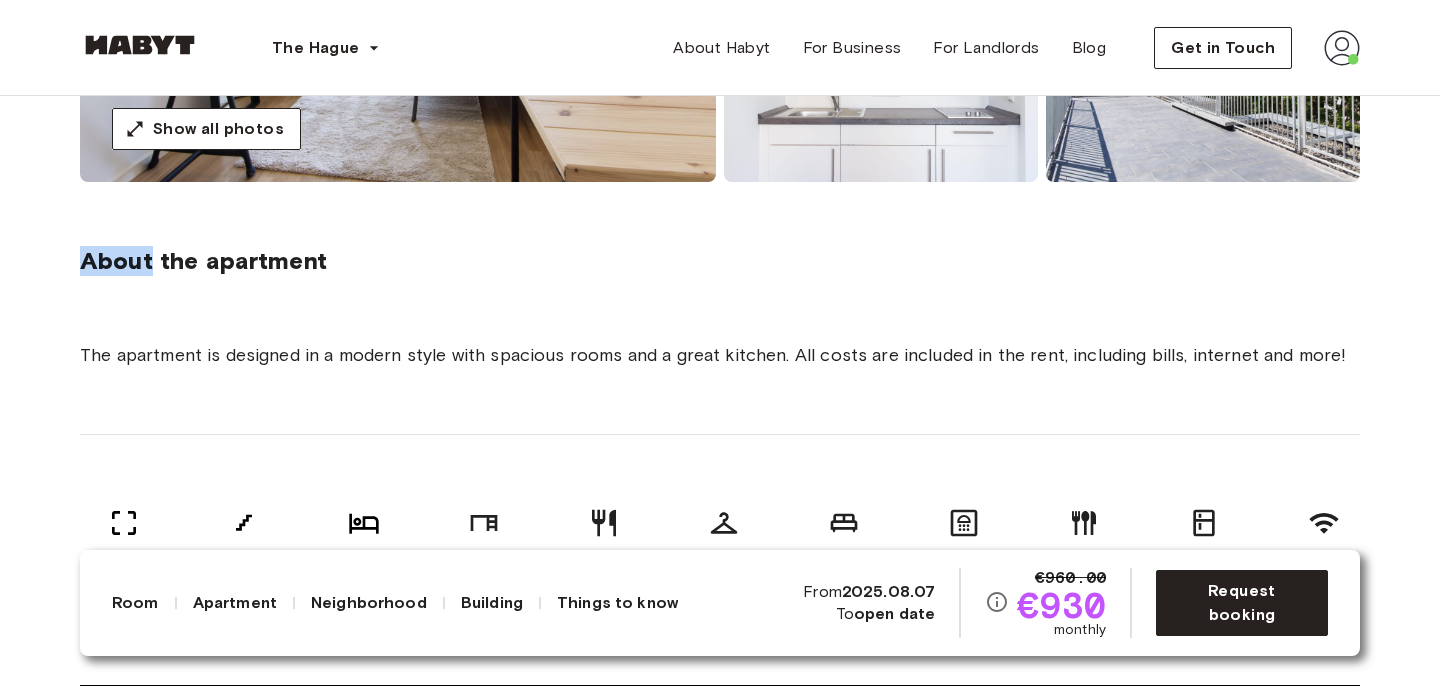 click on "Europe Berlin Studio Studio Archibaldweg 12 Available from  Aug 07 €960.00 €930 monthly Request booking Show all photos About the apartment The apartment is designed in a modern style with spacious rooms and a great kitchen. All costs are included in the rent, including bills, internet and more! 22 sqm. 1st Floor 1 bedroom Desk and chair Dining room Wardrobe 140 x 200cm mattress Ensuite bathroom Kitchen utensils Fully-equipped kitchen WiFi About the building Only 1 minute walk from the S-/U-Bahn station Nöldnerplatz (S5, S7), which go straight into the city center (Friedrichstraße, Alexanderplatz, Hauptbahnhof) making it easy to get to any other vibrant area in Berlin within 20-25 minutes. Elevator About the neighborhood Open in Google Maps The area is a very vibrant part of Berlin close to some lively bars, delicious restaurants and relaxing cafés. Less than 6 minutes walk to the nearest supermarket. Archibaldweg 12 Berlin ,   Ostkreuz © Mapbox   © OpenStreetMap   Improve this map $ $ Things to know" at bounding box center [720, 2159] 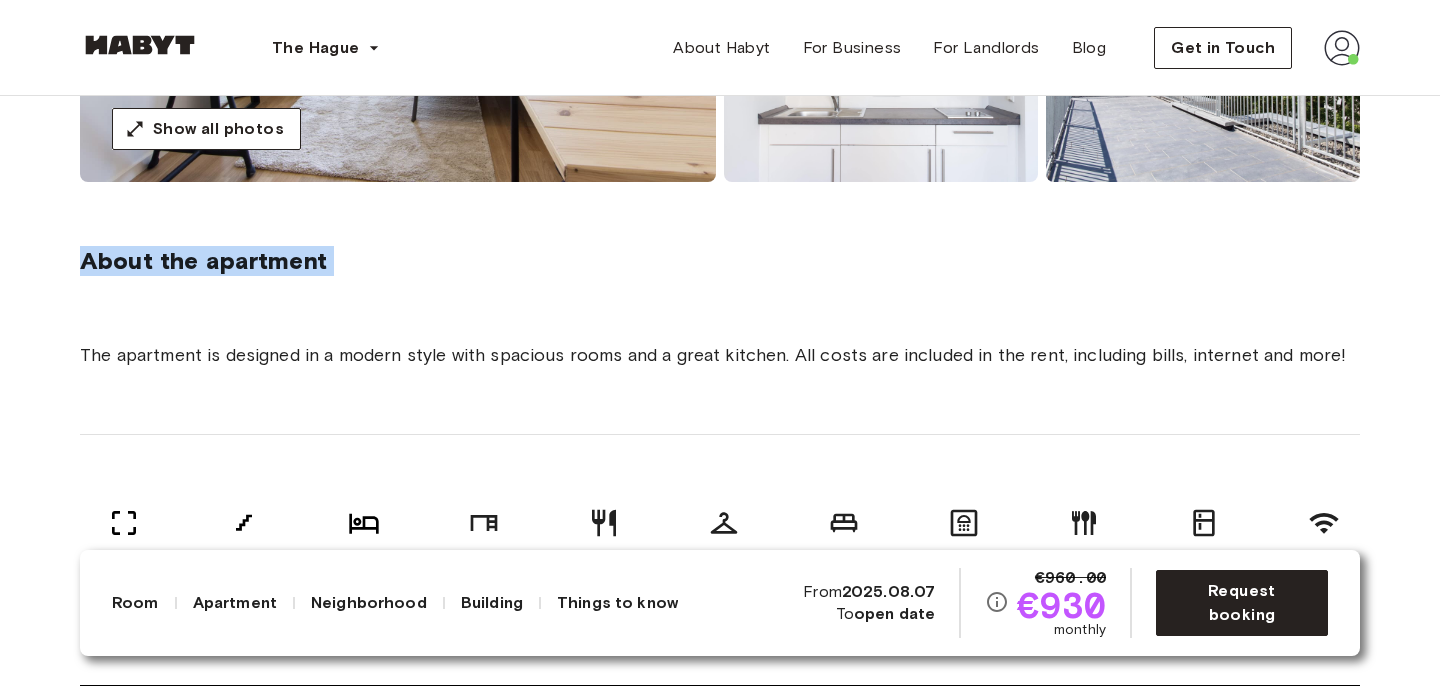 click on "Europe Berlin Studio Studio Archibaldweg 12 Available from  Aug 07 €960.00 €930 monthly Request booking Show all photos About the apartment The apartment is designed in a modern style with spacious rooms and a great kitchen. All costs are included in the rent, including bills, internet and more! 22 sqm. 1st Floor 1 bedroom Desk and chair Dining room Wardrobe 140 x 200cm mattress Ensuite bathroom Kitchen utensils Fully-equipped kitchen WiFi About the building Only 1 minute walk from the S-/U-Bahn station Nöldnerplatz (S5, S7), which go straight into the city center (Friedrichstraße, Alexanderplatz, Hauptbahnhof) making it easy to get to any other vibrant area in Berlin within 20-25 minutes. Elevator About the neighborhood Open in Google Maps The area is a very vibrant part of Berlin close to some lively bars, delicious restaurants and relaxing cafés. Less than 6 minutes walk to the nearest supermarket. Archibaldweg 12 Berlin ,   Ostkreuz © Mapbox   © OpenStreetMap   Improve this map $ $ Things to know" at bounding box center (720, 2159) 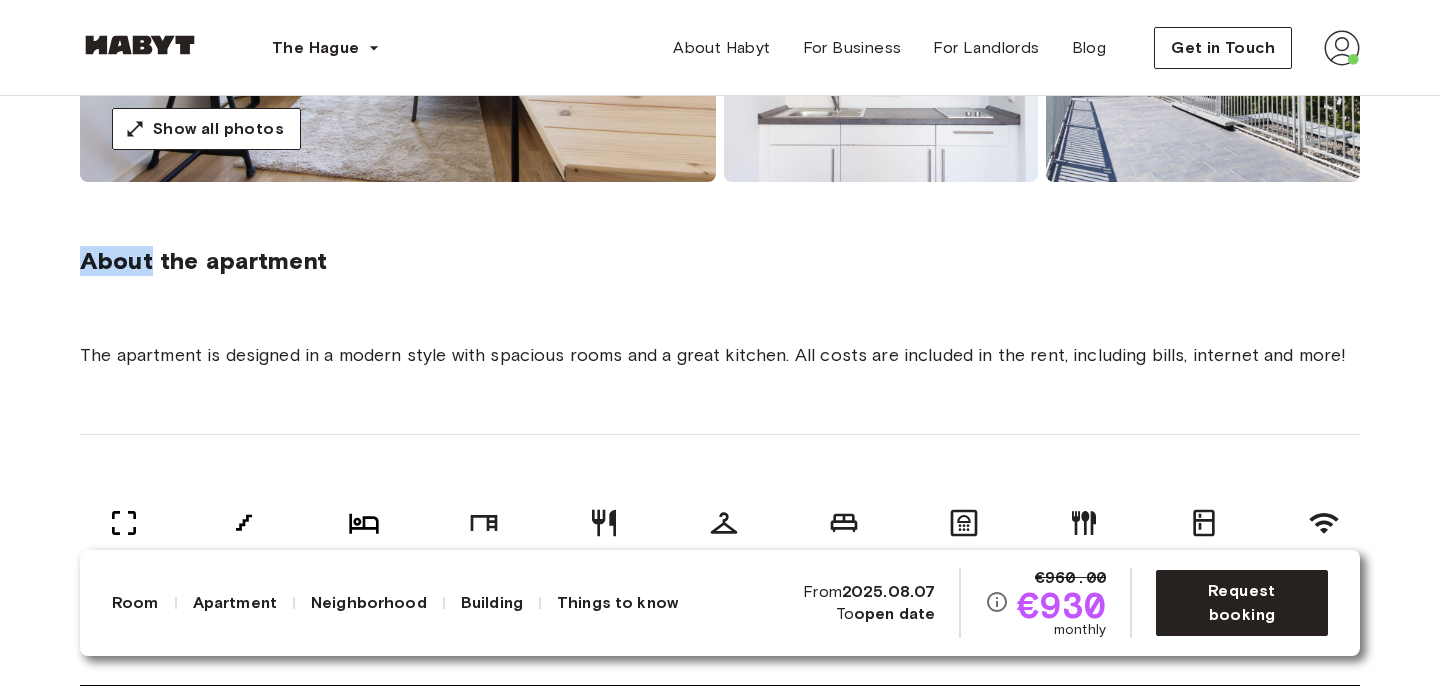 click on "Europe Berlin Studio Studio Archibaldweg 12 Available from  Aug 07 €960.00 €930 monthly Request booking Show all photos About the apartment The apartment is designed in a modern style with spacious rooms and a great kitchen. All costs are included in the rent, including bills, internet and more! 22 sqm. 1st Floor 1 bedroom Desk and chair Dining room Wardrobe 140 x 200cm mattress Ensuite bathroom Kitchen utensils Fully-equipped kitchen WiFi About the building Only 1 minute walk from the S-/U-Bahn station Nöldnerplatz (S5, S7), which go straight into the city center (Friedrichstraße, Alexanderplatz, Hauptbahnhof) making it easy to get to any other vibrant area in Berlin within 20-25 minutes. Elevator About the neighborhood Open in Google Maps The area is a very vibrant part of Berlin close to some lively bars, delicious restaurants and relaxing cafés. Less than 6 minutes walk to the nearest supermarket. Archibaldweg 12 Berlin ,   Ostkreuz © Mapbox   © OpenStreetMap   Improve this map $ $ Things to know" at bounding box center (720, 2159) 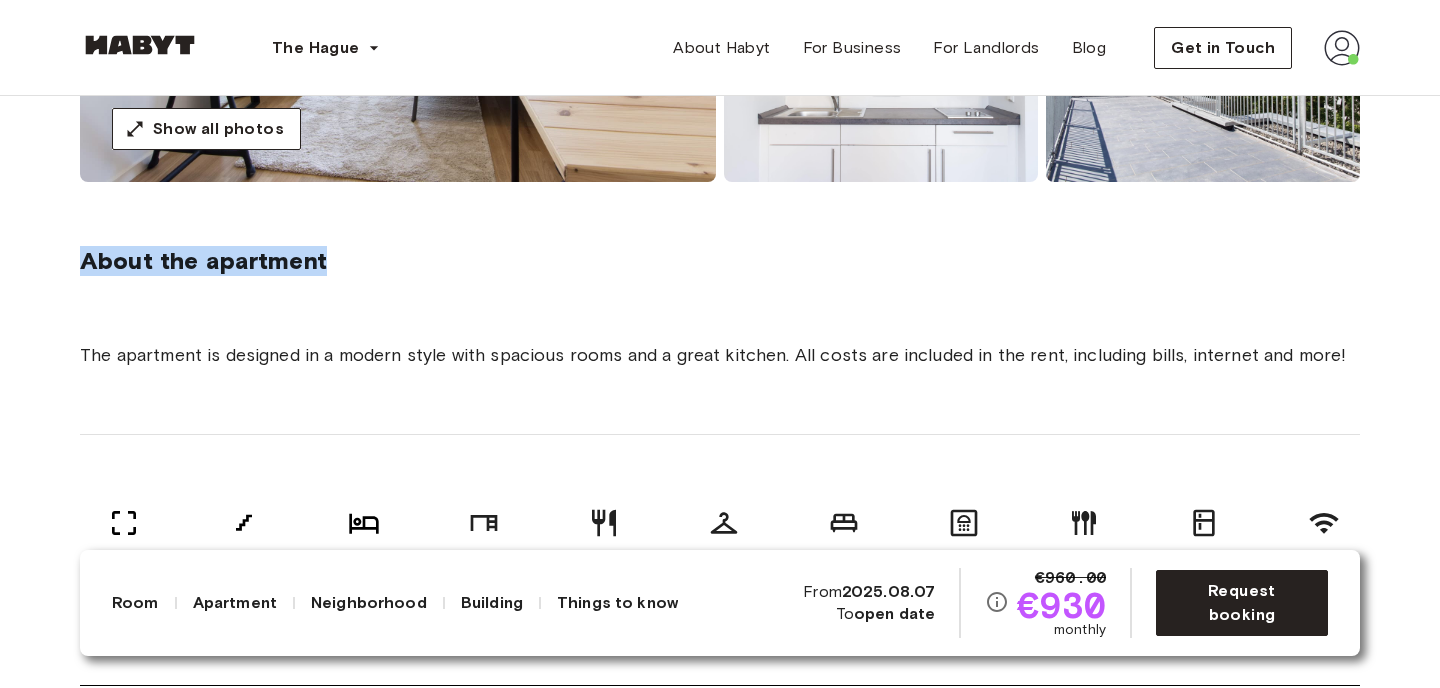 drag, startPoint x: 94, startPoint y: 241, endPoint x: 409, endPoint y: 276, distance: 316.93848 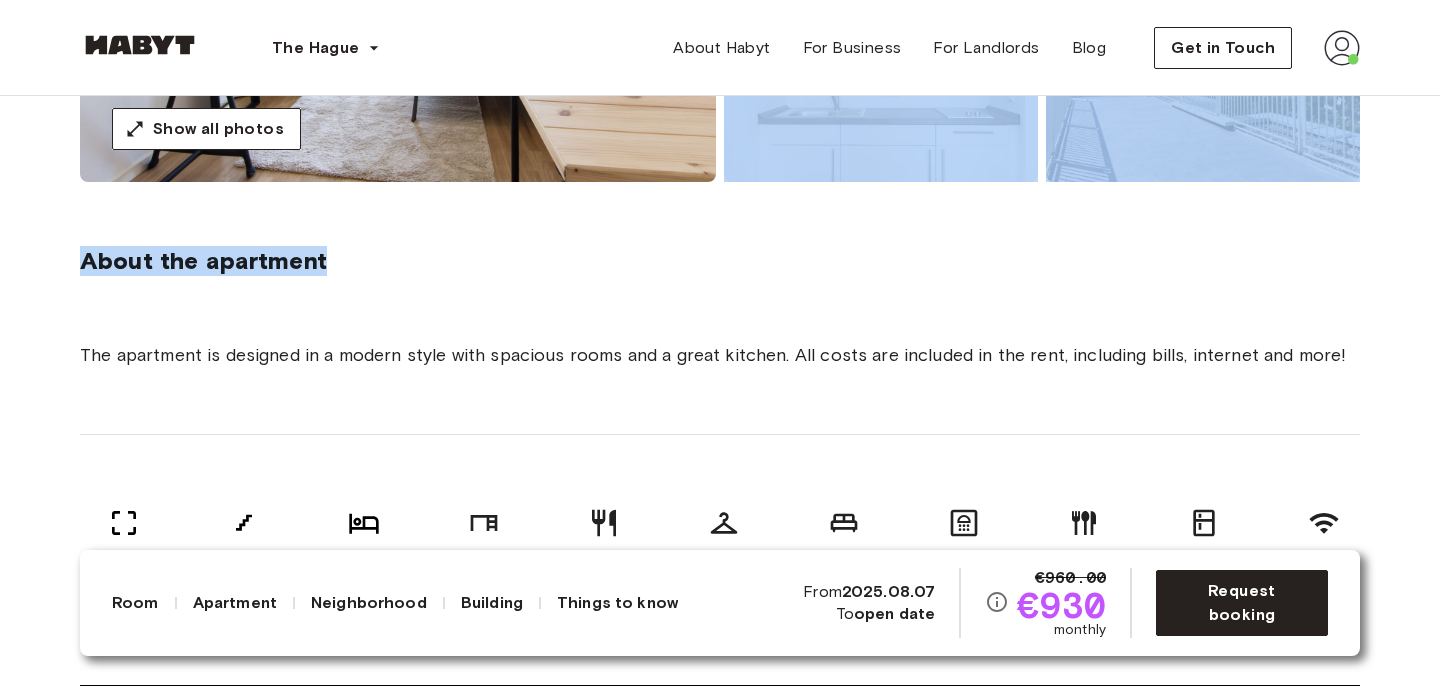 drag, startPoint x: 409, startPoint y: 276, endPoint x: 69, endPoint y: 183, distance: 352.48972 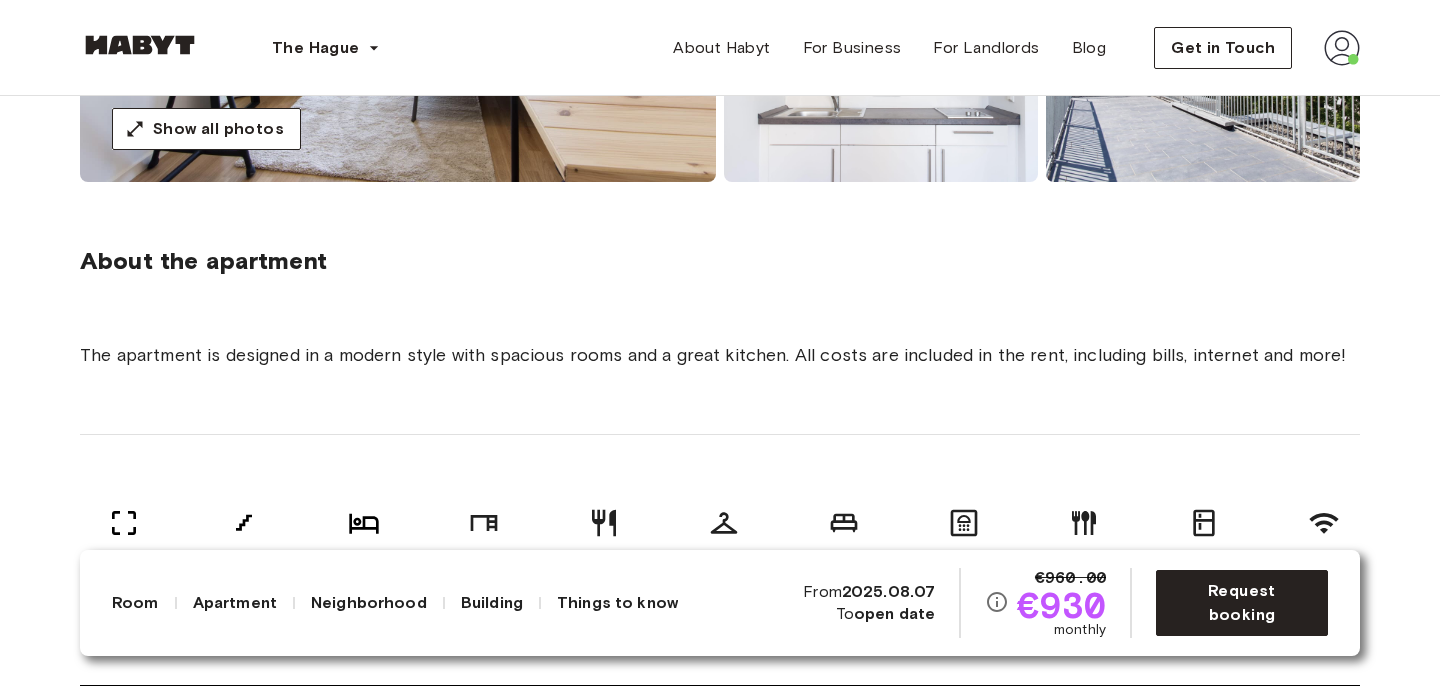 click on "Europe Berlin Studio Studio Archibaldweg 12 Available from  Aug 07 €960.00 €930 monthly Request booking Show all photos About the apartment The apartment is designed in a modern style with spacious rooms and a great kitchen. All costs are included in the rent, including bills, internet and more! 22 sqm. 1st Floor 1 bedroom Desk and chair Dining room Wardrobe 140 x 200cm mattress Ensuite bathroom Kitchen utensils Fully-equipped kitchen WiFi About the building Only 1 minute walk from the S-/U-Bahn station Nöldnerplatz (S5, S7), which go straight into the city center (Friedrichstraße, Alexanderplatz, Hauptbahnhof) making it easy to get to any other vibrant area in Berlin within 20-25 minutes. Elevator About the neighborhood Open in Google Maps The area is a very vibrant part of Berlin close to some lively bars, delicious restaurants and relaxing cafés. Less than 6 minutes walk to the nearest supermarket. Archibaldweg 12 Berlin ,   Ostkreuz © Mapbox   © OpenStreetMap   Improve this map $ $ Things to know" at bounding box center [720, 2159] 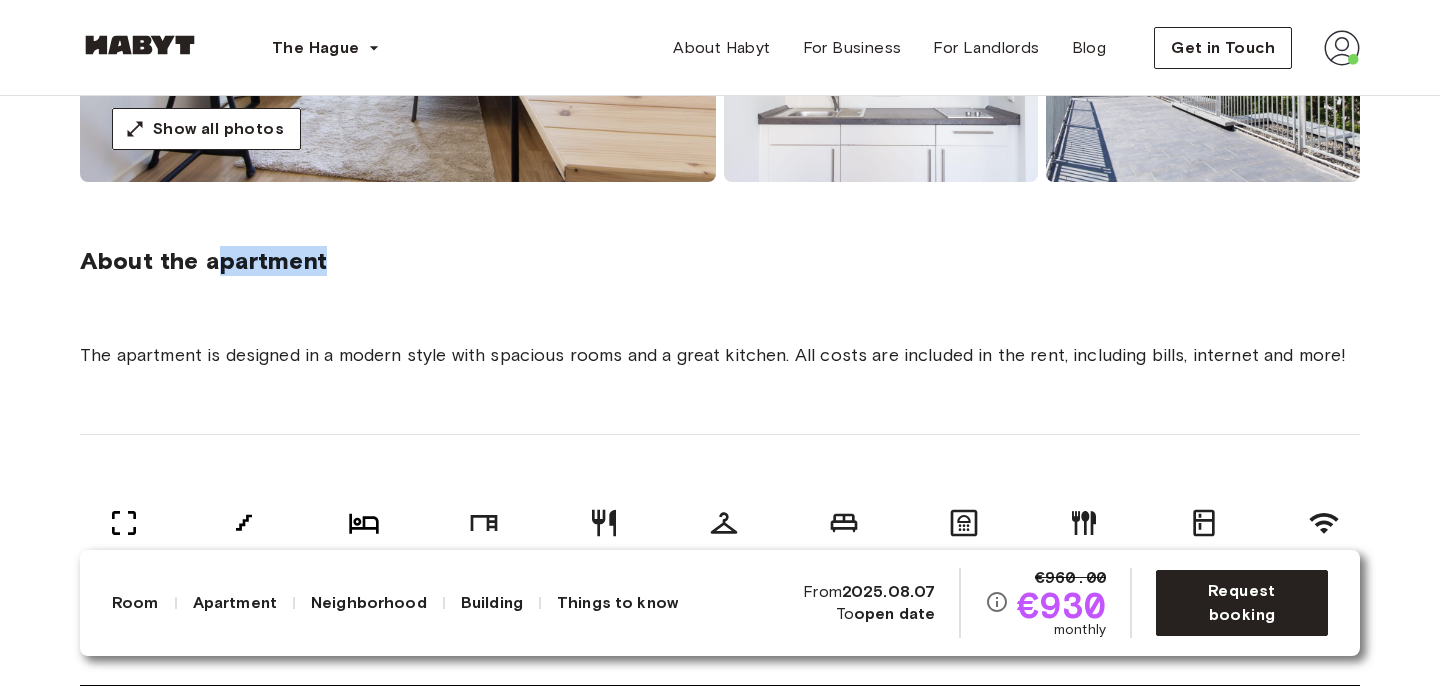drag, startPoint x: 352, startPoint y: 271, endPoint x: 175, endPoint y: 248, distance: 178.4881 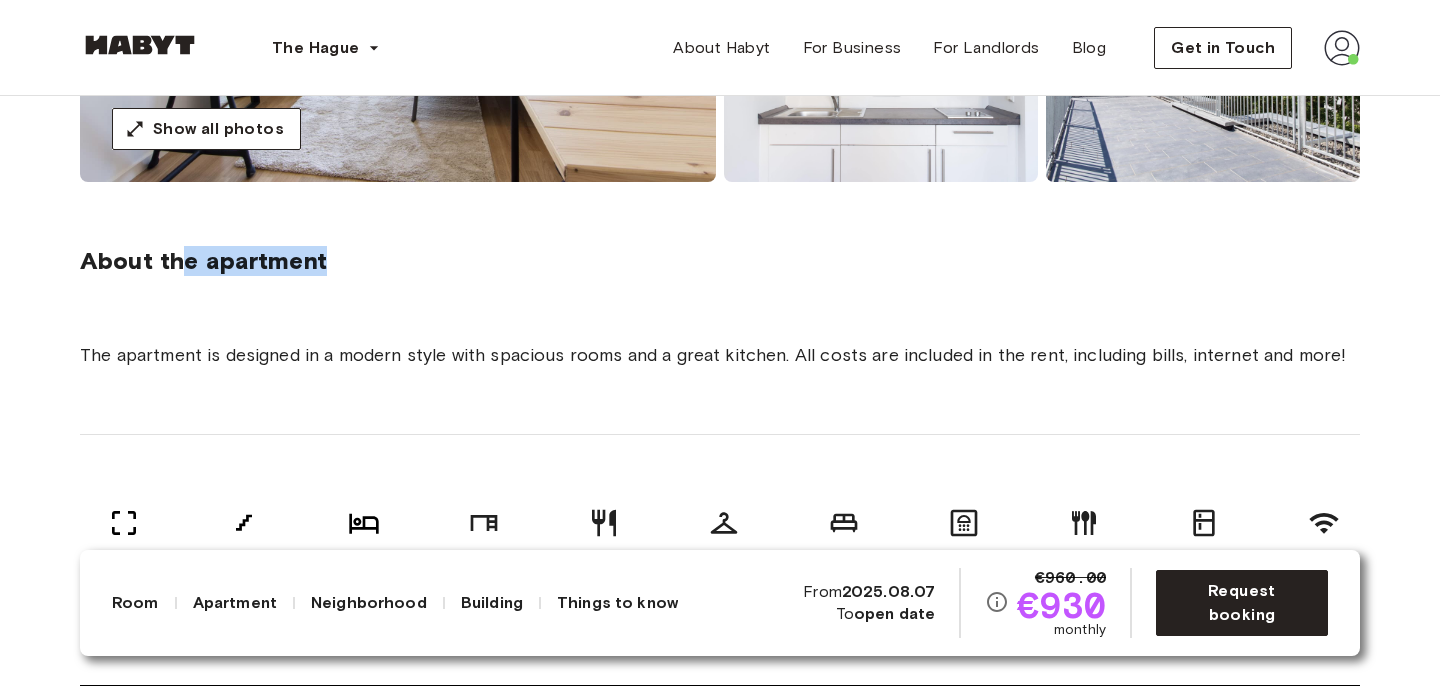 click on "About the apartment" at bounding box center (203, 261) 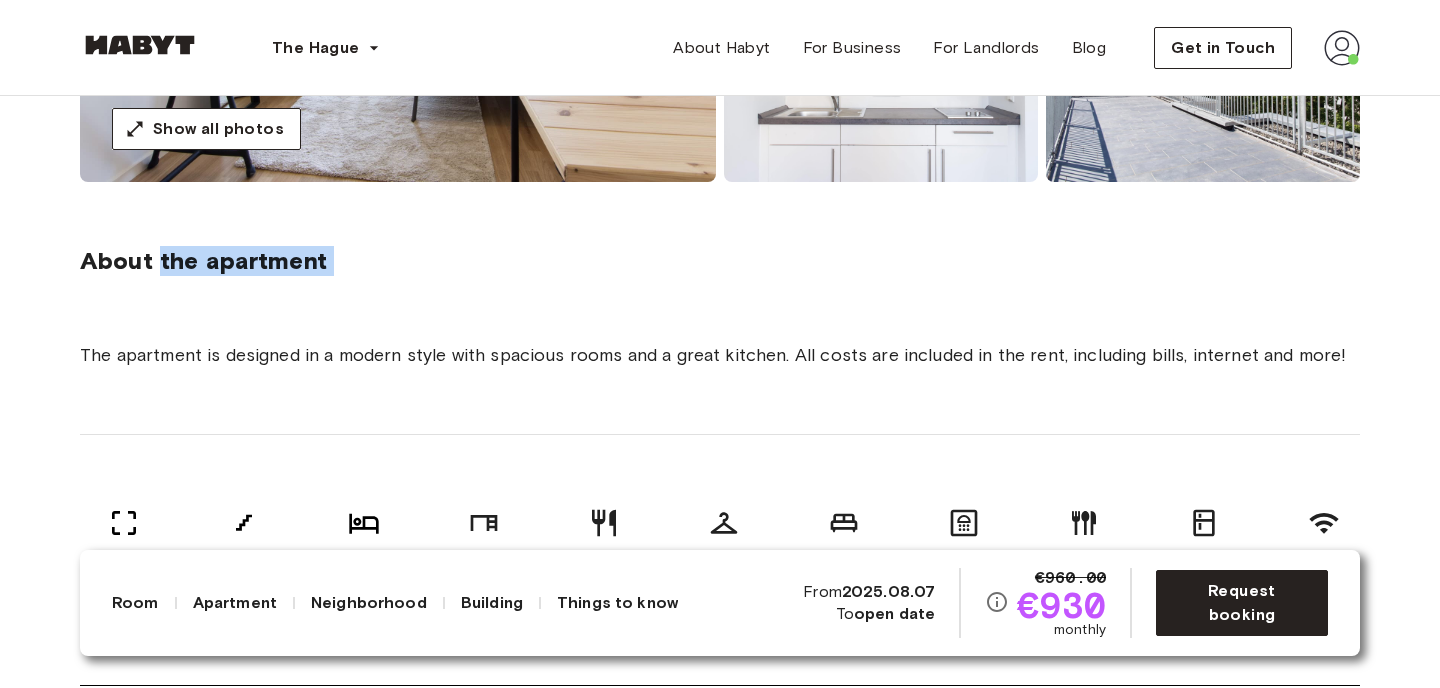 drag, startPoint x: 175, startPoint y: 248, endPoint x: 406, endPoint y: 271, distance: 232.1422 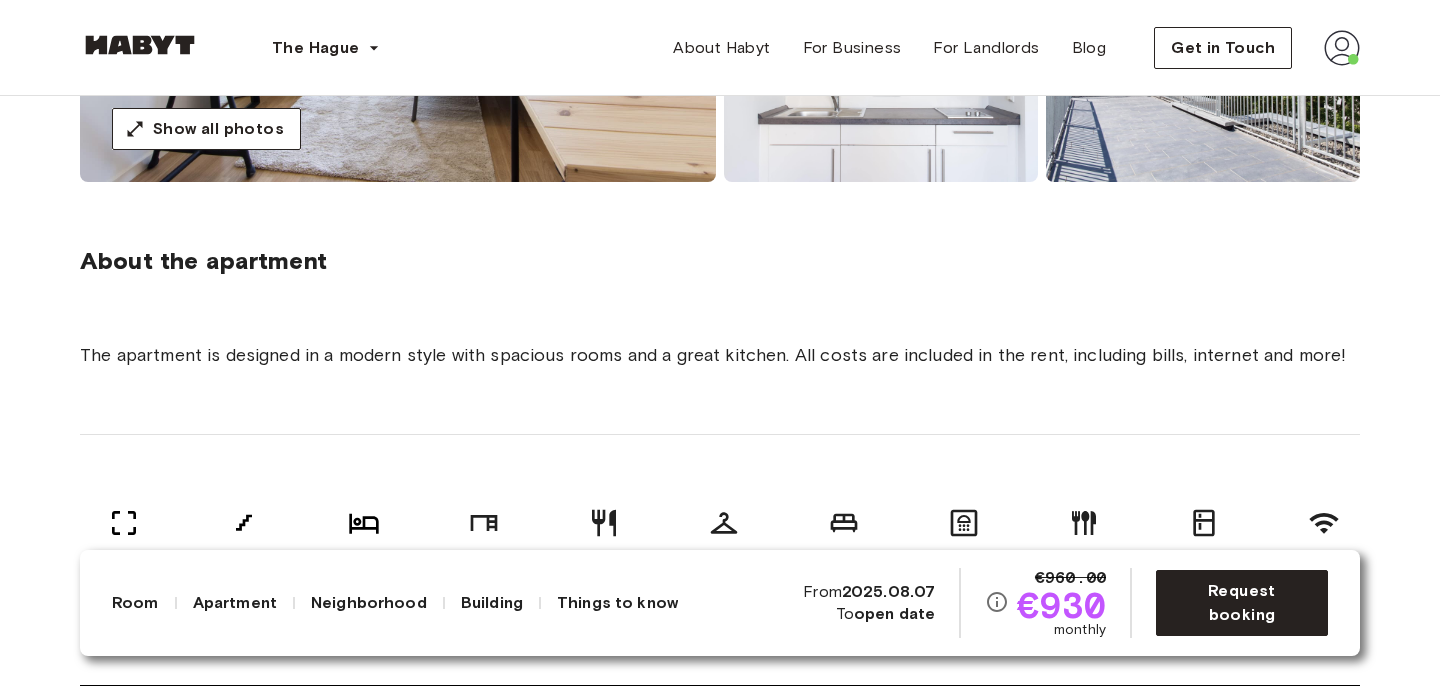 click on "About the apartment" at bounding box center (720, 261) 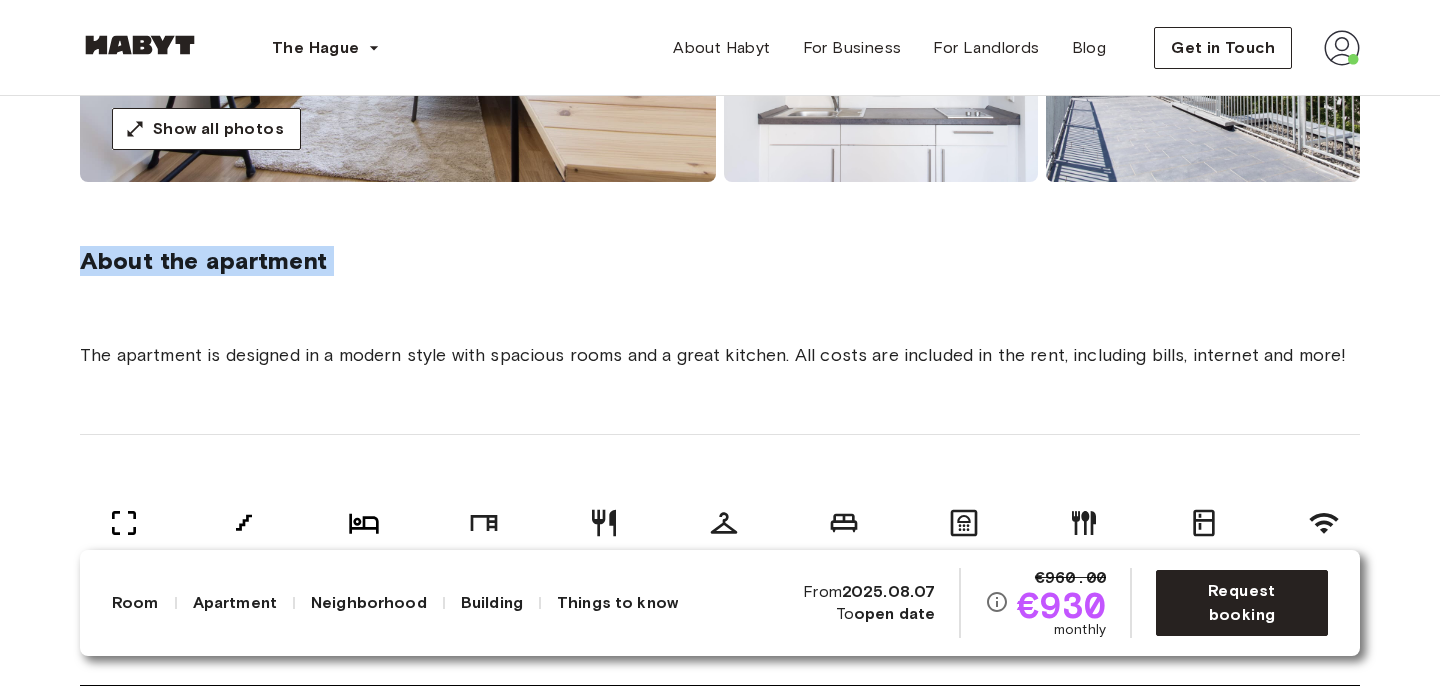 click on "About the apartment" at bounding box center [720, 261] 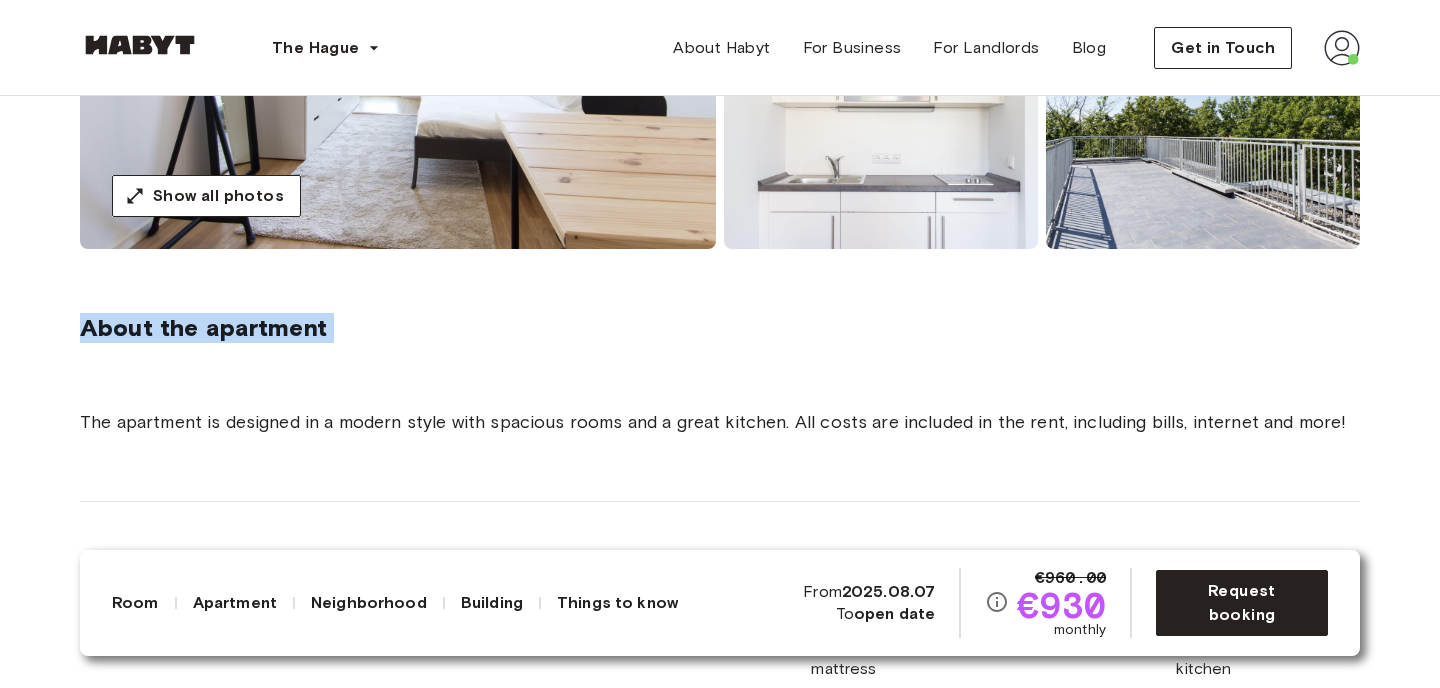 scroll, scrollTop: 483, scrollLeft: 0, axis: vertical 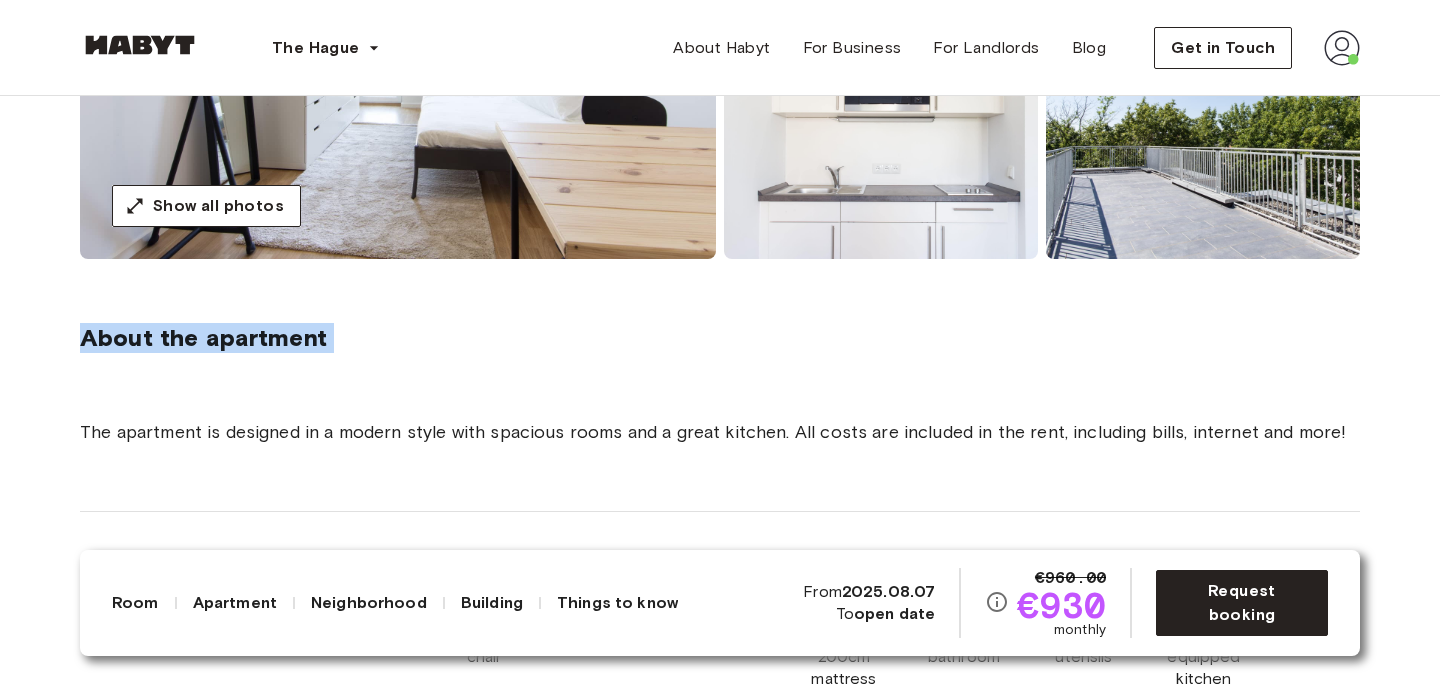 click on "Europe Berlin Studio Studio Archibaldweg 12 Available from  Aug 07 €960.00 €930 monthly Request booking Show all photos About the apartment The apartment is designed in a modern style with spacious rooms and a great kitchen. All costs are included in the rent, including bills, internet and more! 22 sqm. 1st Floor 1 bedroom Desk and chair Dining room Wardrobe 140 x 200cm mattress Ensuite bathroom Kitchen utensils Fully-equipped kitchen WiFi About the building Only 1 minute walk from the S-/U-Bahn station Nöldnerplatz (S5, S7), which go straight into the city center (Friedrichstraße, Alexanderplatz, Hauptbahnhof) making it easy to get to any other vibrant area in Berlin within 20-25 minutes. Elevator About the neighborhood Open in Google Maps The area is a very vibrant part of Berlin close to some lively bars, delicious restaurants and relaxing cafés. Less than 6 minutes walk to the nearest supermarket. Archibaldweg 12 Berlin ,   Ostkreuz © Mapbox   © OpenStreetMap   Improve this map $ $ Things to know" at bounding box center [720, 2236] 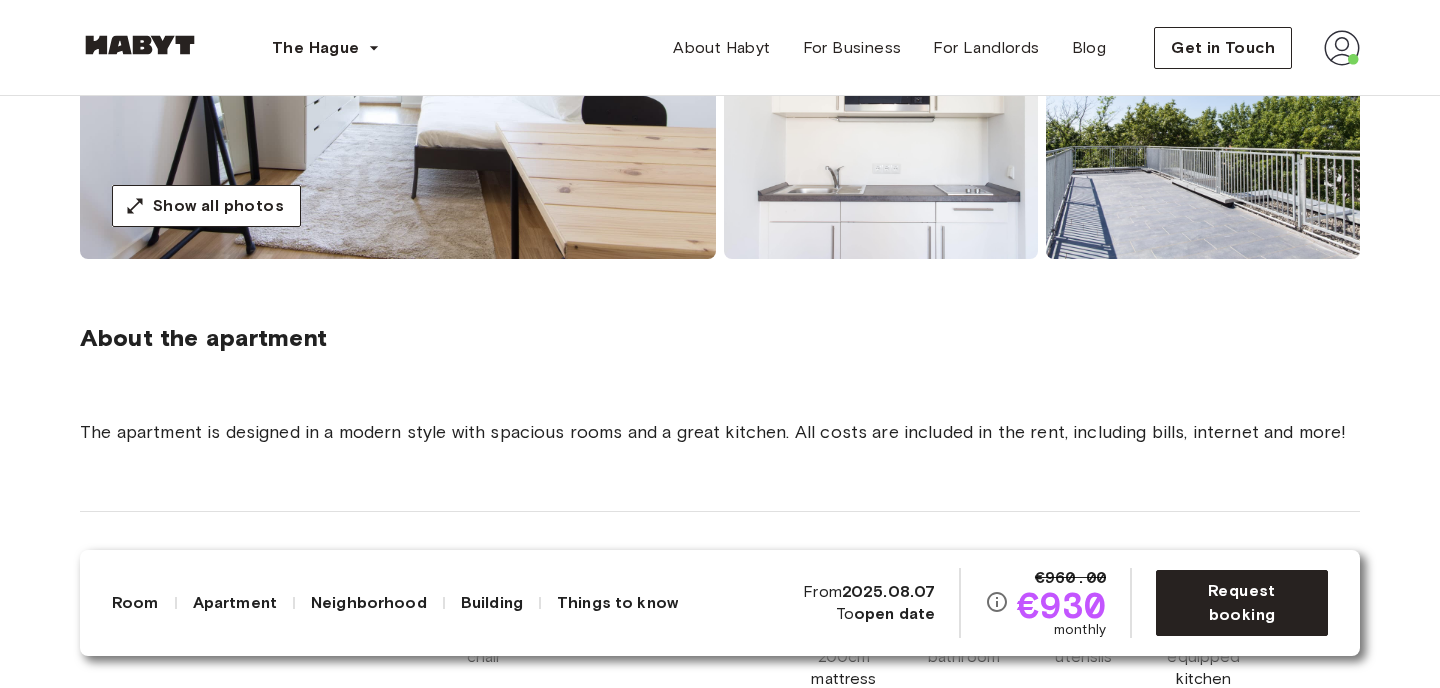 click on "Europe Berlin Studio Studio Archibaldweg 12 Available from  Aug 07 €960.00 €930 monthly Request booking Show all photos About the apartment The apartment is designed in a modern style with spacious rooms and a great kitchen. All costs are included in the rent, including bills, internet and more! 22 sqm. 1st Floor 1 bedroom Desk and chair Dining room Wardrobe 140 x 200cm mattress Ensuite bathroom Kitchen utensils Fully-equipped kitchen WiFi About the building Only 1 minute walk from the S-/U-Bahn station Nöldnerplatz (S5, S7), which go straight into the city center (Friedrichstraße, Alexanderplatz, Hauptbahnhof) making it easy to get to any other vibrant area in Berlin within 20-25 minutes. Elevator About the neighborhood Open in Google Maps The area is a very vibrant part of Berlin close to some lively bars, delicious restaurants and relaxing cafés. Less than 6 minutes walk to the nearest supermarket. Archibaldweg 12 Berlin ,   Ostkreuz © Mapbox   © OpenStreetMap   Improve this map $ $ Things to know" at bounding box center [720, 2236] 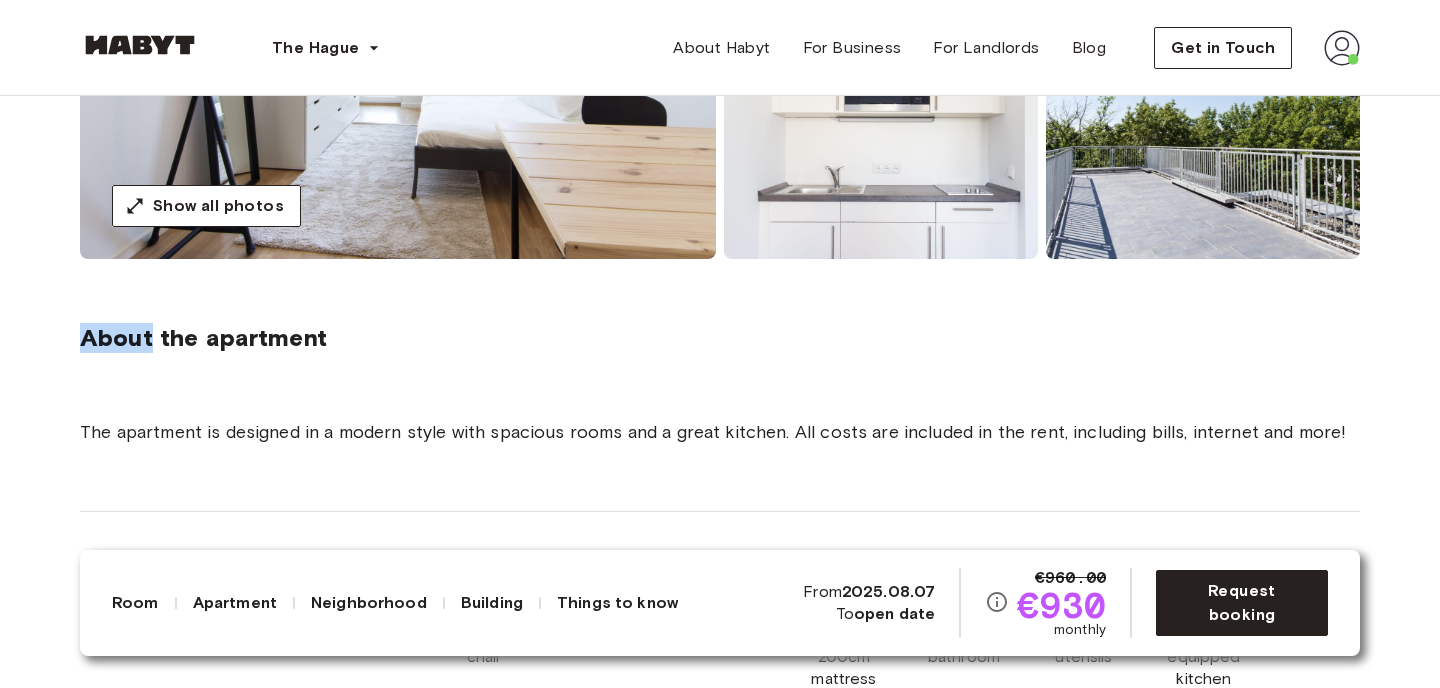 click on "Europe Berlin Studio Studio Archibaldweg 12 Available from  Aug 07 €960.00 €930 monthly Request booking Show all photos About the apartment The apartment is designed in a modern style with spacious rooms and a great kitchen. All costs are included in the rent, including bills, internet and more! 22 sqm. 1st Floor 1 bedroom Desk and chair Dining room Wardrobe 140 x 200cm mattress Ensuite bathroom Kitchen utensils Fully-equipped kitchen WiFi About the building Only 1 minute walk from the S-/U-Bahn station Nöldnerplatz (S5, S7), which go straight into the city center (Friedrichstraße, Alexanderplatz, Hauptbahnhof) making it easy to get to any other vibrant area in Berlin within 20-25 minutes. Elevator About the neighborhood Open in Google Maps The area is a very vibrant part of Berlin close to some lively bars, delicious restaurants and relaxing cafés. Less than 6 minutes walk to the nearest supermarket. Archibaldweg 12 Berlin ,   Ostkreuz © Mapbox   © OpenStreetMap   Improve this map $ $ Things to know" at bounding box center (720, 2236) 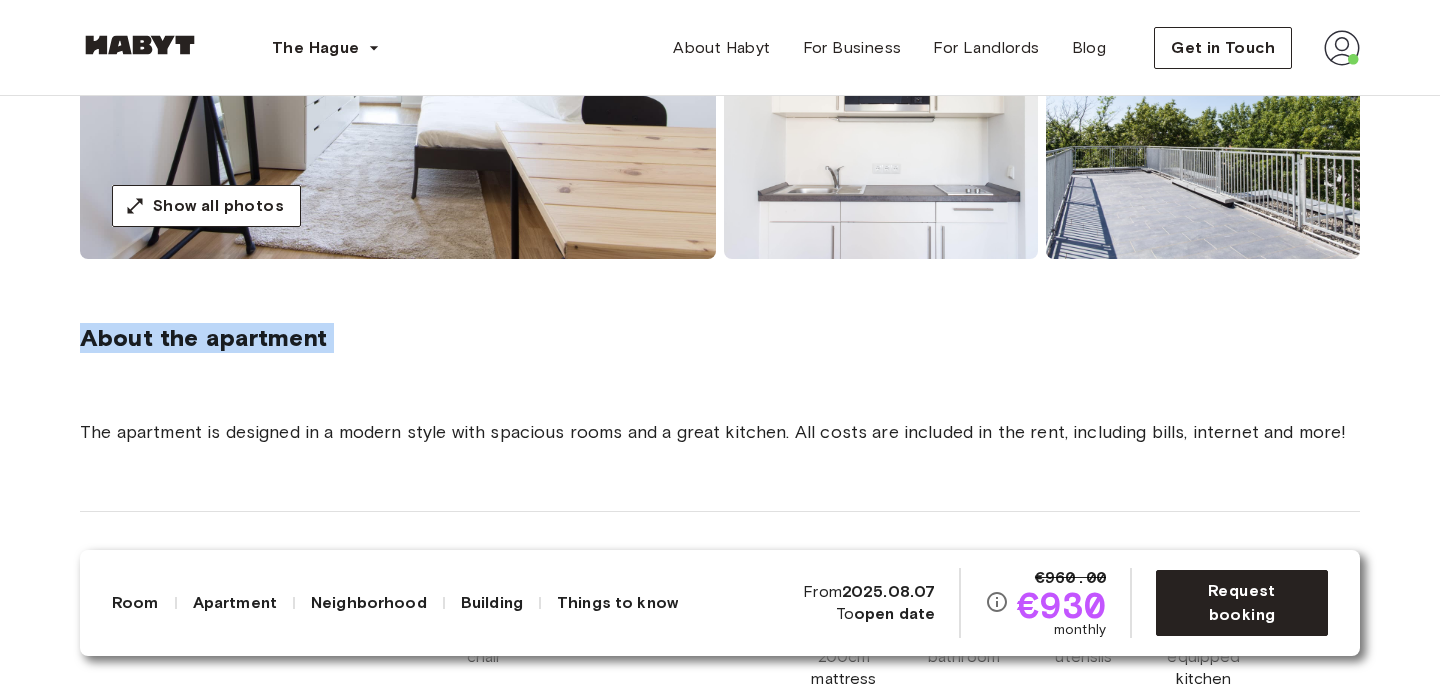 click on "Europe Berlin Studio Studio Archibaldweg 12 Available from  Aug 07 €960.00 €930 monthly Request booking Show all photos About the apartment The apartment is designed in a modern style with spacious rooms and a great kitchen. All costs are included in the rent, including bills, internet and more! 22 sqm. 1st Floor 1 bedroom Desk and chair Dining room Wardrobe 140 x 200cm mattress Ensuite bathroom Kitchen utensils Fully-equipped kitchen WiFi About the building Only 1 minute walk from the S-/U-Bahn station Nöldnerplatz (S5, S7), which go straight into the city center (Friedrichstraße, Alexanderplatz, Hauptbahnhof) making it easy to get to any other vibrant area in Berlin within 20-25 minutes. Elevator About the neighborhood Open in Google Maps The area is a very vibrant part of Berlin close to some lively bars, delicious restaurants and relaxing cafés. Less than 6 minutes walk to the nearest supermarket. Archibaldweg 12 Berlin ,   Ostkreuz © Mapbox   © OpenStreetMap   Improve this map $ $ Things to know" at bounding box center [720, 2236] 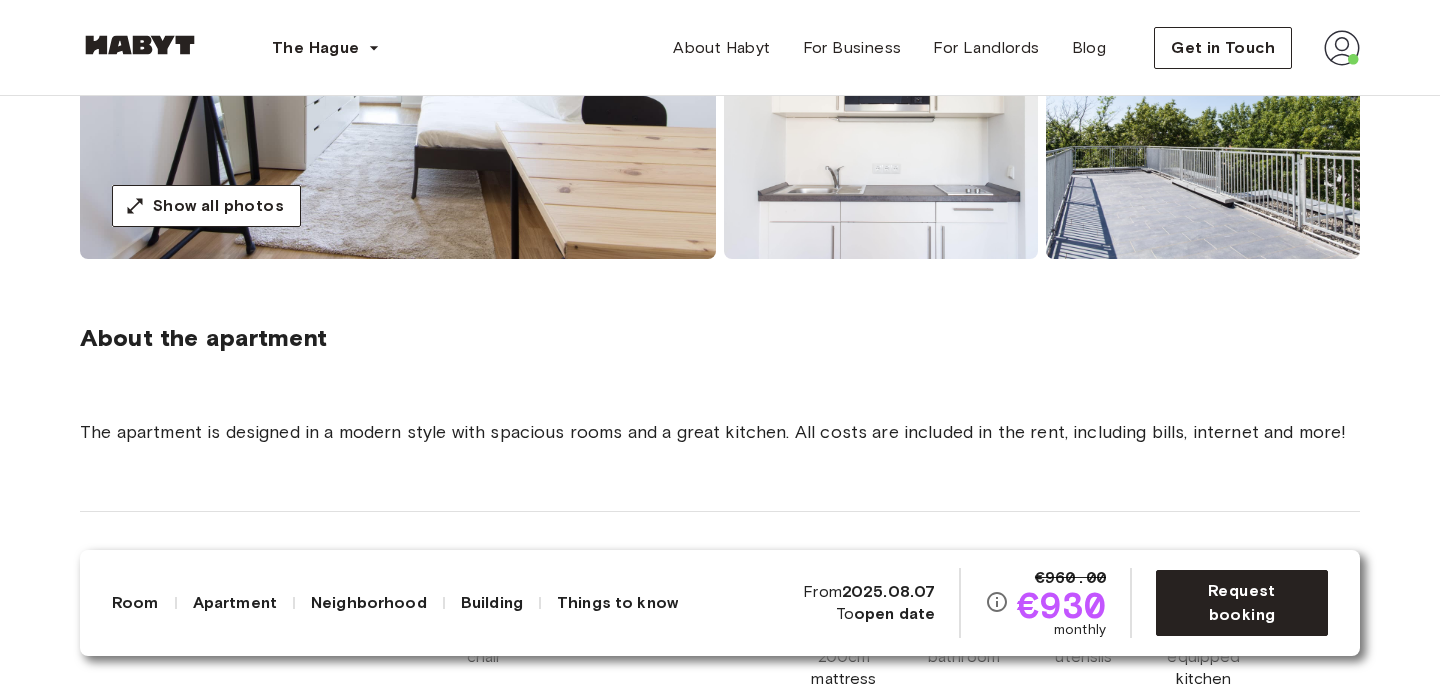 click on "Europe Berlin Studio Studio Archibaldweg 12 Available from  Aug 07 €960.00 €930 monthly Request booking Show all photos About the apartment The apartment is designed in a modern style with spacious rooms and a great kitchen. All costs are included in the rent, including bills, internet and more! 22 sqm. 1st Floor 1 bedroom Desk and chair Dining room Wardrobe 140 x 200cm mattress Ensuite bathroom Kitchen utensils Fully-equipped kitchen WiFi About the building Only 1 minute walk from the S-/U-Bahn station Nöldnerplatz (S5, S7), which go straight into the city center (Friedrichstraße, Alexanderplatz, Hauptbahnhof) making it easy to get to any other vibrant area in Berlin within 20-25 minutes. Elevator About the neighborhood Open in Google Maps The area is a very vibrant part of Berlin close to some lively bars, delicious restaurants and relaxing cafés. Less than 6 minutes walk to the nearest supermarket. Archibaldweg 12 Berlin ,   Ostkreuz © Mapbox   © OpenStreetMap   Improve this map $ $ Things to know" at bounding box center (720, 2236) 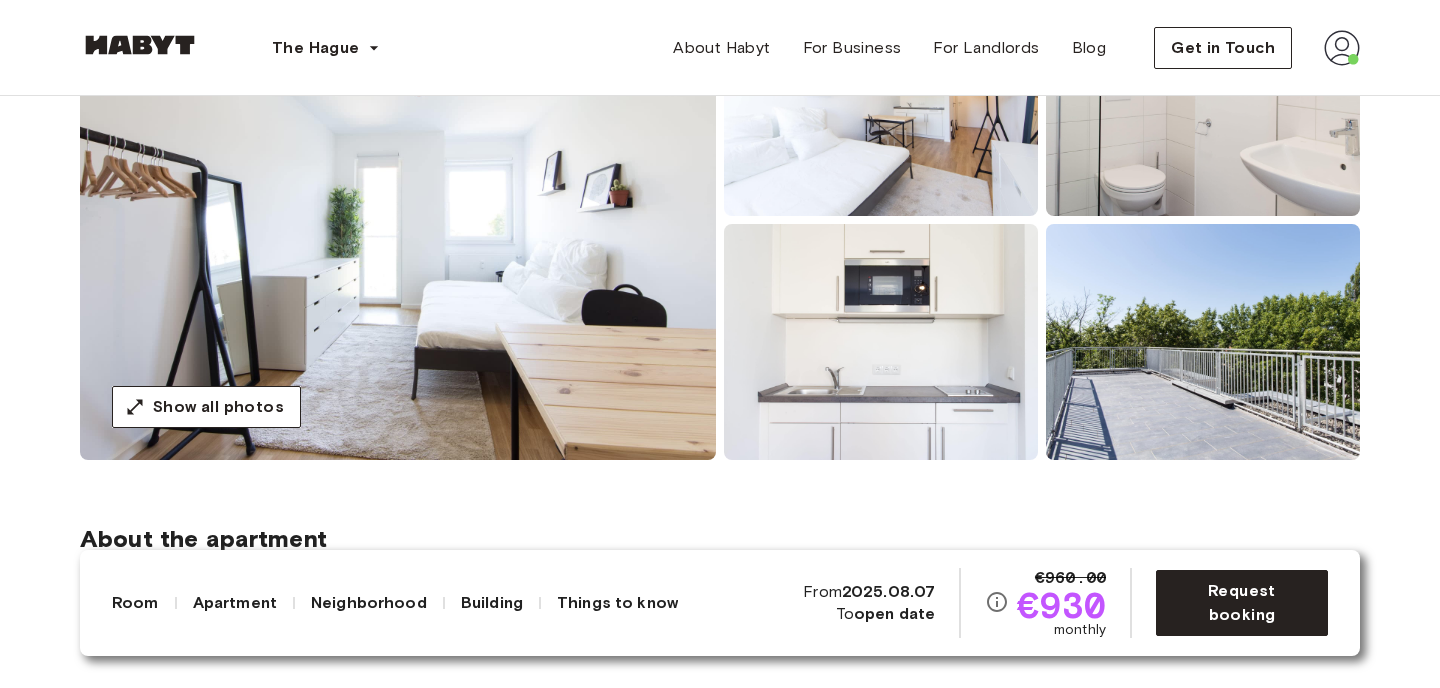 scroll, scrollTop: 264, scrollLeft: 0, axis: vertical 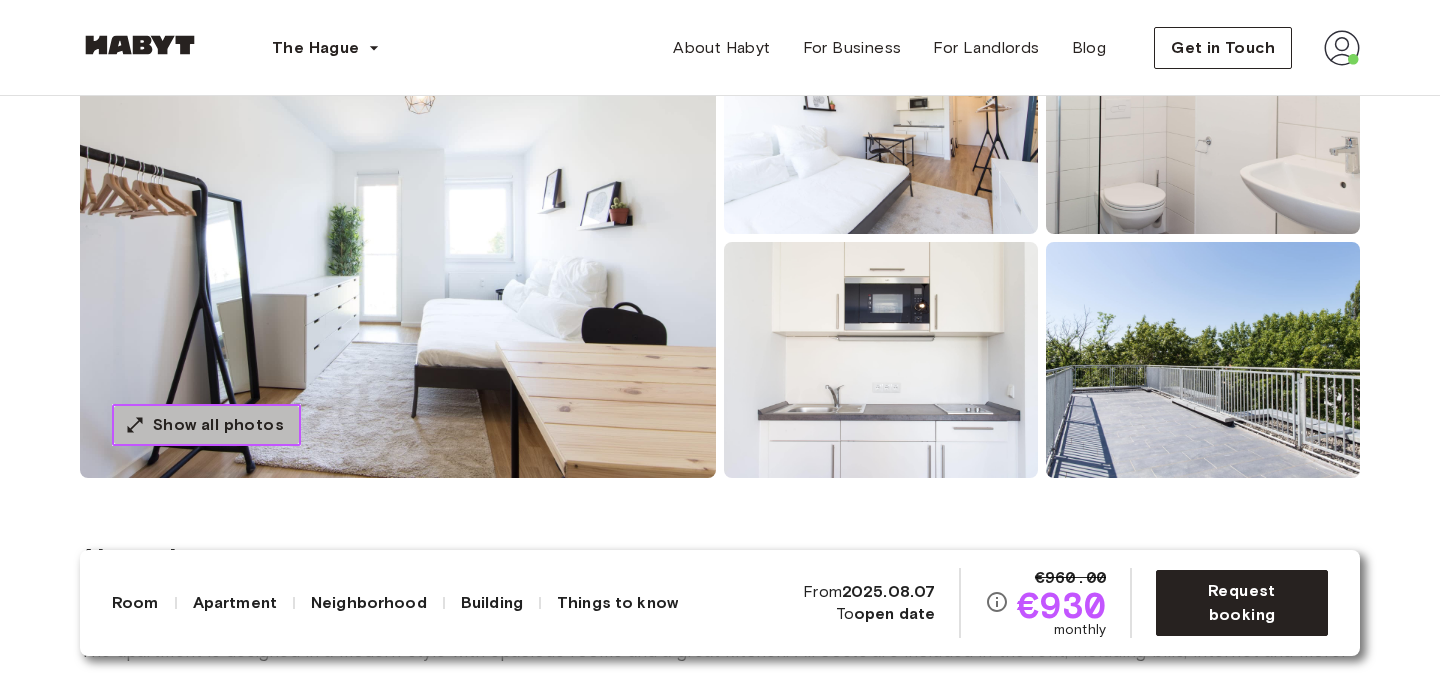 click on "Show all photos" at bounding box center (218, 425) 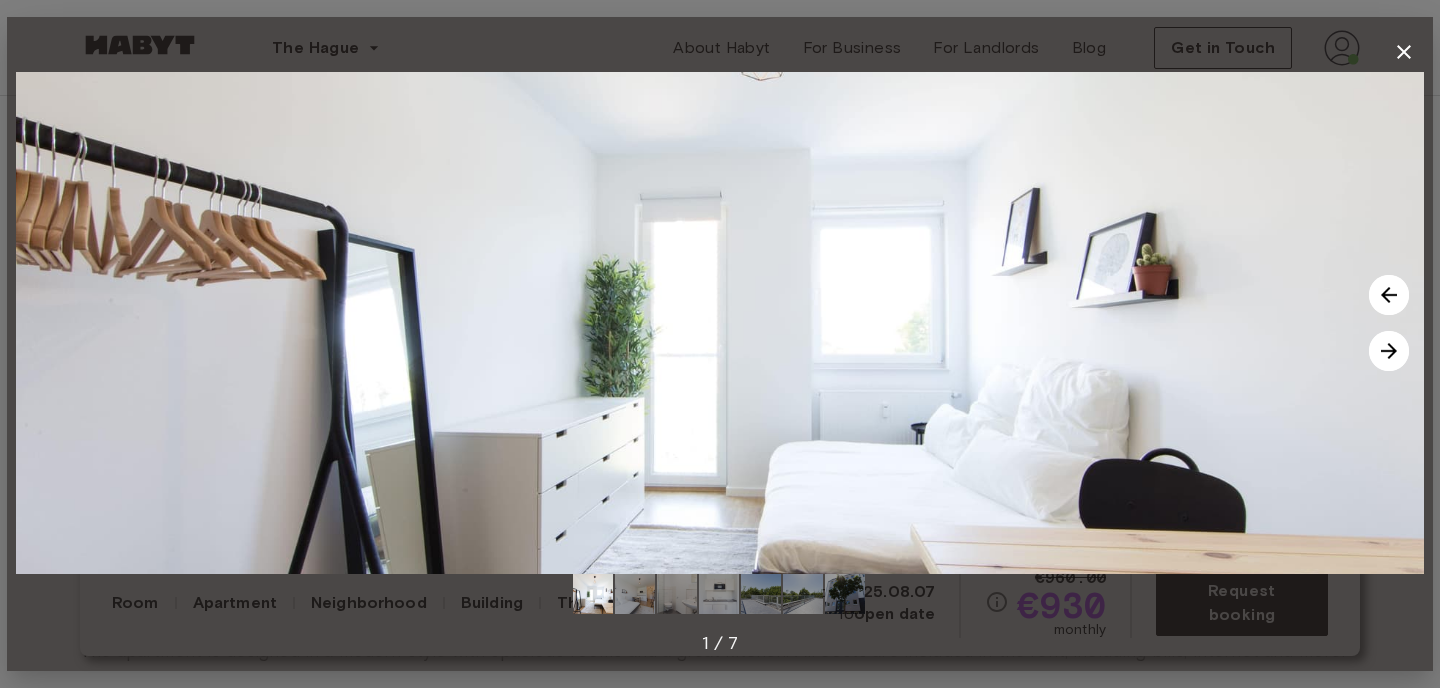 click 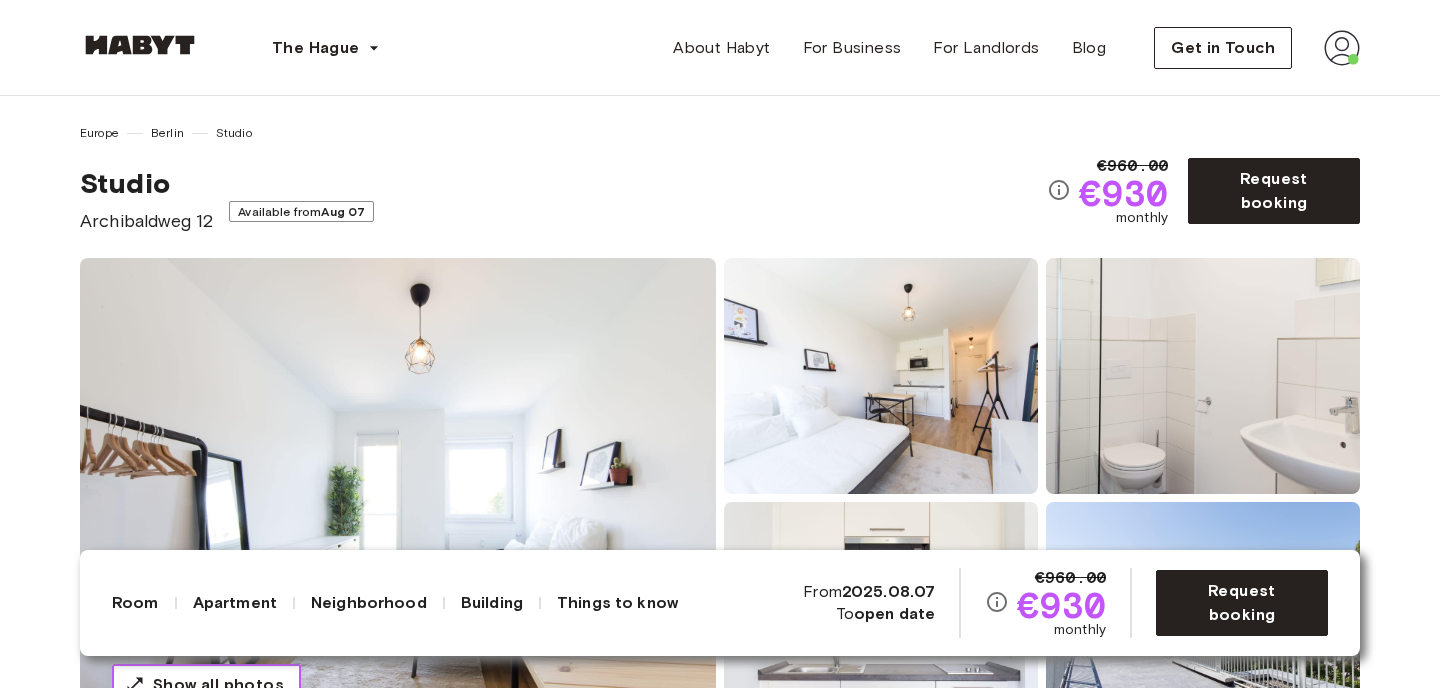 scroll, scrollTop: 1, scrollLeft: 0, axis: vertical 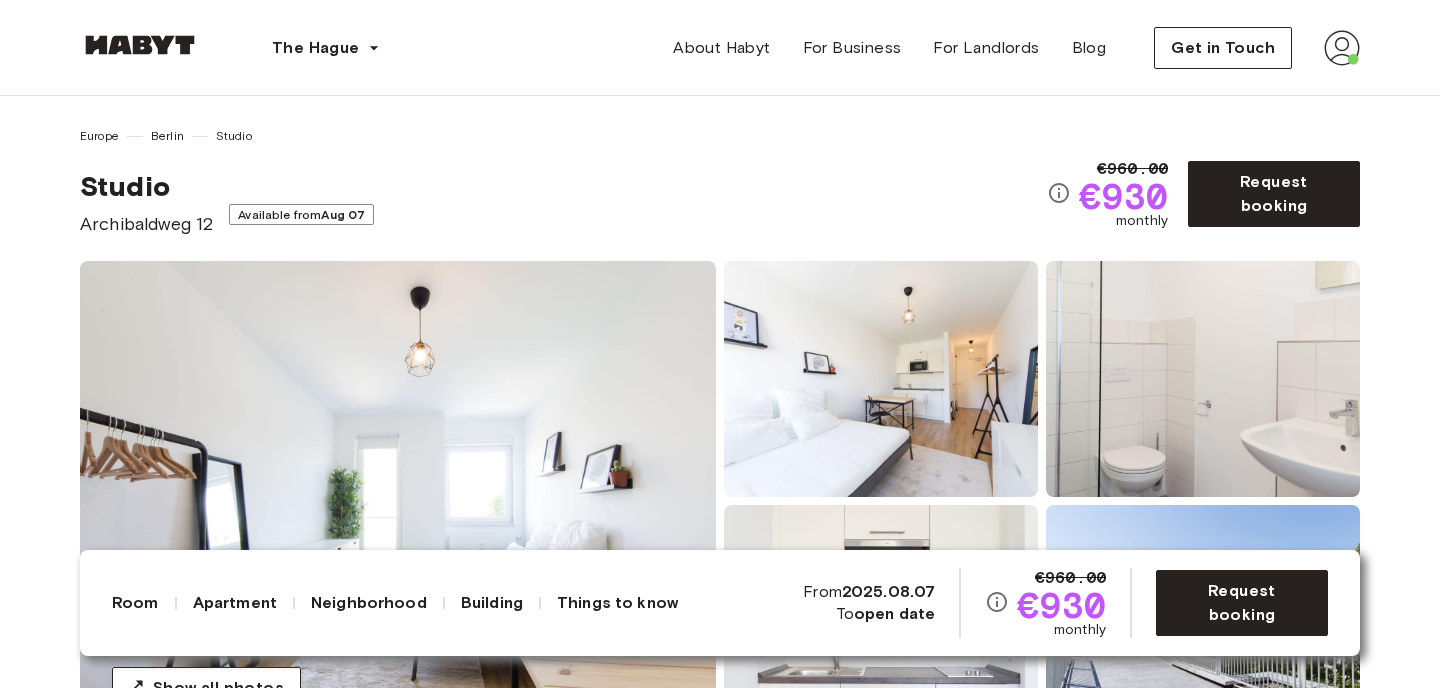 click on "Aug 07" at bounding box center (343, 214) 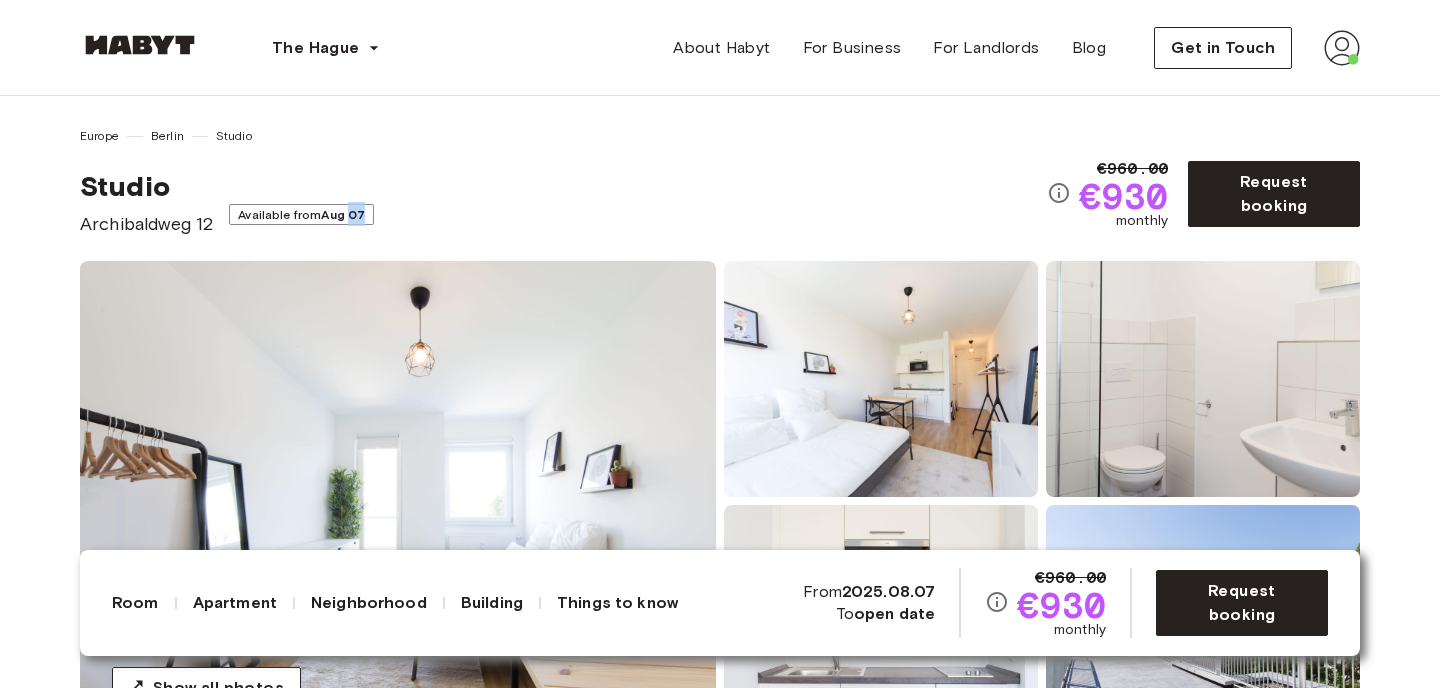 click on "Aug 07" at bounding box center (343, 214) 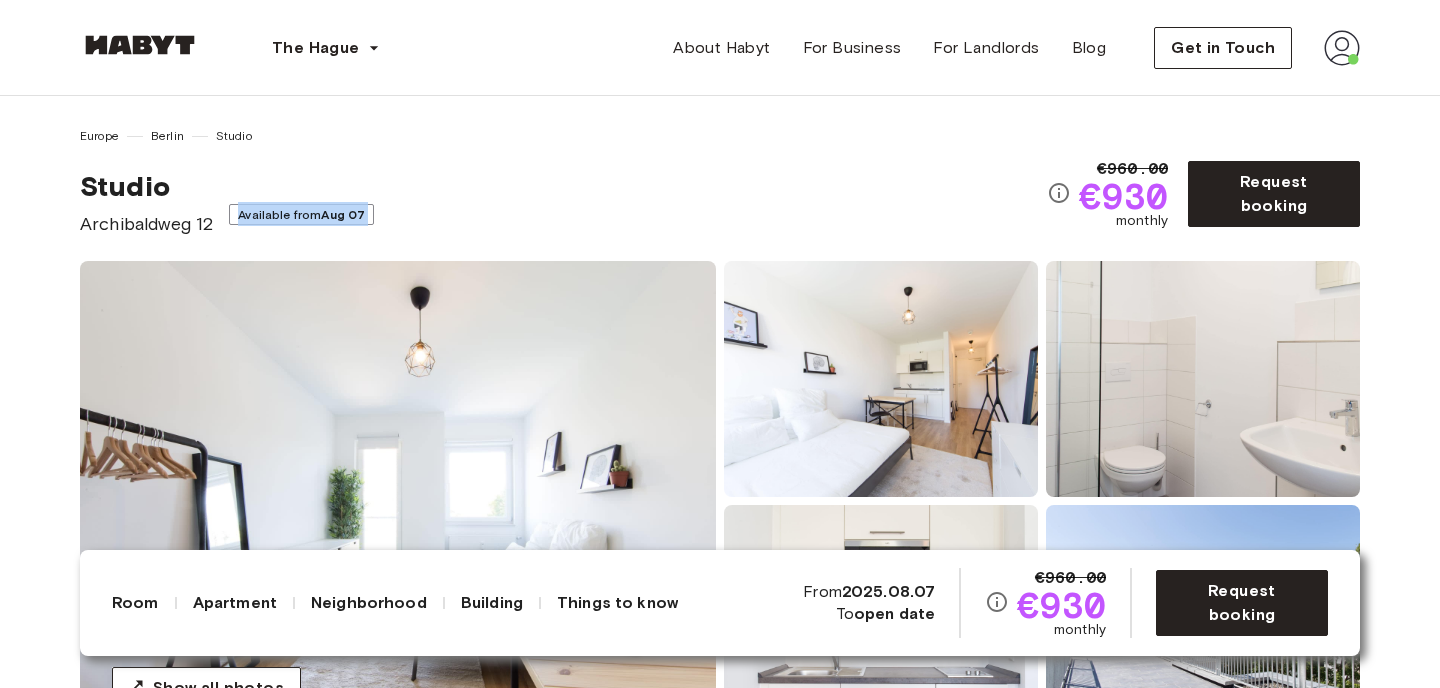 click on "Aug 07" at bounding box center (343, 214) 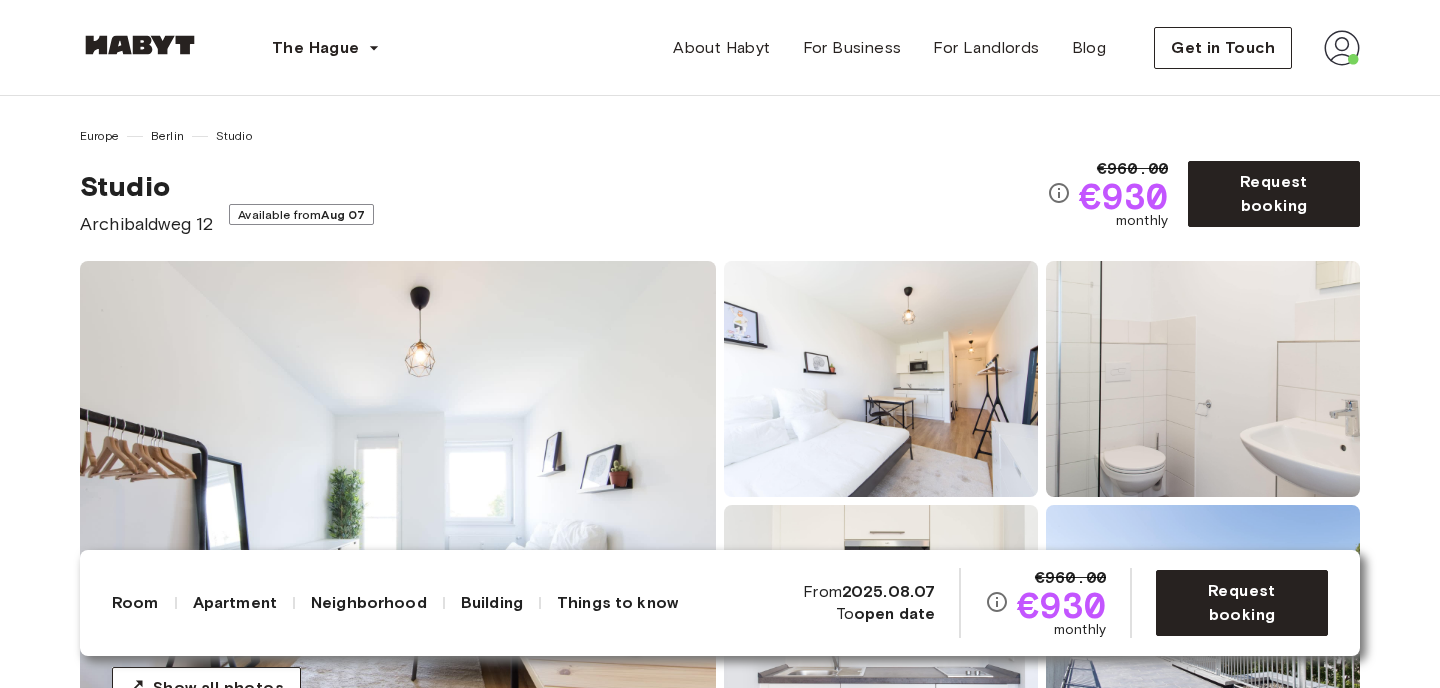 click on "Studio" at bounding box center [146, 186] 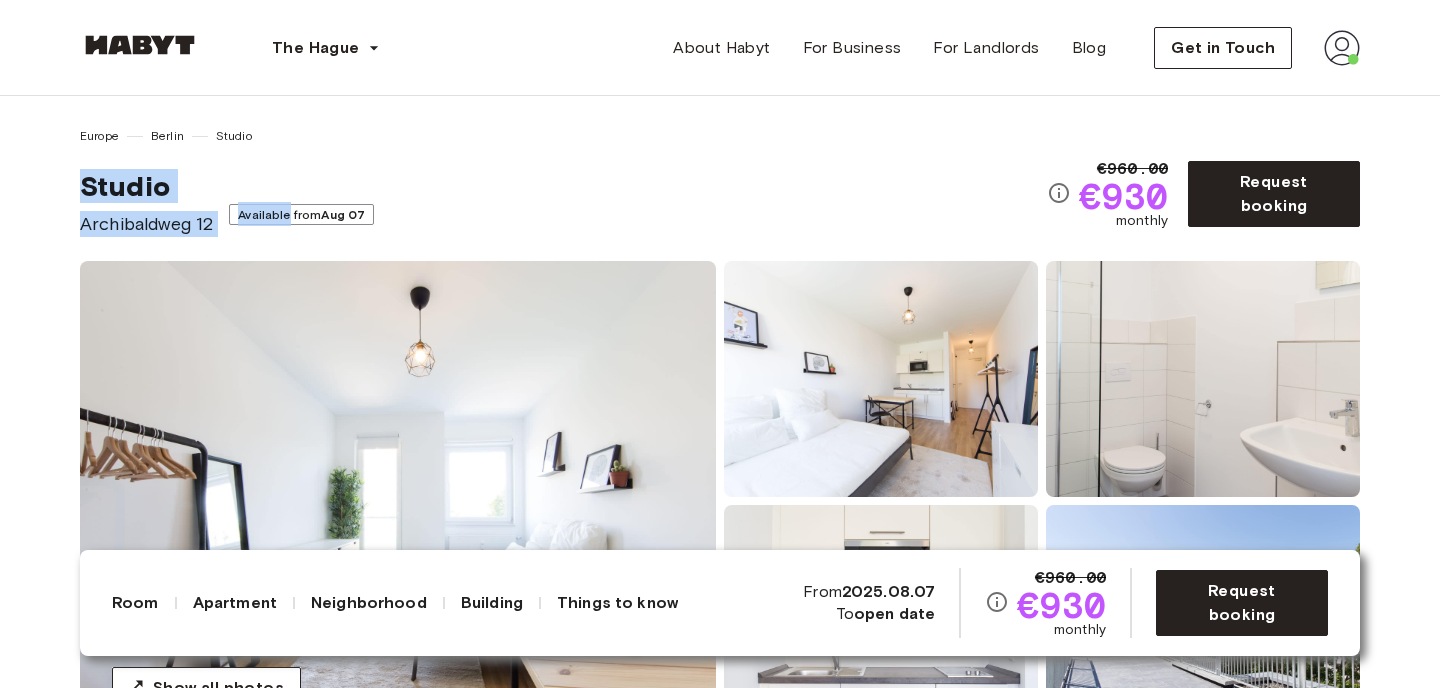 drag, startPoint x: 120, startPoint y: 176, endPoint x: 337, endPoint y: 179, distance: 217.02074 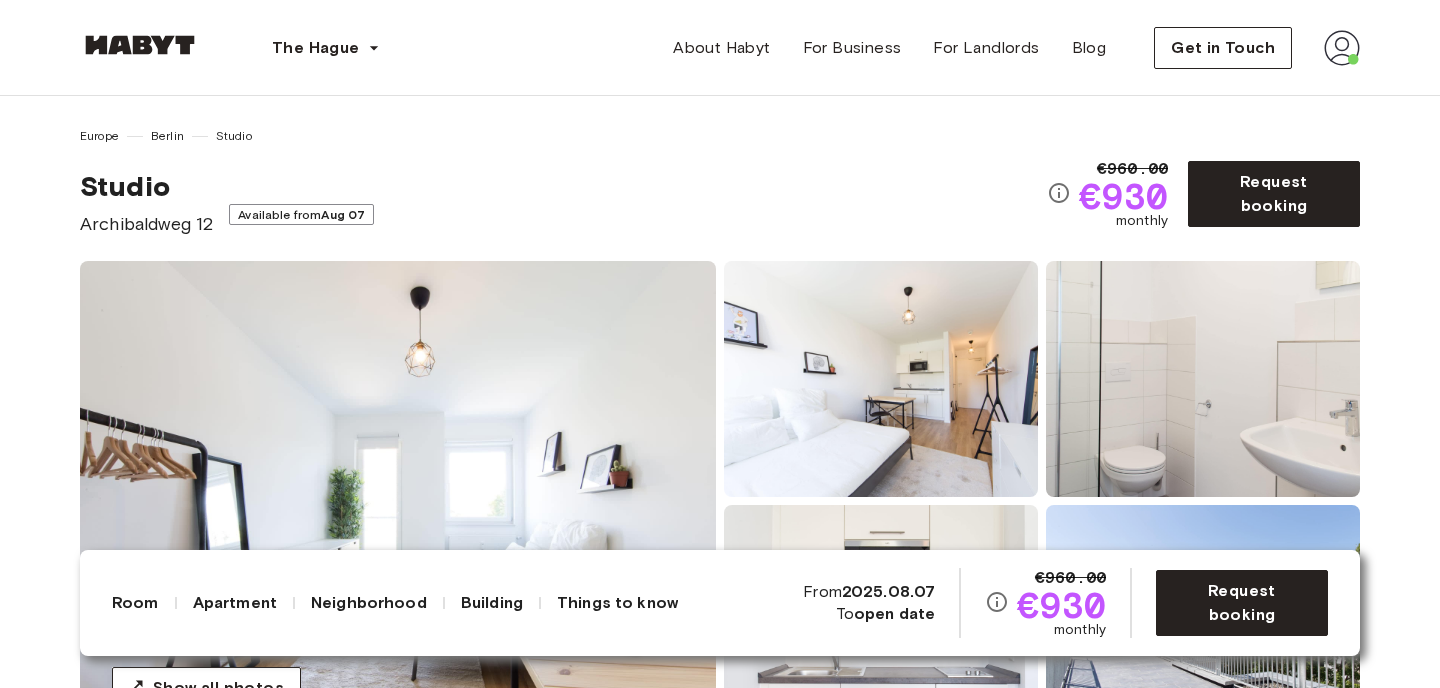 scroll, scrollTop: 0, scrollLeft: 0, axis: both 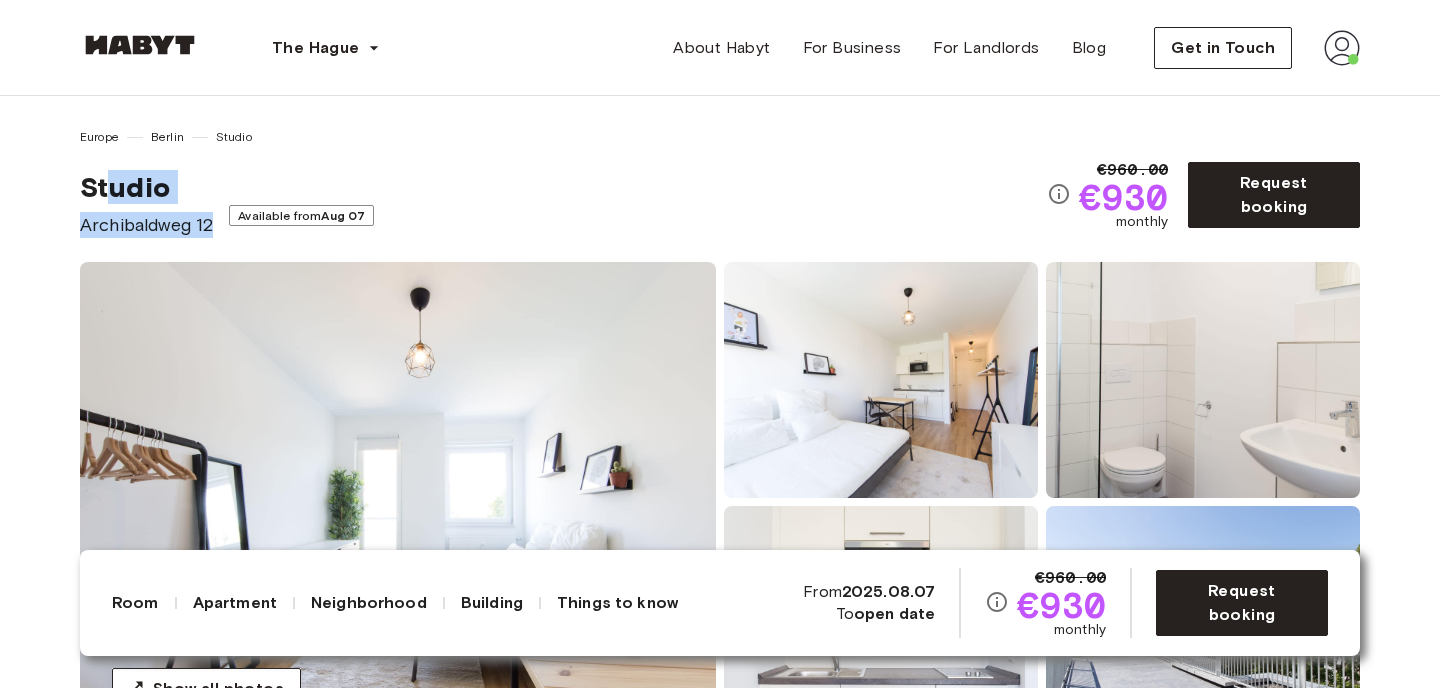 drag, startPoint x: 109, startPoint y: 175, endPoint x: 393, endPoint y: 186, distance: 284.21295 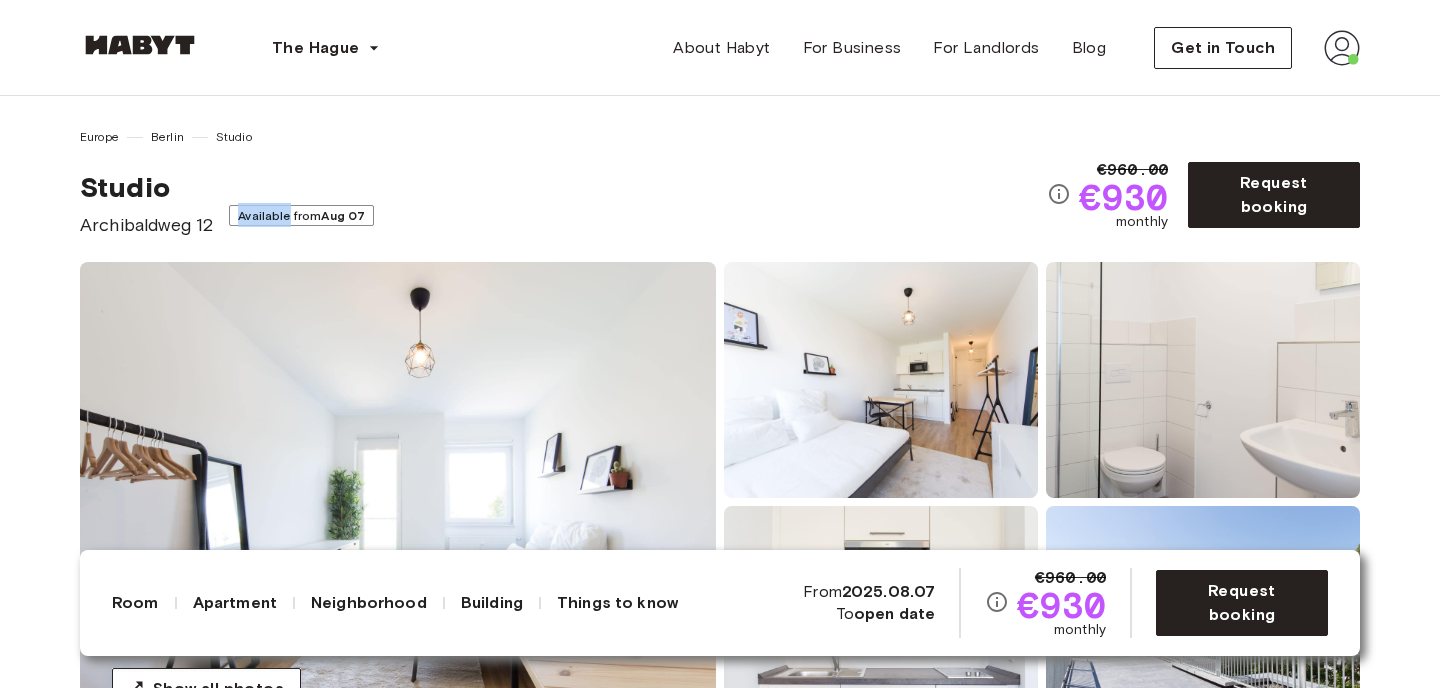 click on "Studio Archibaldweg 12 Available from  Aug 07" at bounding box center (563, 204) 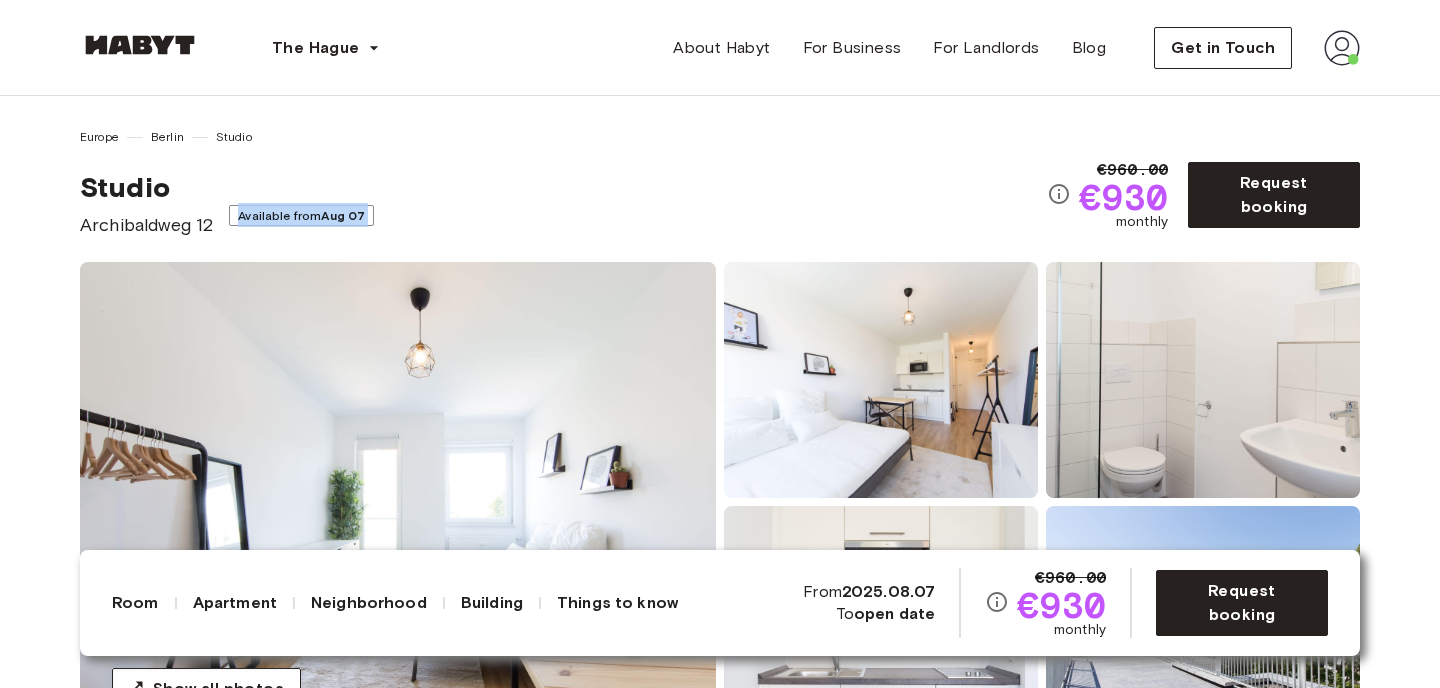 click on "Studio Archibaldweg 12 Available from  Aug 07" at bounding box center [563, 204] 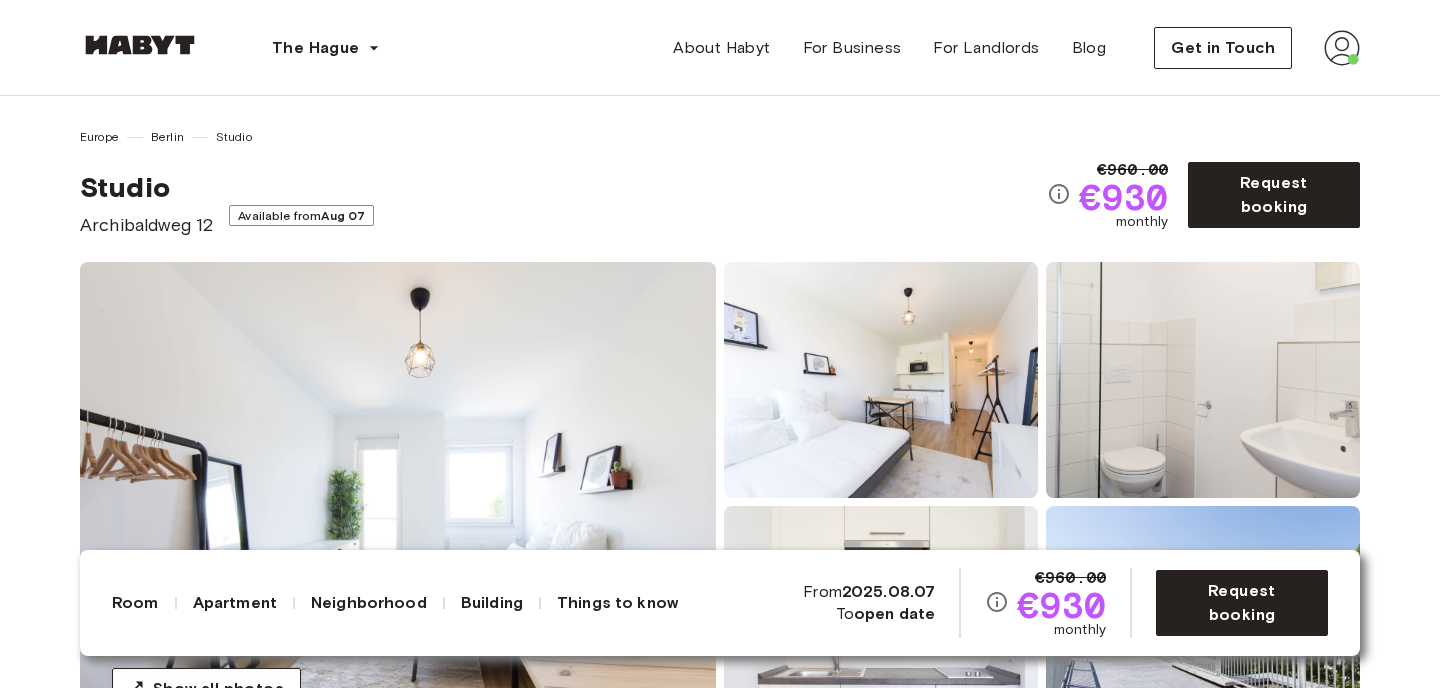 click on "Studio Archibaldweg 12 Available from  Aug 07" at bounding box center (563, 204) 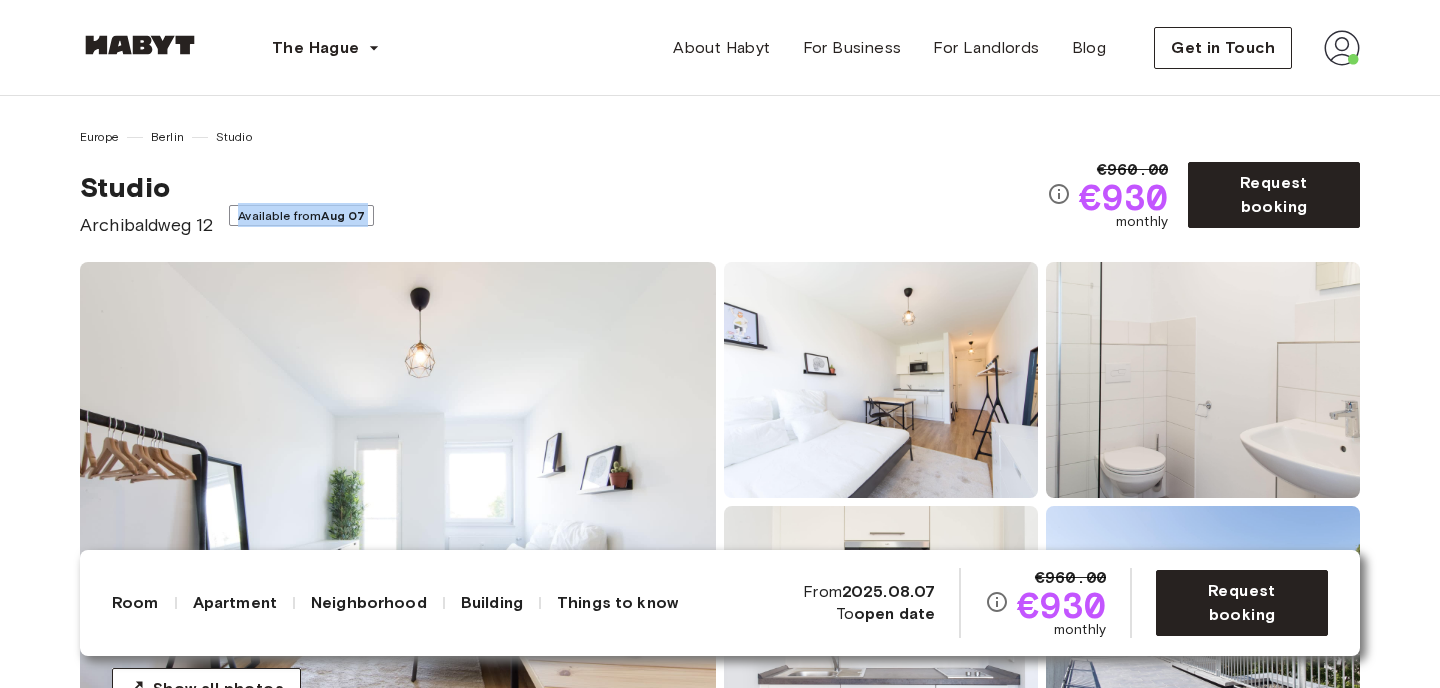 drag, startPoint x: 261, startPoint y: 194, endPoint x: 438, endPoint y: 223, distance: 179.35997 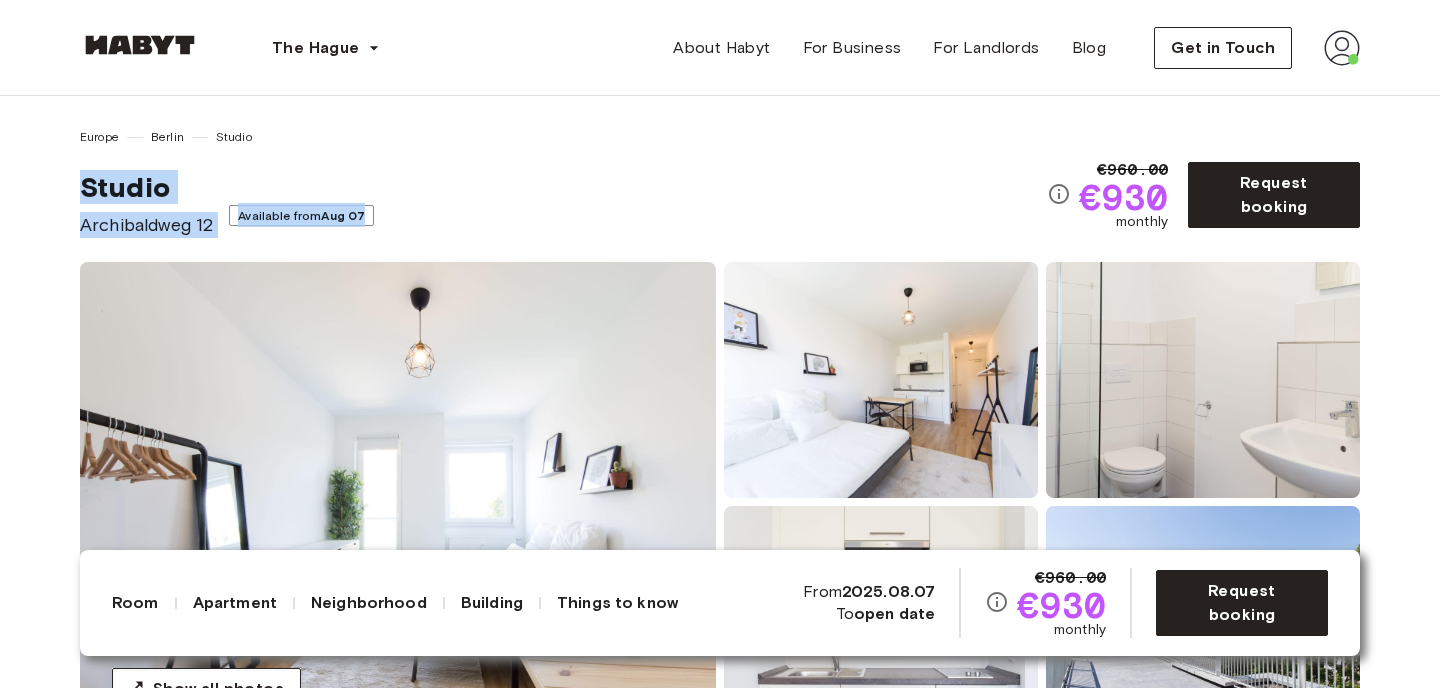 drag, startPoint x: 438, startPoint y: 223, endPoint x: 70, endPoint y: 153, distance: 374.59845 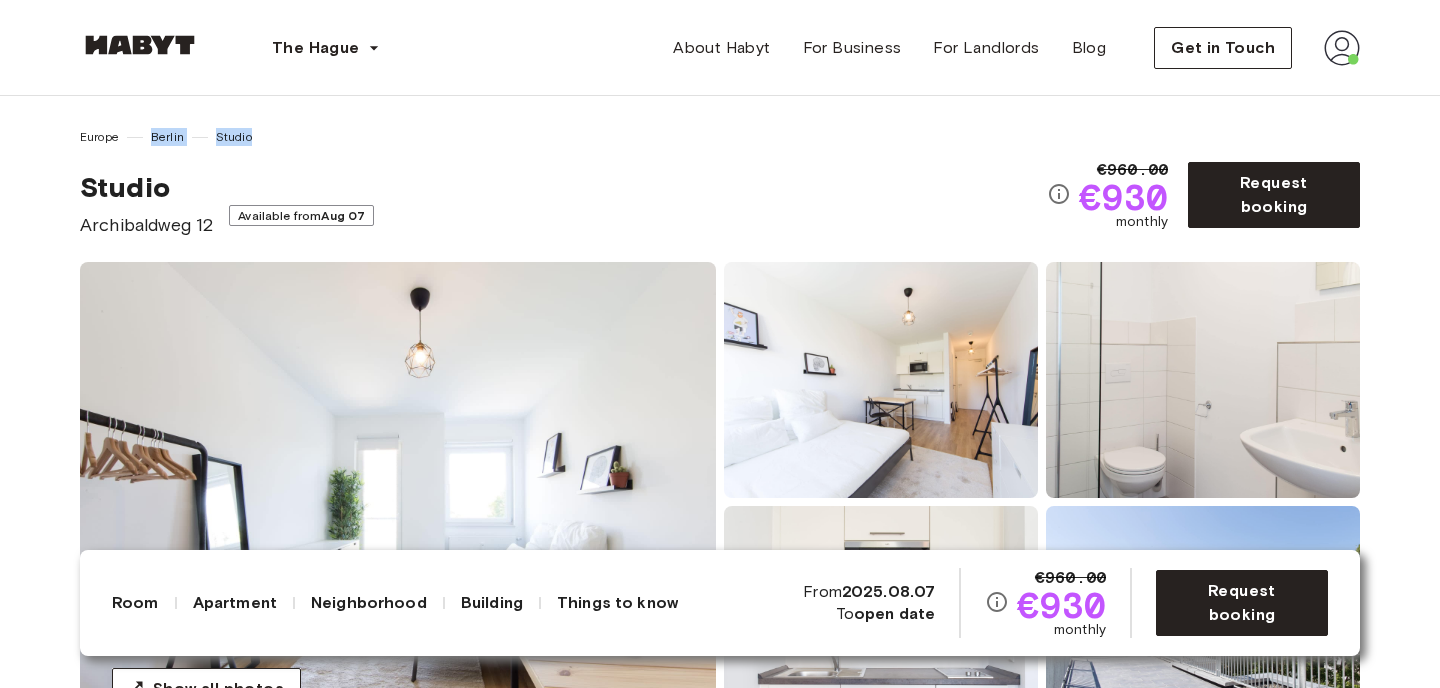 drag, startPoint x: 70, startPoint y: 153, endPoint x: 368, endPoint y: 153, distance: 298 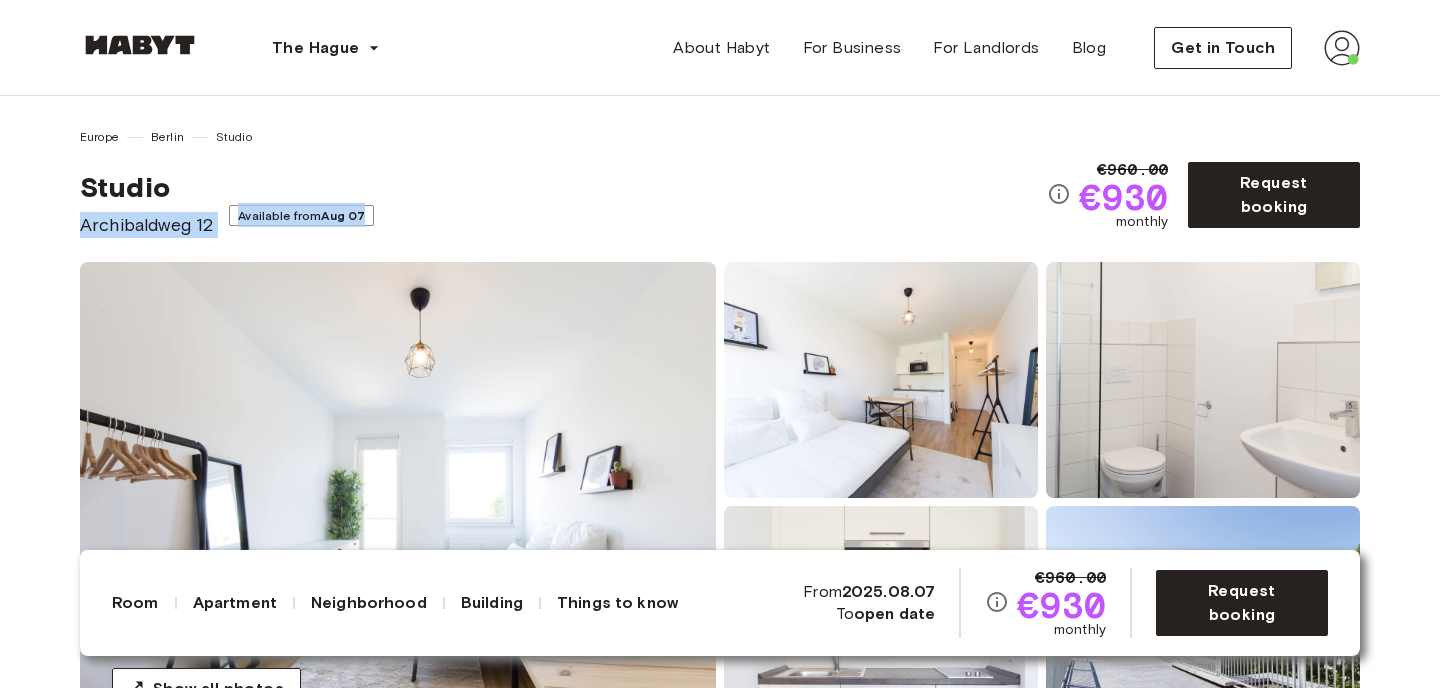 drag, startPoint x: 372, startPoint y: 207, endPoint x: 85, endPoint y: 169, distance: 289.50476 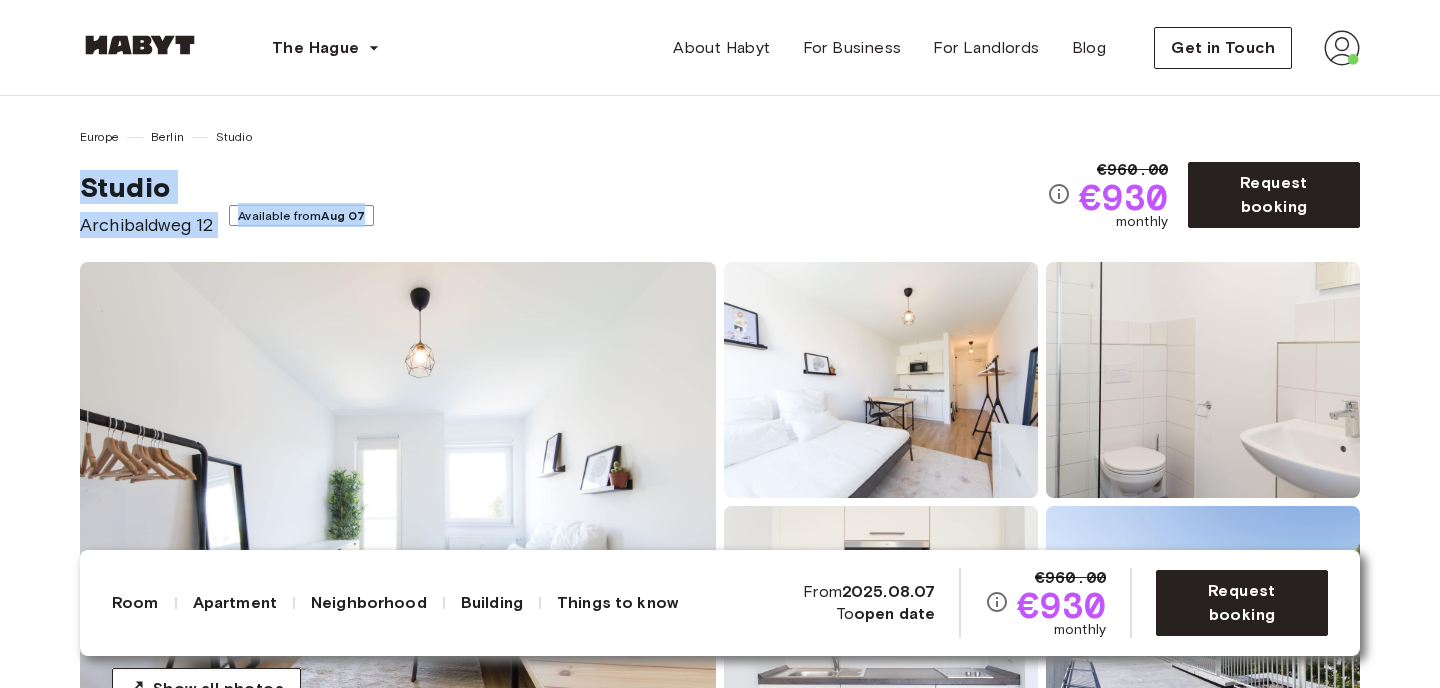 click on "Studio" at bounding box center (146, 187) 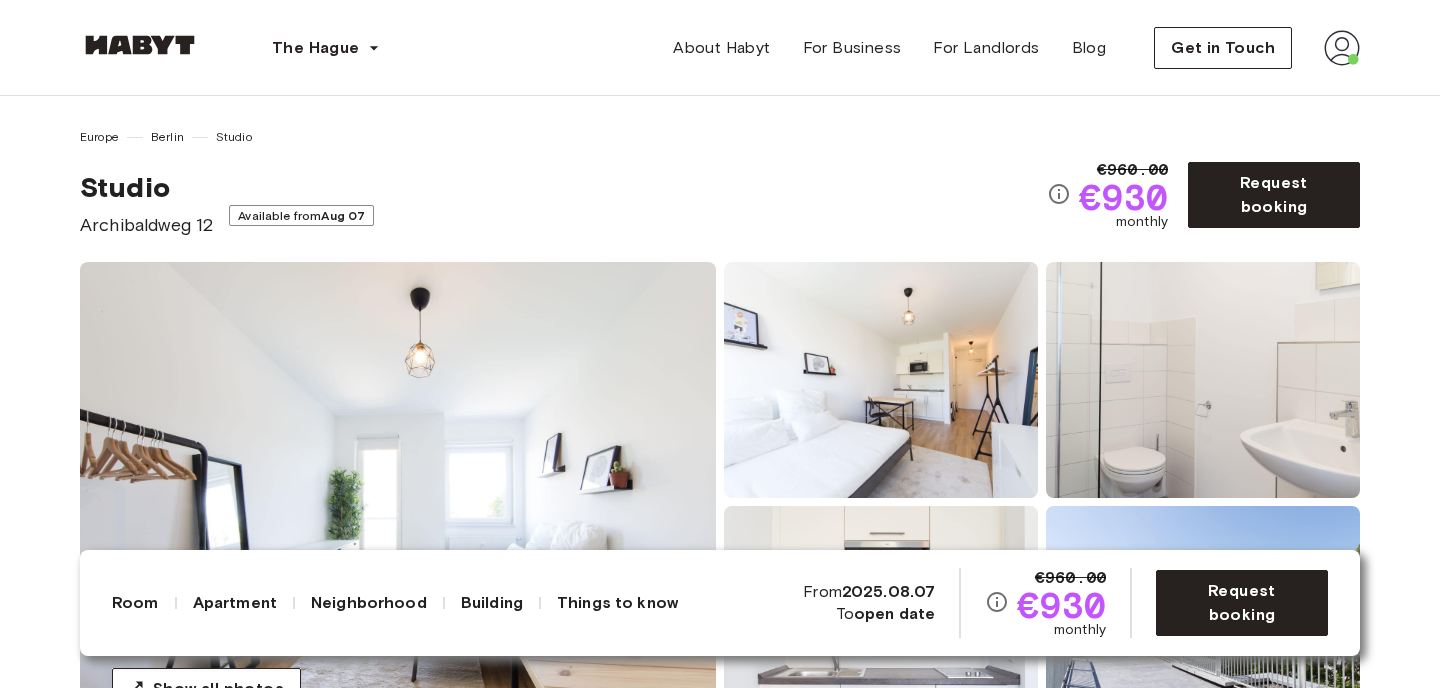 drag, startPoint x: 441, startPoint y: 254, endPoint x: 328, endPoint y: 252, distance: 113.0177 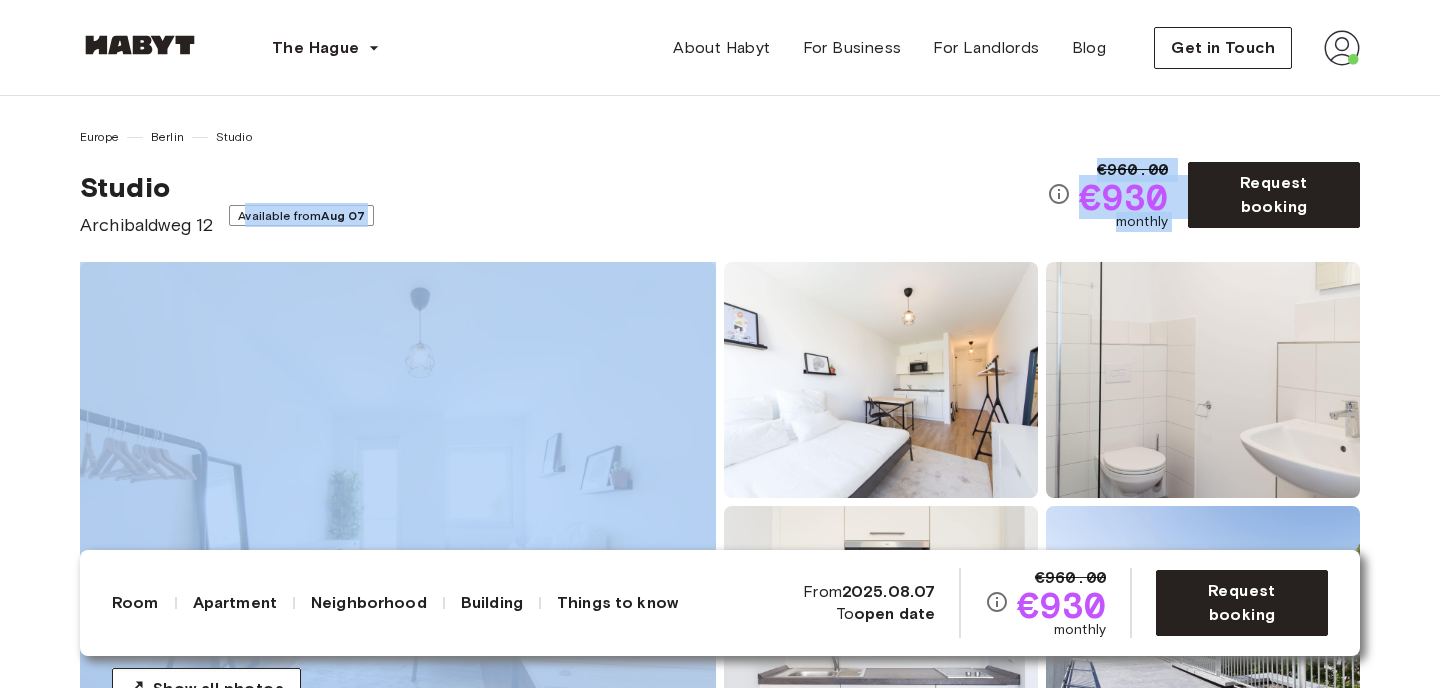 drag, startPoint x: 328, startPoint y: 252, endPoint x: 246, endPoint y: 213, distance: 90.80198 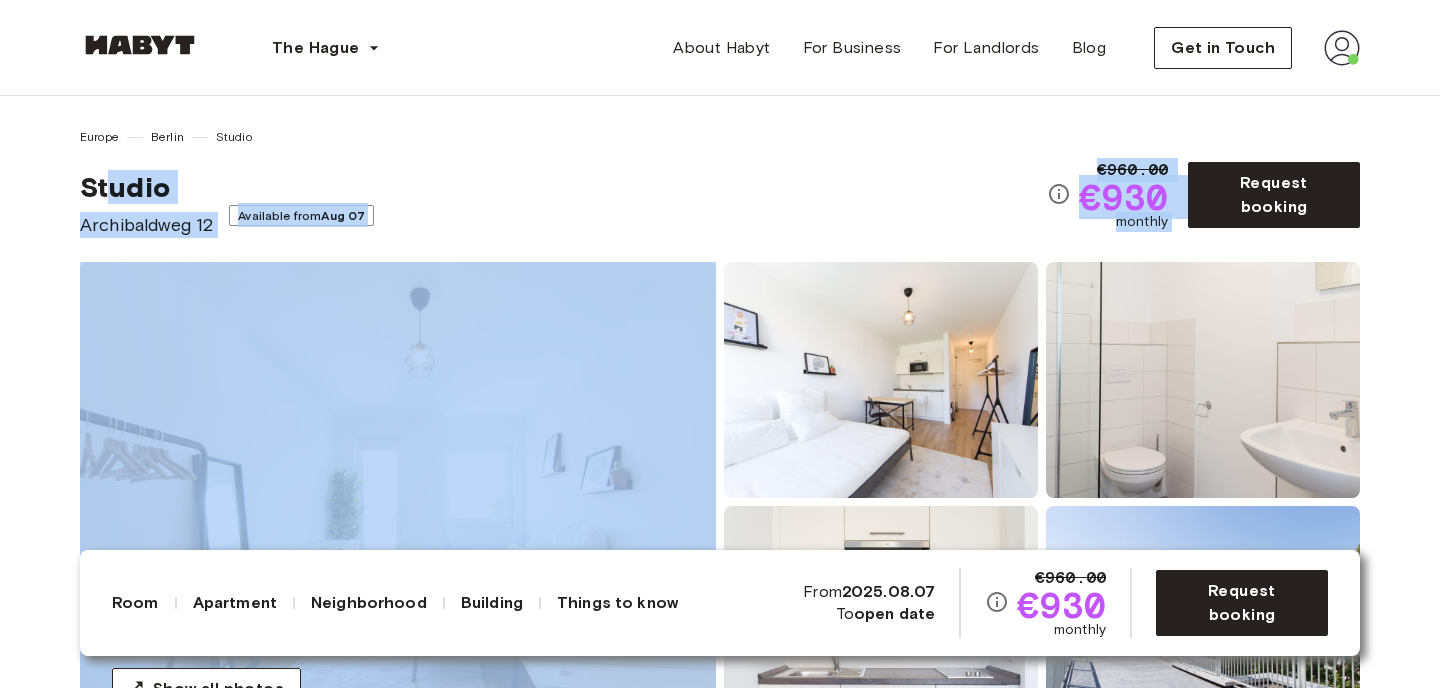 drag, startPoint x: 114, startPoint y: 188, endPoint x: 457, endPoint y: 258, distance: 350.07 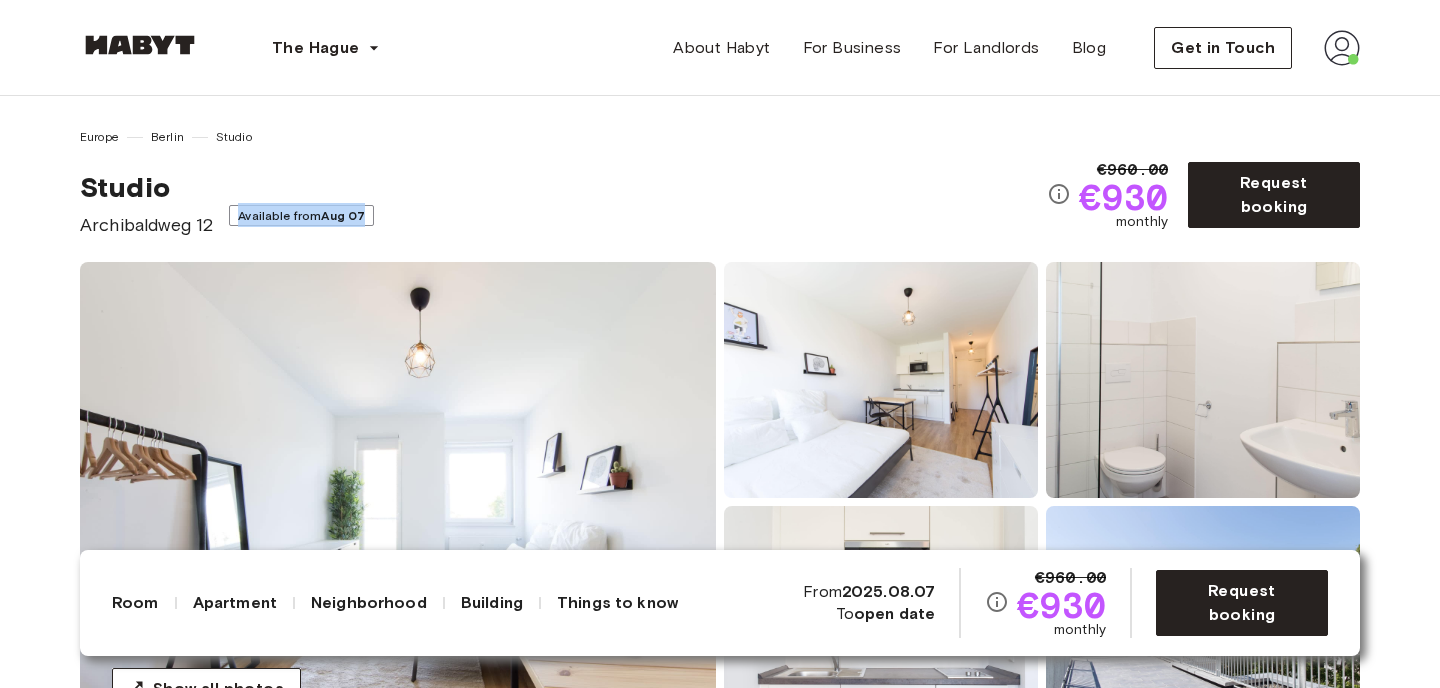 drag, startPoint x: 452, startPoint y: 228, endPoint x: 164, endPoint y: 167, distance: 294.3892 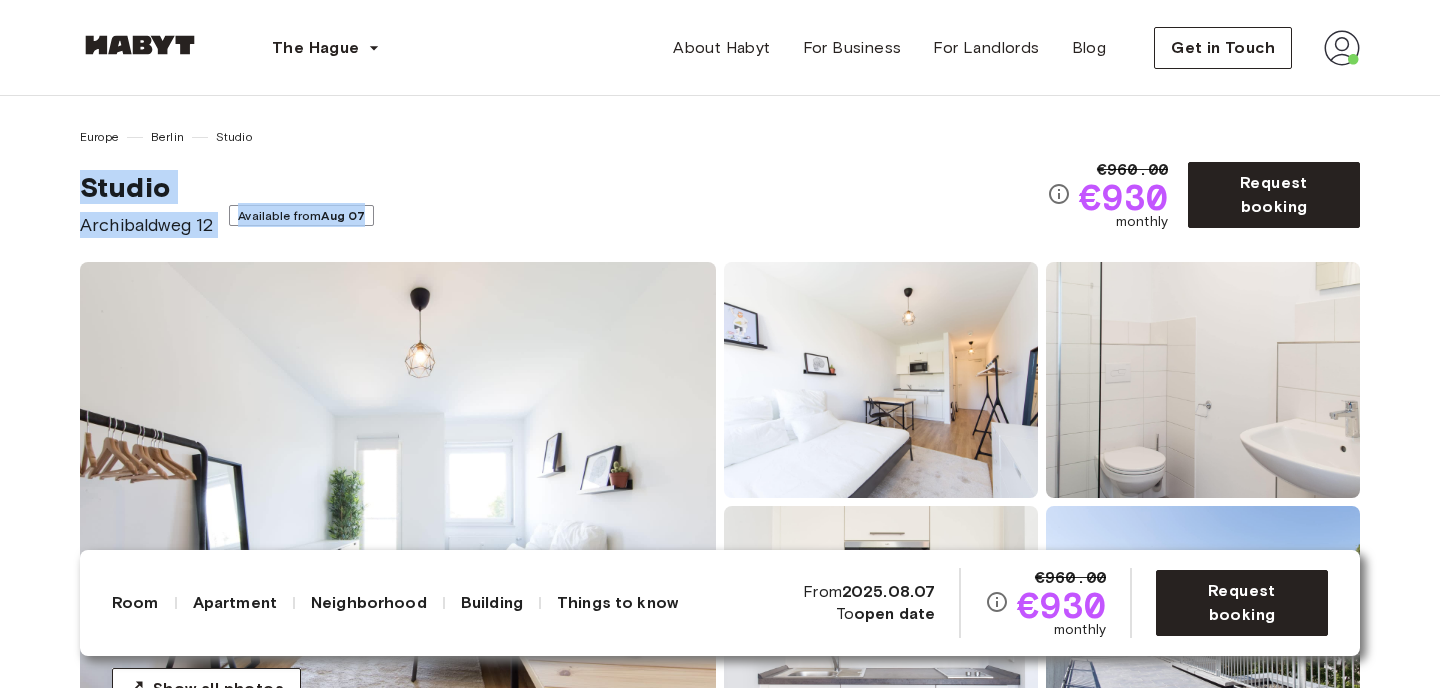 click on "Studio" at bounding box center [146, 187] 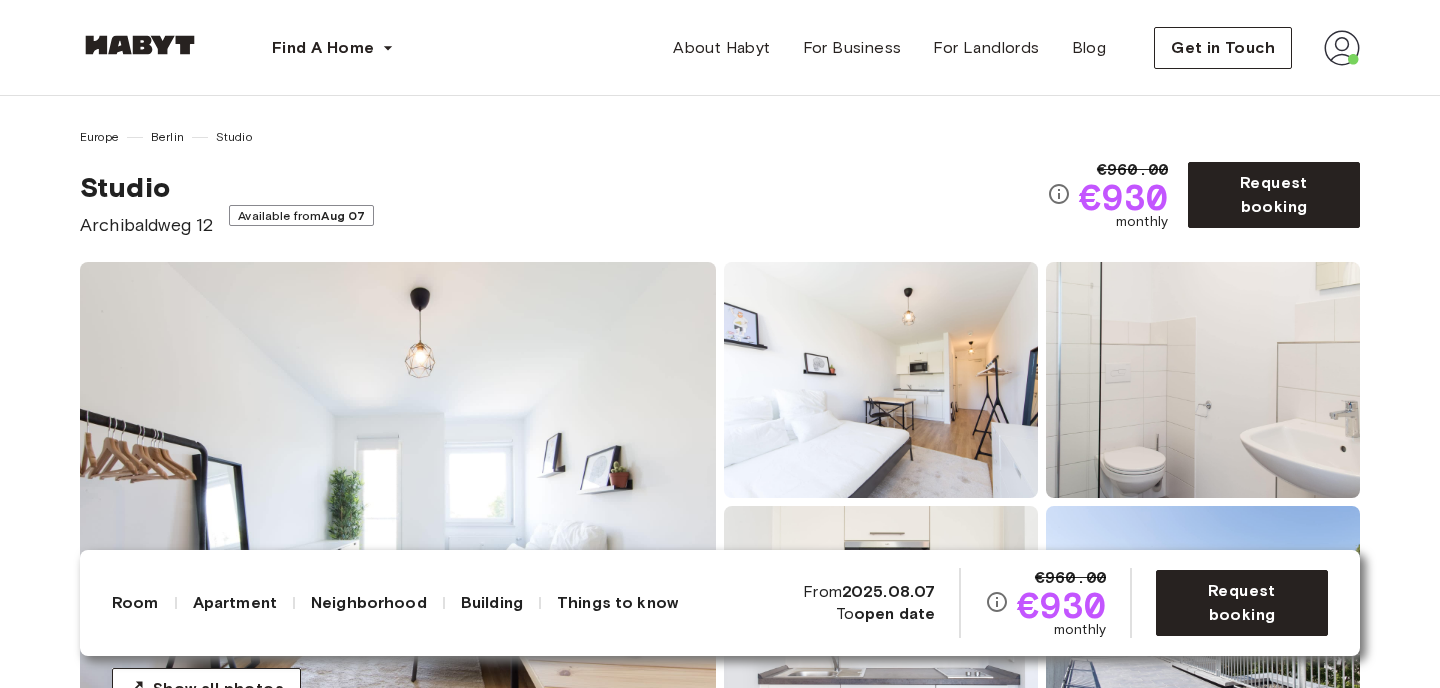 scroll, scrollTop: 199, scrollLeft: 0, axis: vertical 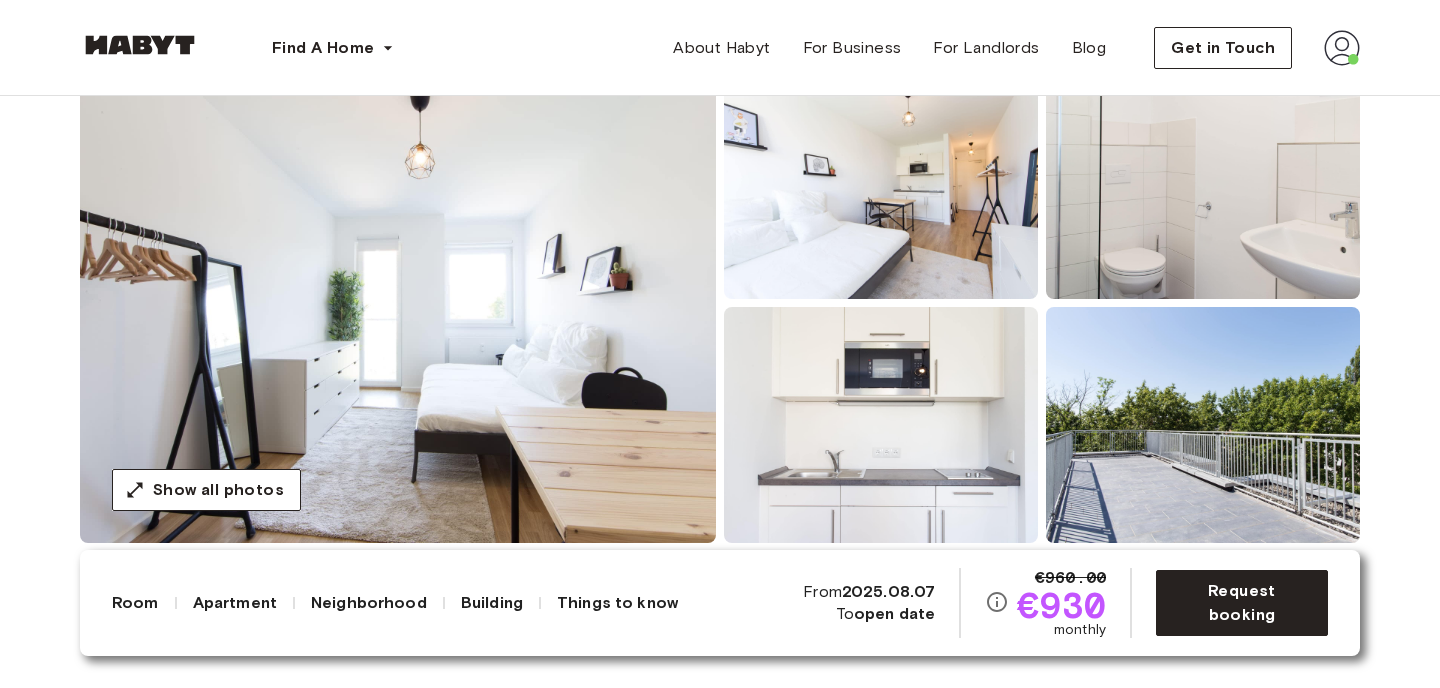 click at bounding box center [398, 303] 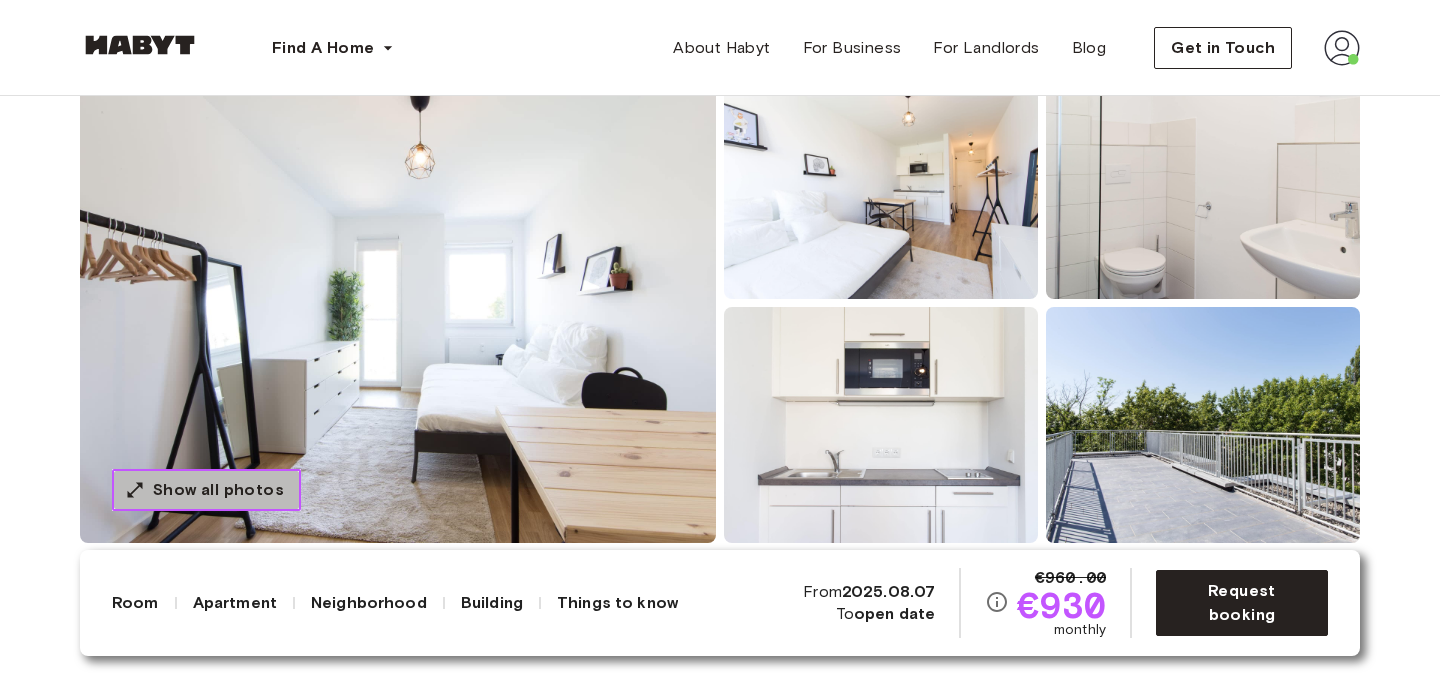 click on "Show all photos" at bounding box center (218, 490) 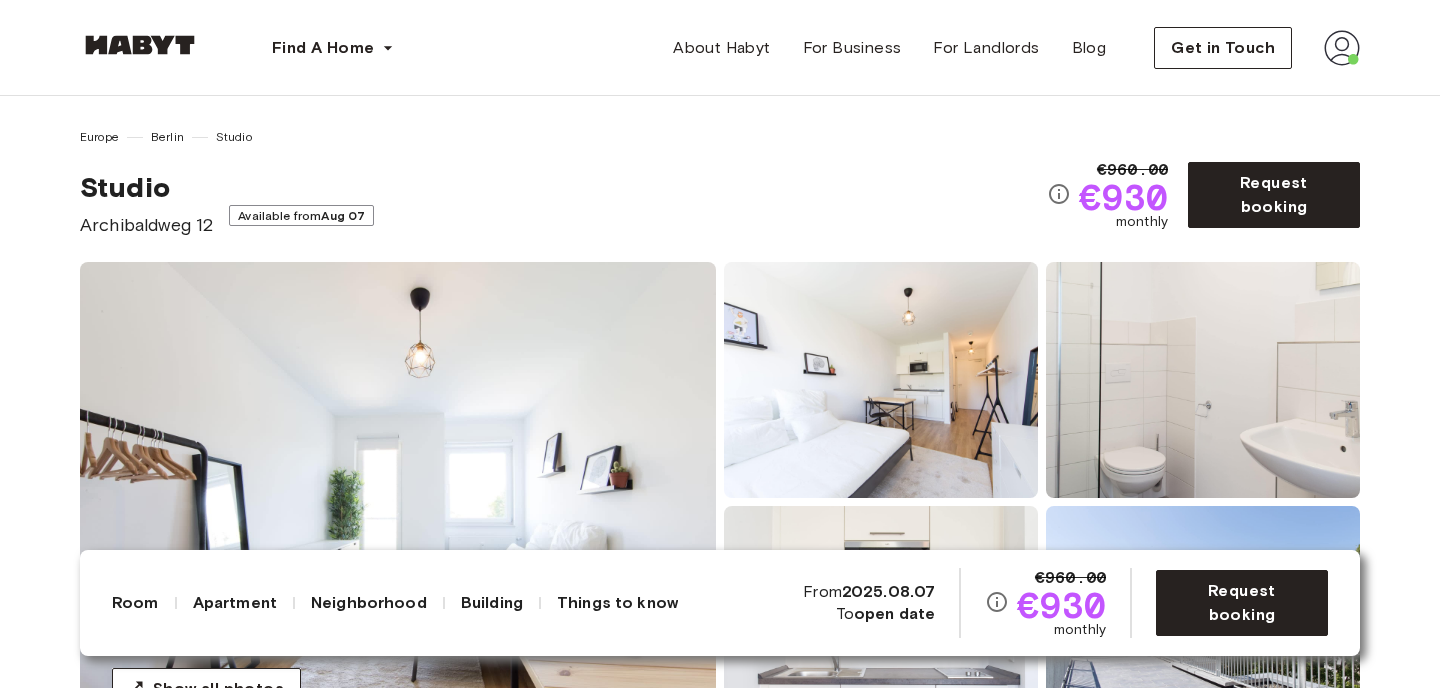 scroll, scrollTop: 0, scrollLeft: 0, axis: both 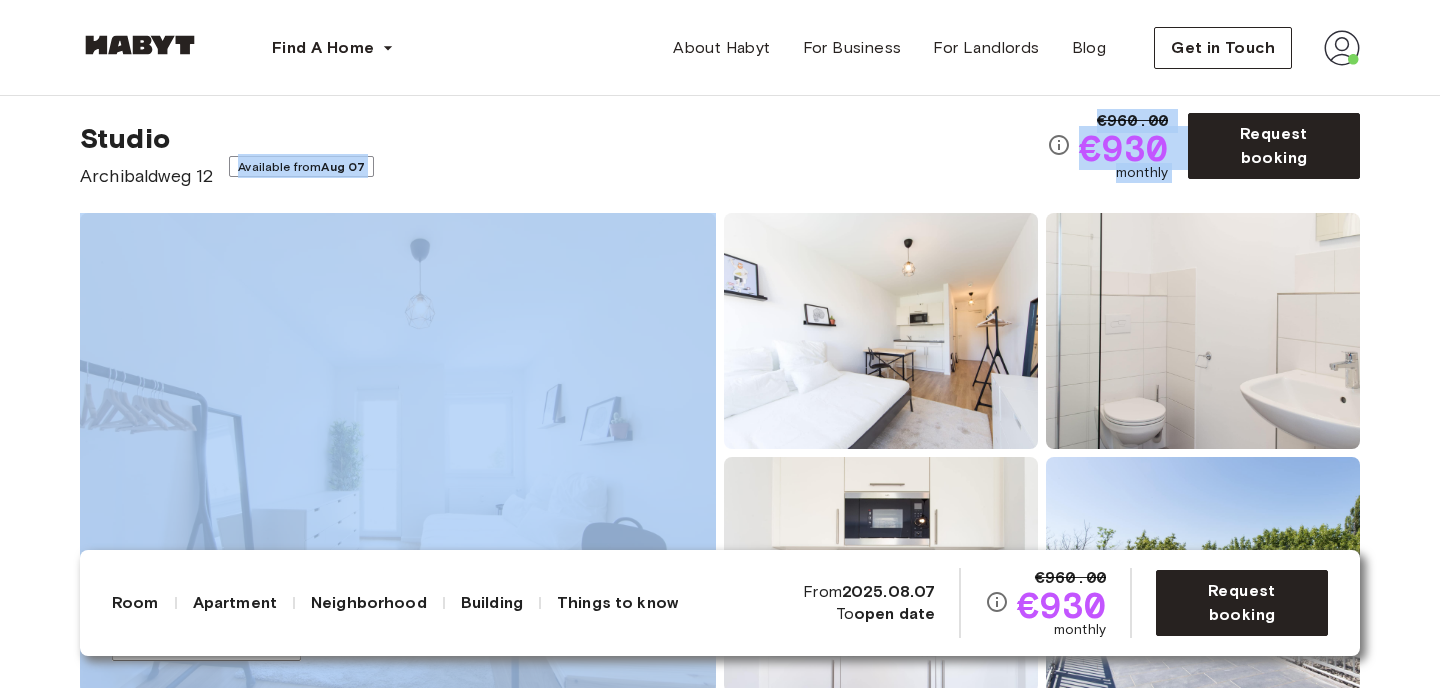 drag, startPoint x: 72, startPoint y: 199, endPoint x: 603, endPoint y: 681, distance: 717.13666 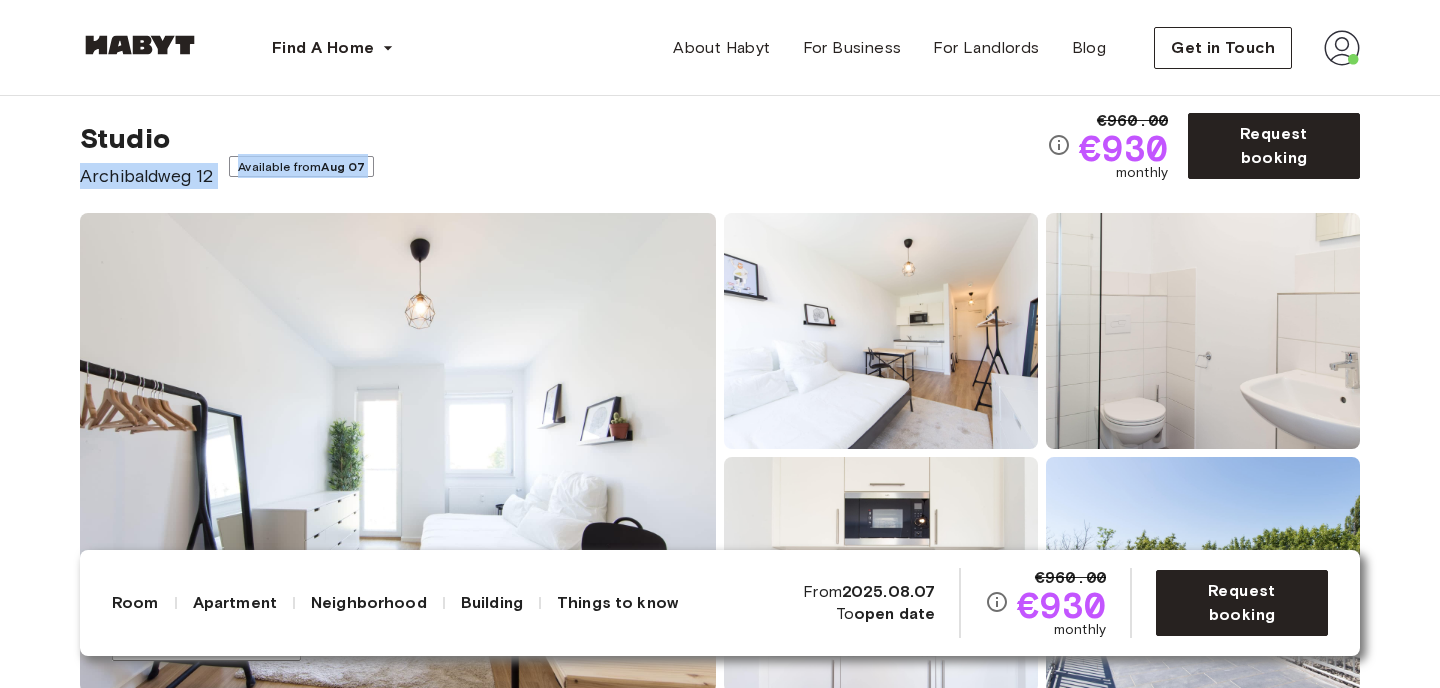 drag, startPoint x: 225, startPoint y: 190, endPoint x: 118, endPoint y: 159, distance: 111.40018 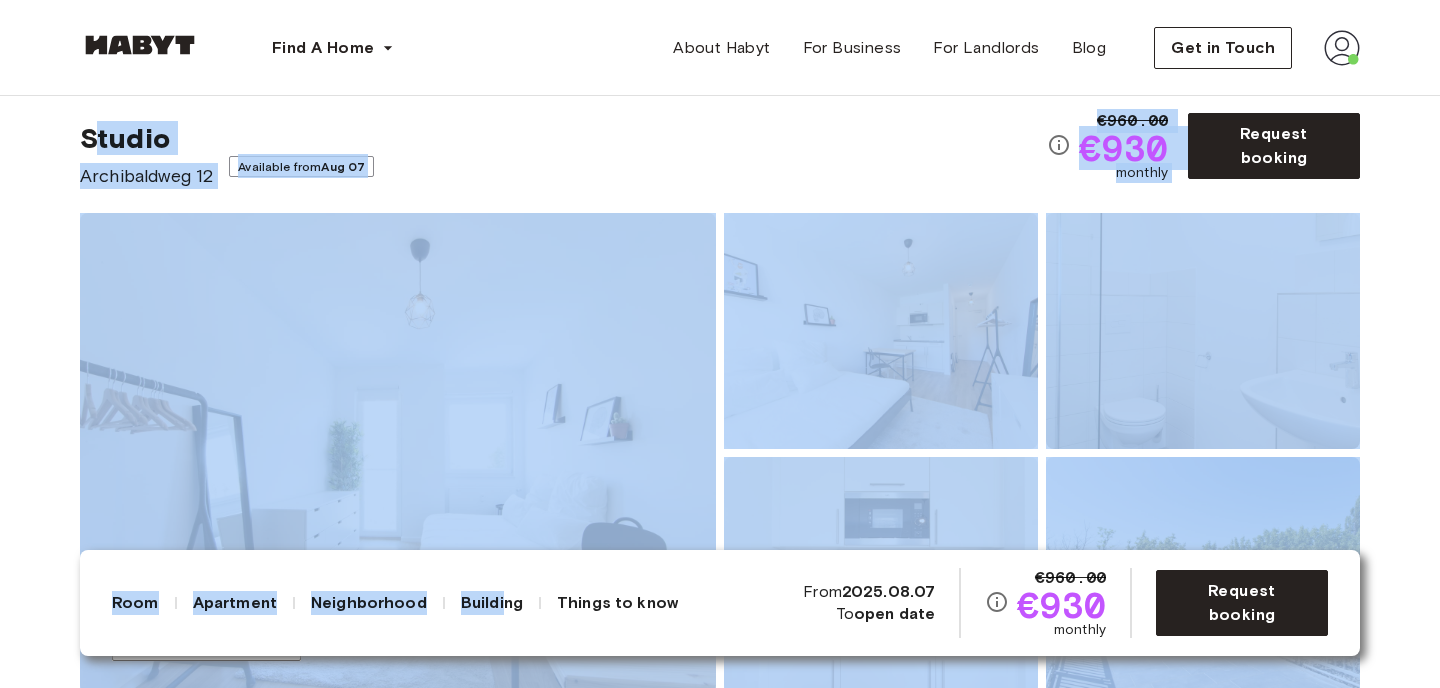 drag, startPoint x: 100, startPoint y: 133, endPoint x: 490, endPoint y: 646, distance: 644.4137 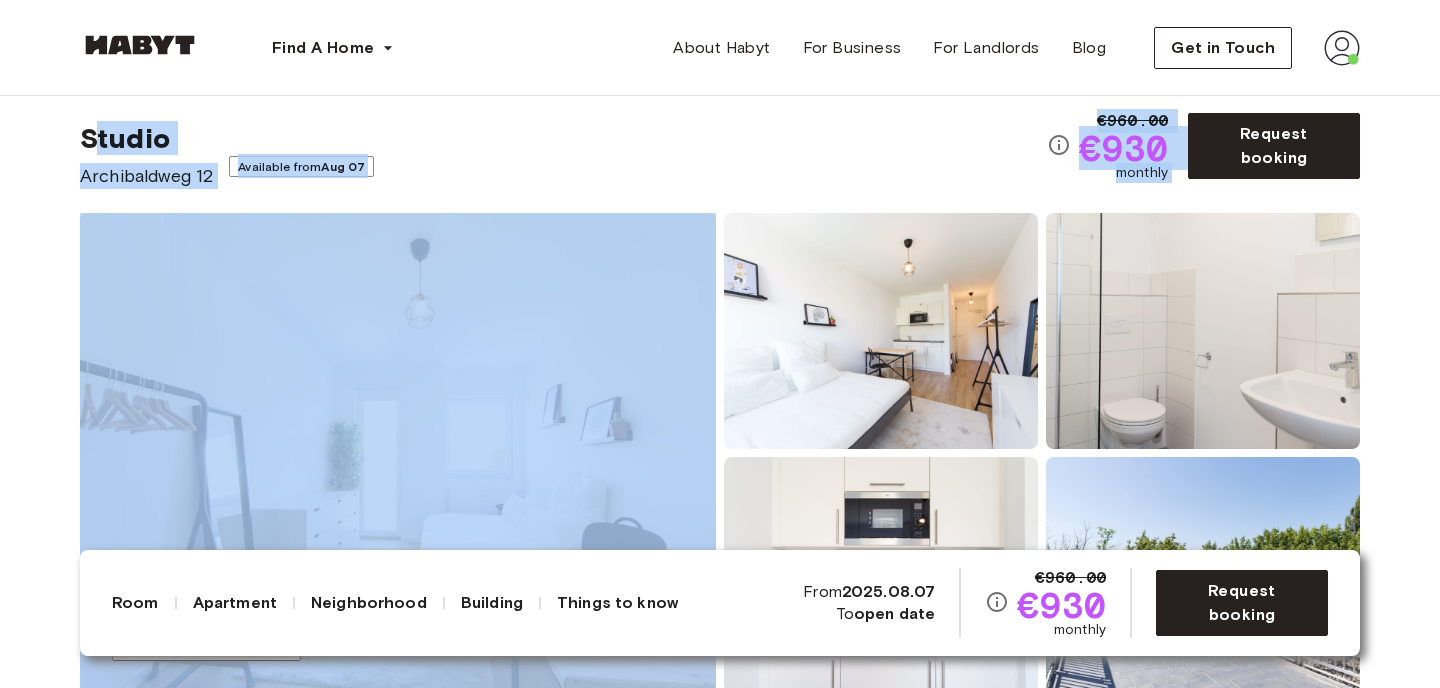 click on "Show all photos" at bounding box center (720, 453) 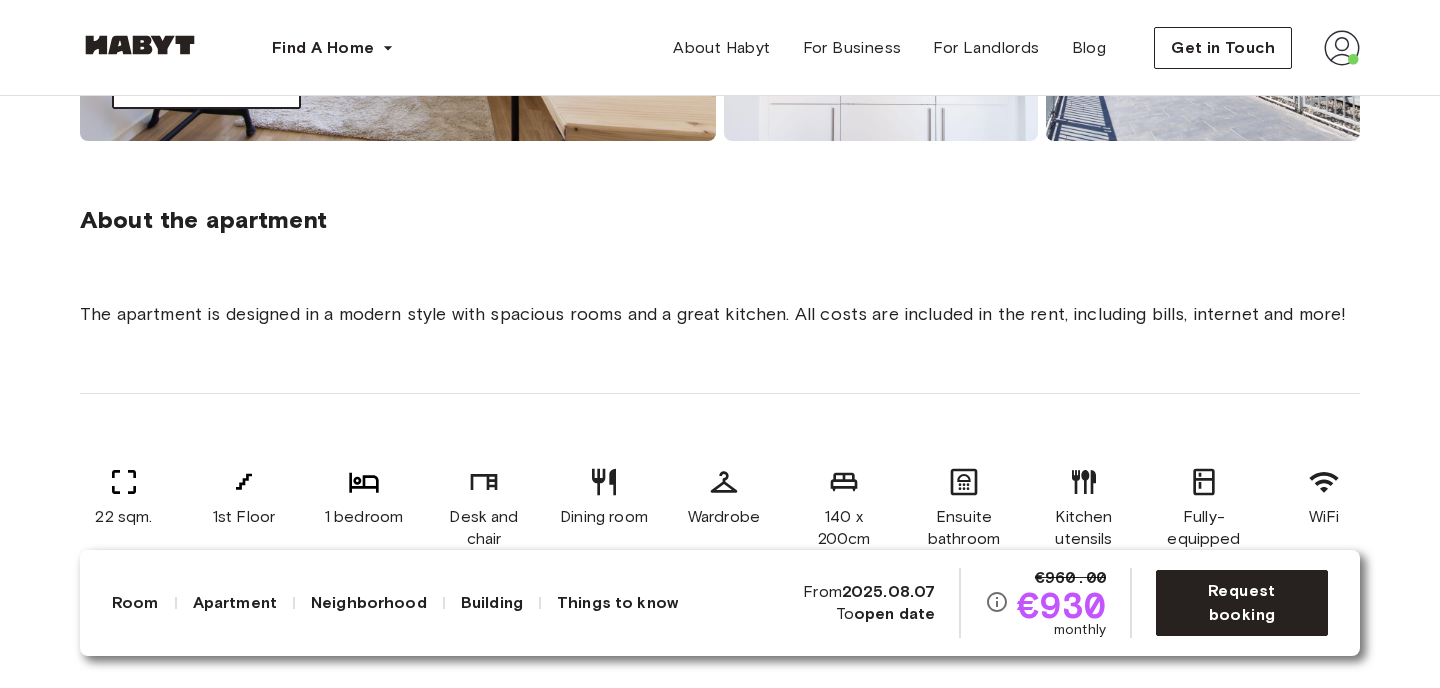 scroll, scrollTop: 680, scrollLeft: 0, axis: vertical 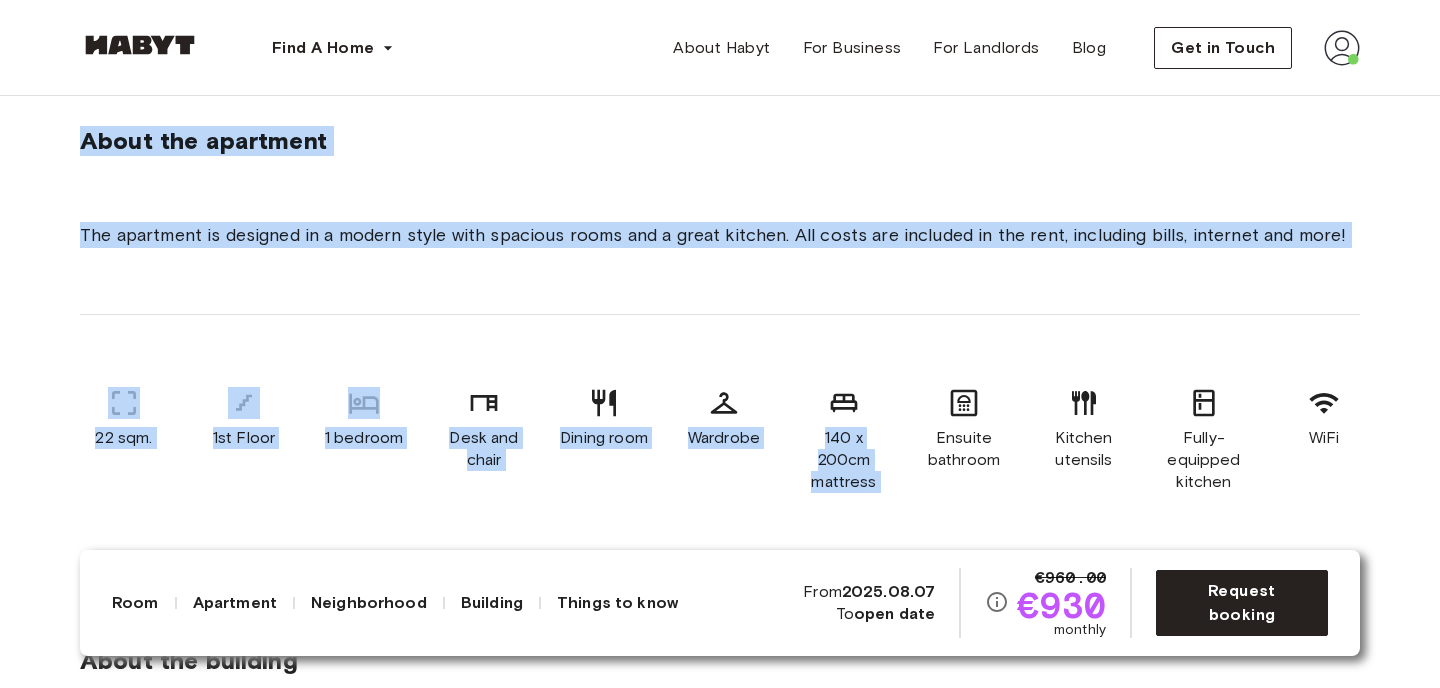 drag, startPoint x: 131, startPoint y: 181, endPoint x: 939, endPoint y: 345, distance: 824.4756 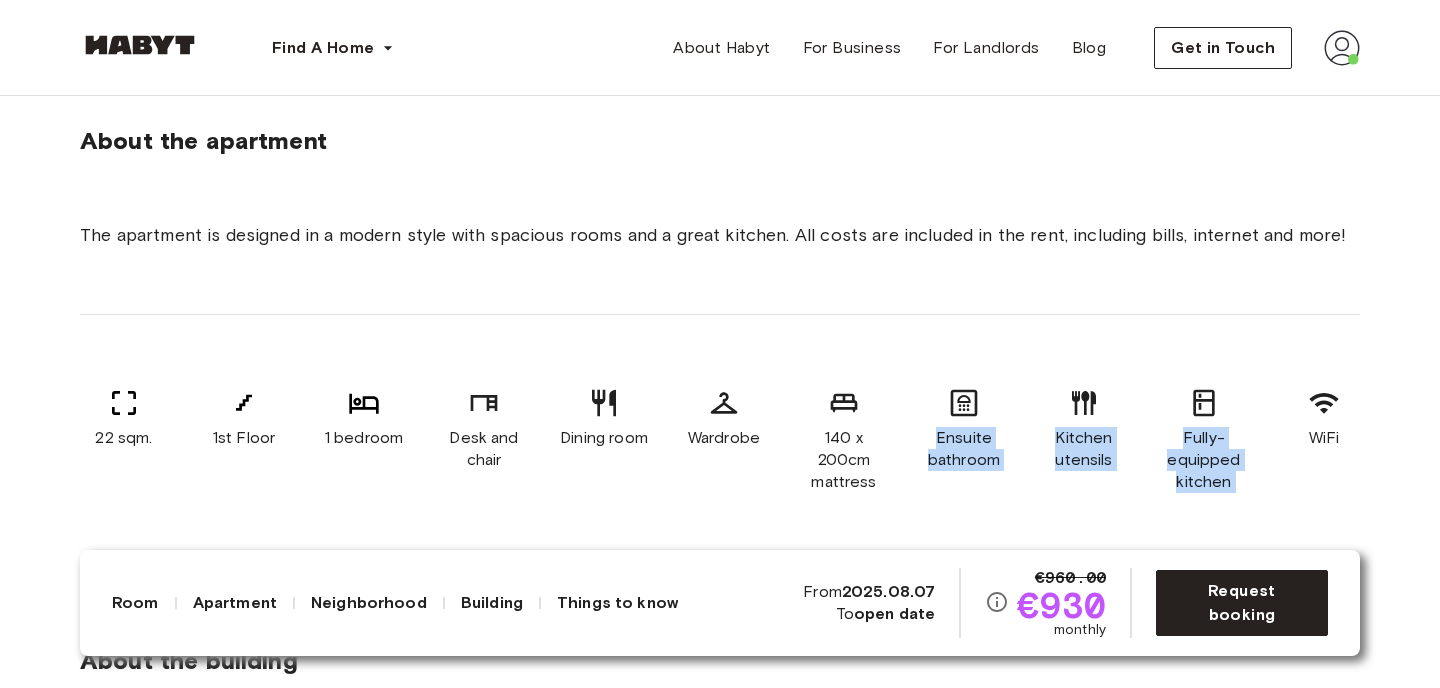 drag, startPoint x: 946, startPoint y: 349, endPoint x: 1311, endPoint y: 555, distance: 419.11932 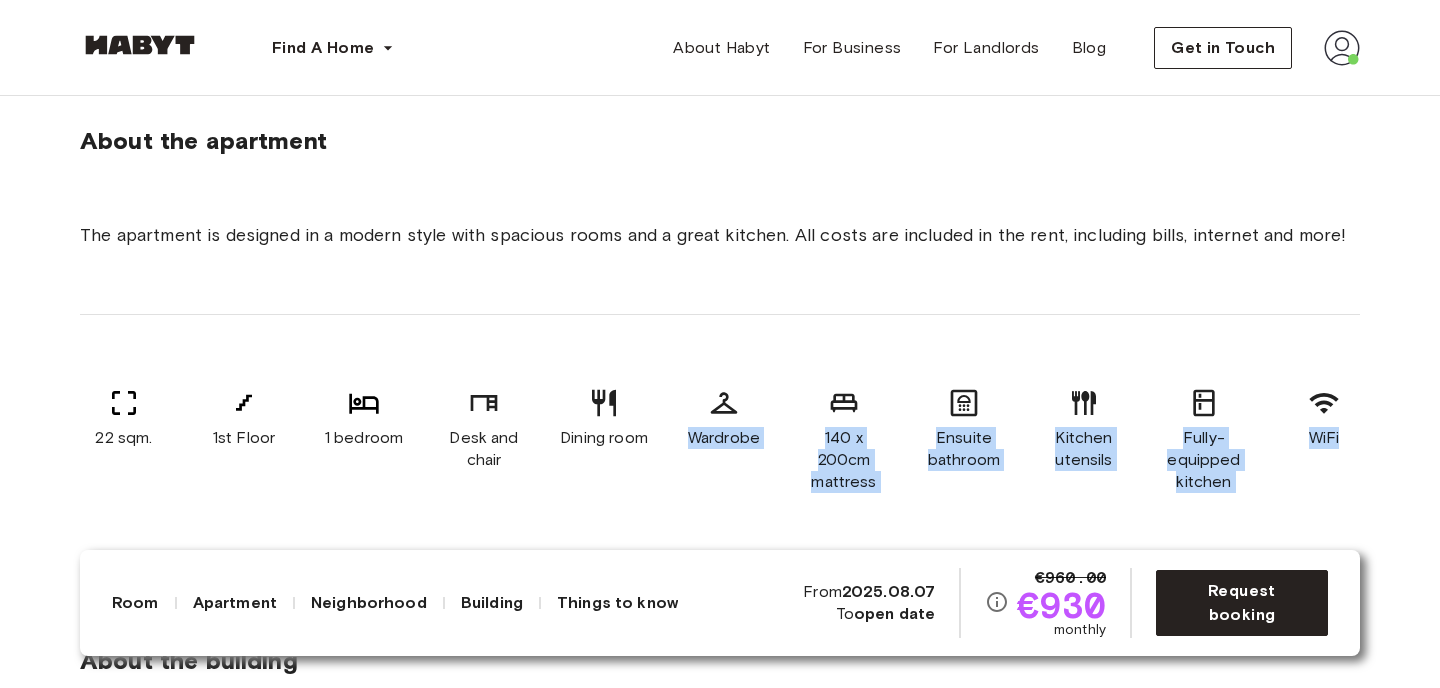 drag, startPoint x: 1287, startPoint y: 473, endPoint x: 267, endPoint y: 194, distance: 1057.4691 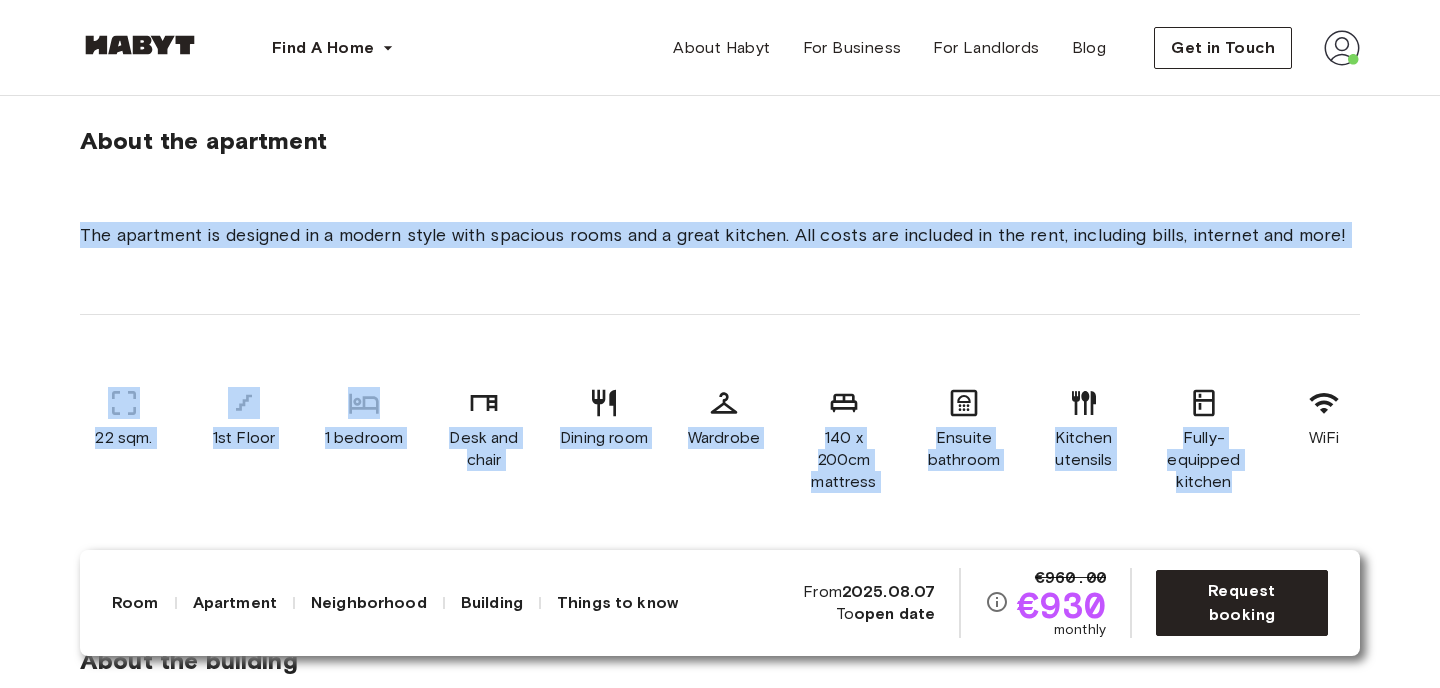 drag, startPoint x: 267, startPoint y: 194, endPoint x: 1275, endPoint y: 489, distance: 1050.2804 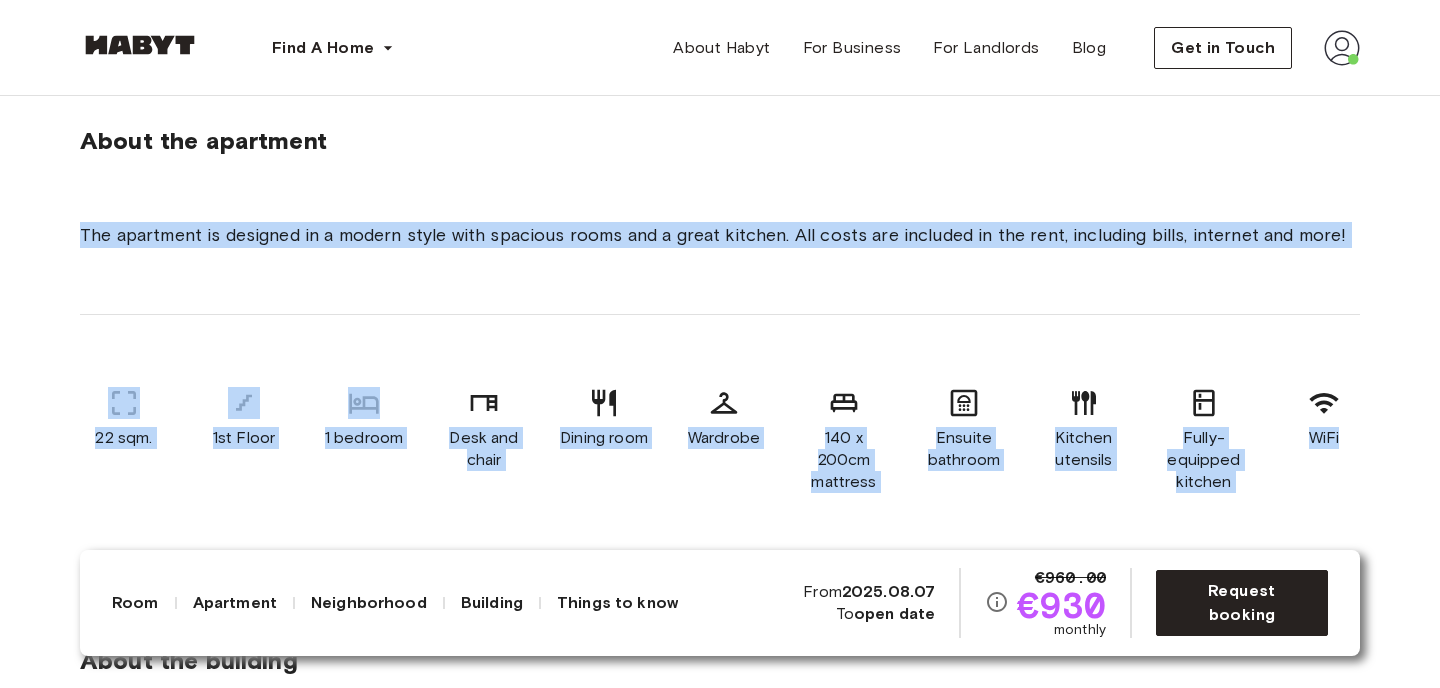 drag, startPoint x: 1290, startPoint y: 497, endPoint x: 321, endPoint y: 188, distance: 1017.0752 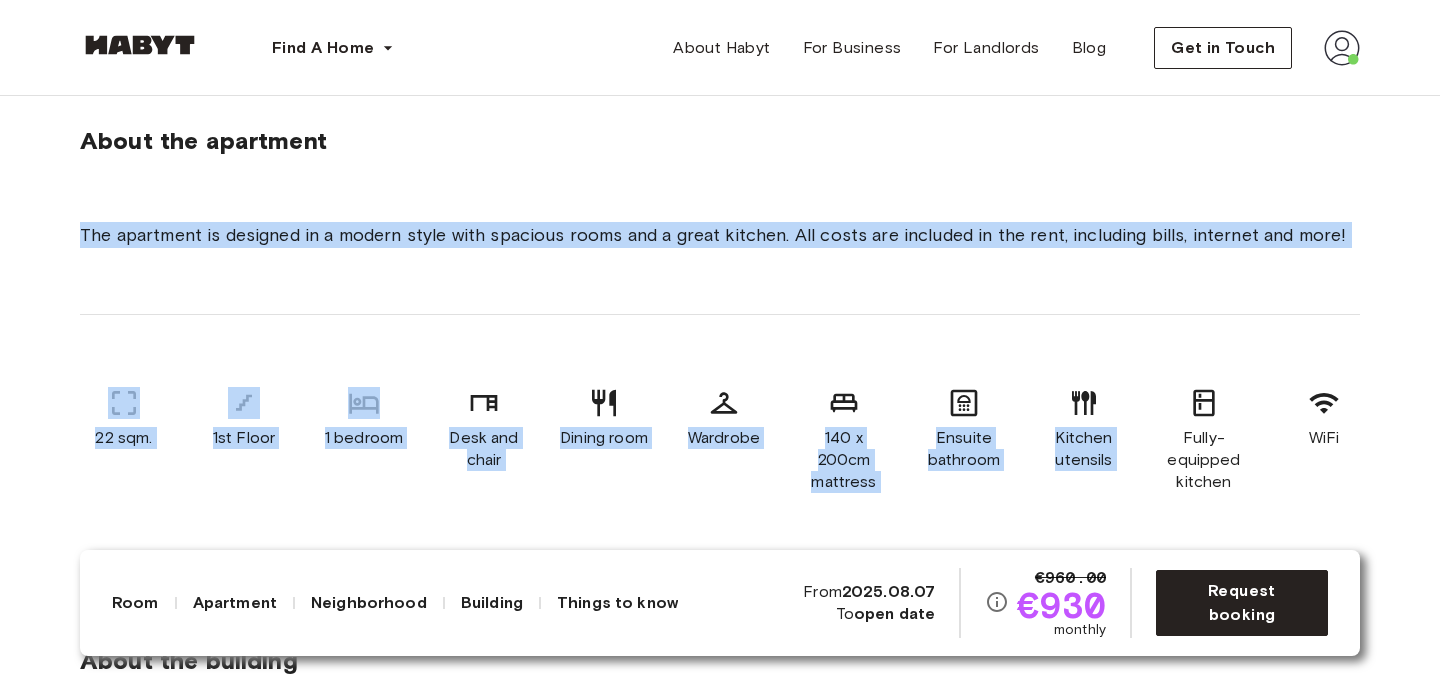 drag, startPoint x: 321, startPoint y: 188, endPoint x: 1243, endPoint y: 448, distance: 957.95825 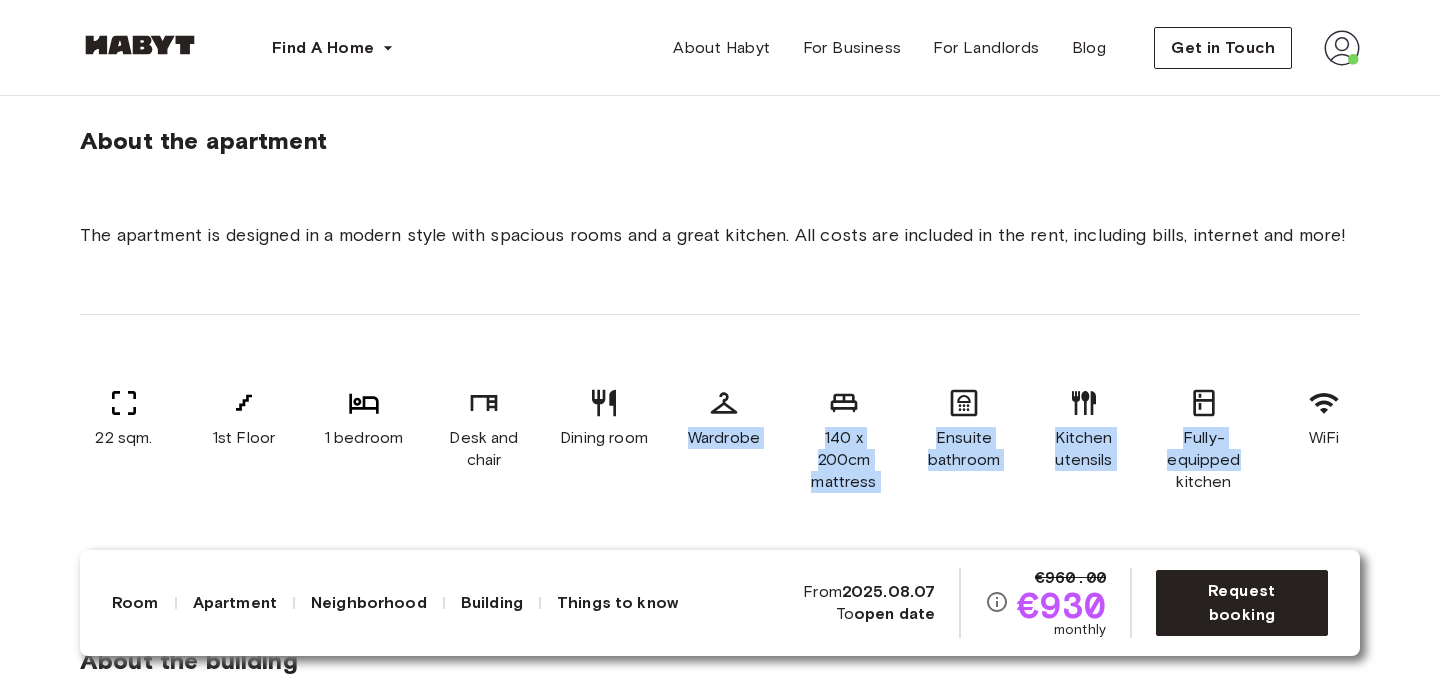 drag, startPoint x: 1212, startPoint y: 439, endPoint x: 464, endPoint y: 250, distance: 771.50824 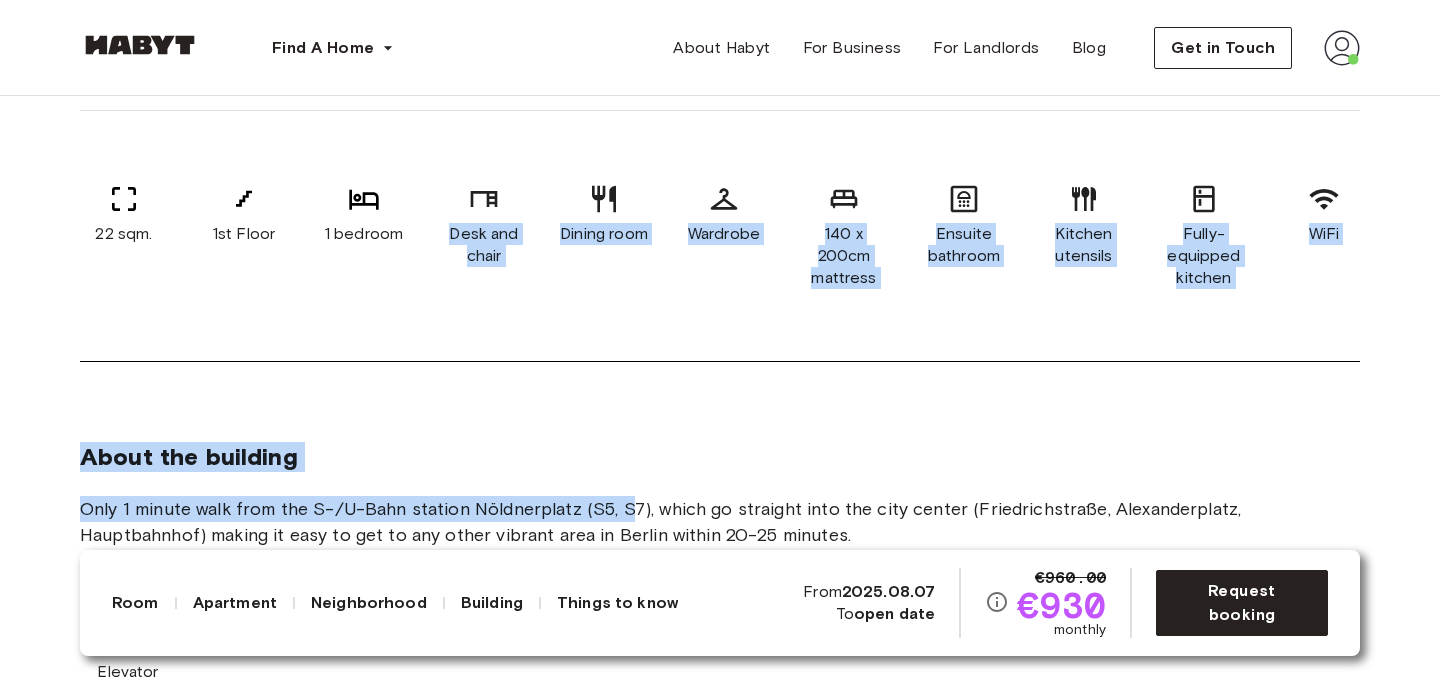 drag, startPoint x: 403, startPoint y: 273, endPoint x: 632, endPoint y: 523, distance: 339.0295 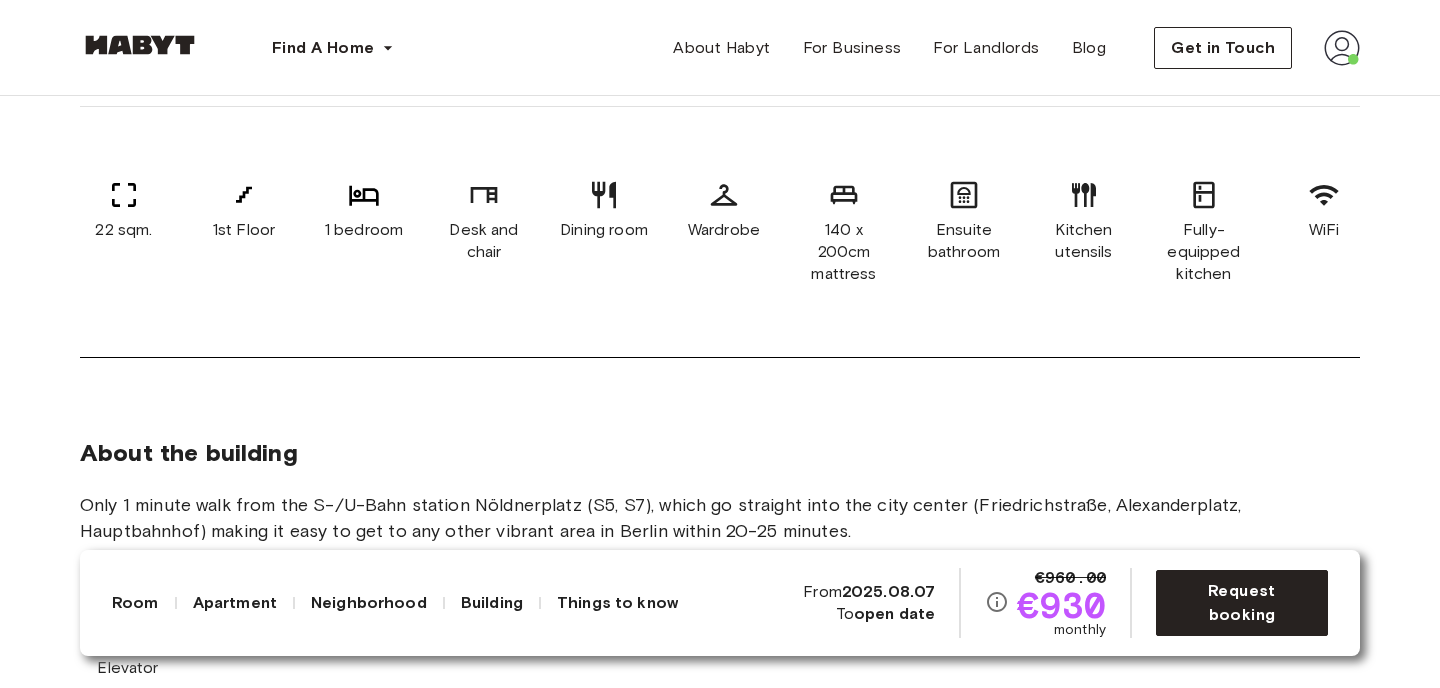 click on "Only 1 minute walk from the S-/U-Bahn station Nöldnerplatz (S5, S7), which go straight into the city center (Friedrichstraße, Alexanderplatz, Hauptbahnhof) making it easy to get to any other vibrant area in Berlin within 20-25 minutes." at bounding box center [720, 518] 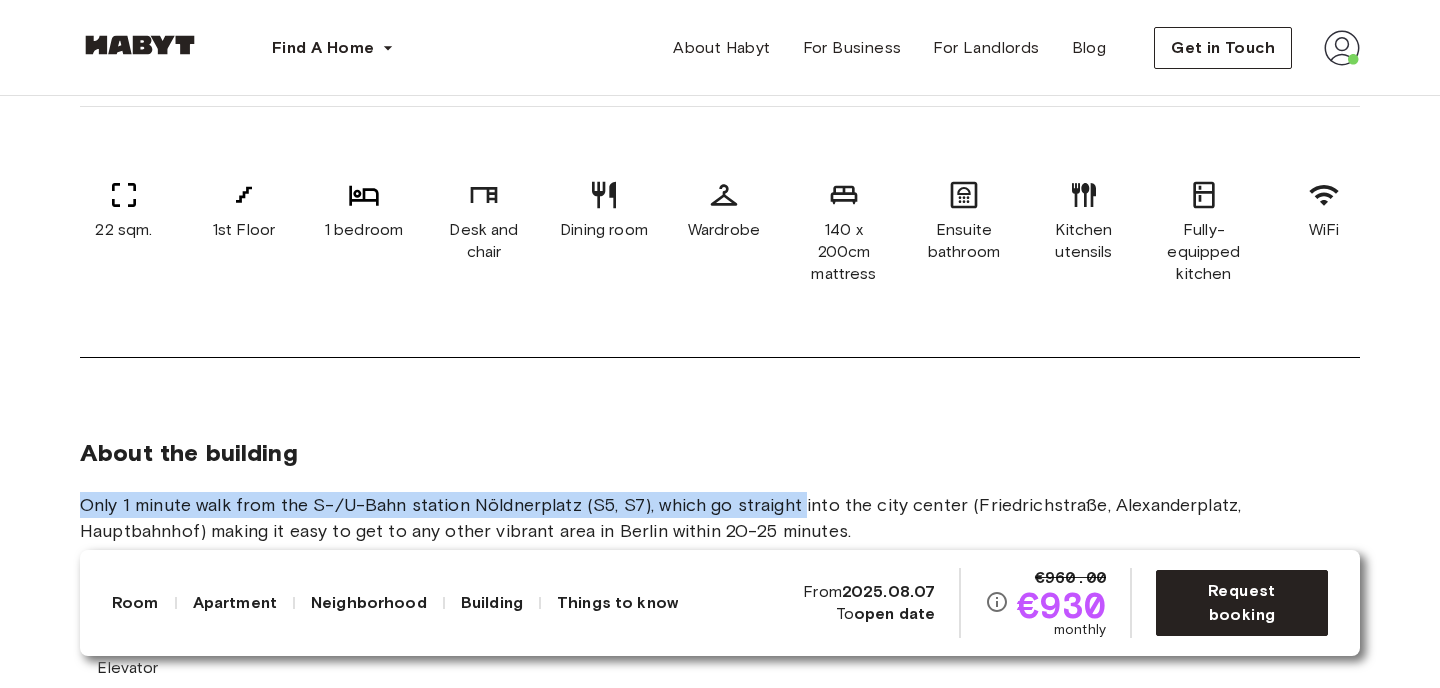 click on "About the building Only 1 minute walk from the S-/U-Bahn station Nöldnerplatz (S5, S7), which go straight into the city center (Friedrichstraße, Alexanderplatz, Hauptbahnhof) making it easy to get to any other vibrant area in Berlin within 20-25 minutes. Elevator" at bounding box center (720, 582) 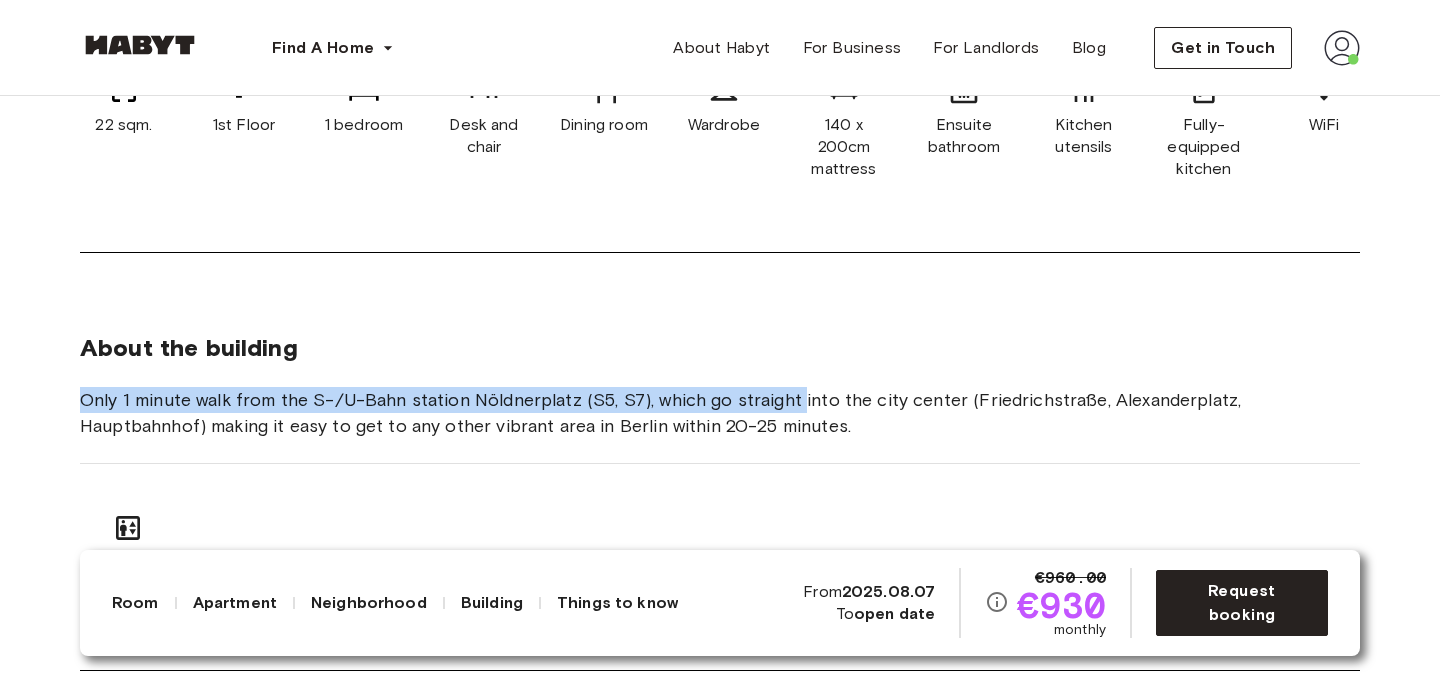 scroll, scrollTop: 1071, scrollLeft: 0, axis: vertical 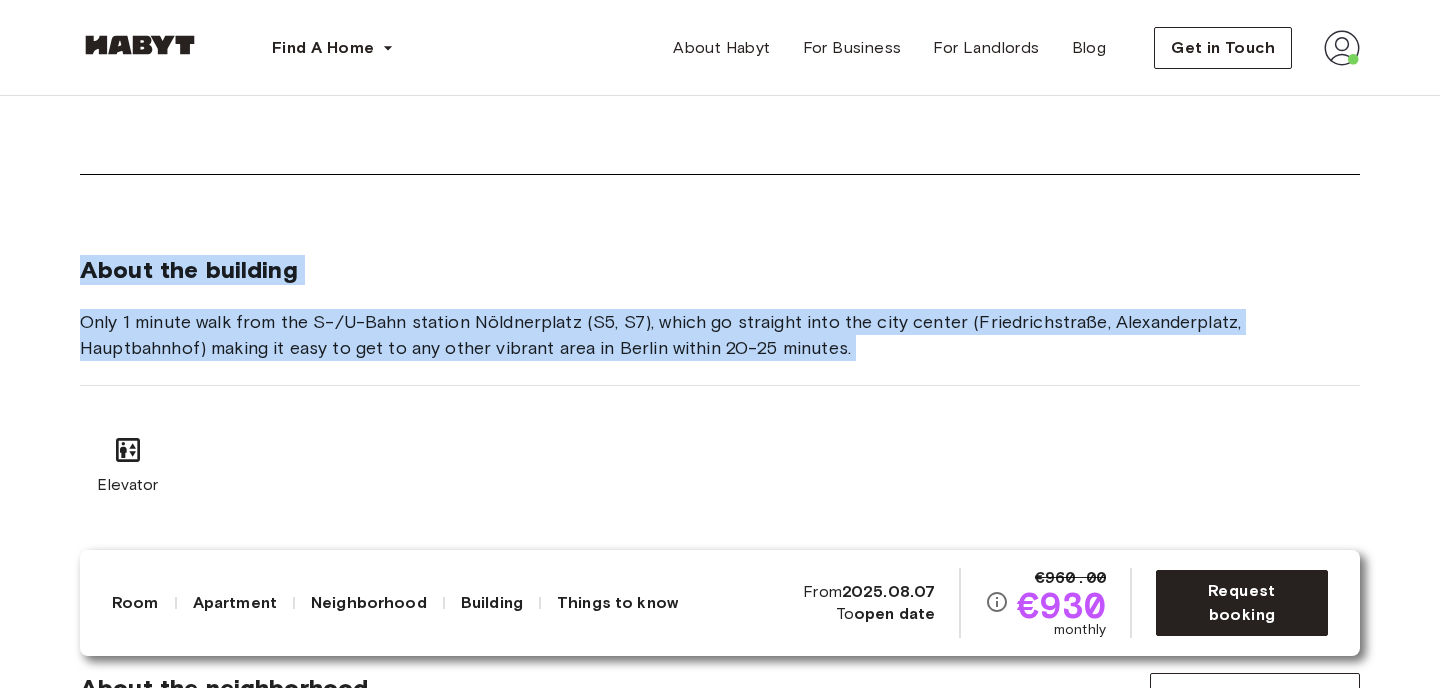 drag, startPoint x: 704, startPoint y: 414, endPoint x: 228, endPoint y: 162, distance: 538.59076 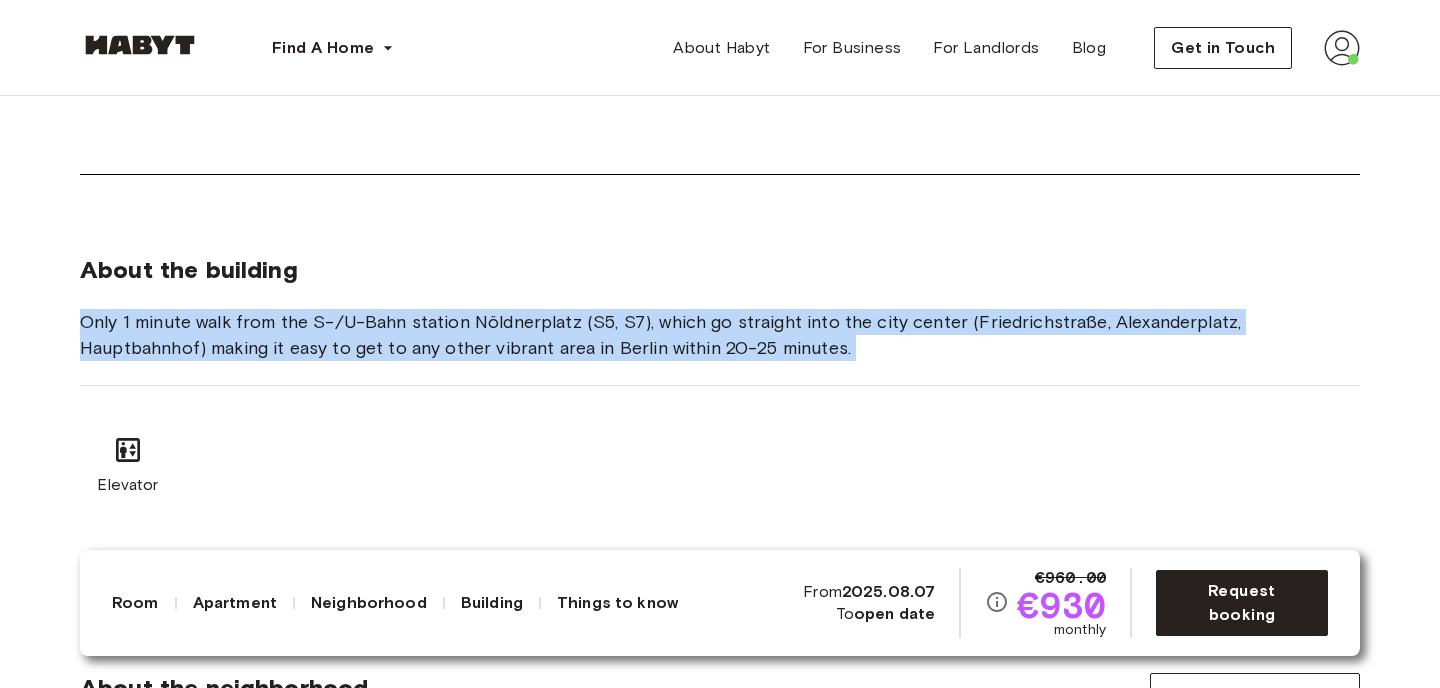 drag, startPoint x: 811, startPoint y: 415, endPoint x: 222, endPoint y: 161, distance: 641.43353 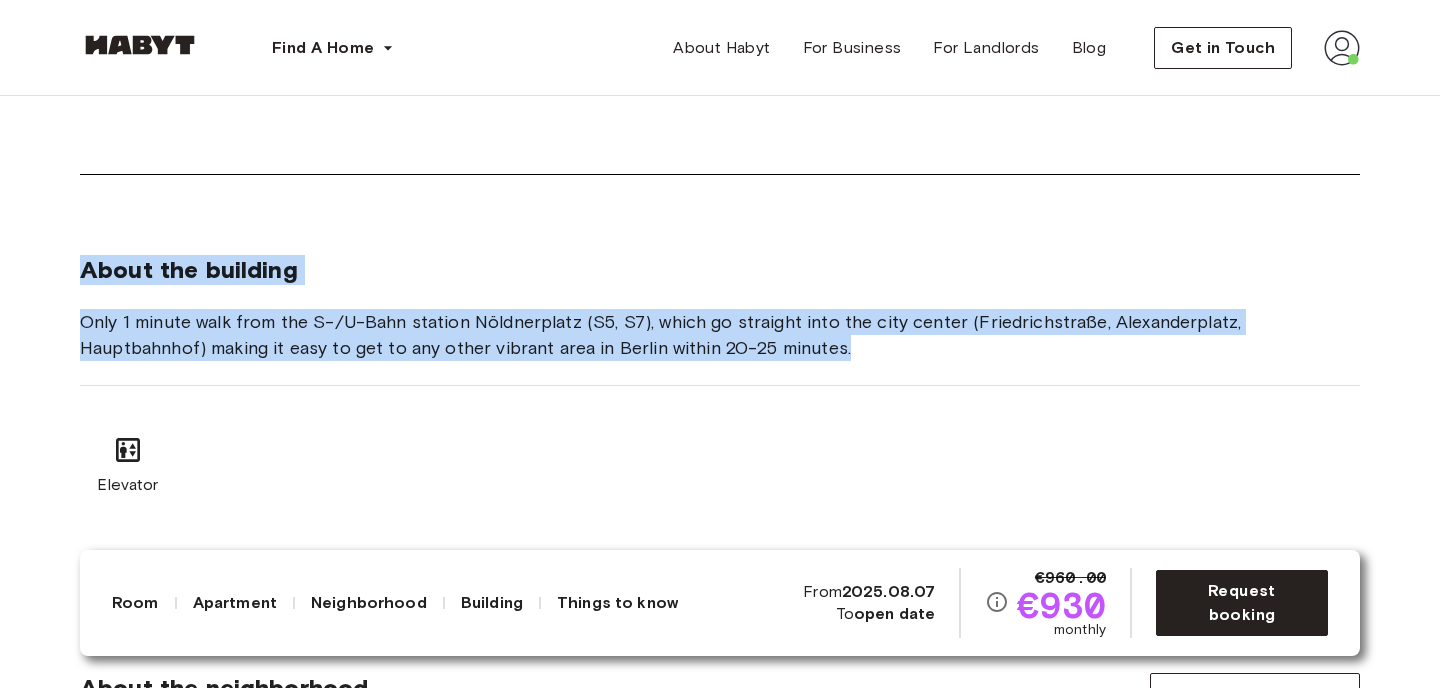 drag, startPoint x: 222, startPoint y: 161, endPoint x: 784, endPoint y: 373, distance: 600.6563 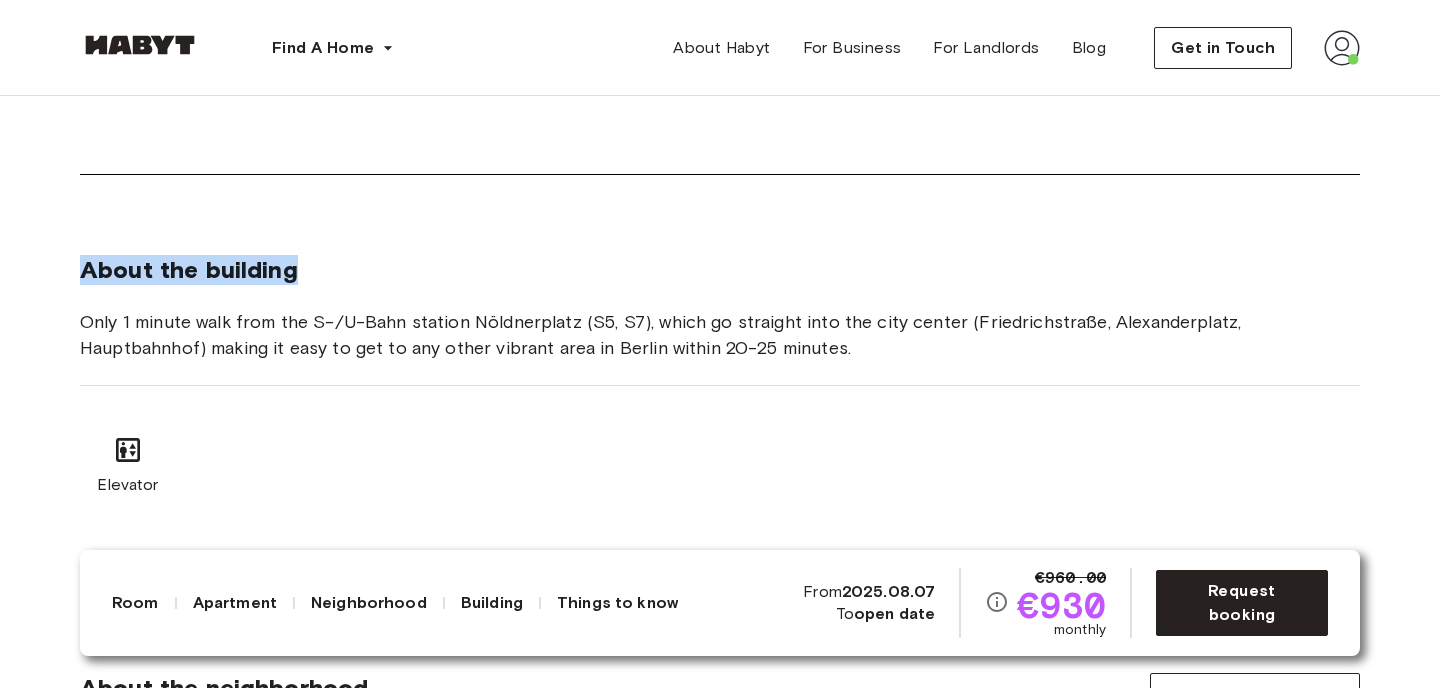 drag, startPoint x: 784, startPoint y: 373, endPoint x: 316, endPoint y: 151, distance: 517.98456 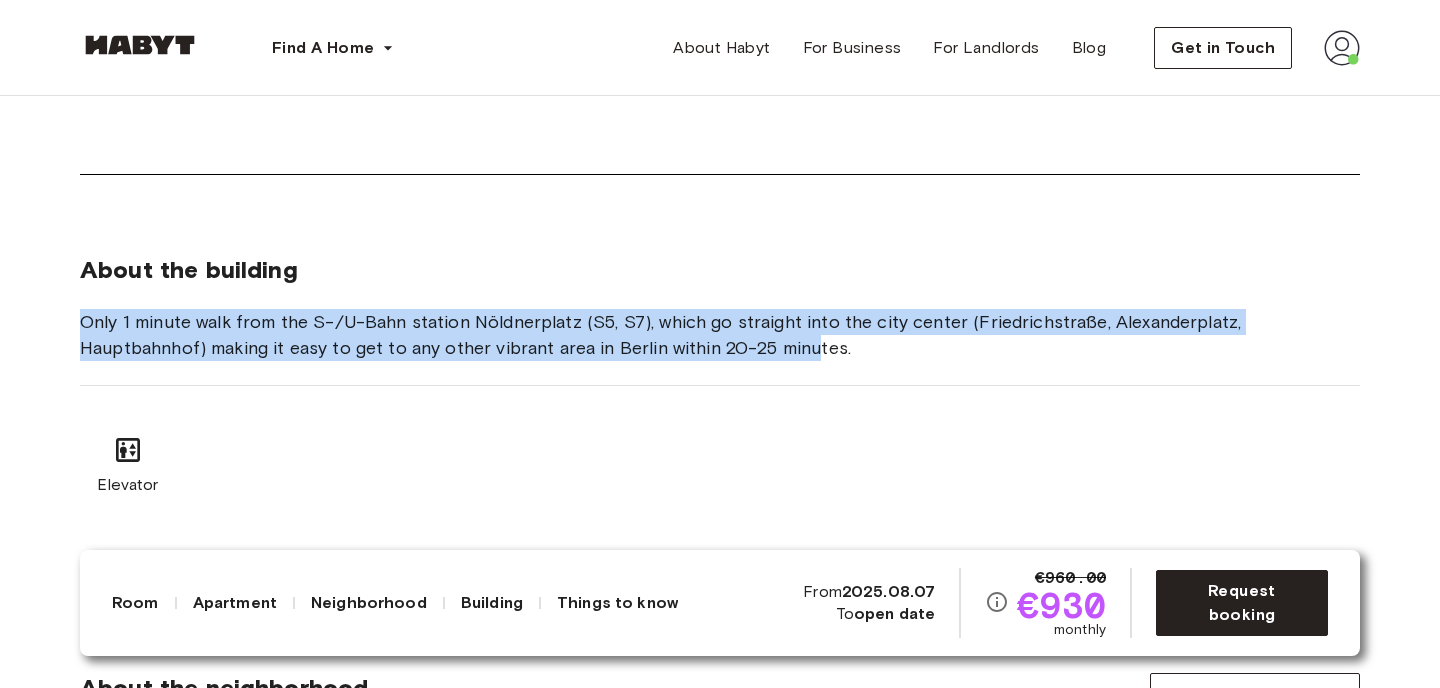 drag, startPoint x: 683, startPoint y: 337, endPoint x: 395, endPoint y: 215, distance: 312.7747 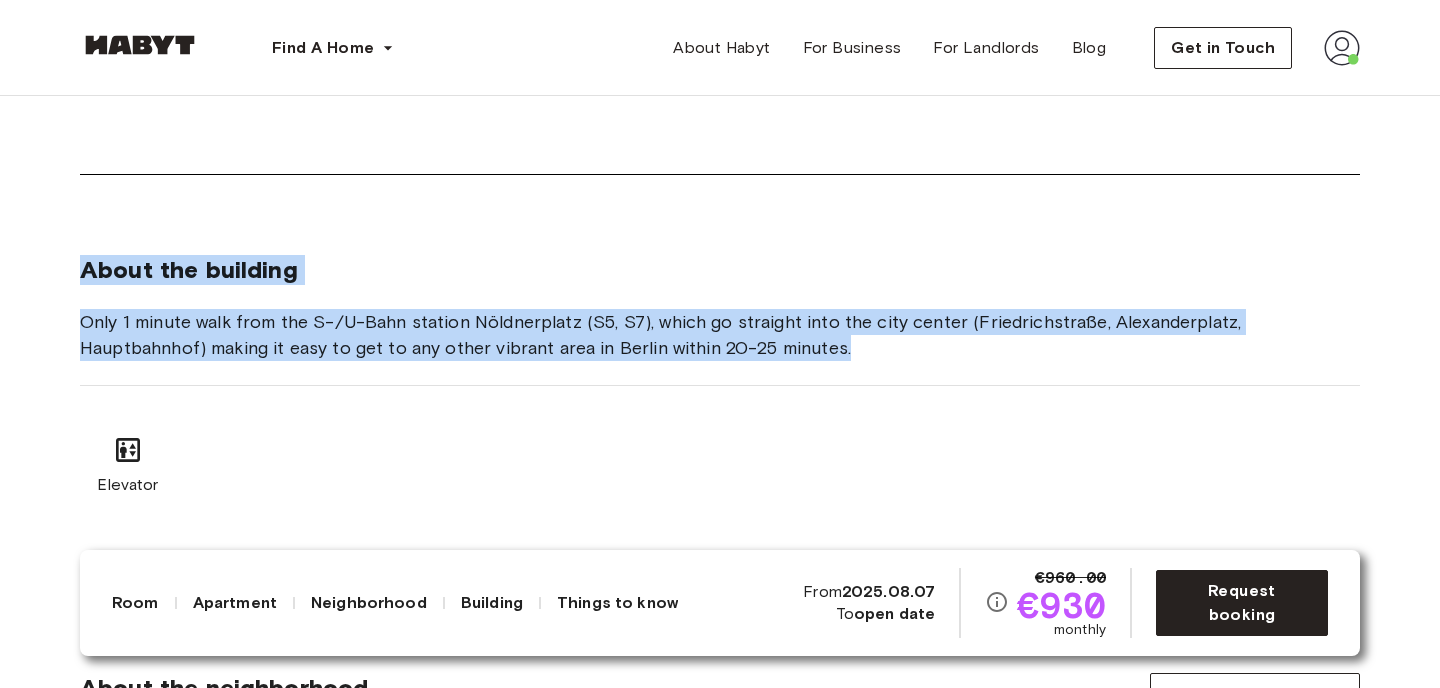 drag, startPoint x: 409, startPoint y: 223, endPoint x: 772, endPoint y: 366, distance: 390.15125 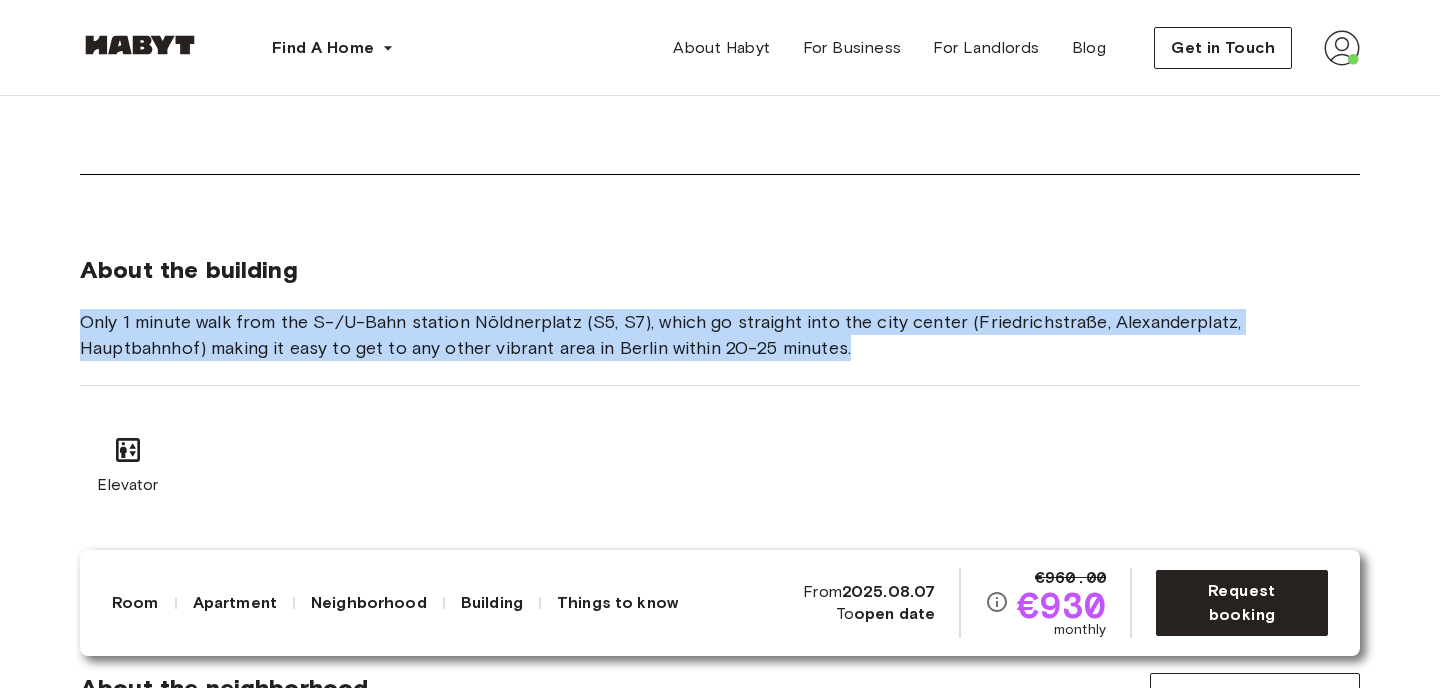 drag, startPoint x: 772, startPoint y: 366, endPoint x: 335, endPoint y: 217, distance: 461.70337 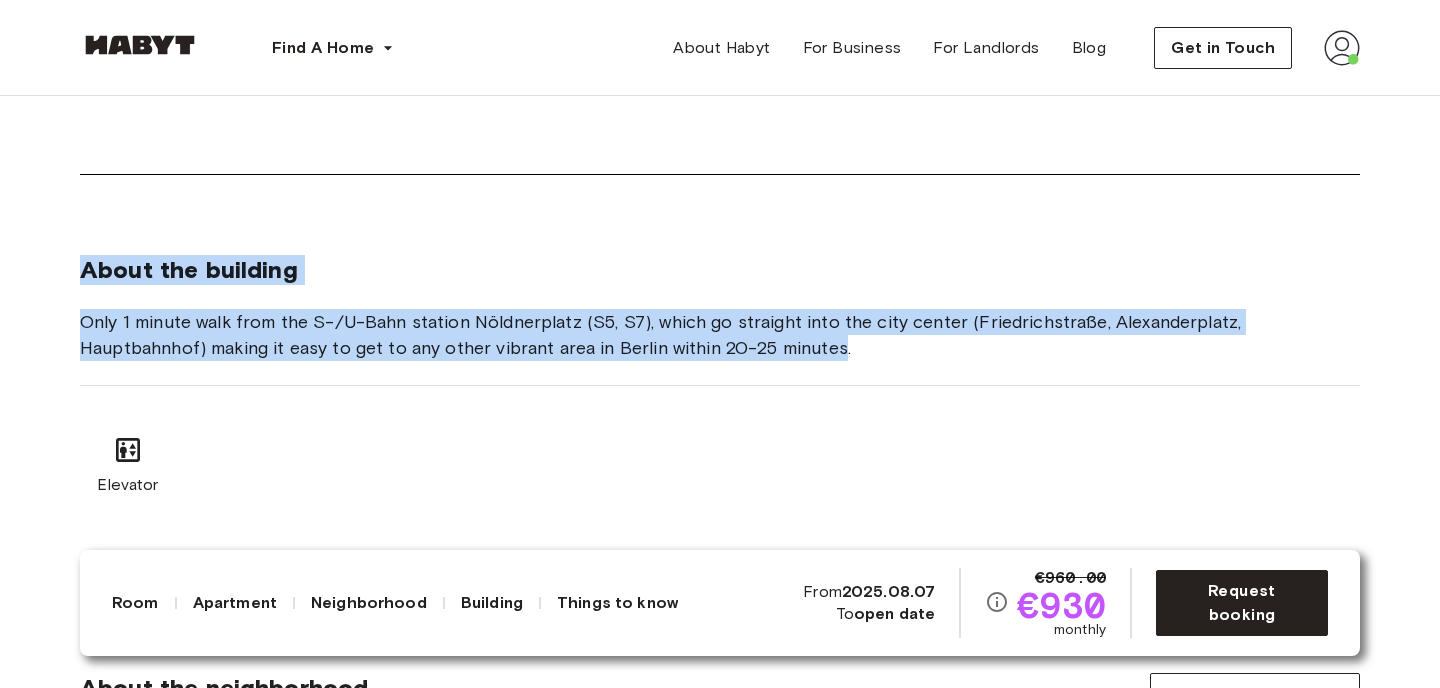 drag, startPoint x: 335, startPoint y: 217, endPoint x: 803, endPoint y: 369, distance: 492.06503 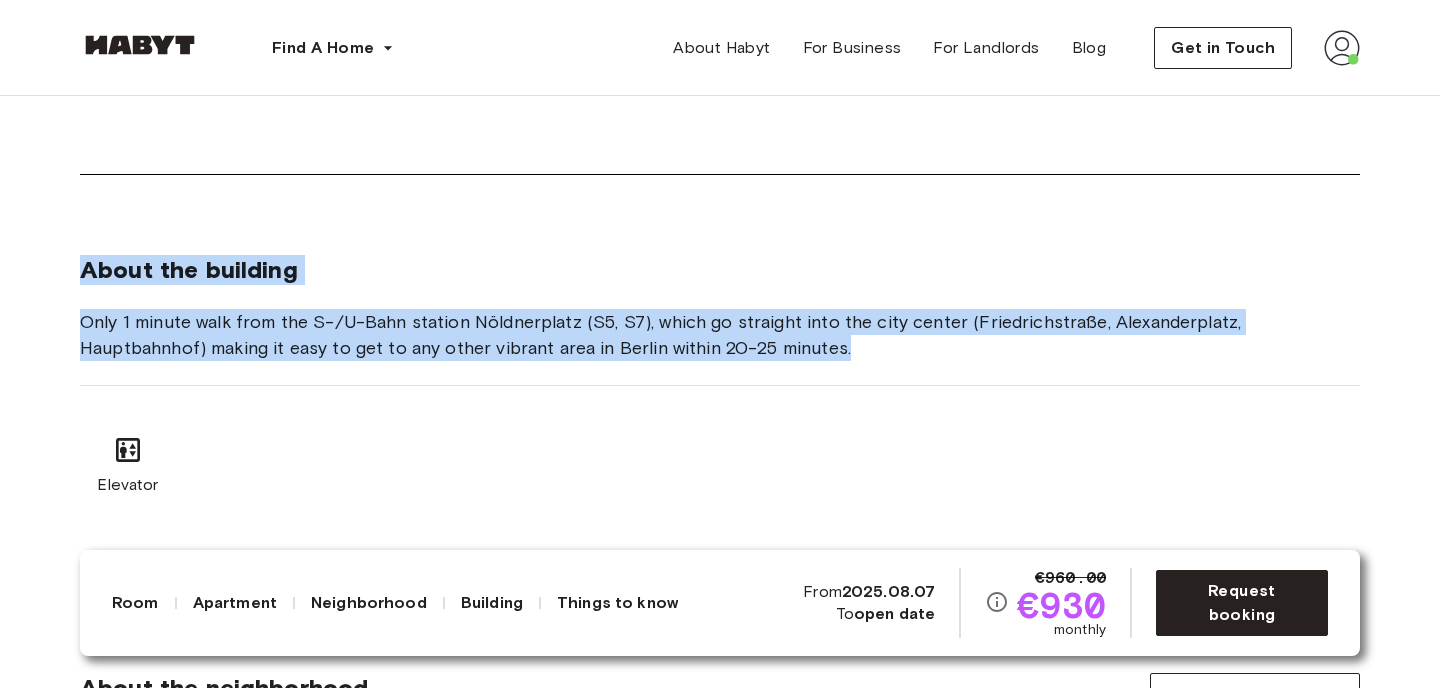 drag, startPoint x: 803, startPoint y: 369, endPoint x: 294, endPoint y: 191, distance: 539.2263 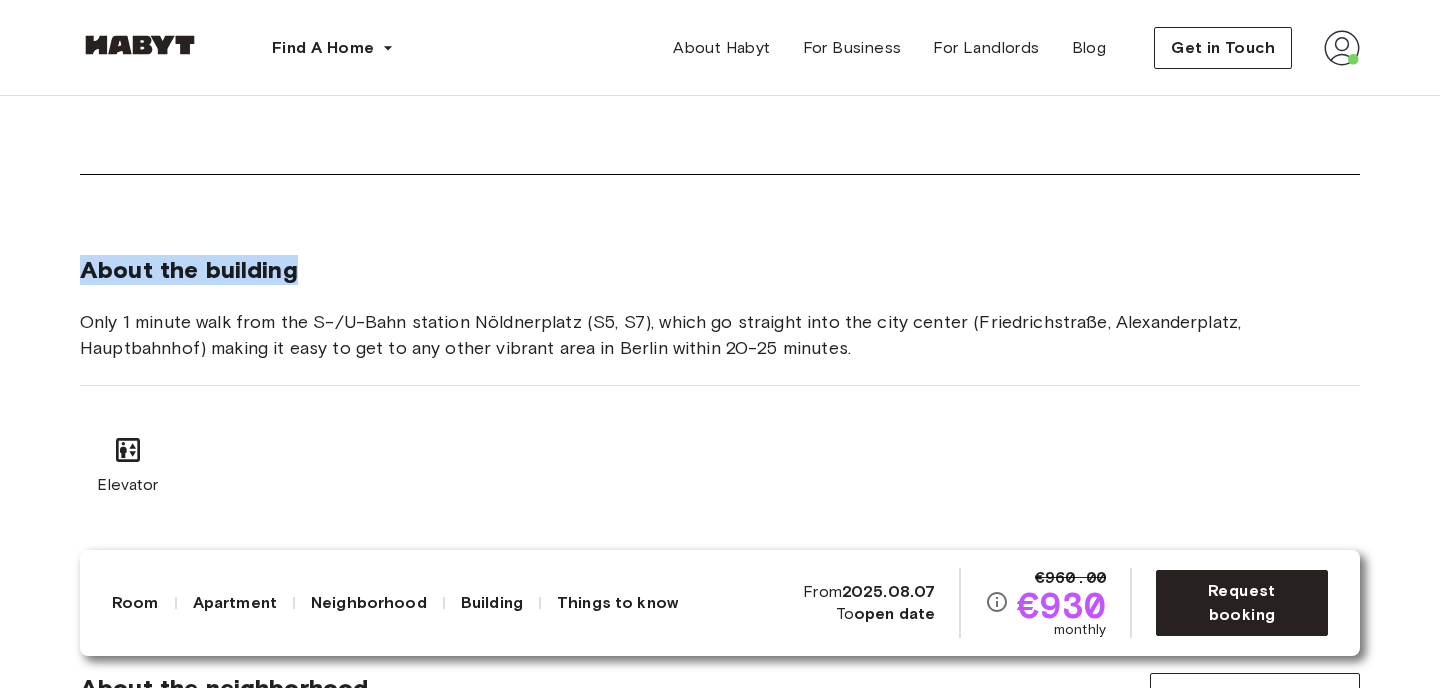 drag, startPoint x: 293, startPoint y: 191, endPoint x: 729, endPoint y: 344, distance: 462.066 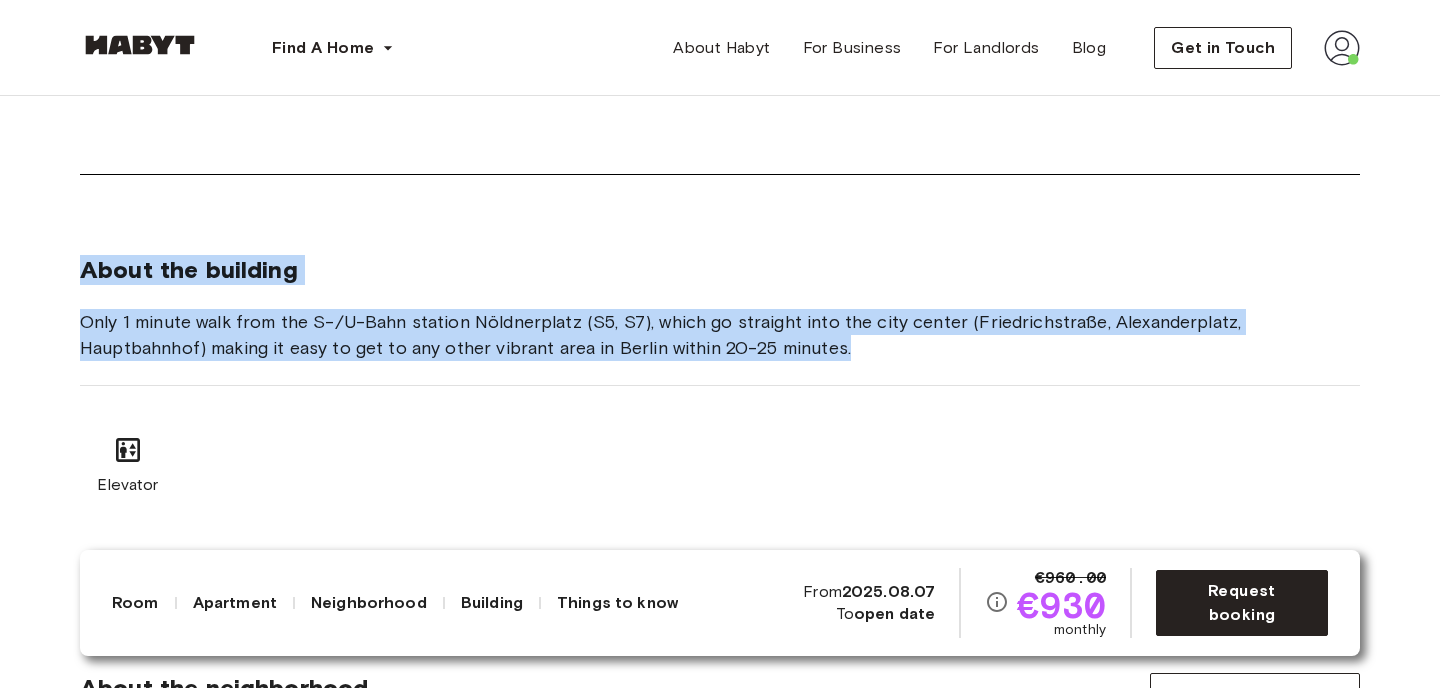 drag, startPoint x: 795, startPoint y: 367, endPoint x: 315, endPoint y: 204, distance: 506.9211 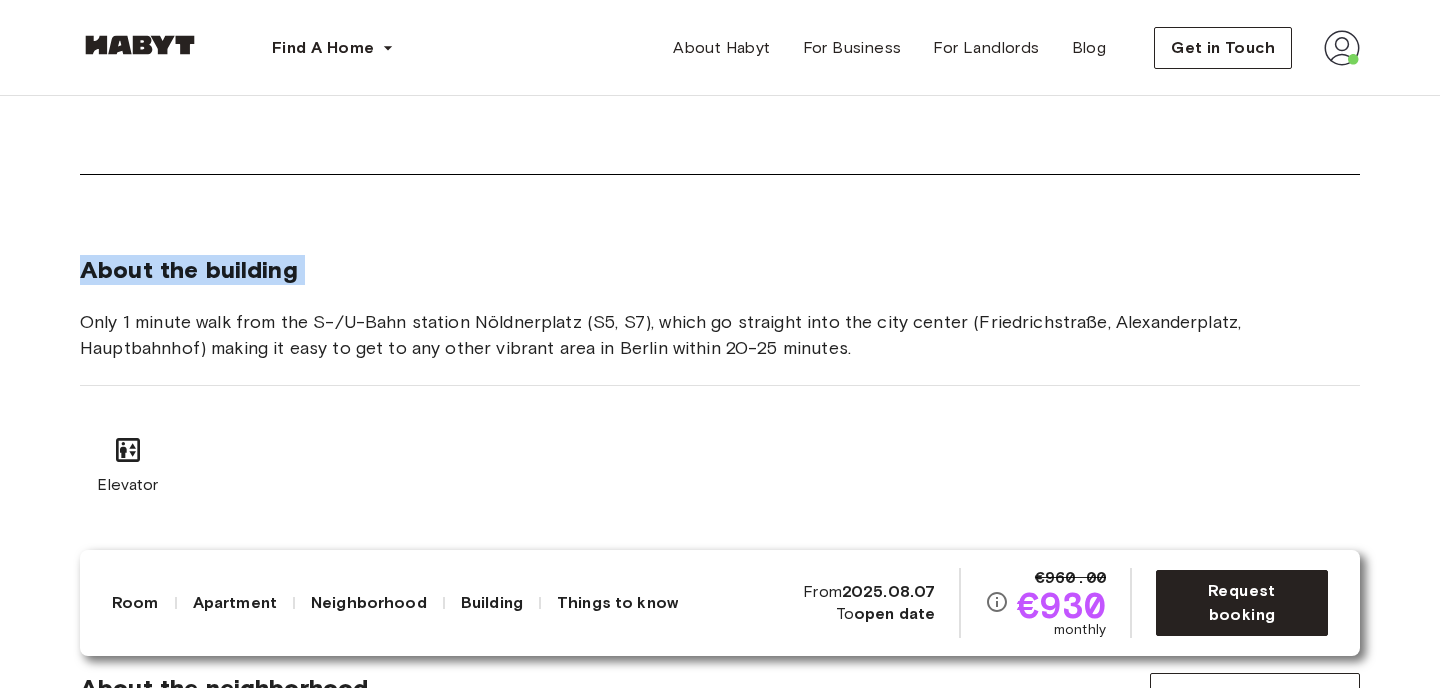 drag, startPoint x: 315, startPoint y: 204, endPoint x: 721, endPoint y: 320, distance: 422.24637 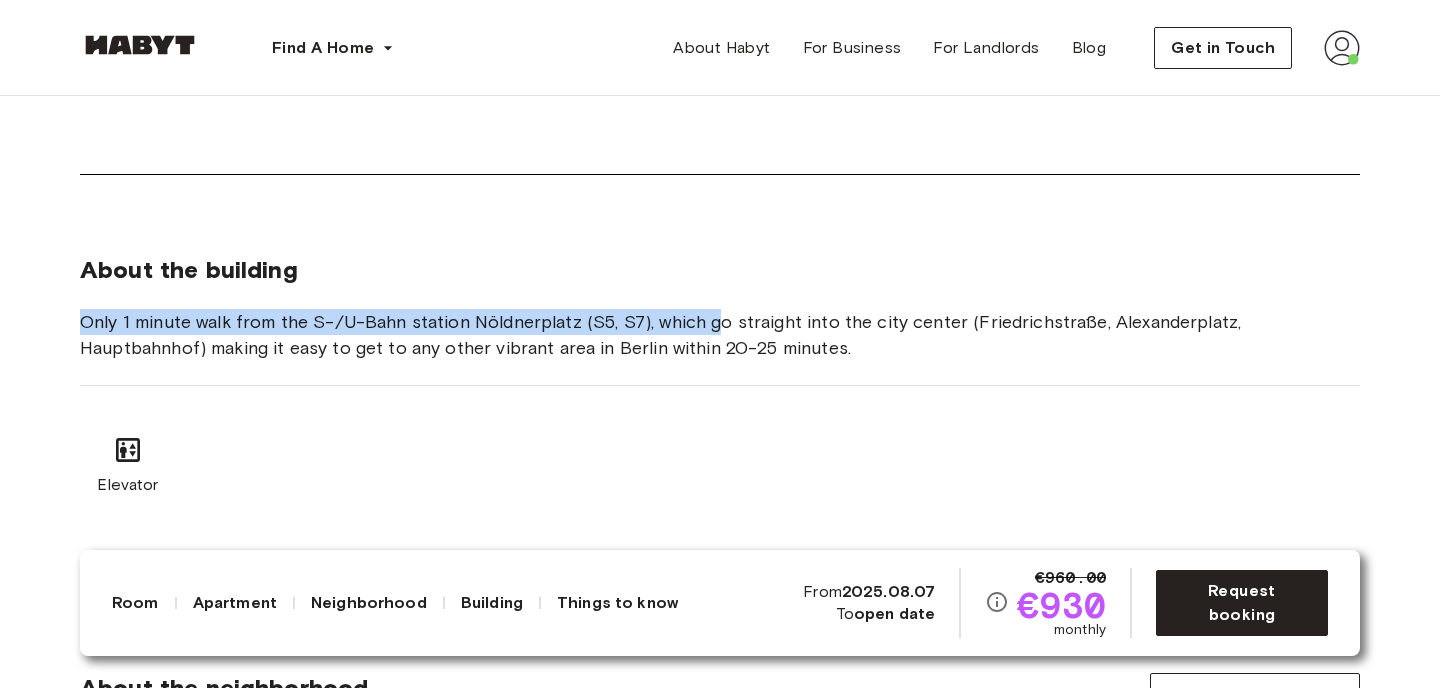drag, startPoint x: 721, startPoint y: 320, endPoint x: 354, endPoint y: 209, distance: 383.41882 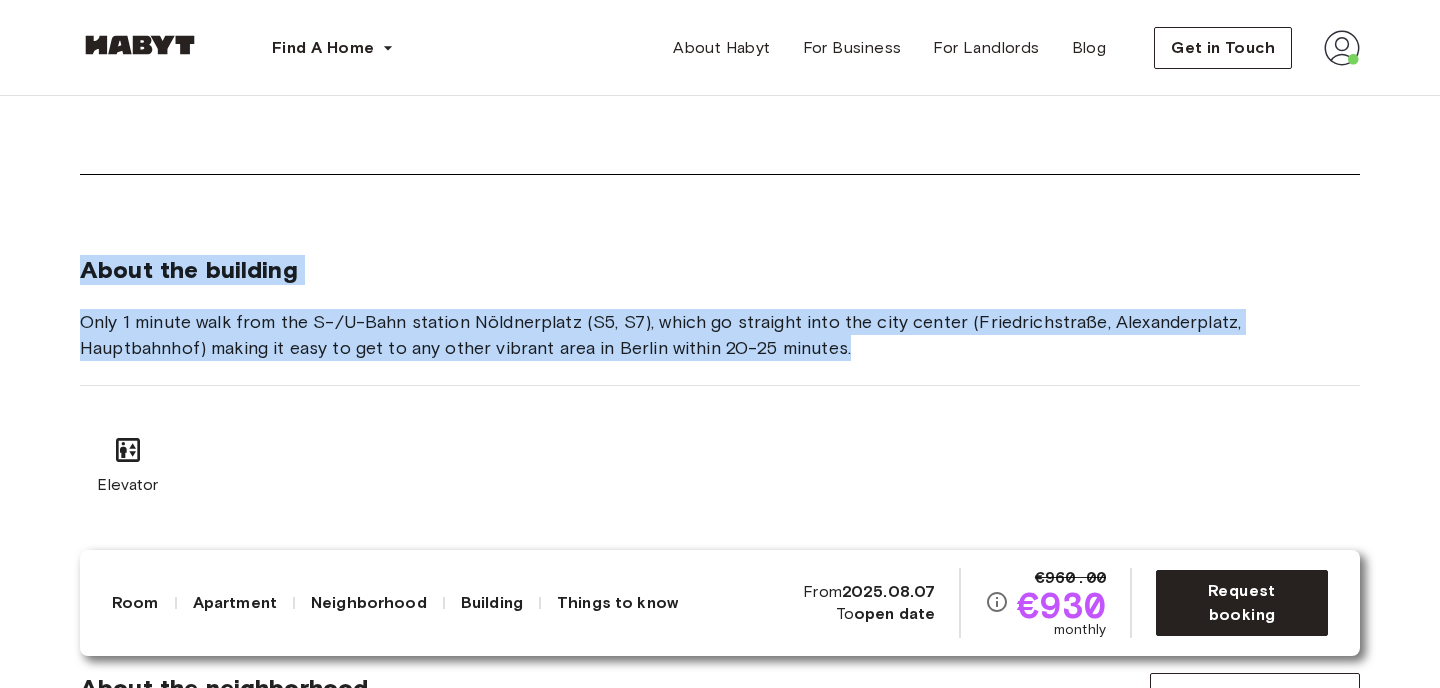 drag, startPoint x: 360, startPoint y: 211, endPoint x: 829, endPoint y: 365, distance: 493.6365 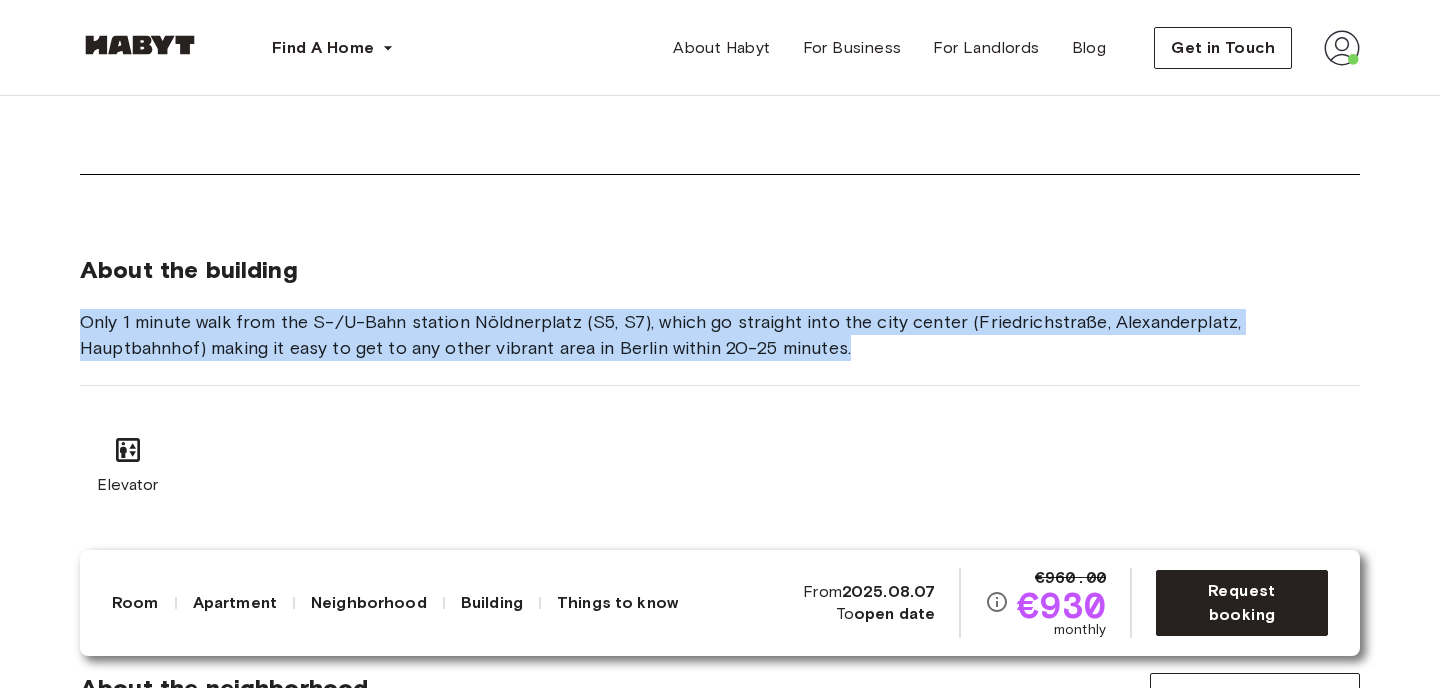 drag, startPoint x: 829, startPoint y: 365, endPoint x: 384, endPoint y: 223, distance: 467.10706 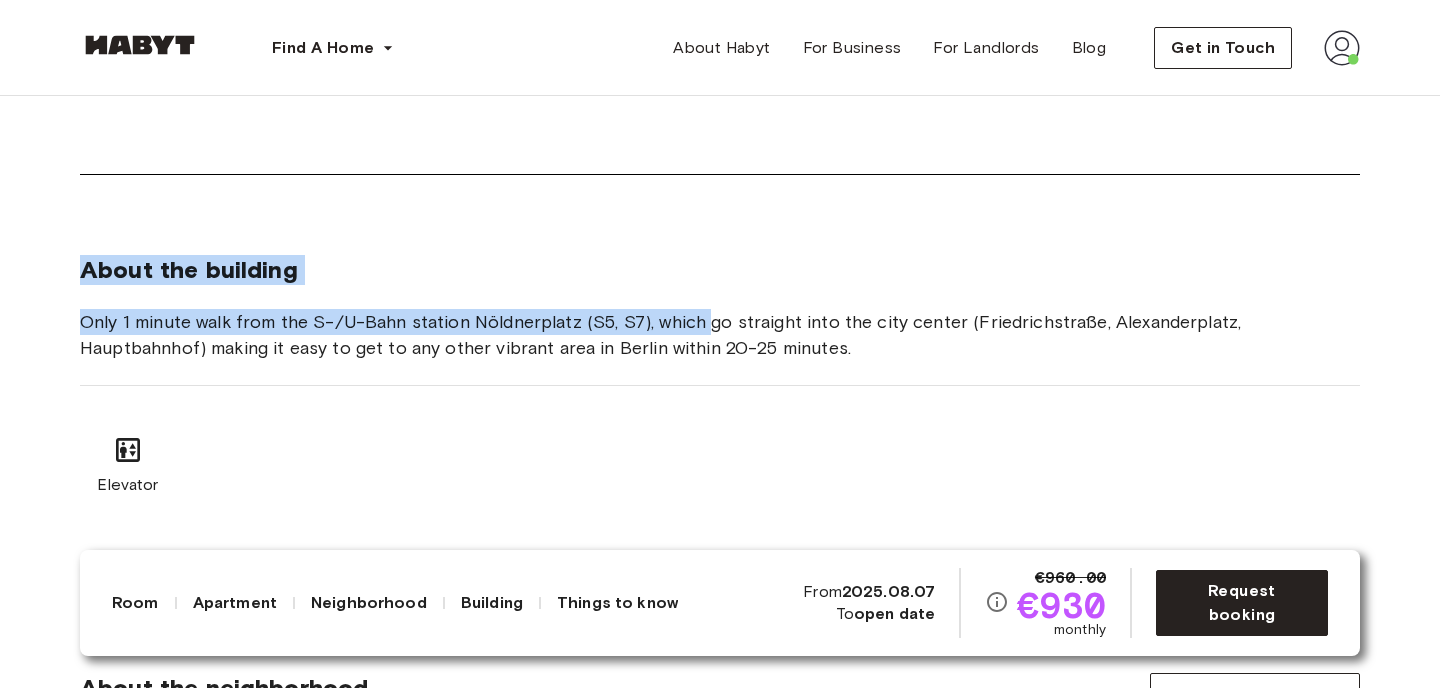 drag, startPoint x: 384, startPoint y: 223, endPoint x: 764, endPoint y: 340, distance: 397.60406 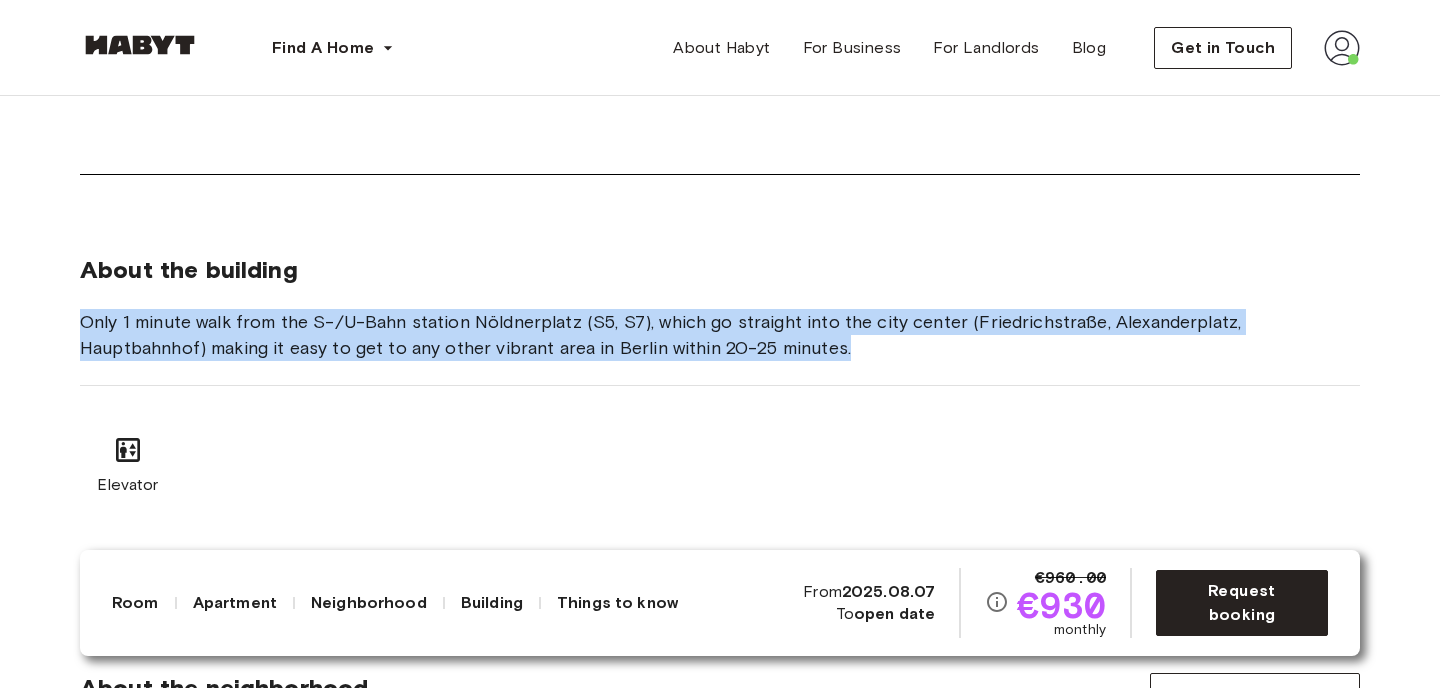 drag, startPoint x: 764, startPoint y: 340, endPoint x: 451, endPoint y: 236, distance: 329.8257 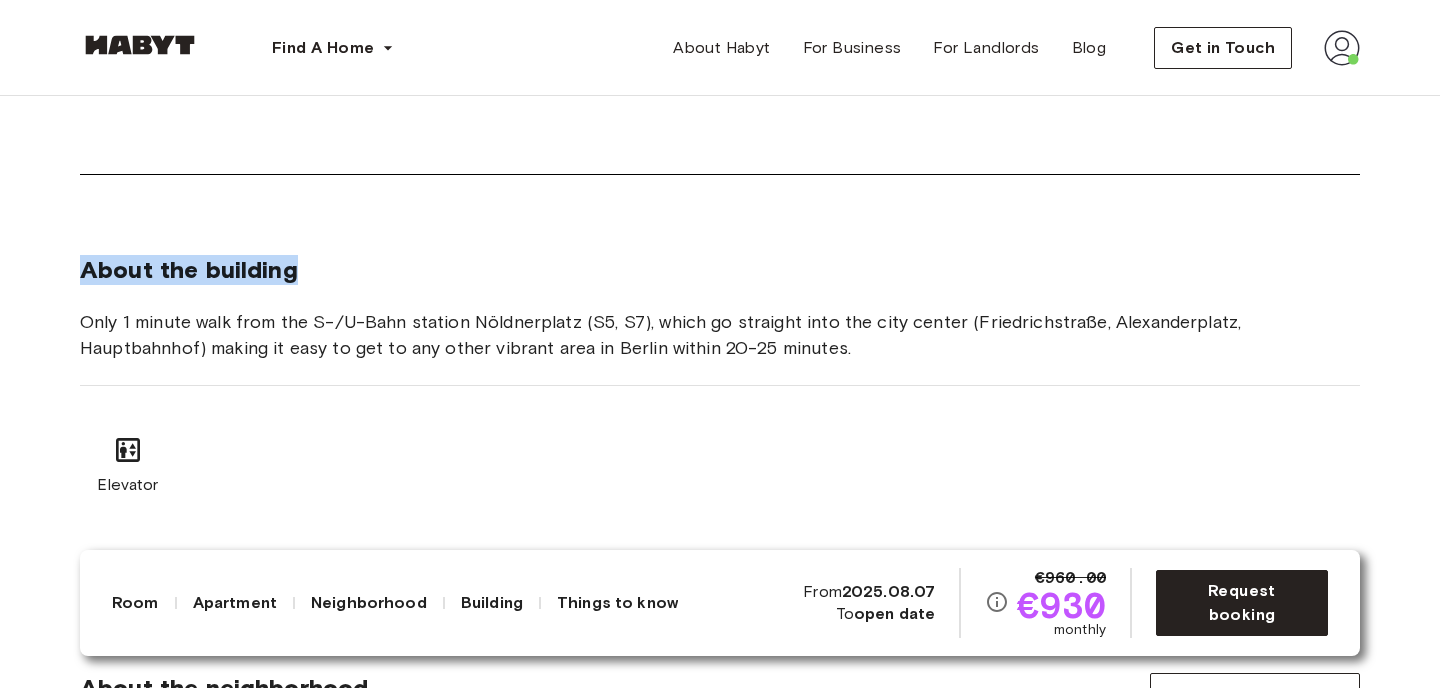drag 